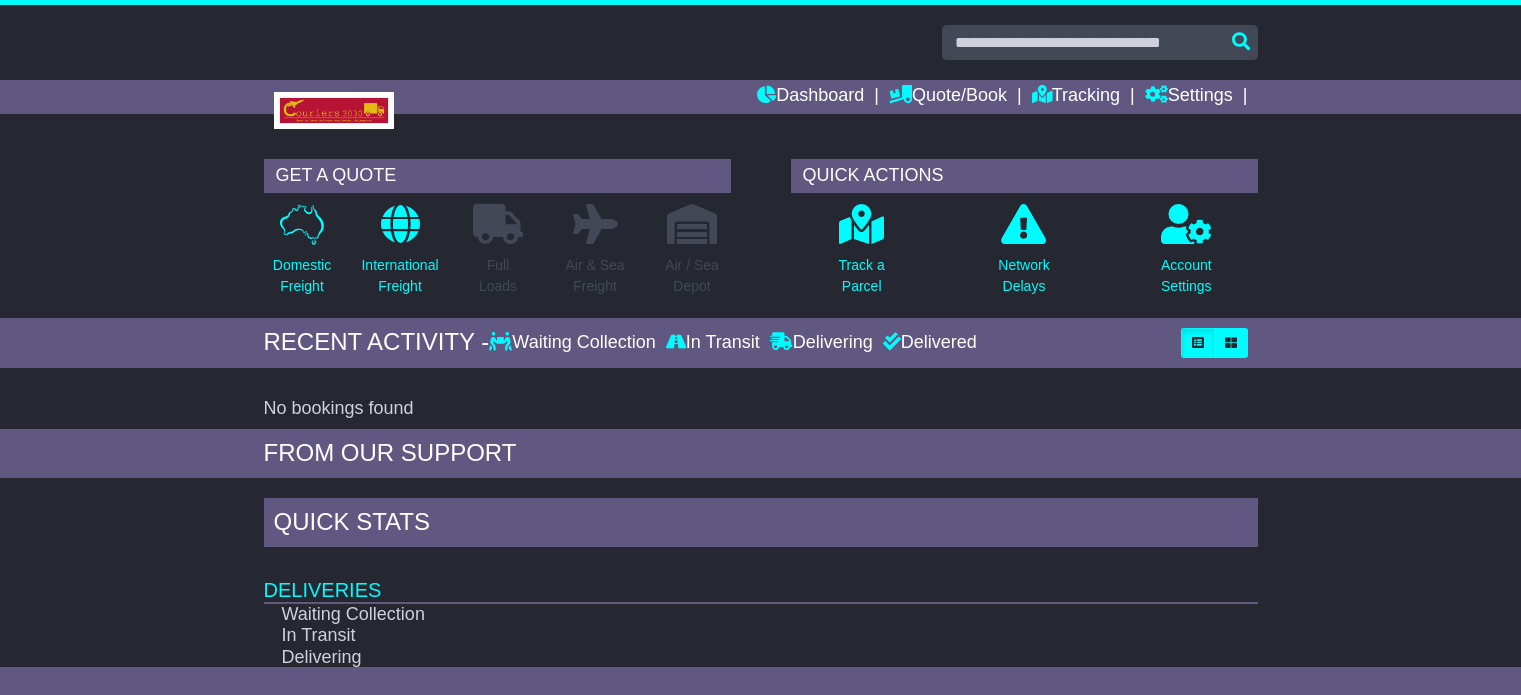 scroll, scrollTop: 0, scrollLeft: 0, axis: both 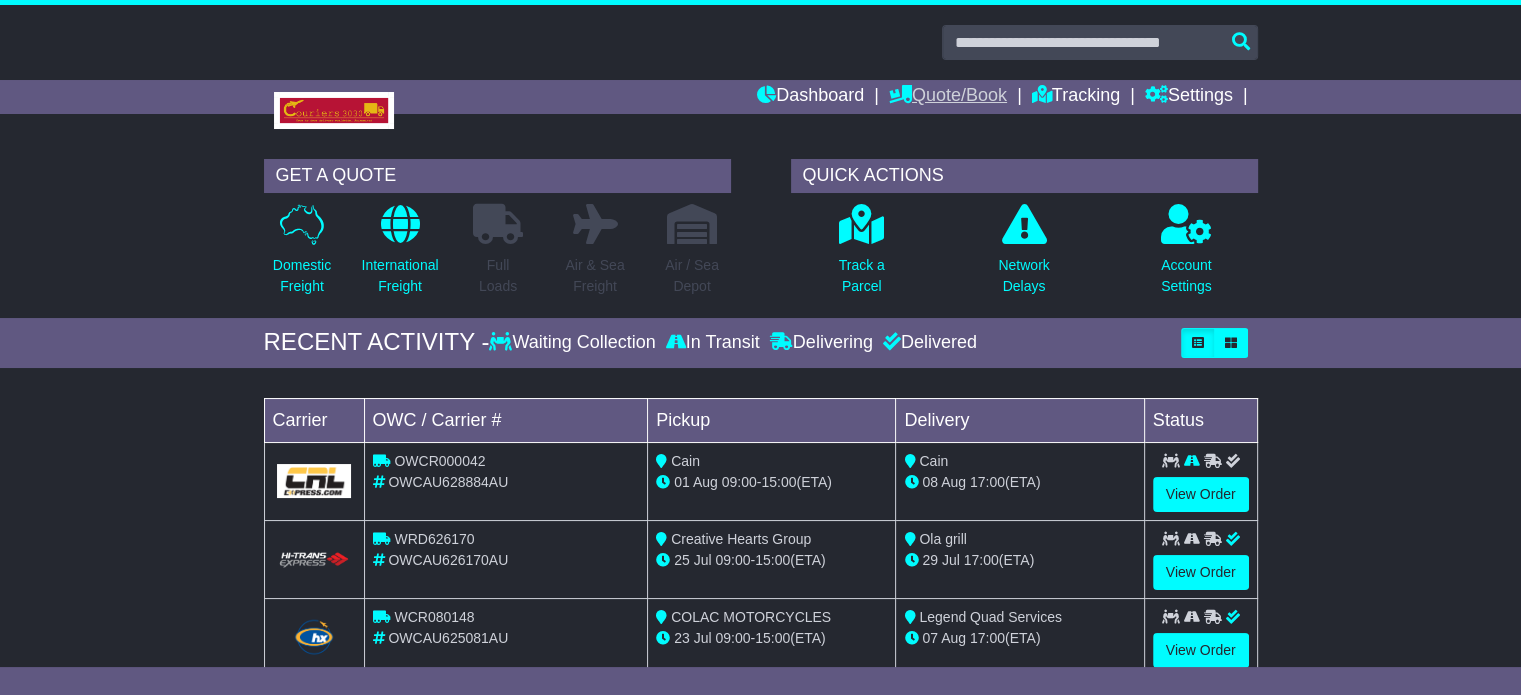 click on "Quote/Book" at bounding box center [948, 97] 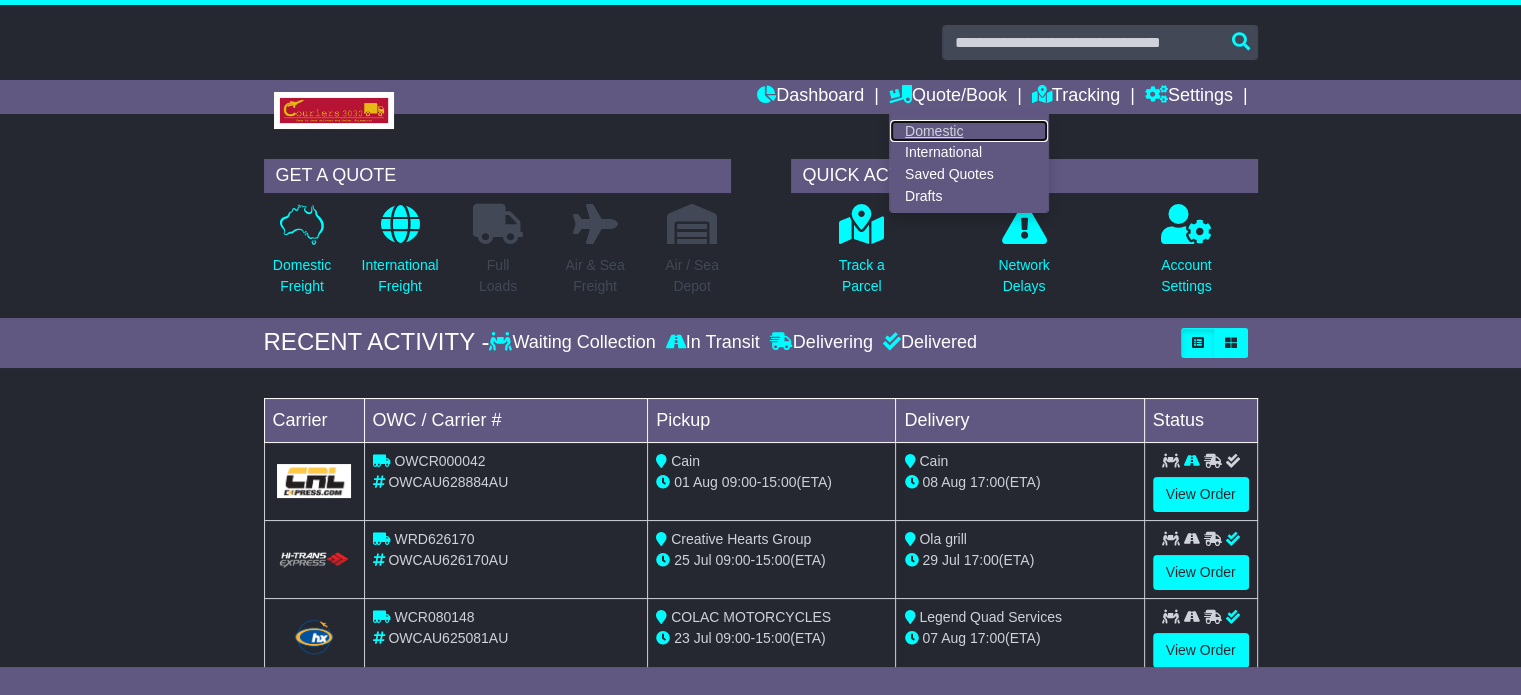 click on "Domestic" at bounding box center [969, 131] 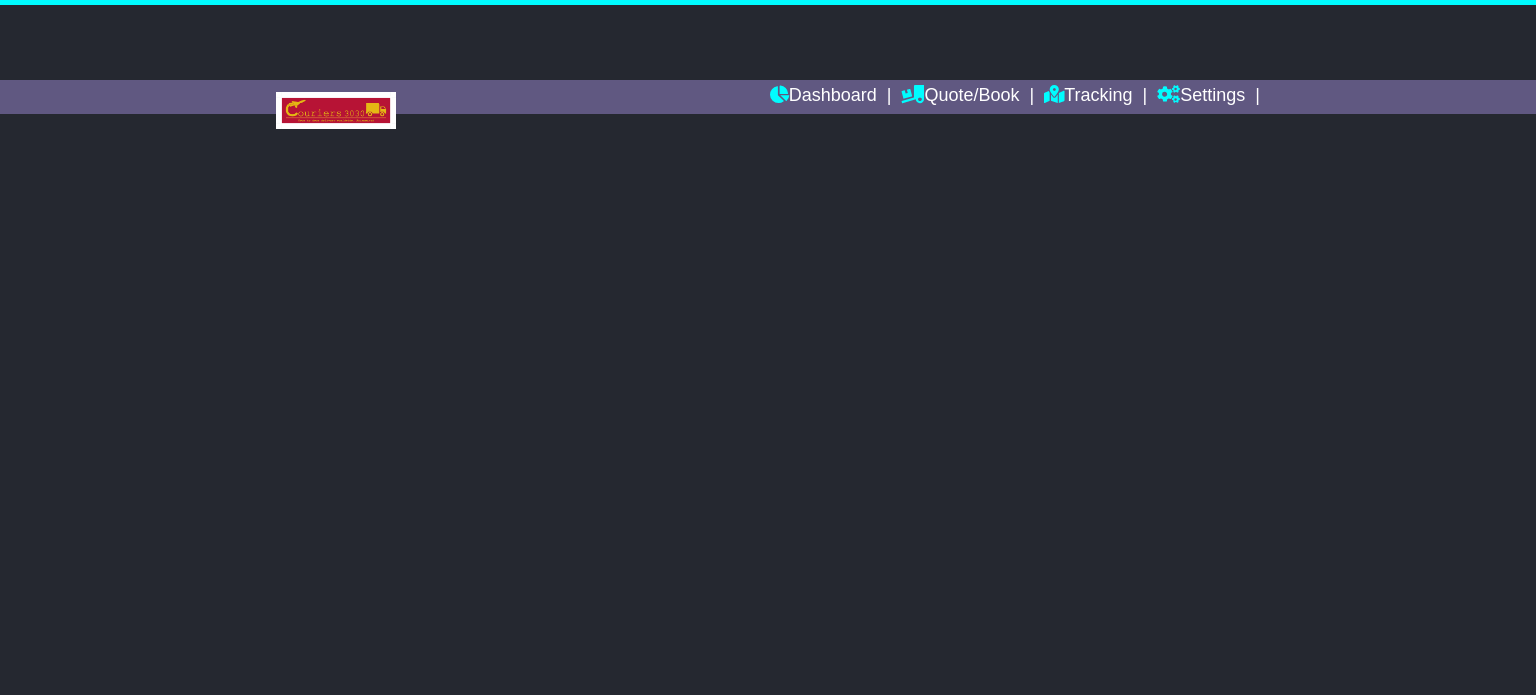scroll, scrollTop: 0, scrollLeft: 0, axis: both 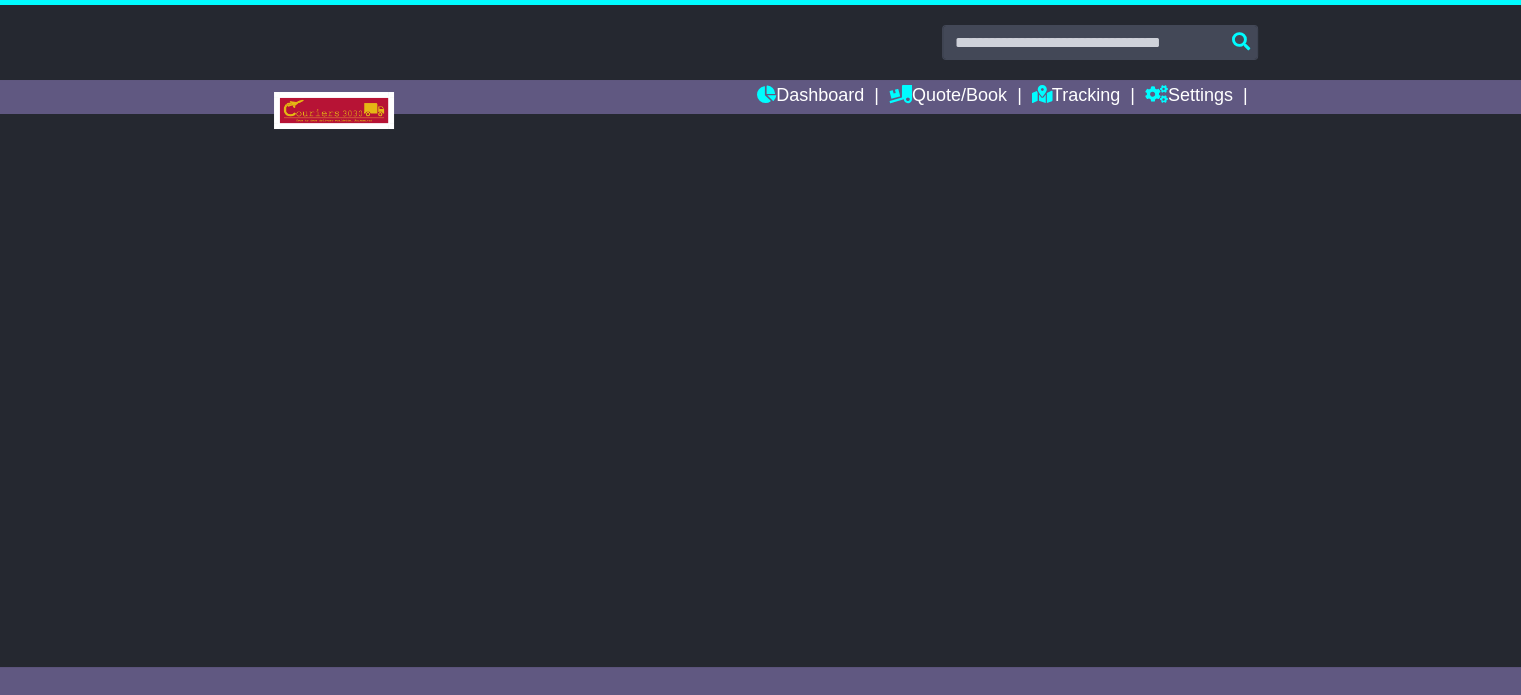 select 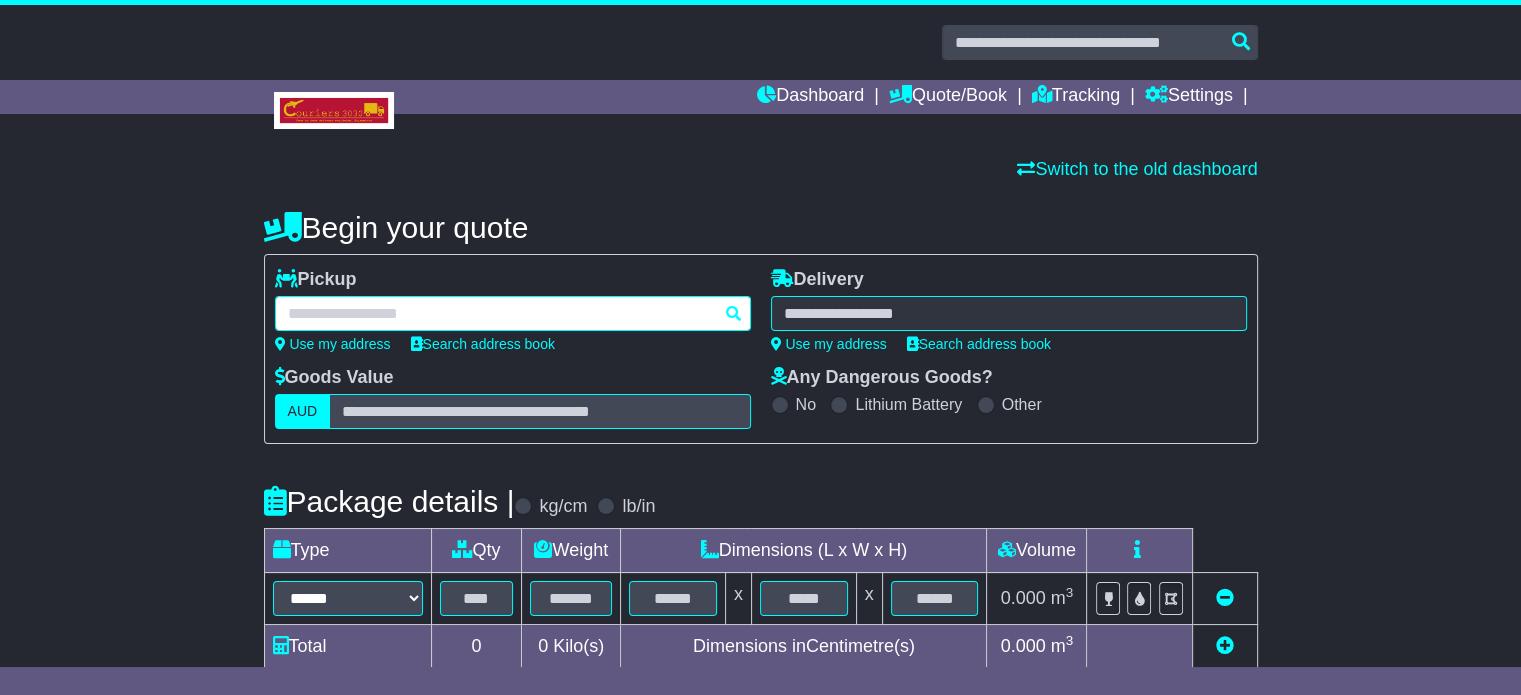 click at bounding box center [513, 313] 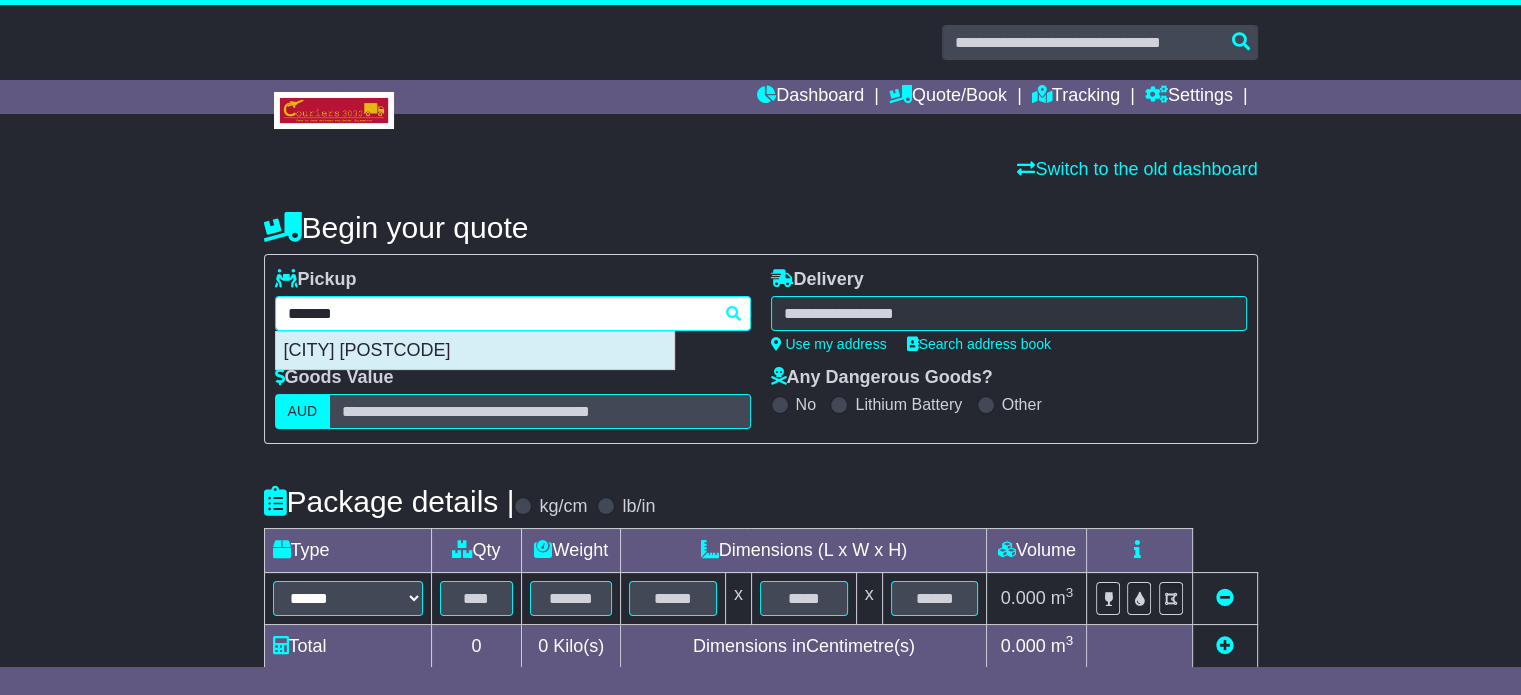 click on "[CITY] [POSTCODE]" at bounding box center (475, 351) 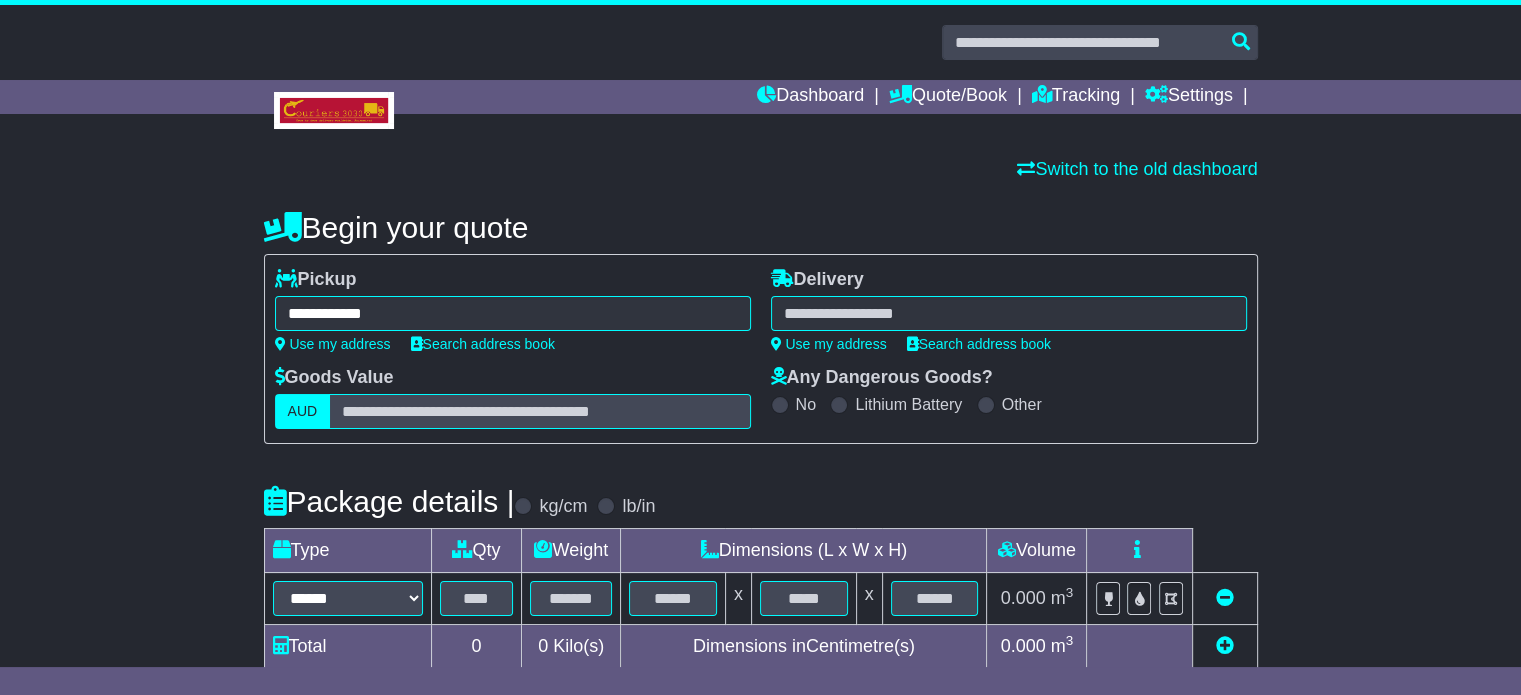 type on "**********" 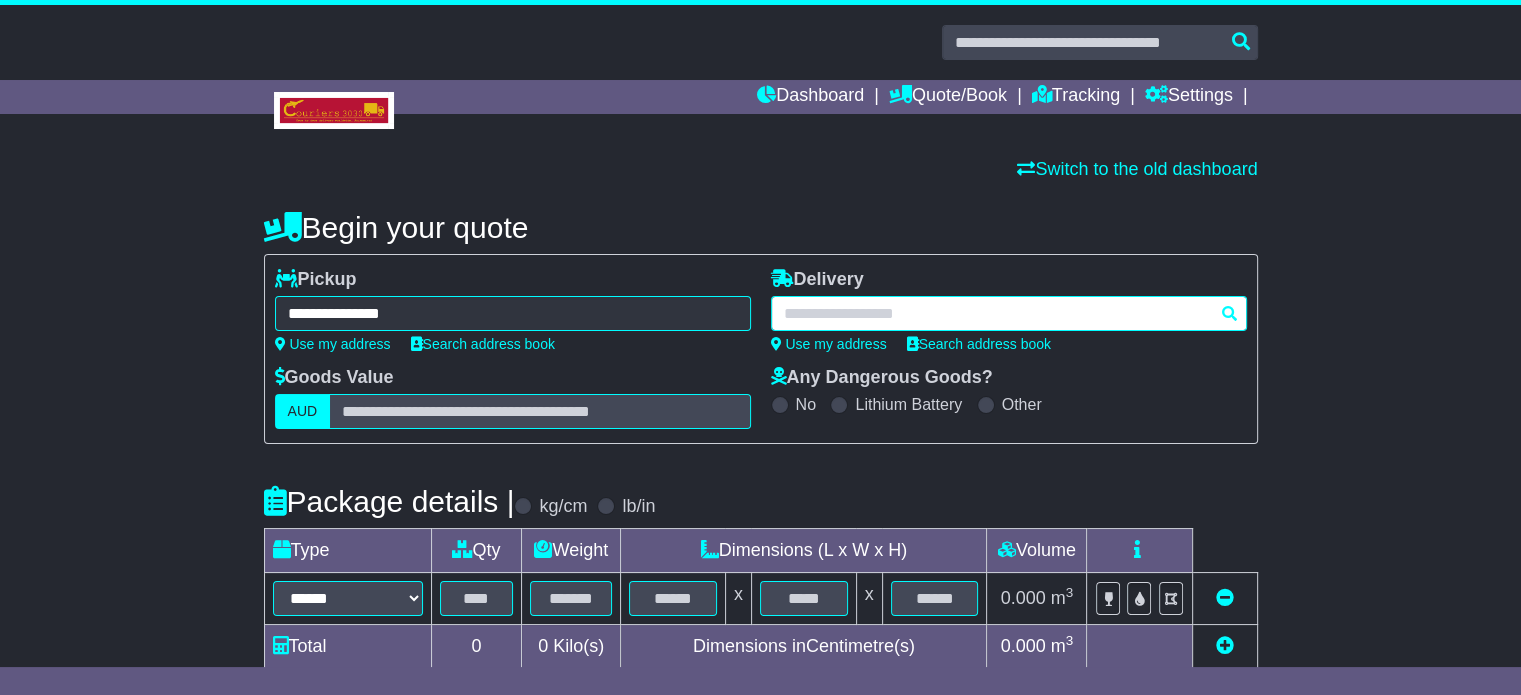 click at bounding box center [1009, 313] 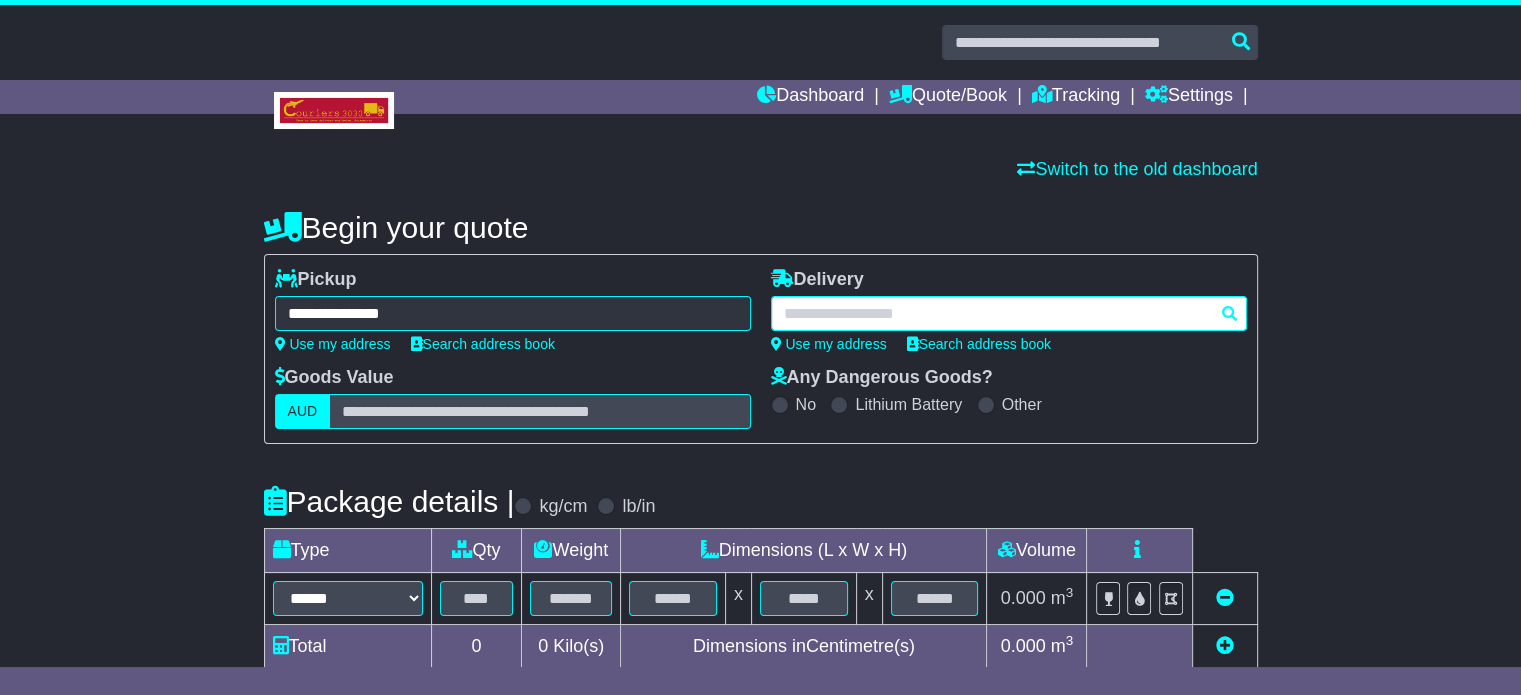 paste on "**********" 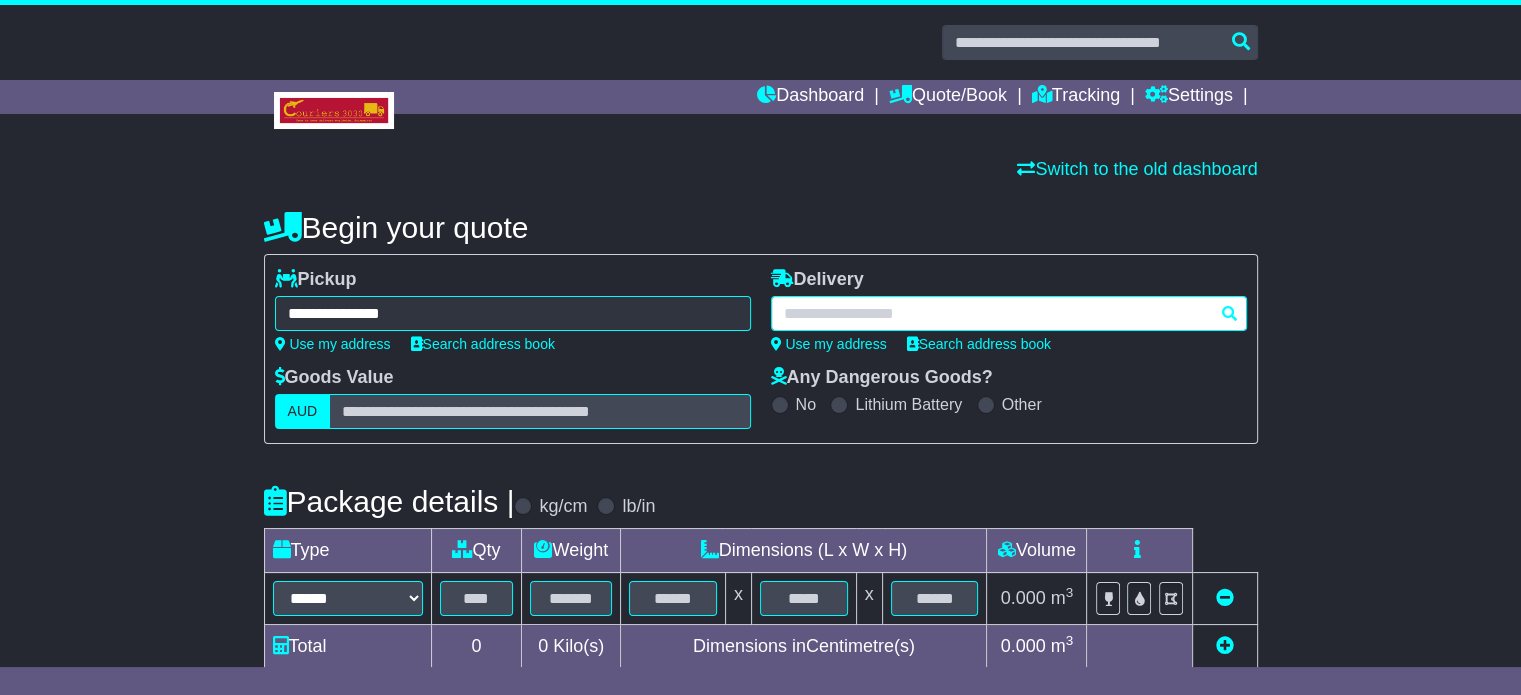 type on "**********" 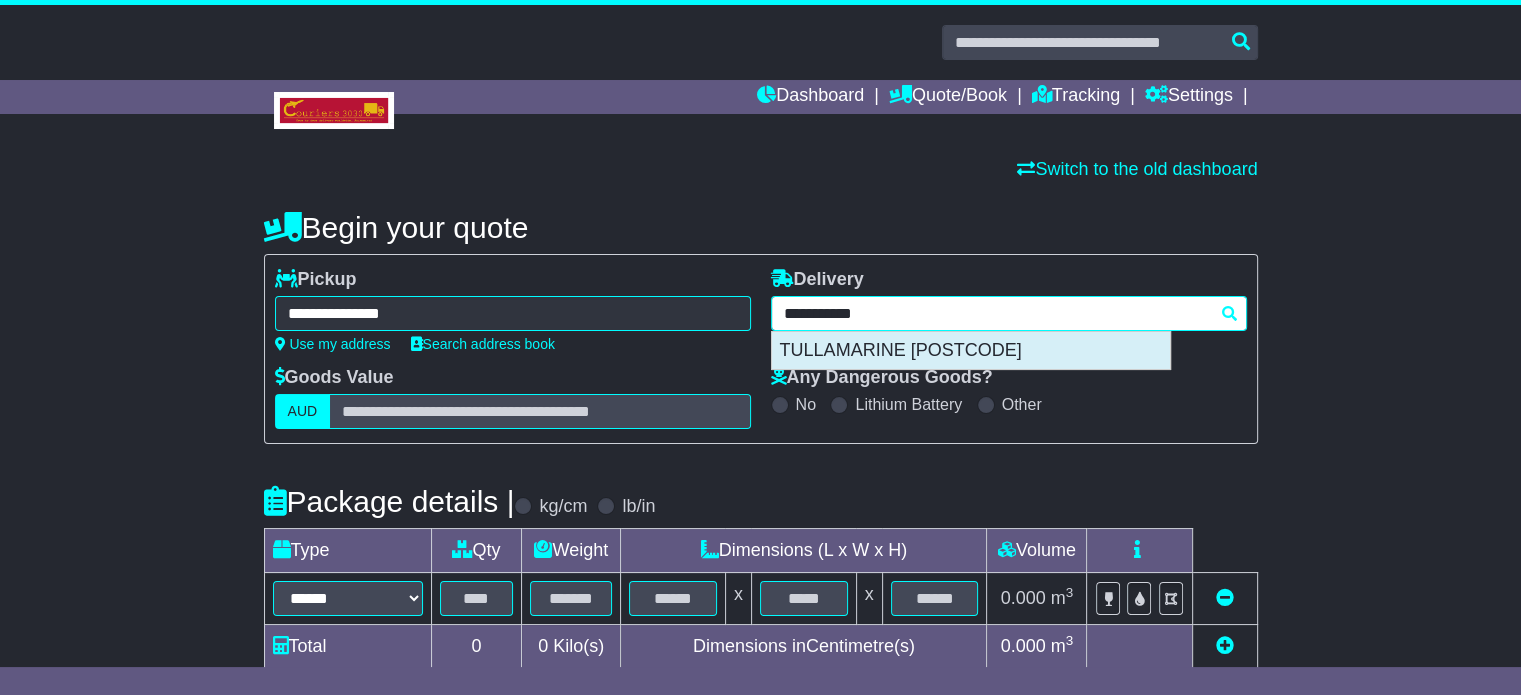 click on "TULLAMARINE 3043" at bounding box center (971, 351) 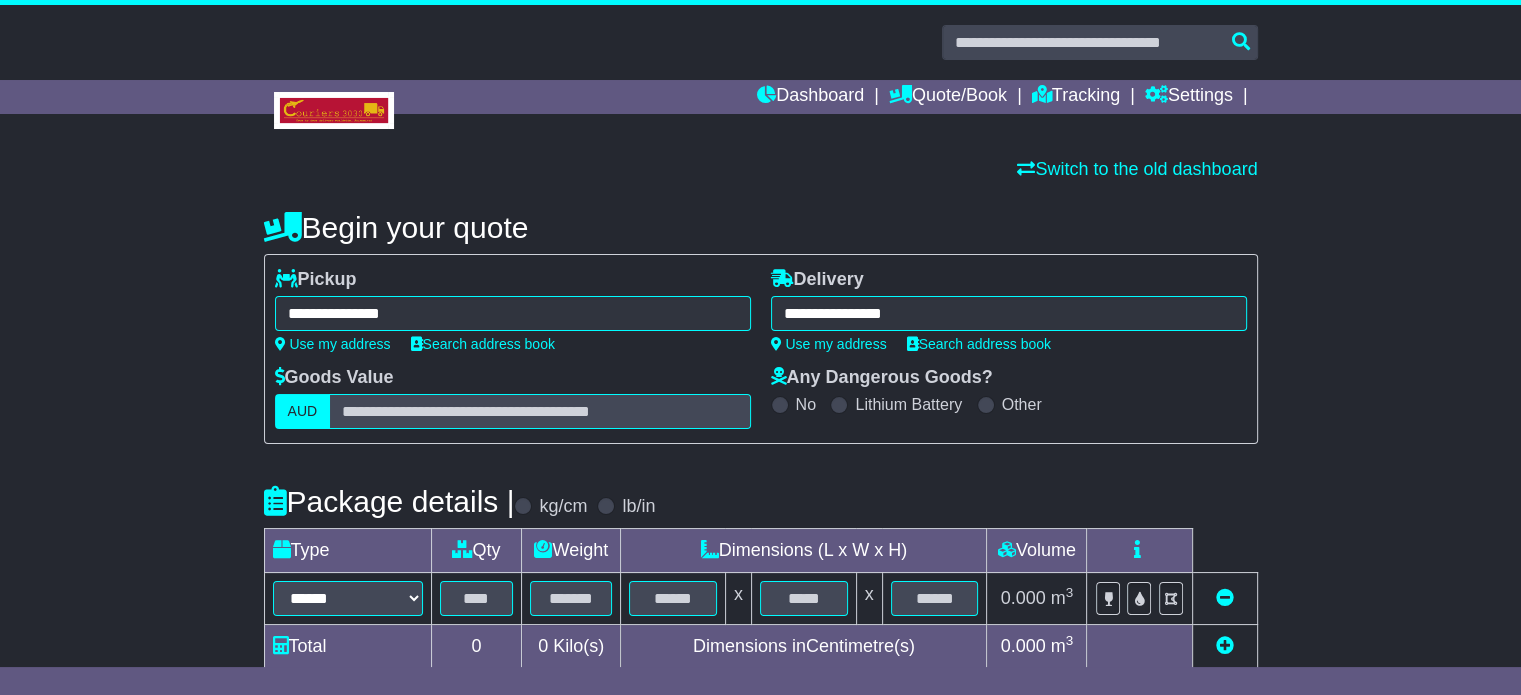 type on "**********" 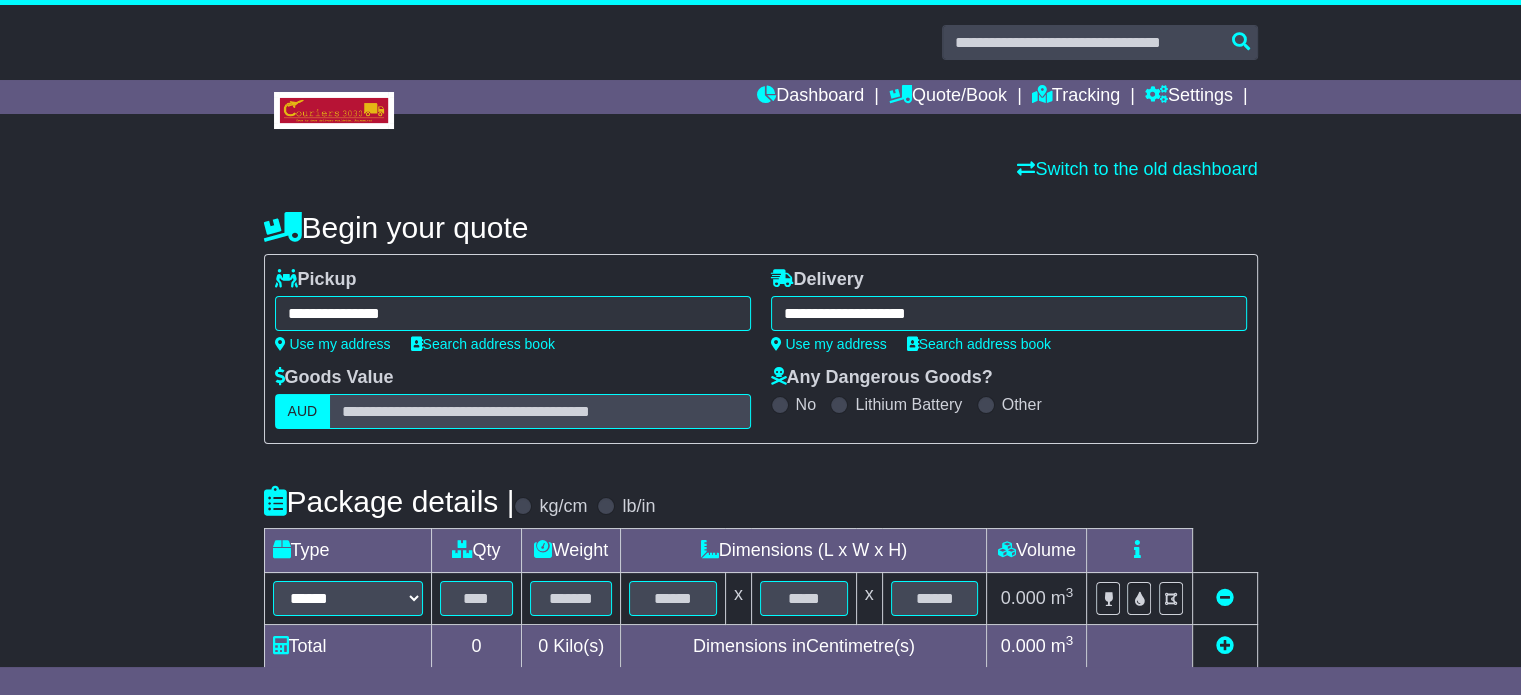 click on "Package details |
kg/cm
lb/in" at bounding box center (761, 501) 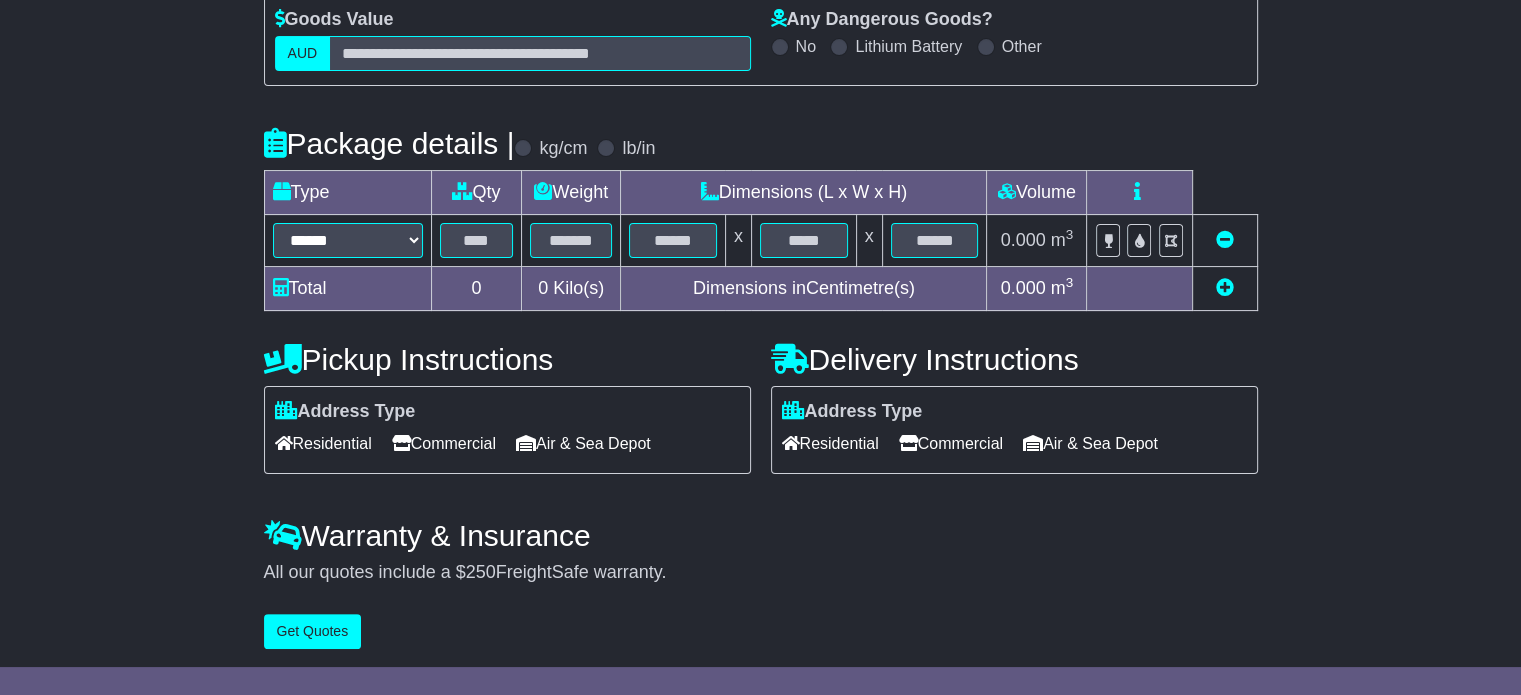 scroll, scrollTop: 360, scrollLeft: 0, axis: vertical 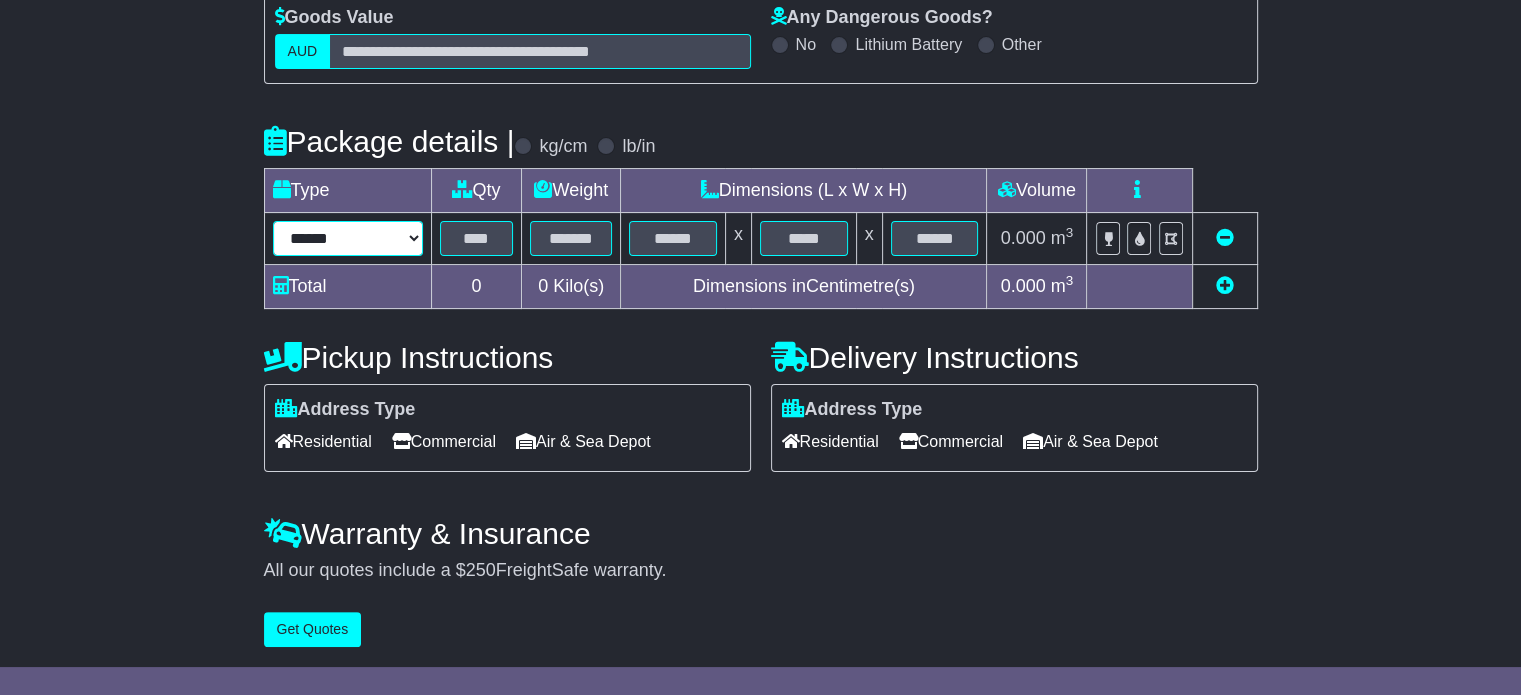 click on "****** ****** *** ******** ***** **** **** ****** *** *******" at bounding box center [348, 238] 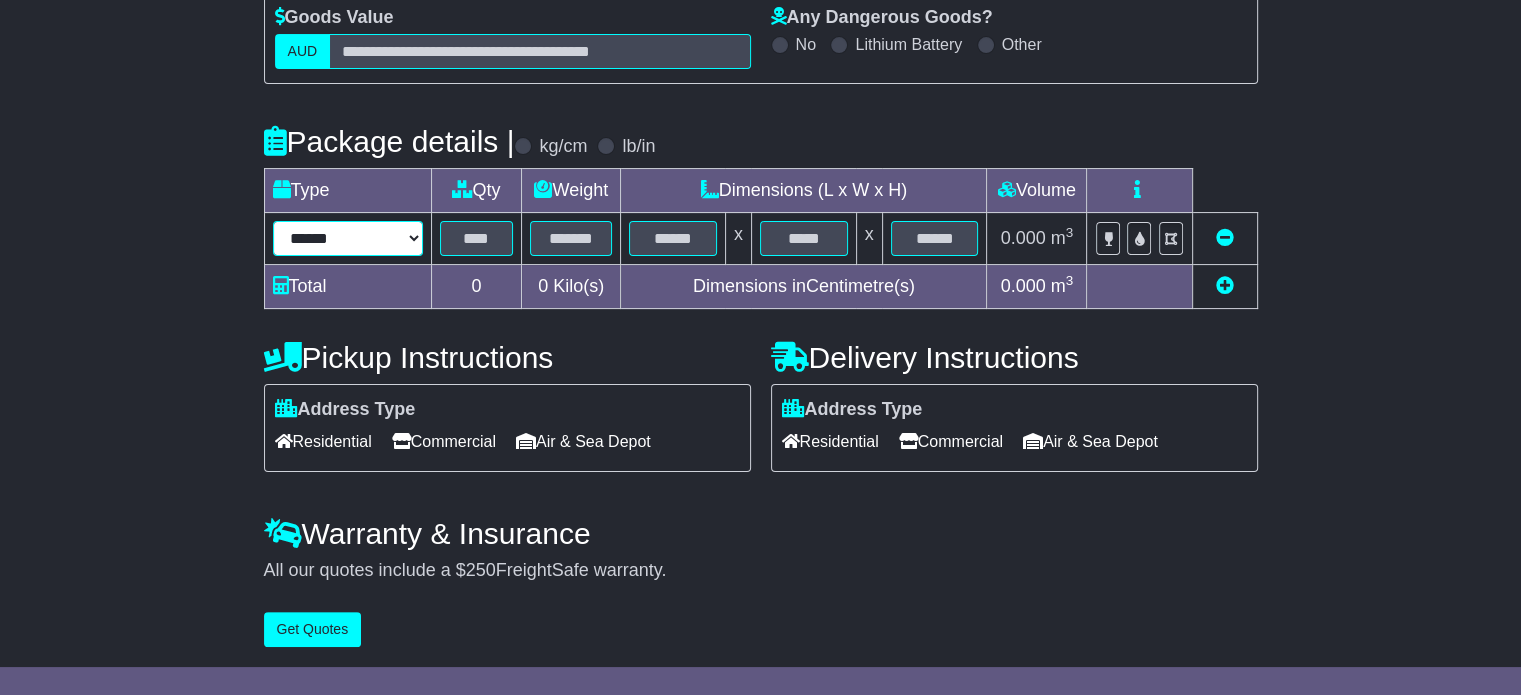 select on "*****" 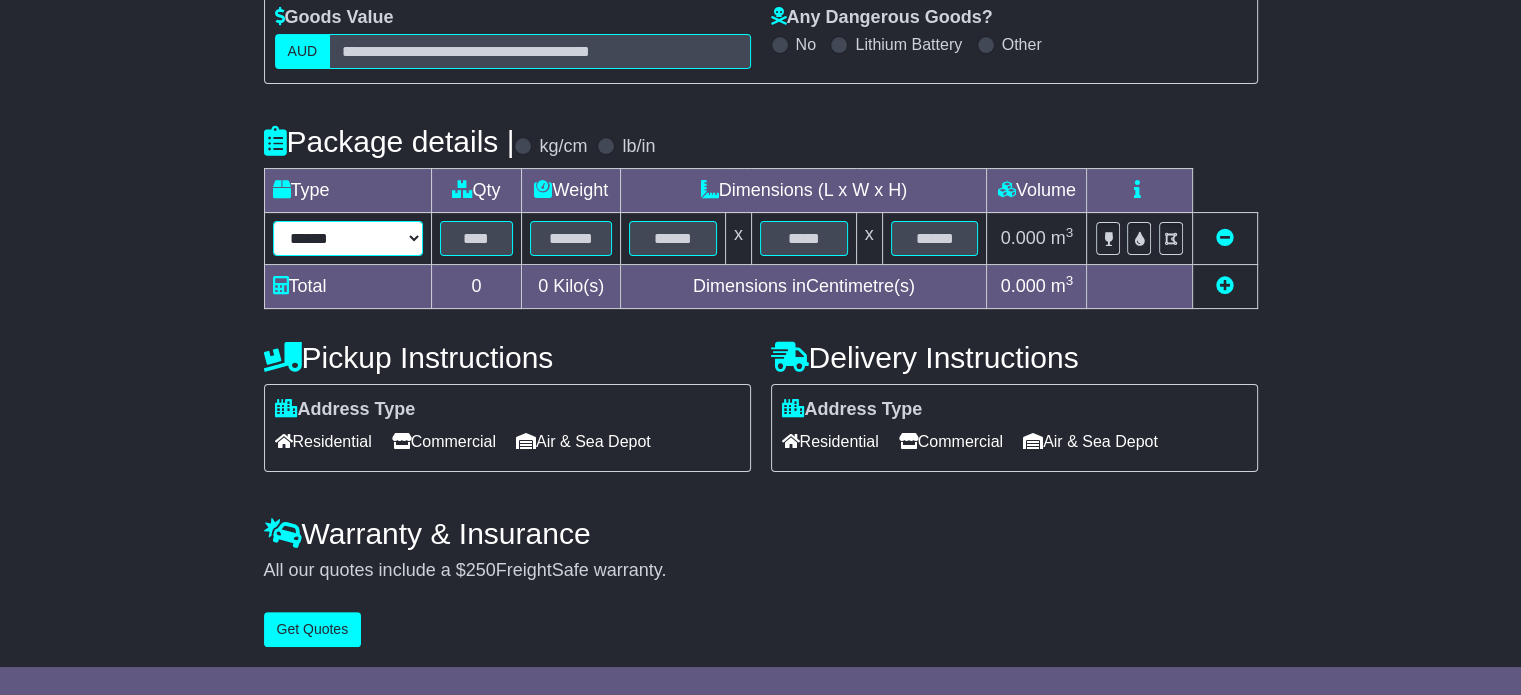click on "****** ****** *** ******** ***** **** **** ****** *** *******" at bounding box center [348, 238] 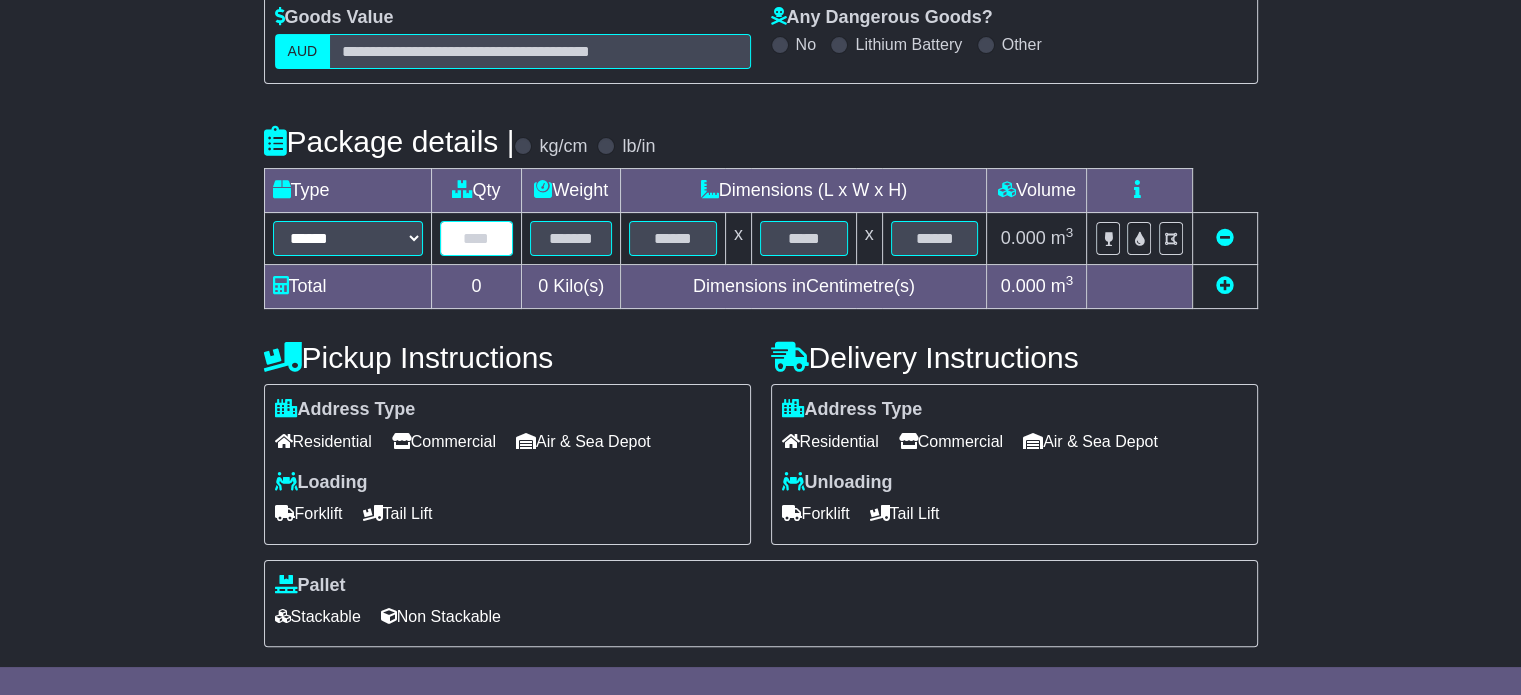 click at bounding box center [477, 238] 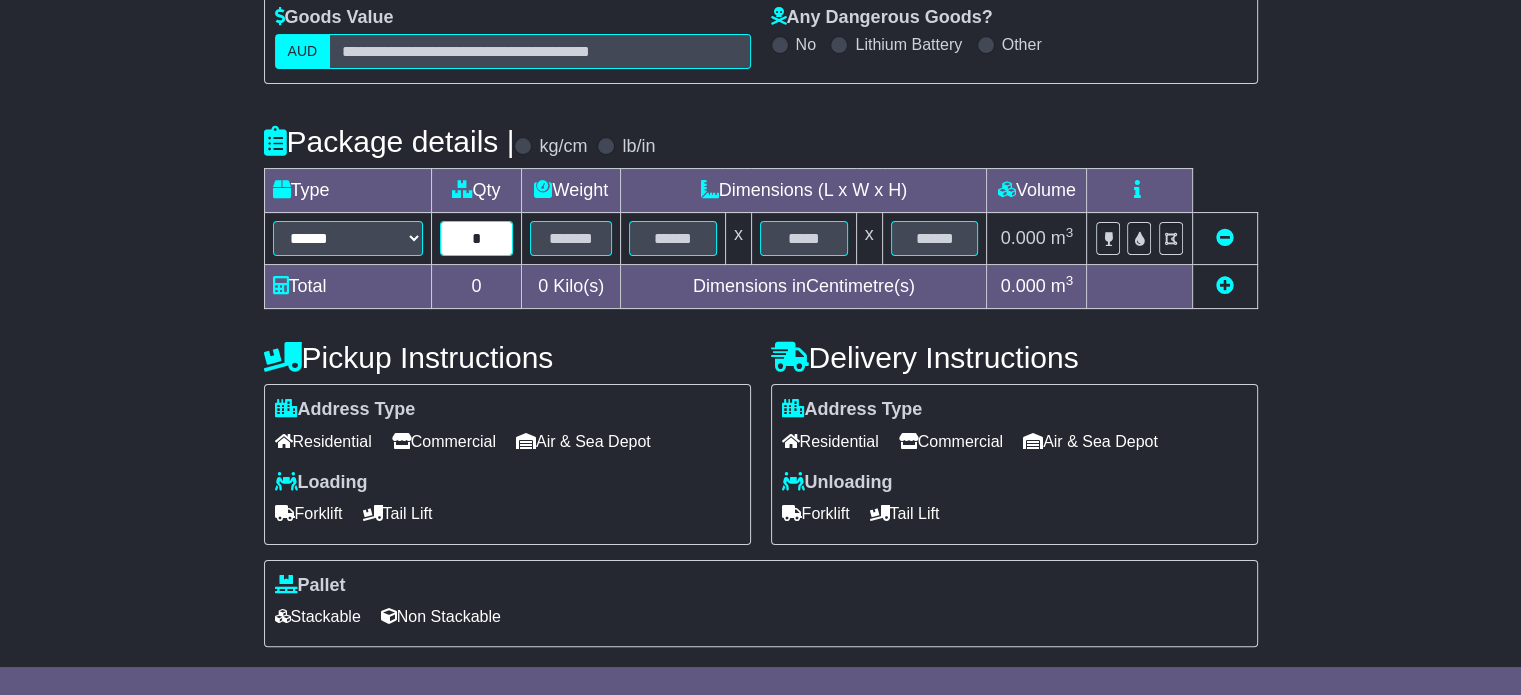 type on "*" 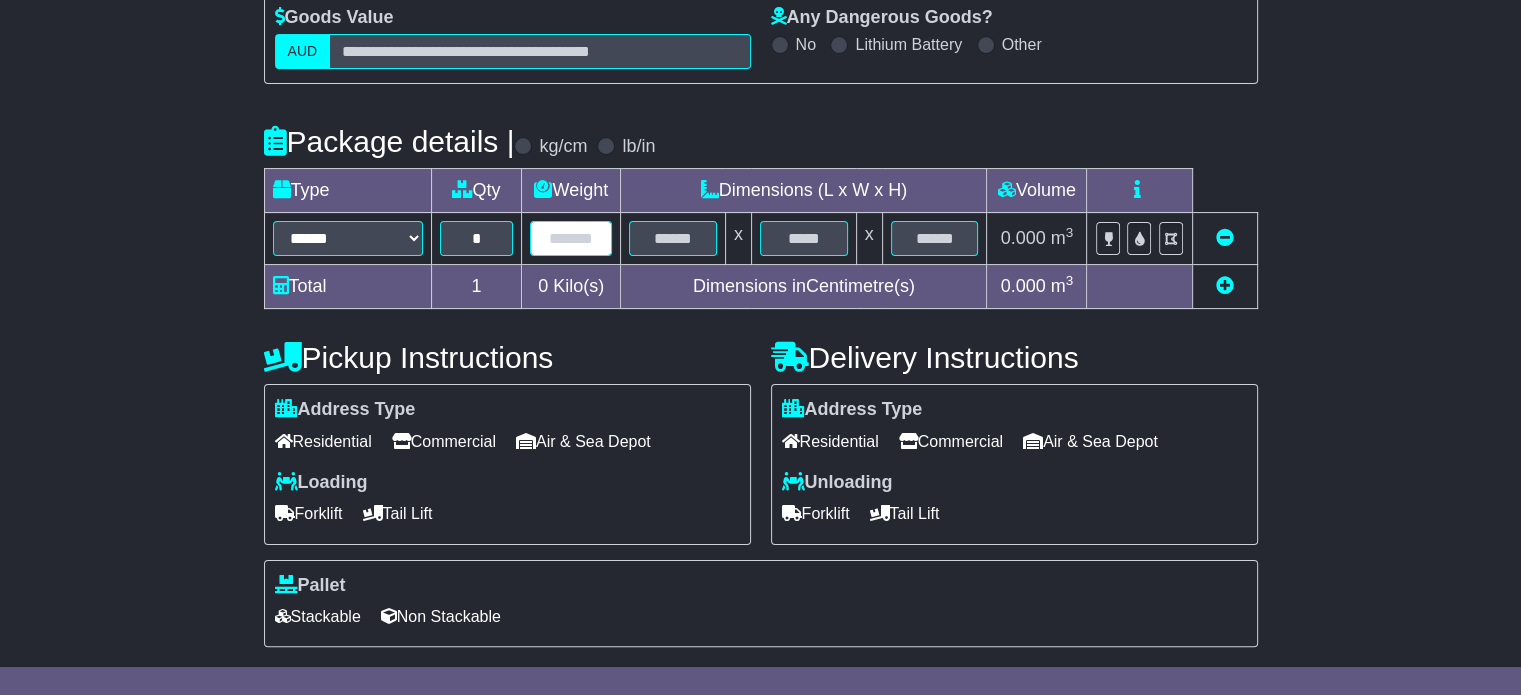 click at bounding box center (571, 238) 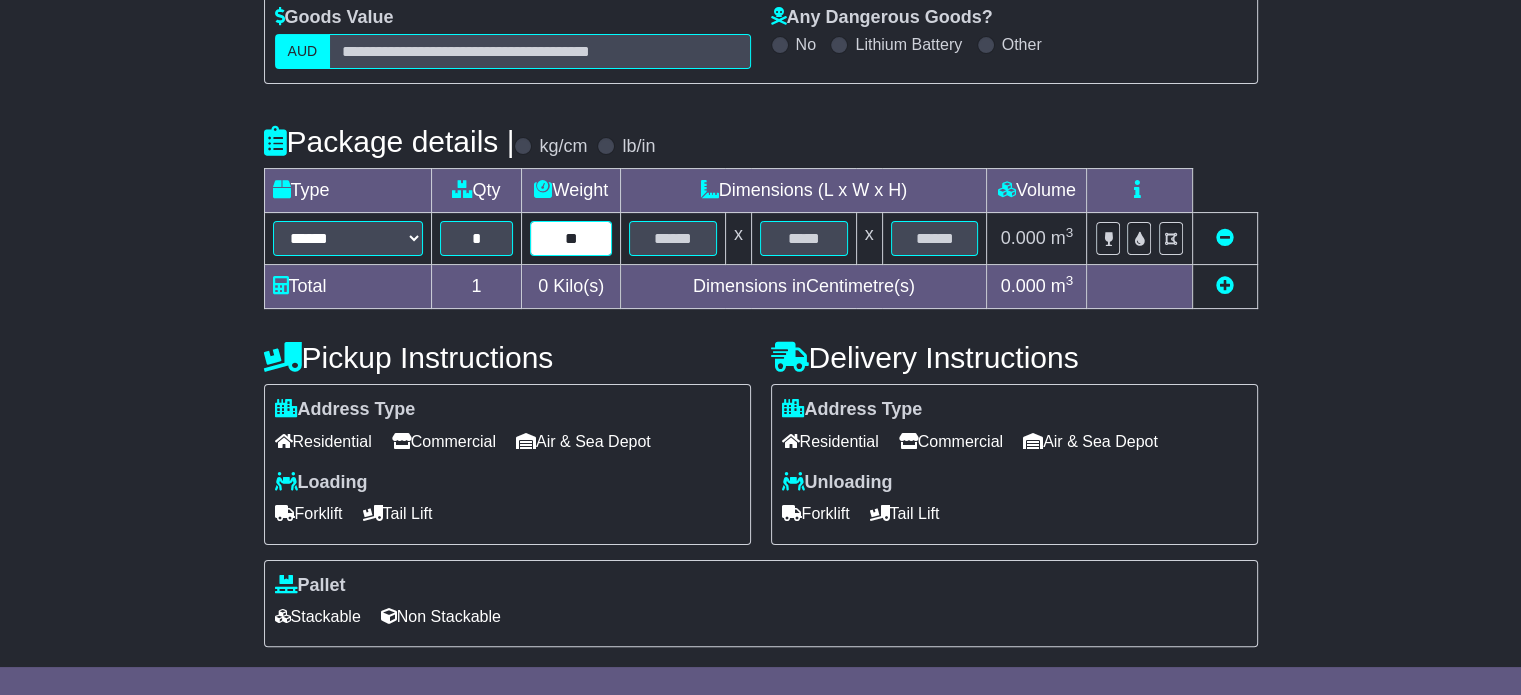type on "**" 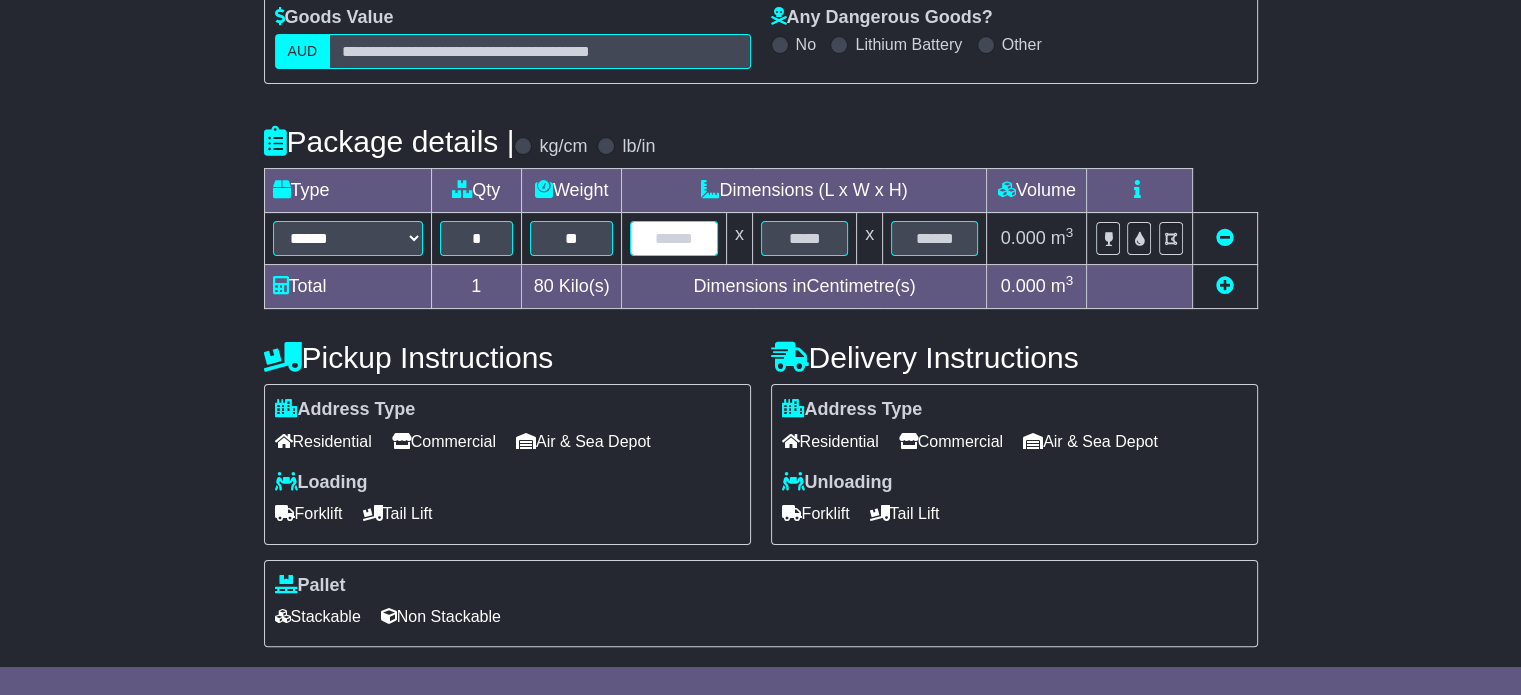 click at bounding box center (673, 238) 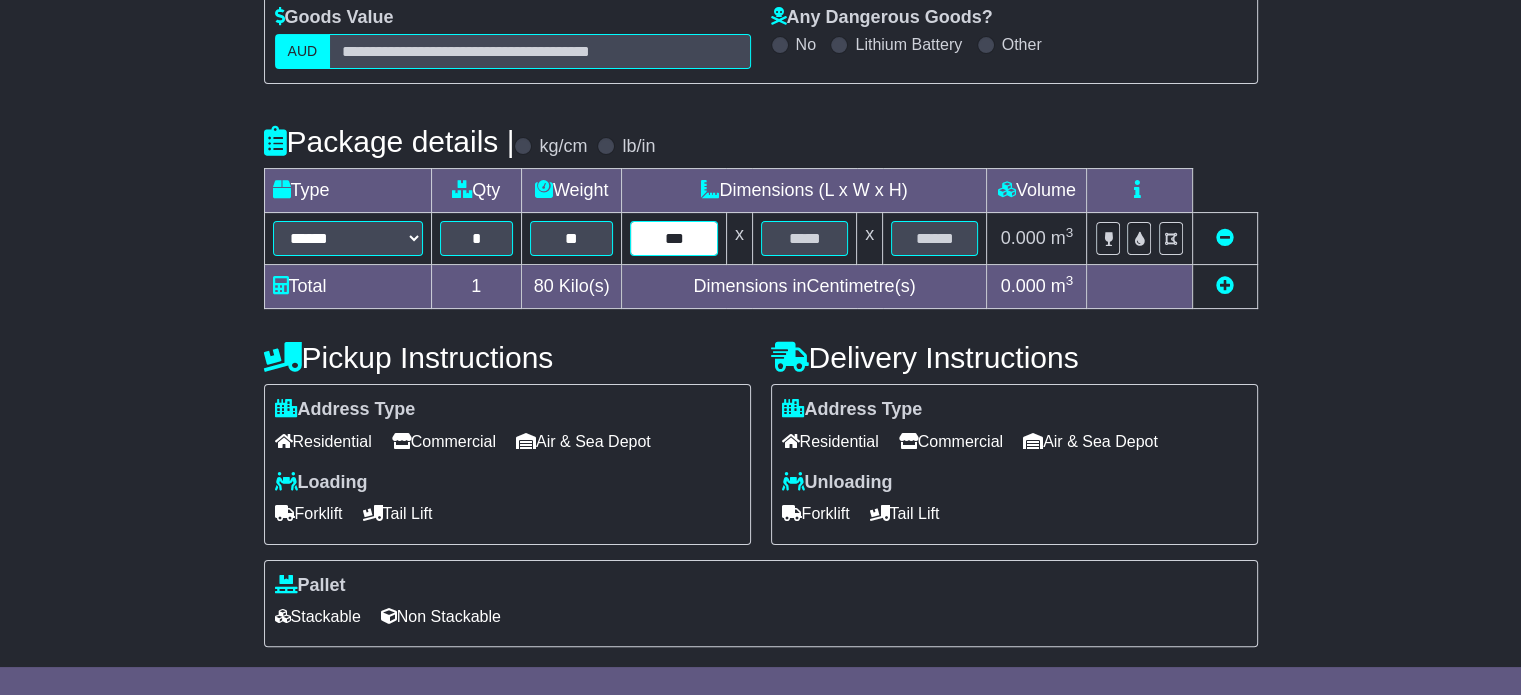 type on "***" 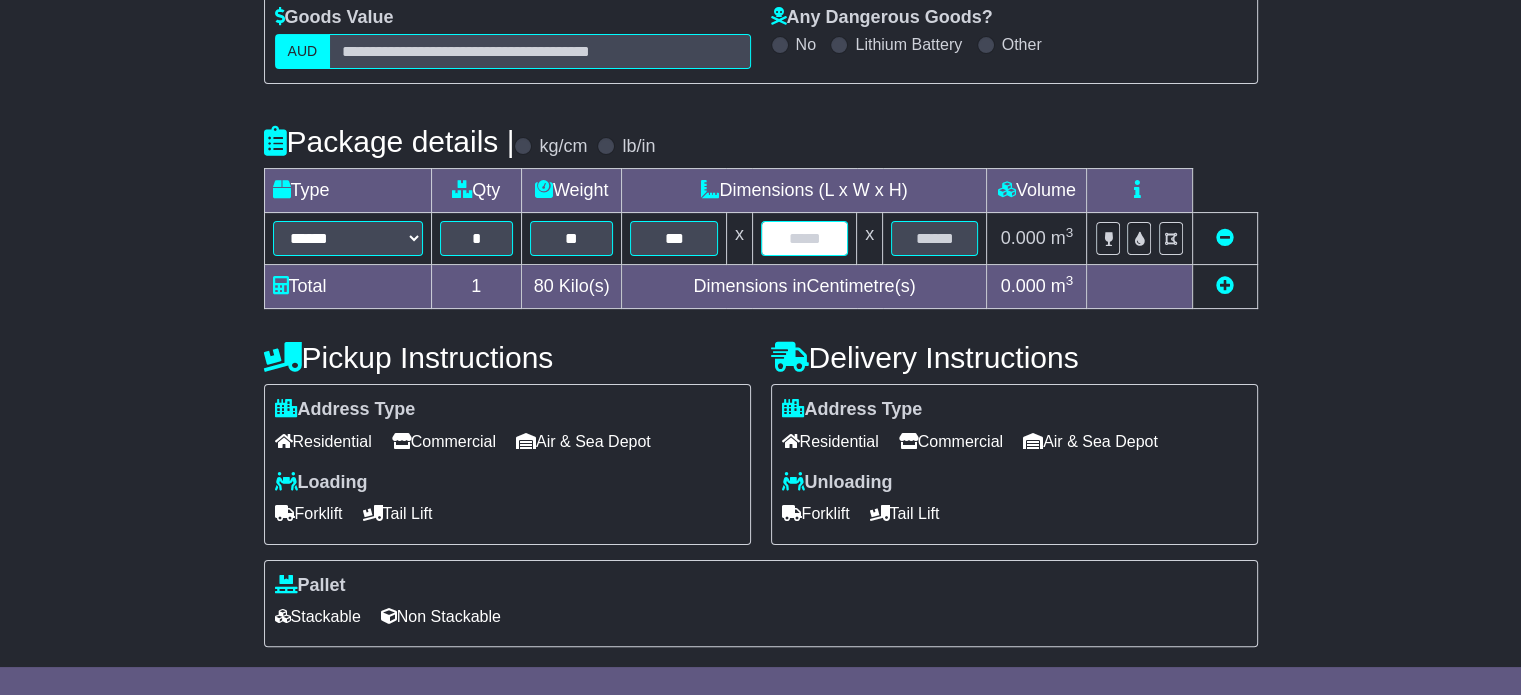 click at bounding box center (804, 238) 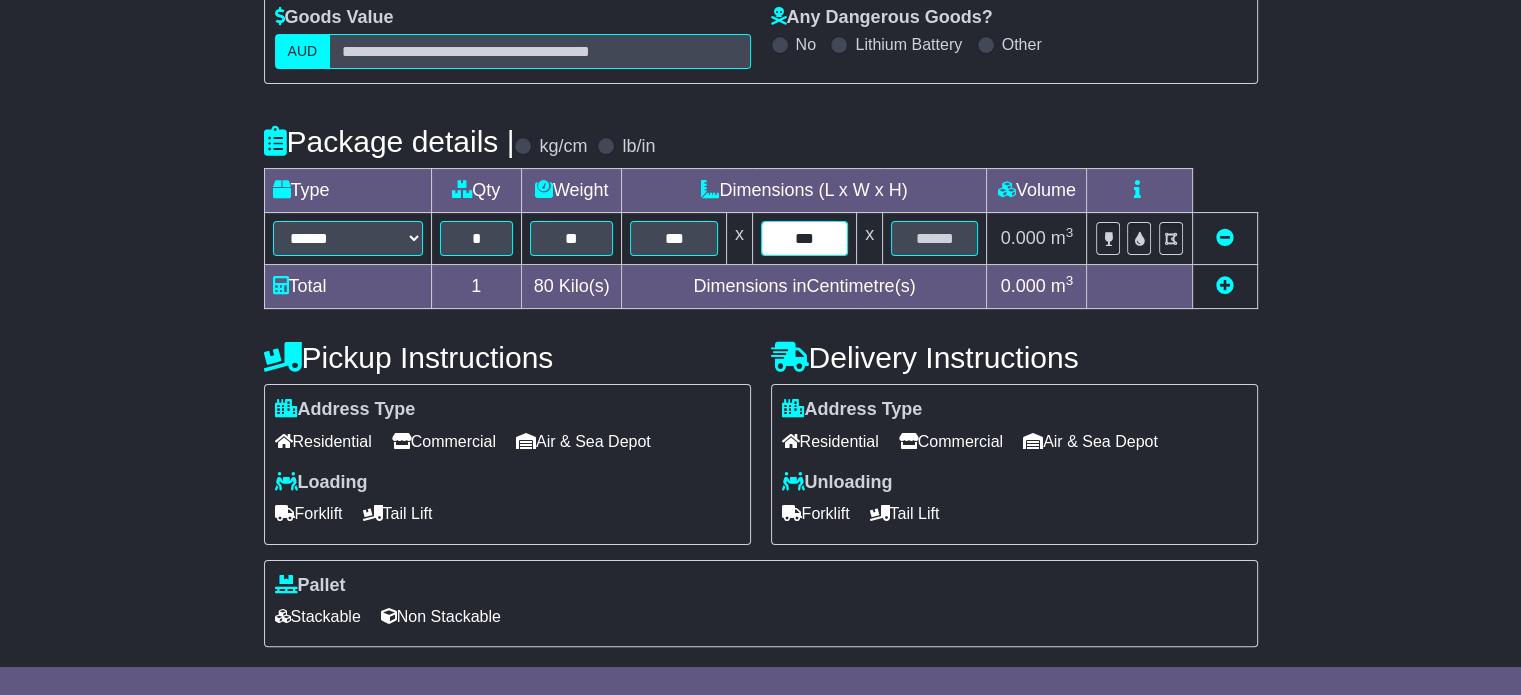 type on "***" 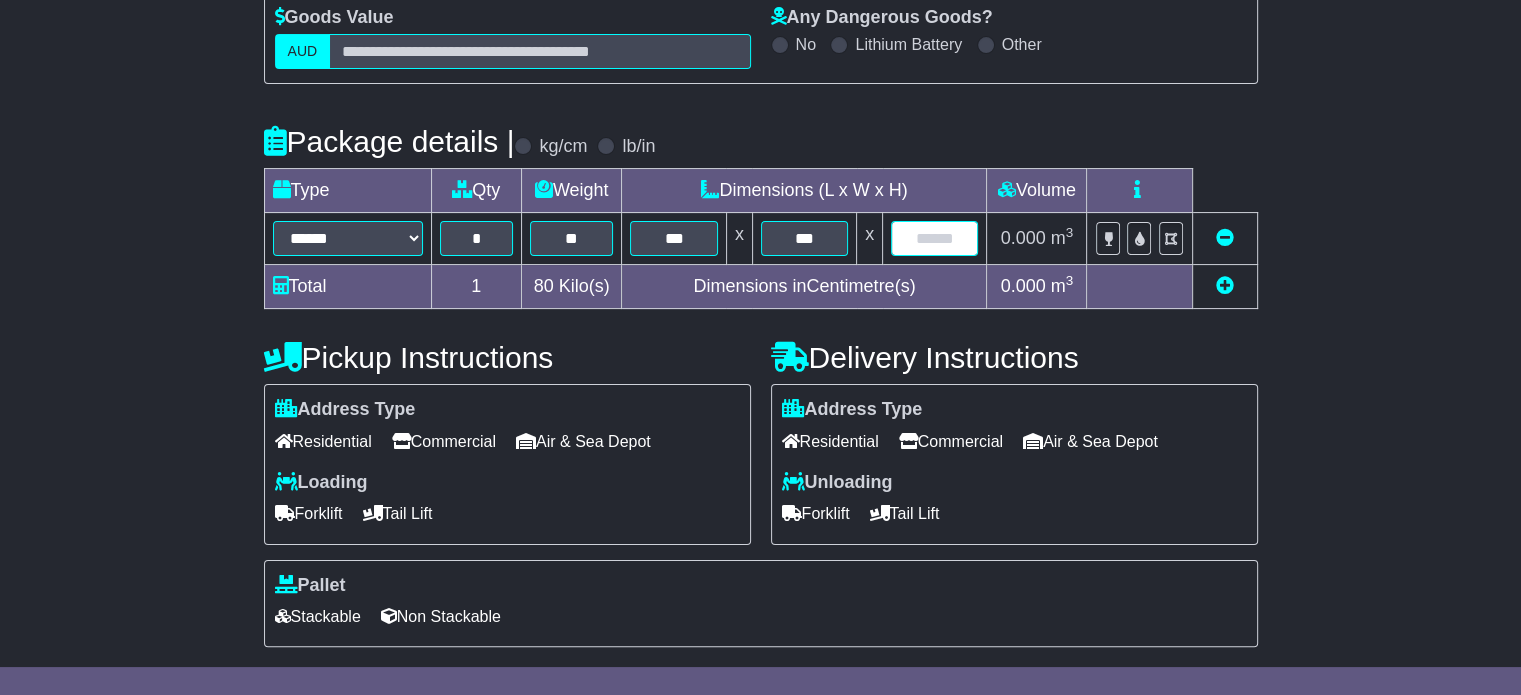 click at bounding box center [934, 238] 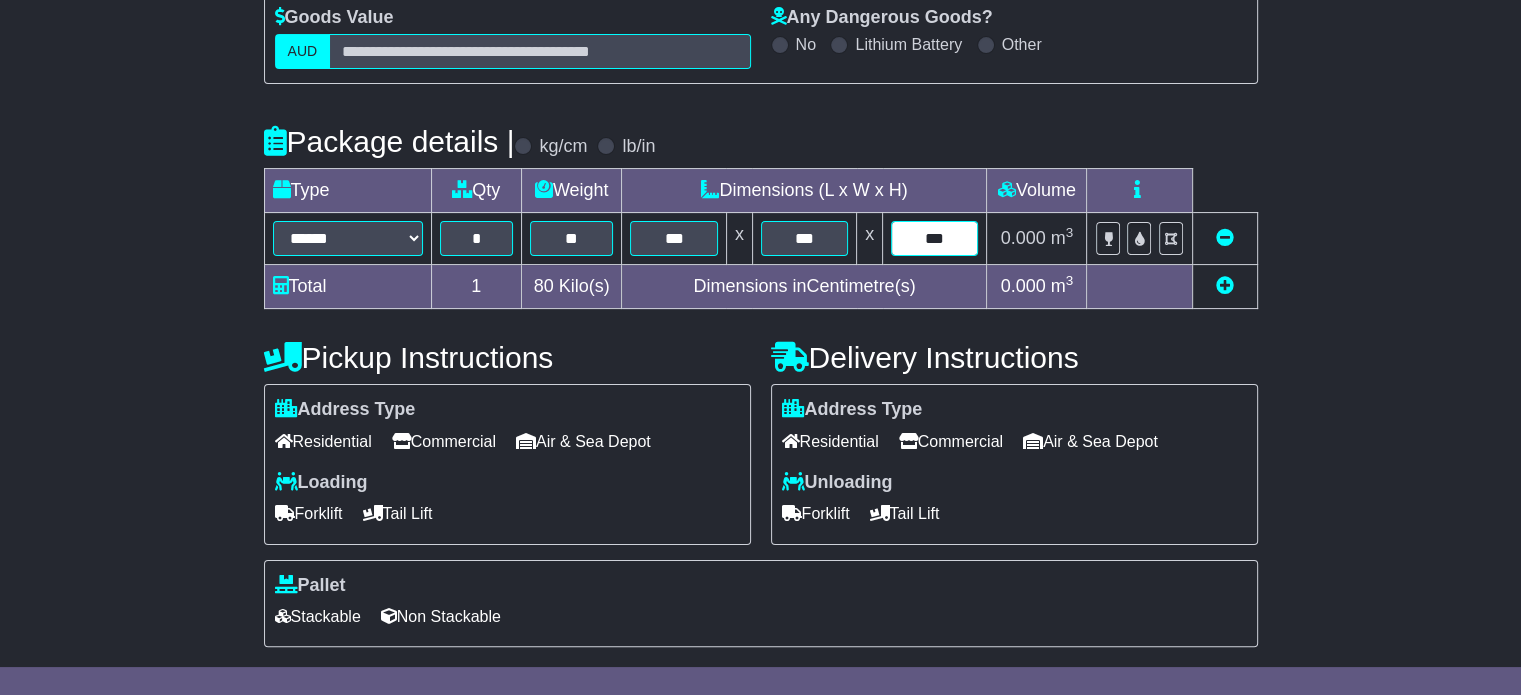 type on "***" 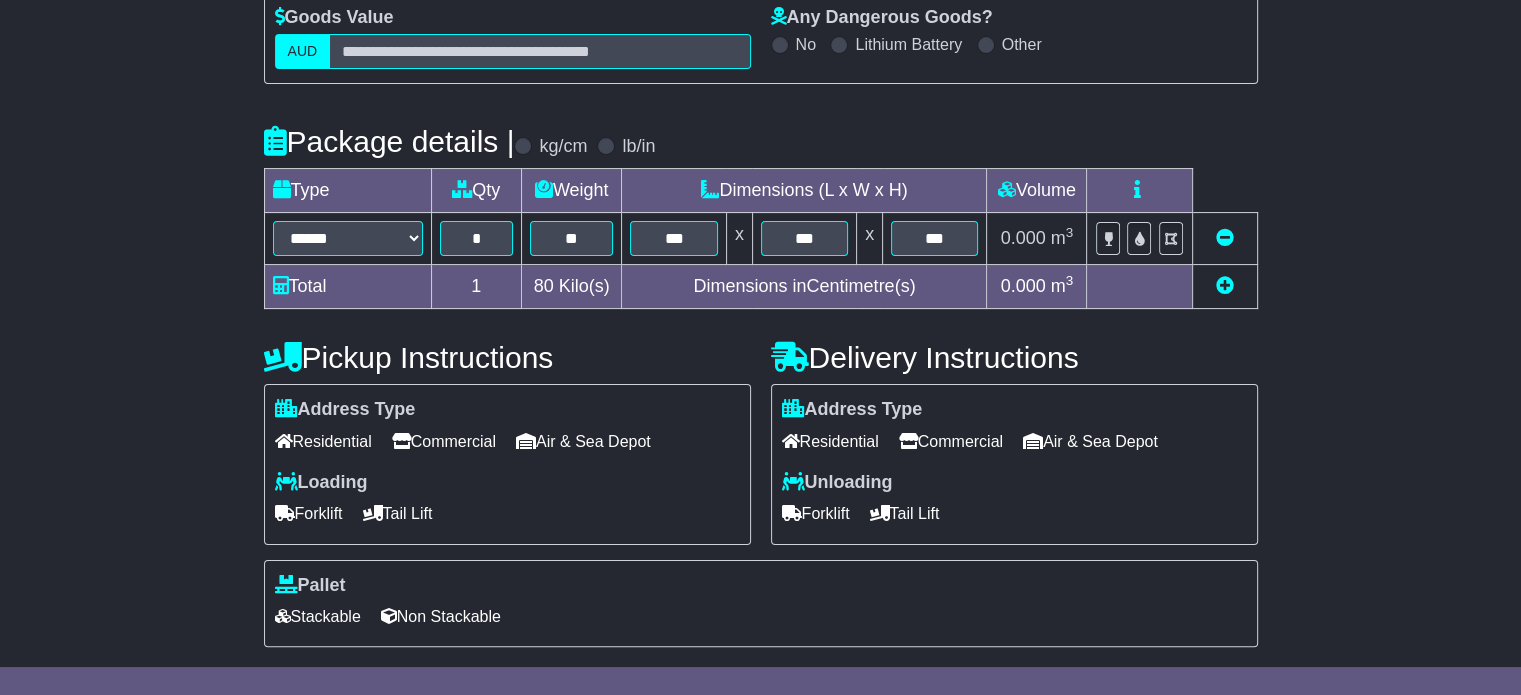 click on "Commercial" at bounding box center (951, 441) 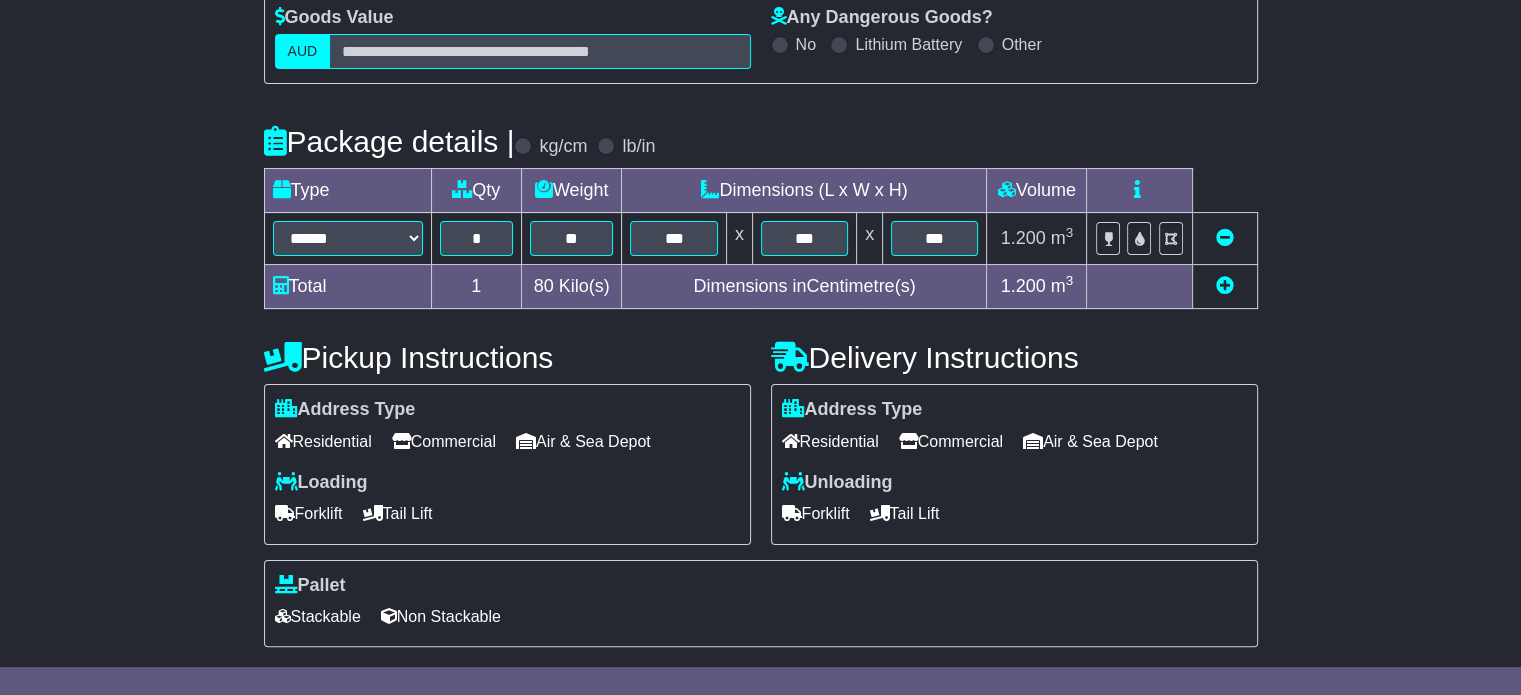 click on "Commercial" at bounding box center [444, 441] 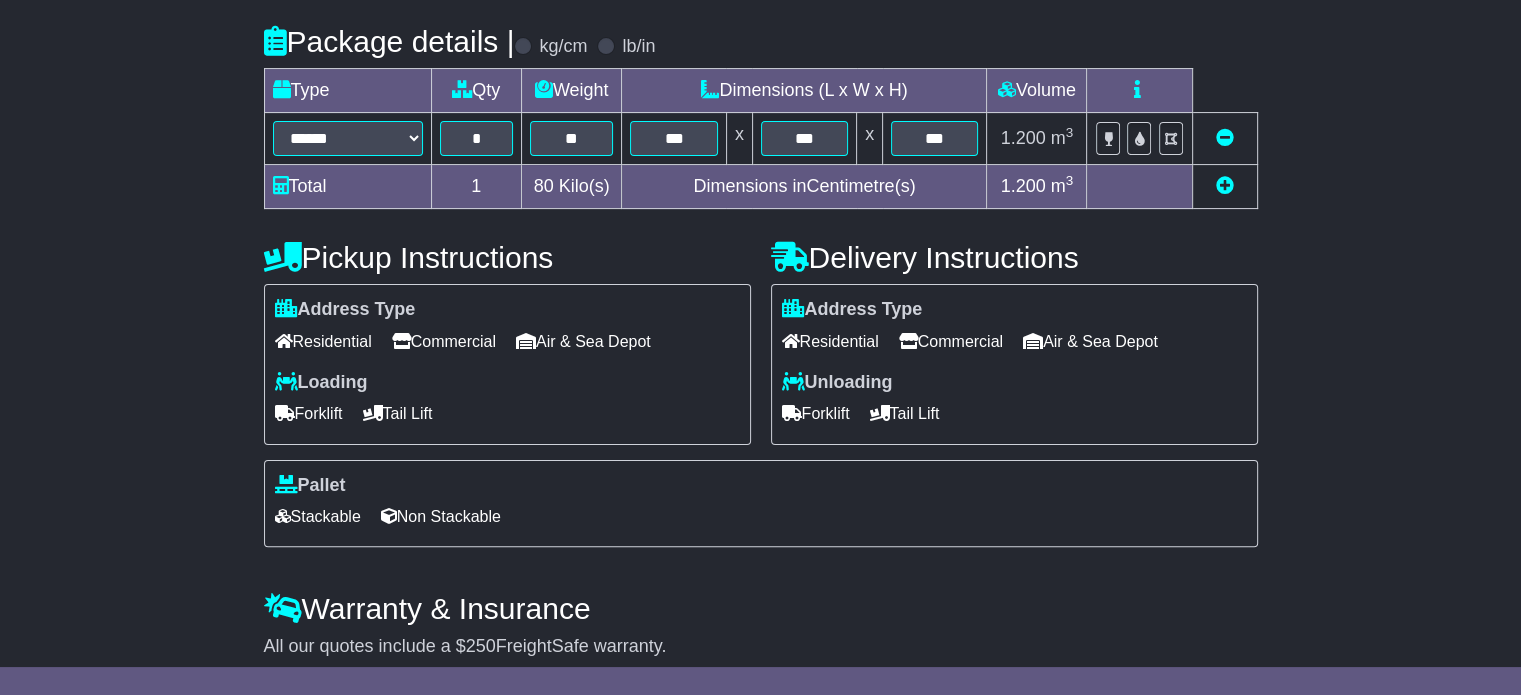 scroll, scrollTop: 540, scrollLeft: 0, axis: vertical 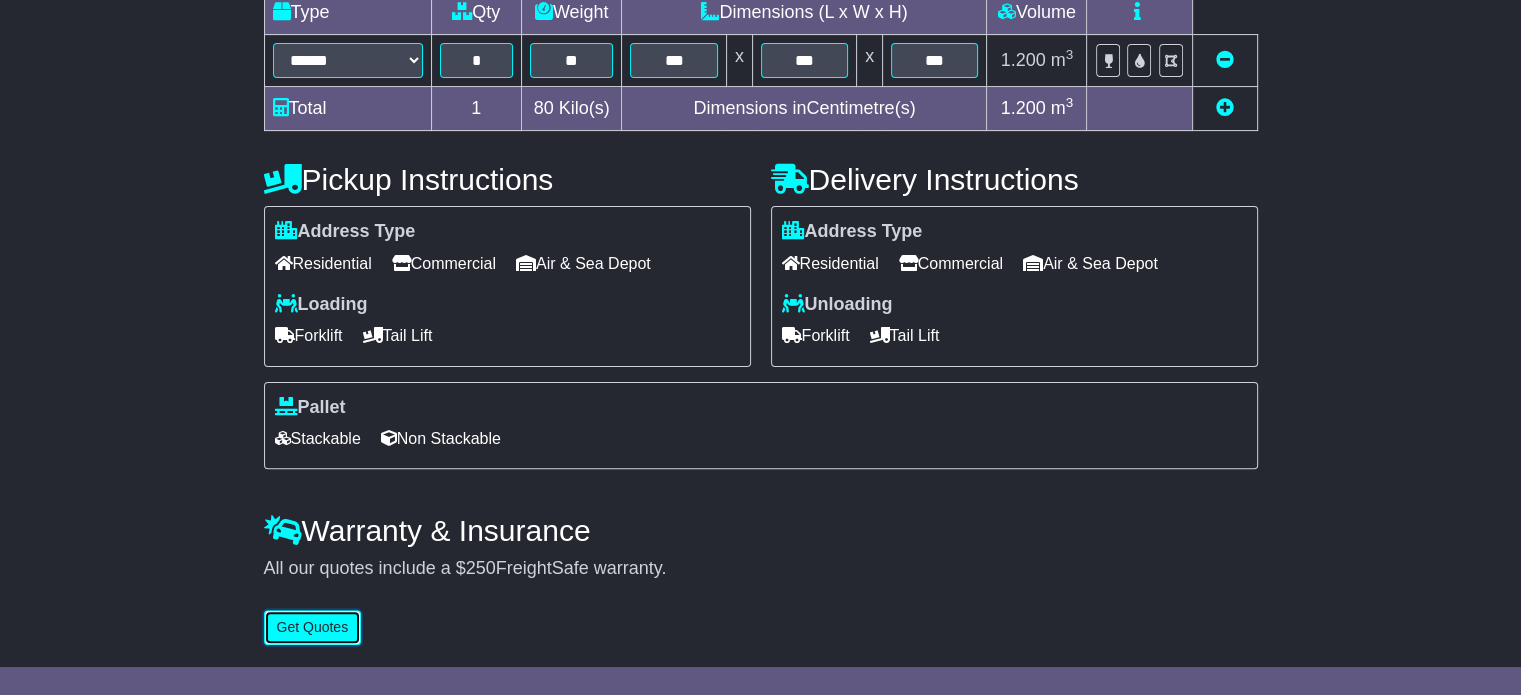 click on "Get Quotes" at bounding box center [313, 627] 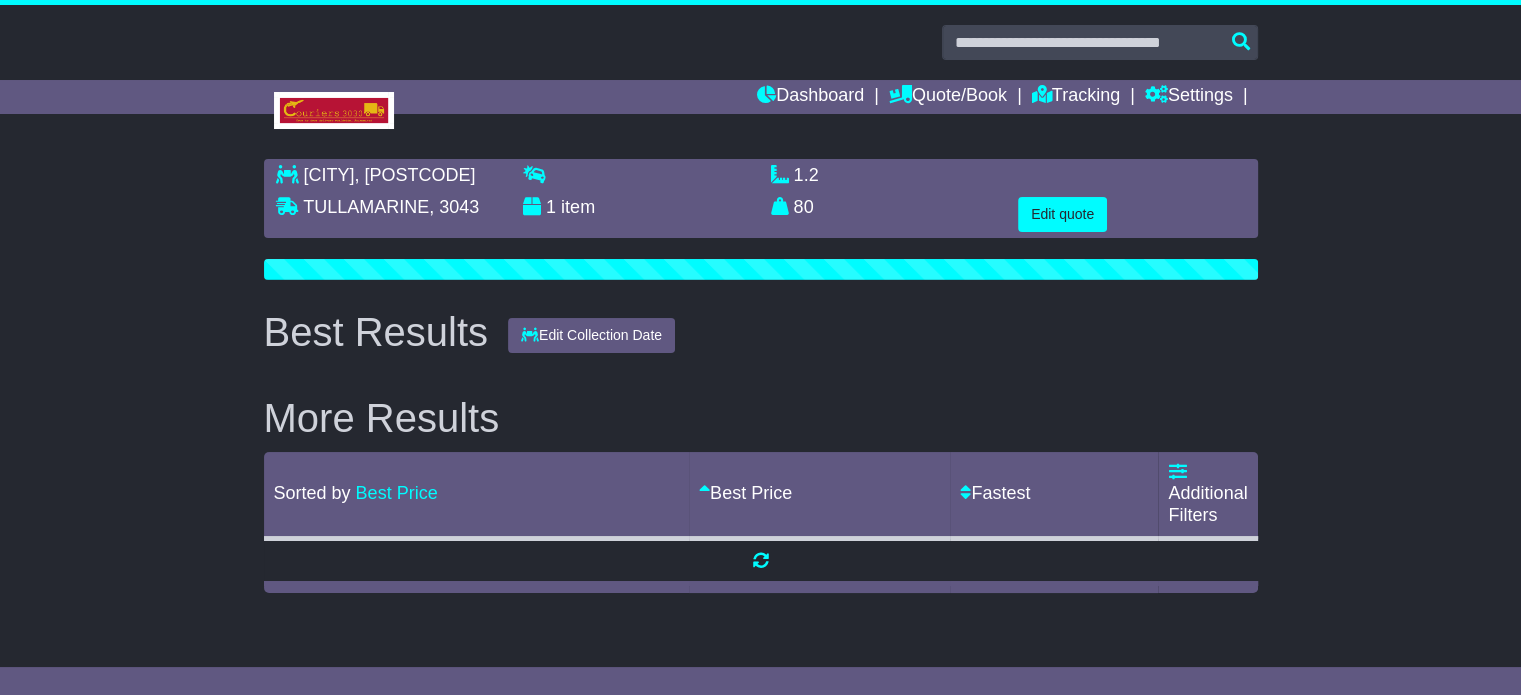 scroll, scrollTop: 0, scrollLeft: 0, axis: both 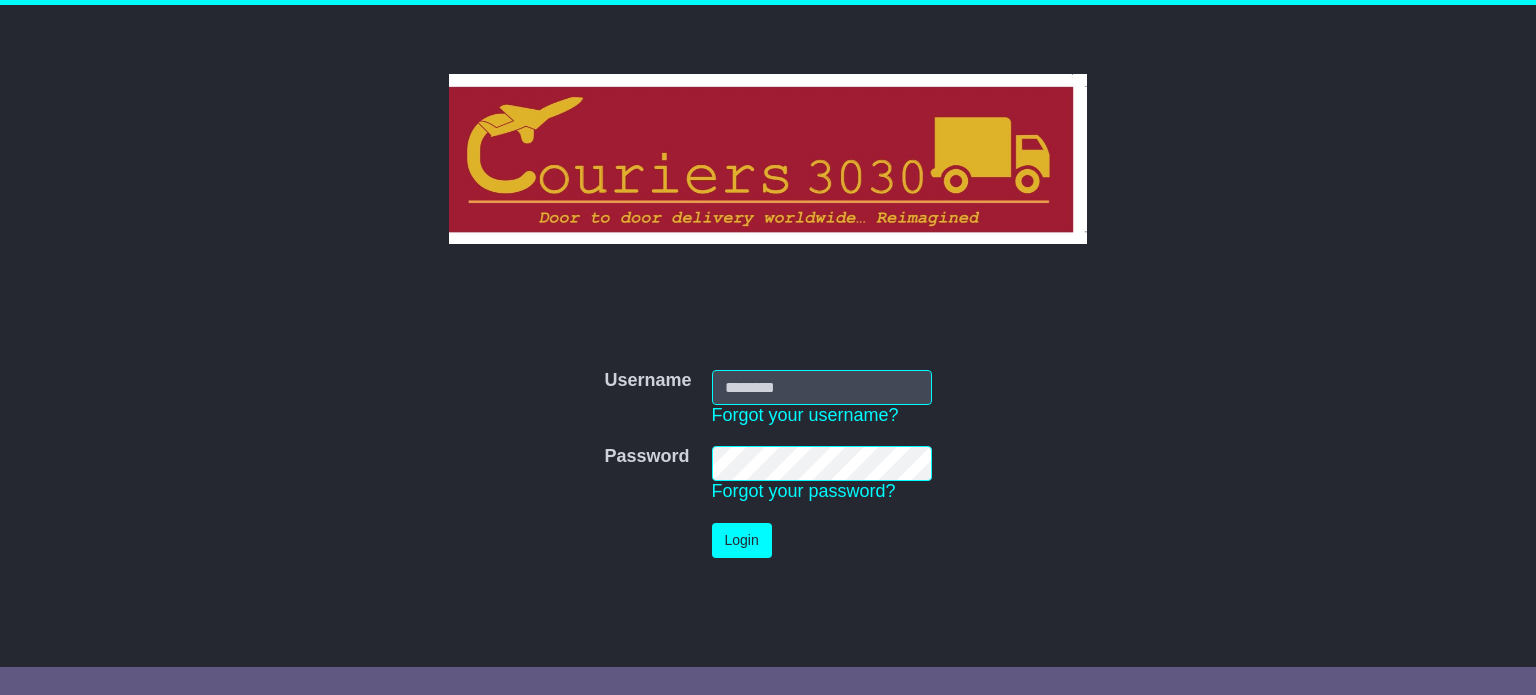 type on "**********" 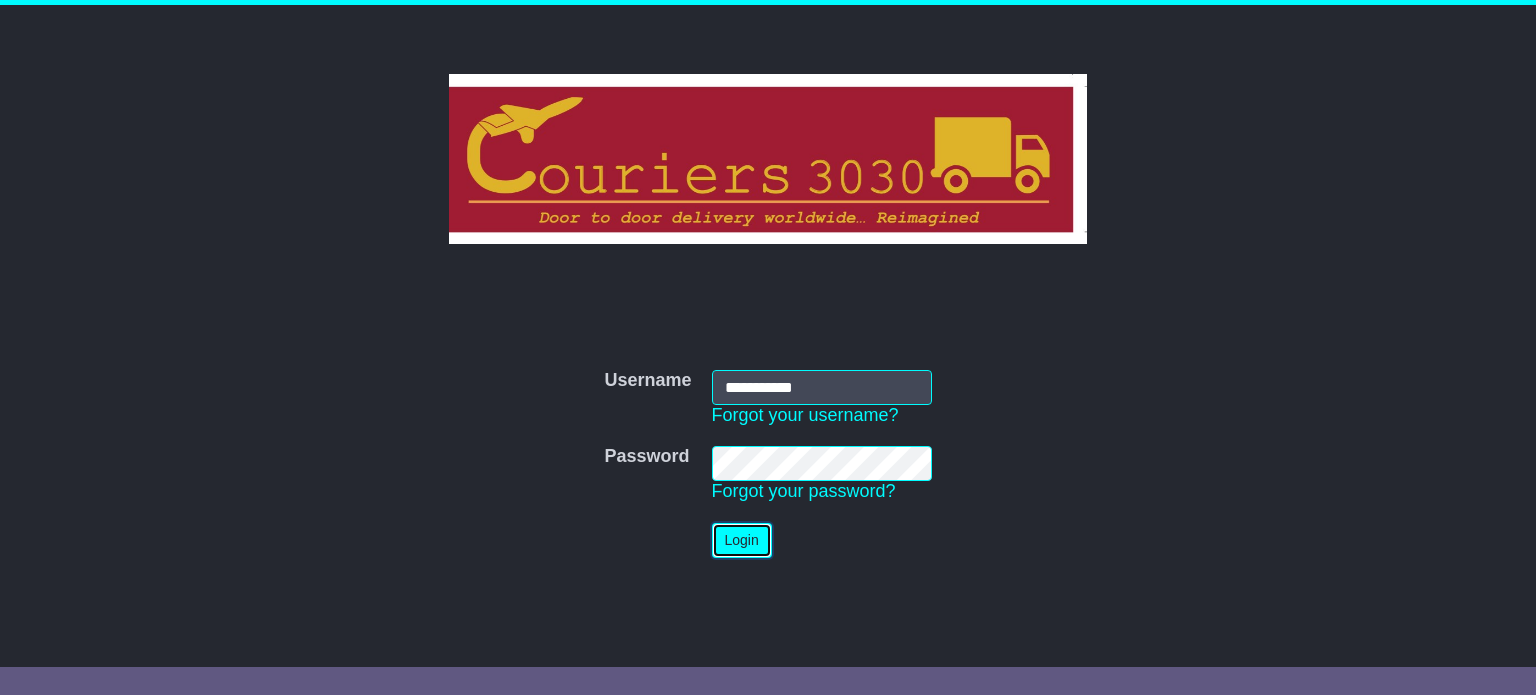 click on "Login" at bounding box center [742, 540] 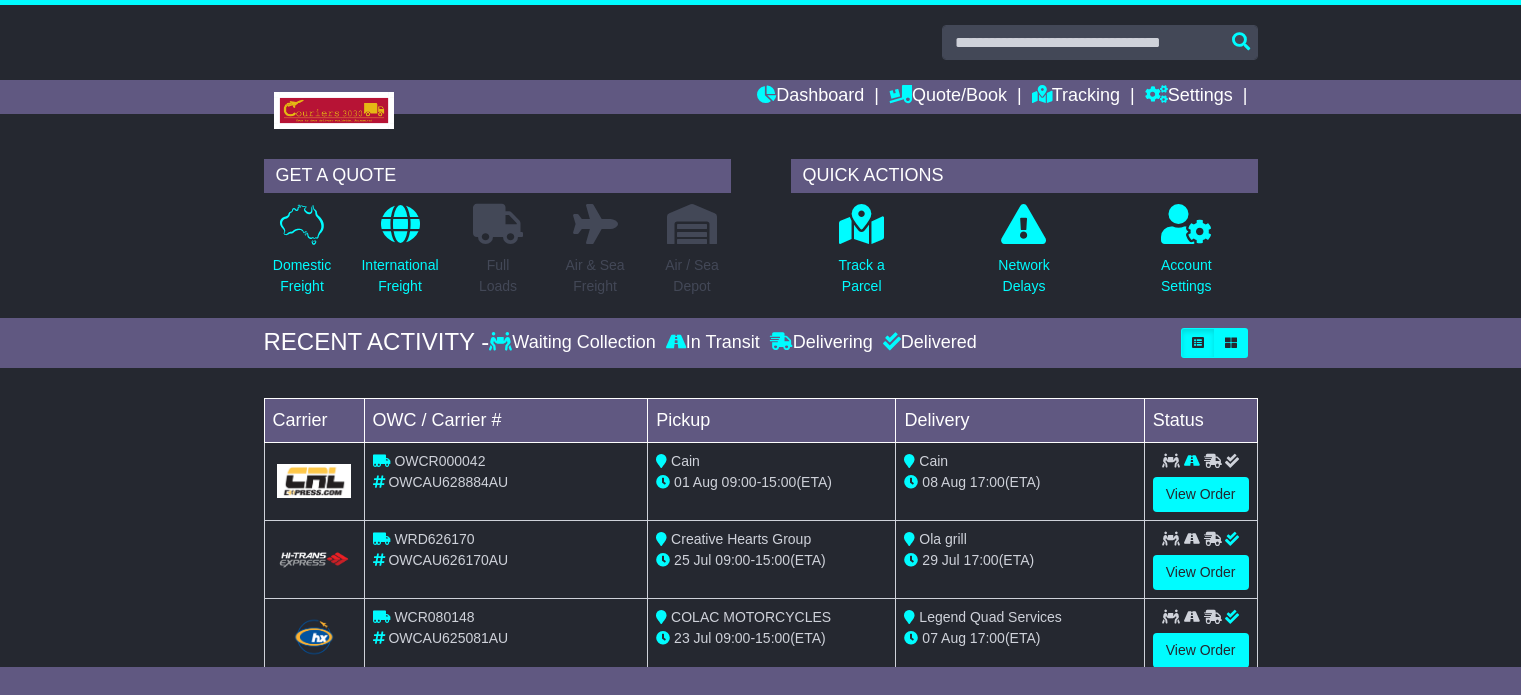 scroll, scrollTop: 0, scrollLeft: 0, axis: both 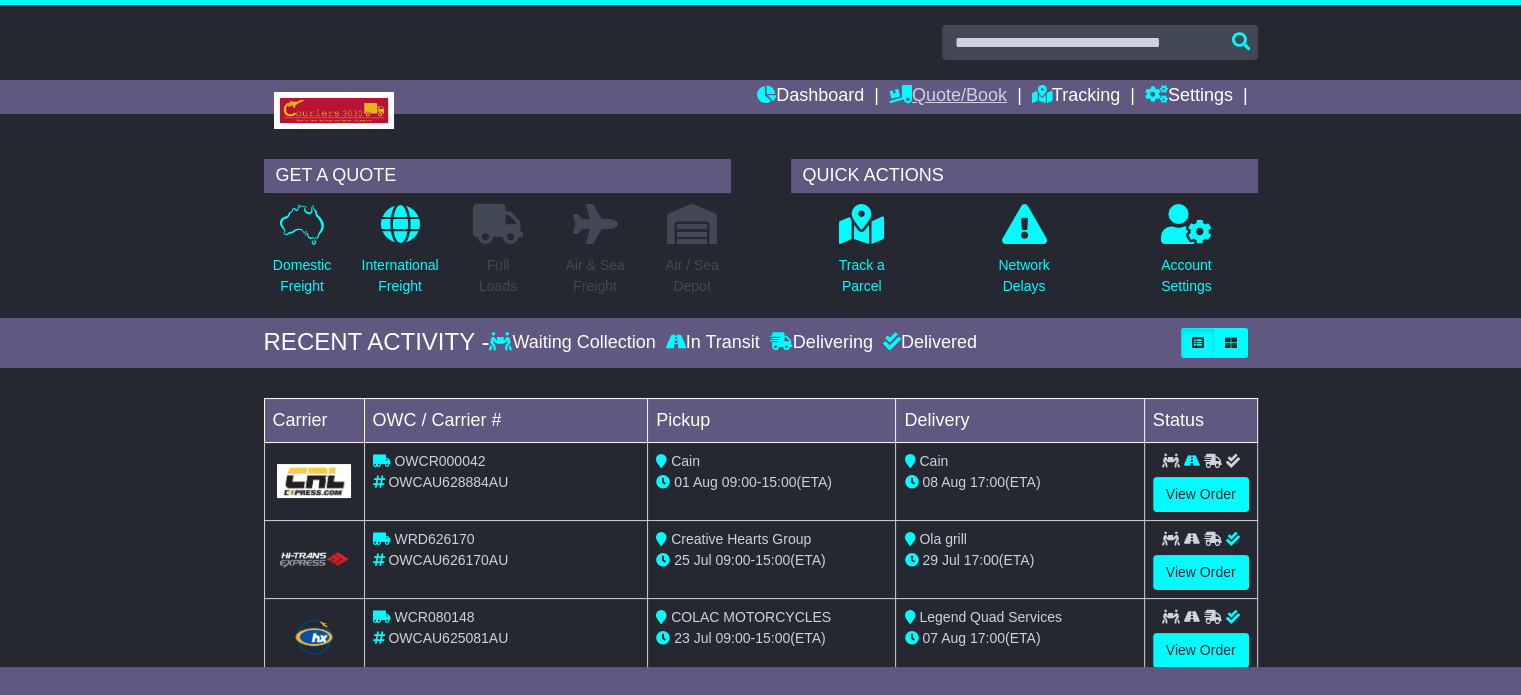click on "Quote/Book" at bounding box center (948, 97) 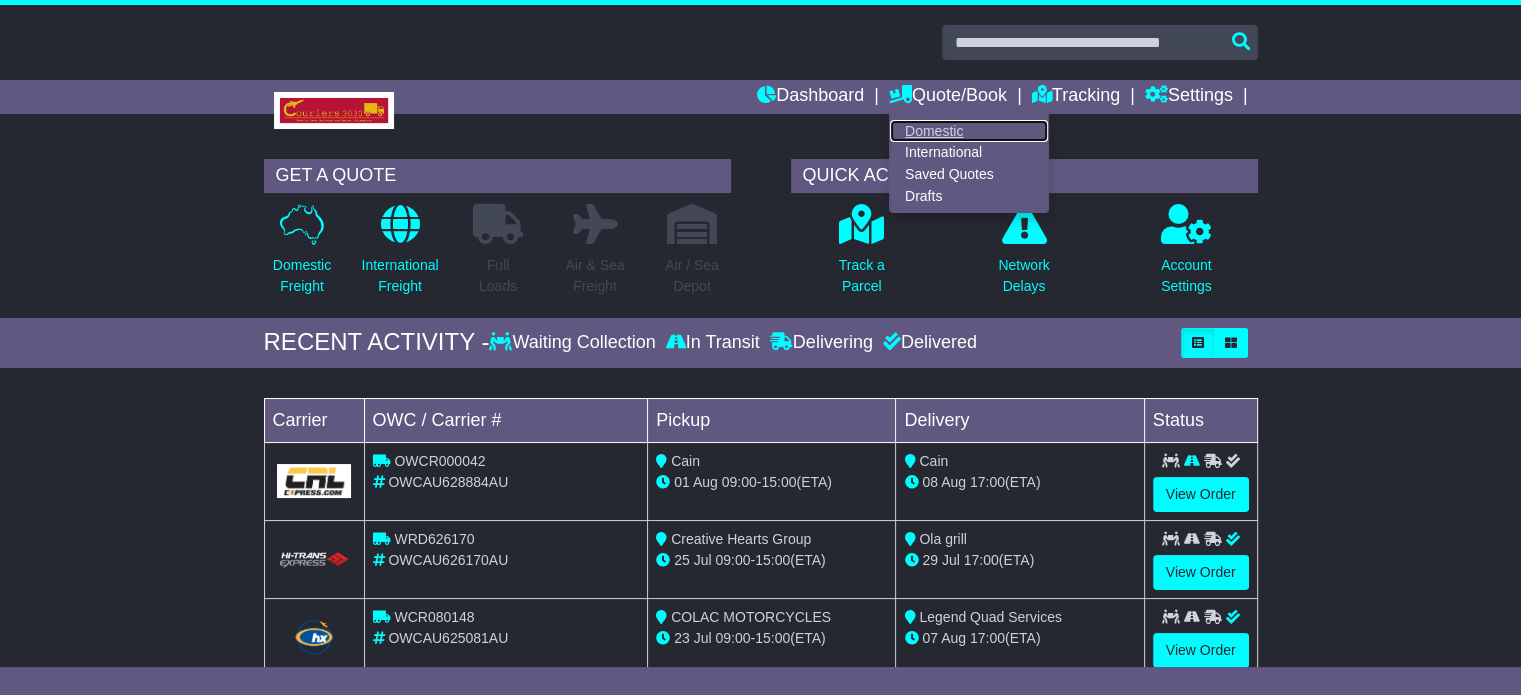 click on "Domestic" at bounding box center (969, 131) 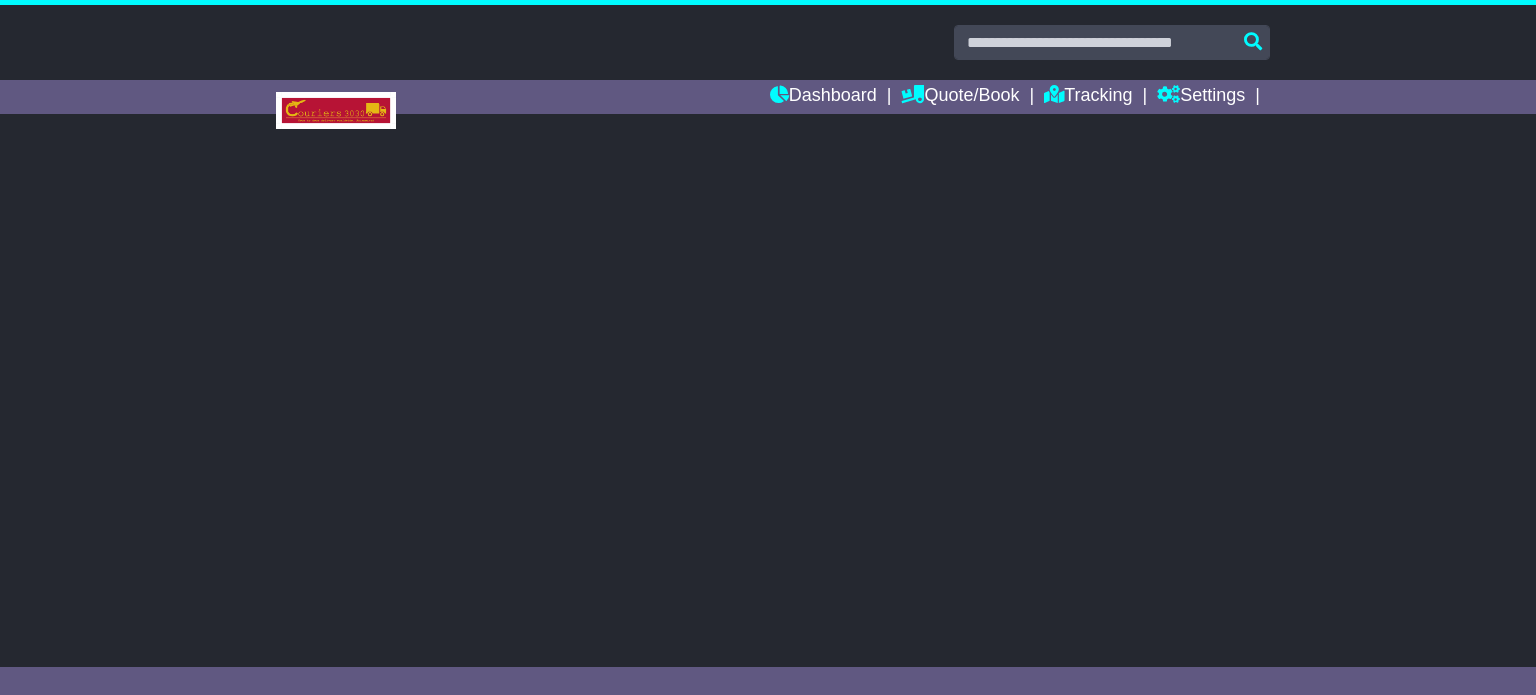 scroll, scrollTop: 0, scrollLeft: 0, axis: both 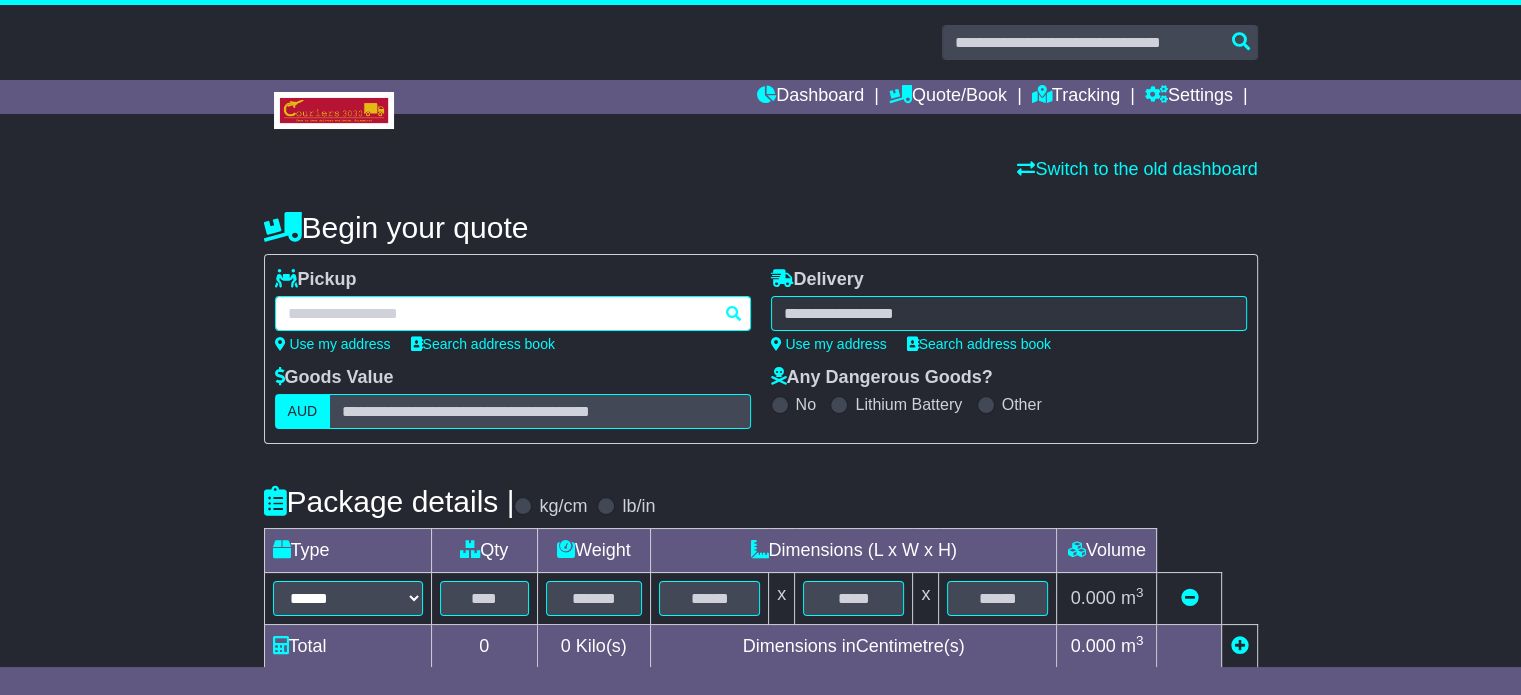 click at bounding box center (513, 313) 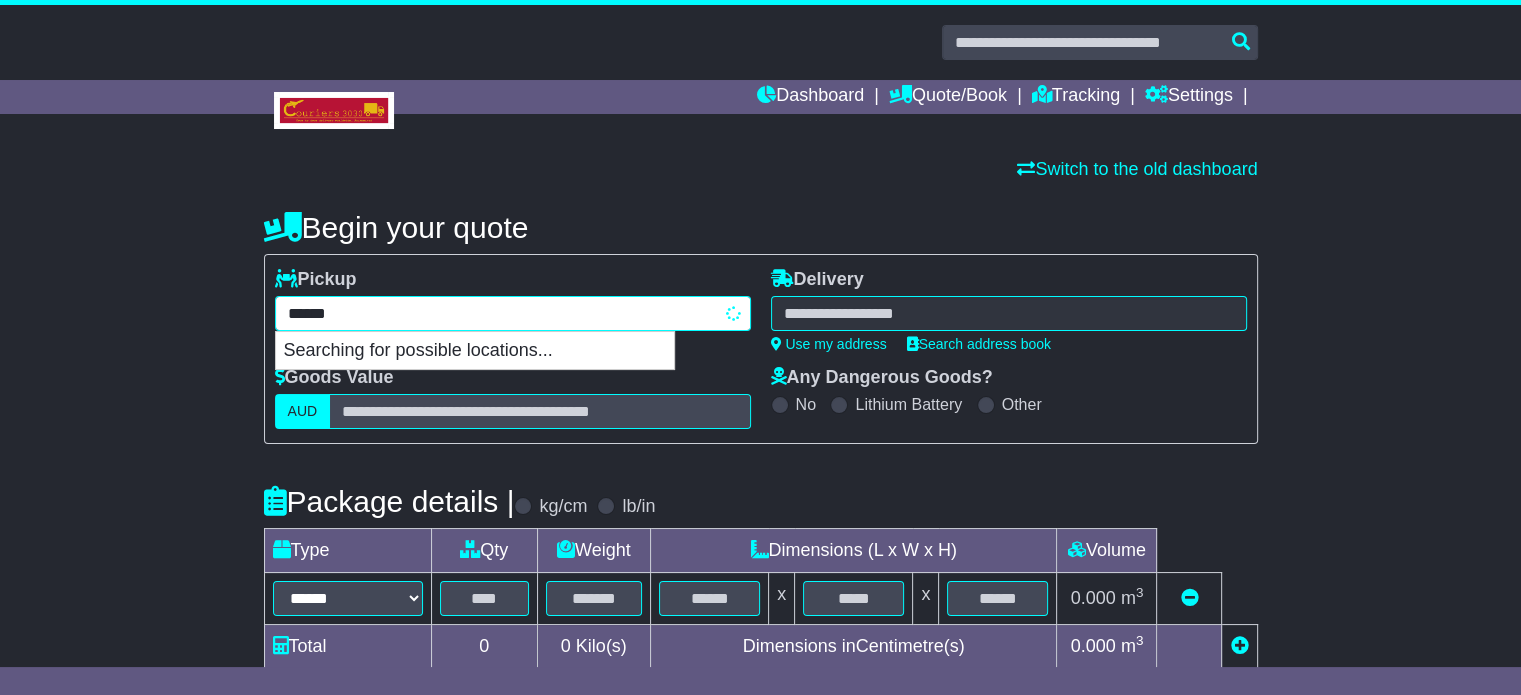 select 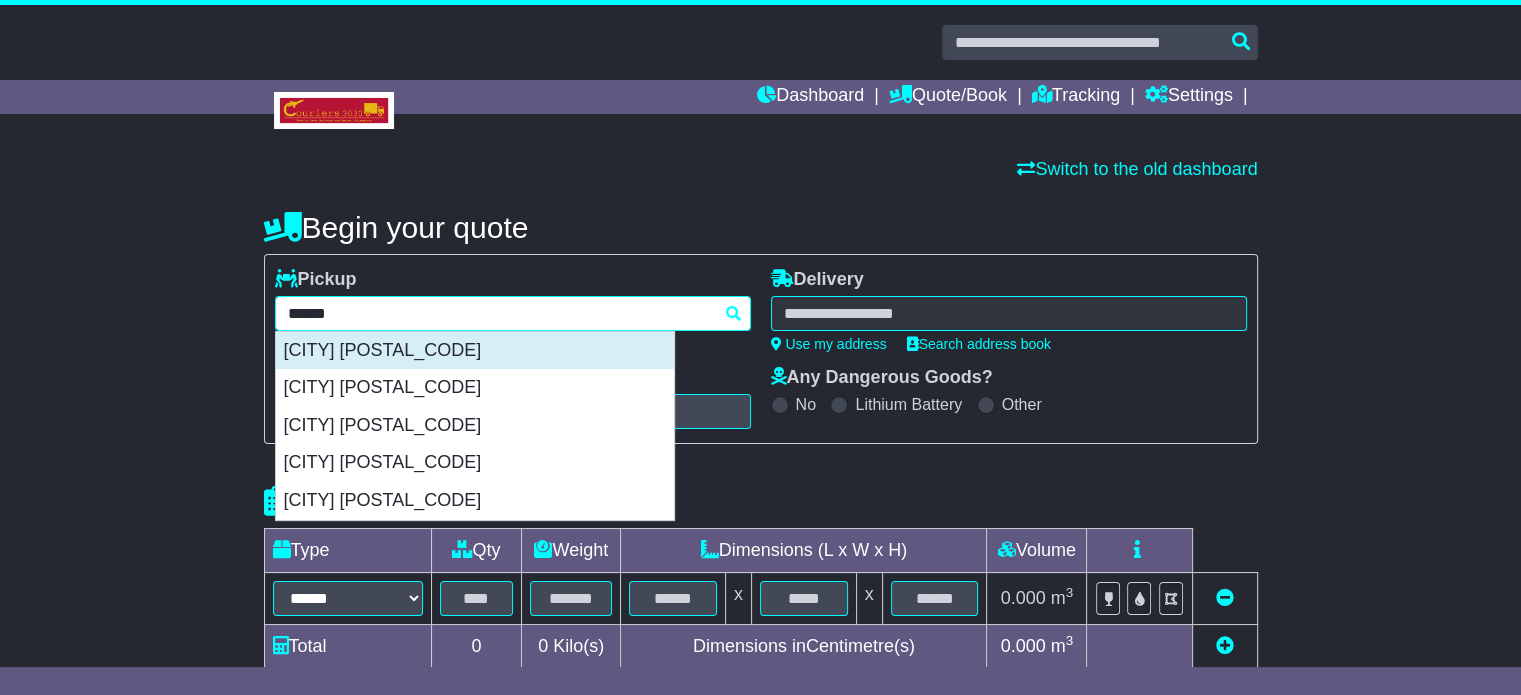 click on "DARWIN 0800" at bounding box center [475, 351] 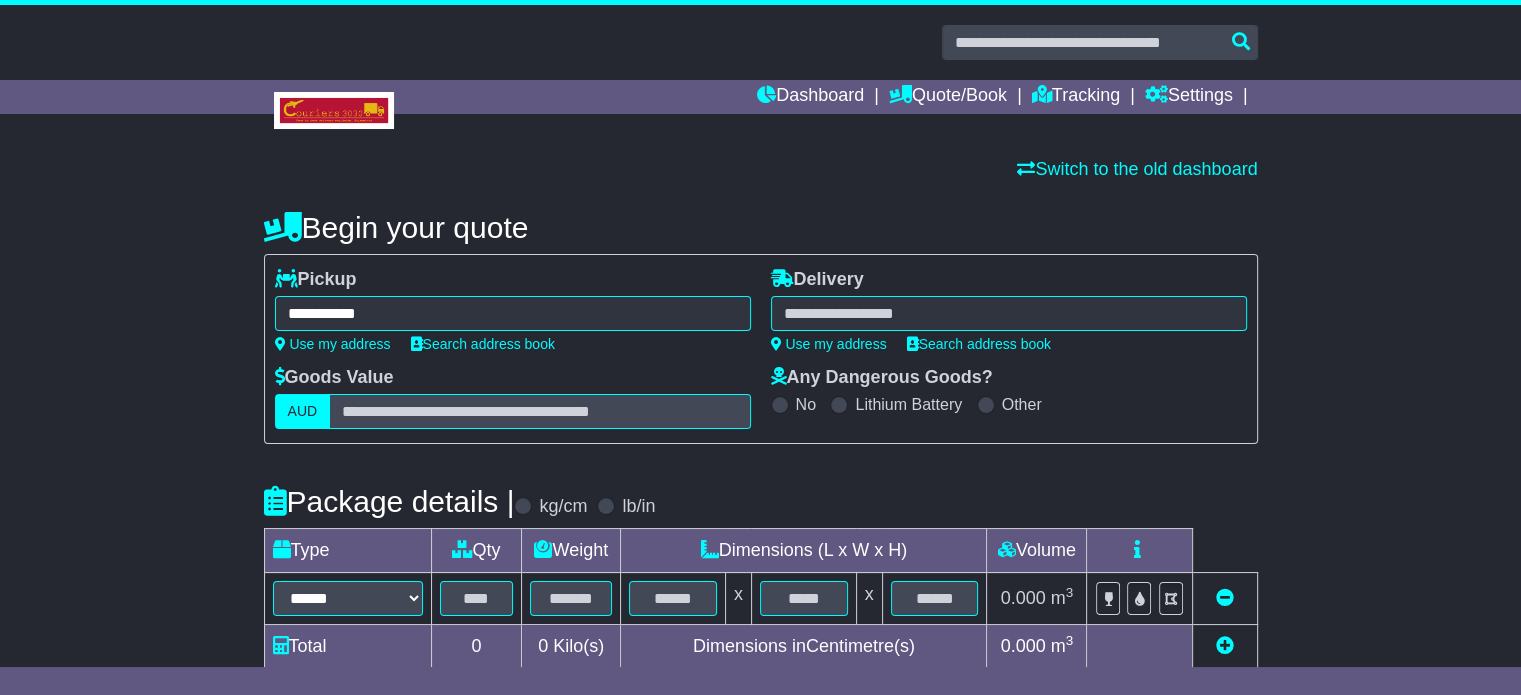 type on "**********" 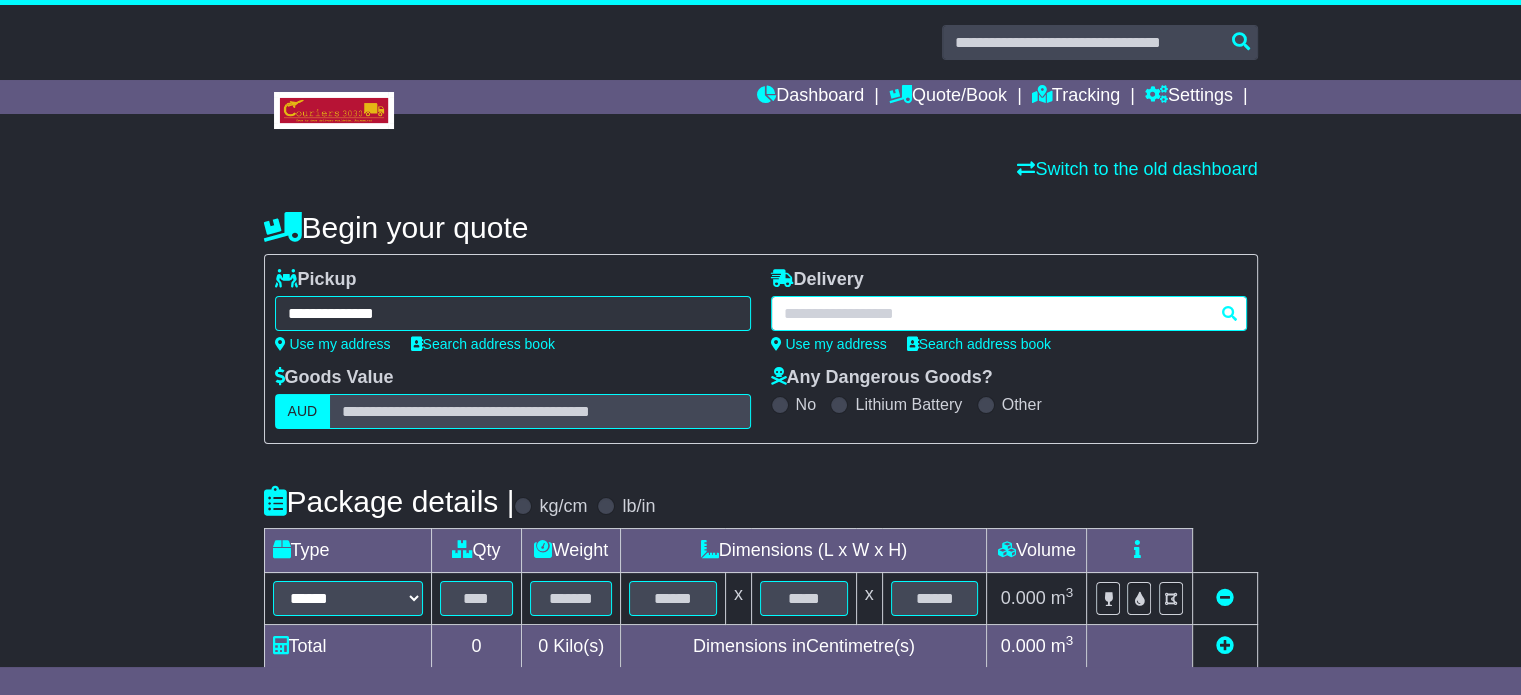 click at bounding box center (1009, 313) 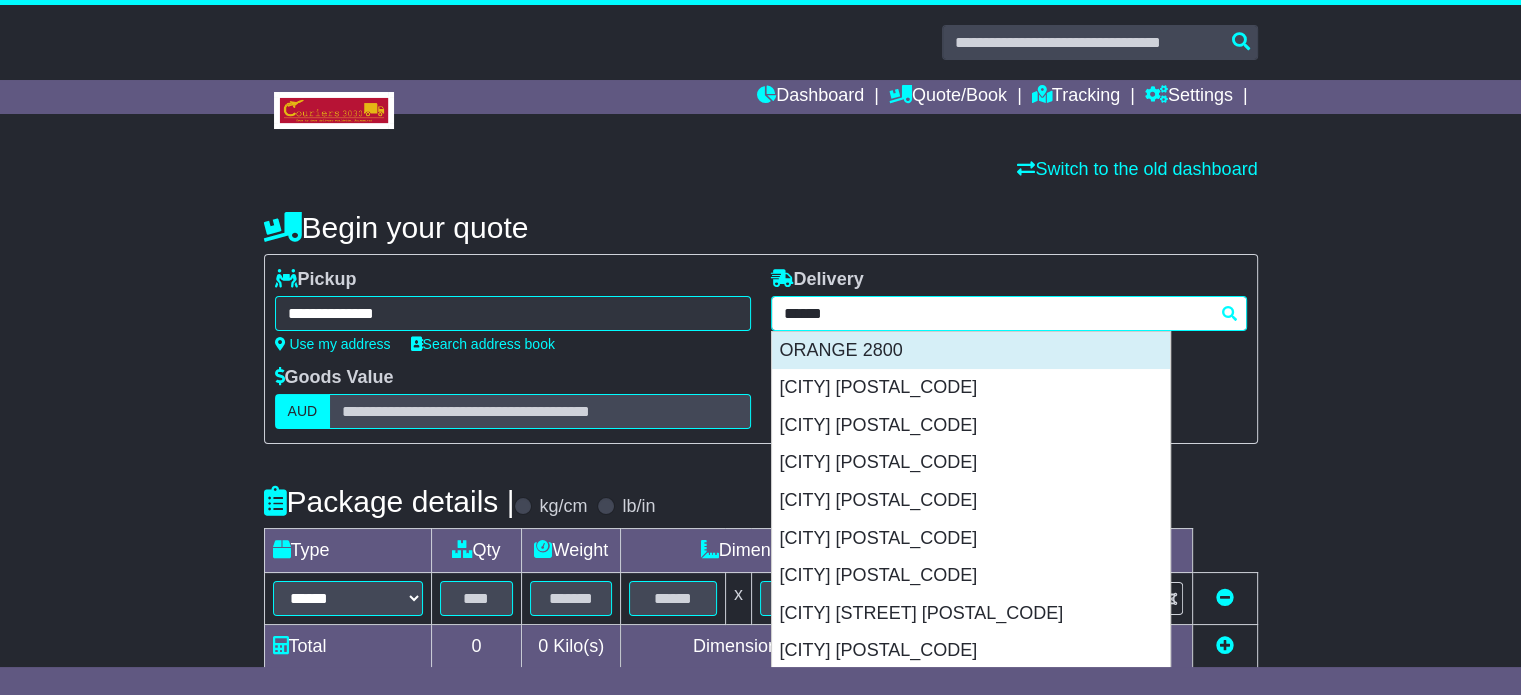click on "ORANGE 2800" at bounding box center [971, 351] 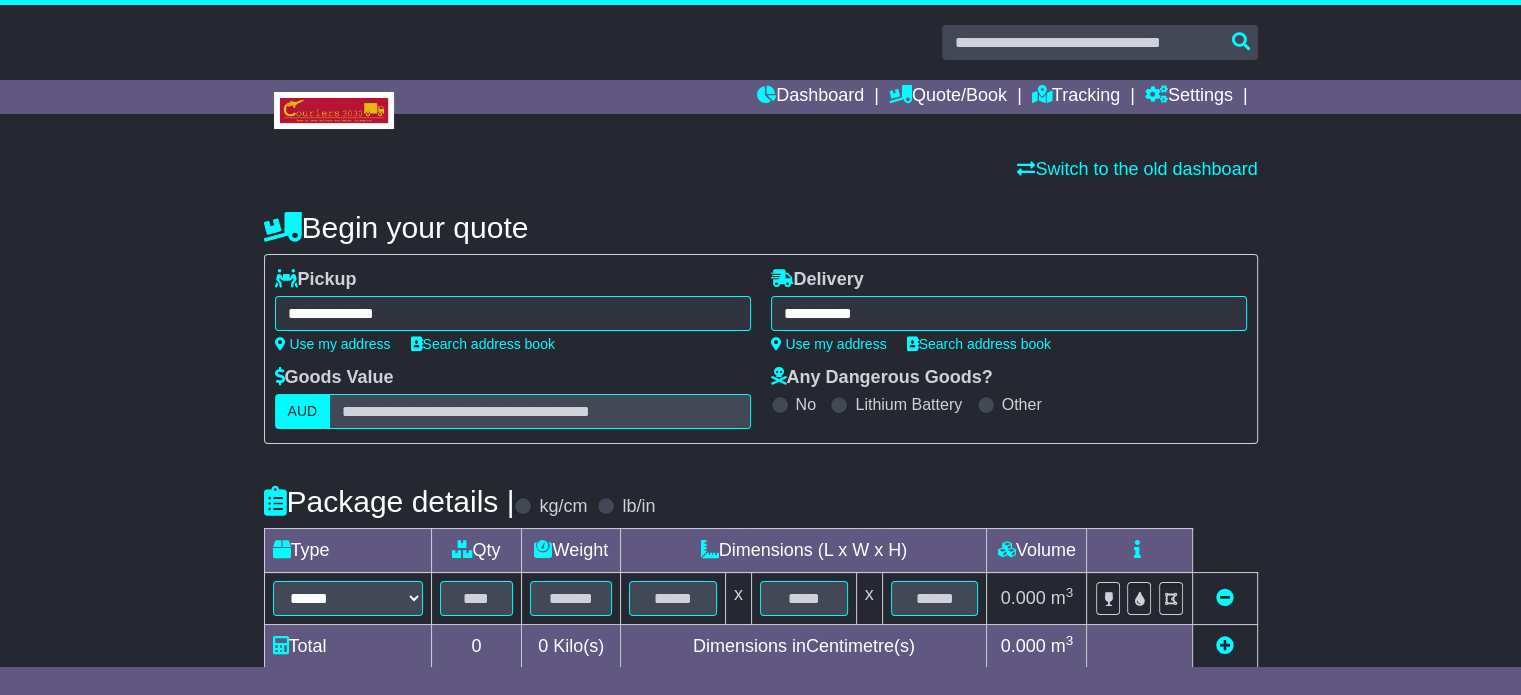 type on "**********" 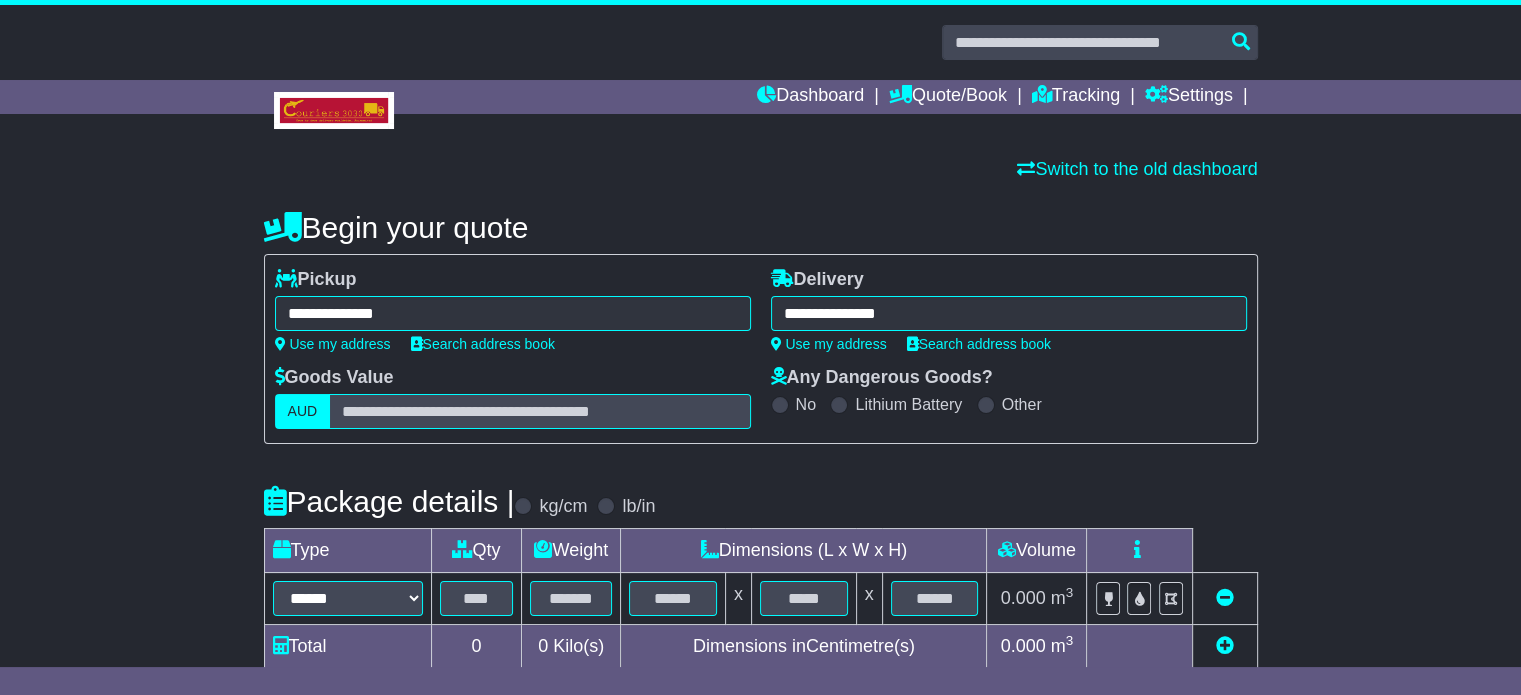 click on "Package details |
kg/cm
lb/in" at bounding box center [761, 501] 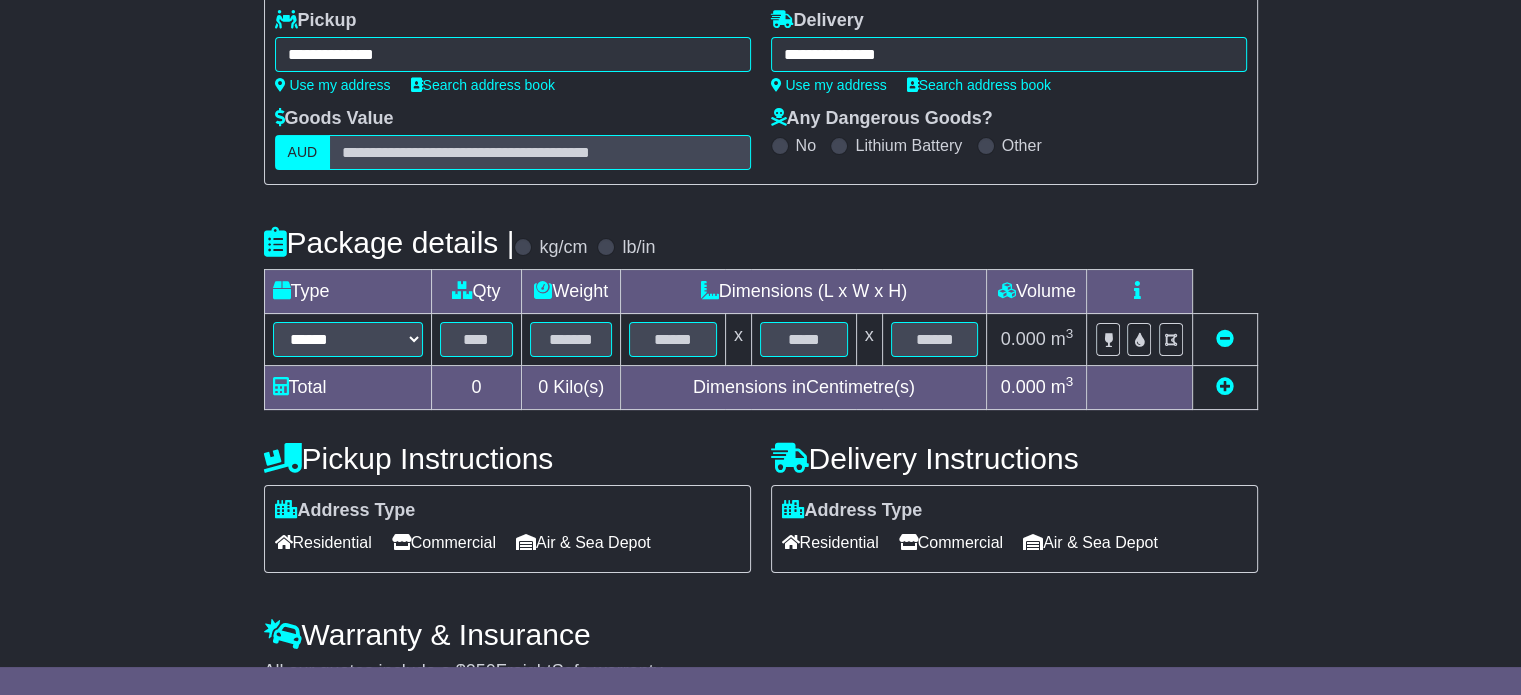 scroll, scrollTop: 360, scrollLeft: 0, axis: vertical 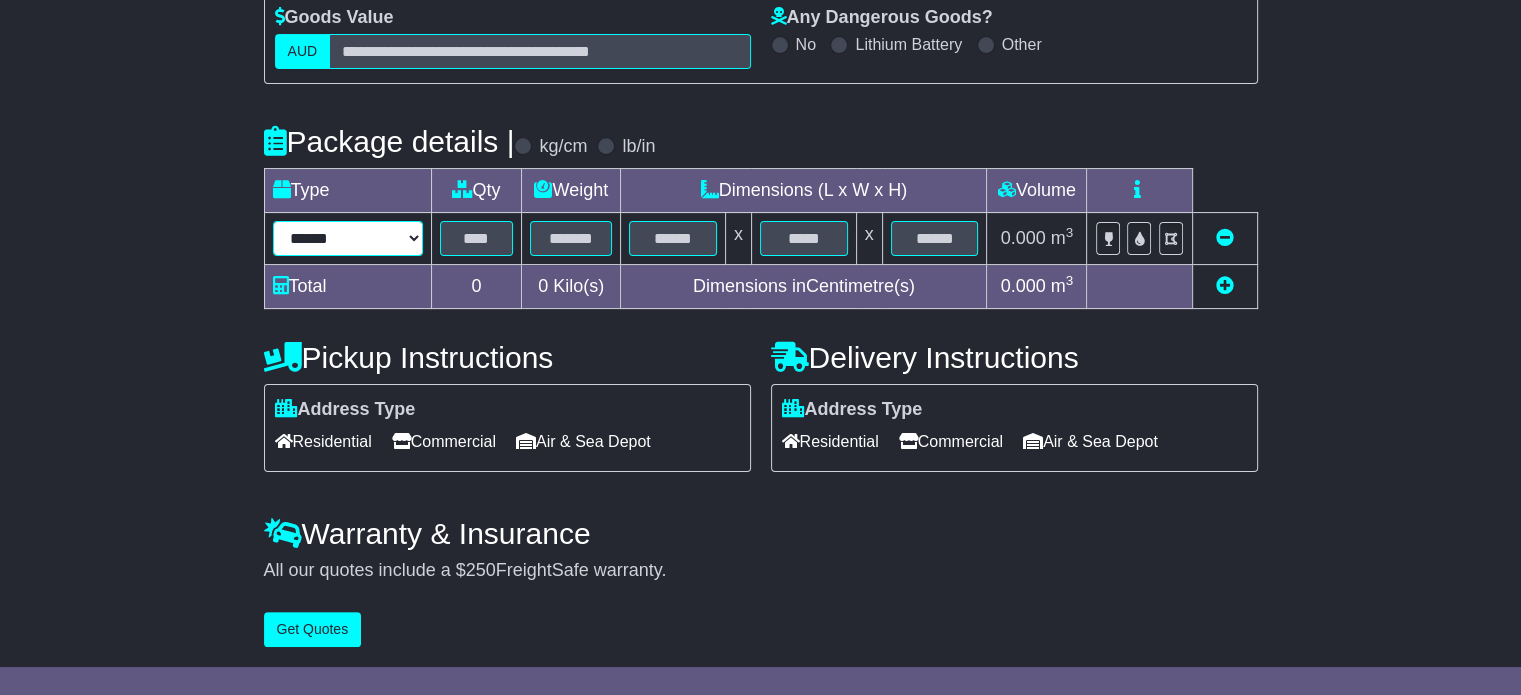 click on "****** ****** *** ******** ***** **** **** ****** *** *******" at bounding box center [348, 238] 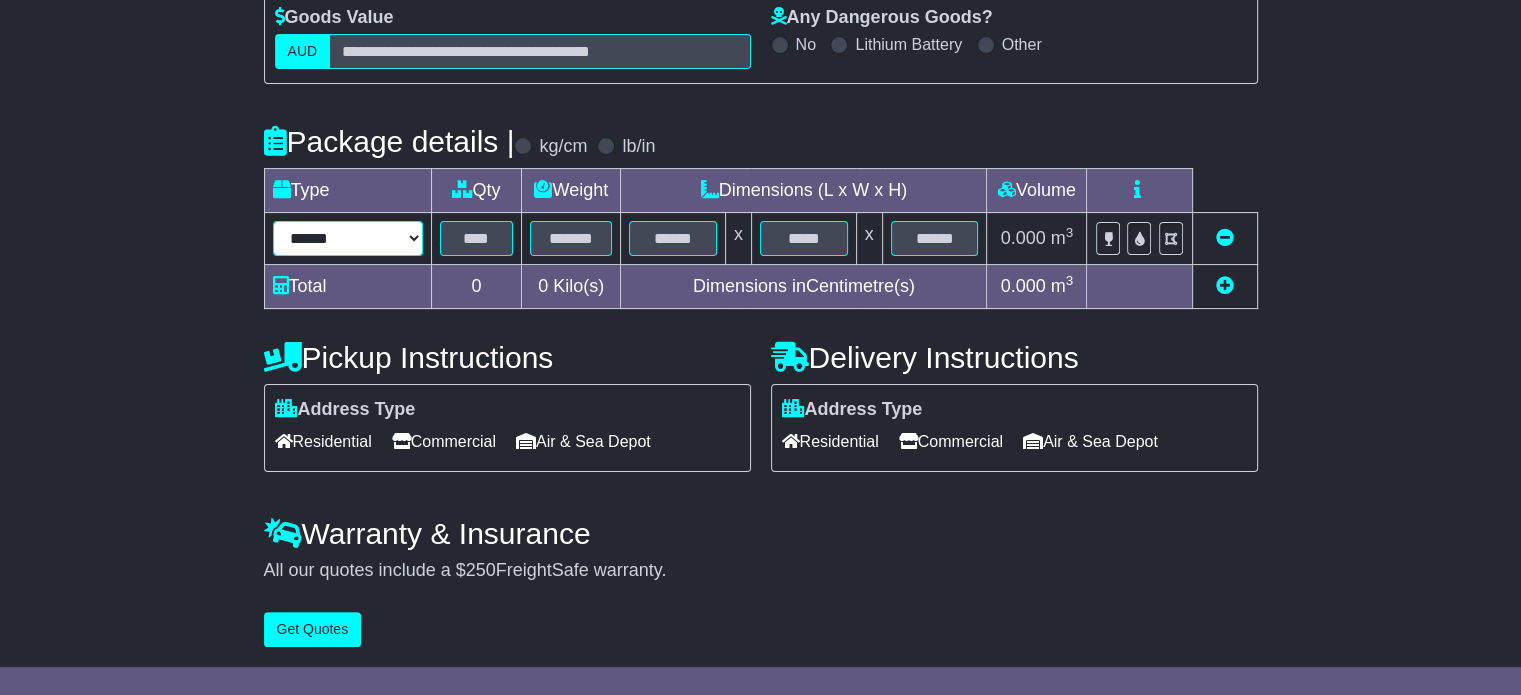 select on "*****" 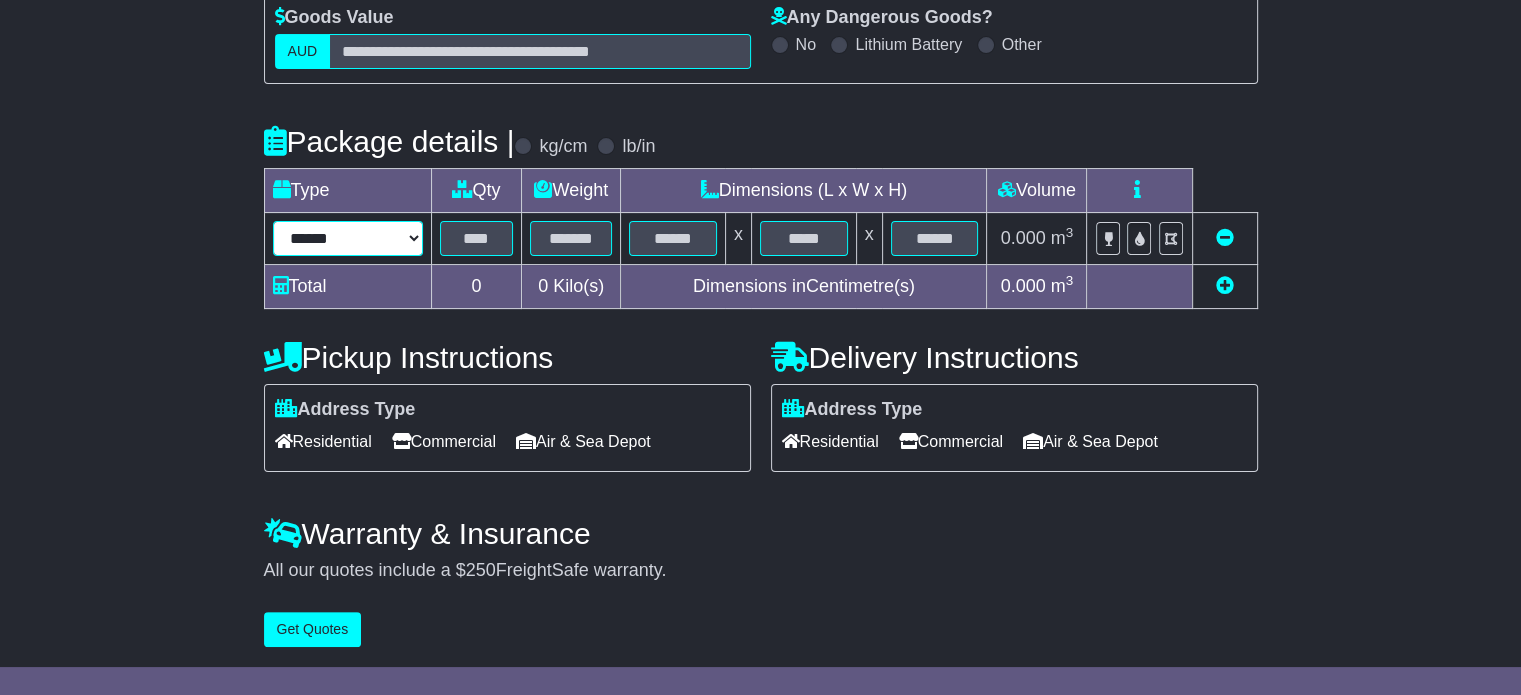 click on "****** ****** *** ******** ***** **** **** ****** *** *******" at bounding box center [348, 238] 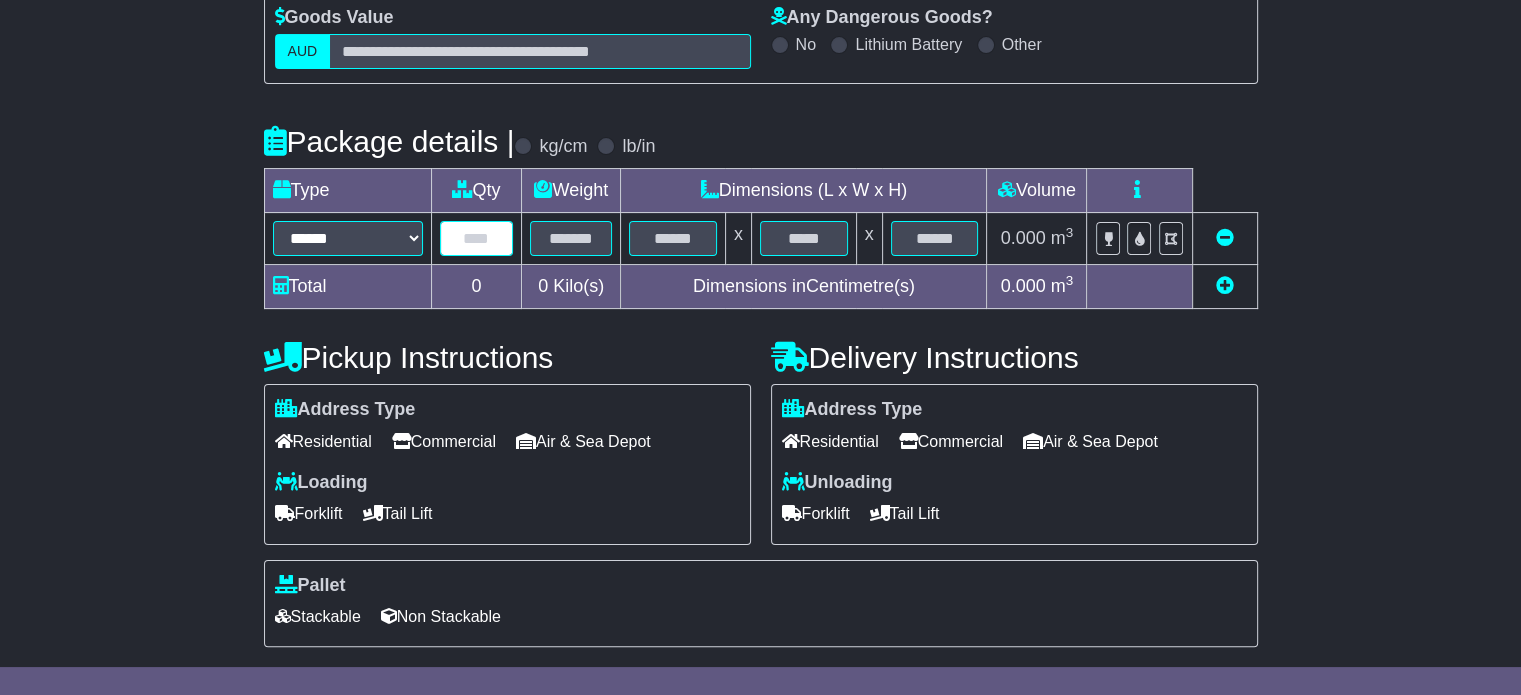 click at bounding box center (477, 238) 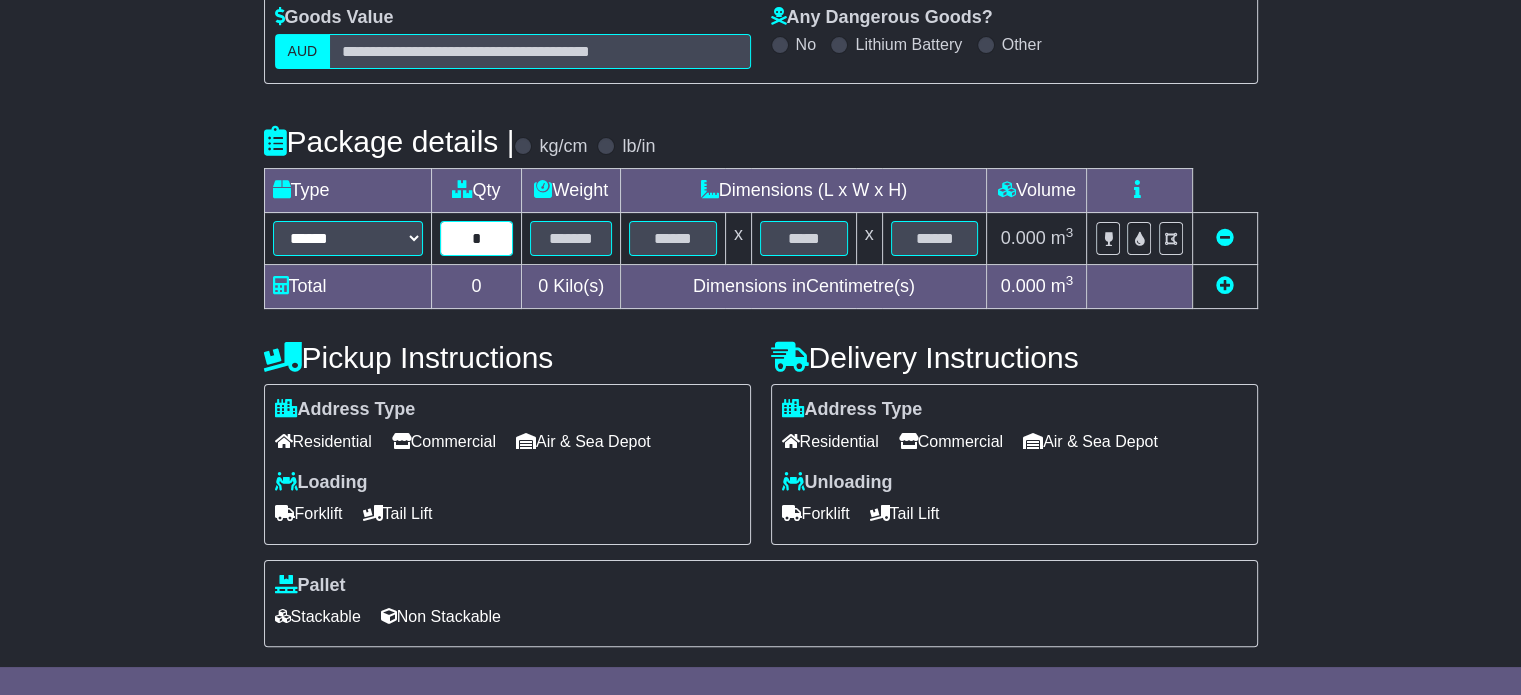 type on "*" 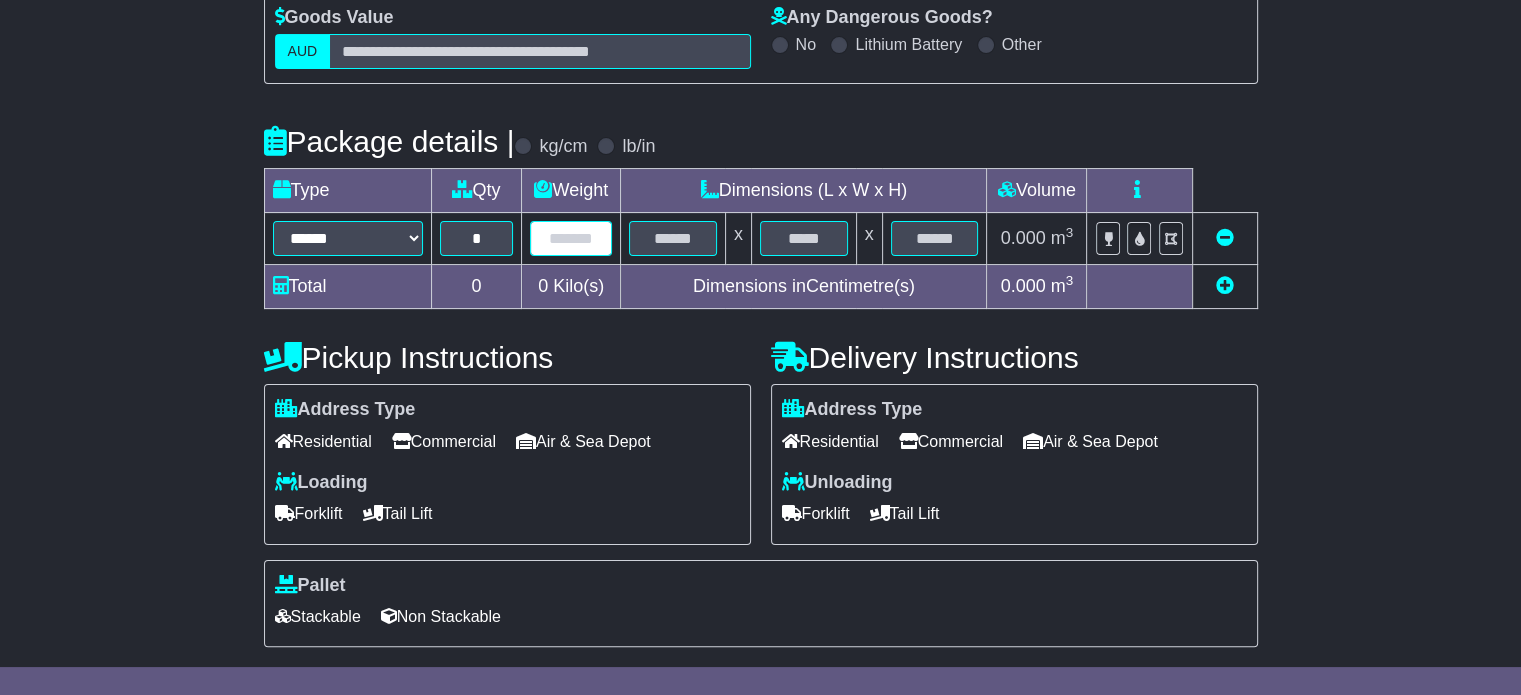 click at bounding box center (571, 238) 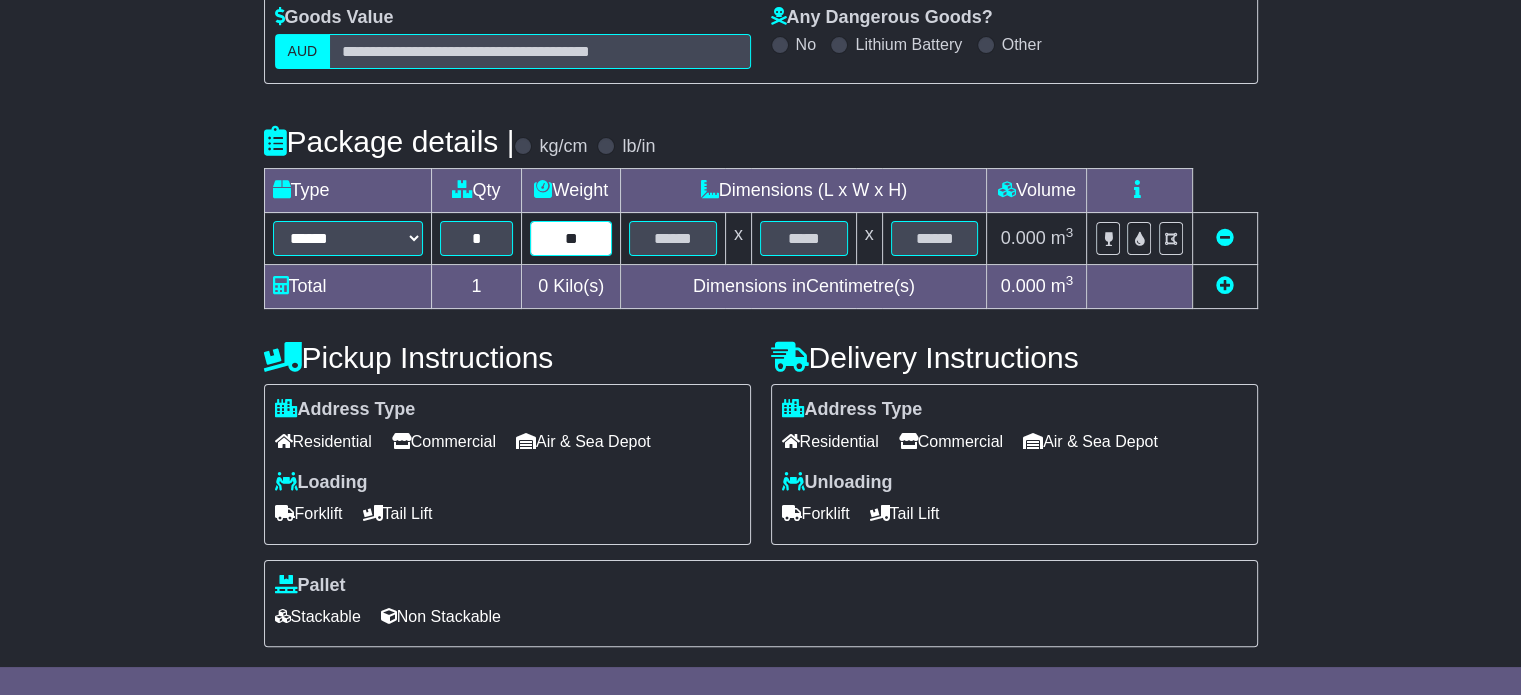 type on "**" 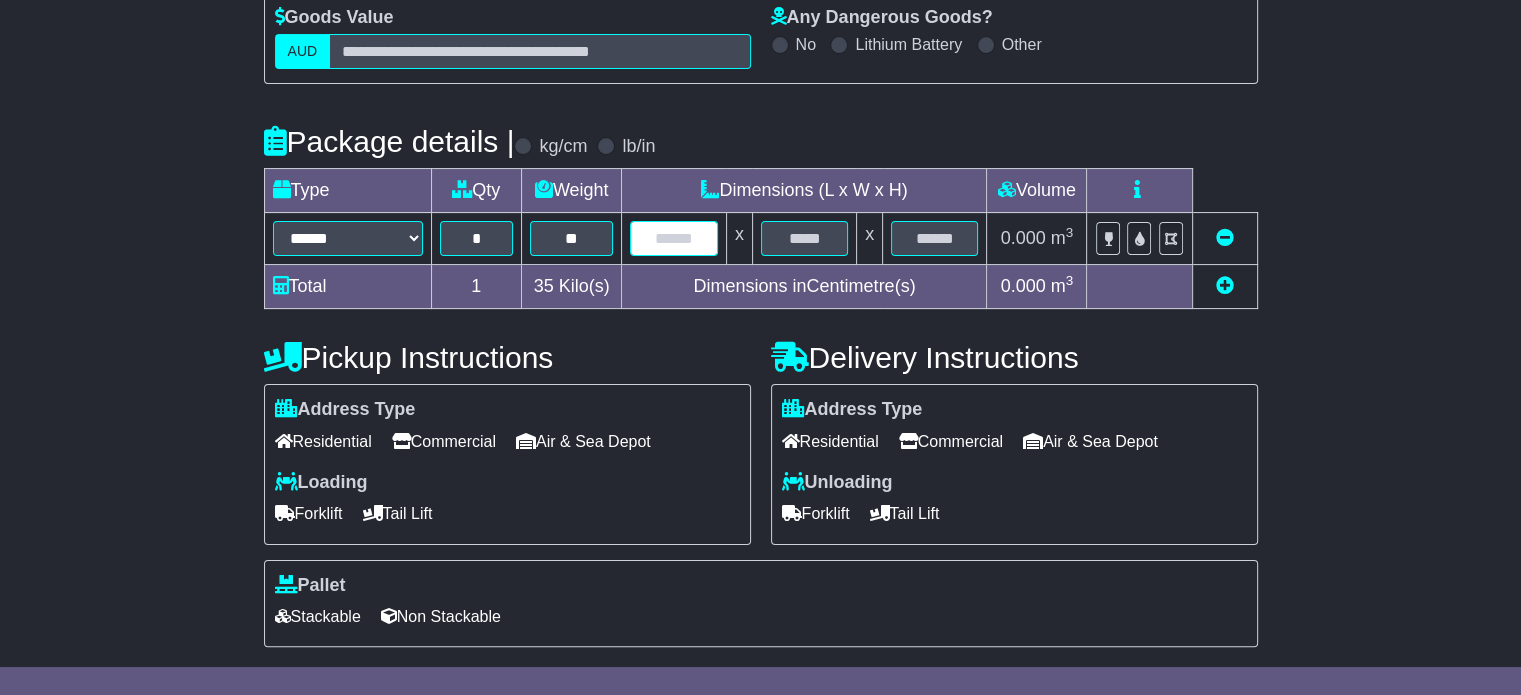 click at bounding box center [673, 238] 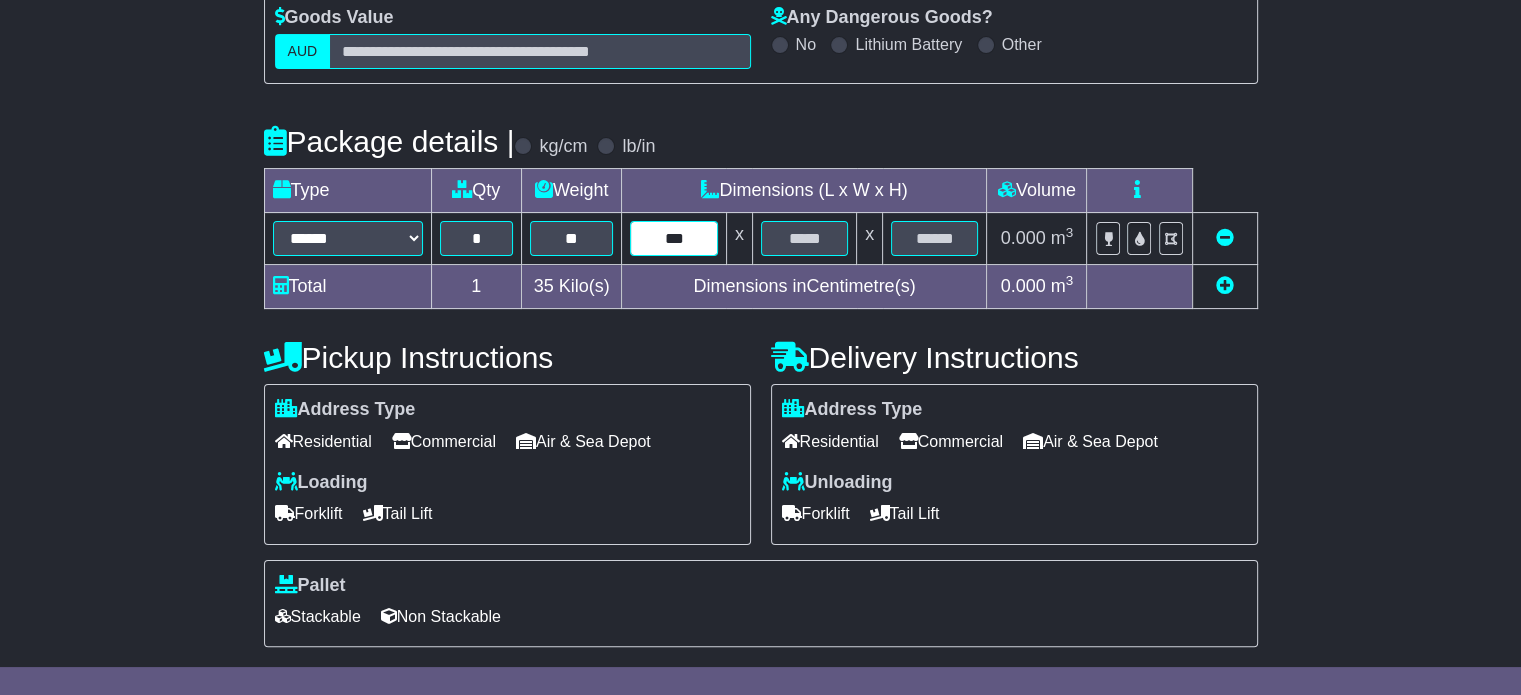 type on "***" 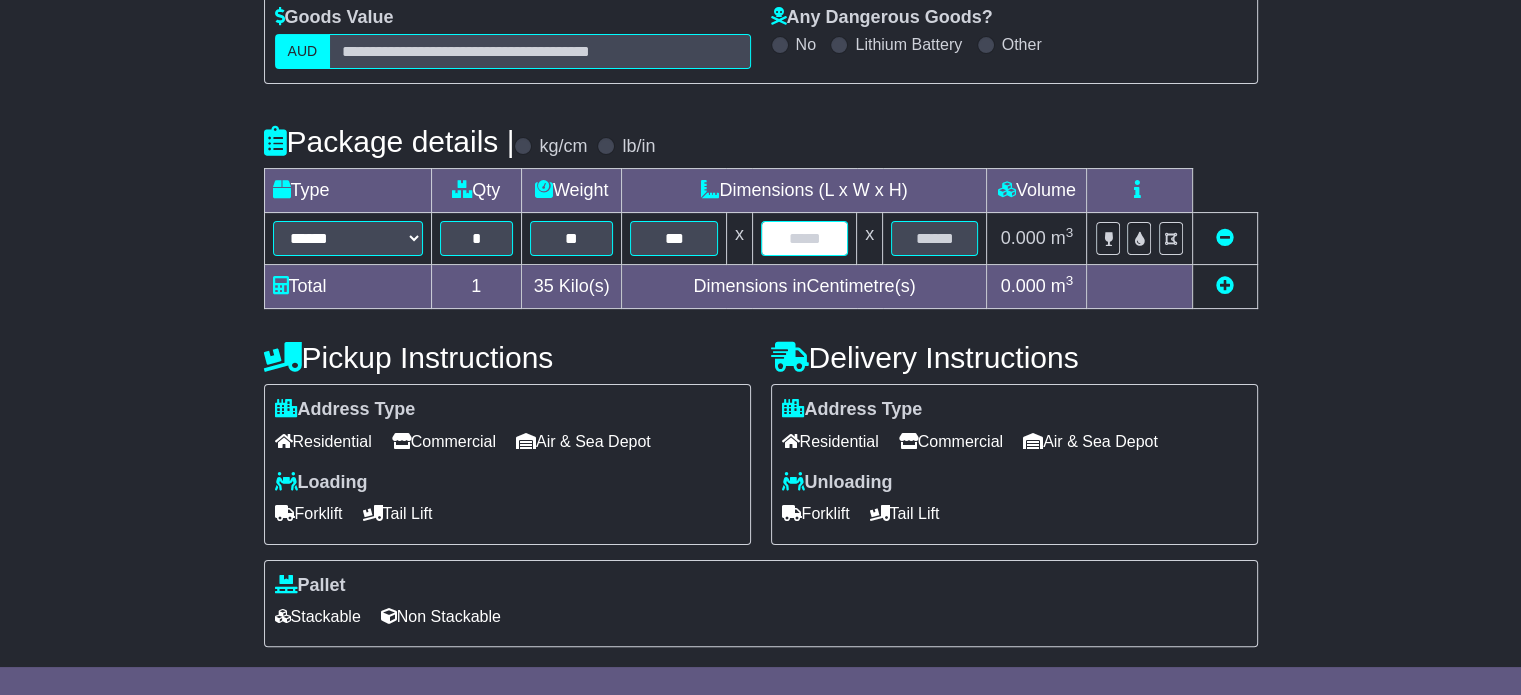 click at bounding box center [804, 238] 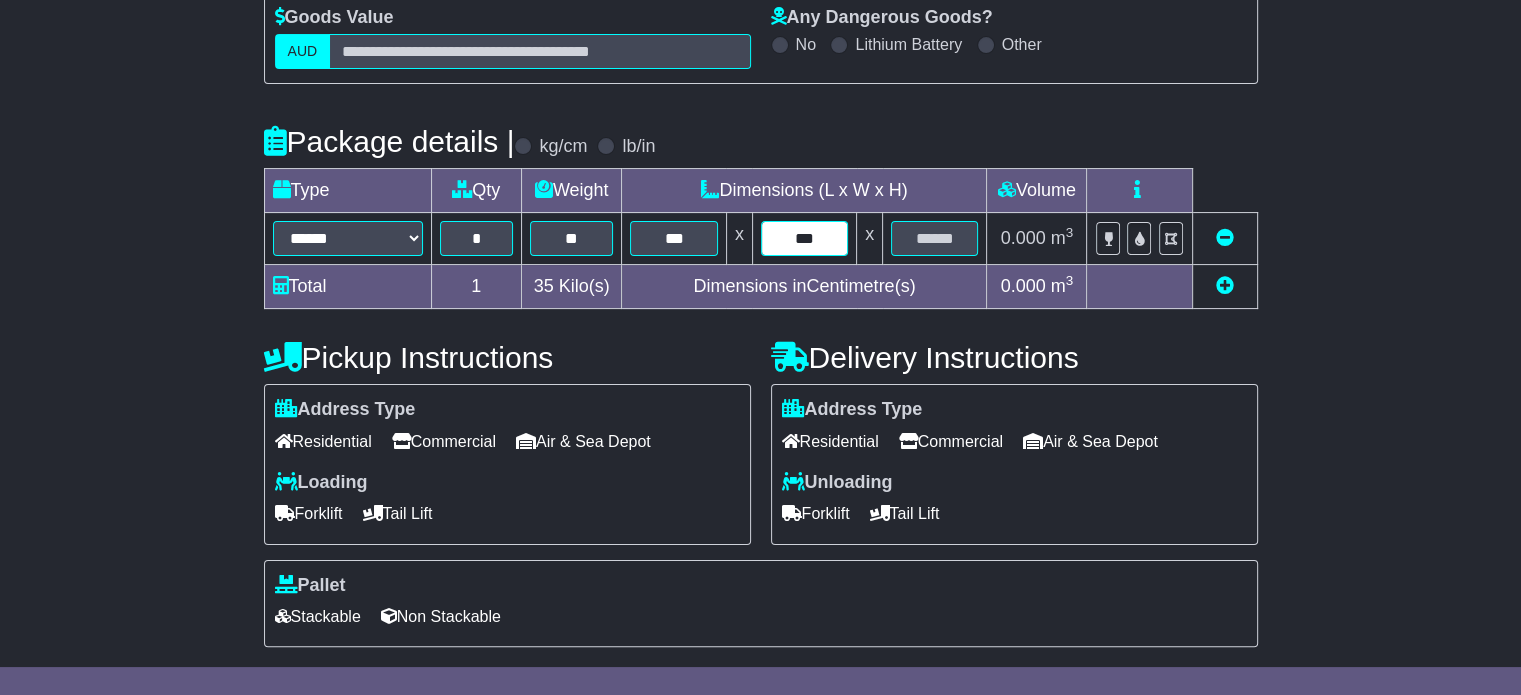 type on "***" 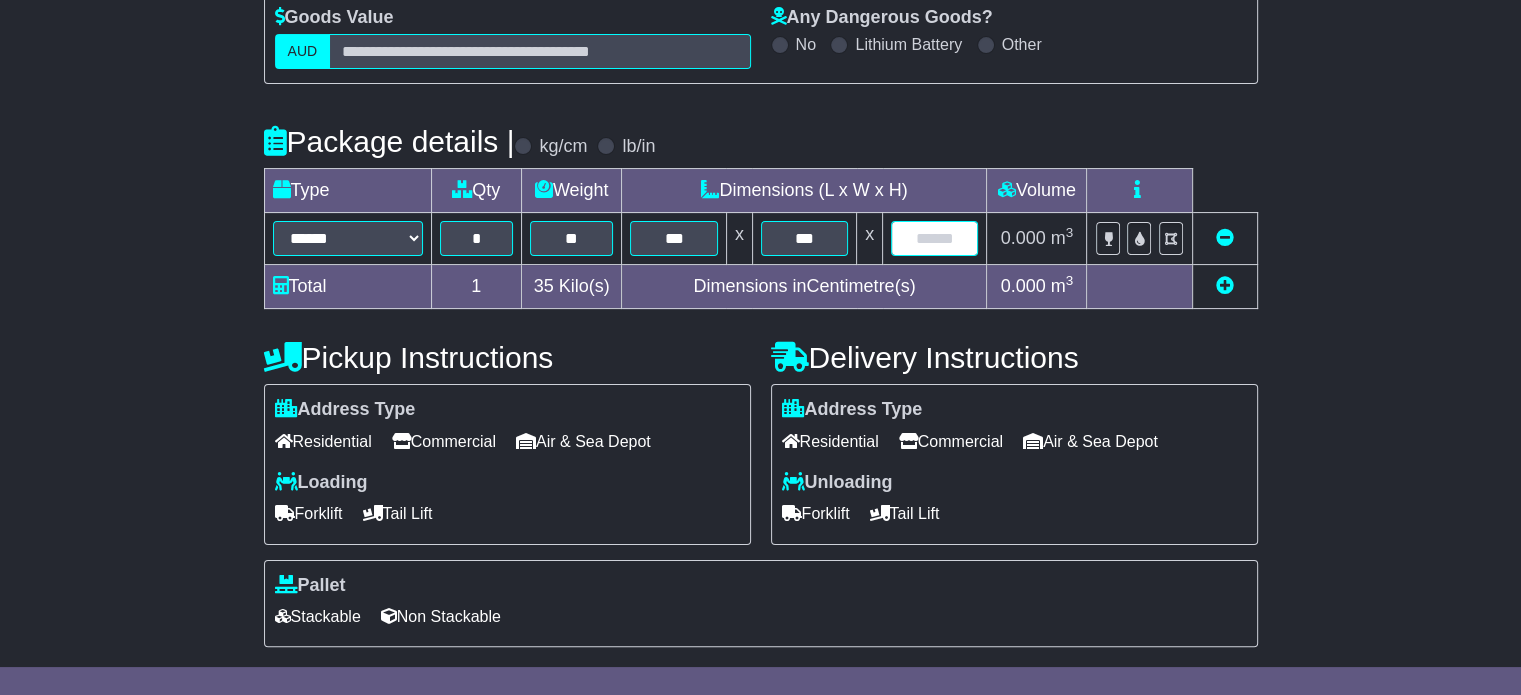 click at bounding box center [934, 238] 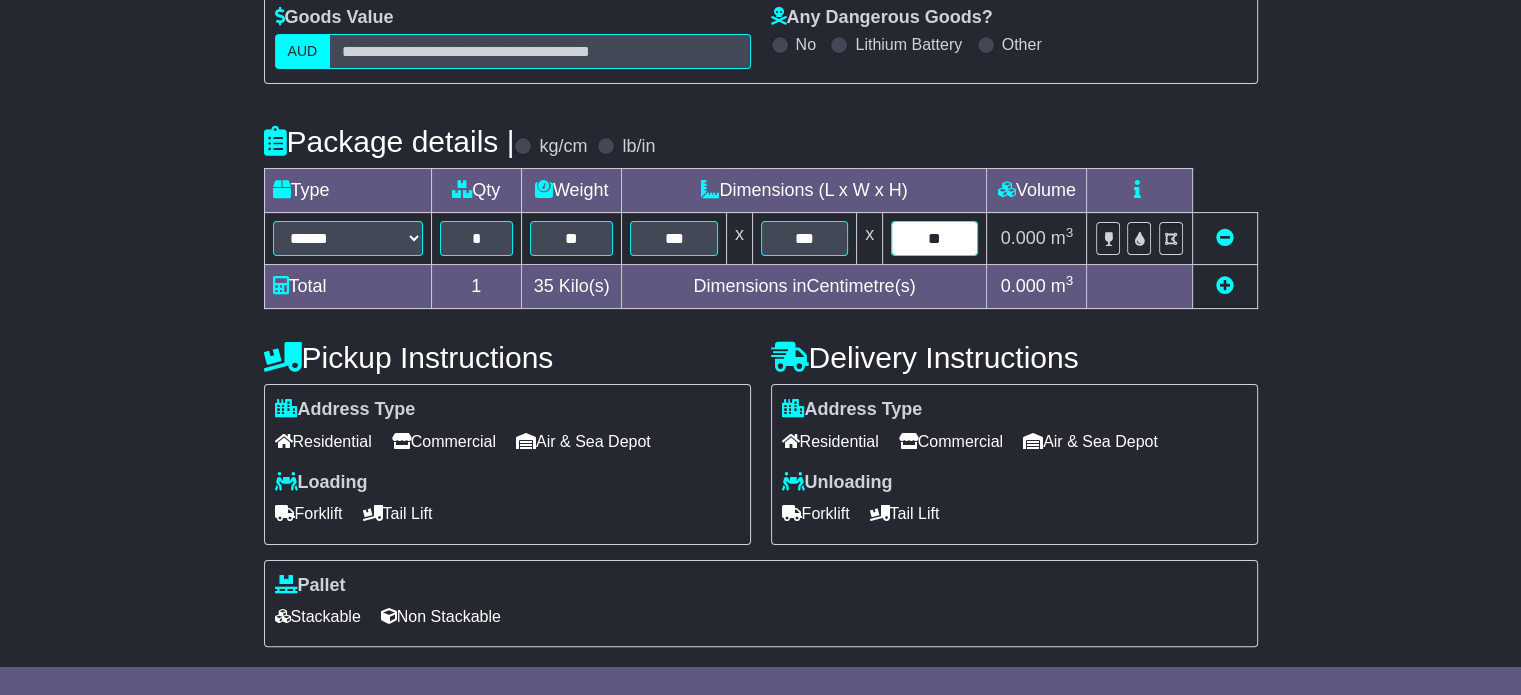 type on "**" 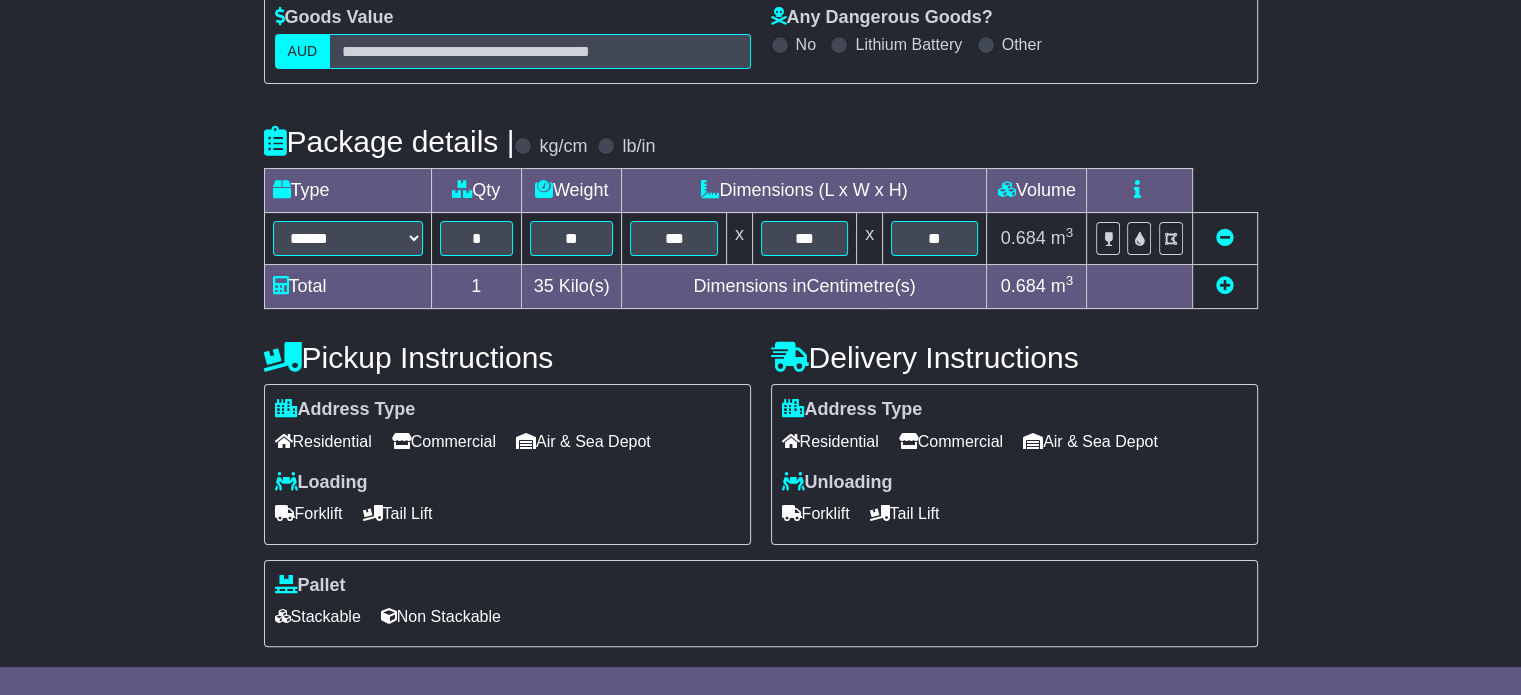 click on "Commercial" at bounding box center [951, 441] 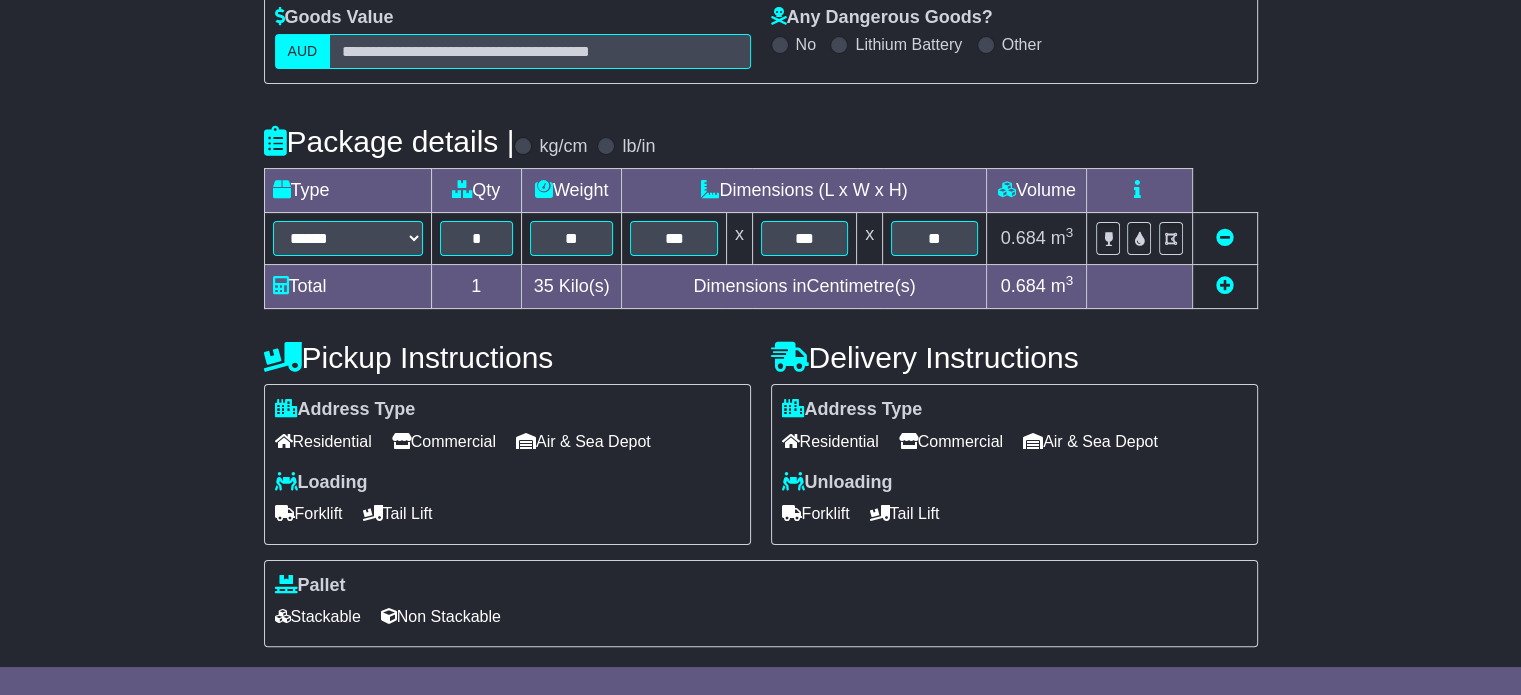 click on "Commercial" at bounding box center [444, 441] 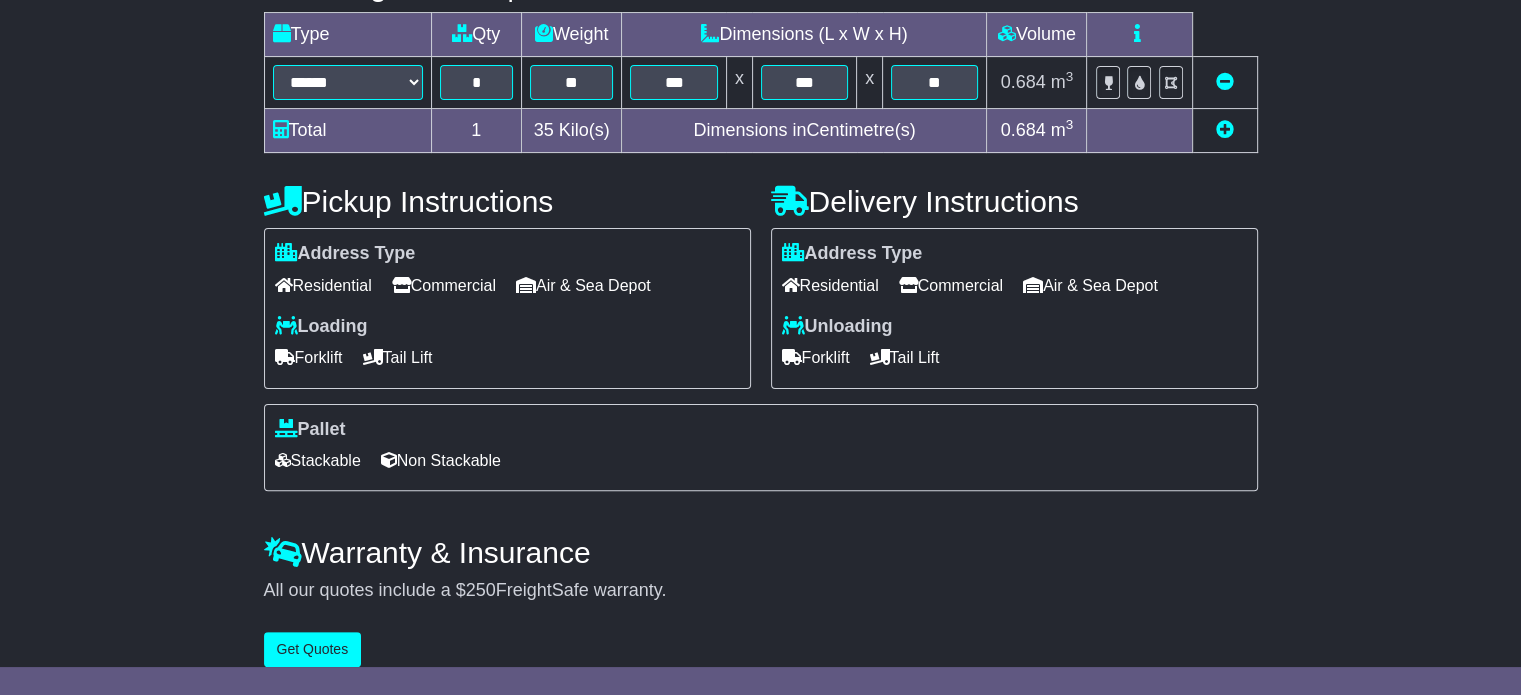 scroll, scrollTop: 540, scrollLeft: 0, axis: vertical 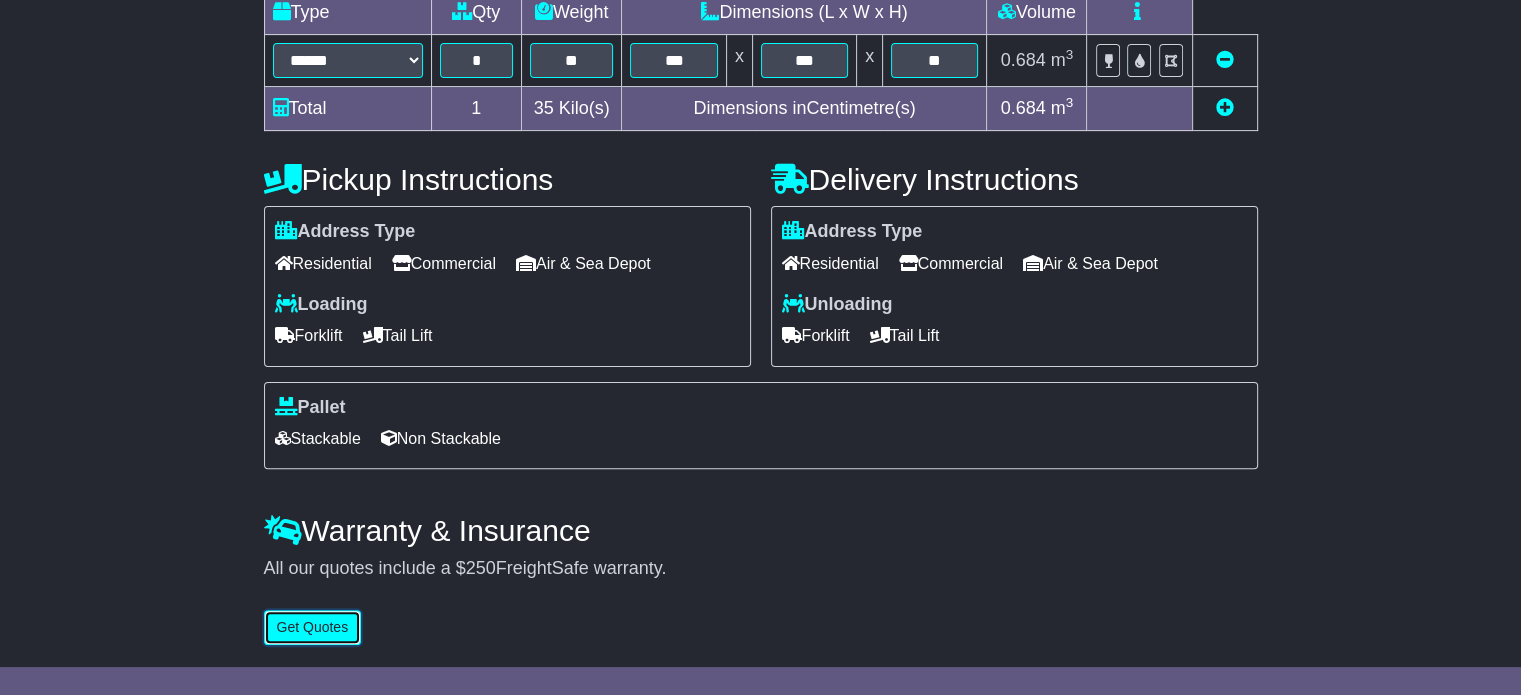 click on "Get Quotes" at bounding box center [313, 627] 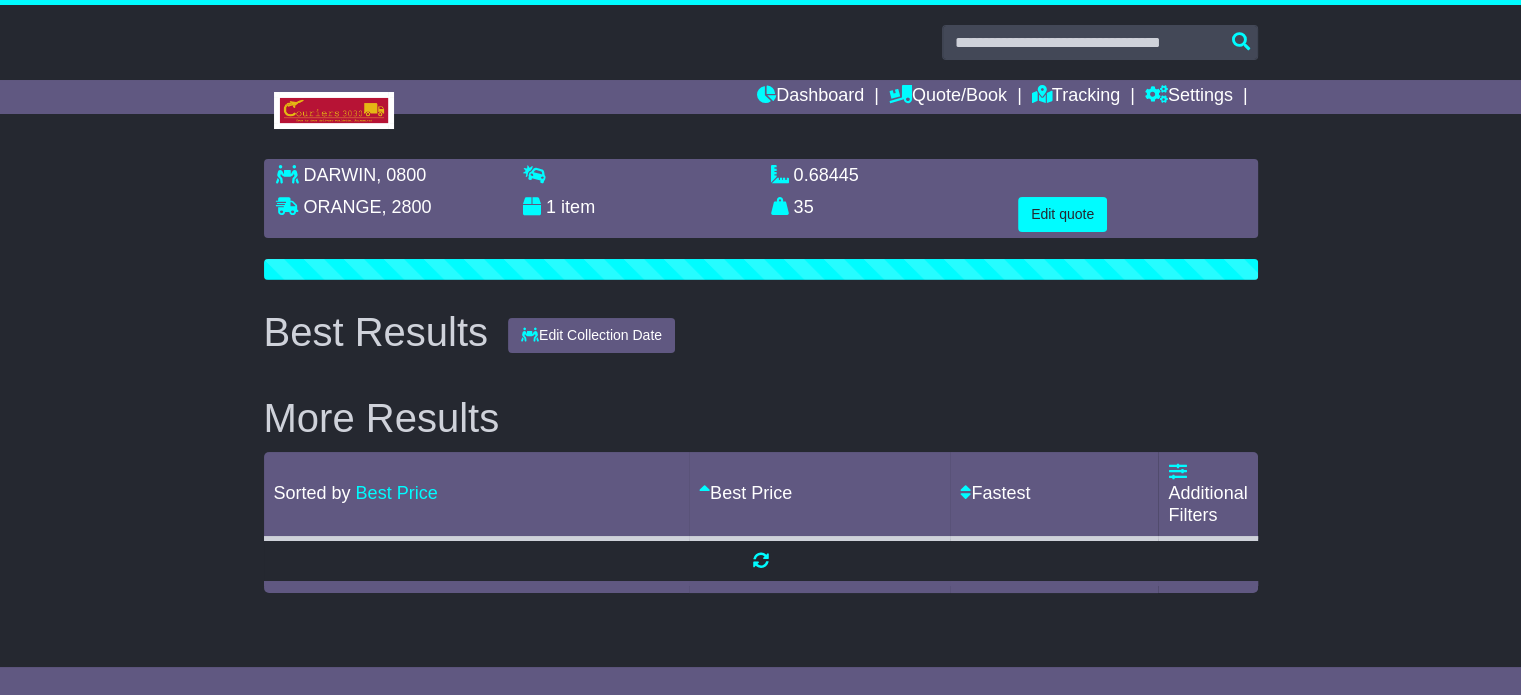 scroll, scrollTop: 0, scrollLeft: 0, axis: both 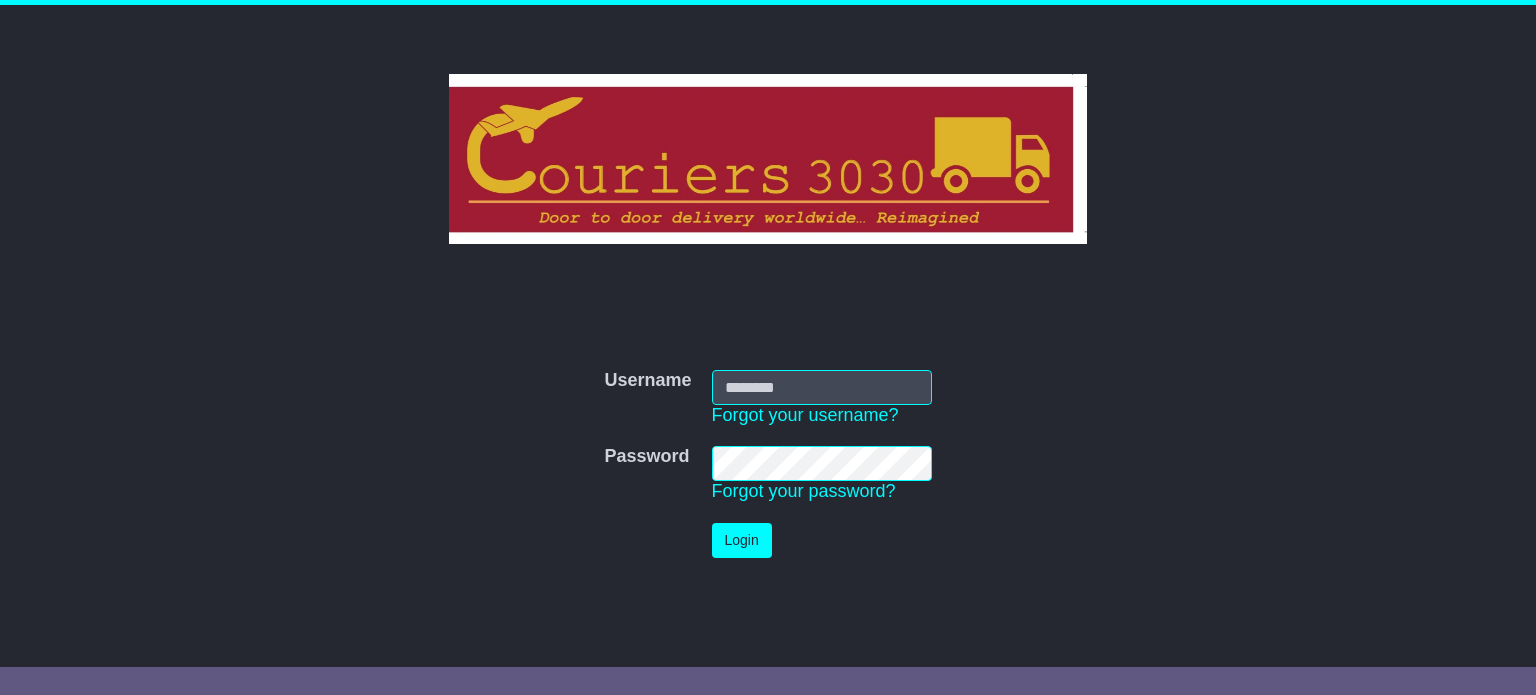 type on "**********" 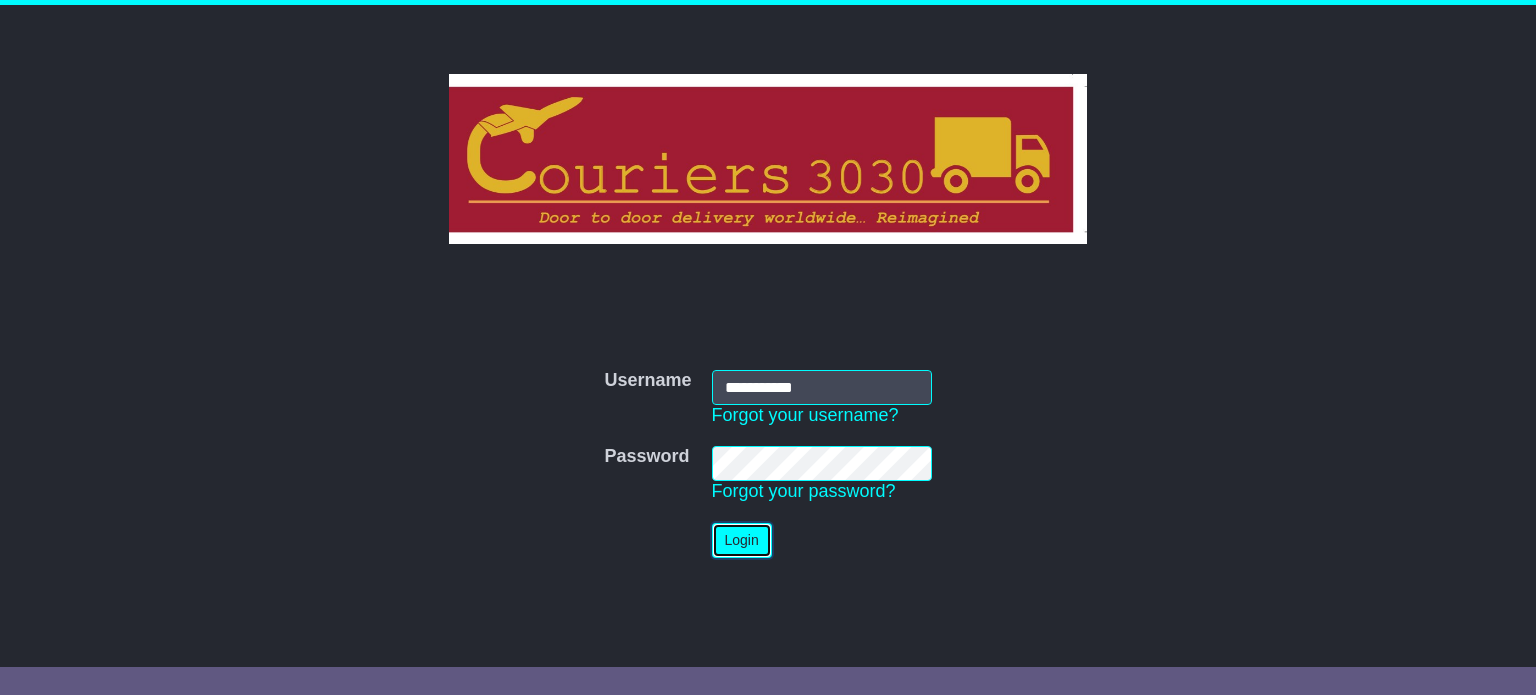 click on "Login" at bounding box center (742, 540) 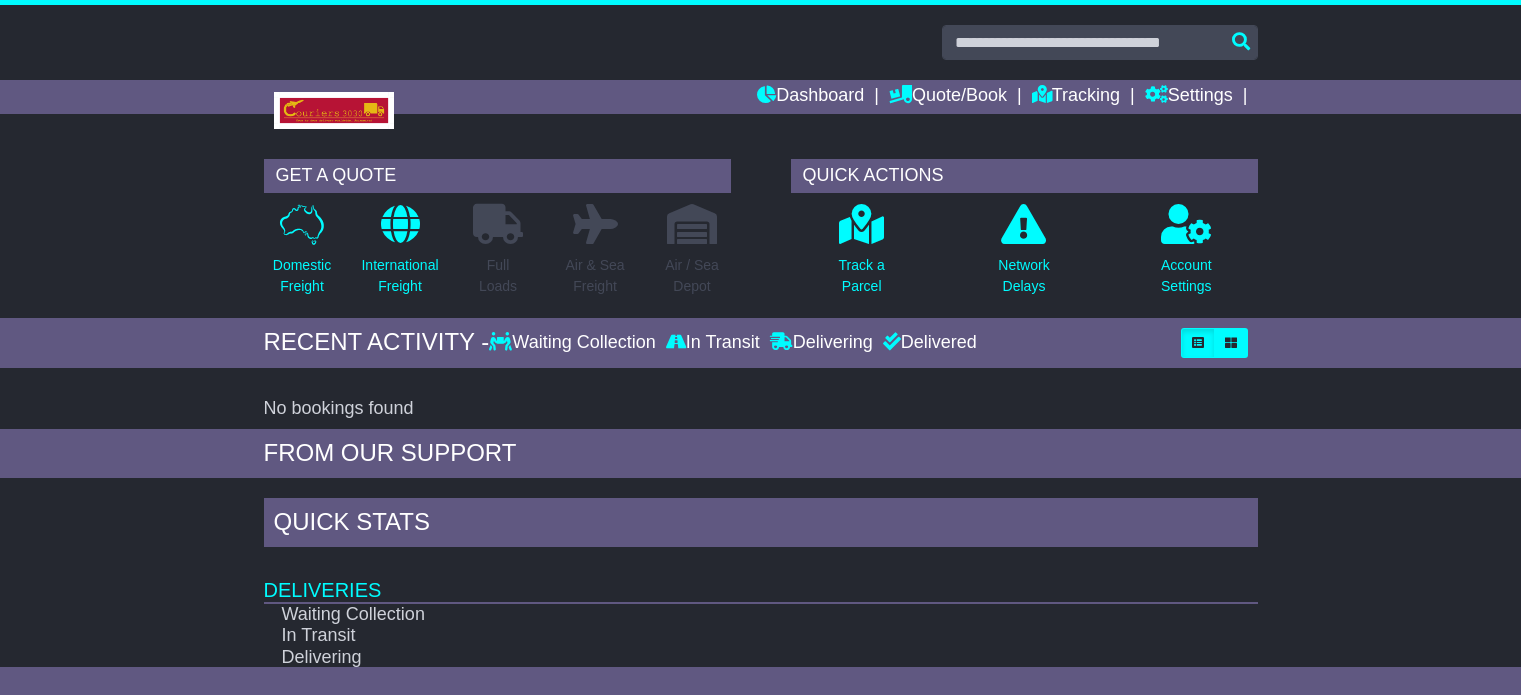 scroll, scrollTop: 0, scrollLeft: 0, axis: both 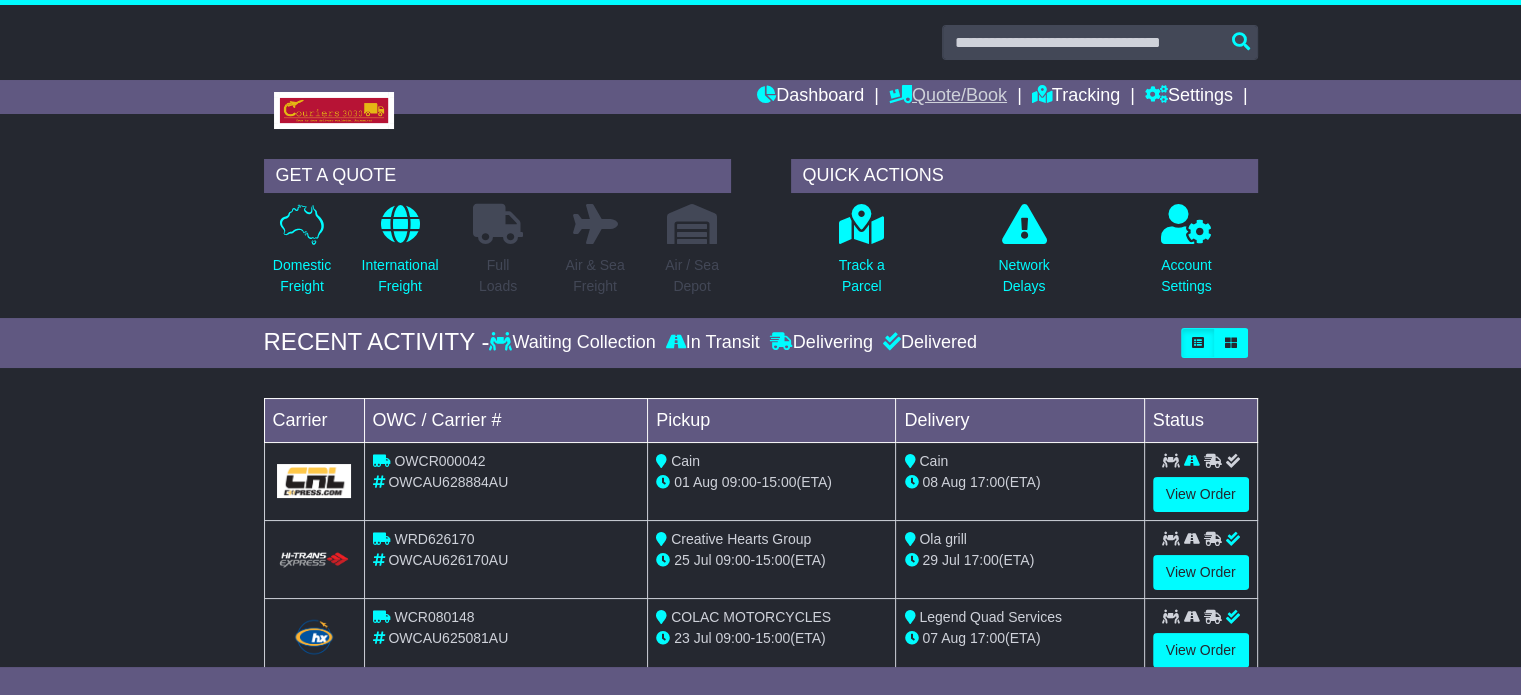 click on "Quote/Book" at bounding box center (948, 97) 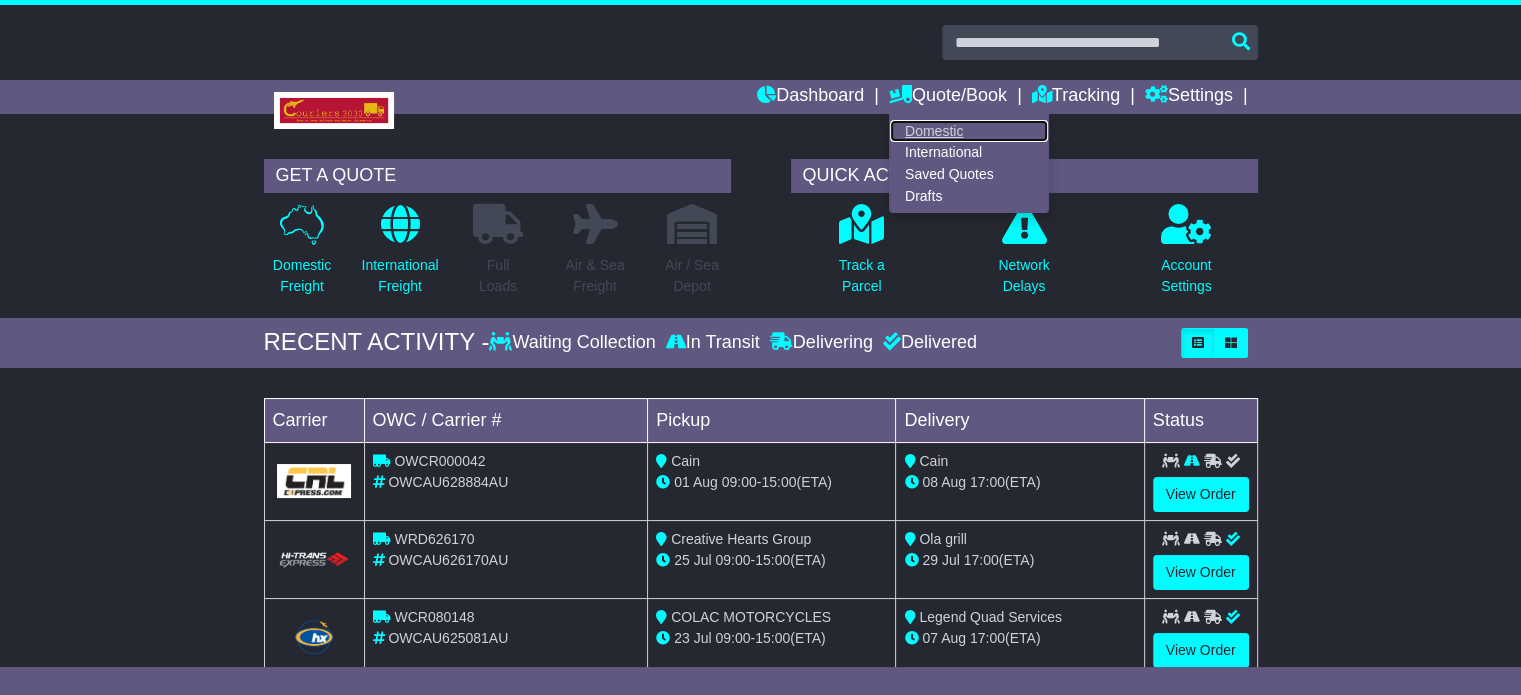 click on "Domestic" at bounding box center (969, 131) 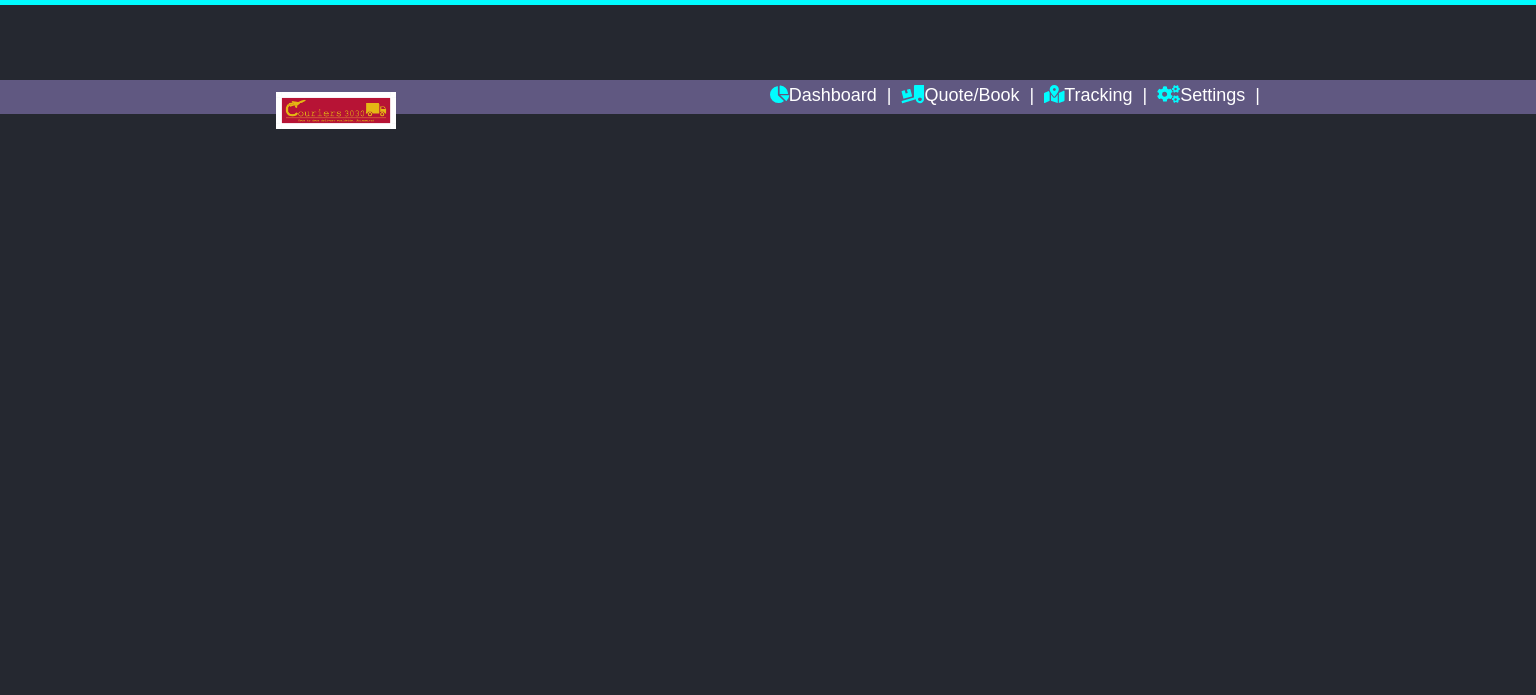 scroll, scrollTop: 0, scrollLeft: 0, axis: both 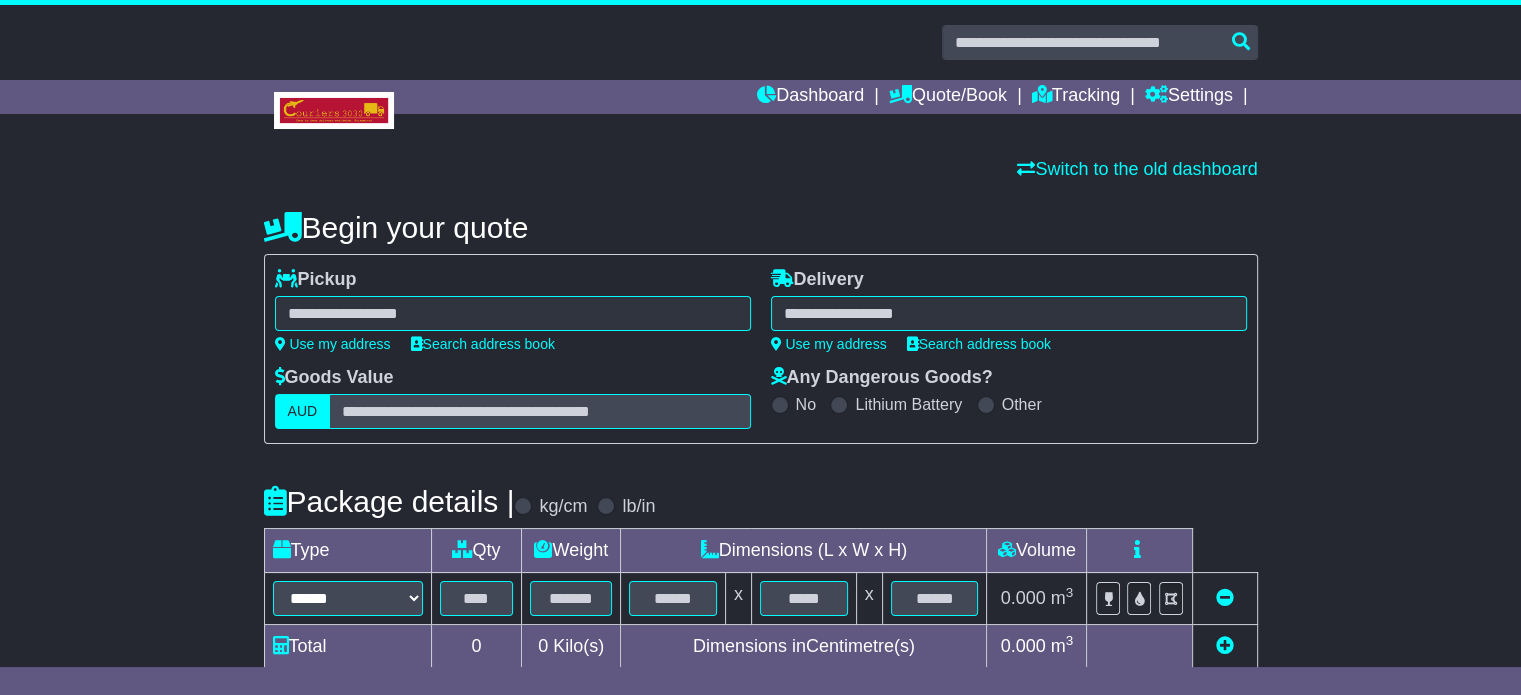 click at bounding box center [513, 313] 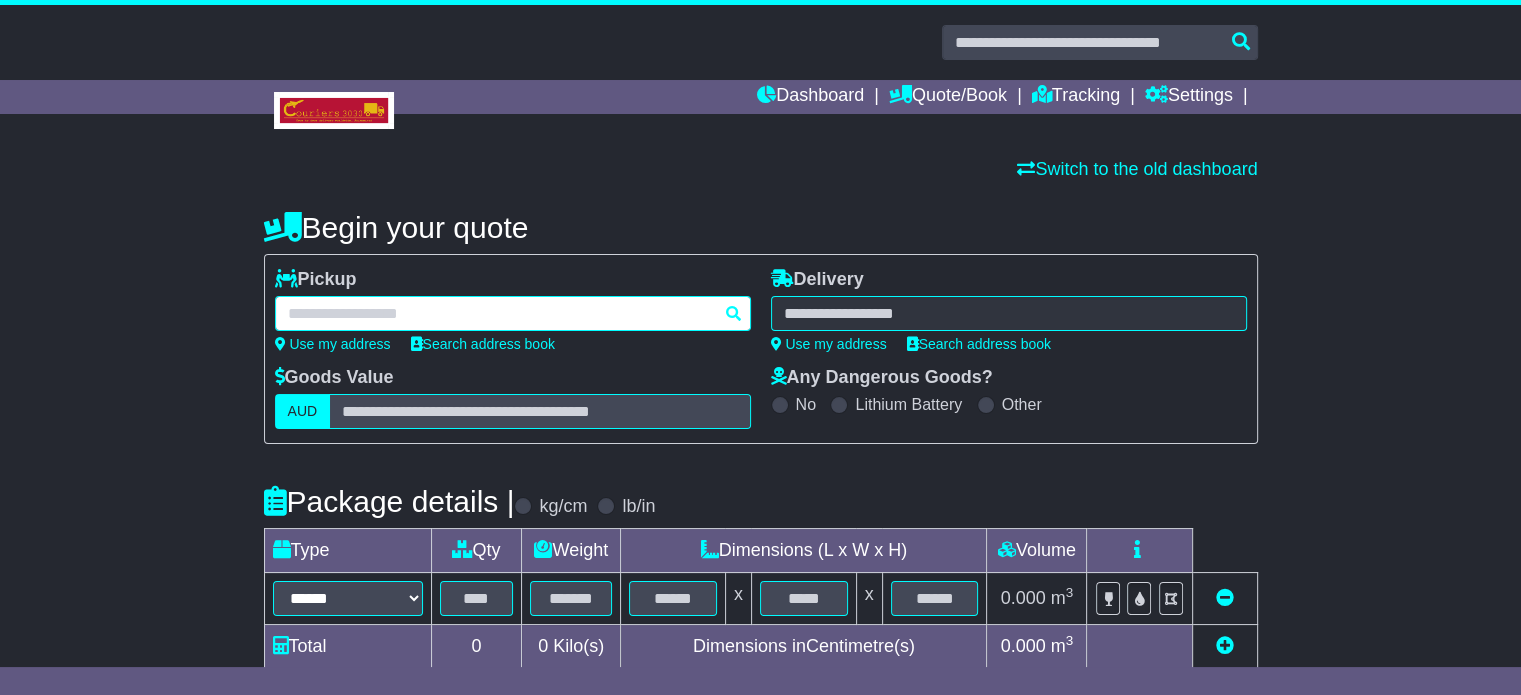 paste on "**********" 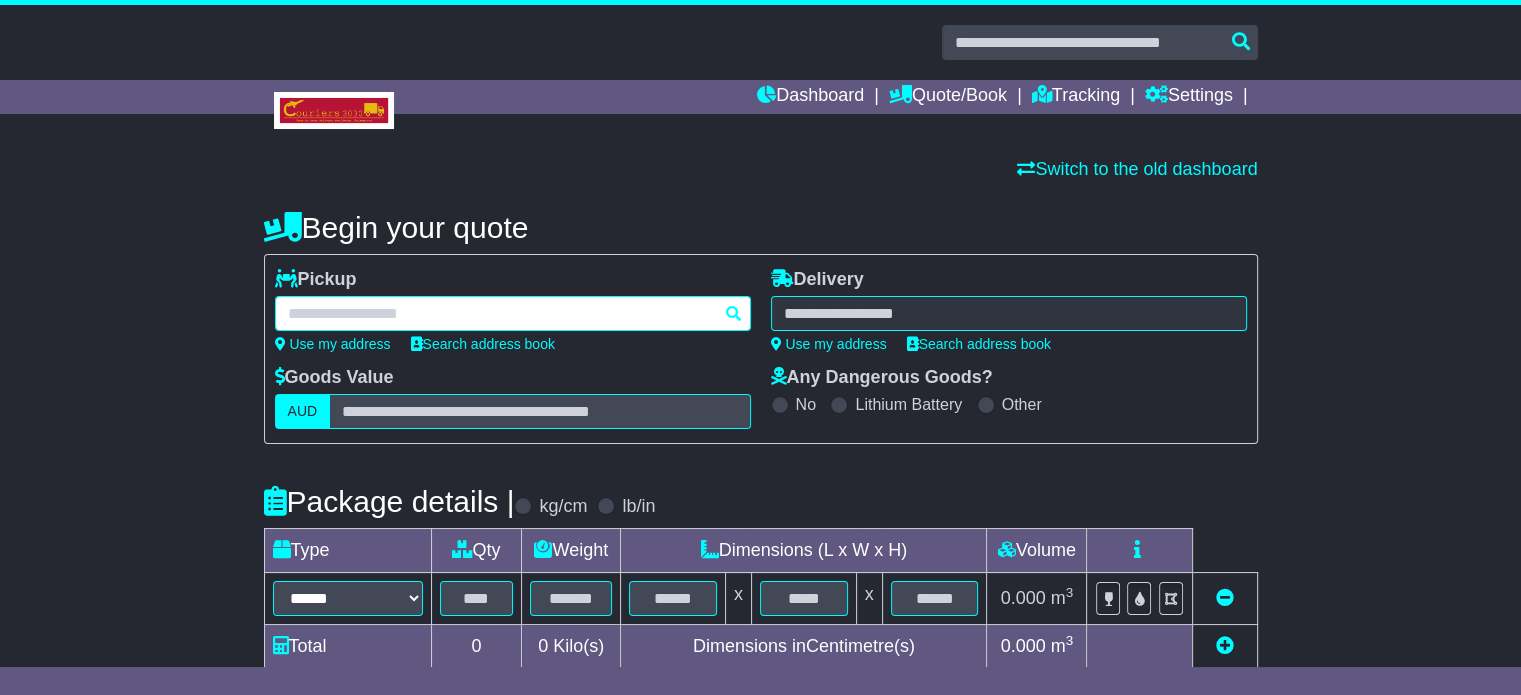 type on "**********" 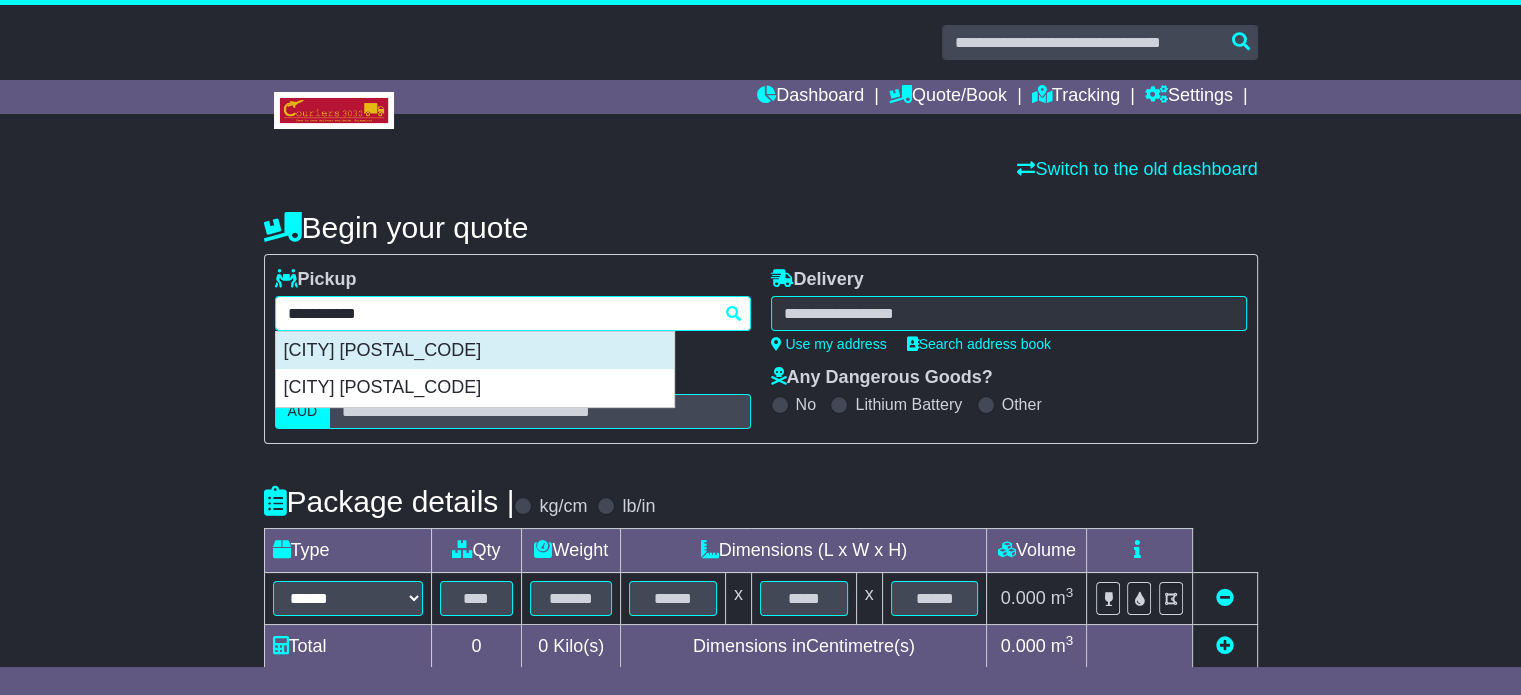 click on "BLACK RIVER 4818" at bounding box center (475, 351) 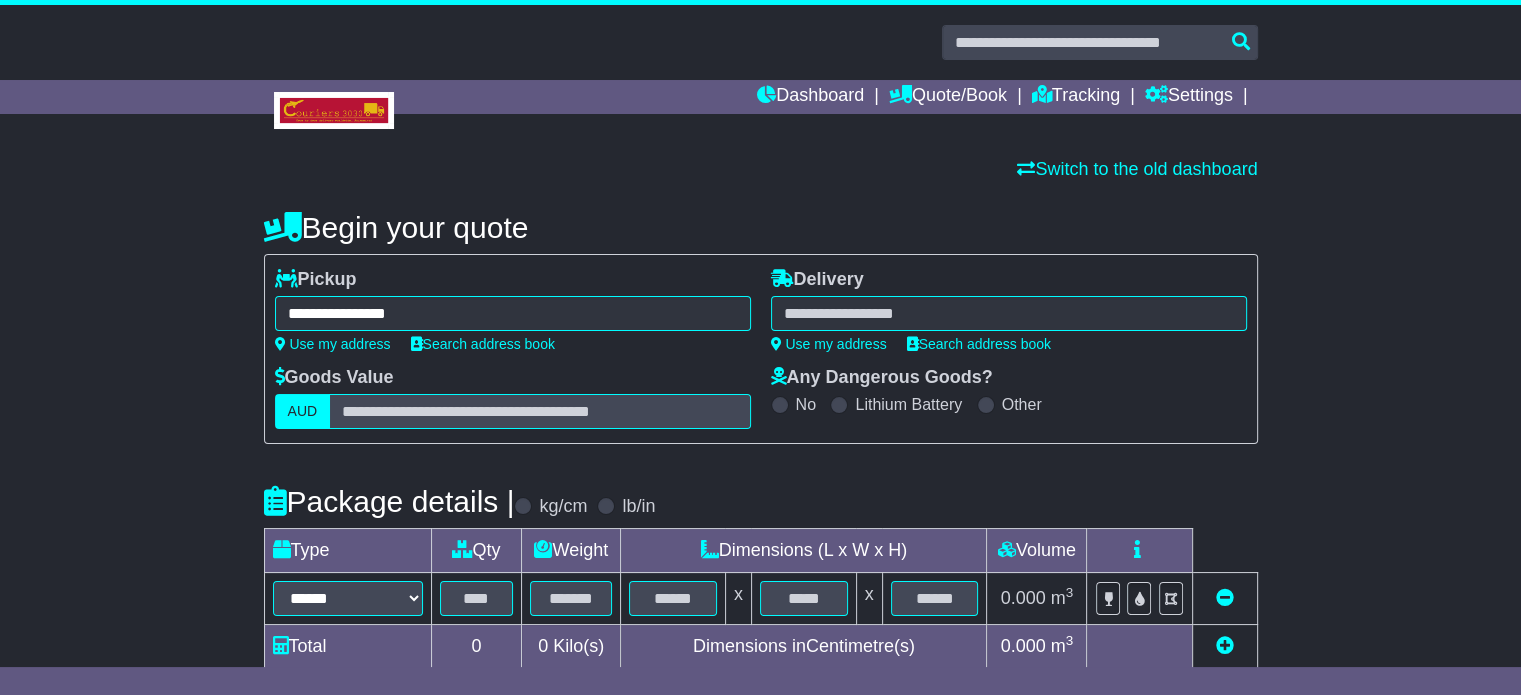 type on "**********" 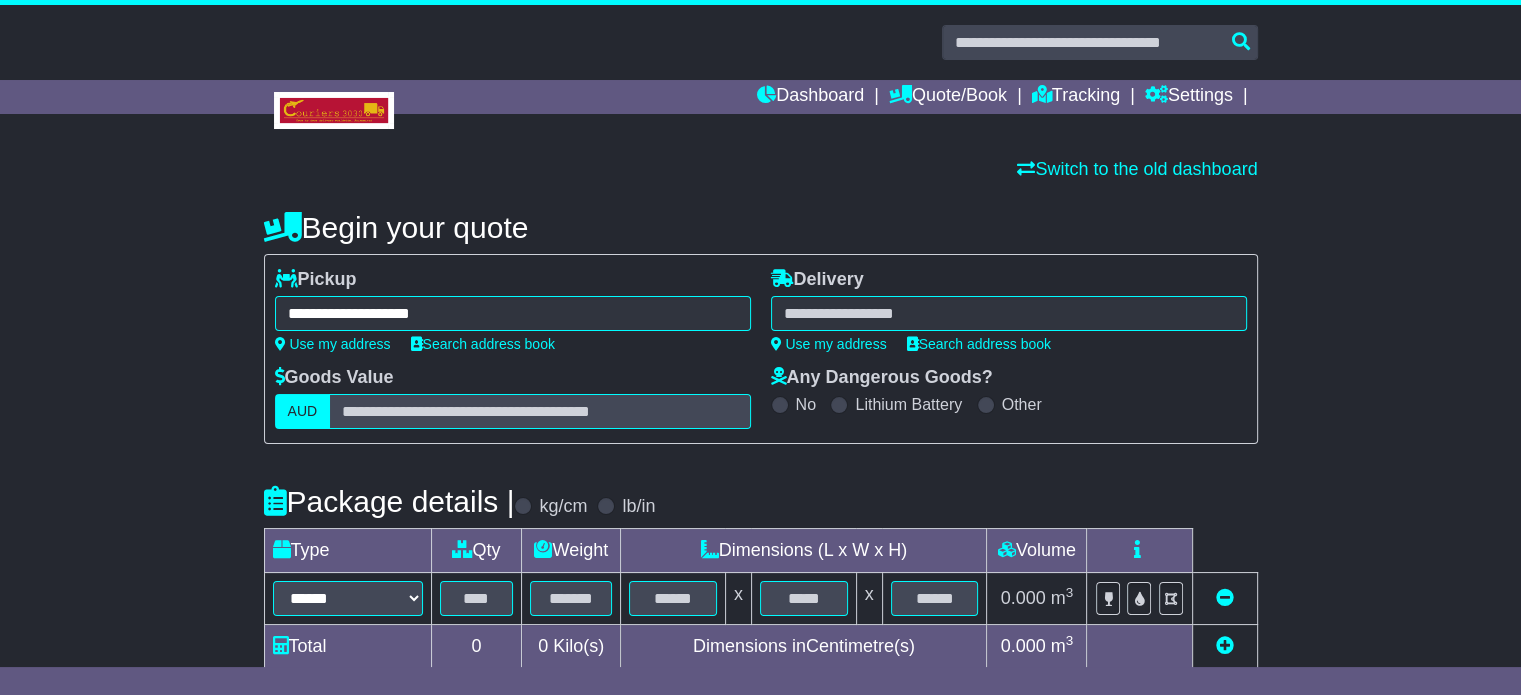 click at bounding box center [1009, 313] 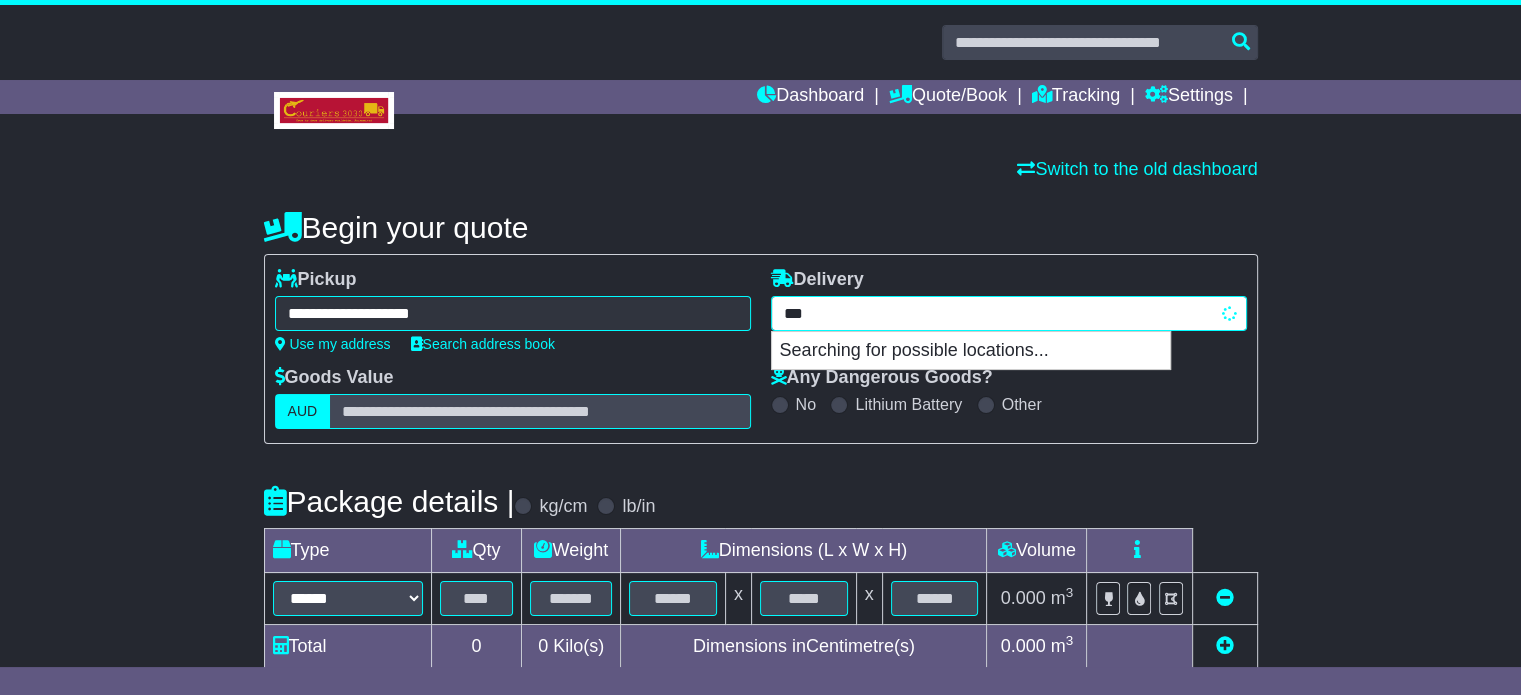 type on "****" 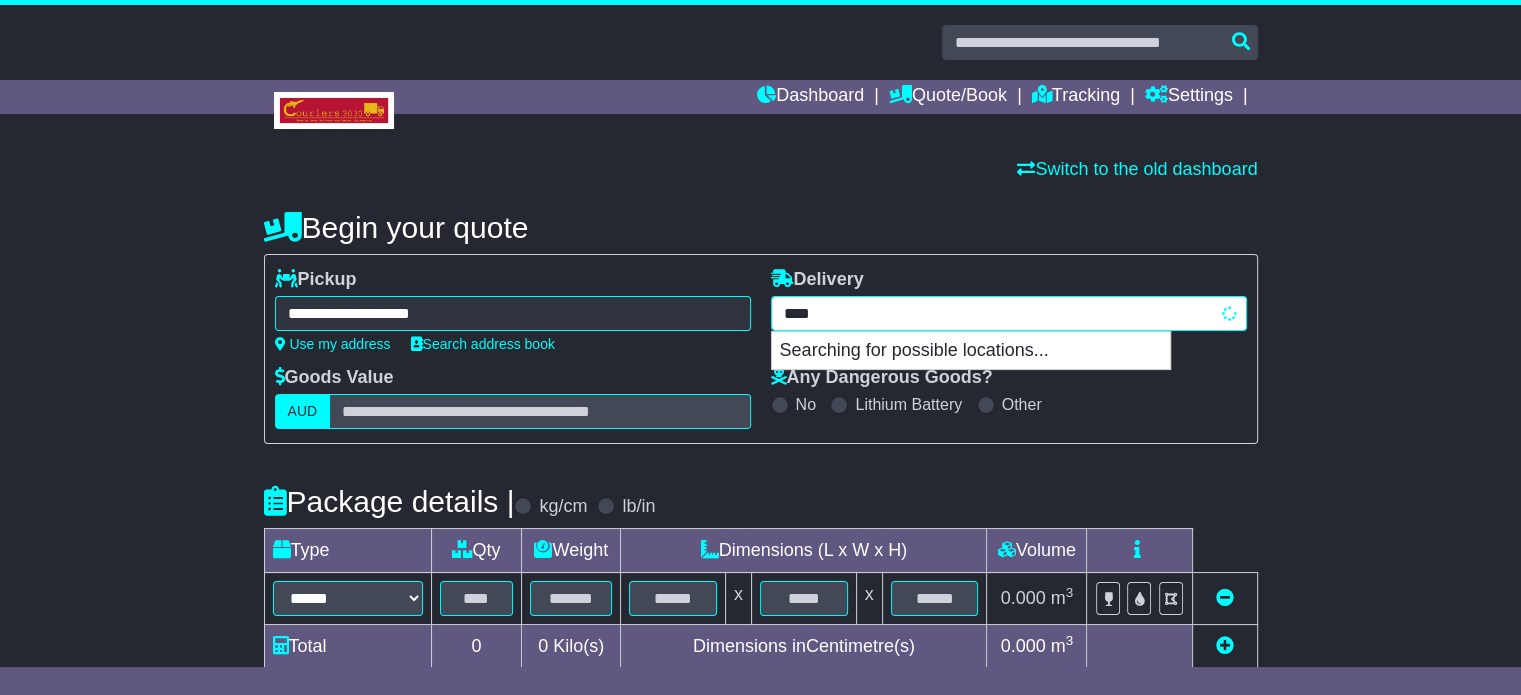 type on "*****" 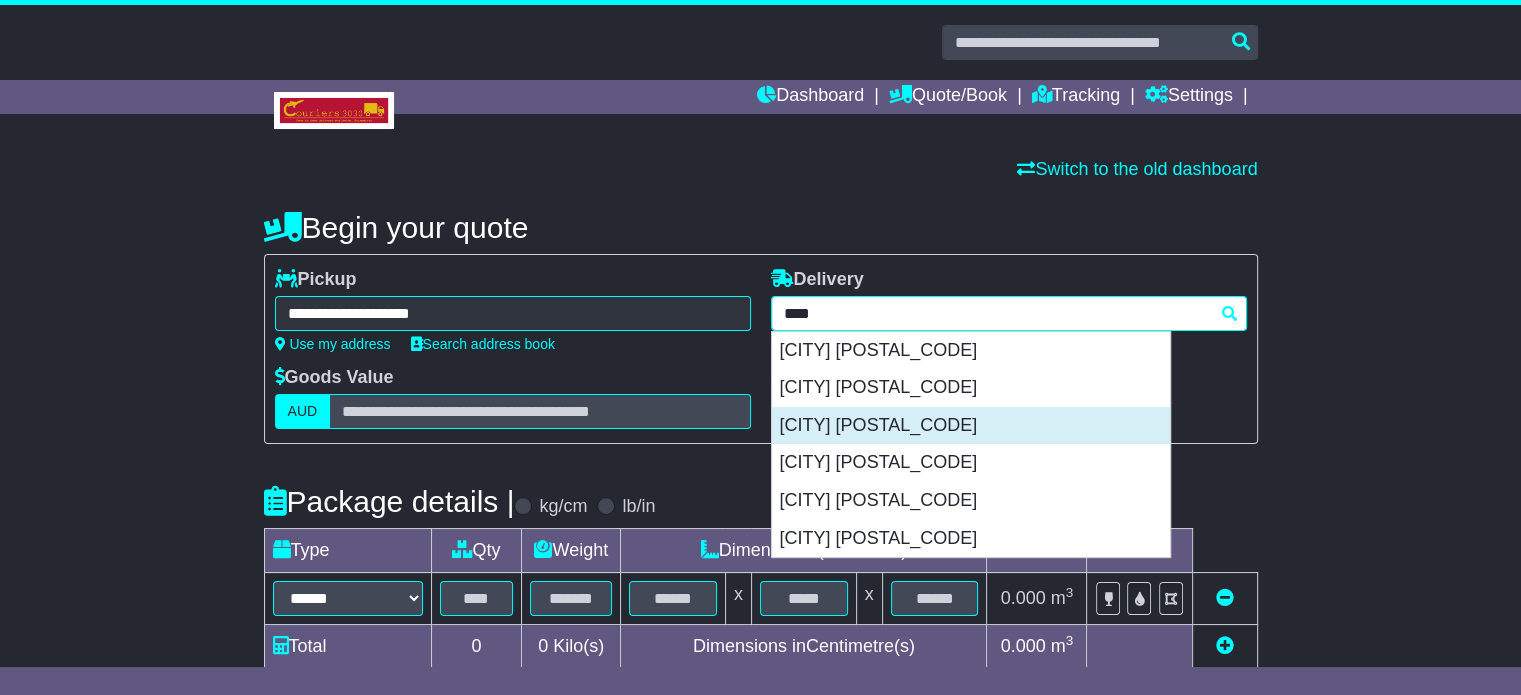click on "MELBOURNE 3000" at bounding box center [971, 426] 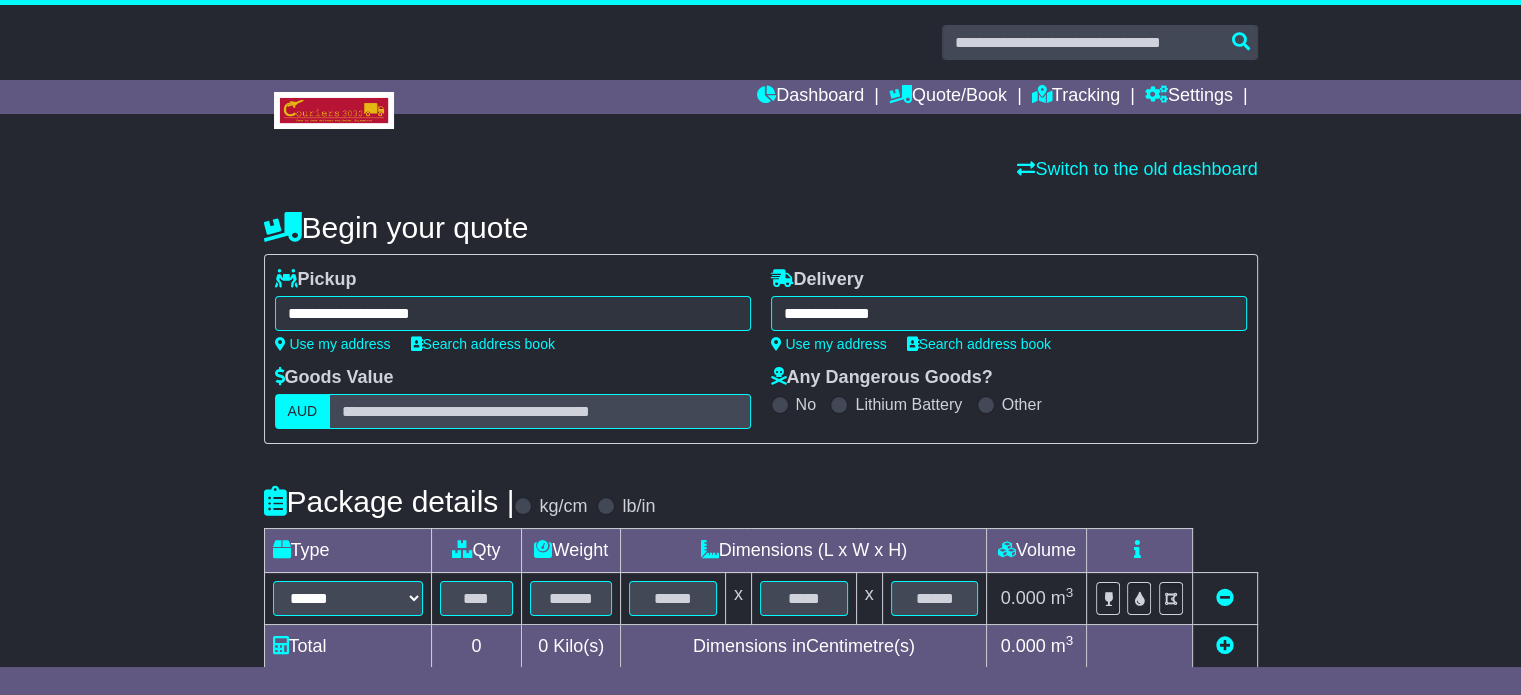 type on "**********" 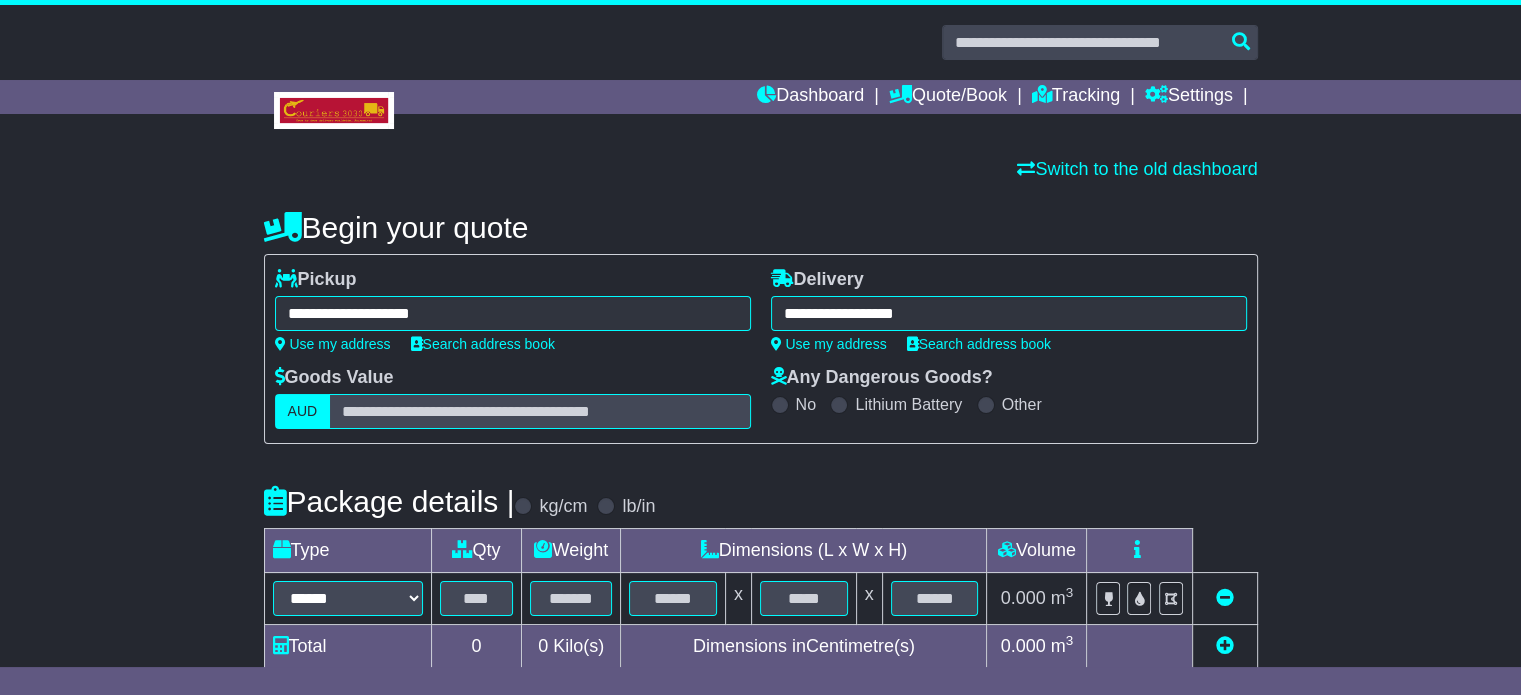 click on "**********" at bounding box center [761, 571] 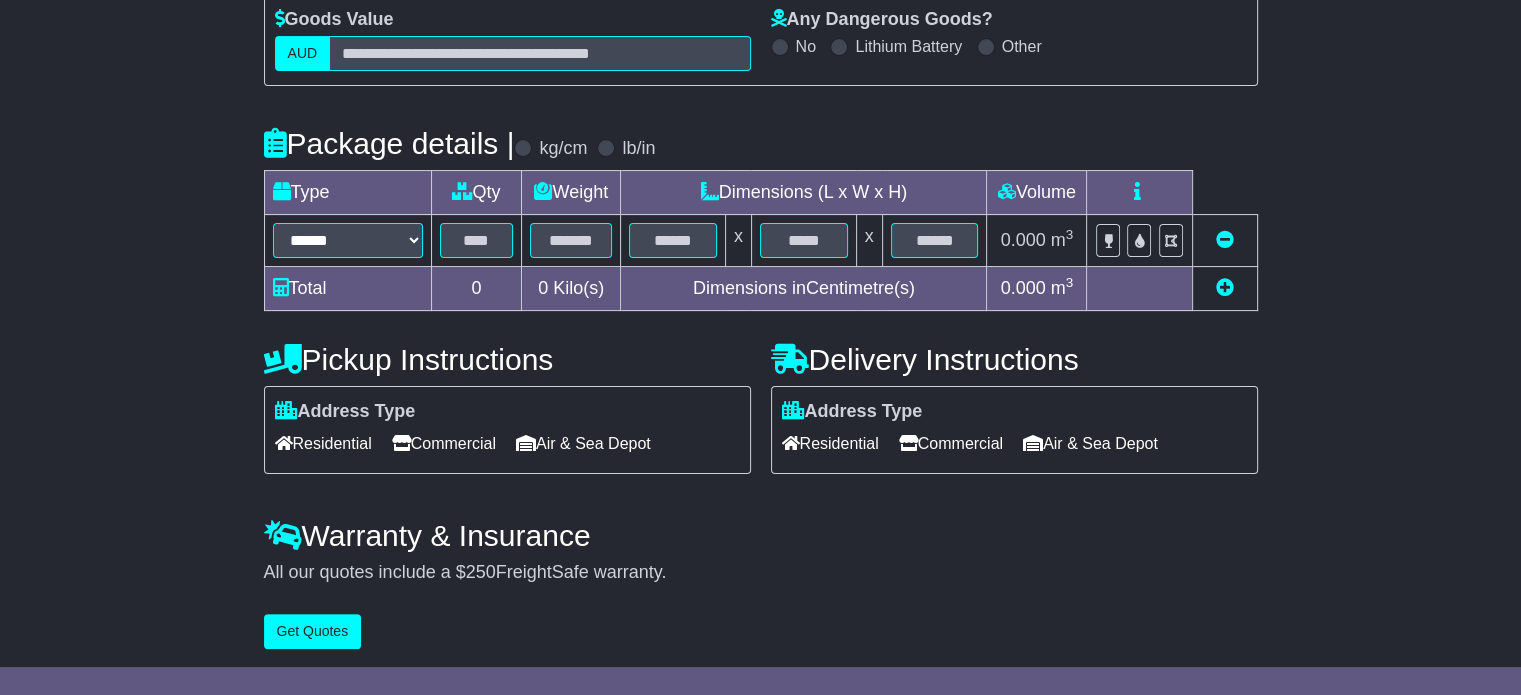 scroll, scrollTop: 360, scrollLeft: 0, axis: vertical 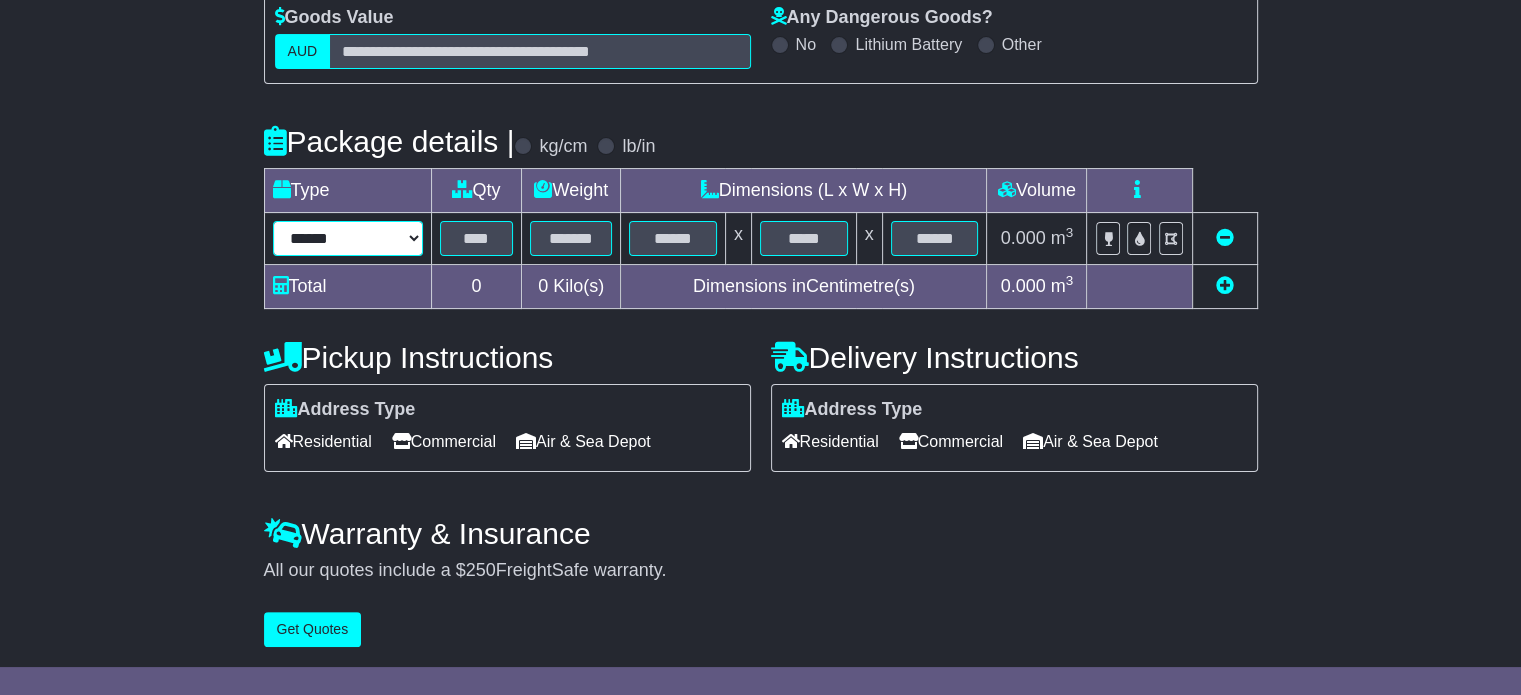 click on "****** ****** *** ******** ***** **** **** ****** *** *******" at bounding box center [348, 238] 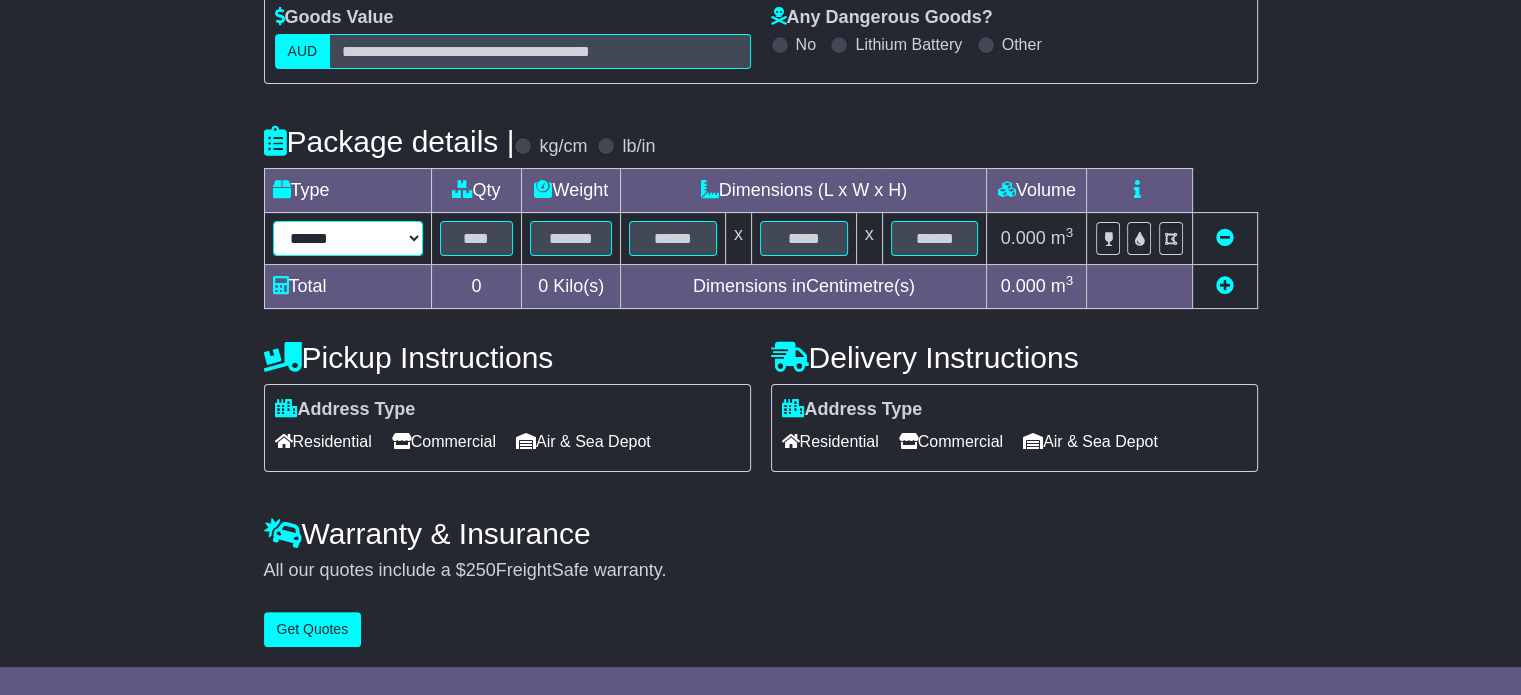 select on "*****" 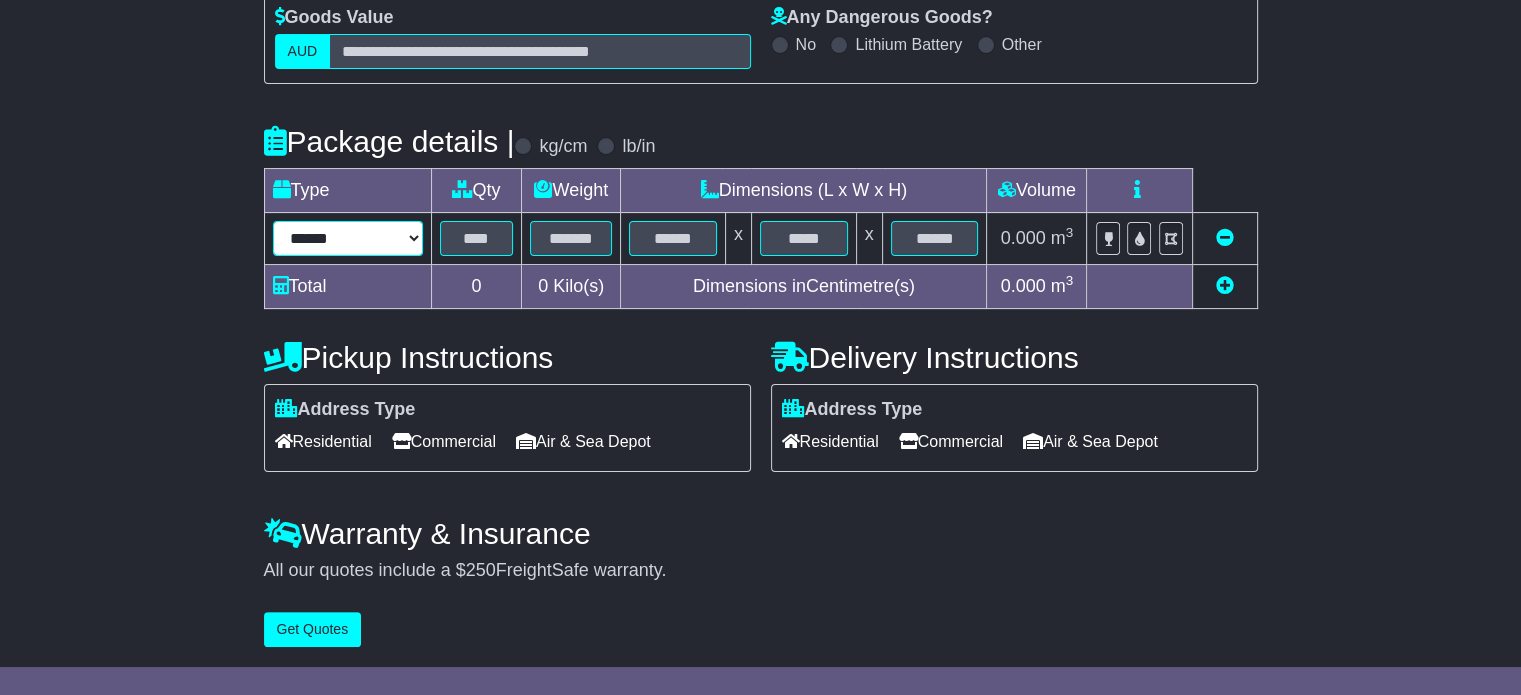 click on "****** ****** *** ******** ***** **** **** ****** *** *******" at bounding box center (348, 238) 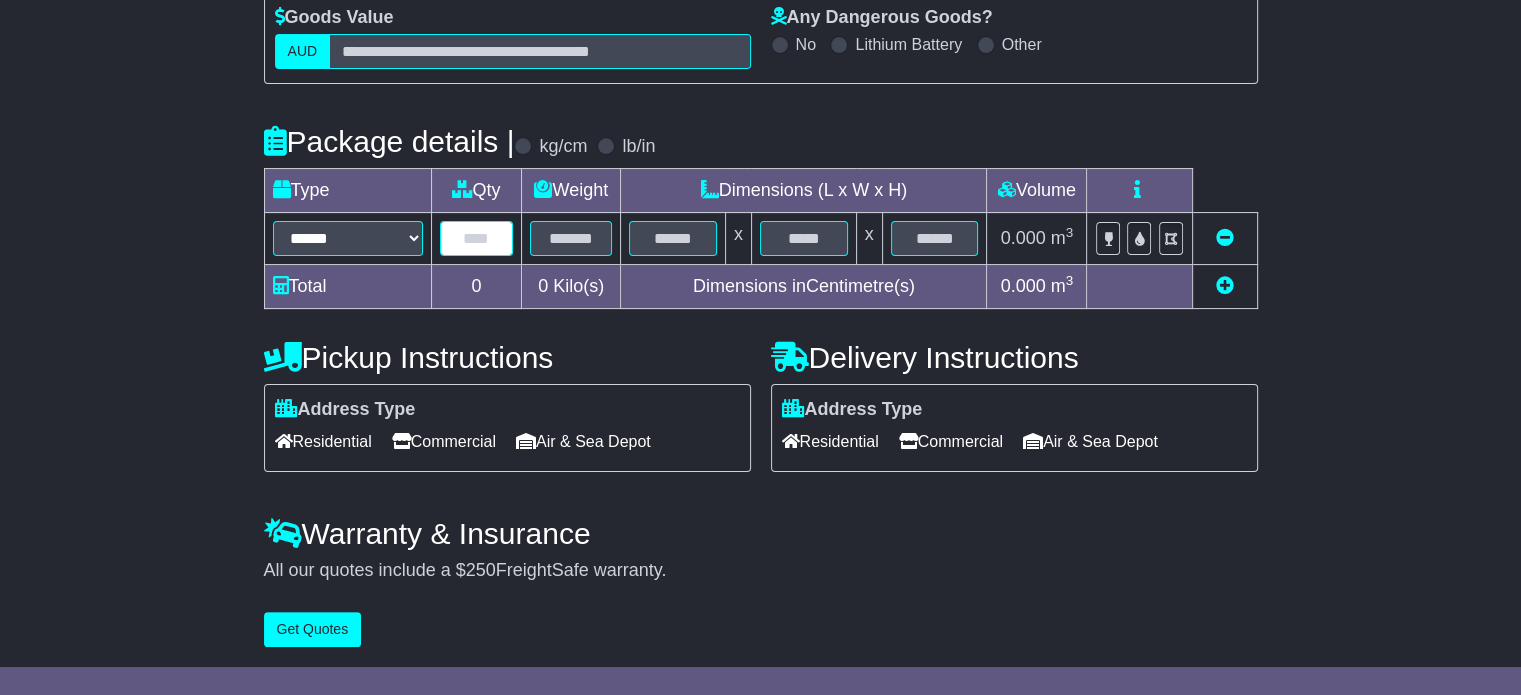 click at bounding box center (477, 238) 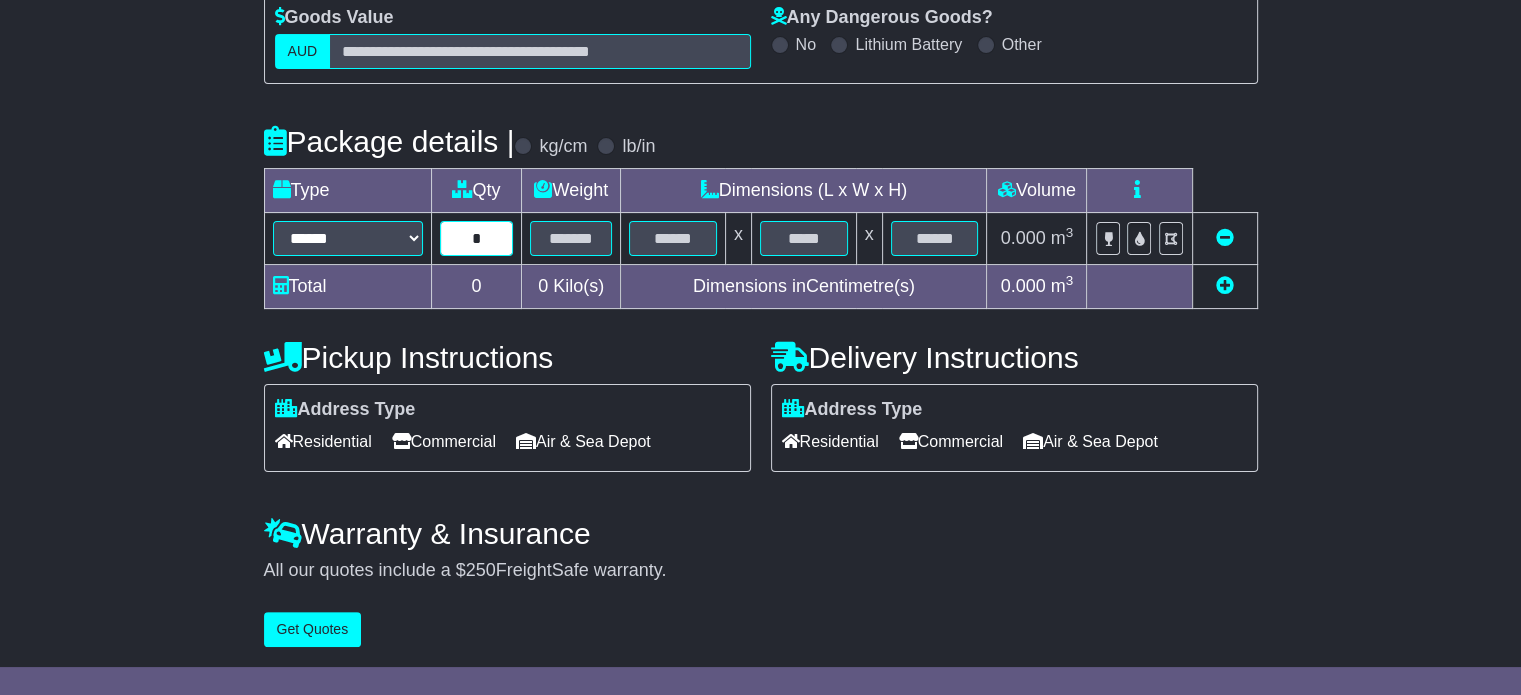 type on "*" 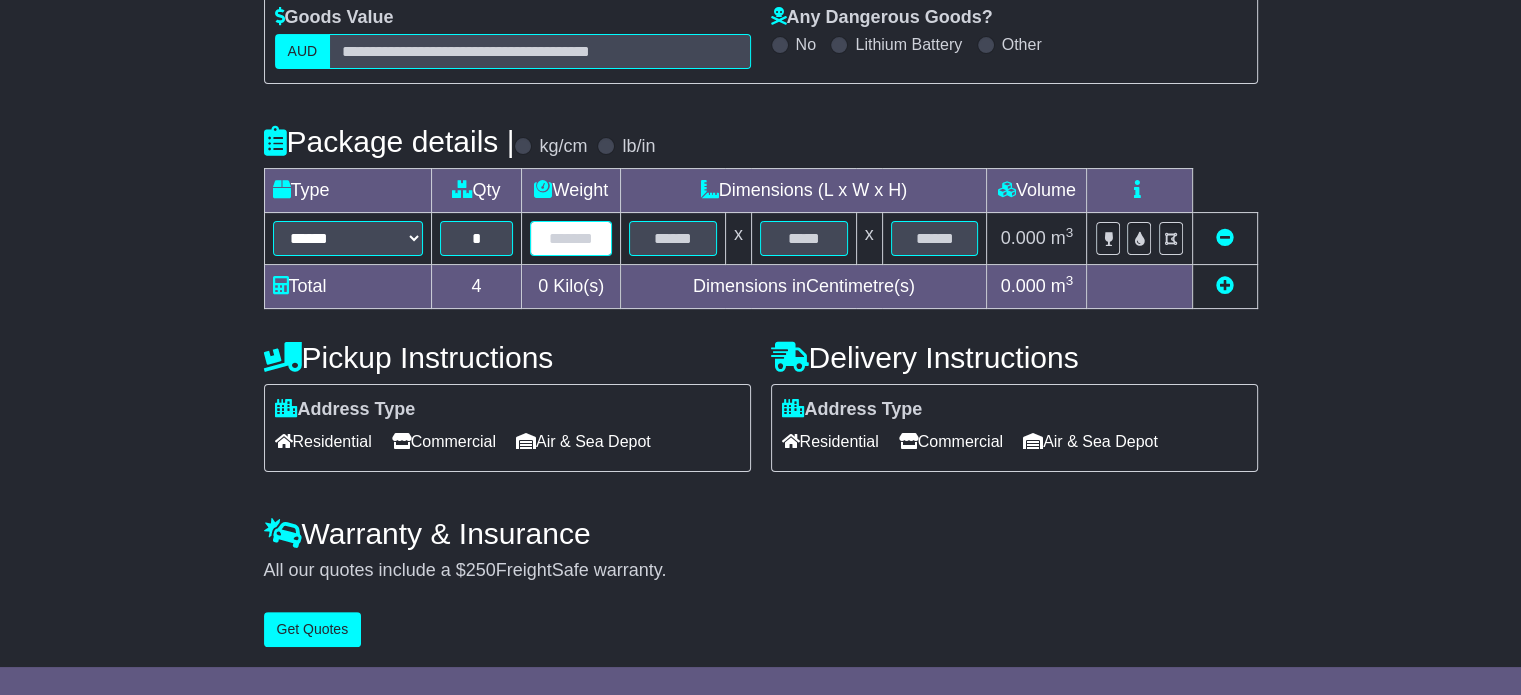 click at bounding box center [571, 238] 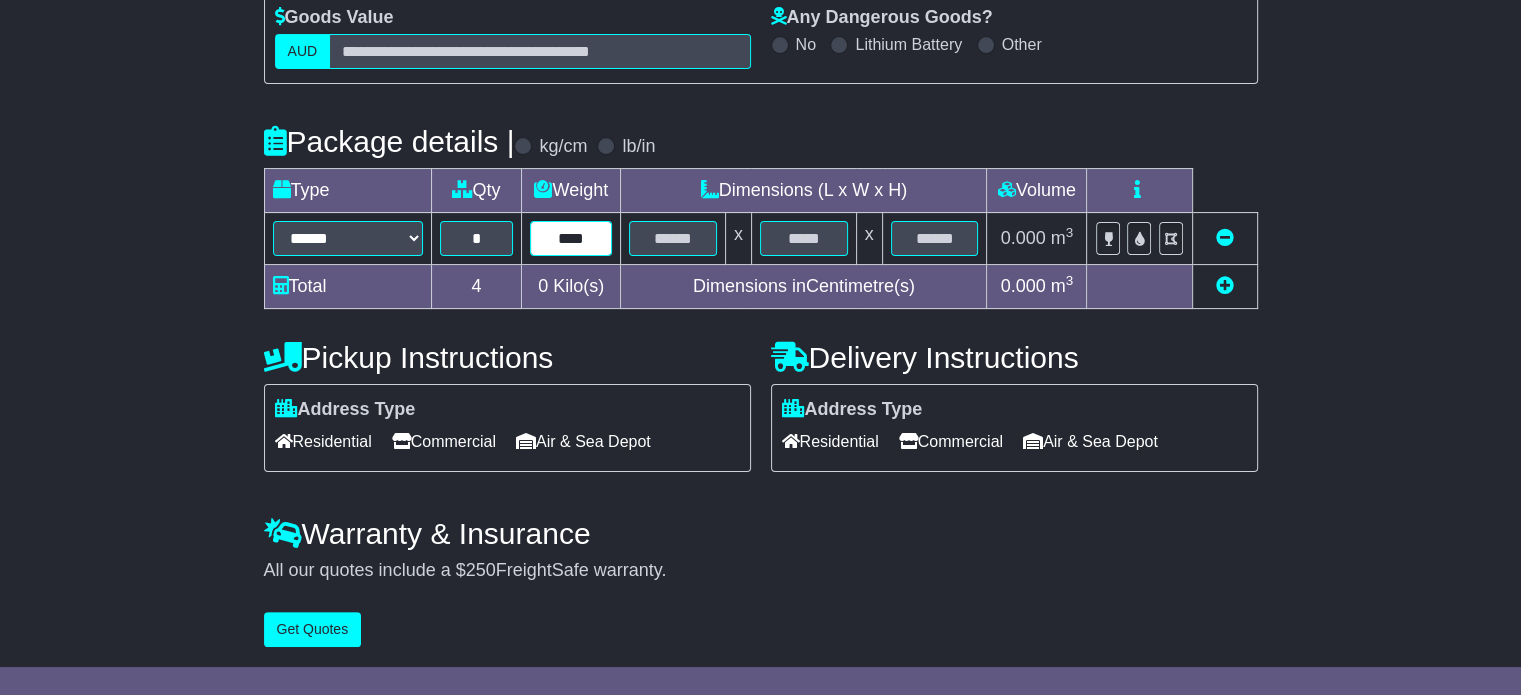 type on "****" 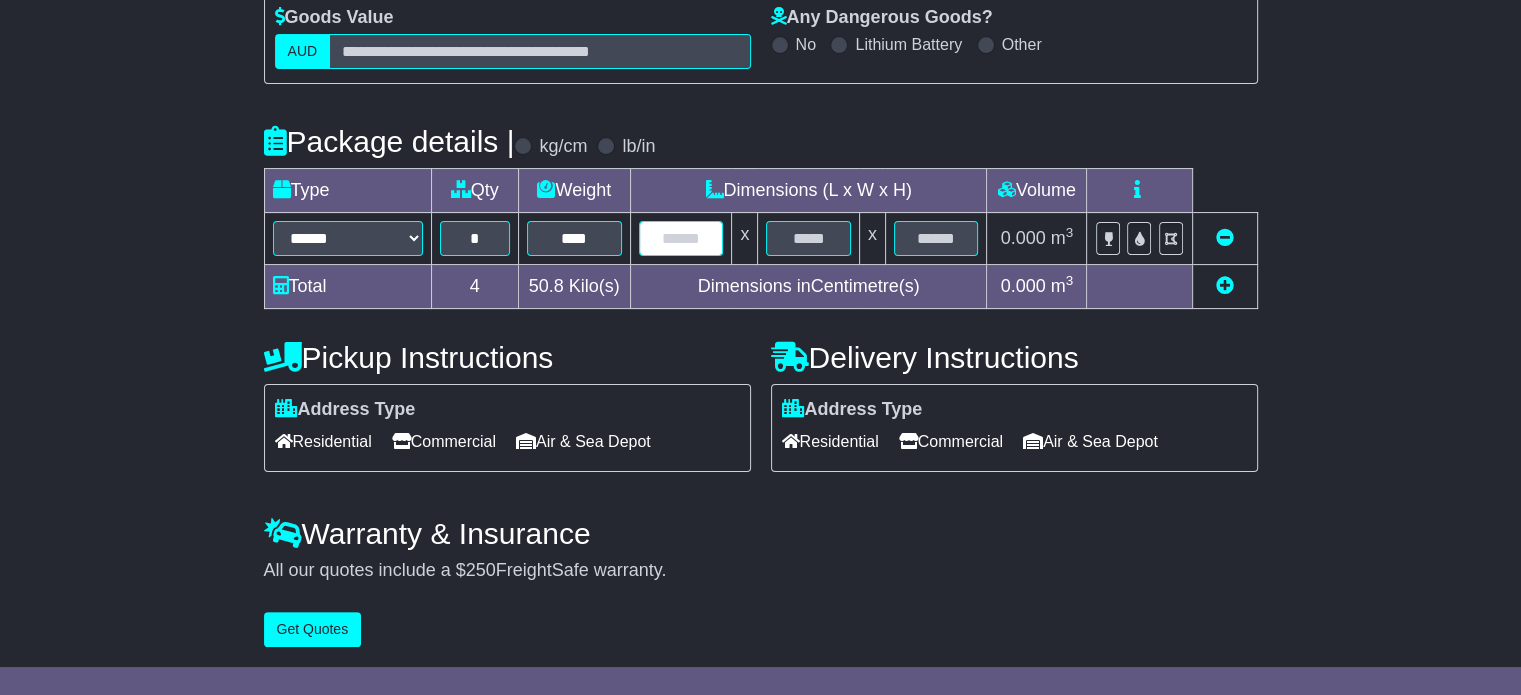 click at bounding box center (681, 238) 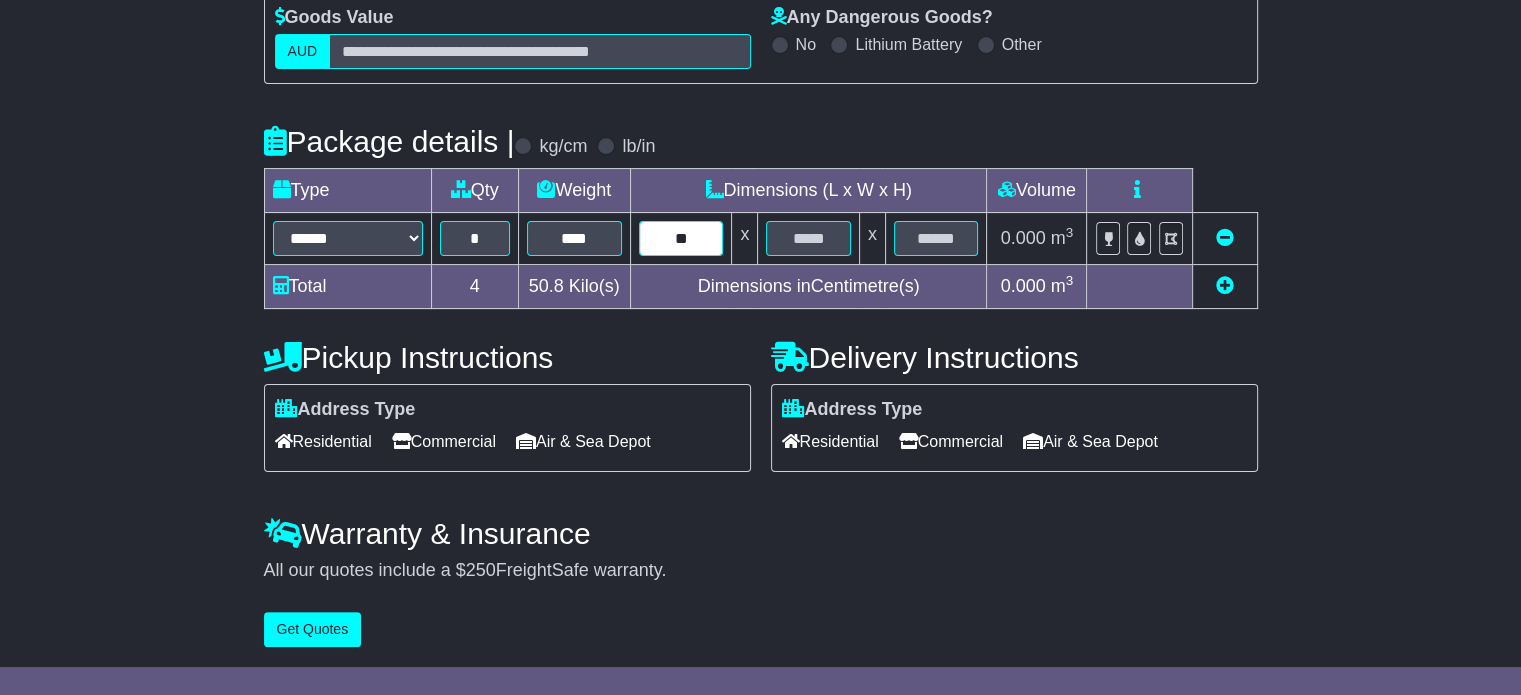 type on "**" 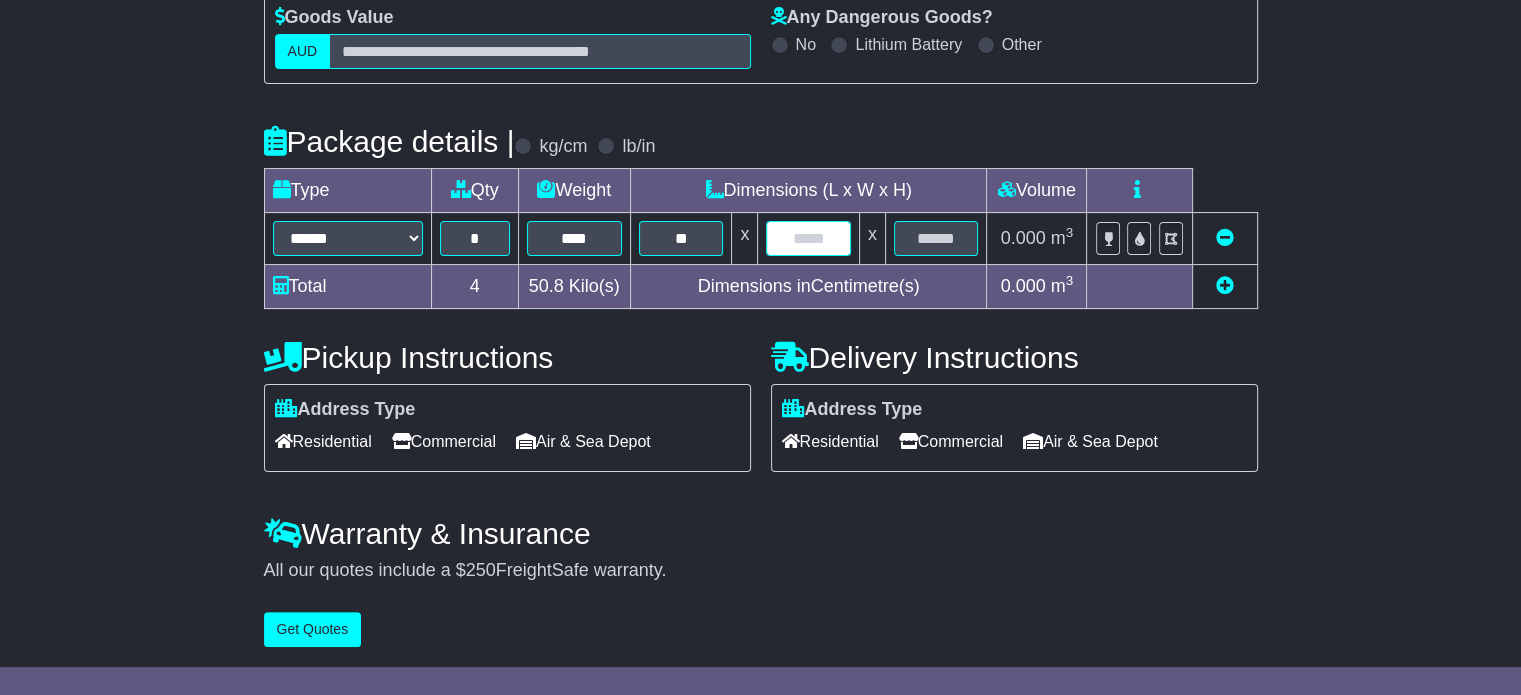click at bounding box center [808, 238] 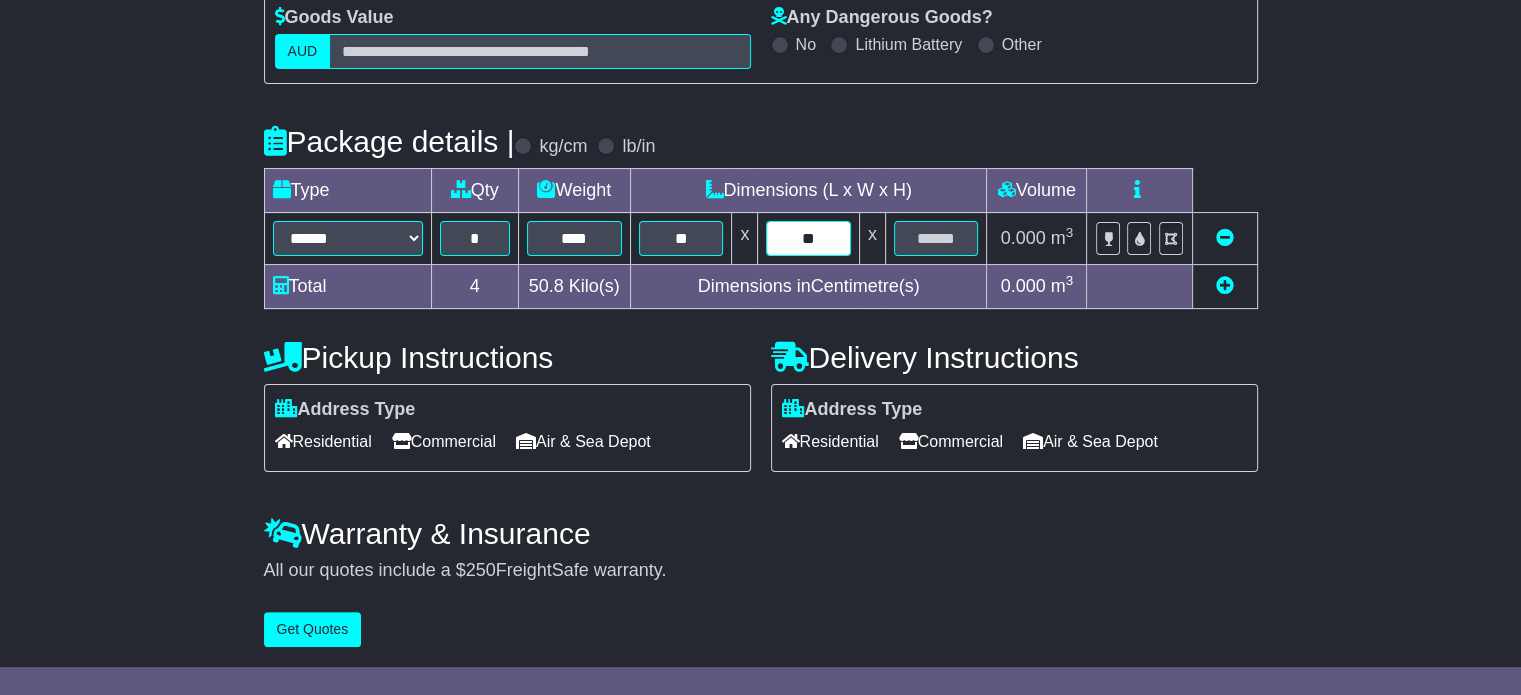 type on "**" 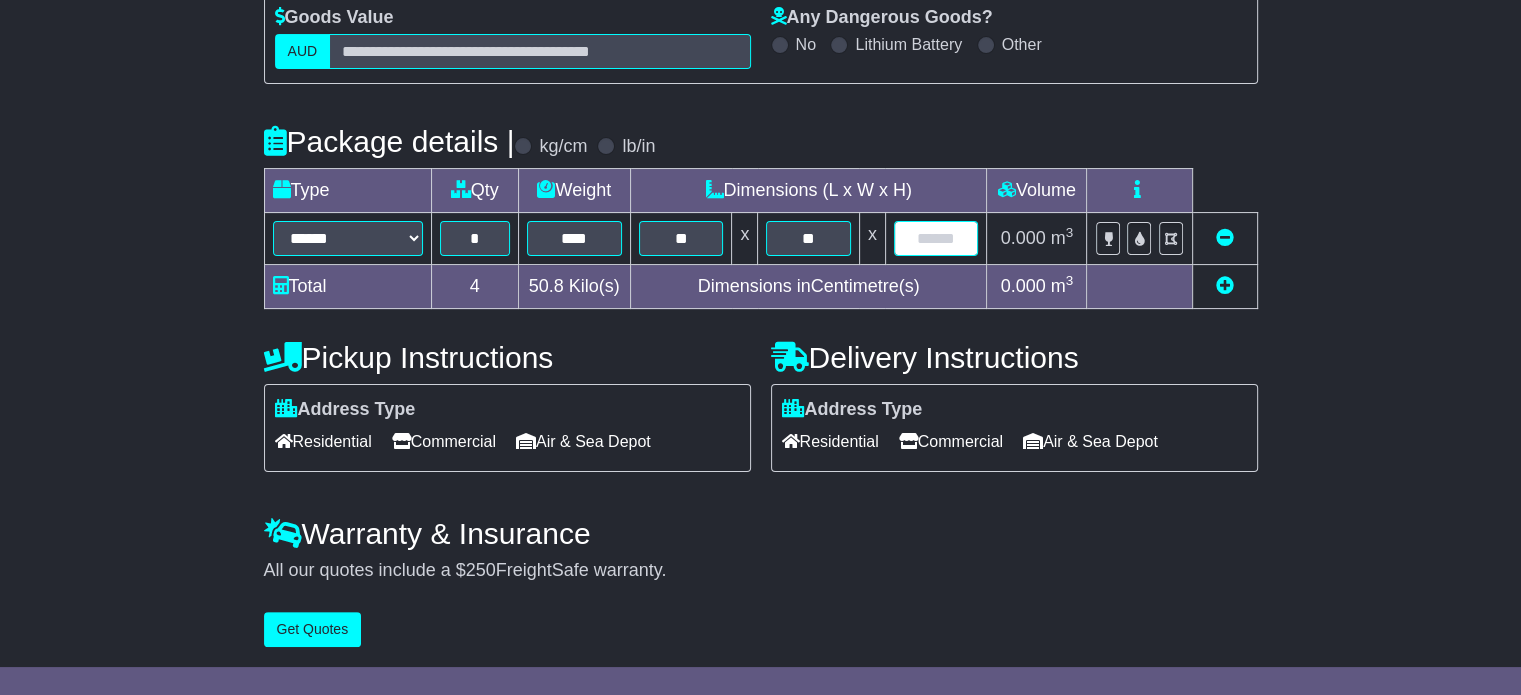 click at bounding box center [936, 238] 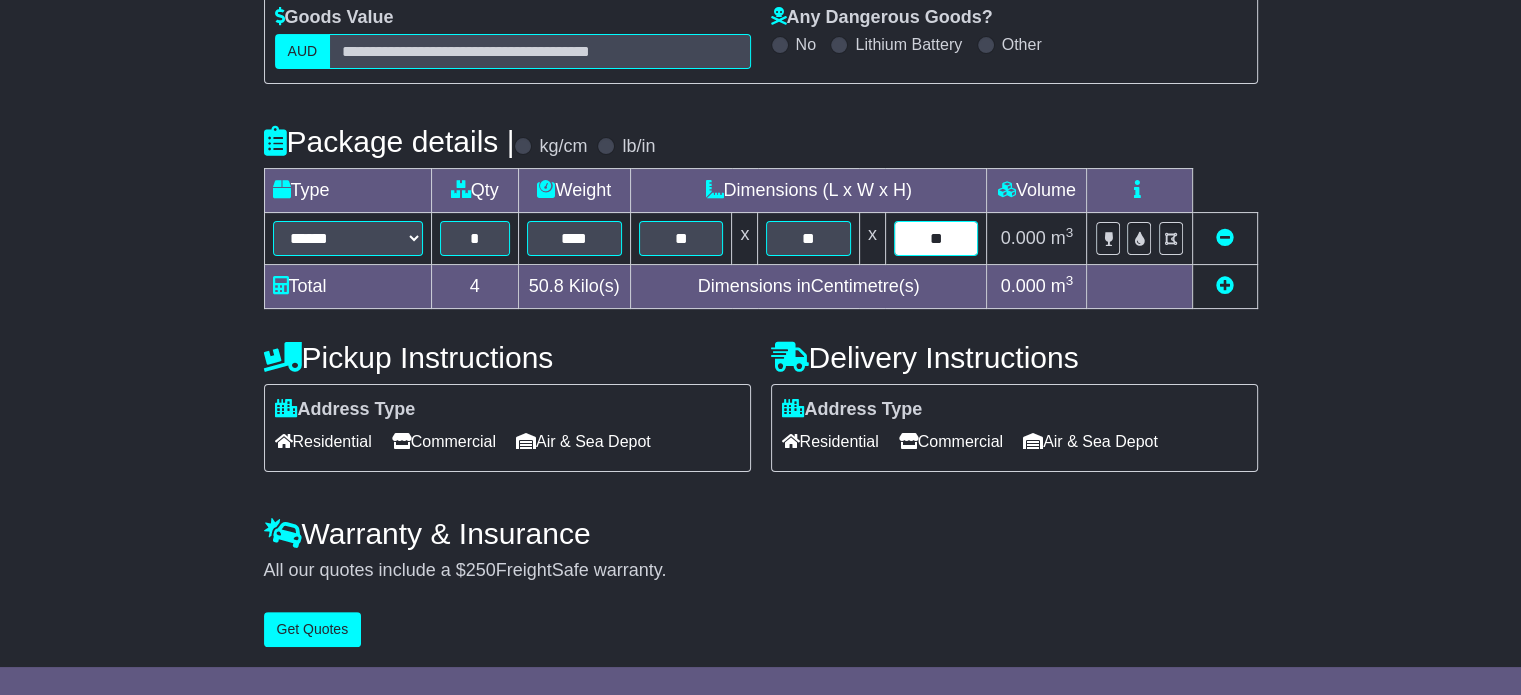 type on "**" 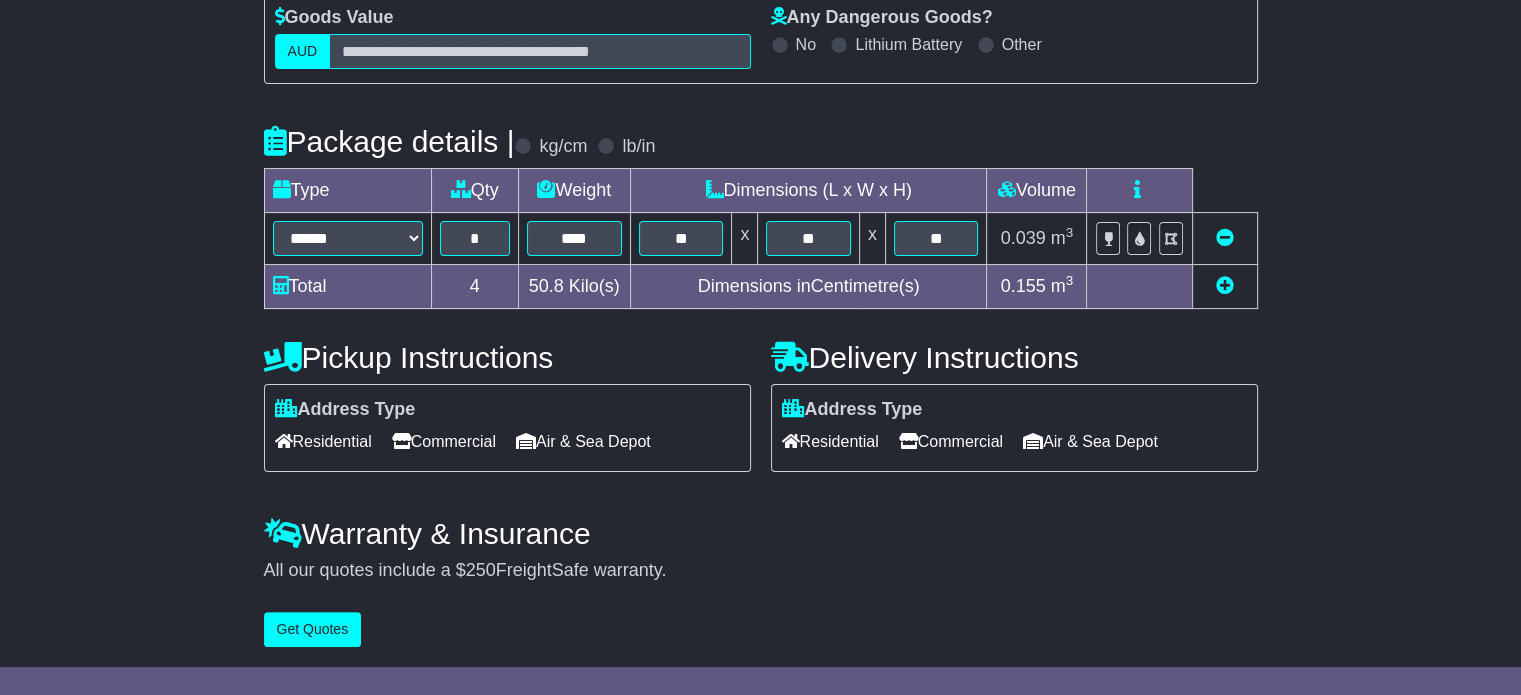 click on "Residential" at bounding box center (323, 441) 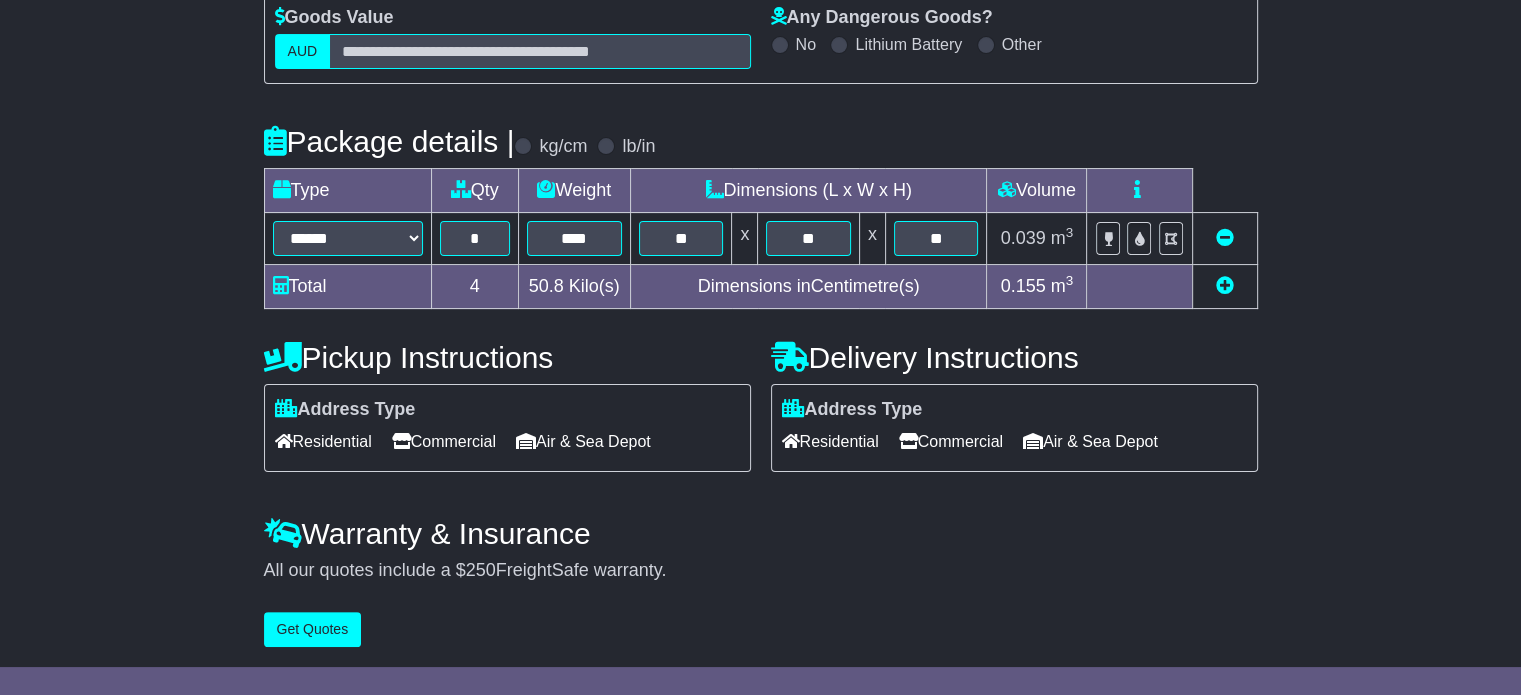 click on "Residential" at bounding box center (830, 441) 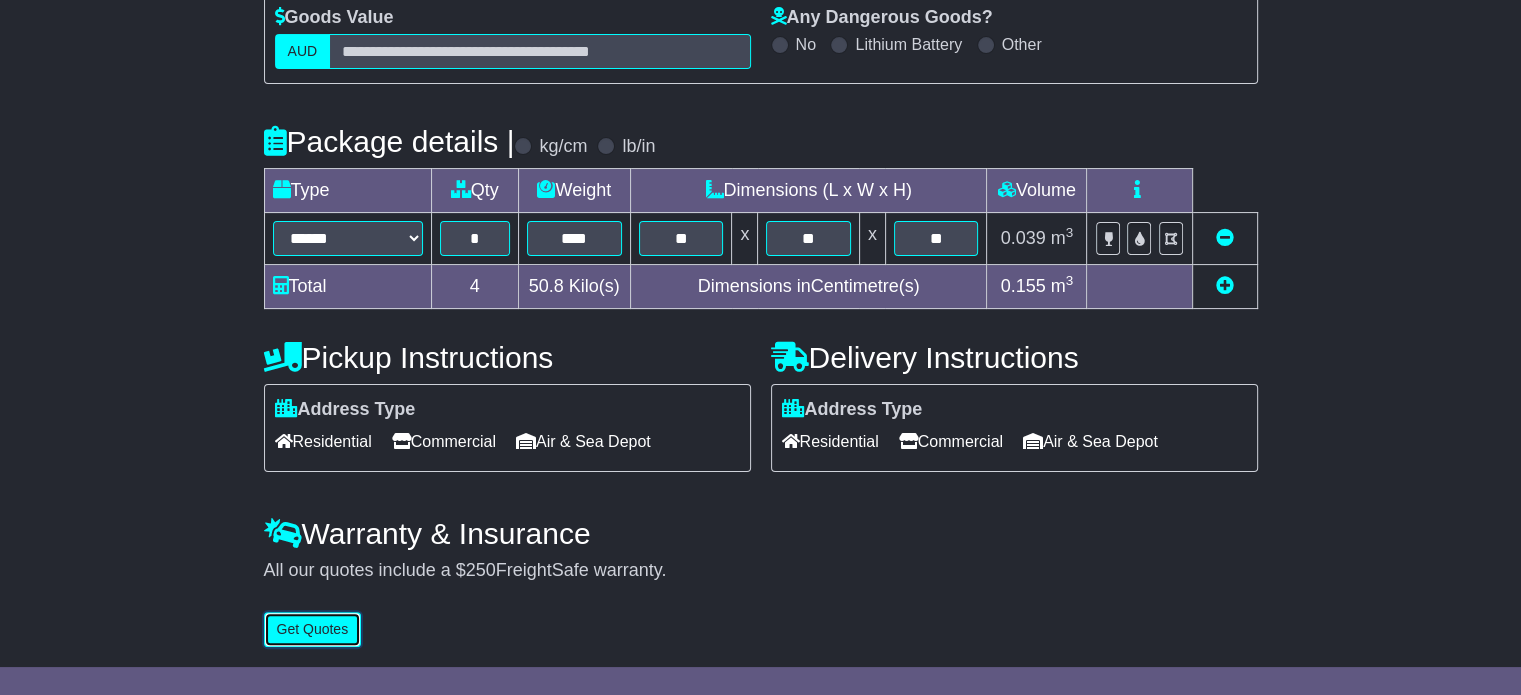 click on "Get Quotes" at bounding box center (313, 629) 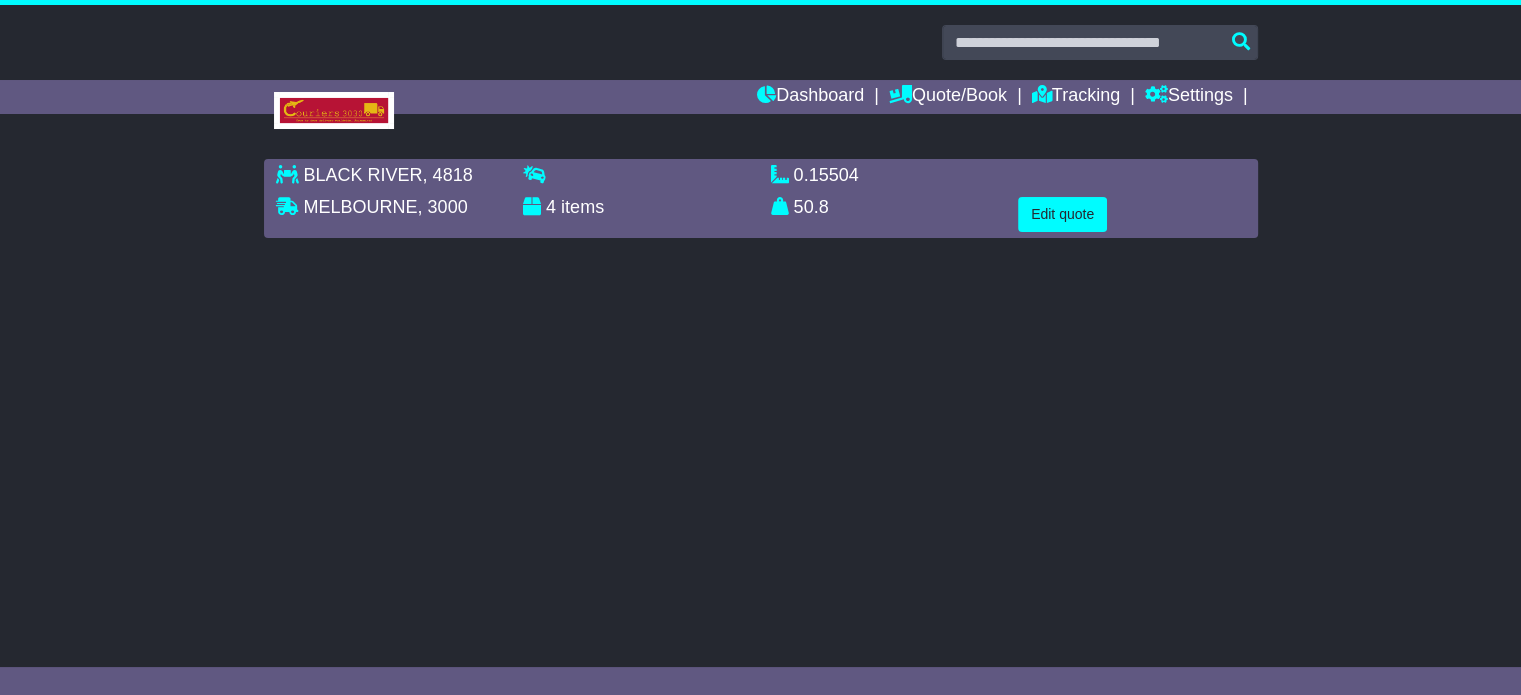 scroll, scrollTop: 0, scrollLeft: 0, axis: both 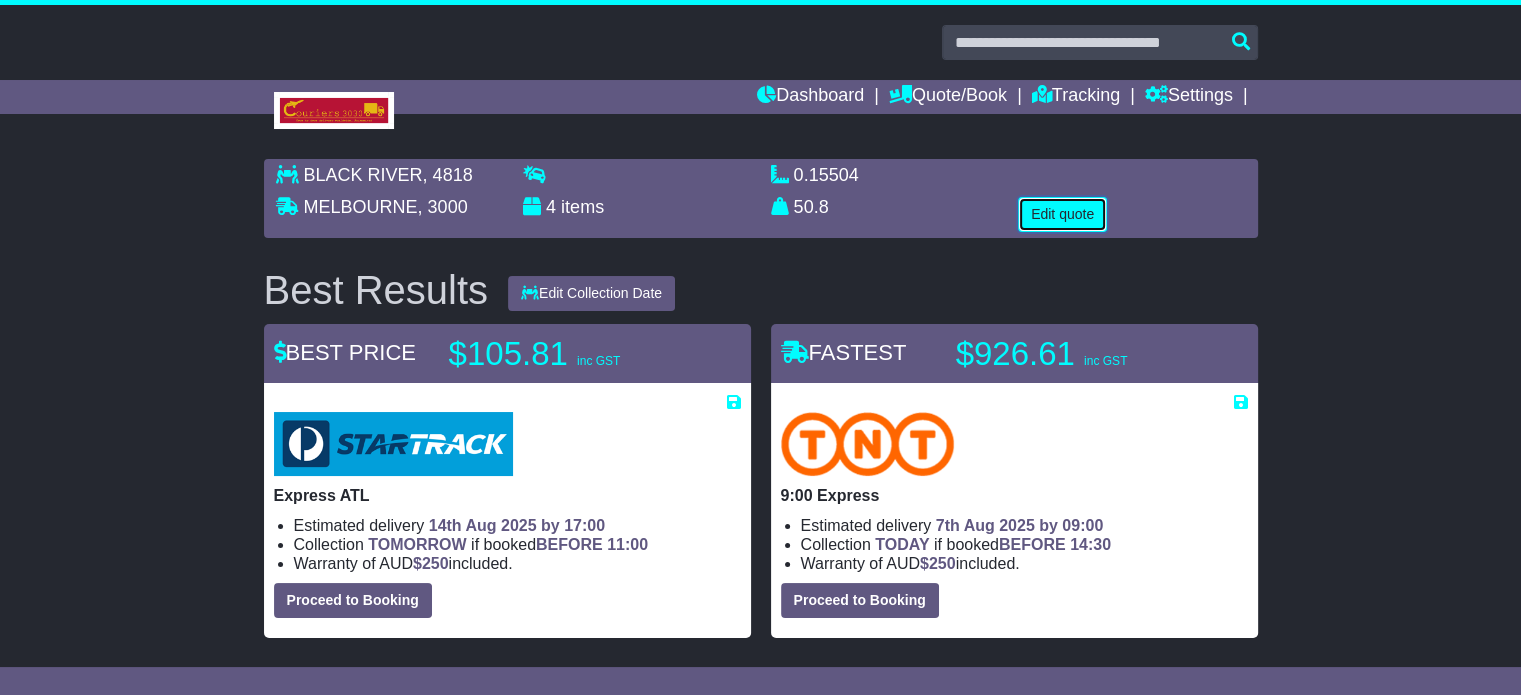 click on "Edit quote" at bounding box center (1062, 214) 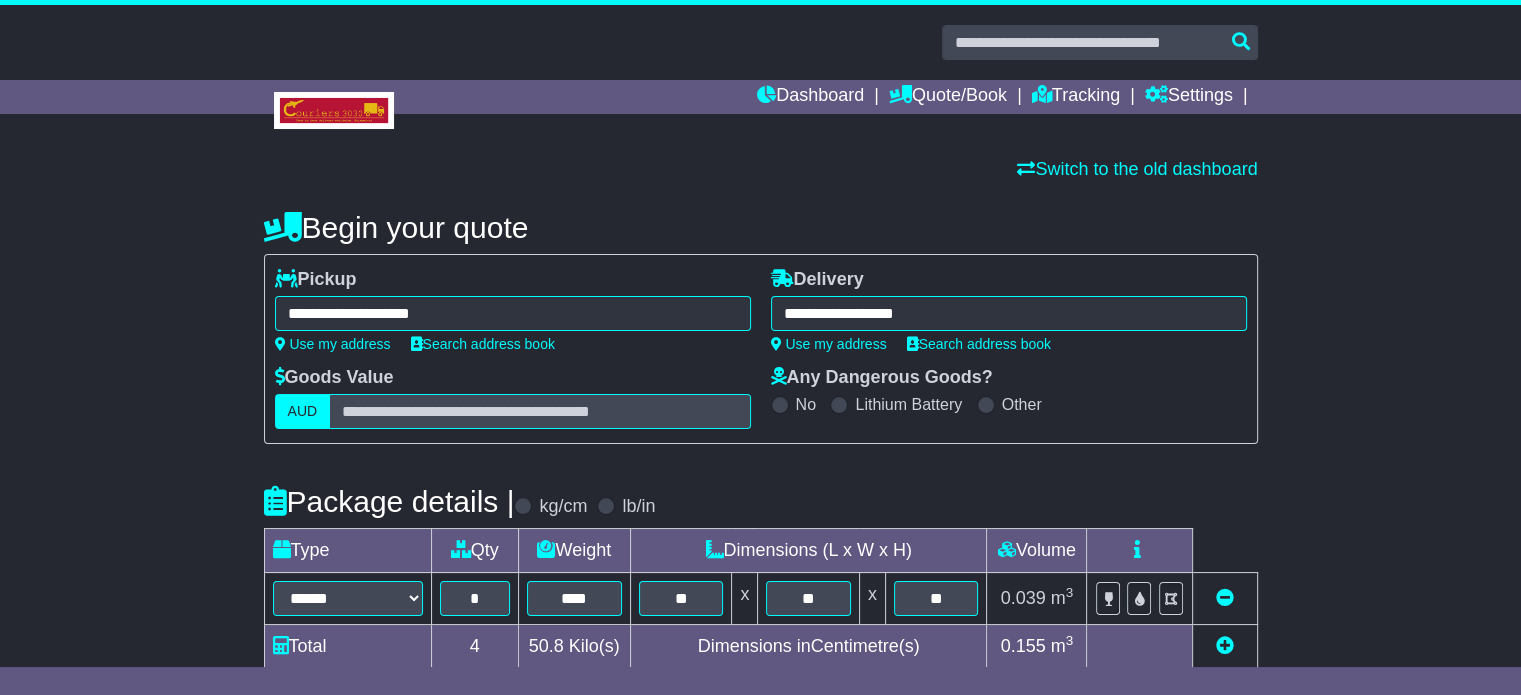 click on "**********" at bounding box center (513, 313) 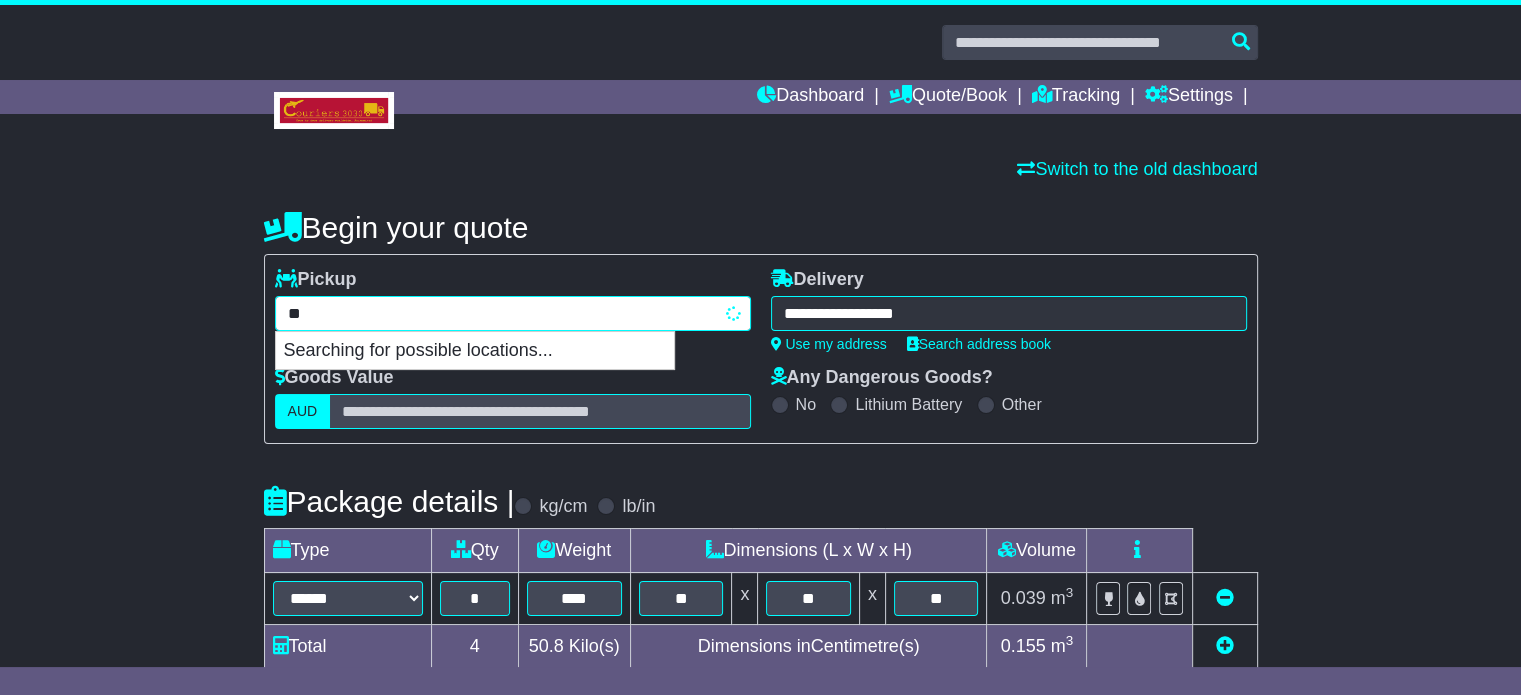 type on "*" 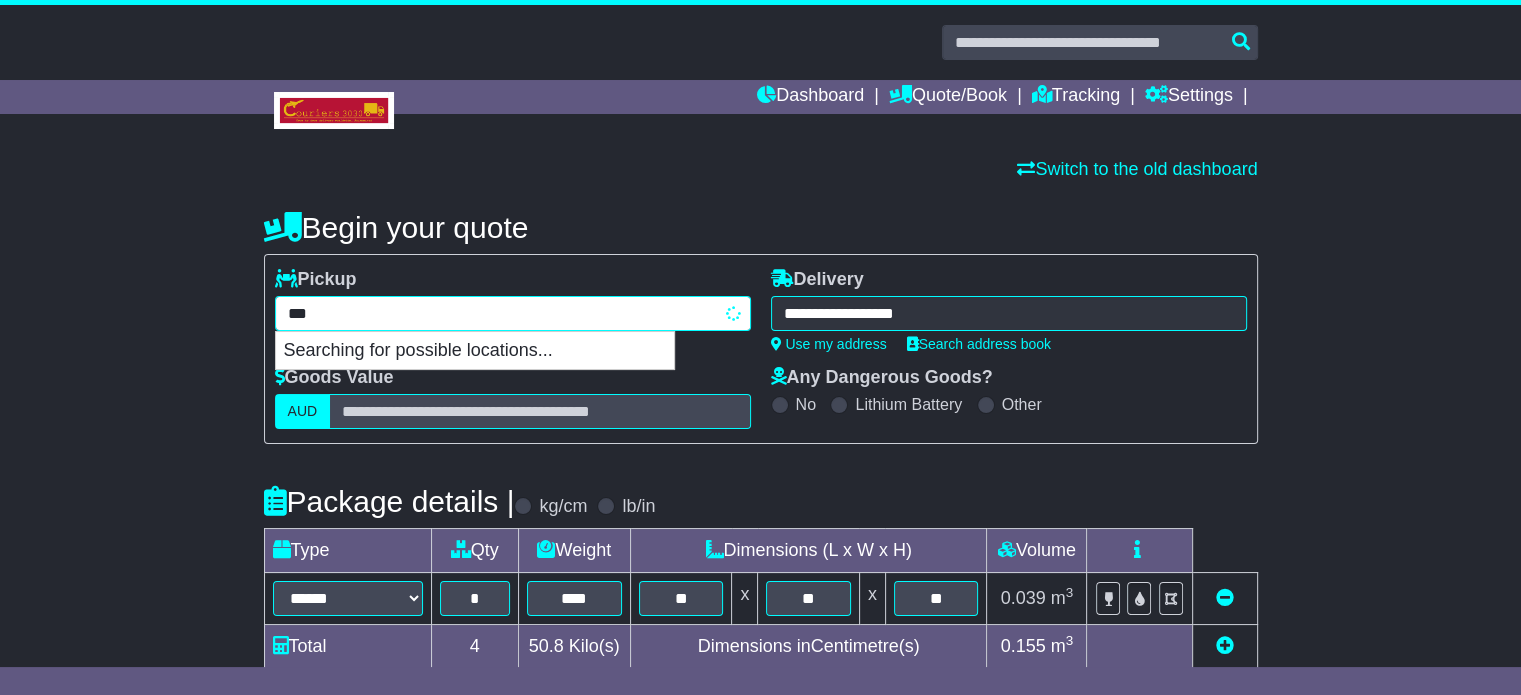 type on "****" 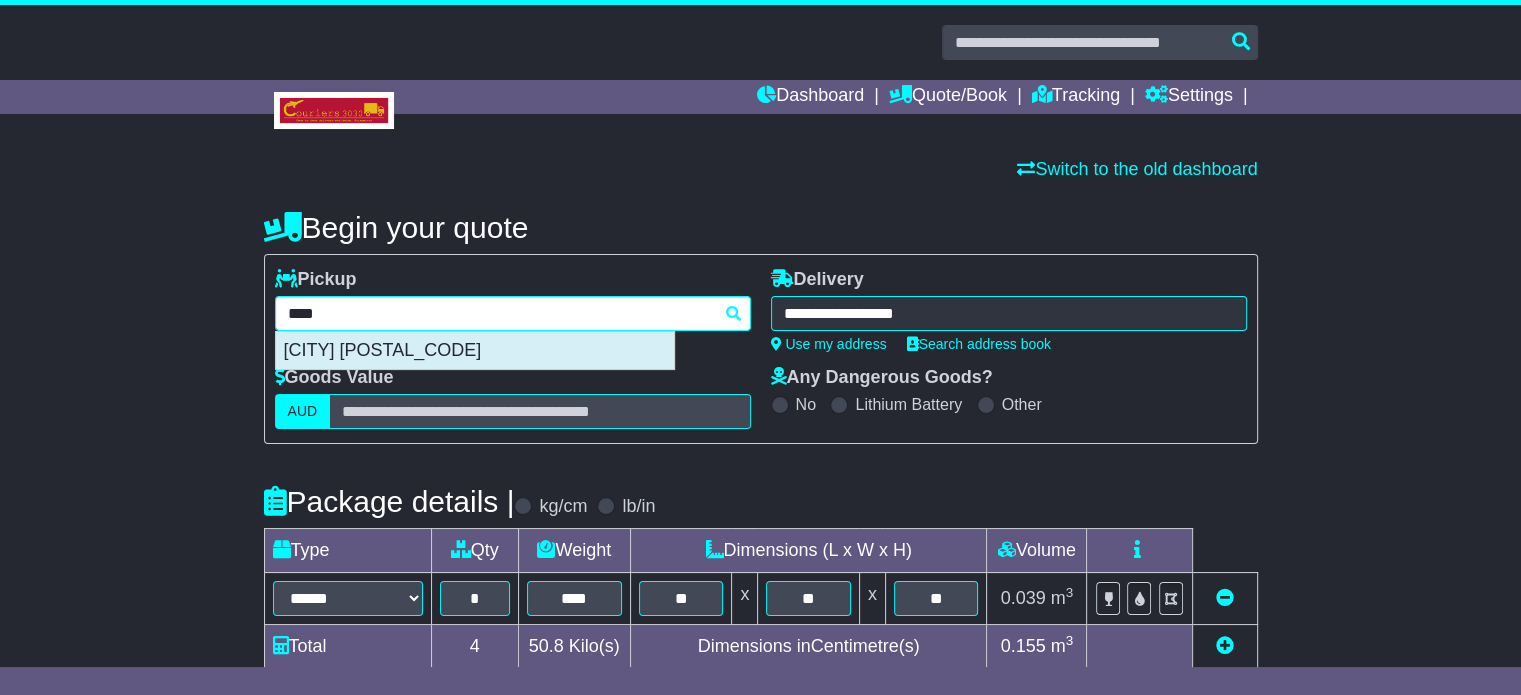 click on "MELBOURNE 3000" at bounding box center [475, 351] 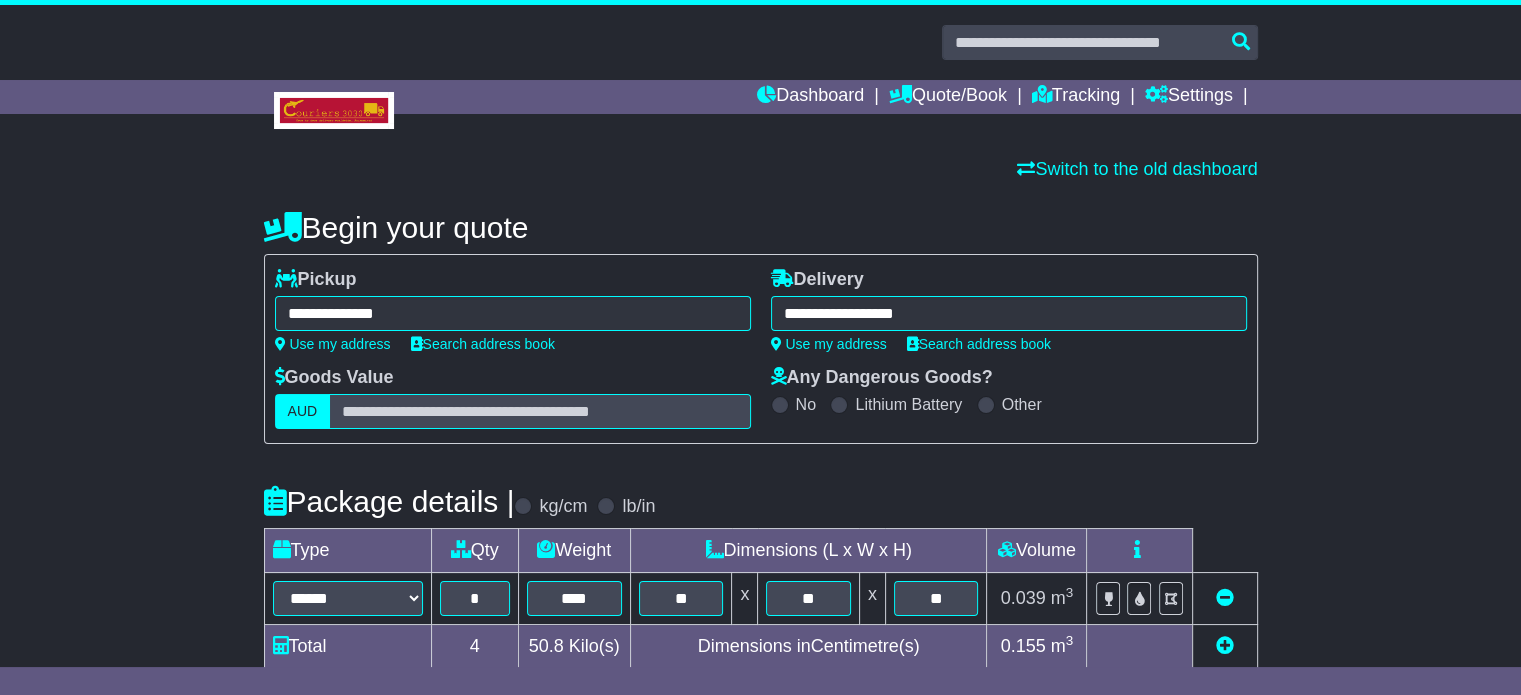 type on "**********" 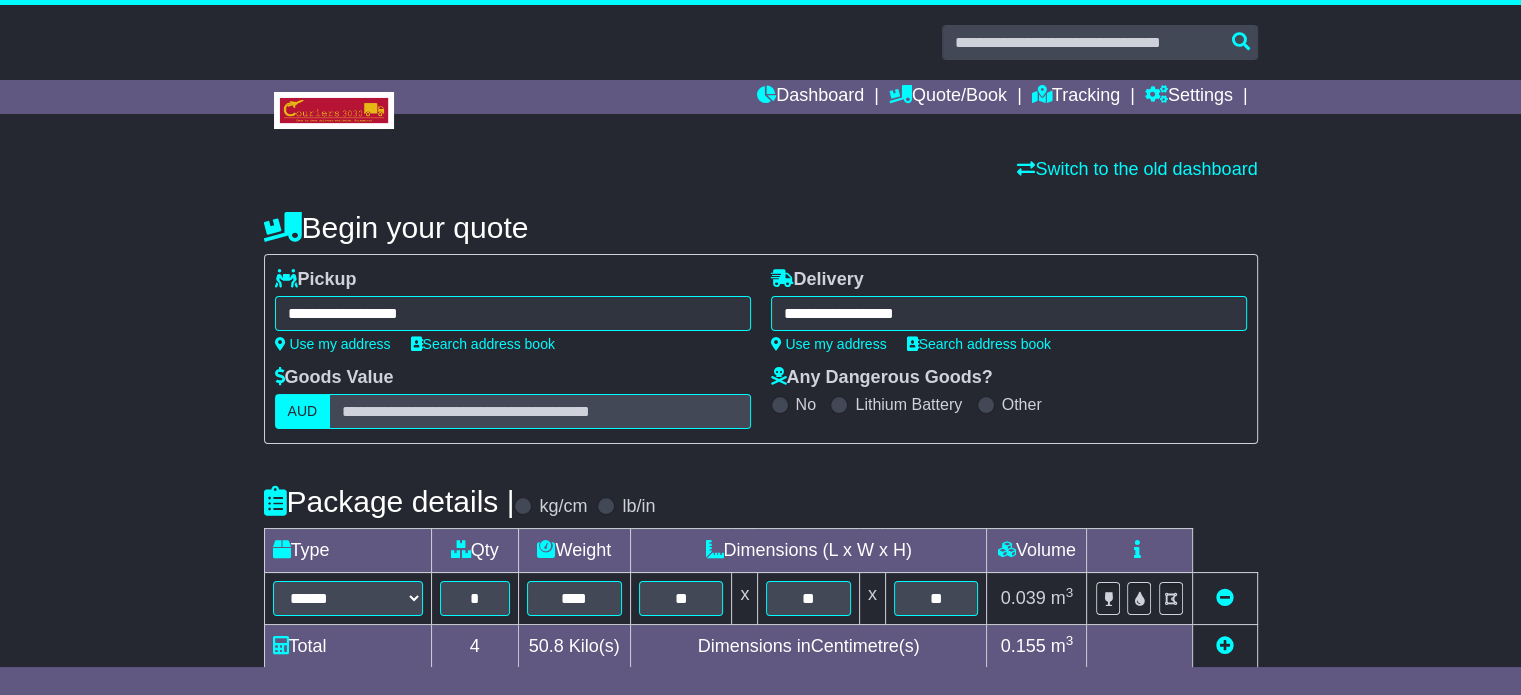 click on "**********" at bounding box center [1009, 313] 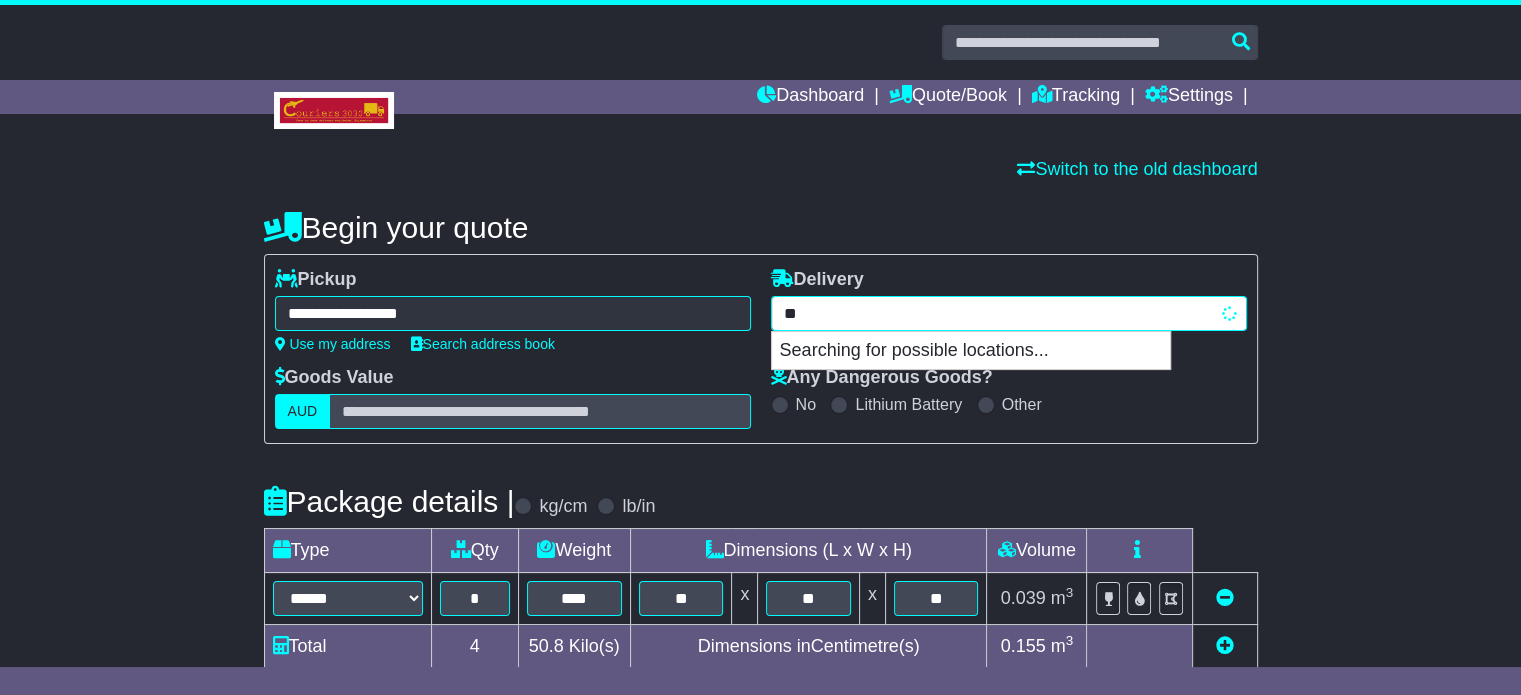 type on "*" 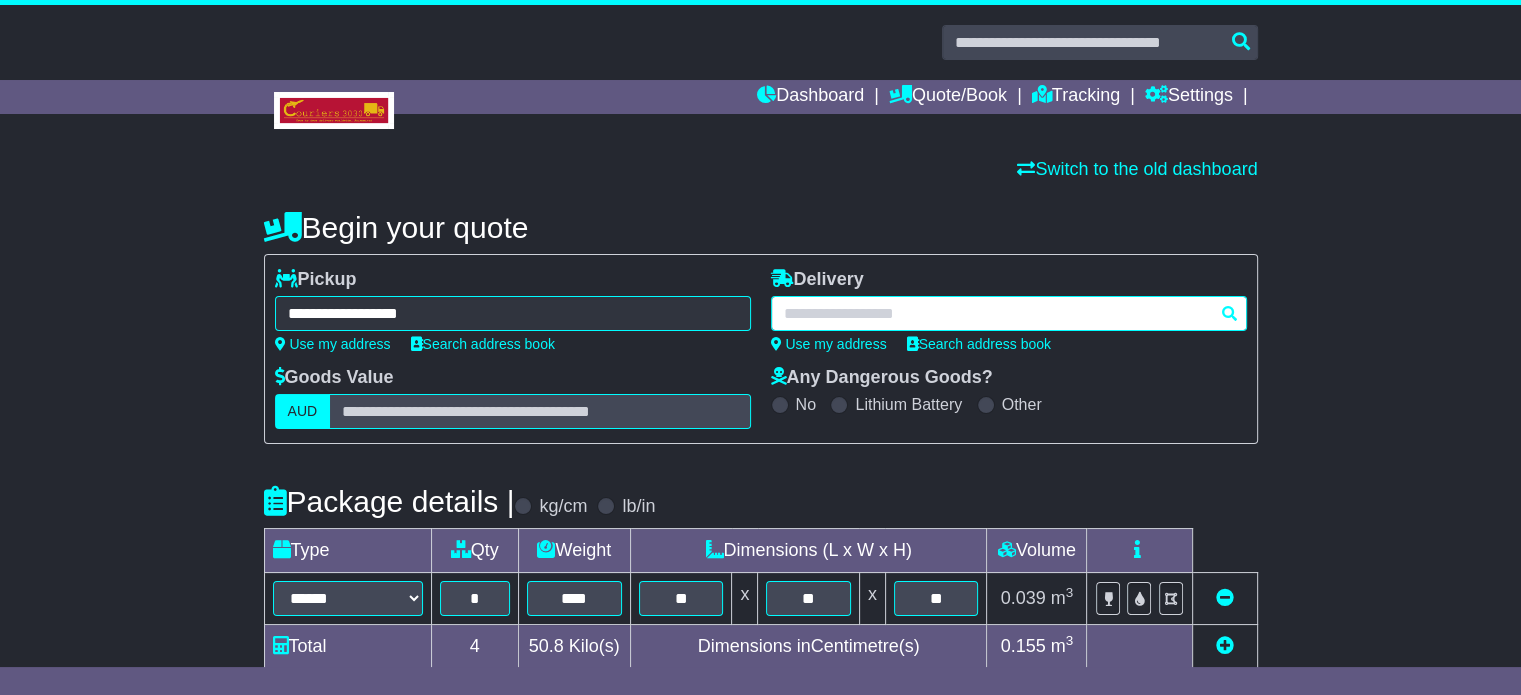 paste on "*******" 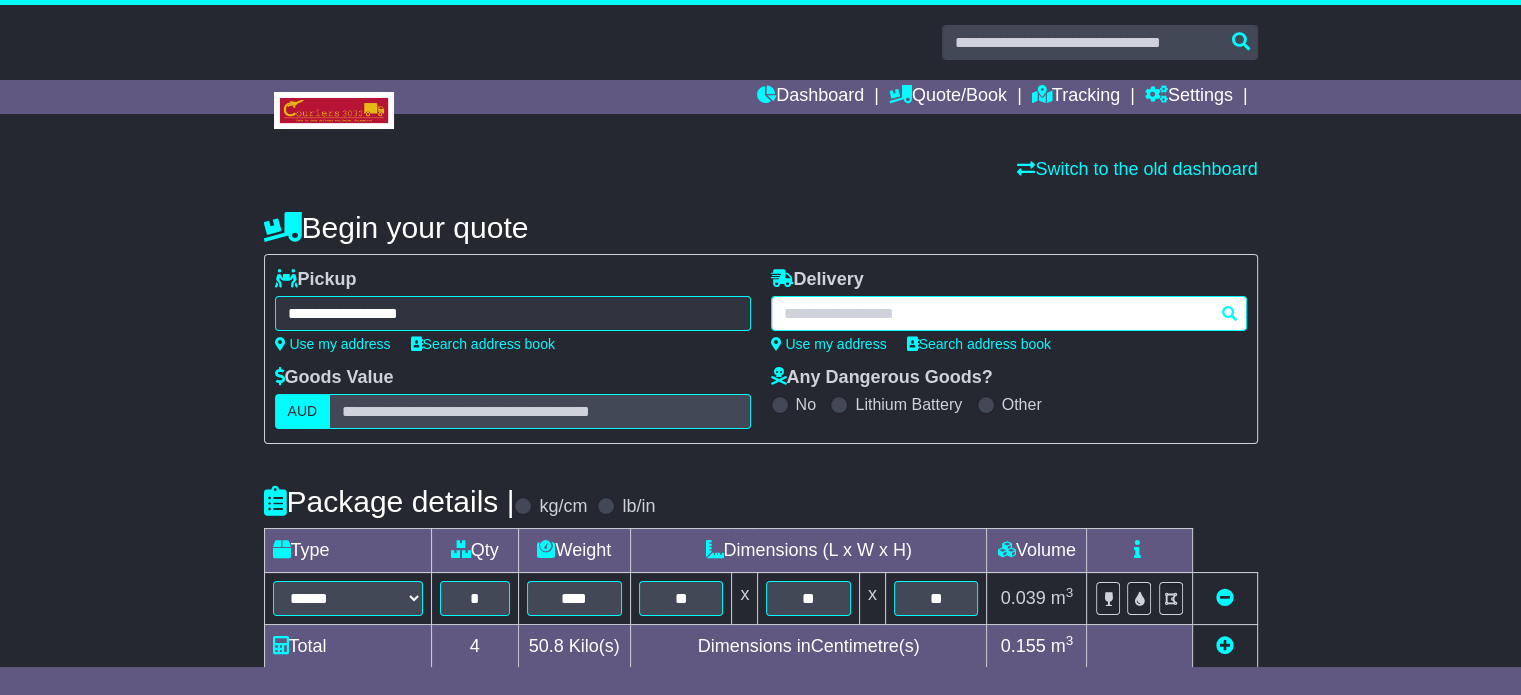 type on "*******" 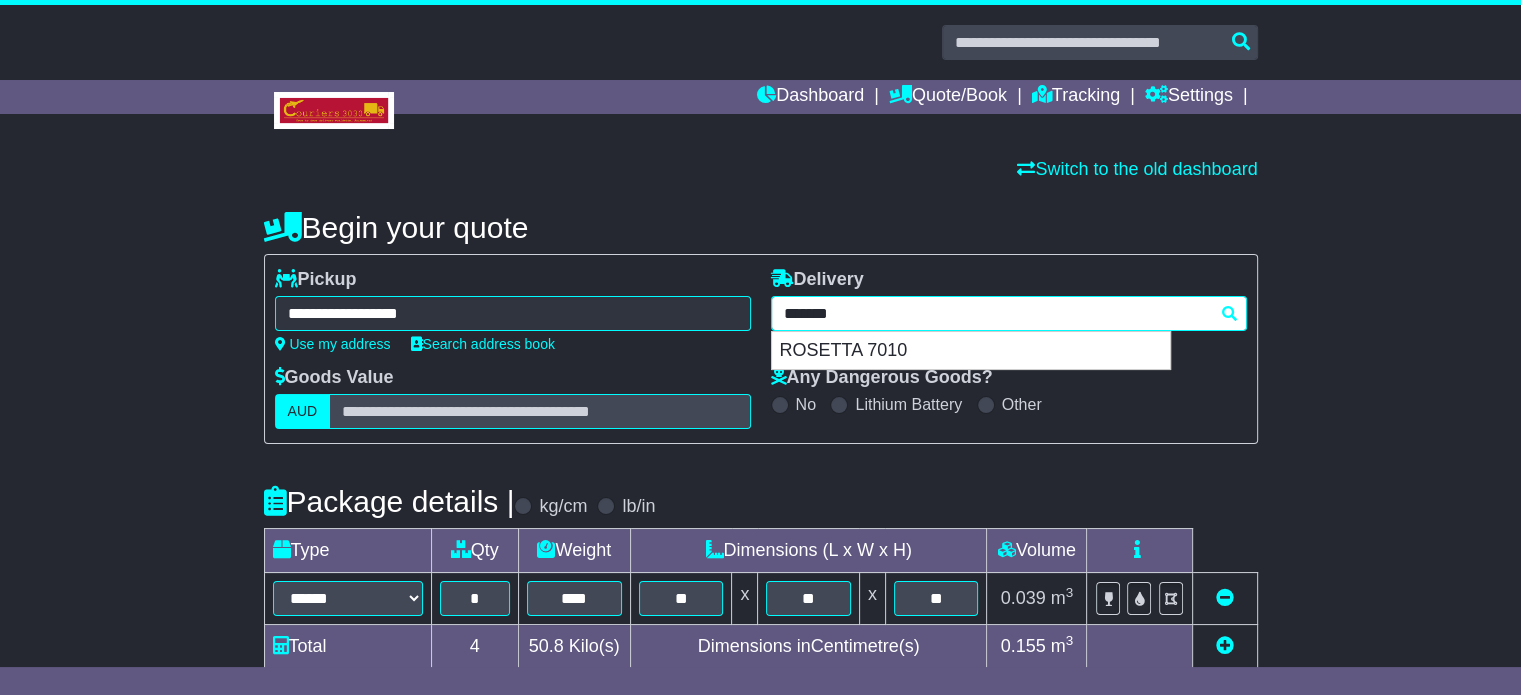 click on "*******" at bounding box center [1009, 313] 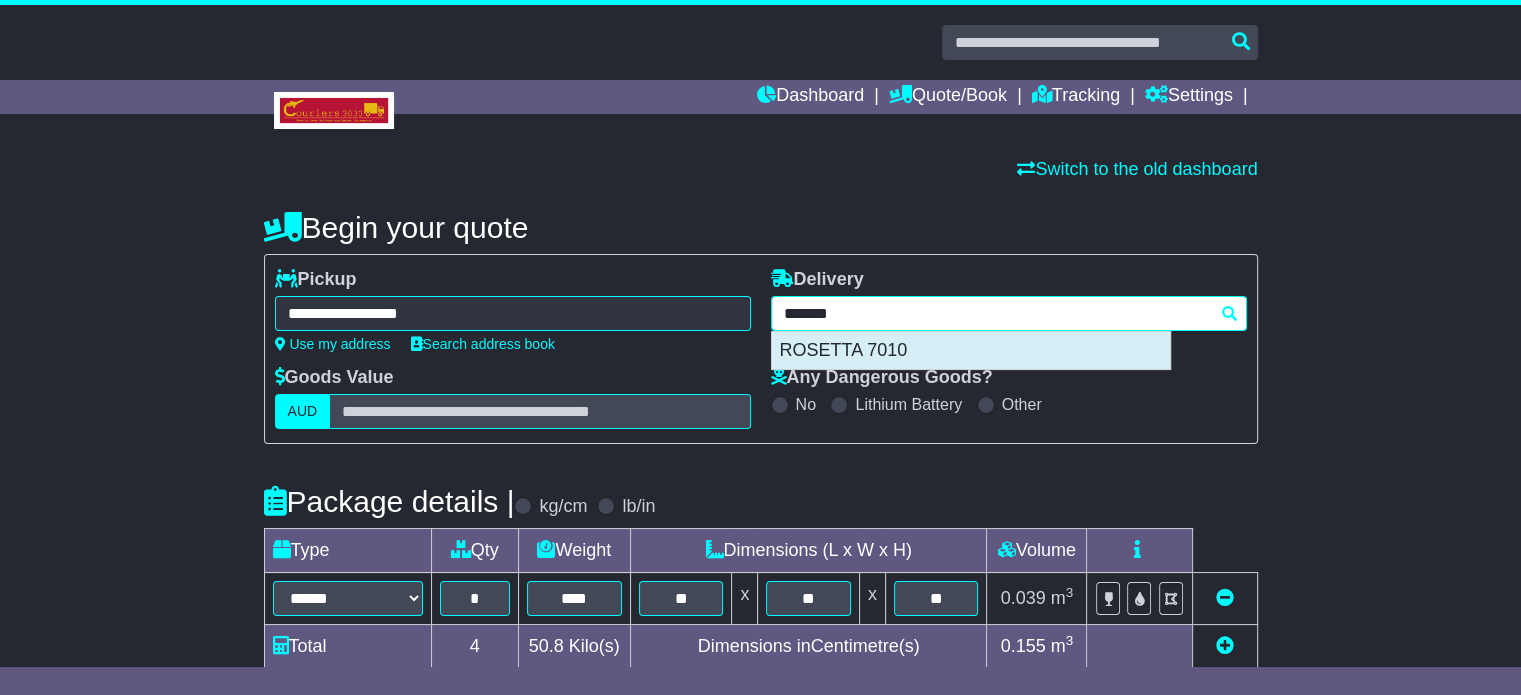 click on "ROSETTA 7010" at bounding box center [971, 351] 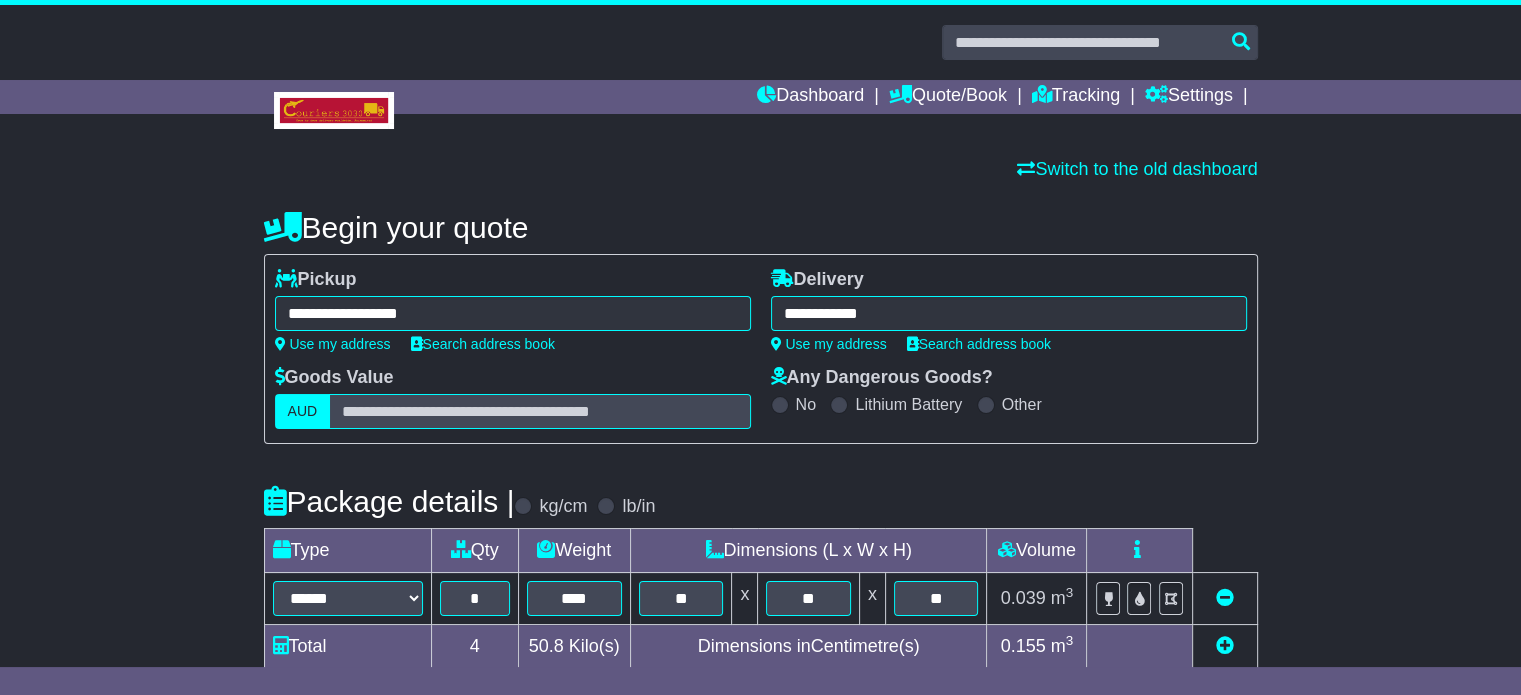 type on "**********" 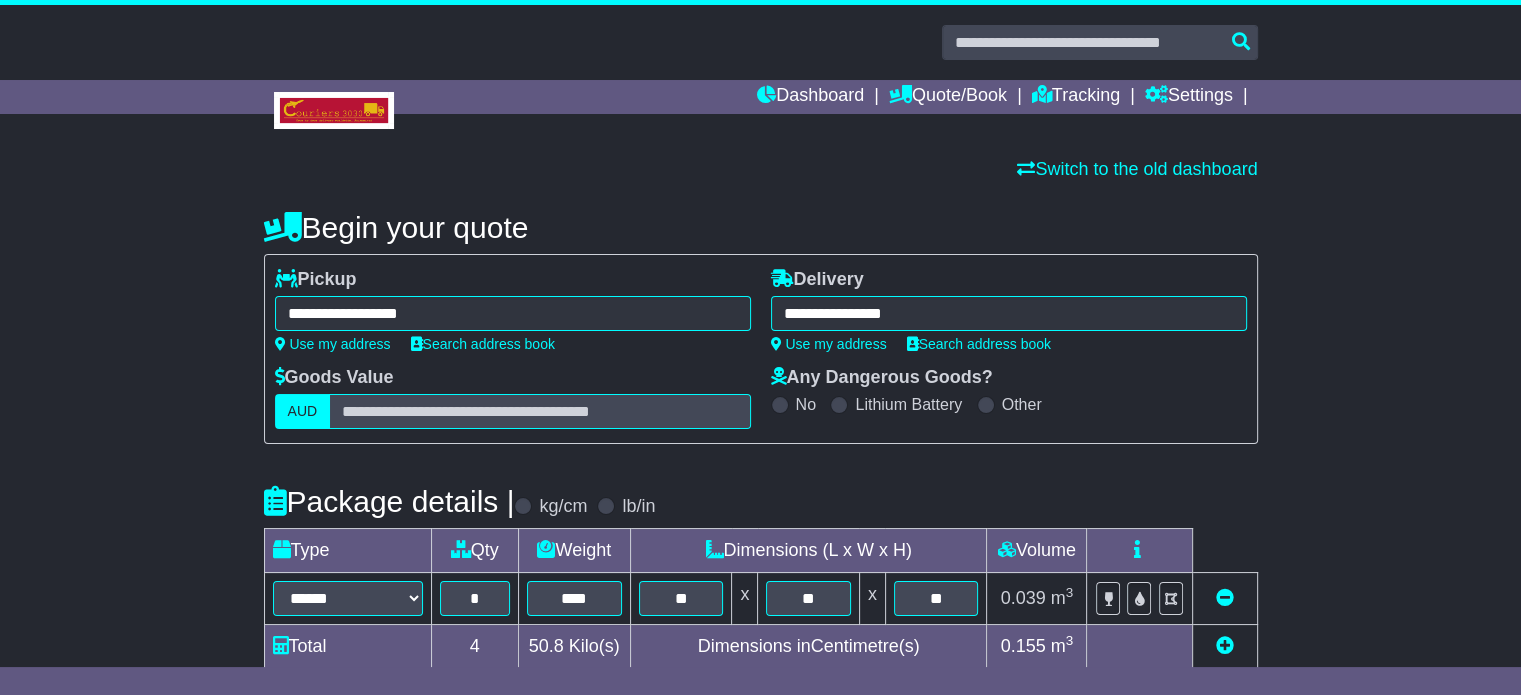 click on "**********" at bounding box center [760, 604] 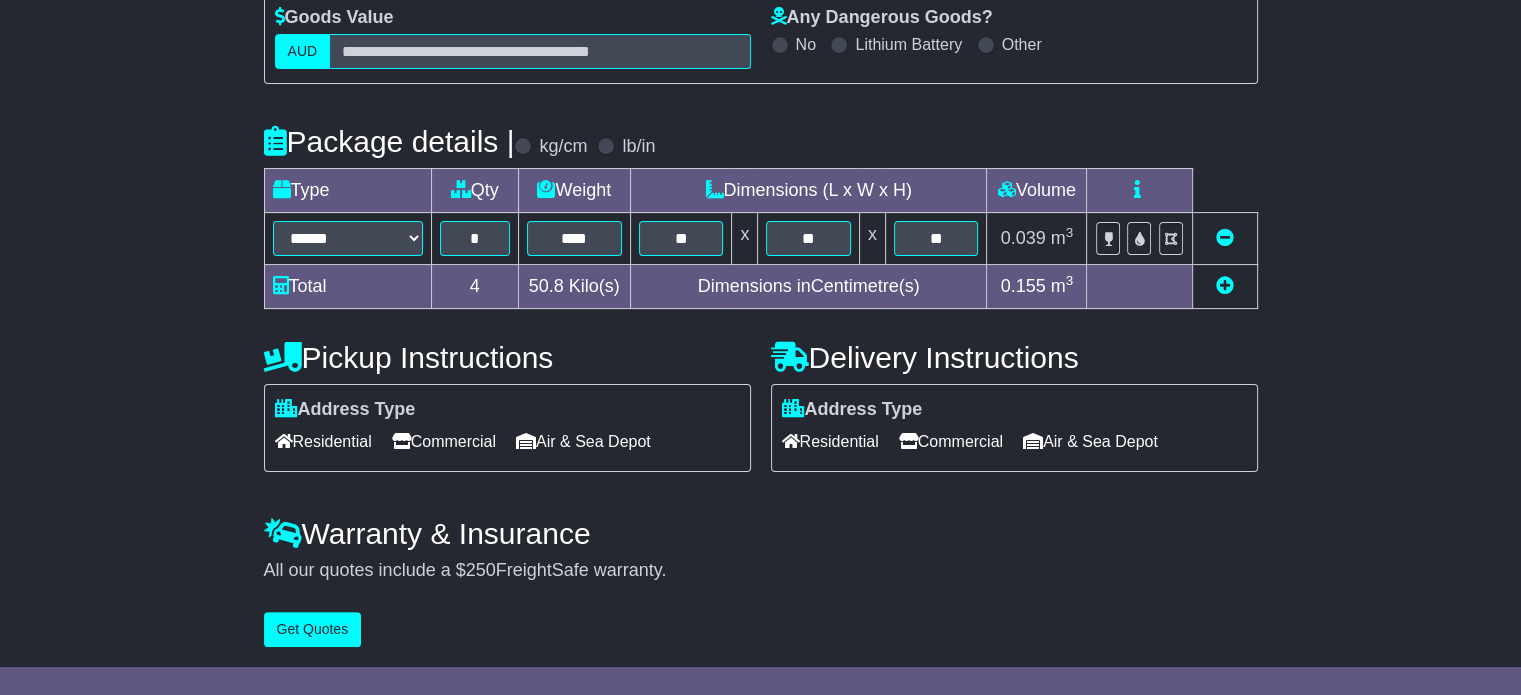 scroll, scrollTop: 361, scrollLeft: 0, axis: vertical 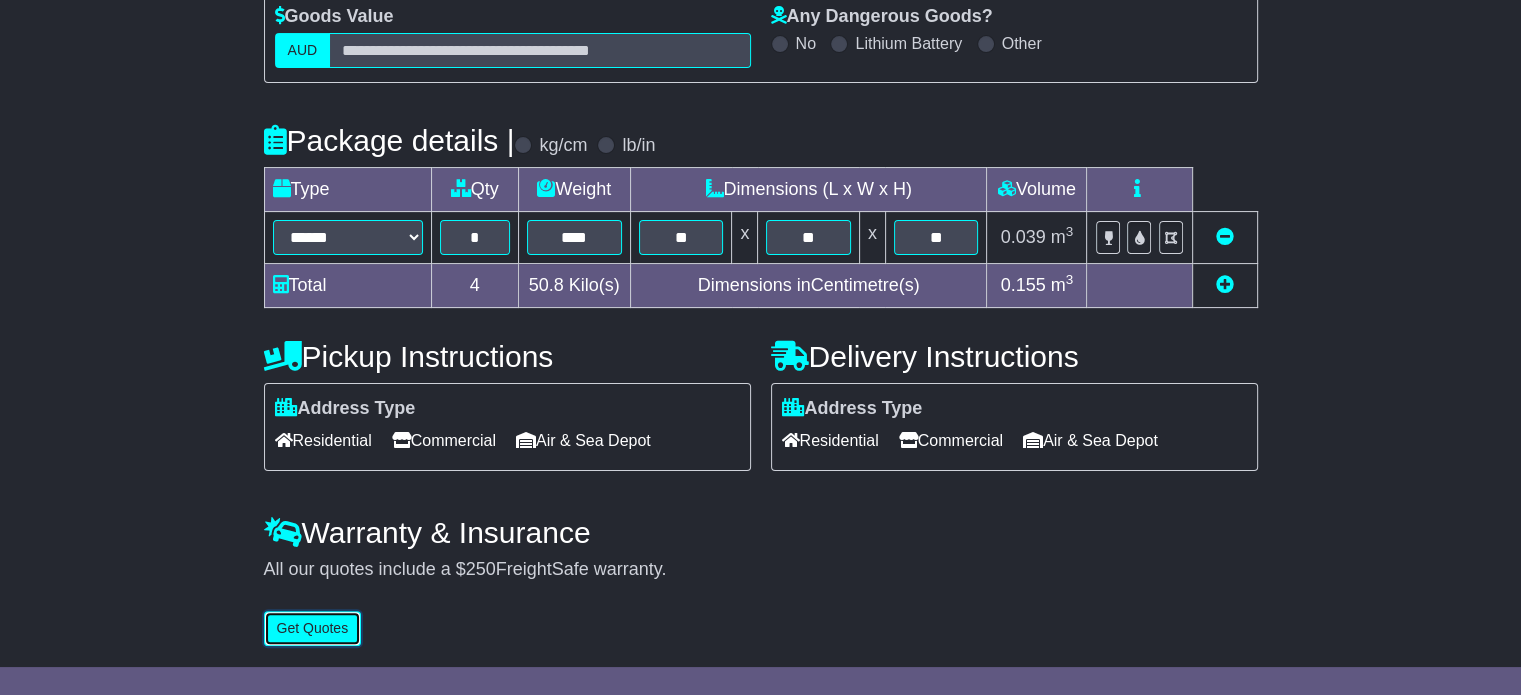 click on "Get Quotes" at bounding box center [313, 628] 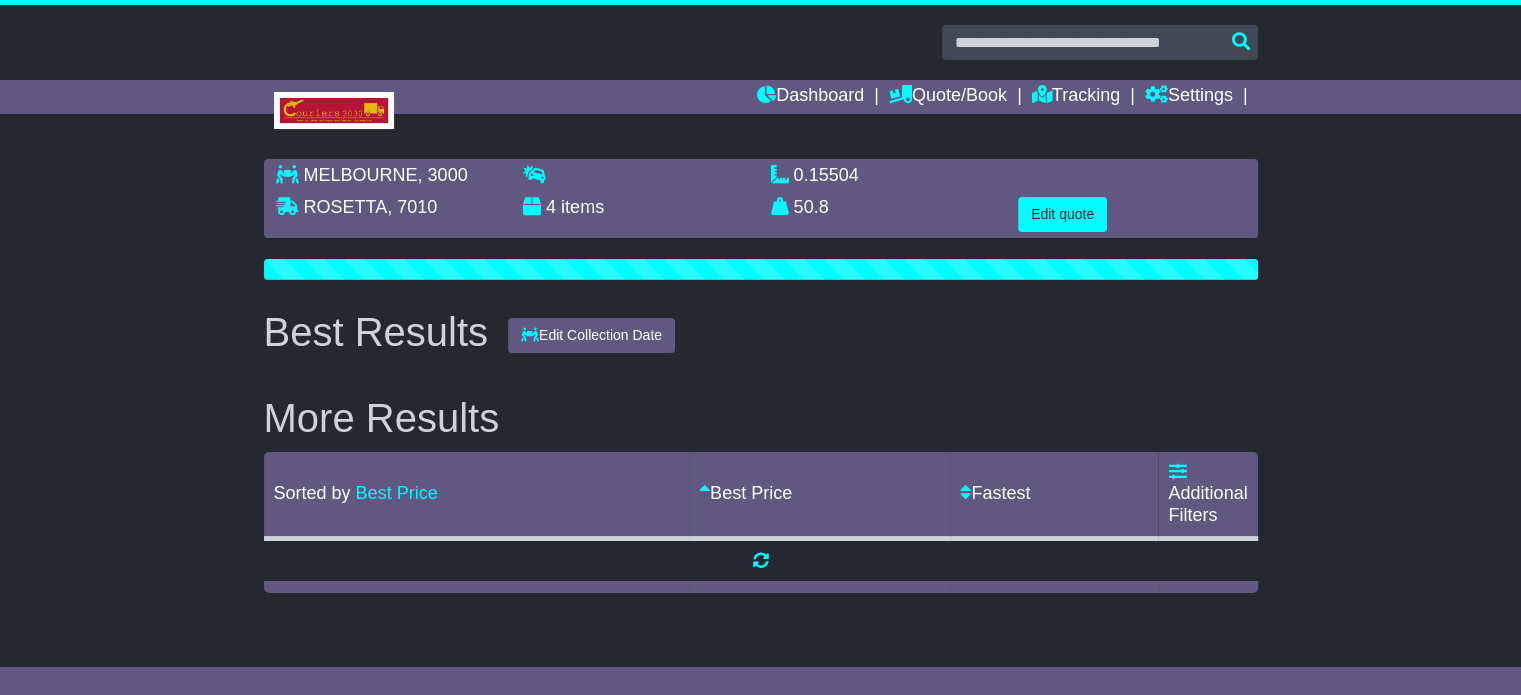 scroll, scrollTop: 0, scrollLeft: 0, axis: both 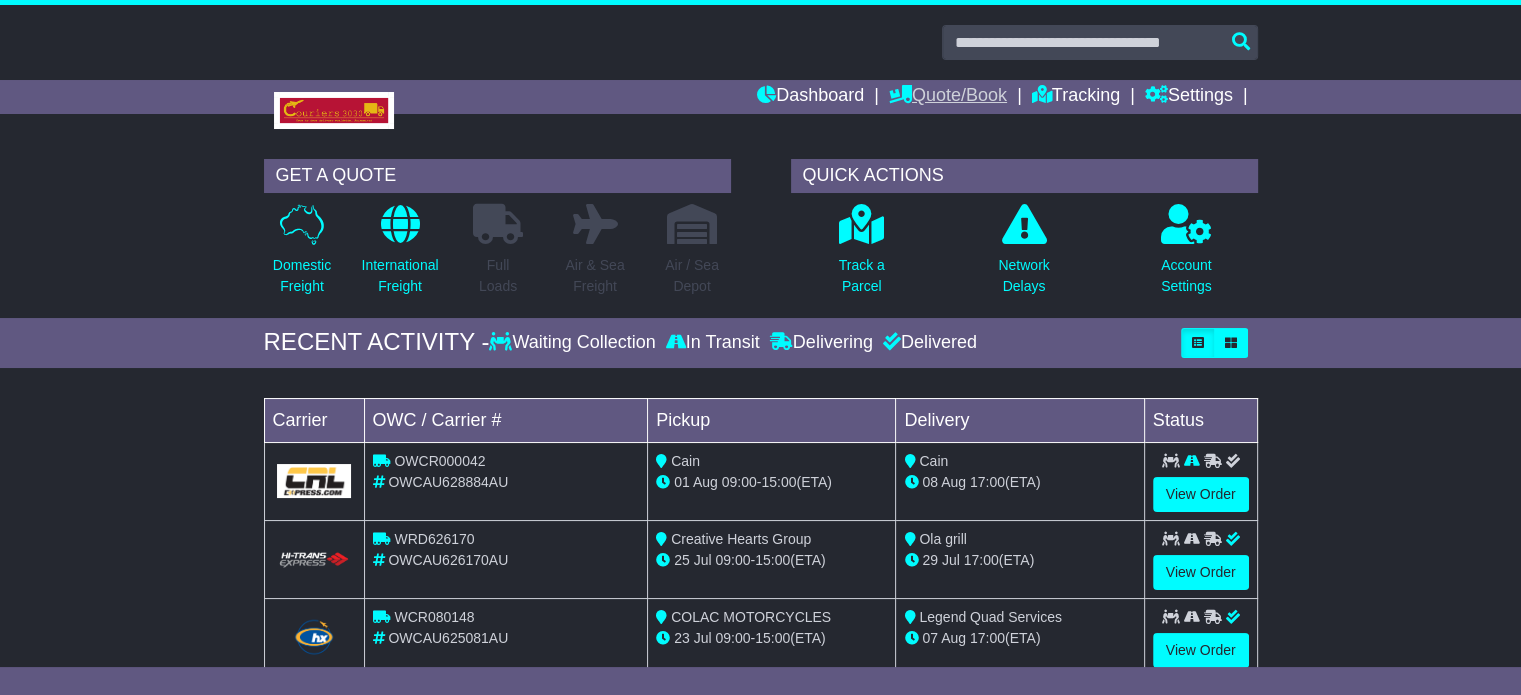 click on "Quote/Book" at bounding box center [948, 97] 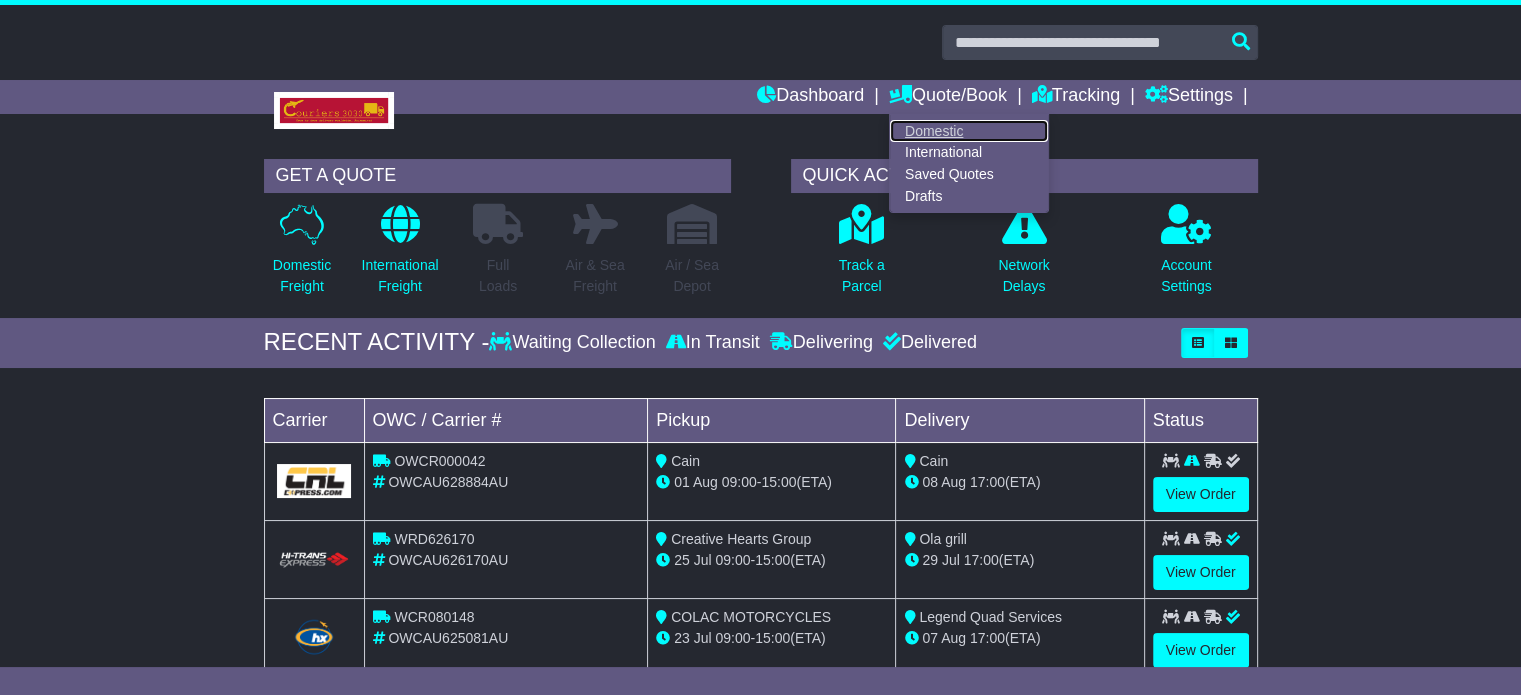 click on "Domestic" at bounding box center [969, 131] 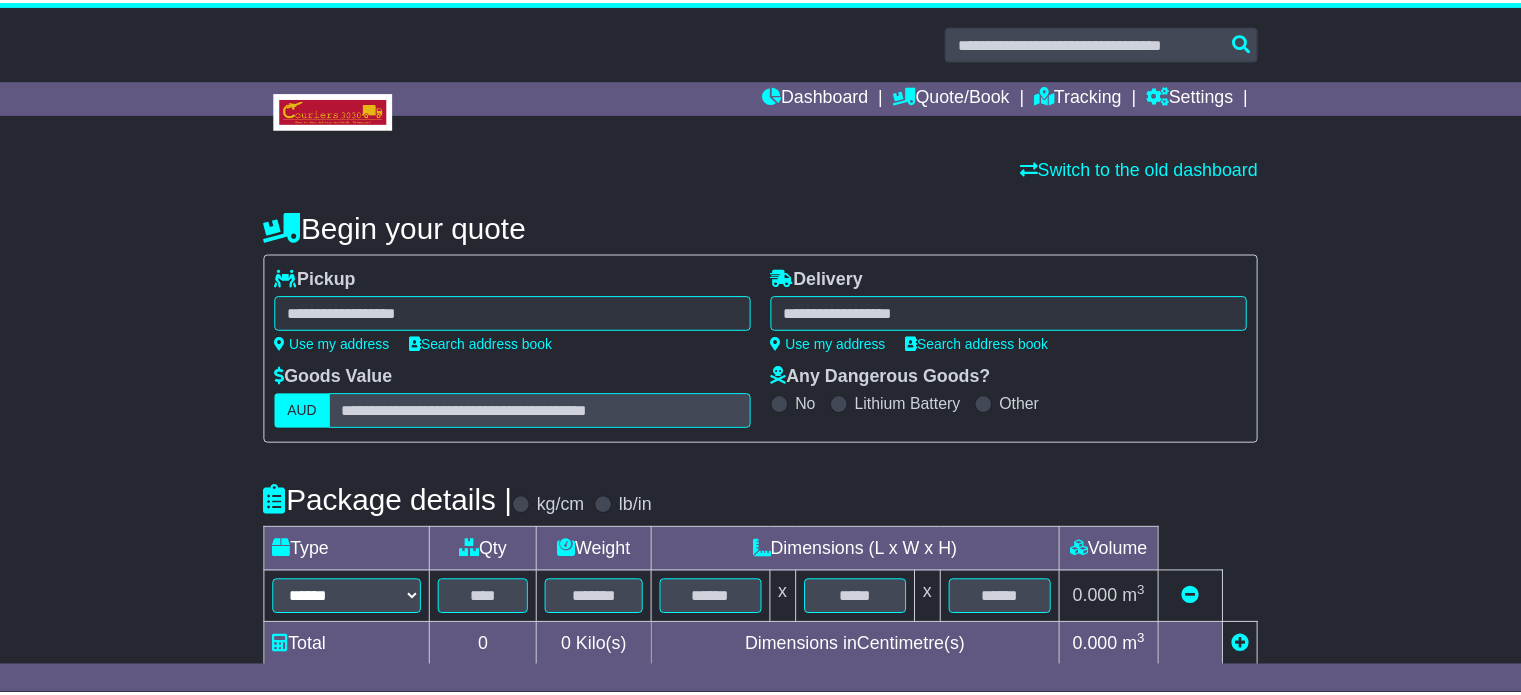 scroll, scrollTop: 0, scrollLeft: 0, axis: both 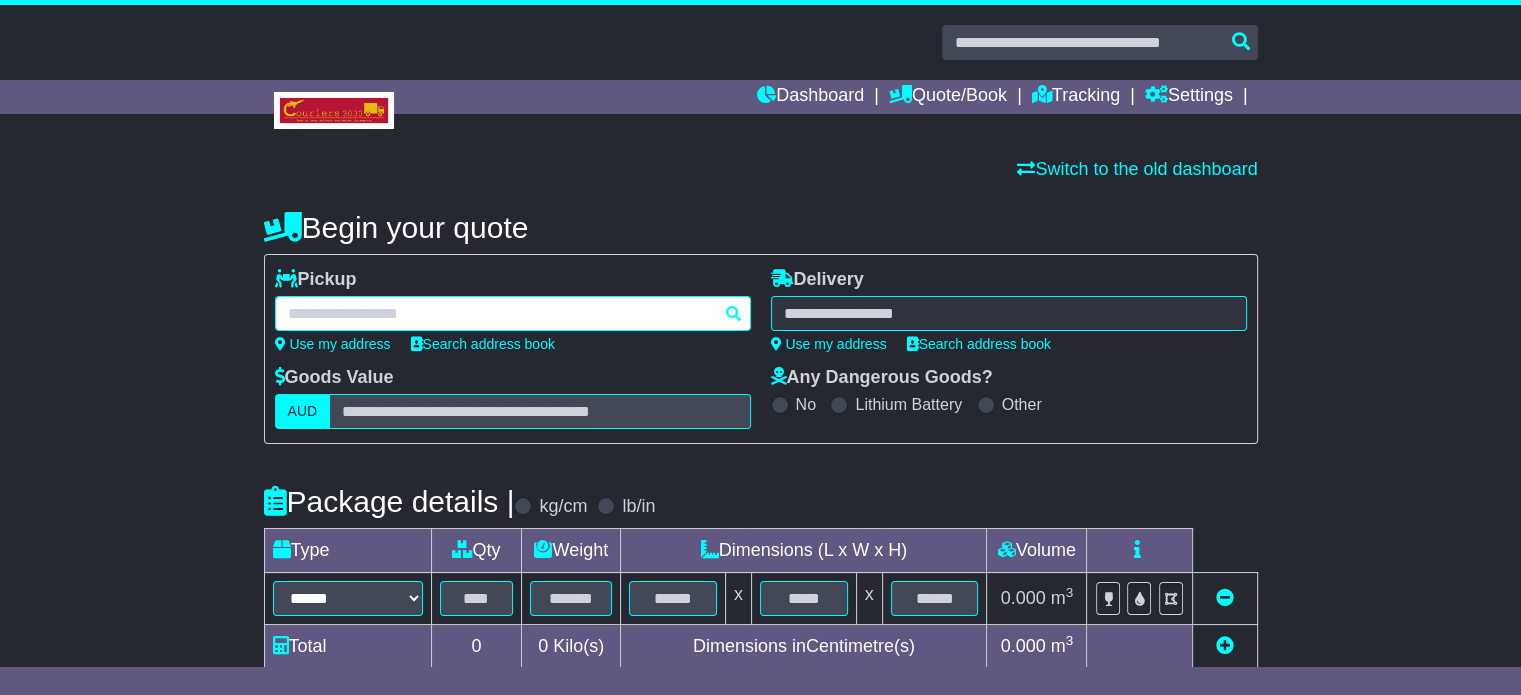 click at bounding box center [513, 313] 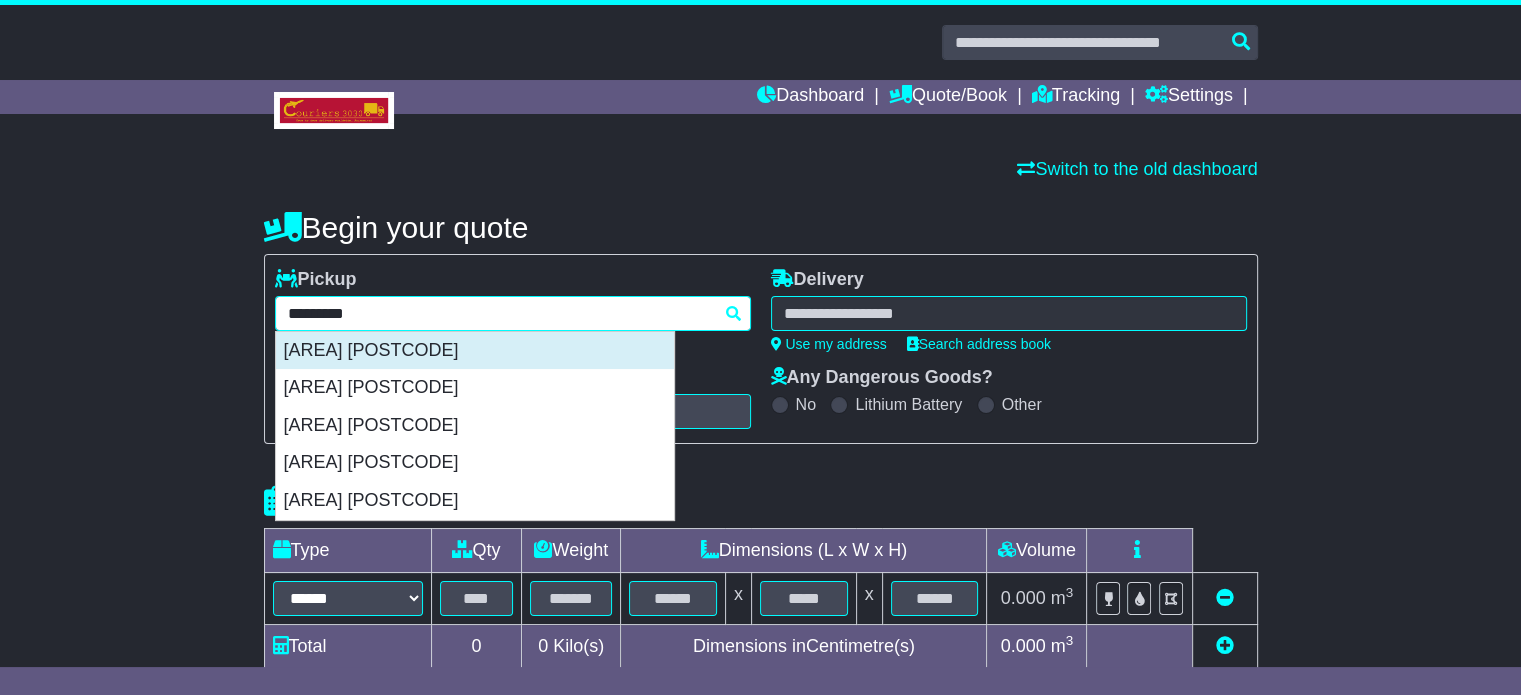 click on "HINDMARSH 5007" at bounding box center [475, 351] 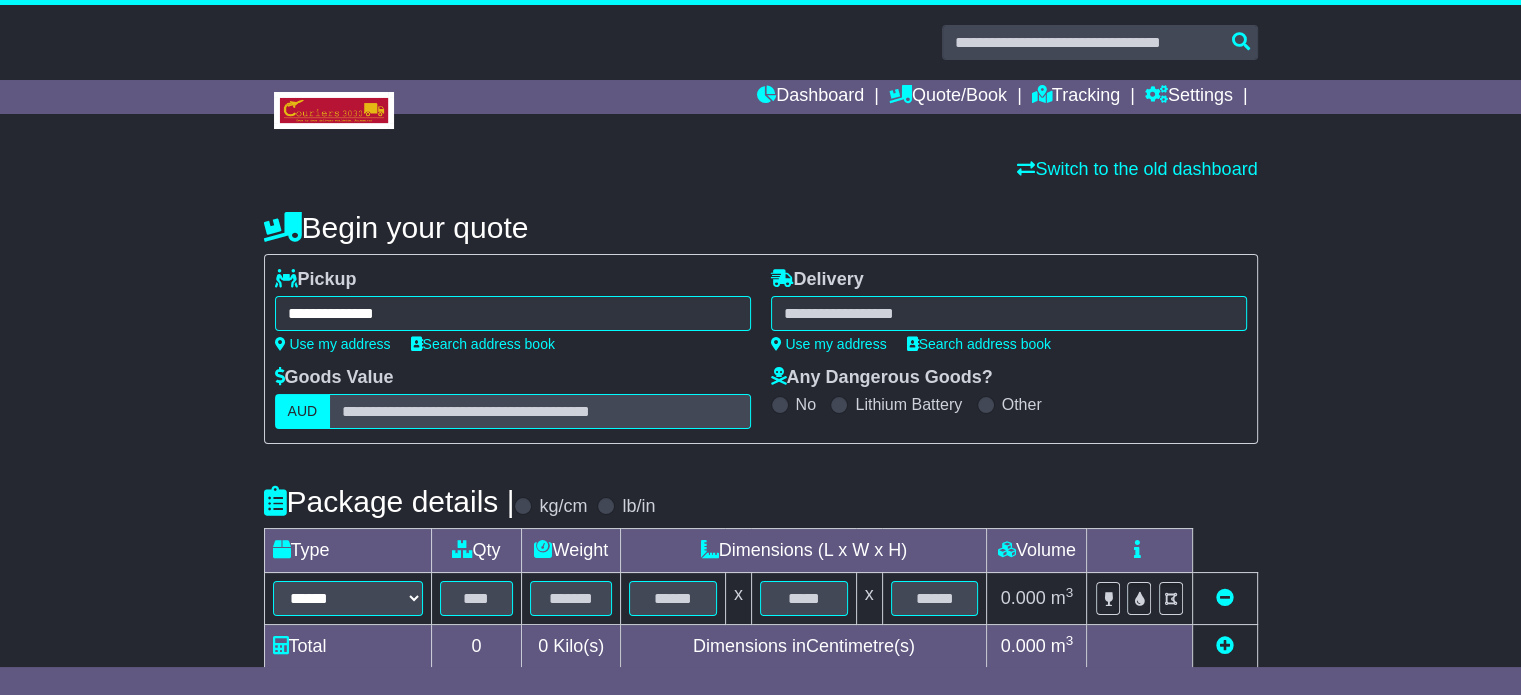 type on "**********" 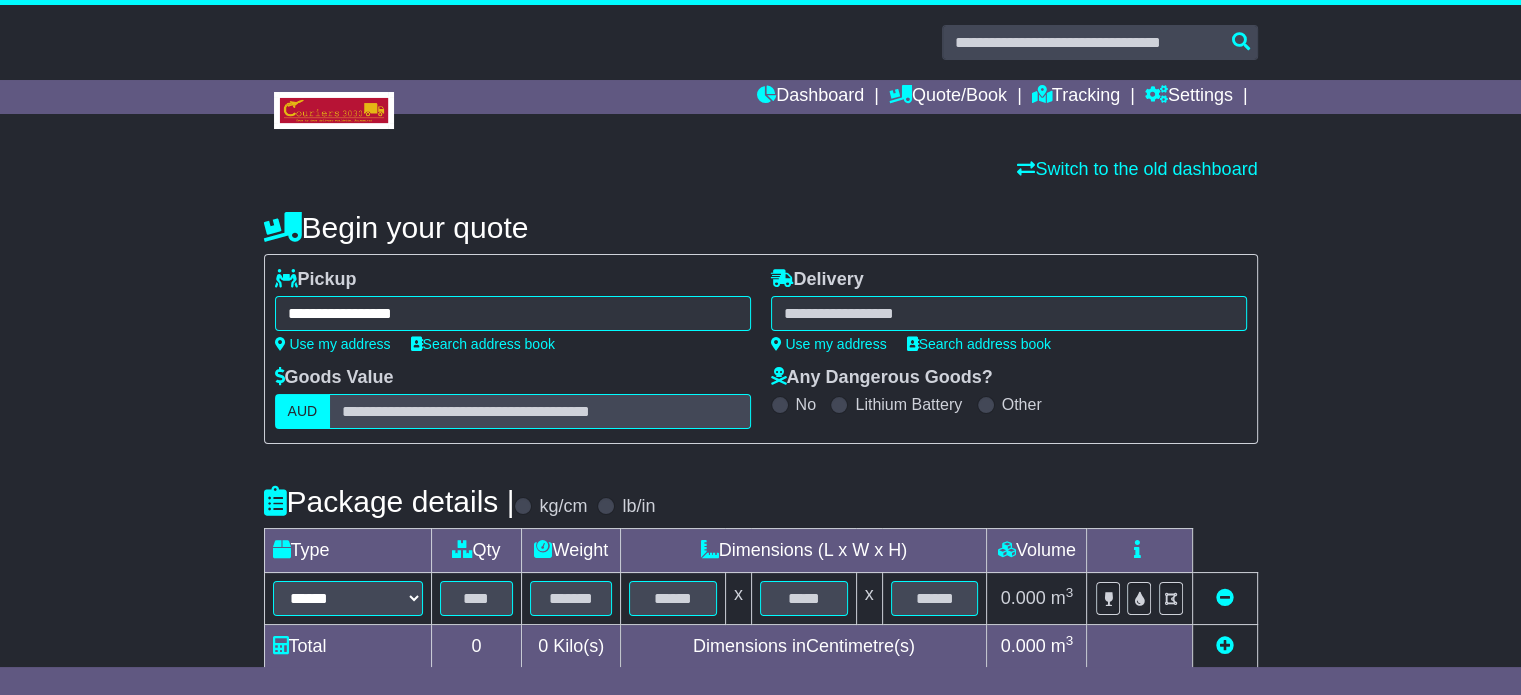 click at bounding box center (1009, 313) 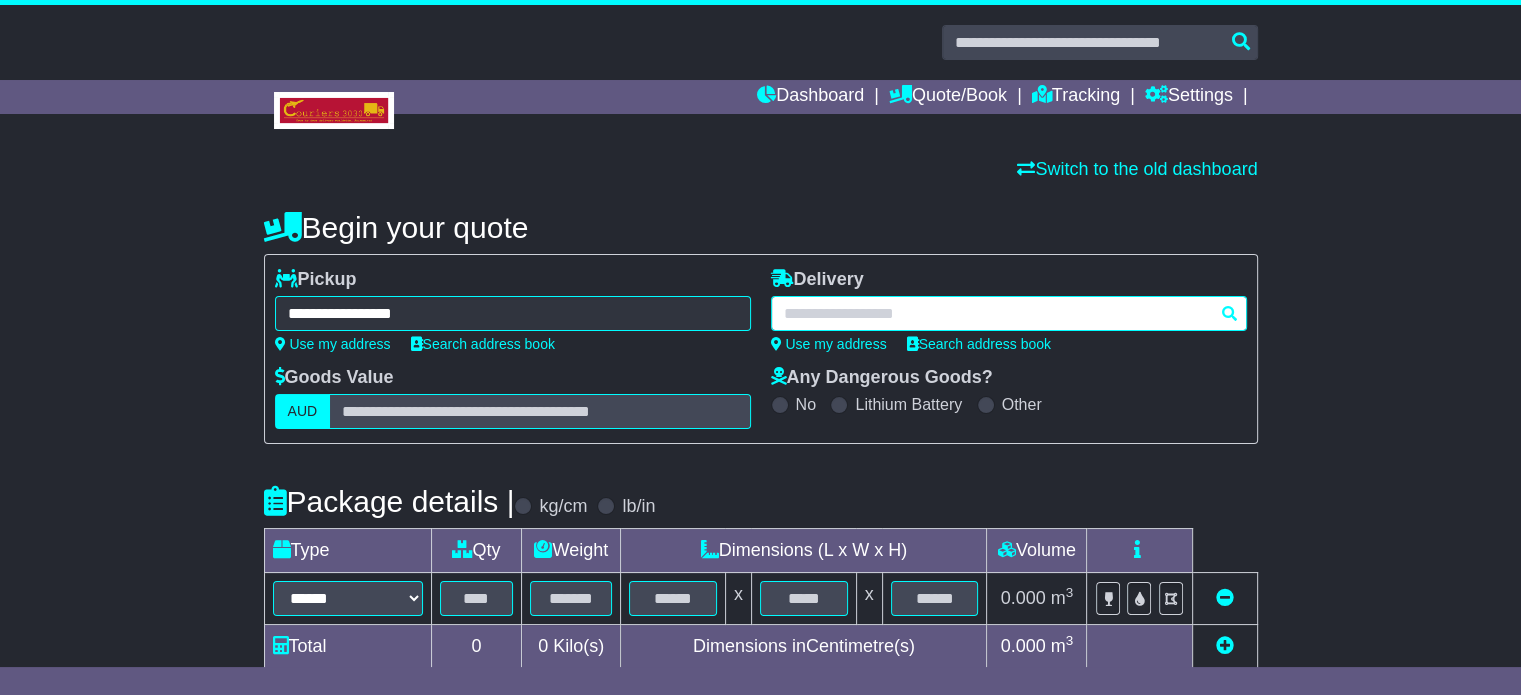 paste on "**********" 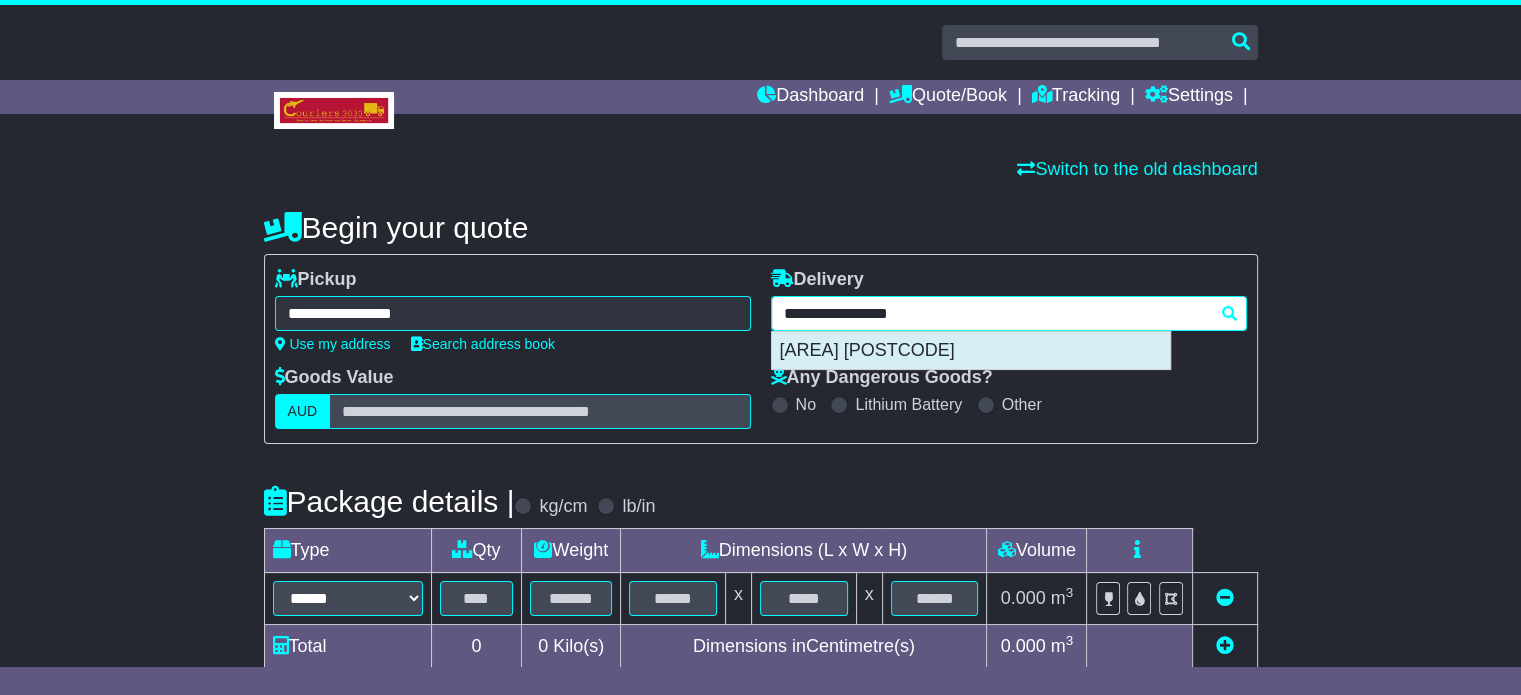 click on "TALLWOODS VILLAGE 2430" at bounding box center (971, 351) 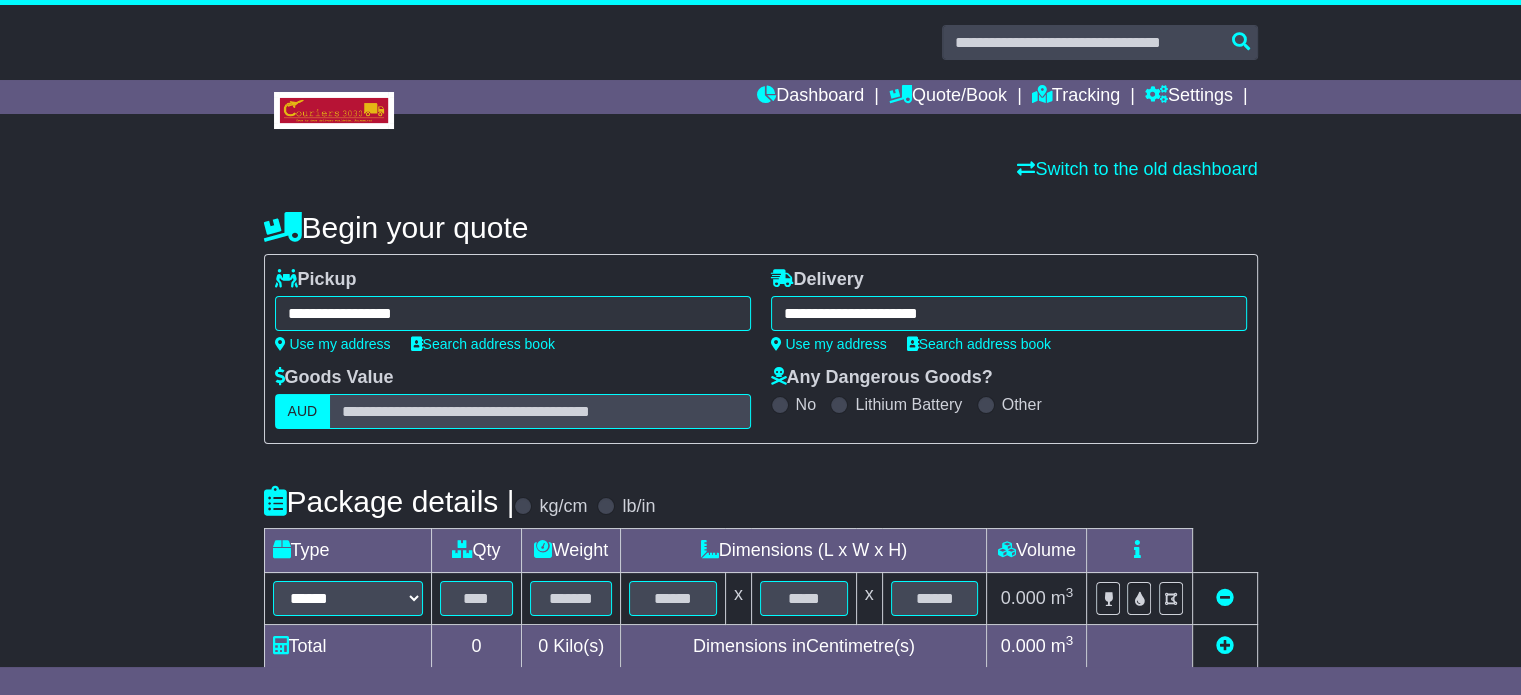 type on "**********" 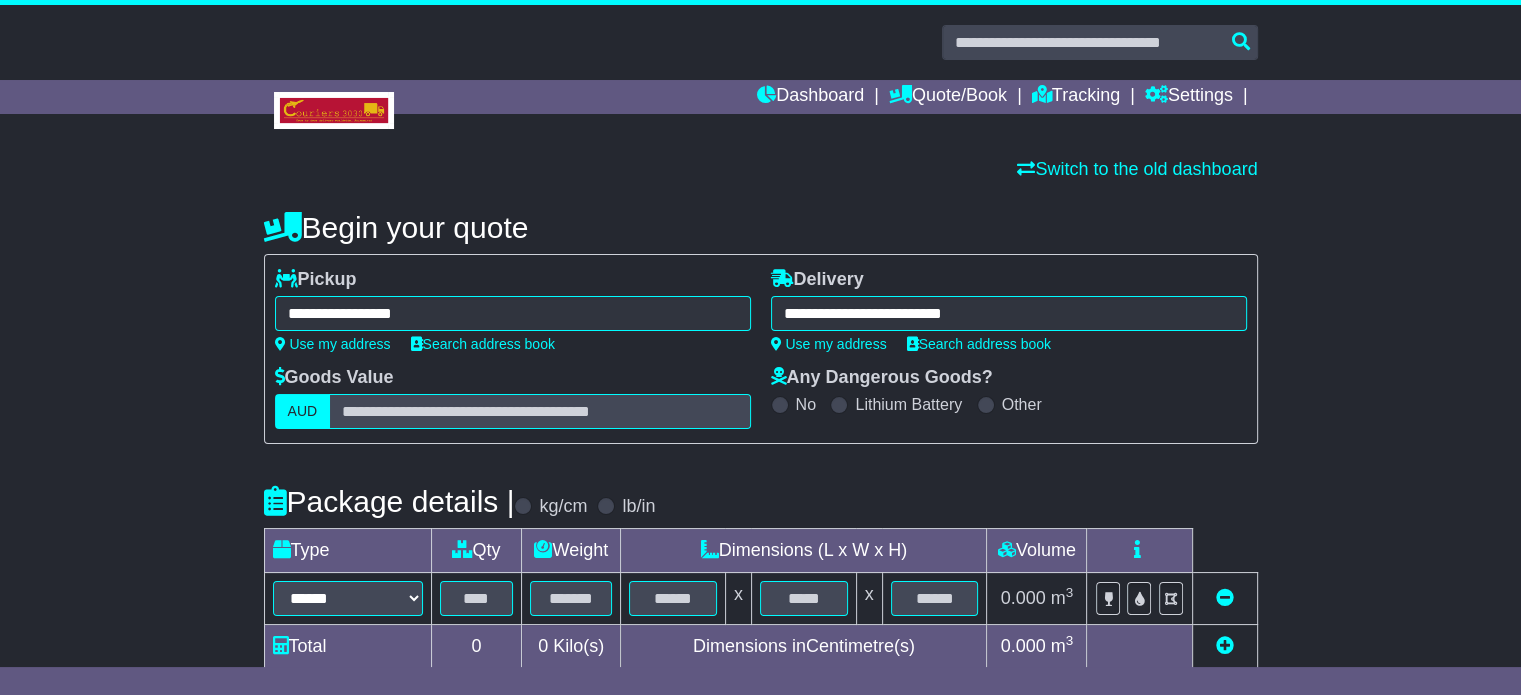 click on "**********" at bounding box center (761, 571) 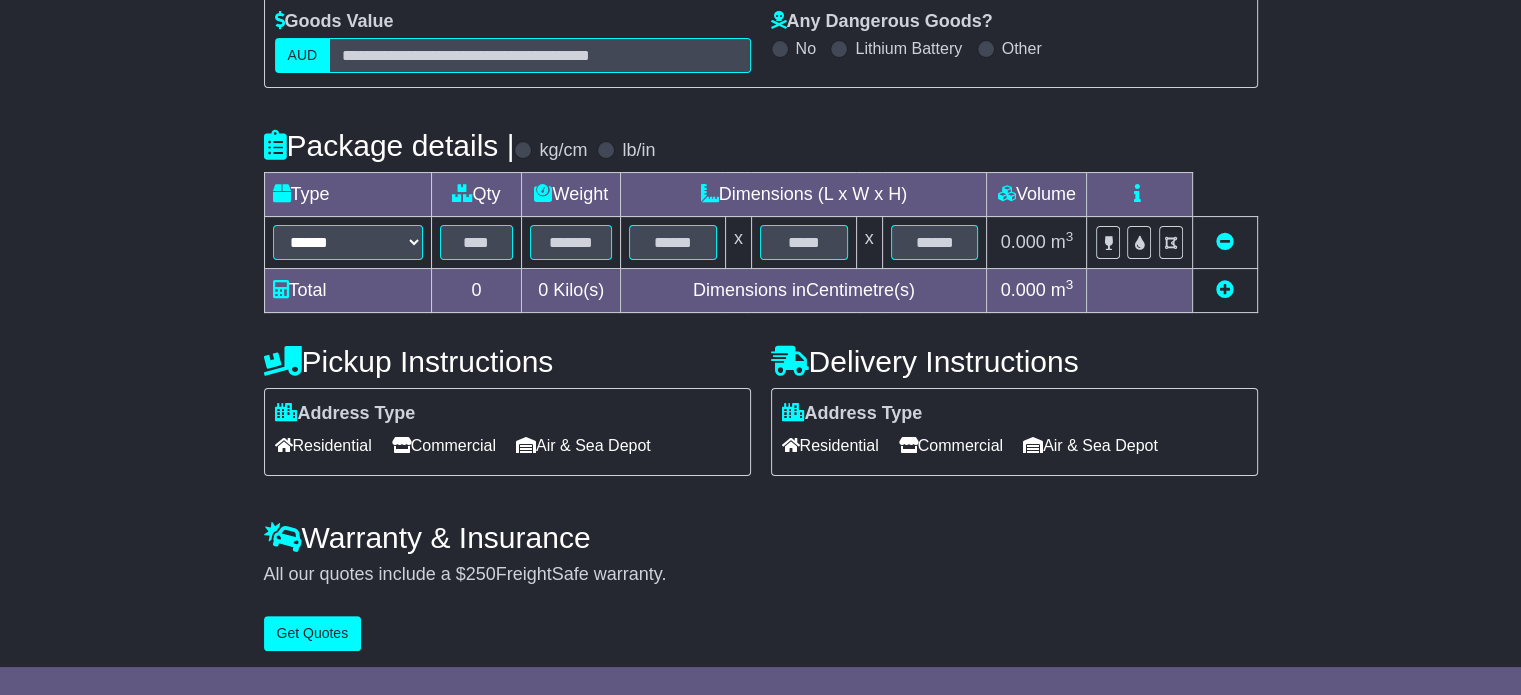 scroll, scrollTop: 360, scrollLeft: 0, axis: vertical 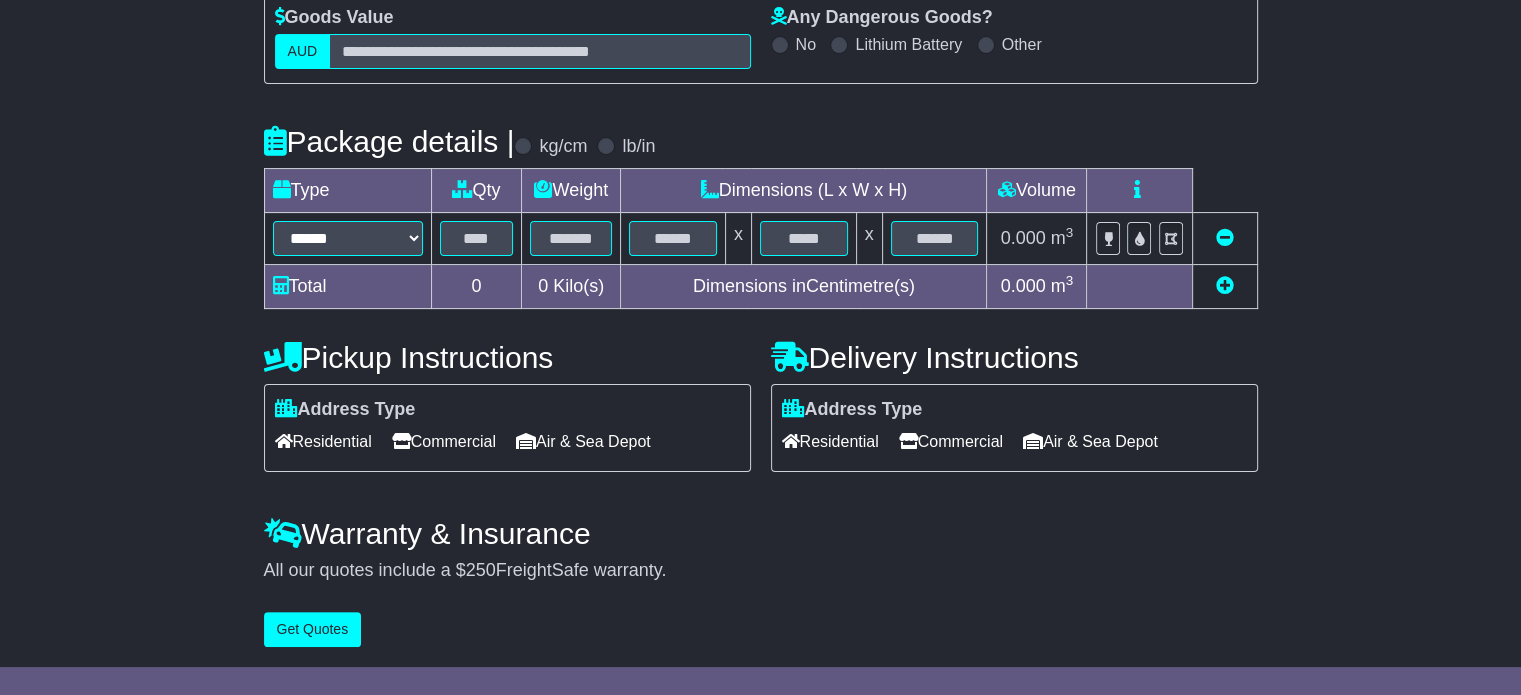 click on "Type" at bounding box center (347, 191) 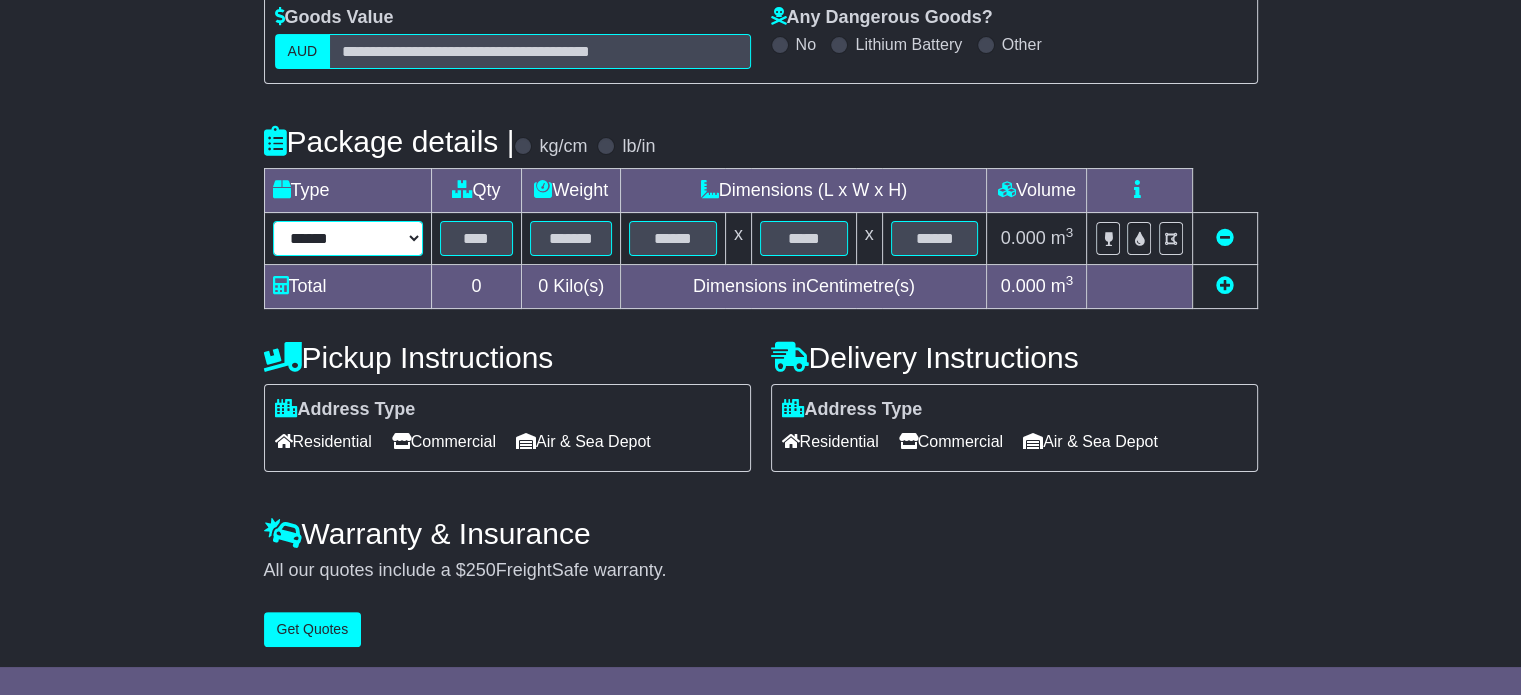 click on "****** ****** *** ******** ***** **** **** ****** *** *******" at bounding box center [348, 238] 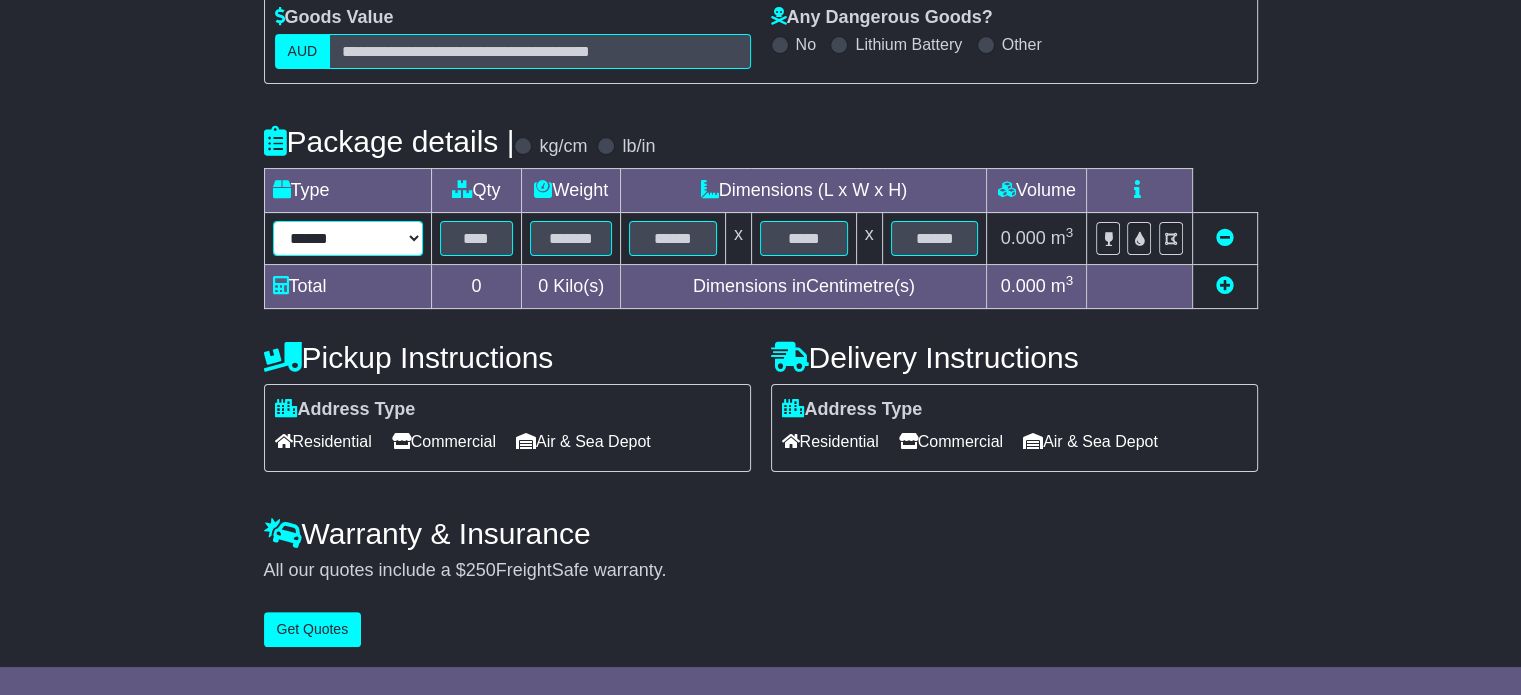 select on "*****" 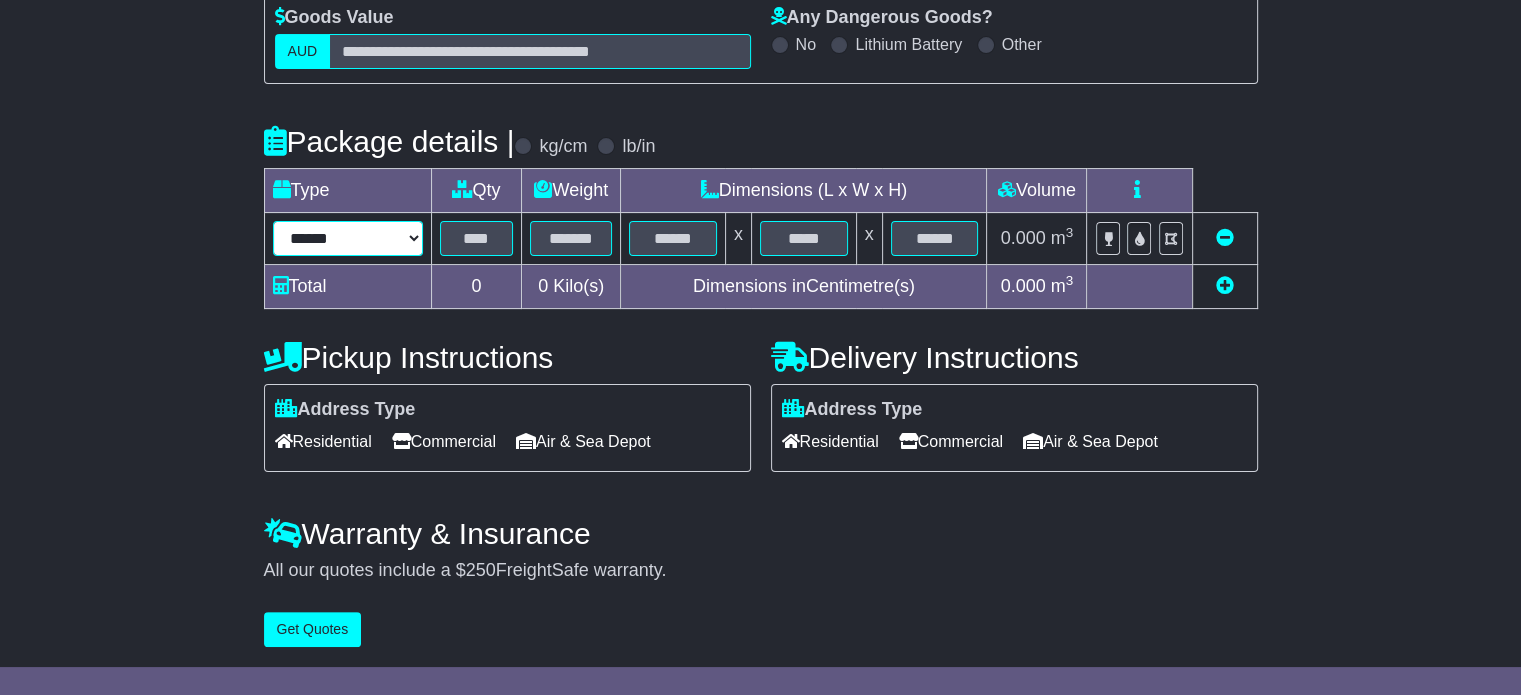 click on "****** ****** *** ******** ***** **** **** ****** *** *******" at bounding box center [348, 238] 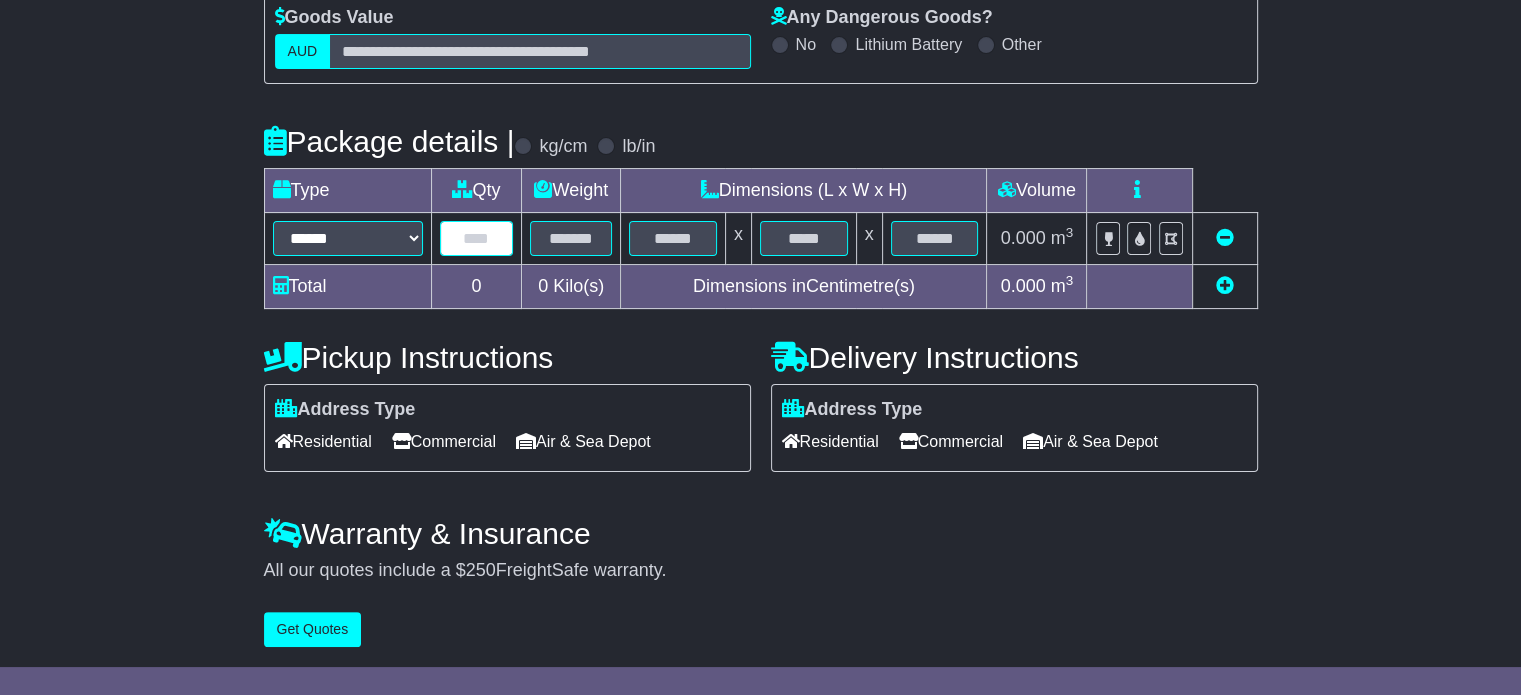 click at bounding box center (477, 238) 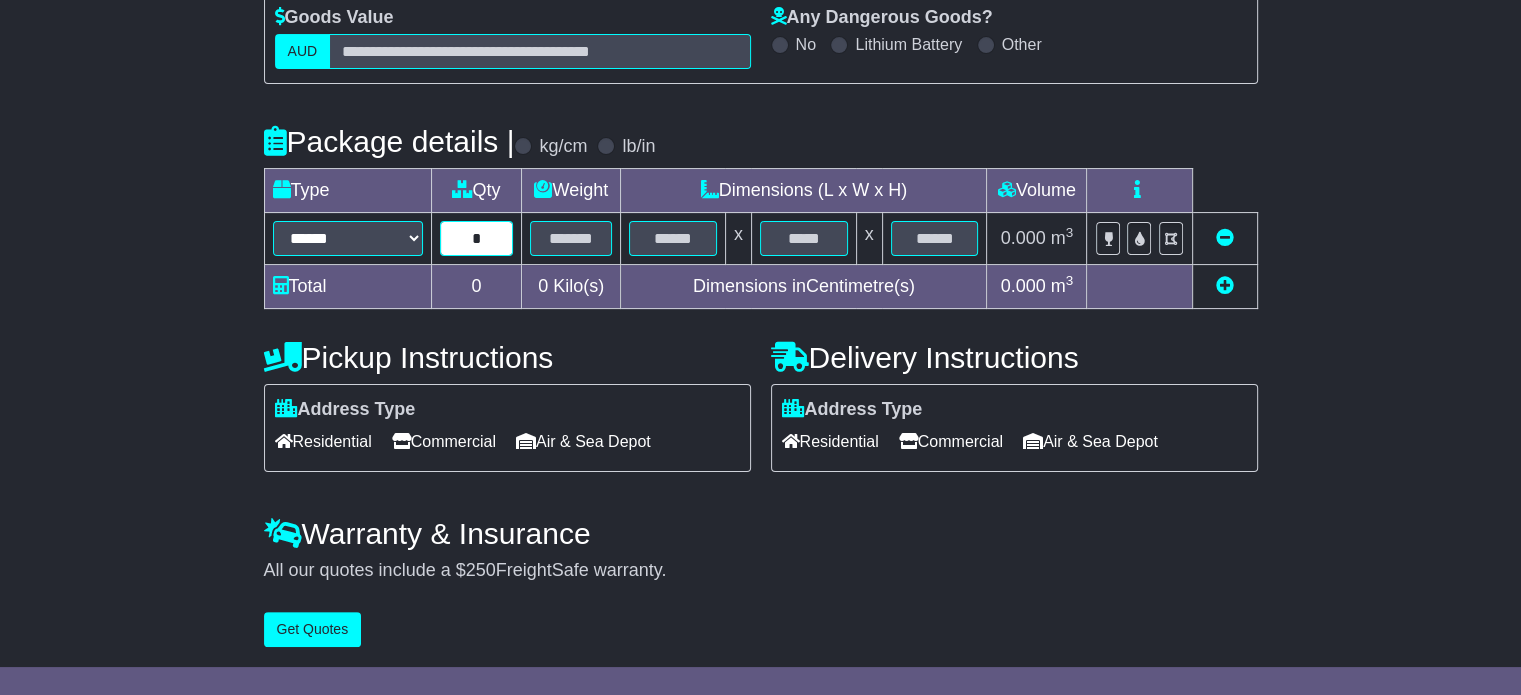 type on "*" 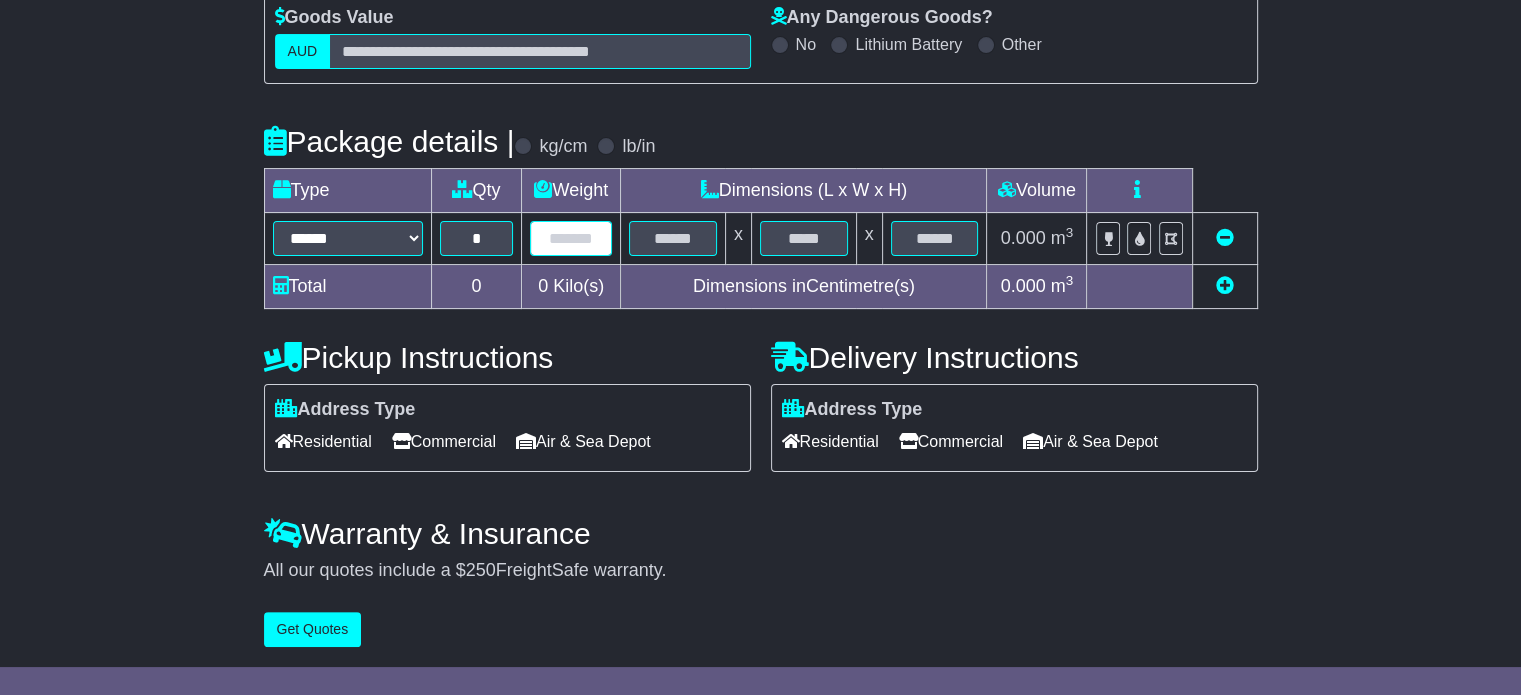 click at bounding box center (571, 238) 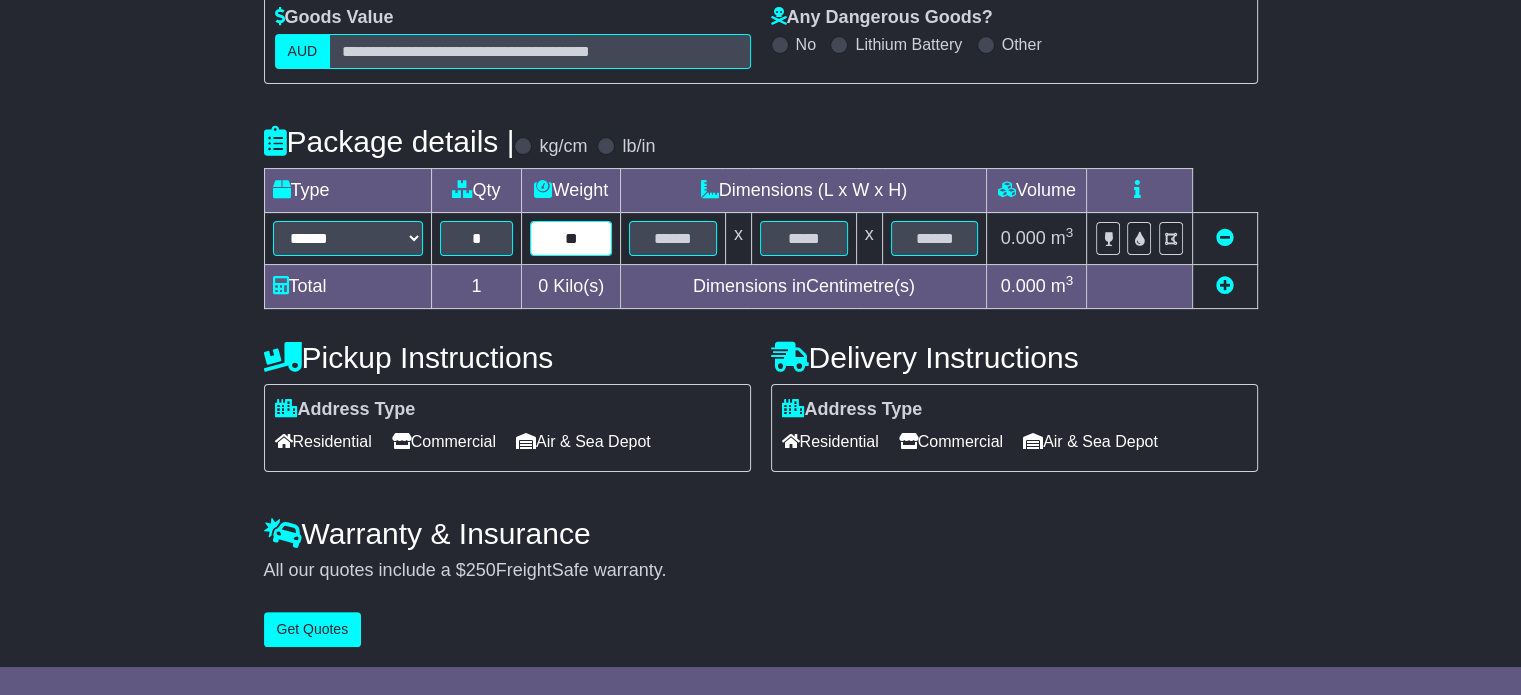 type on "**" 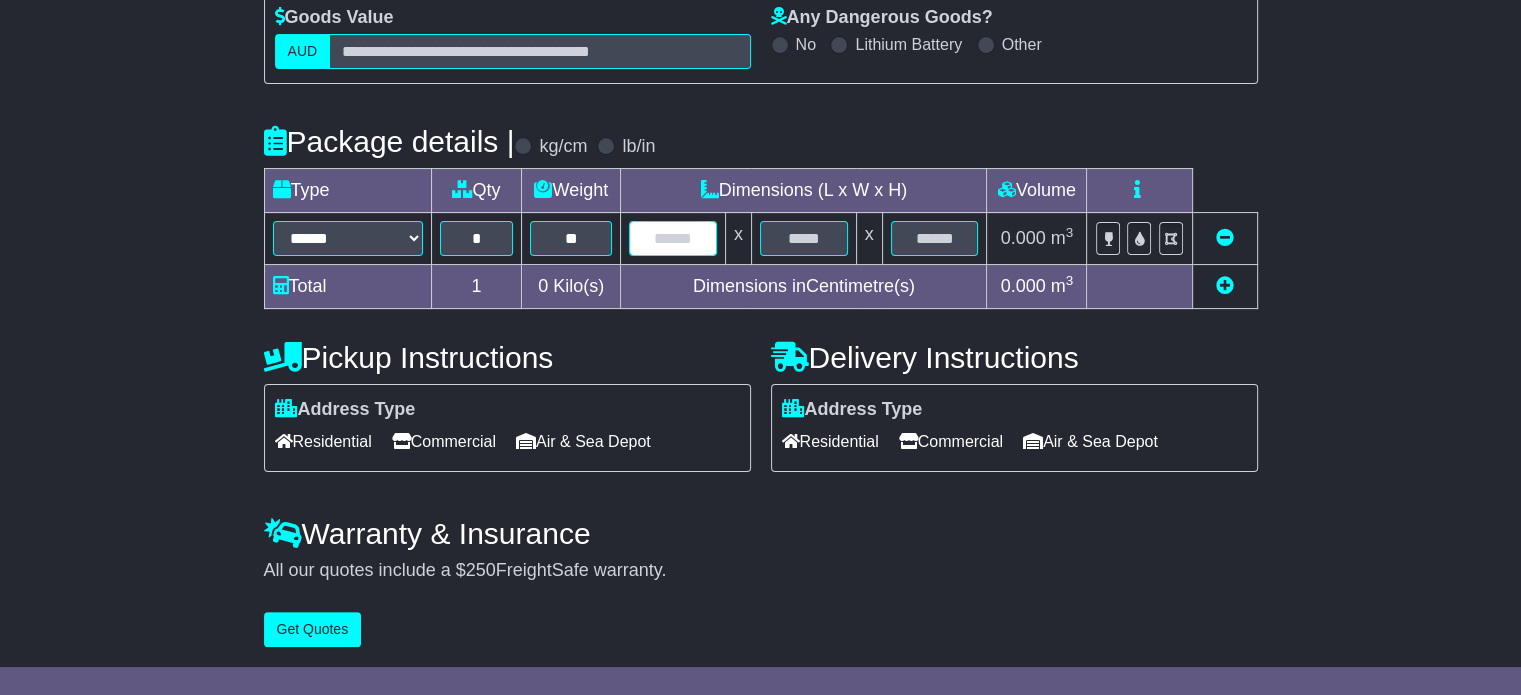 click at bounding box center (673, 238) 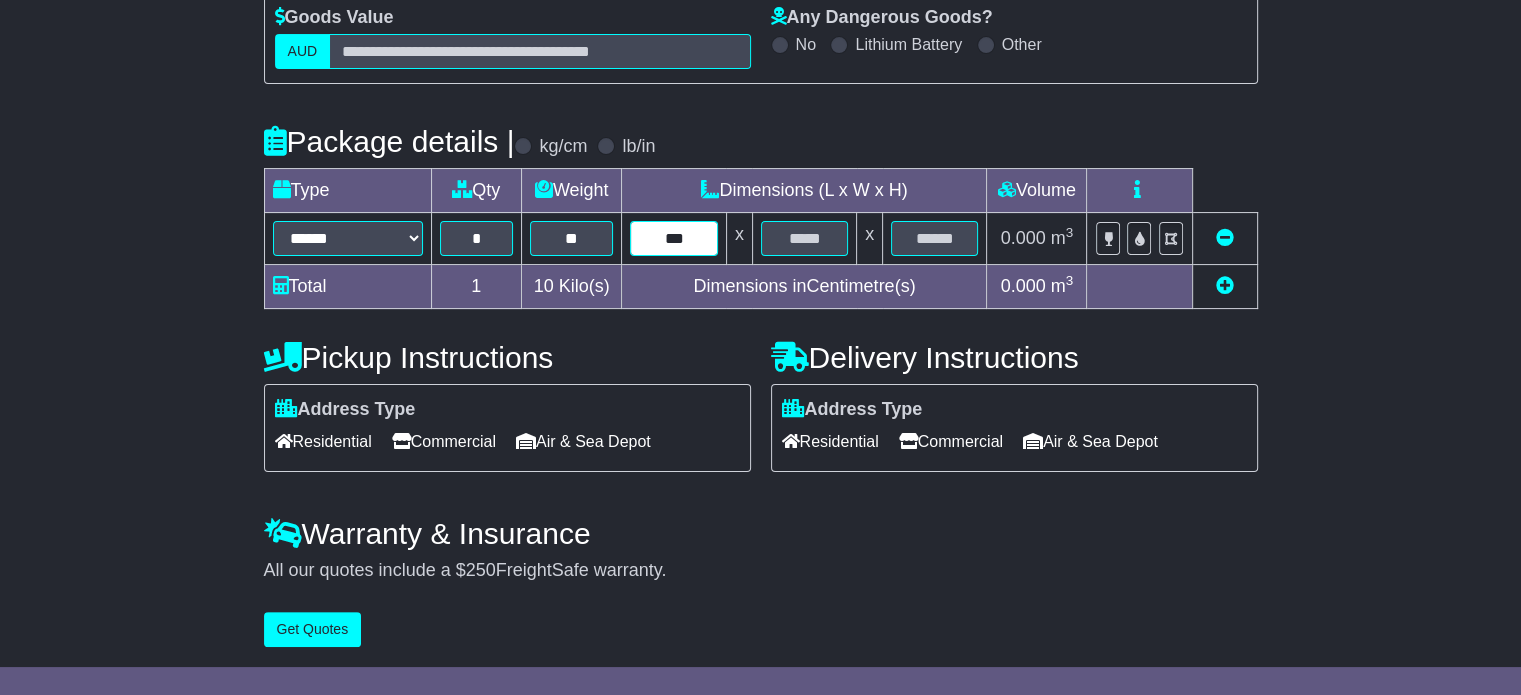 type on "***" 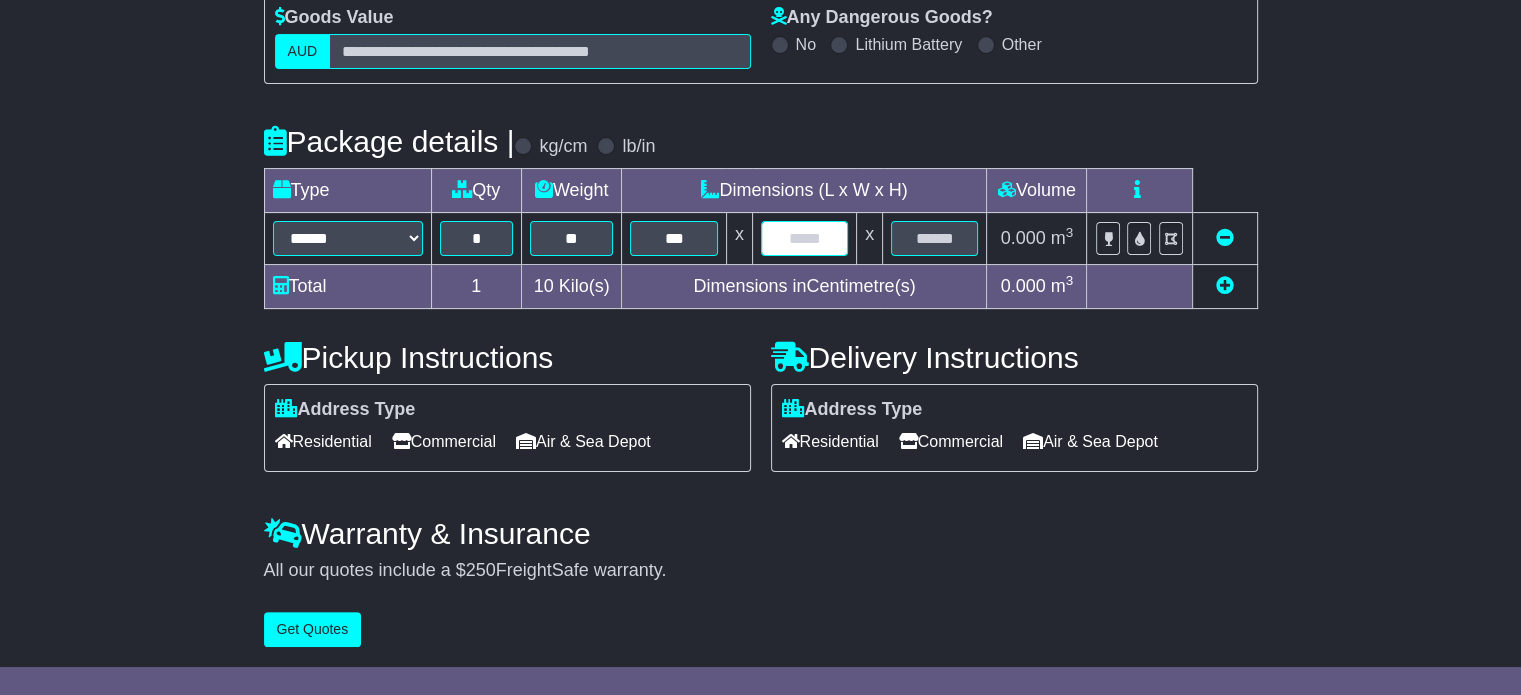 click at bounding box center (804, 238) 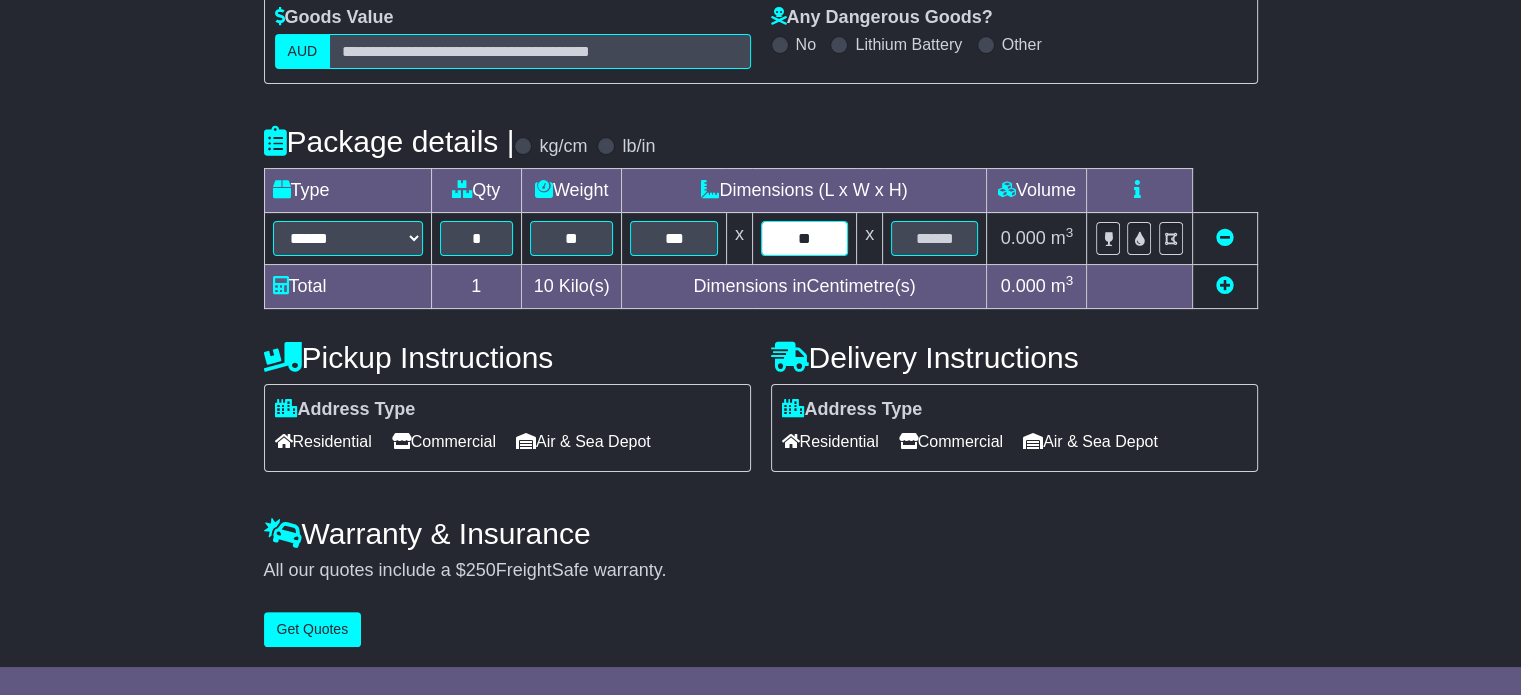 type on "**" 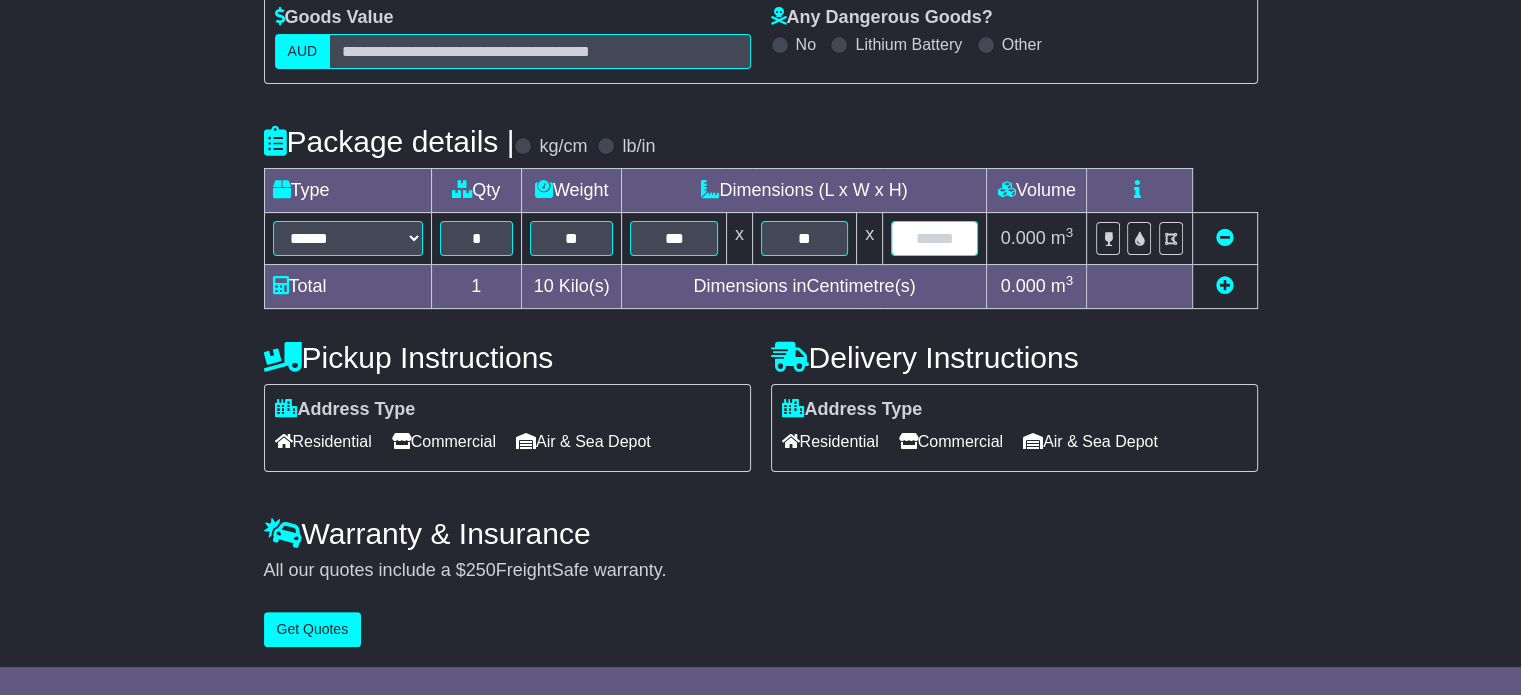 click at bounding box center (934, 238) 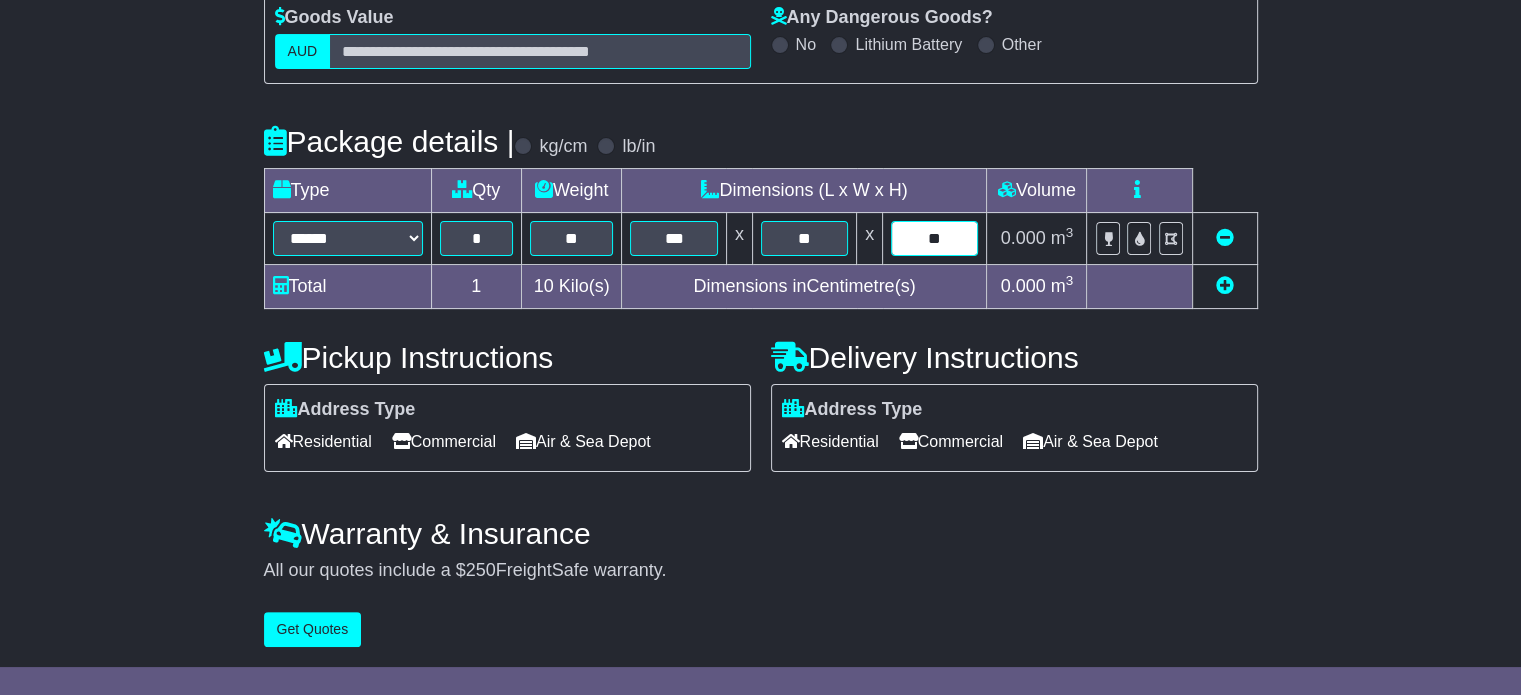 type on "**" 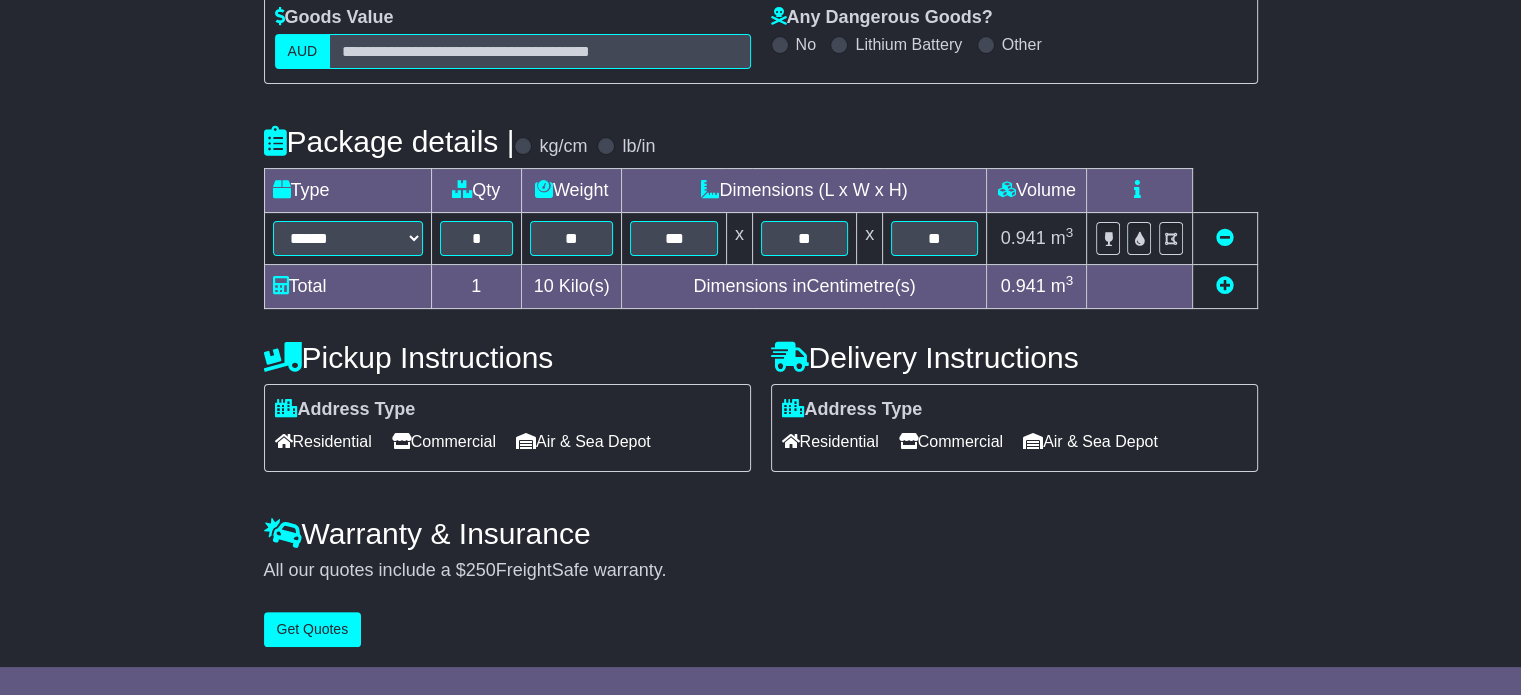 click on "Commercial" at bounding box center (444, 441) 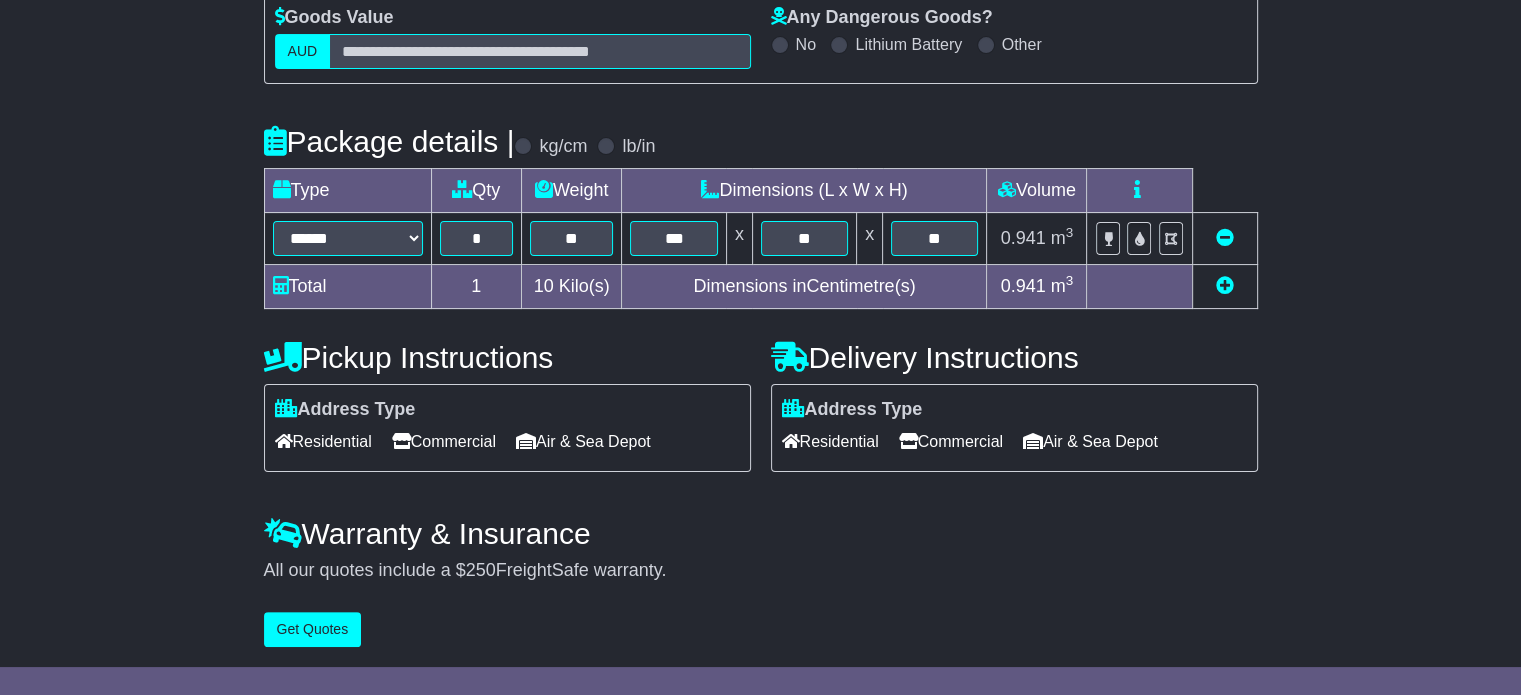 click on "Residential" at bounding box center (830, 441) 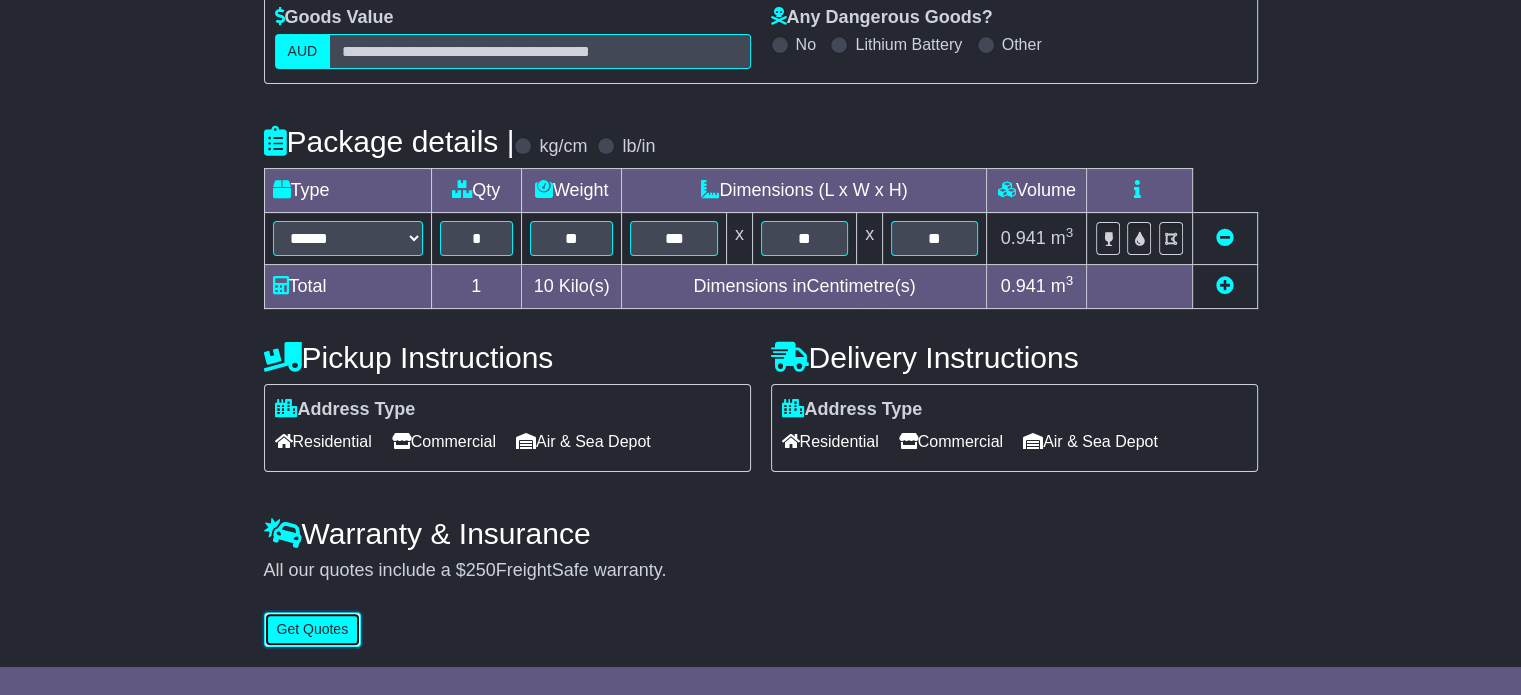 click on "Get Quotes" at bounding box center (313, 629) 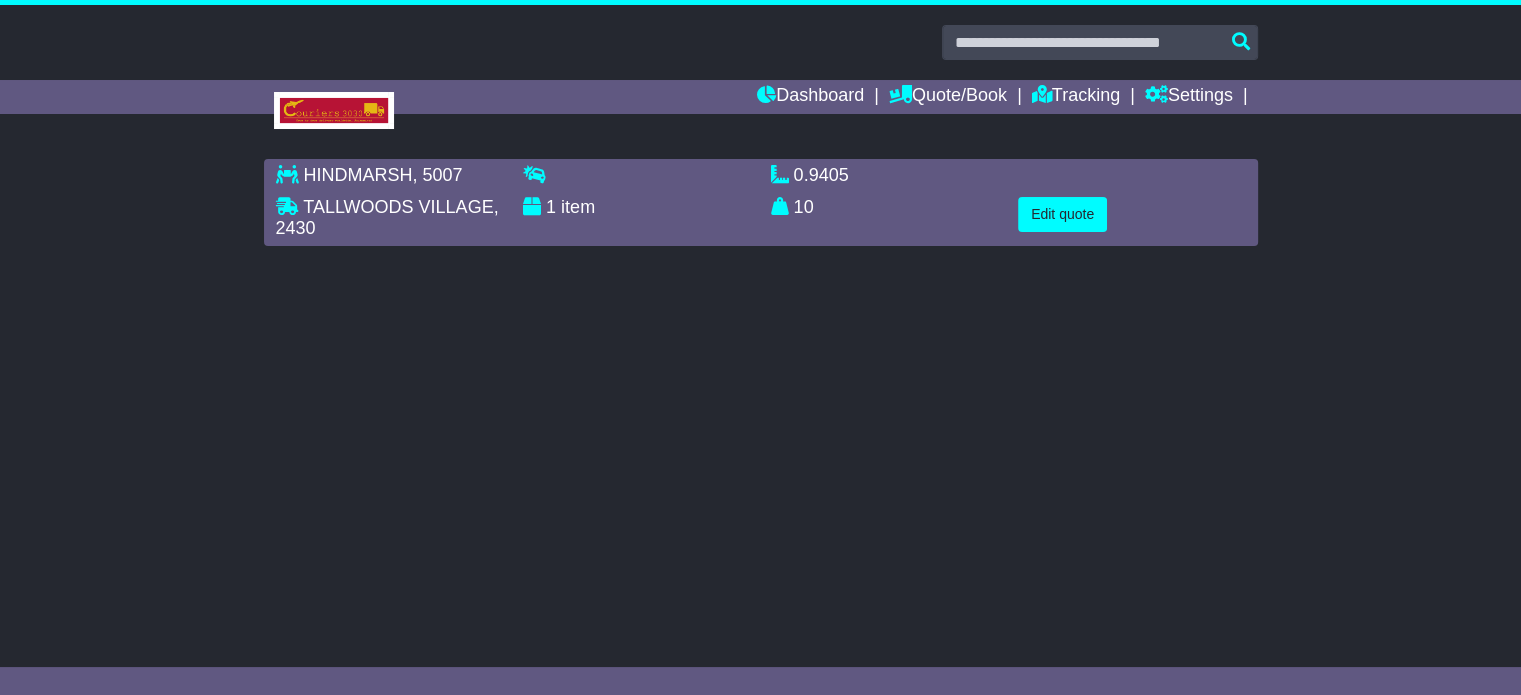scroll, scrollTop: 0, scrollLeft: 0, axis: both 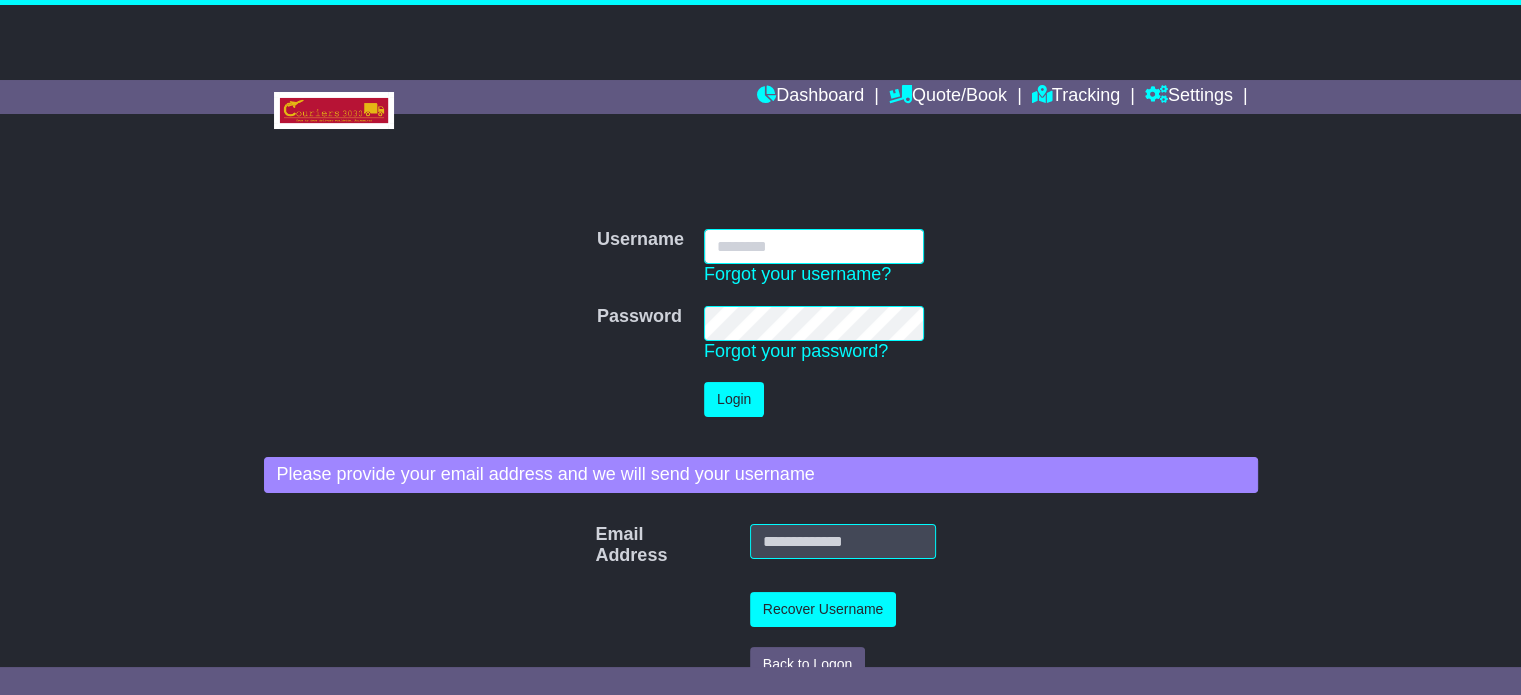 type on "**********" 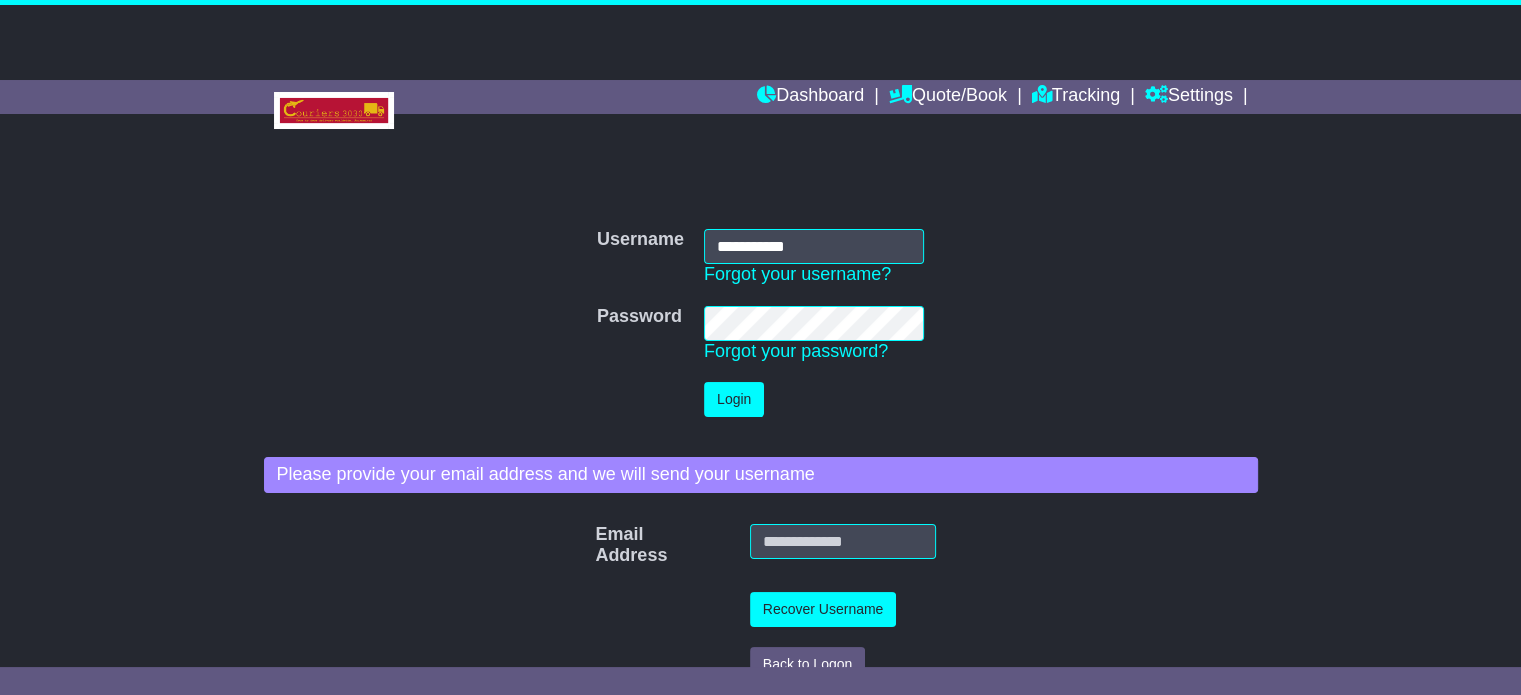 click on "Login" at bounding box center (814, 399) 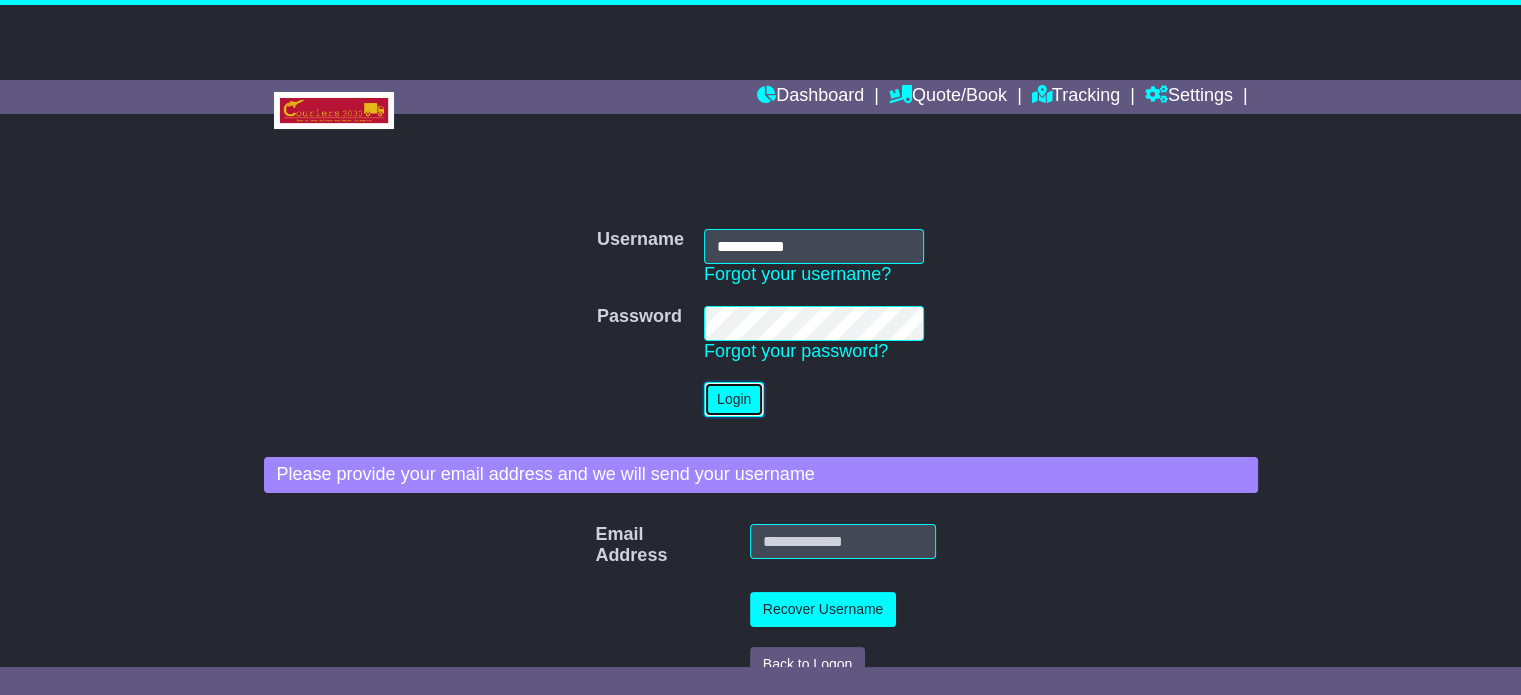 click on "Login" at bounding box center (734, 399) 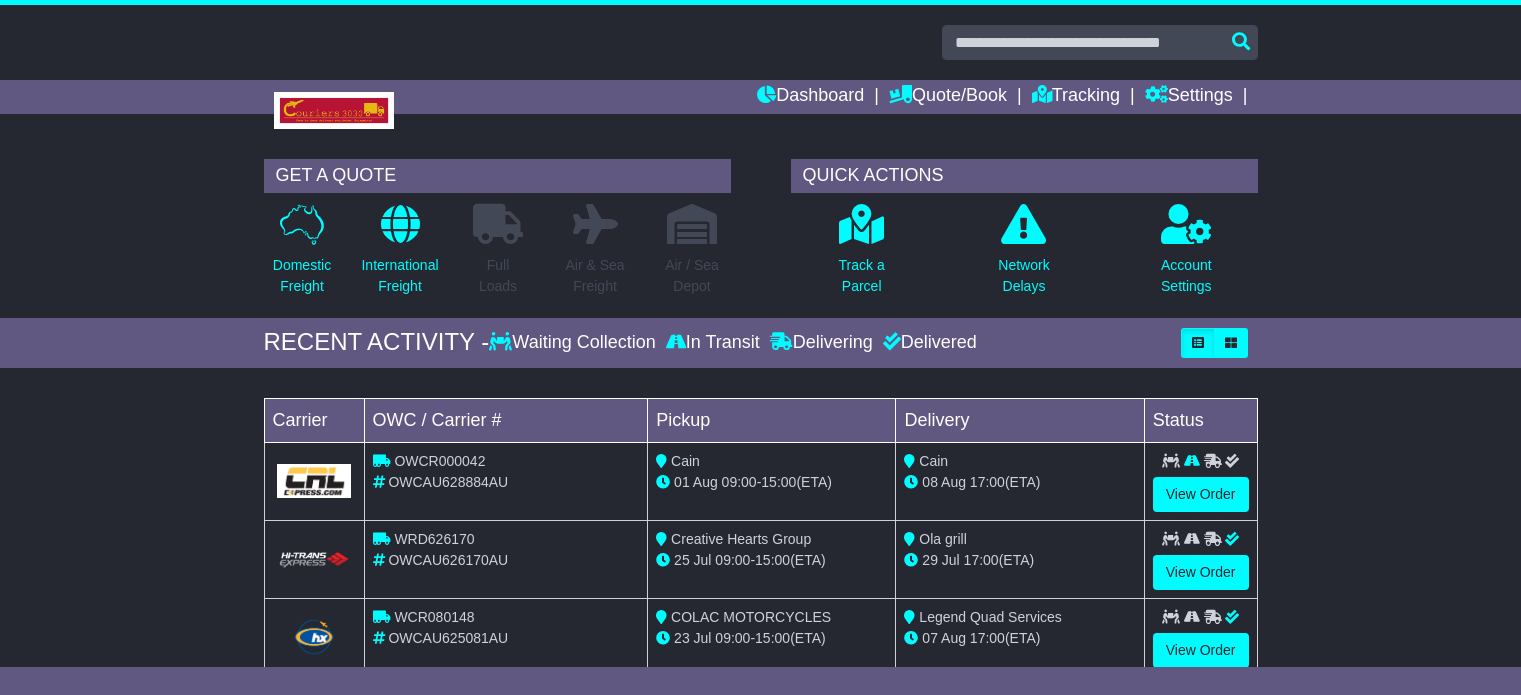 scroll, scrollTop: 0, scrollLeft: 0, axis: both 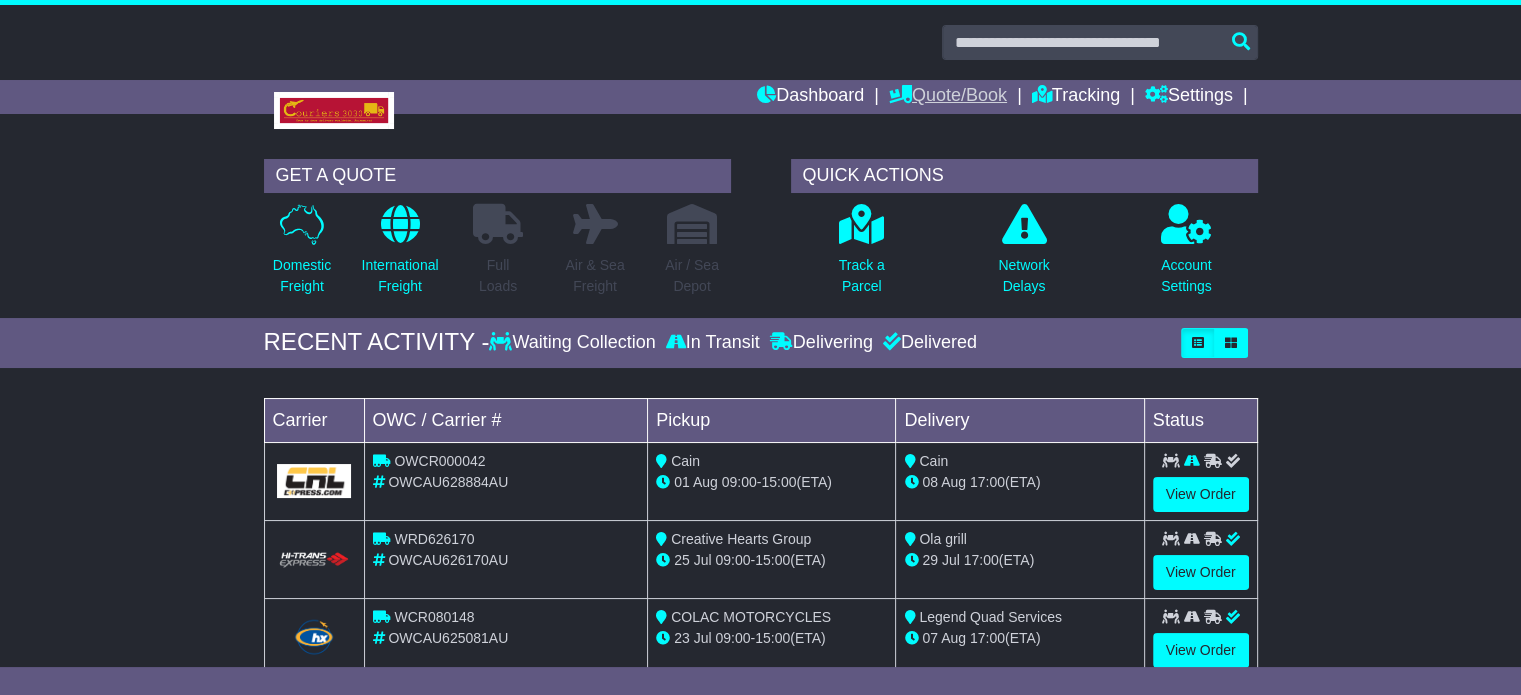 click on "Quote/Book" at bounding box center [948, 97] 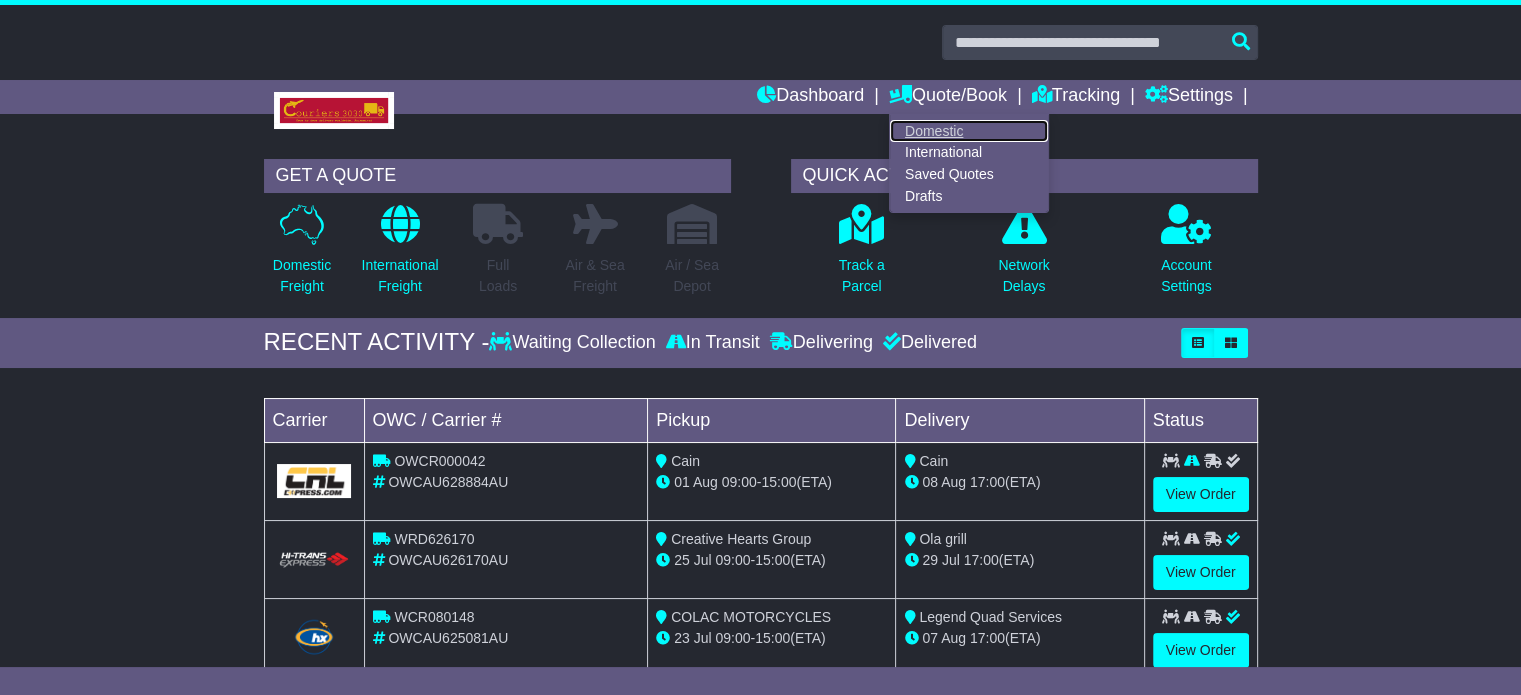 click on "Domestic" at bounding box center [969, 131] 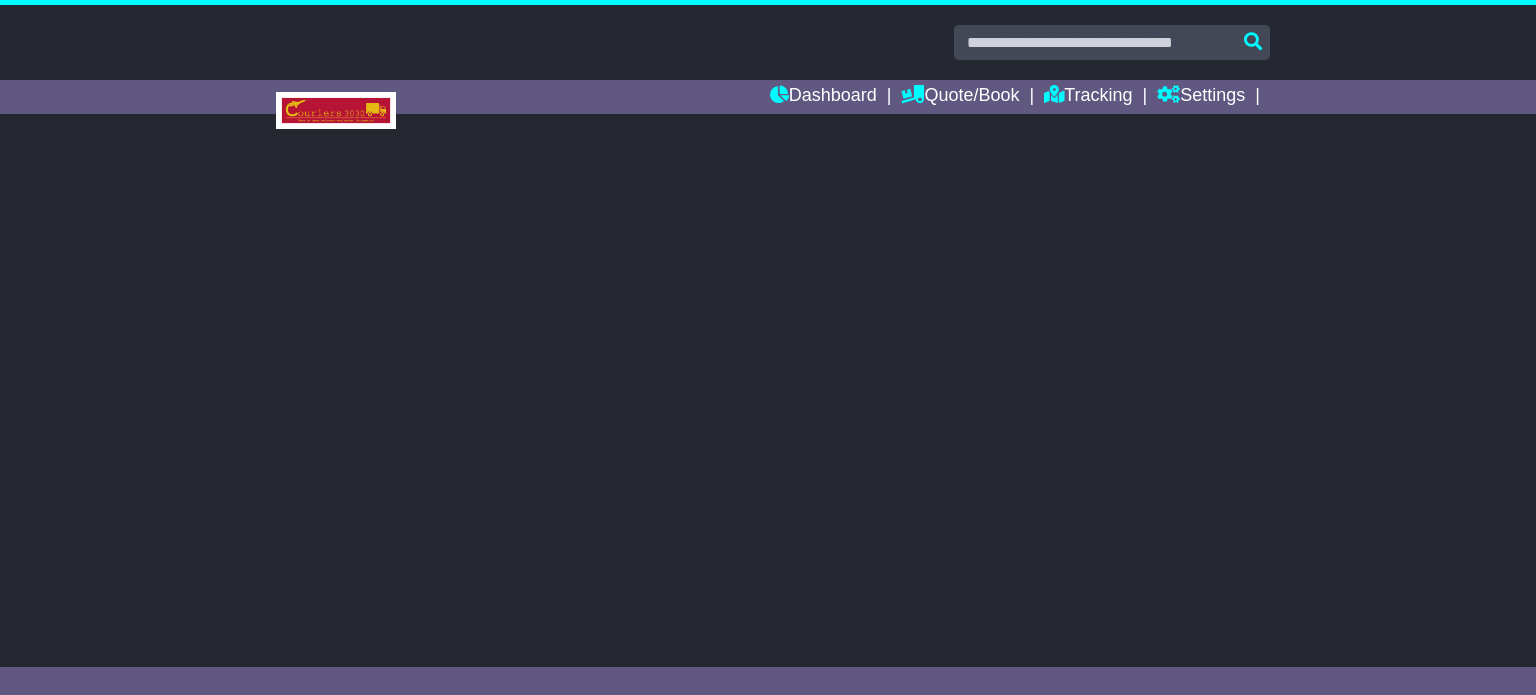 scroll, scrollTop: 0, scrollLeft: 0, axis: both 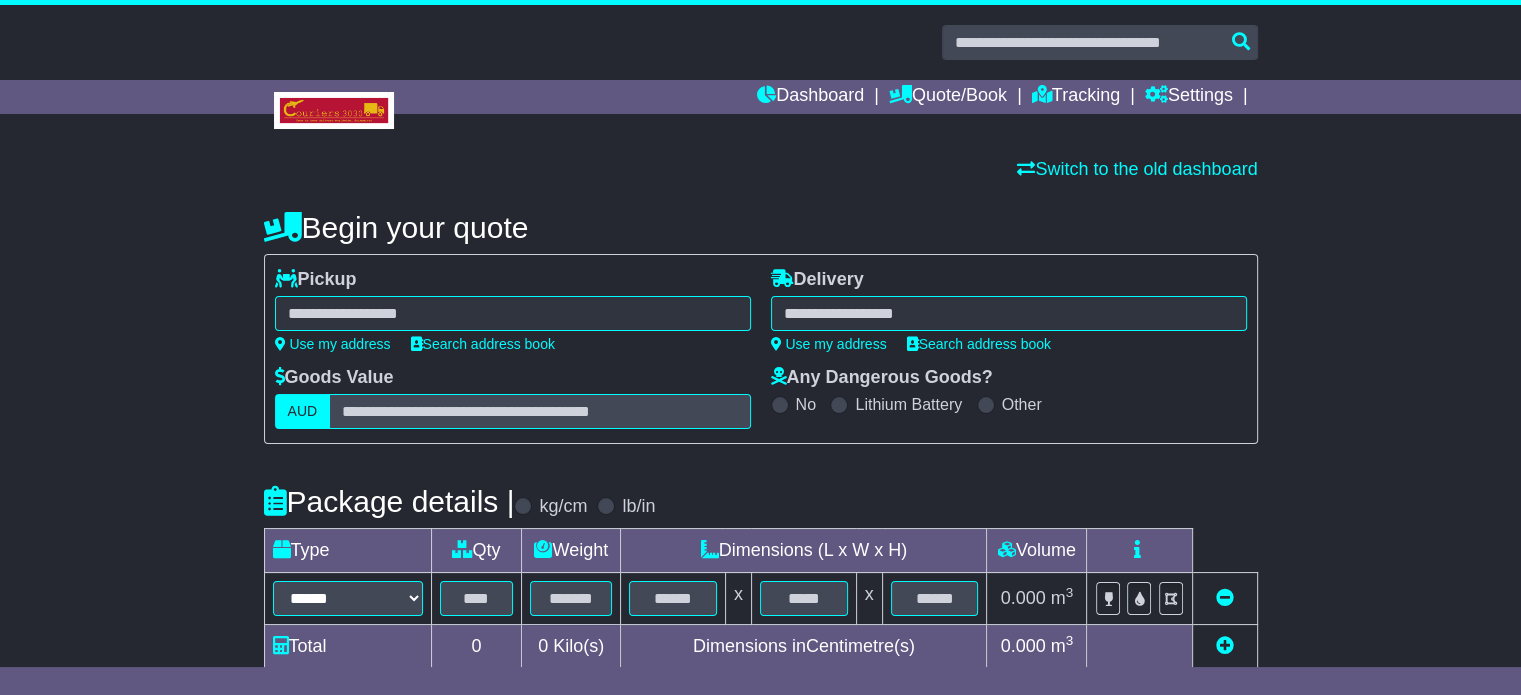 click at bounding box center [513, 313] 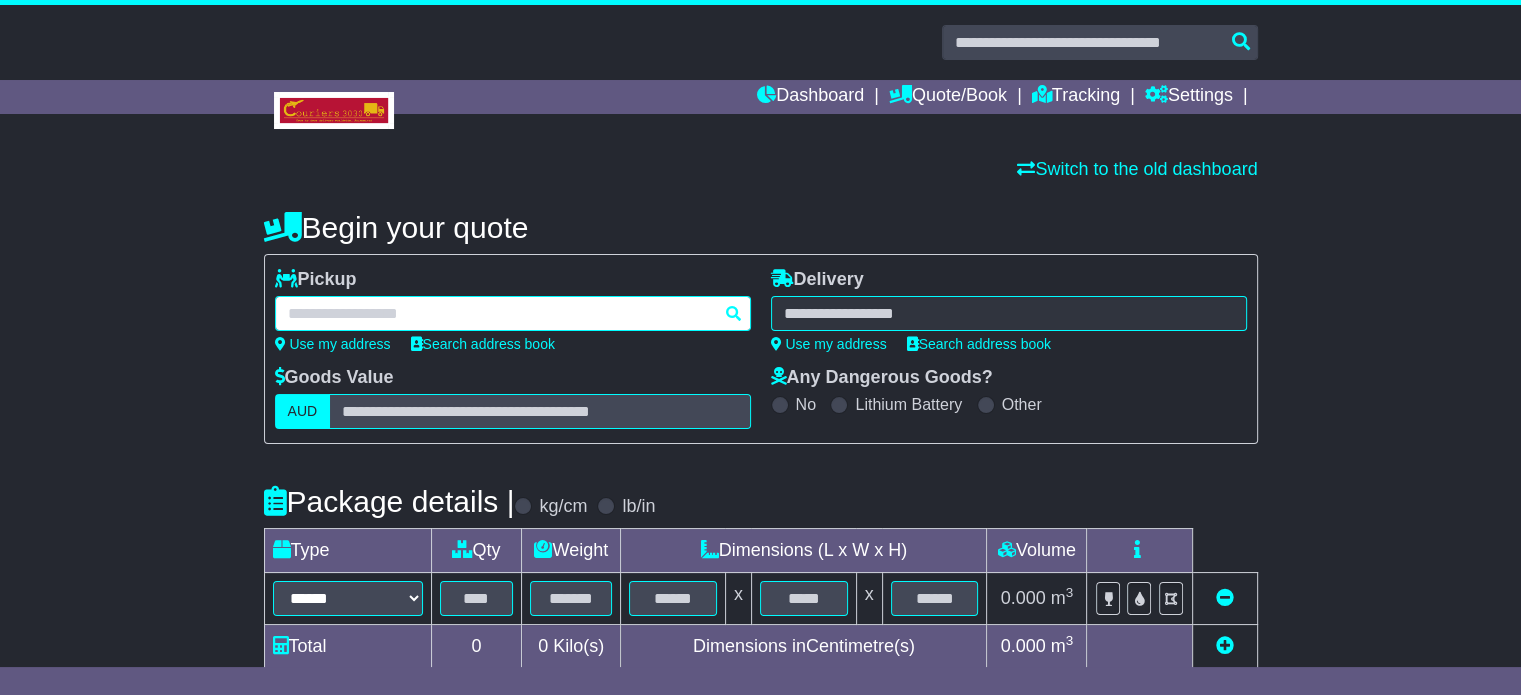 paste on "******" 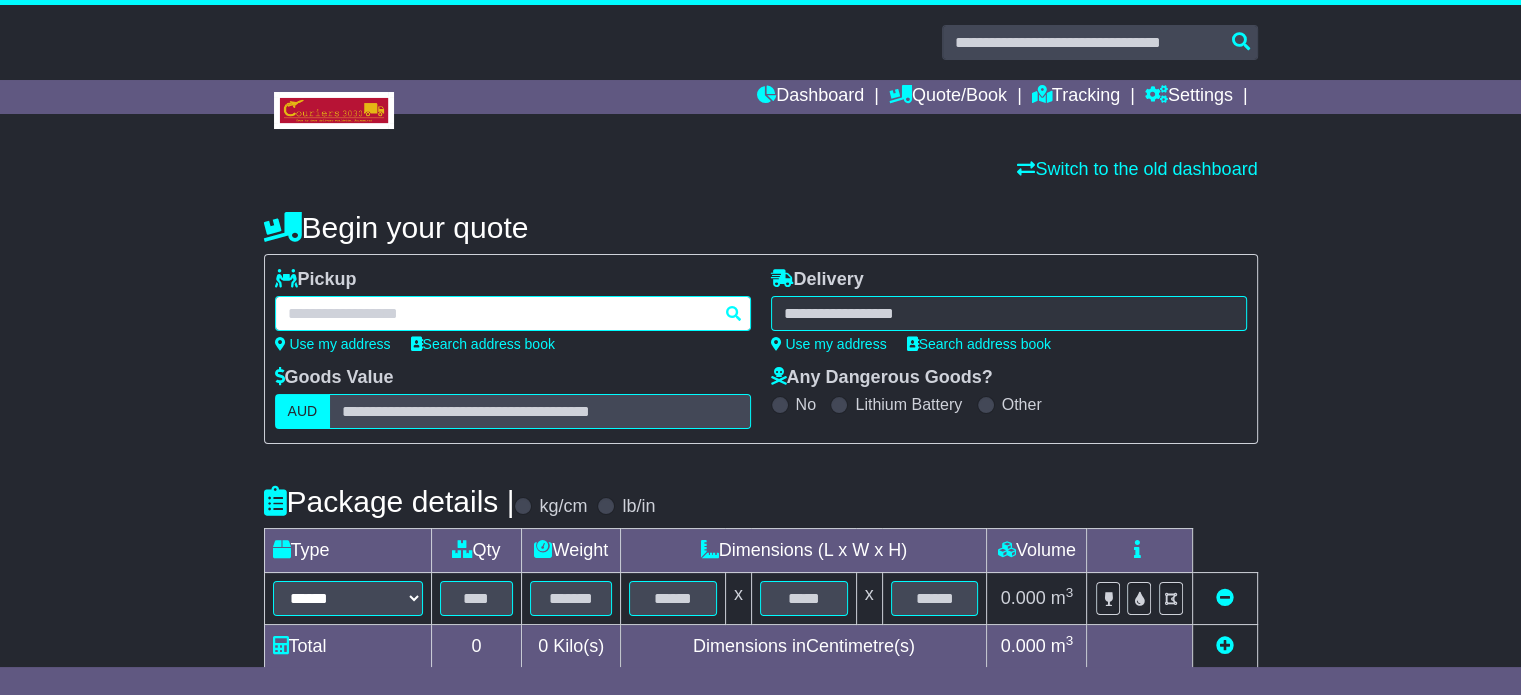 type on "******" 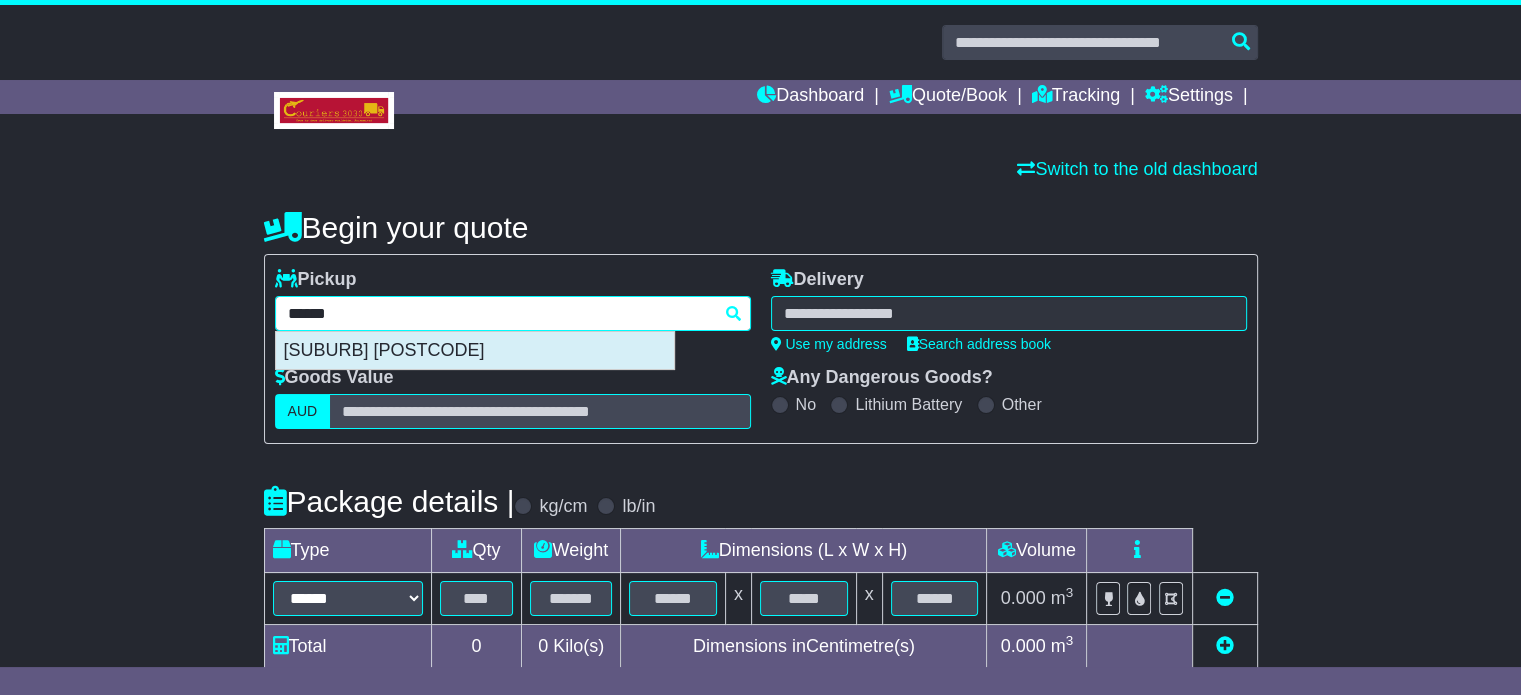 click on "DOREEN 3754" at bounding box center [475, 351] 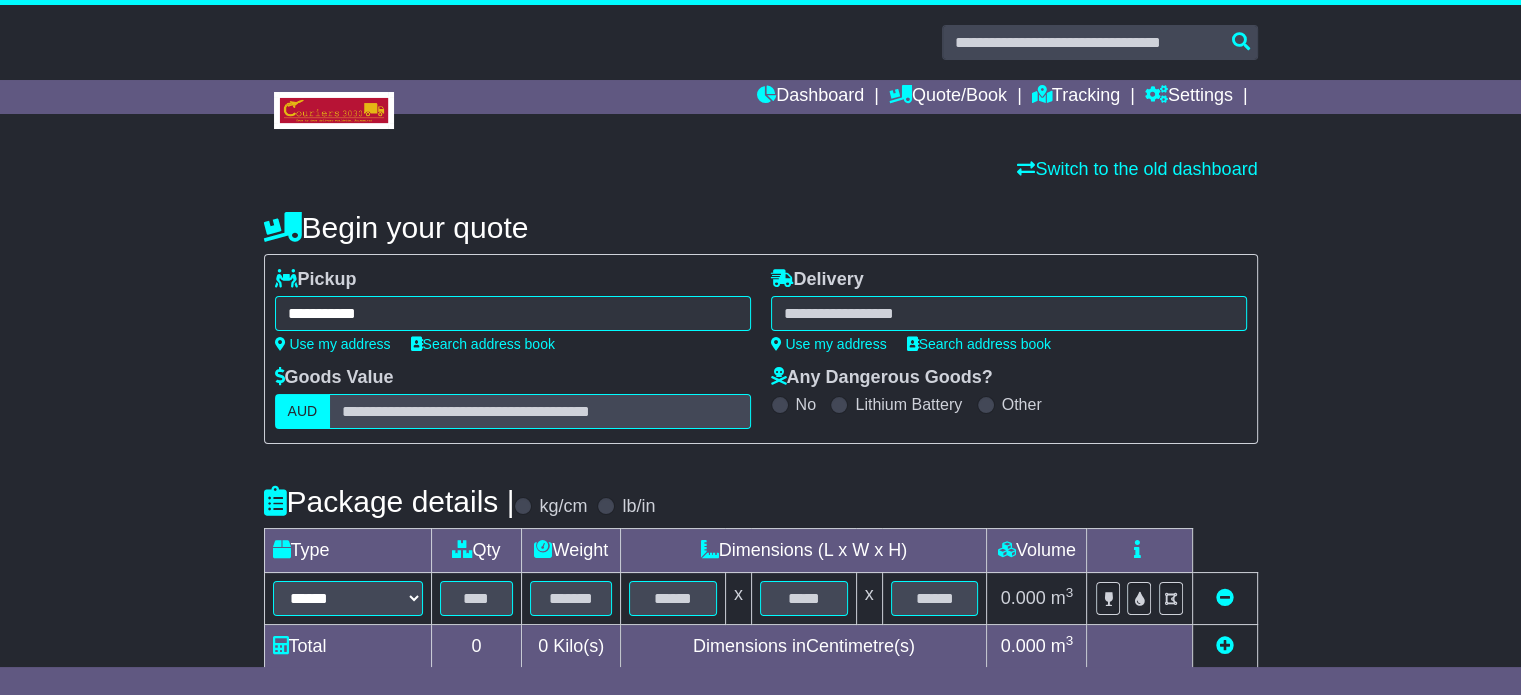 type on "**********" 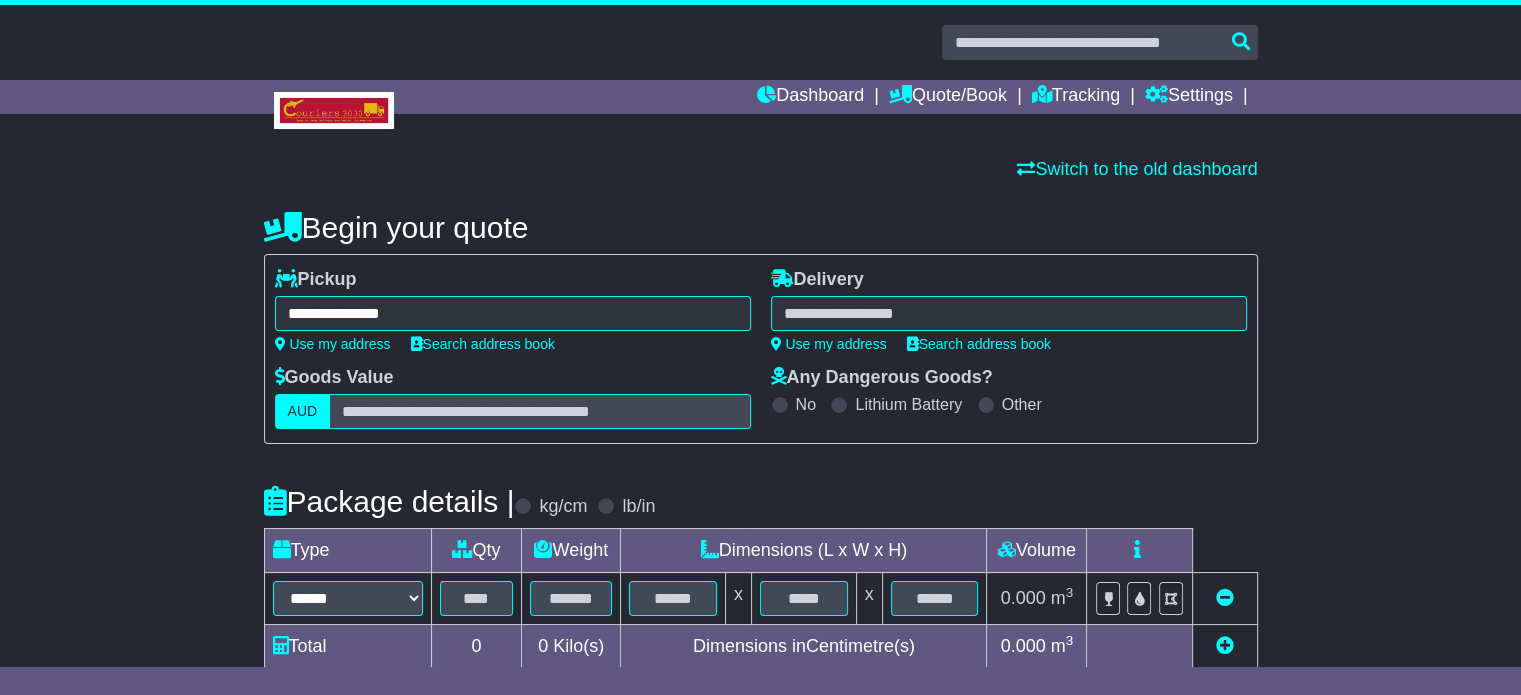 click at bounding box center [1009, 313] 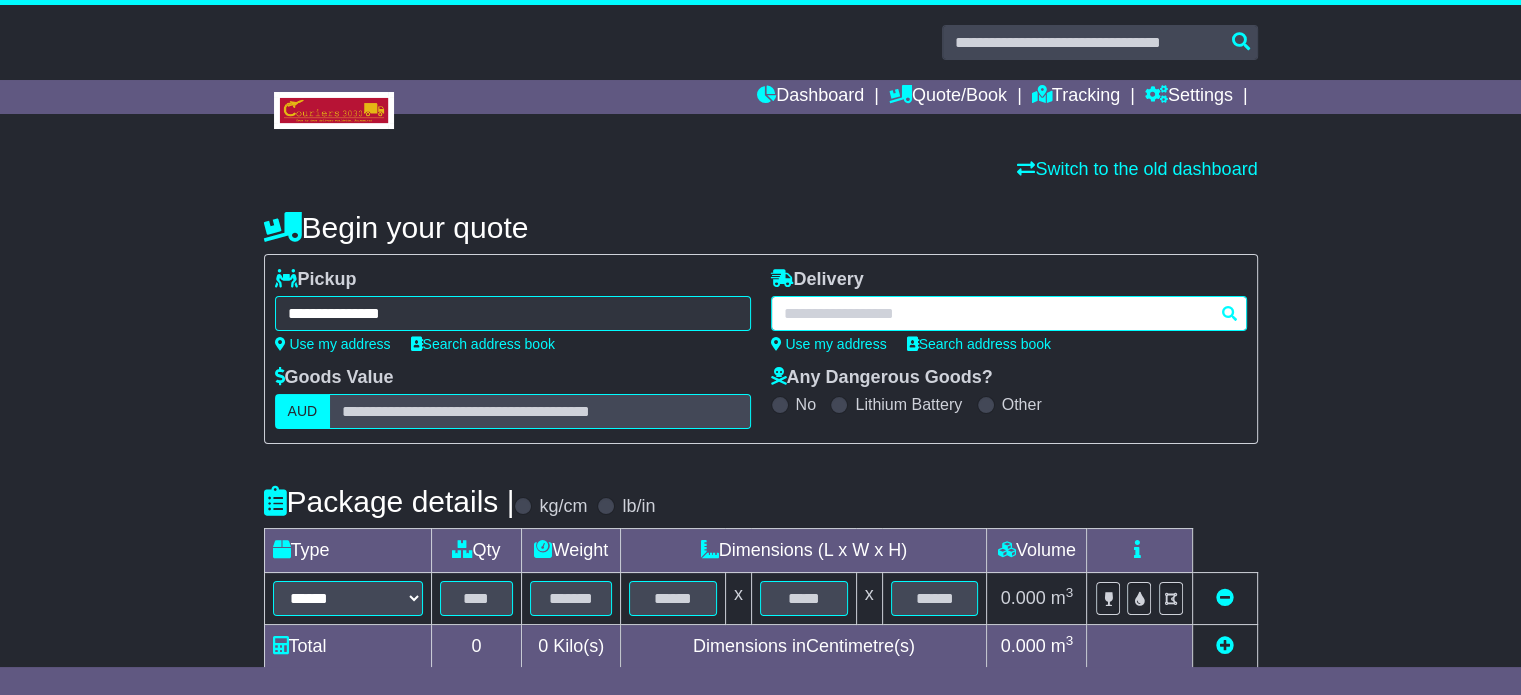 paste on "**********" 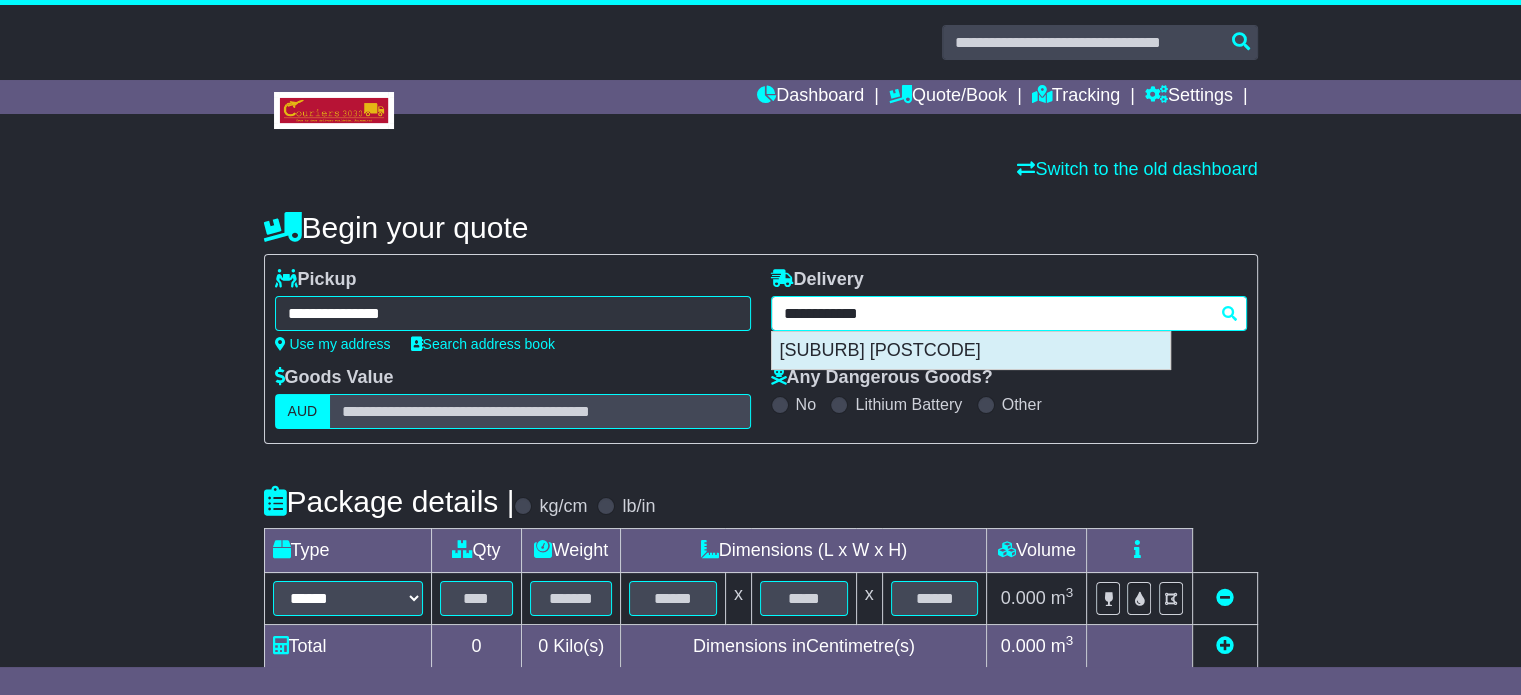 click on "MOUNT LAWLEY 6050" at bounding box center [971, 351] 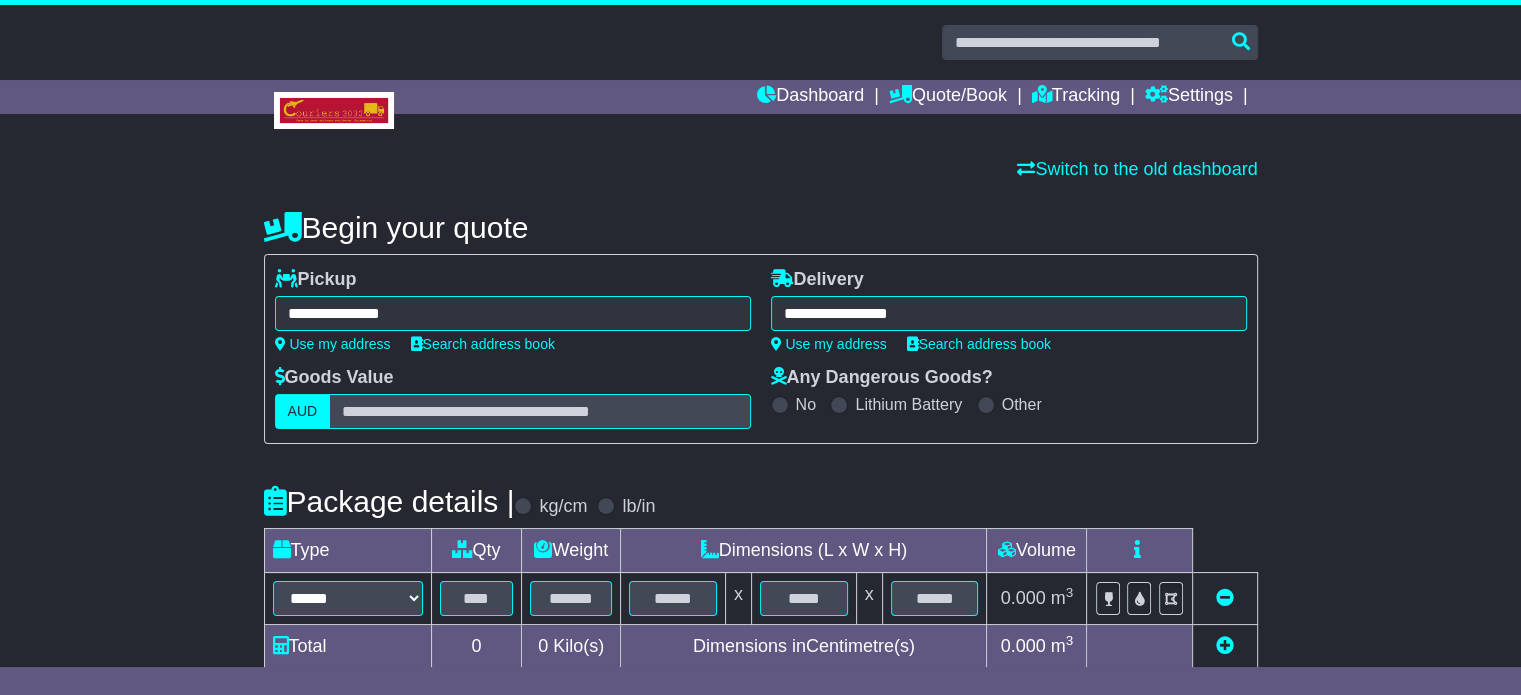 type on "**********" 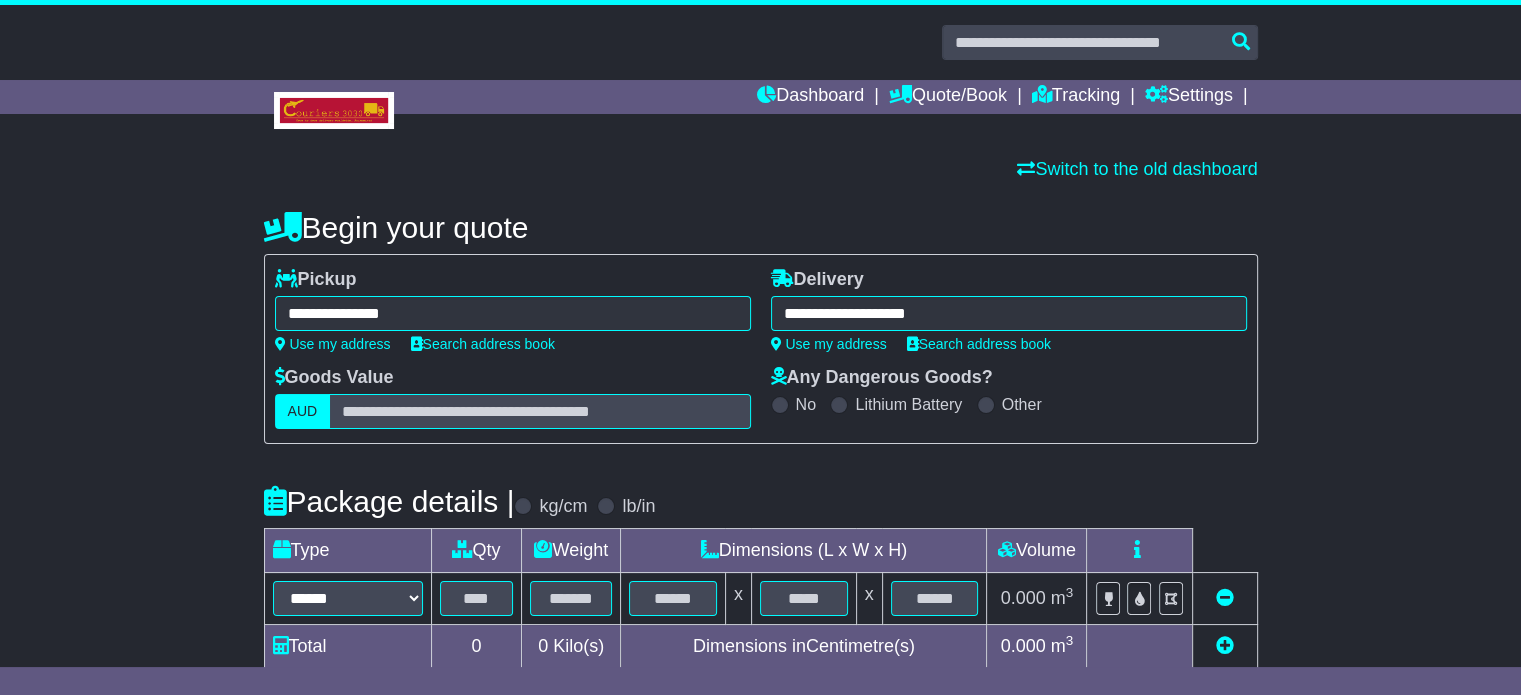 click on "Package details |
kg/cm
lb/in" at bounding box center (761, 501) 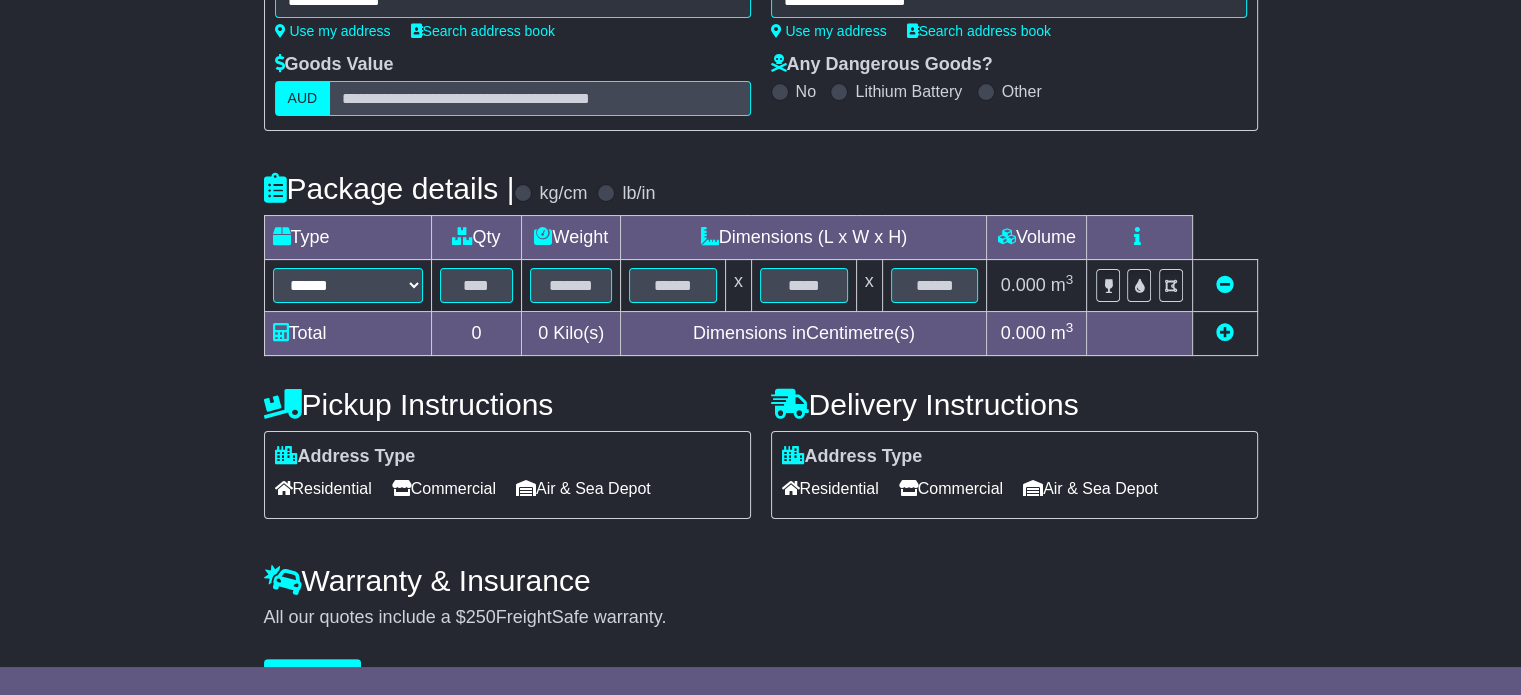 scroll, scrollTop: 320, scrollLeft: 0, axis: vertical 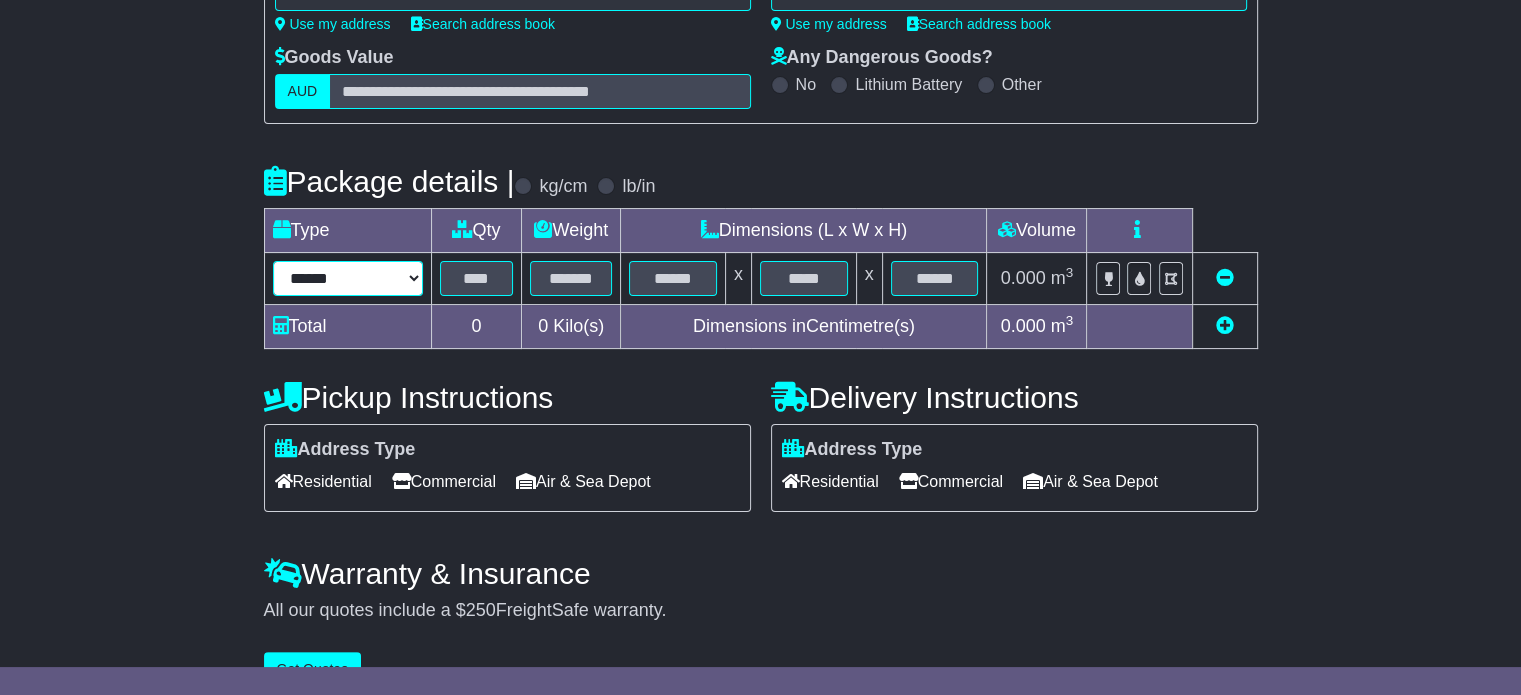 click on "****** ****** *** ******** ***** **** **** ****** *** *******" at bounding box center (348, 278) 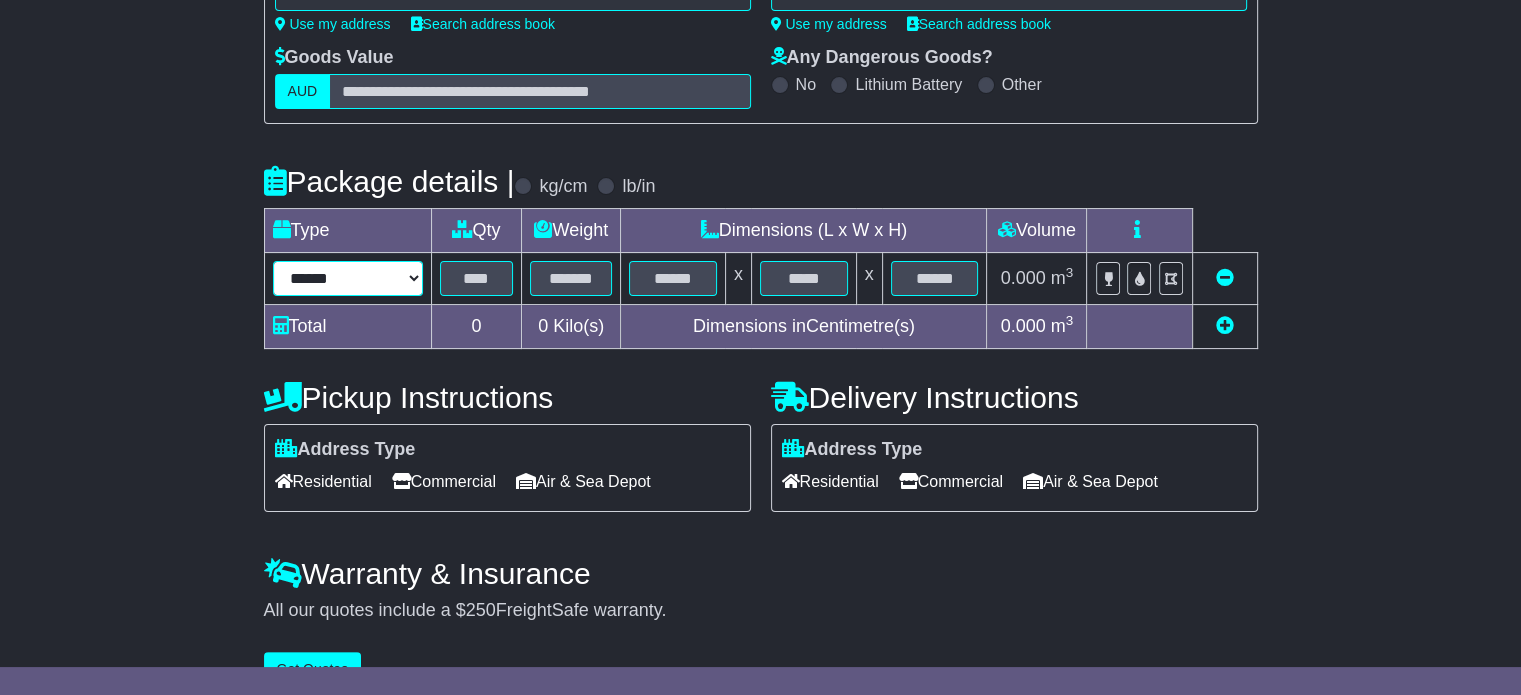select on "*****" 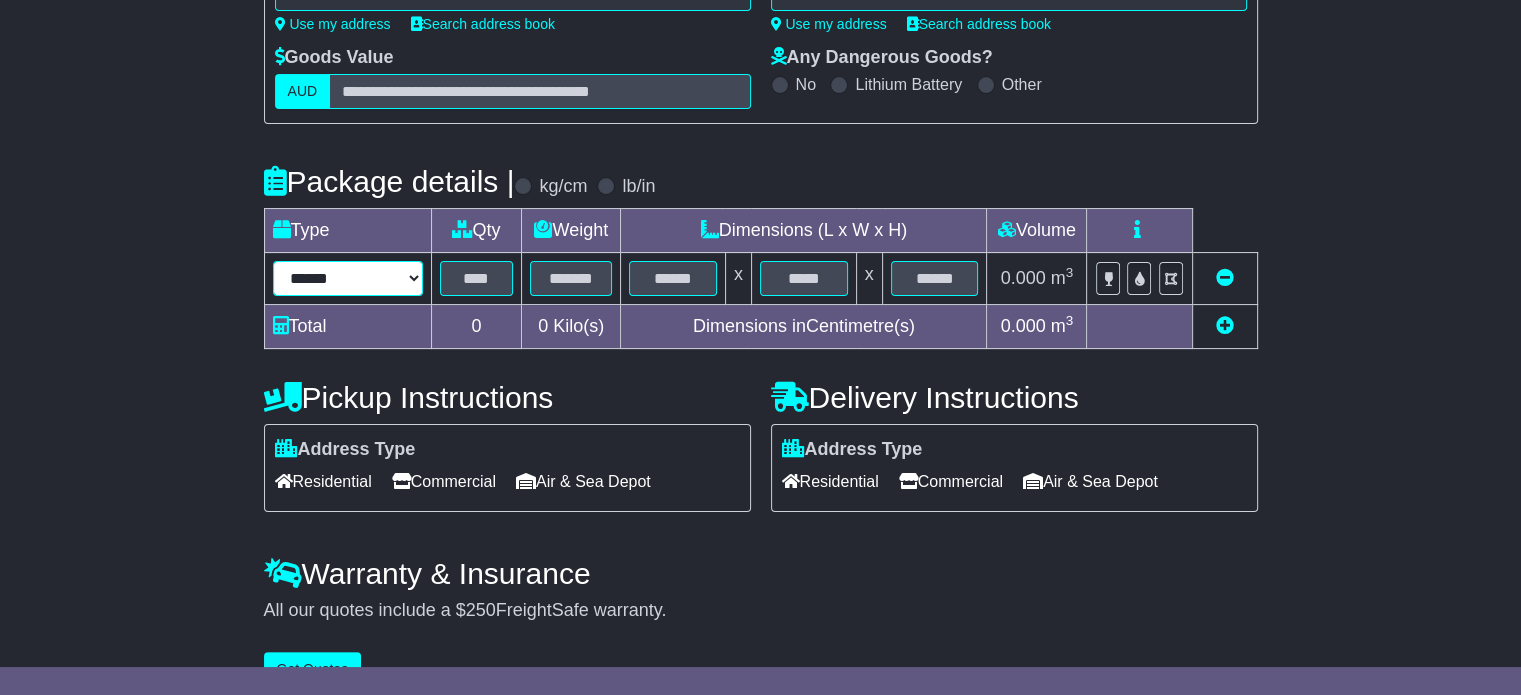 click on "****** ****** *** ******** ***** **** **** ****** *** *******" at bounding box center [348, 278] 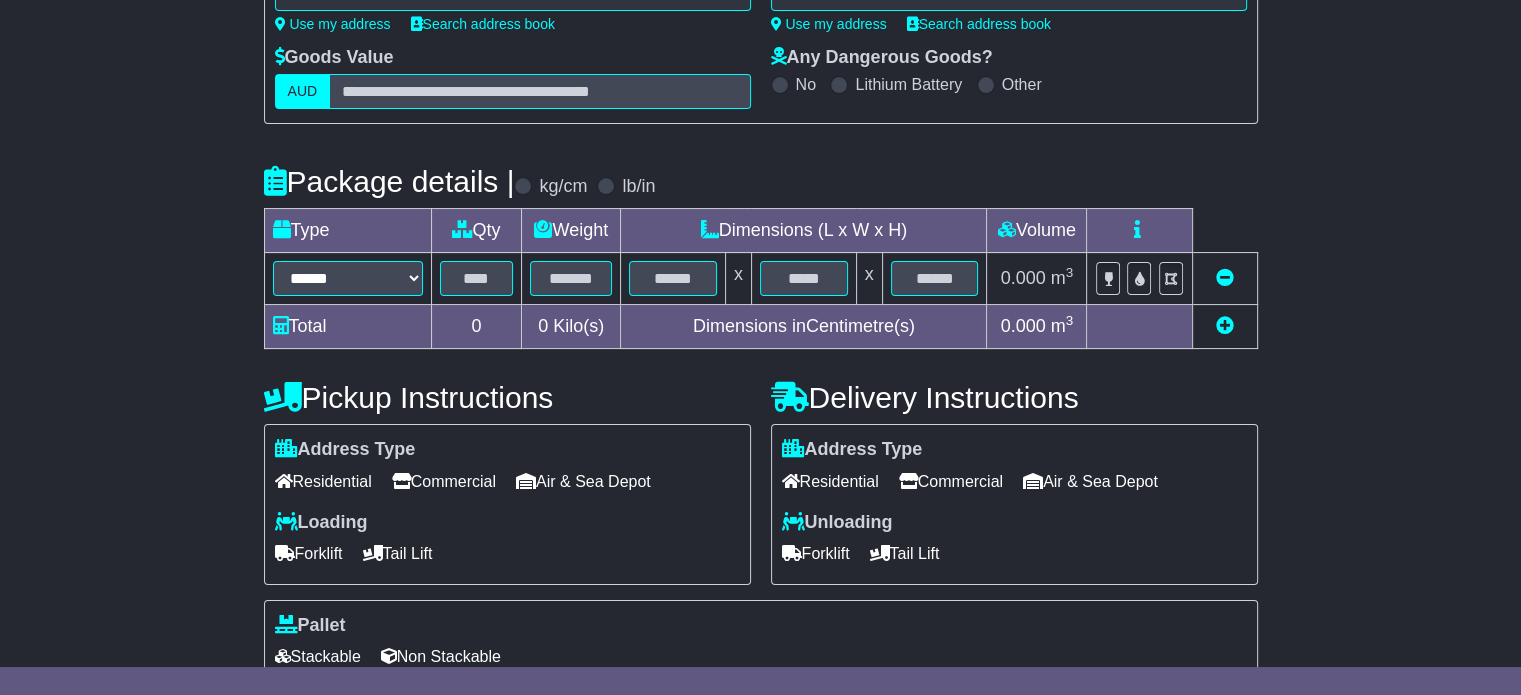 click at bounding box center (476, 279) 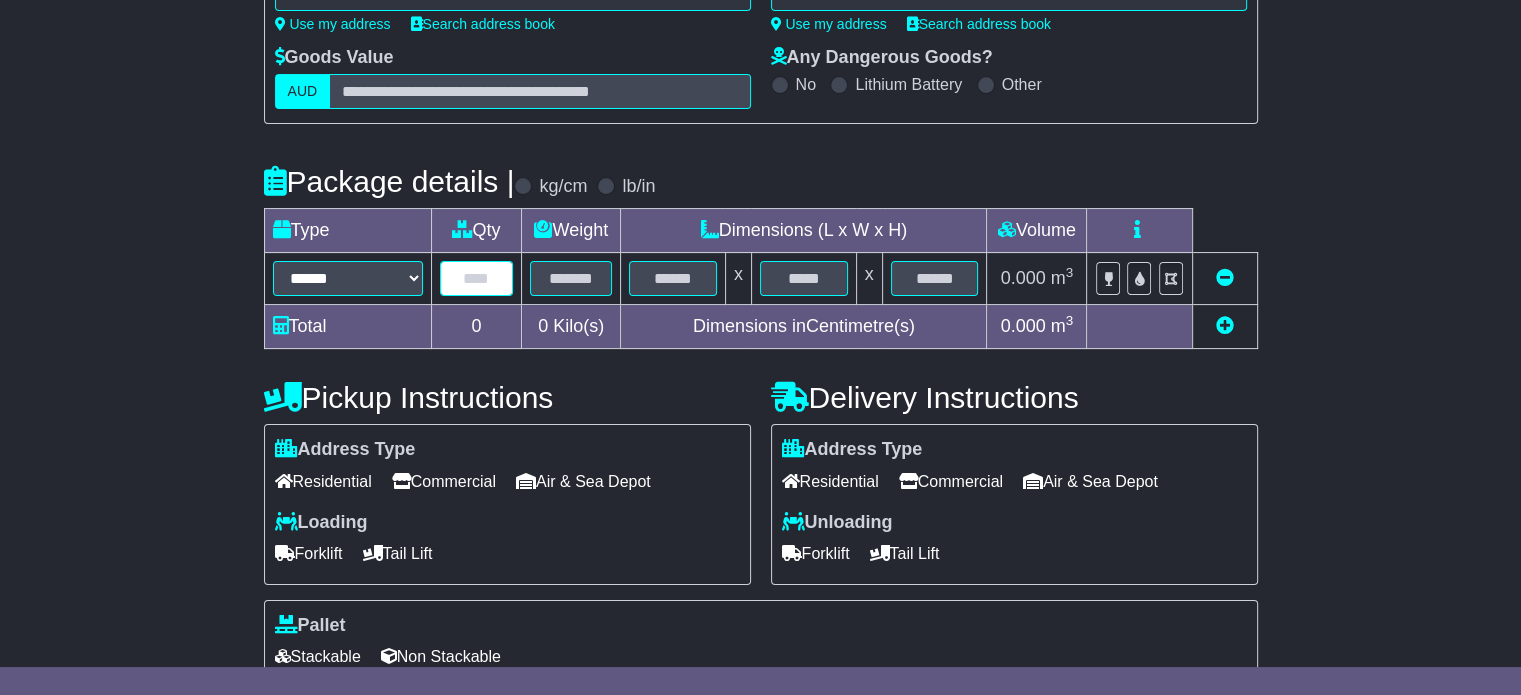 click at bounding box center (477, 278) 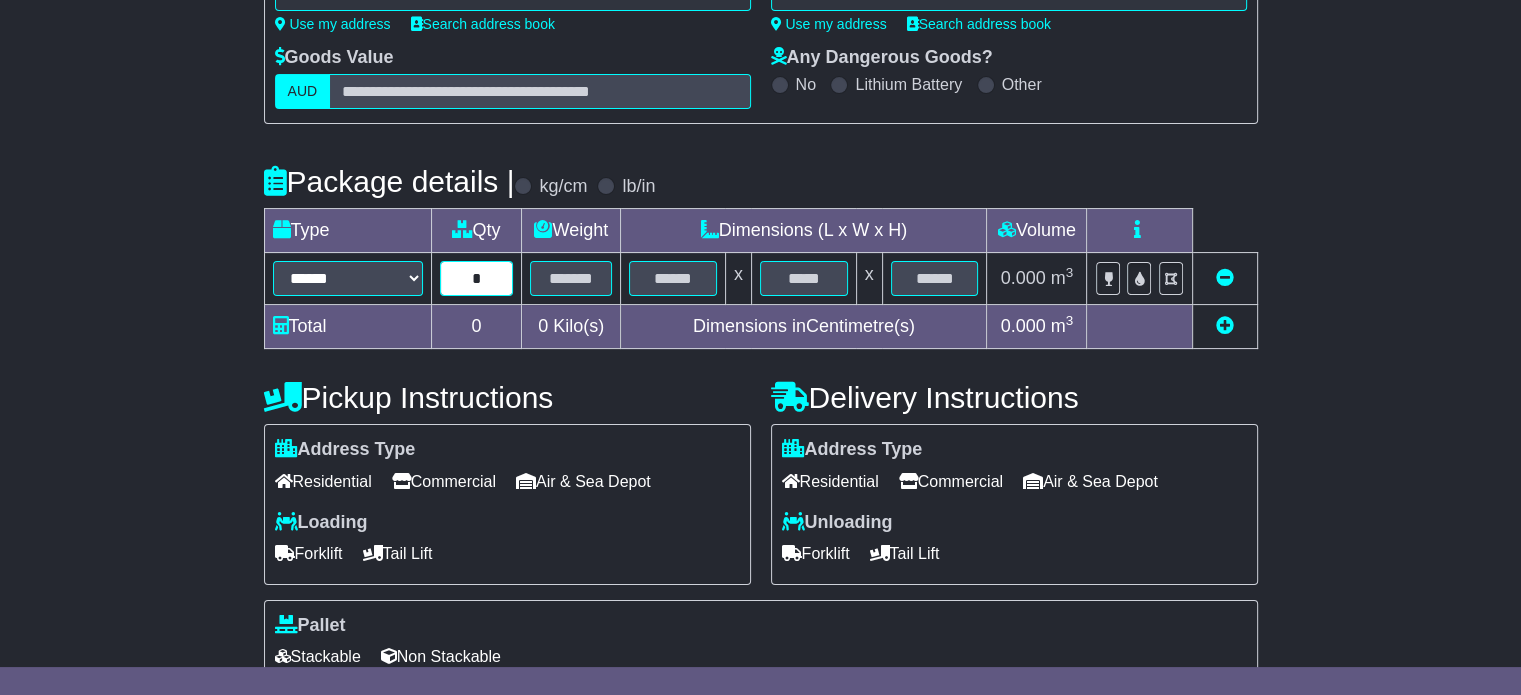 type on "*" 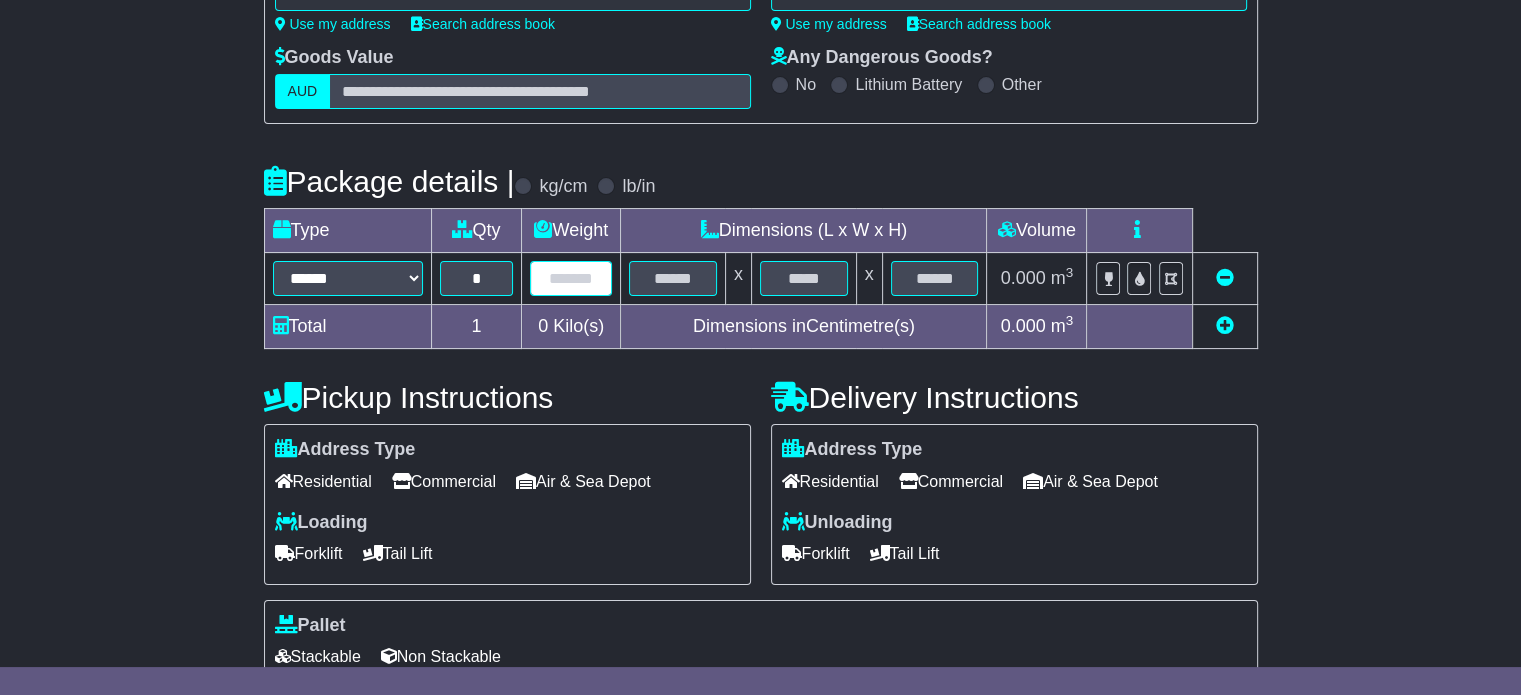 click at bounding box center [571, 278] 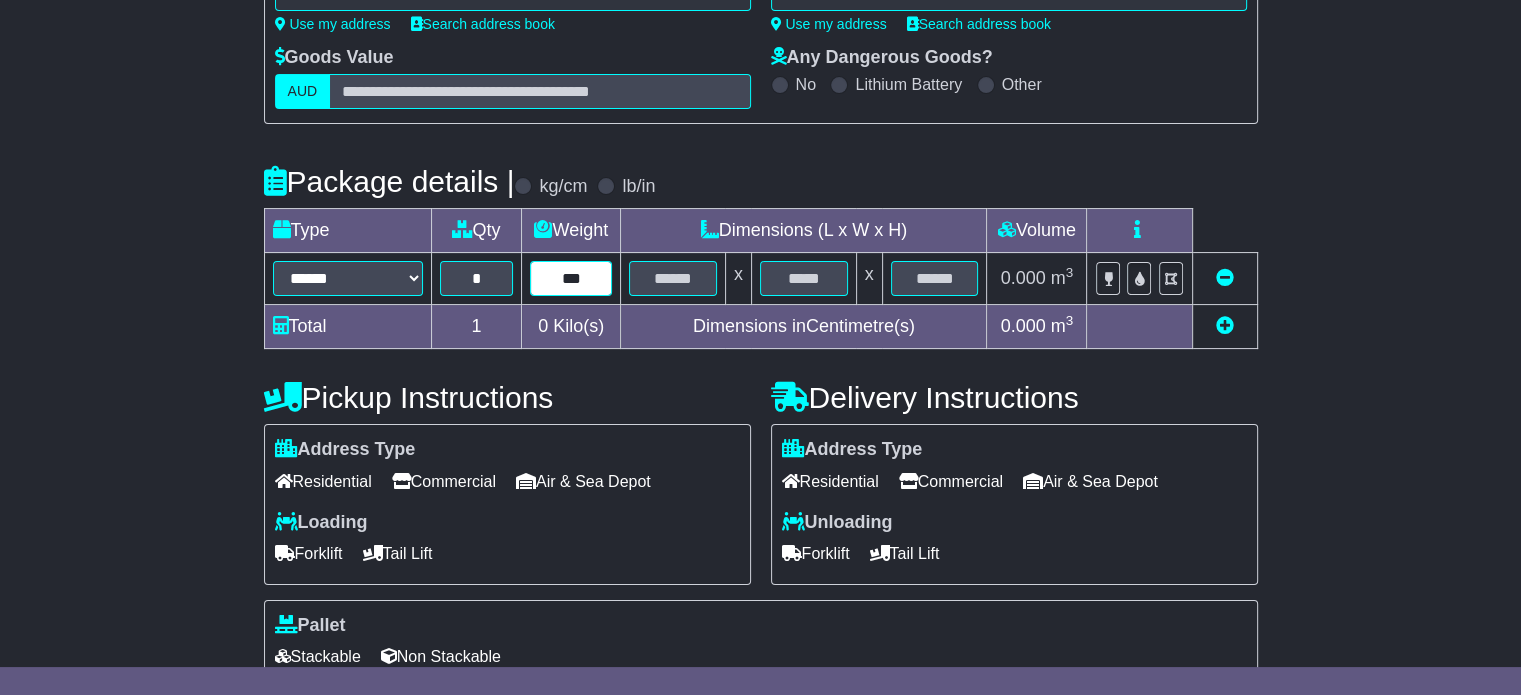 type on "***" 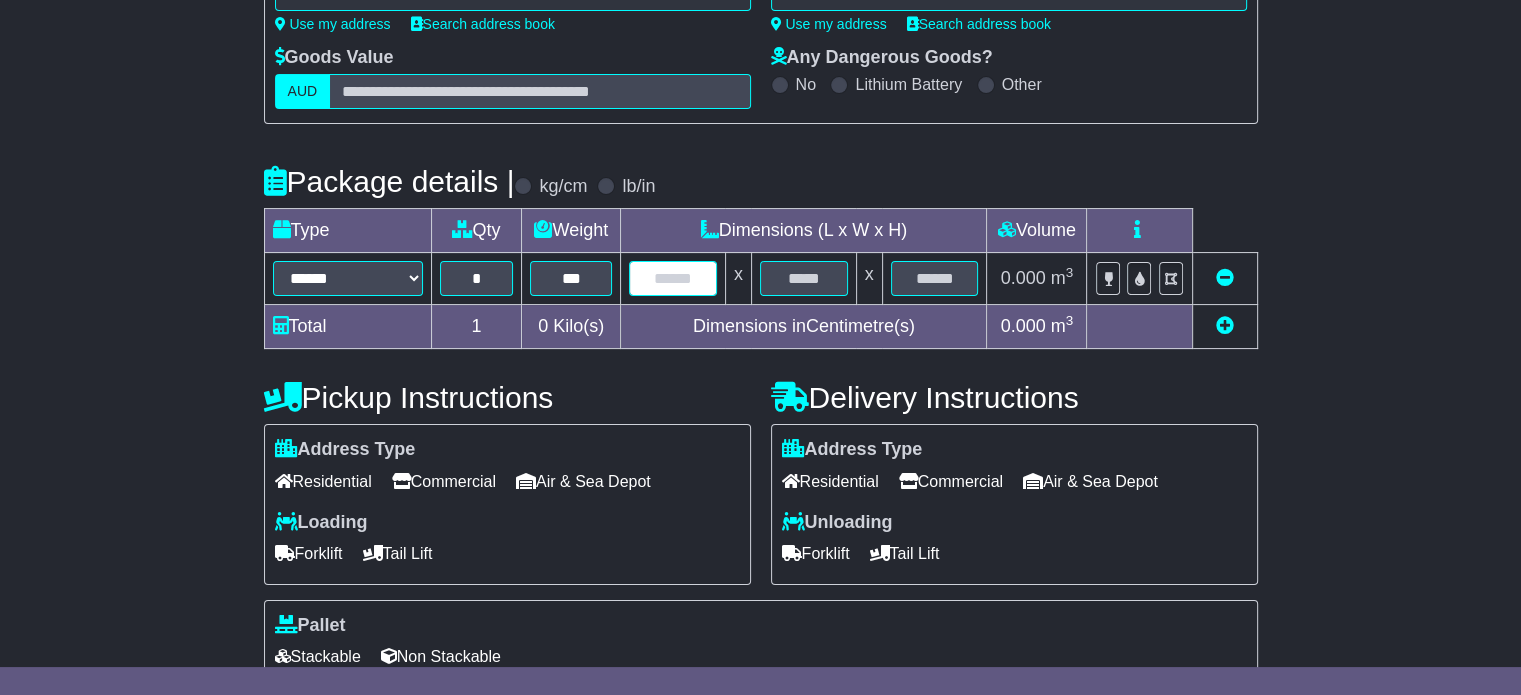 click at bounding box center [673, 278] 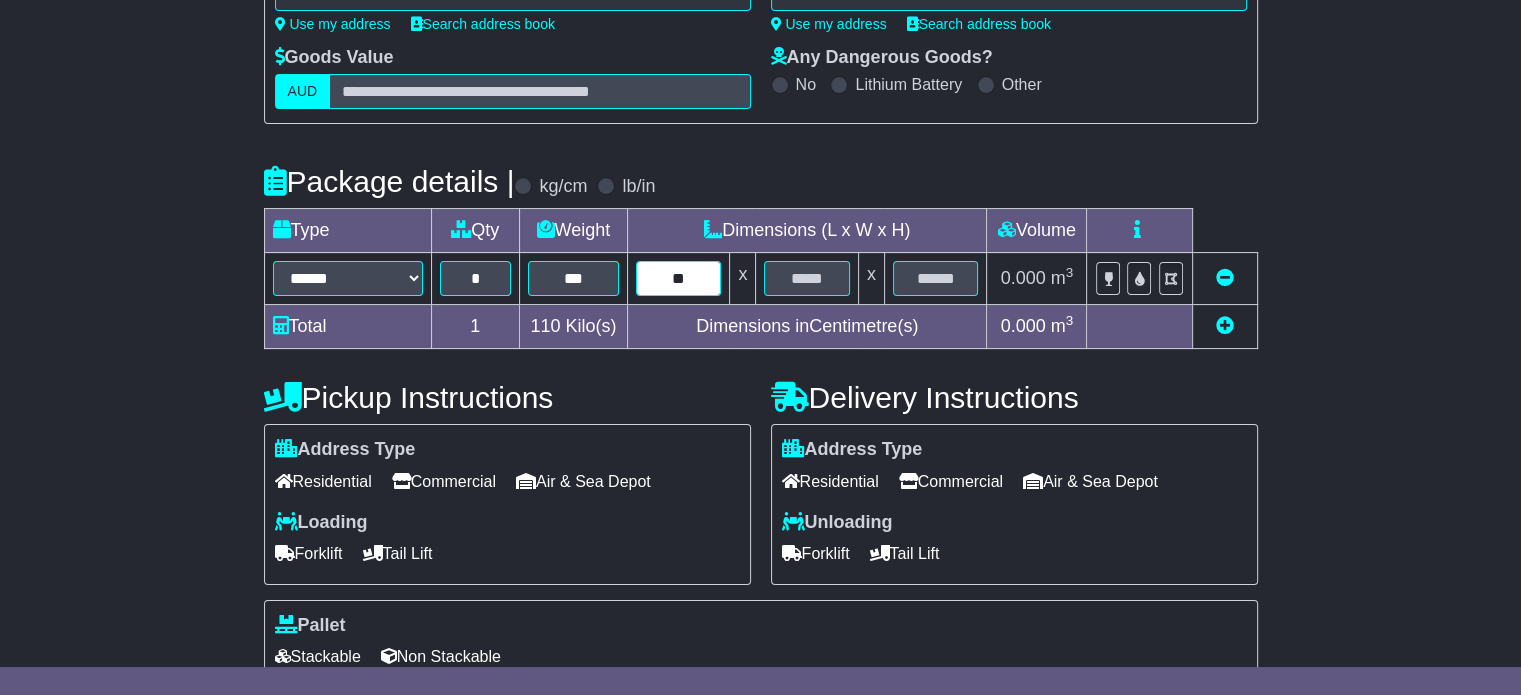 type on "**" 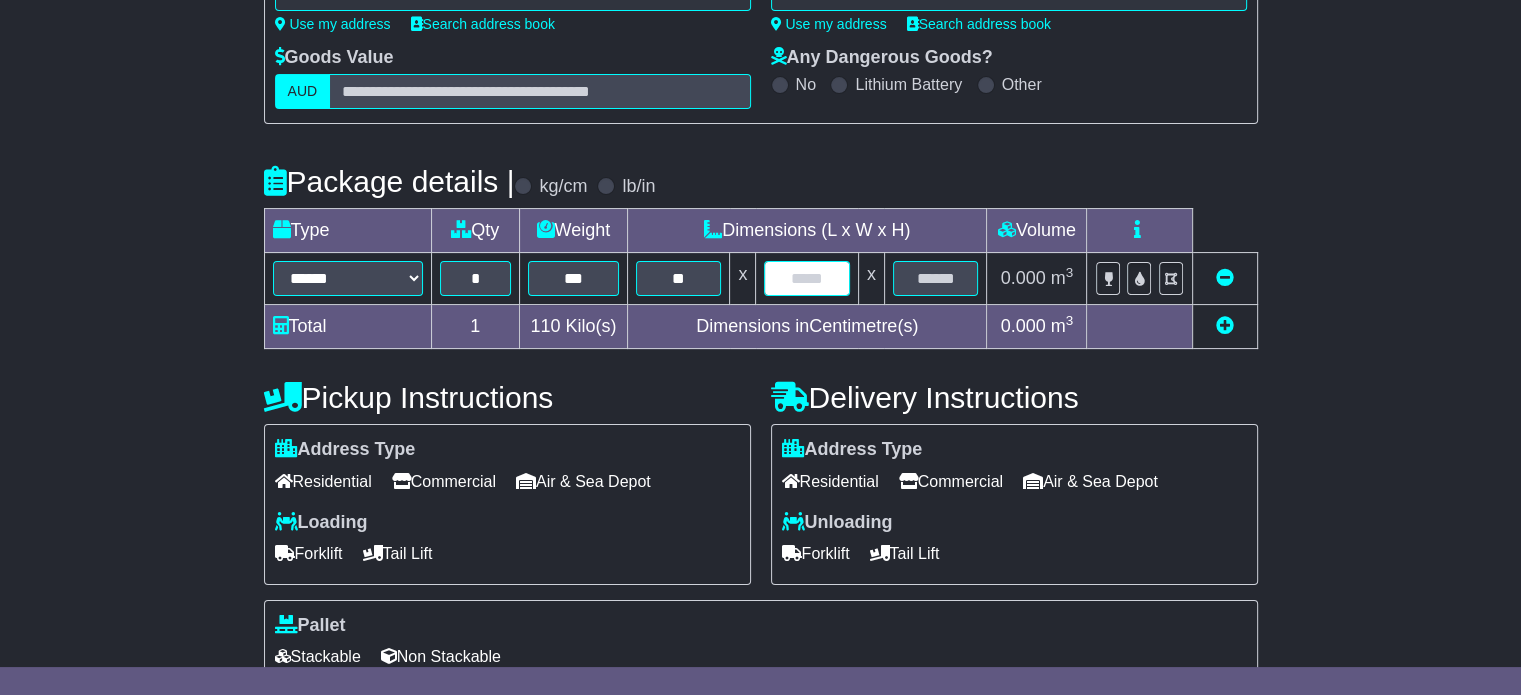 click at bounding box center [806, 278] 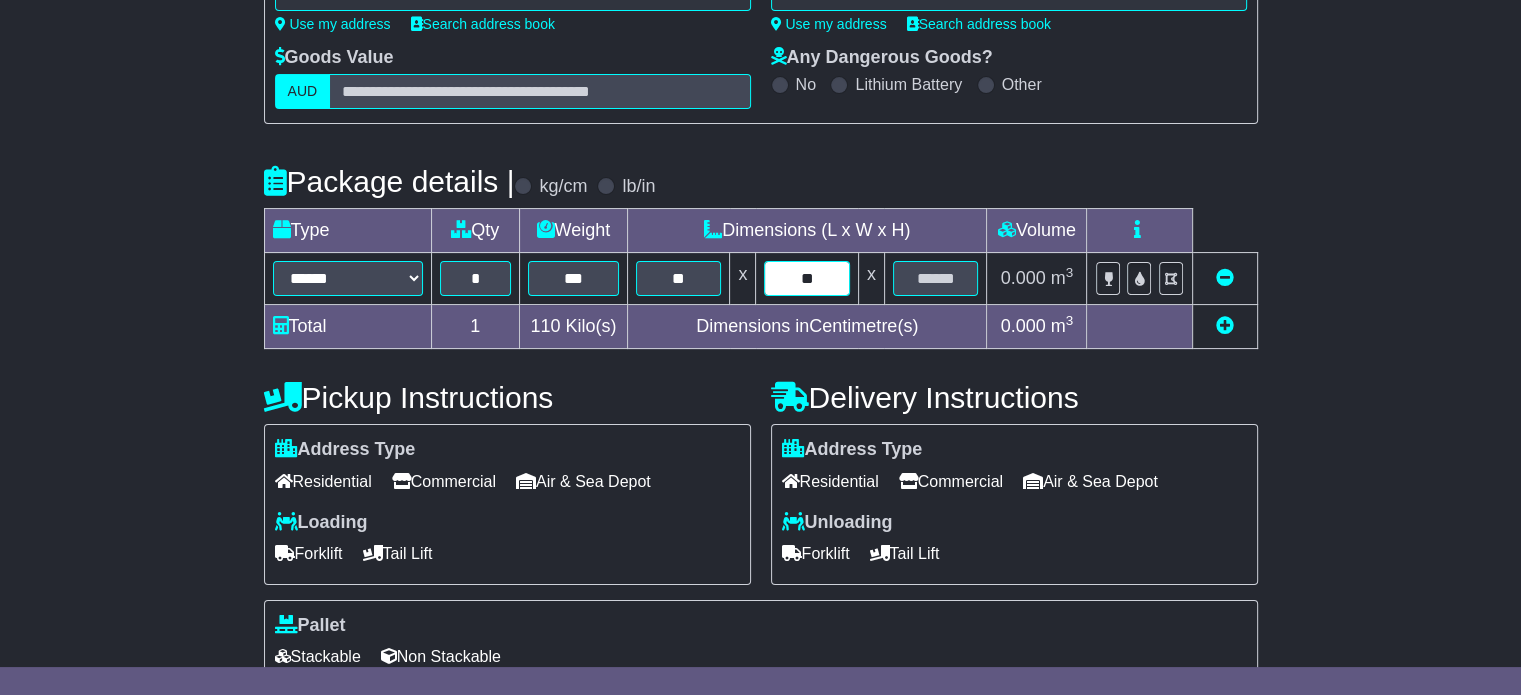 type on "**" 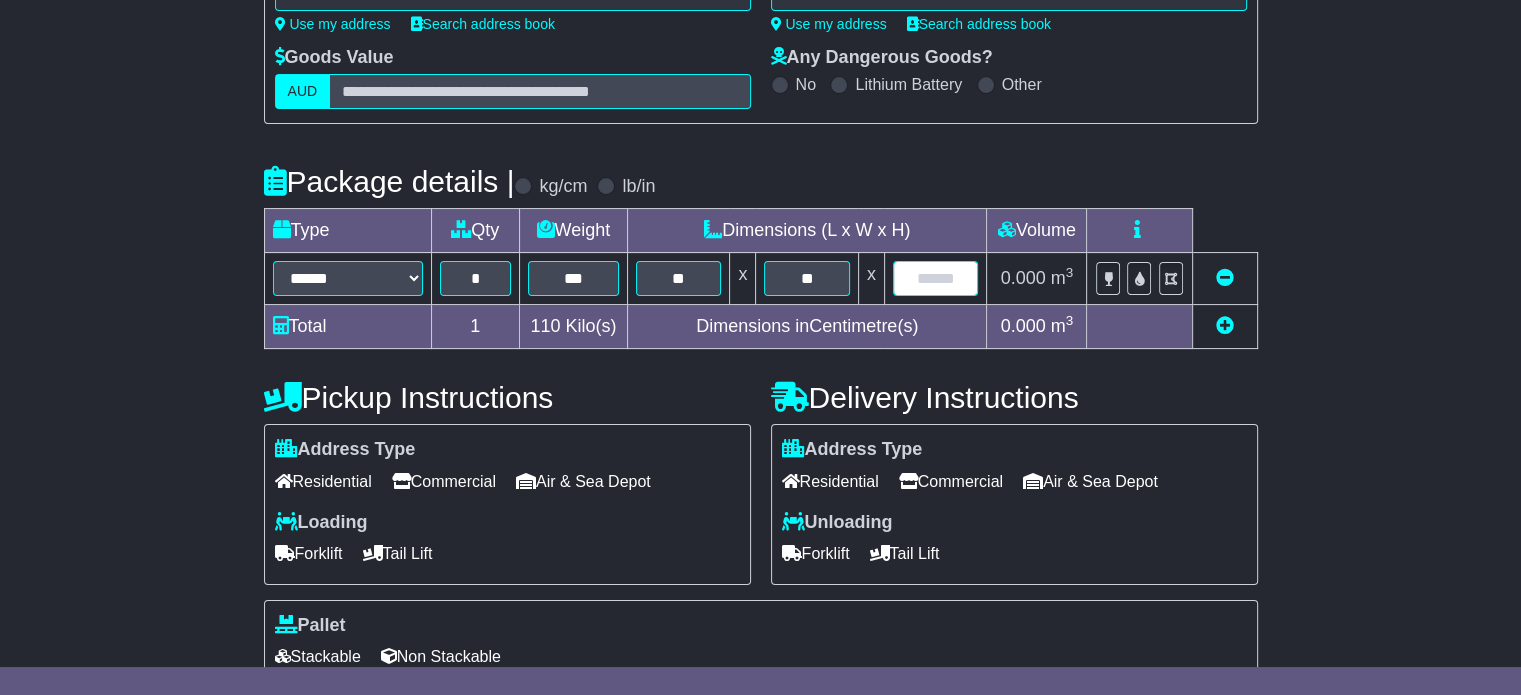 click at bounding box center [936, 278] 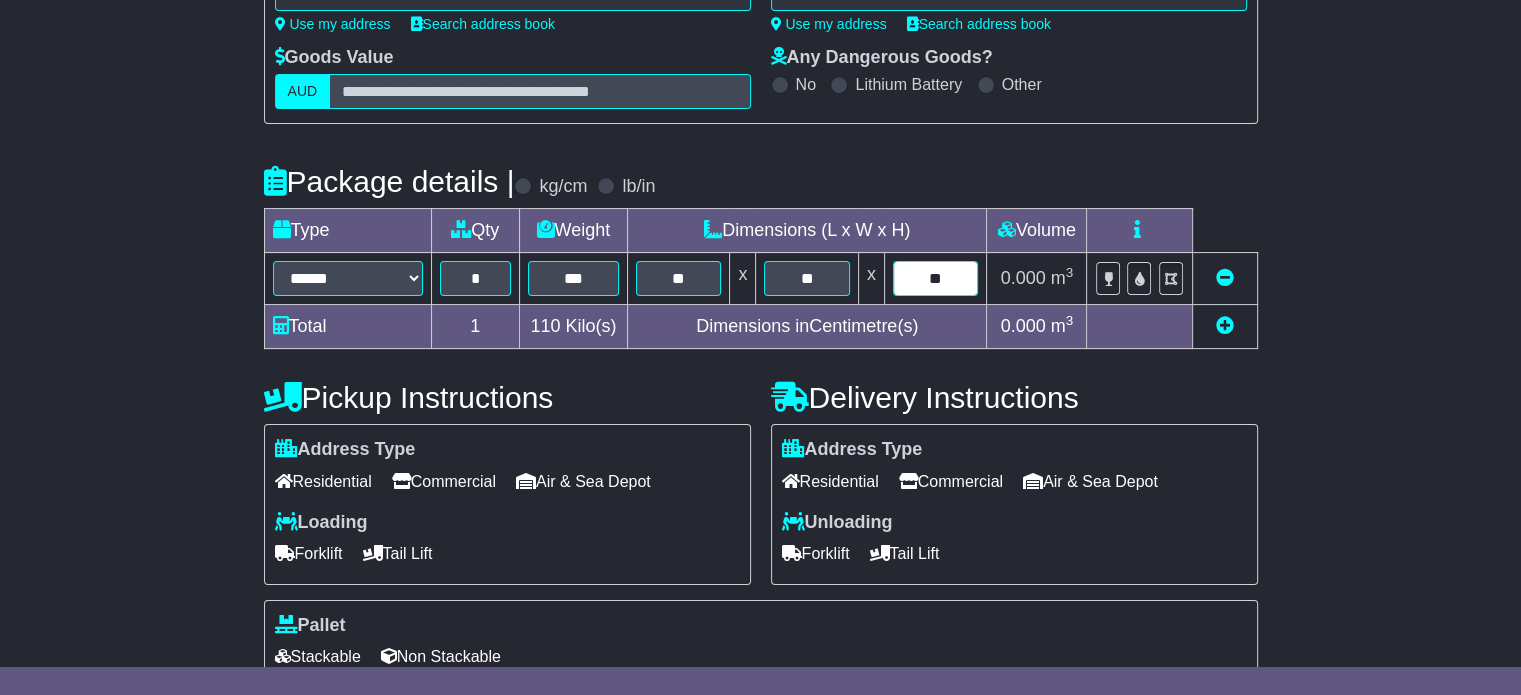 type on "**" 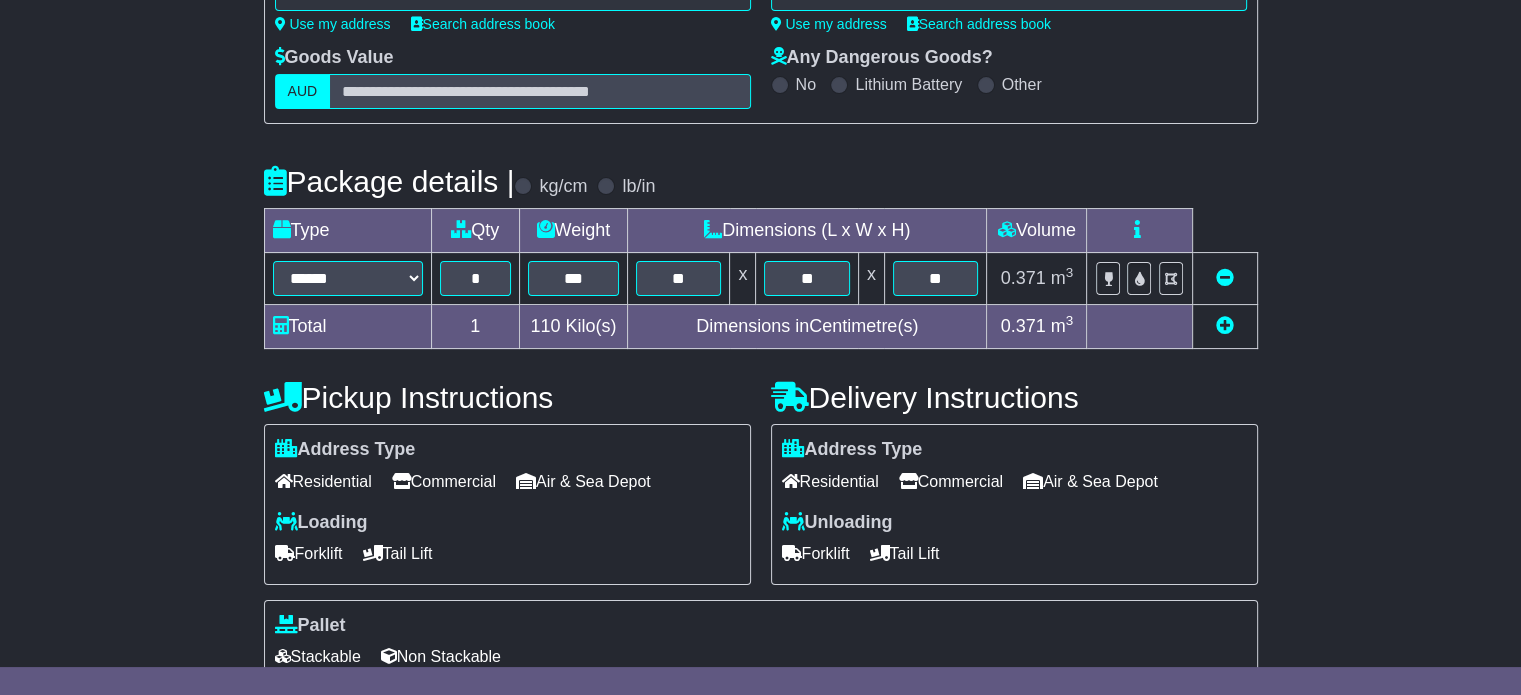 click on "Residential" at bounding box center [323, 481] 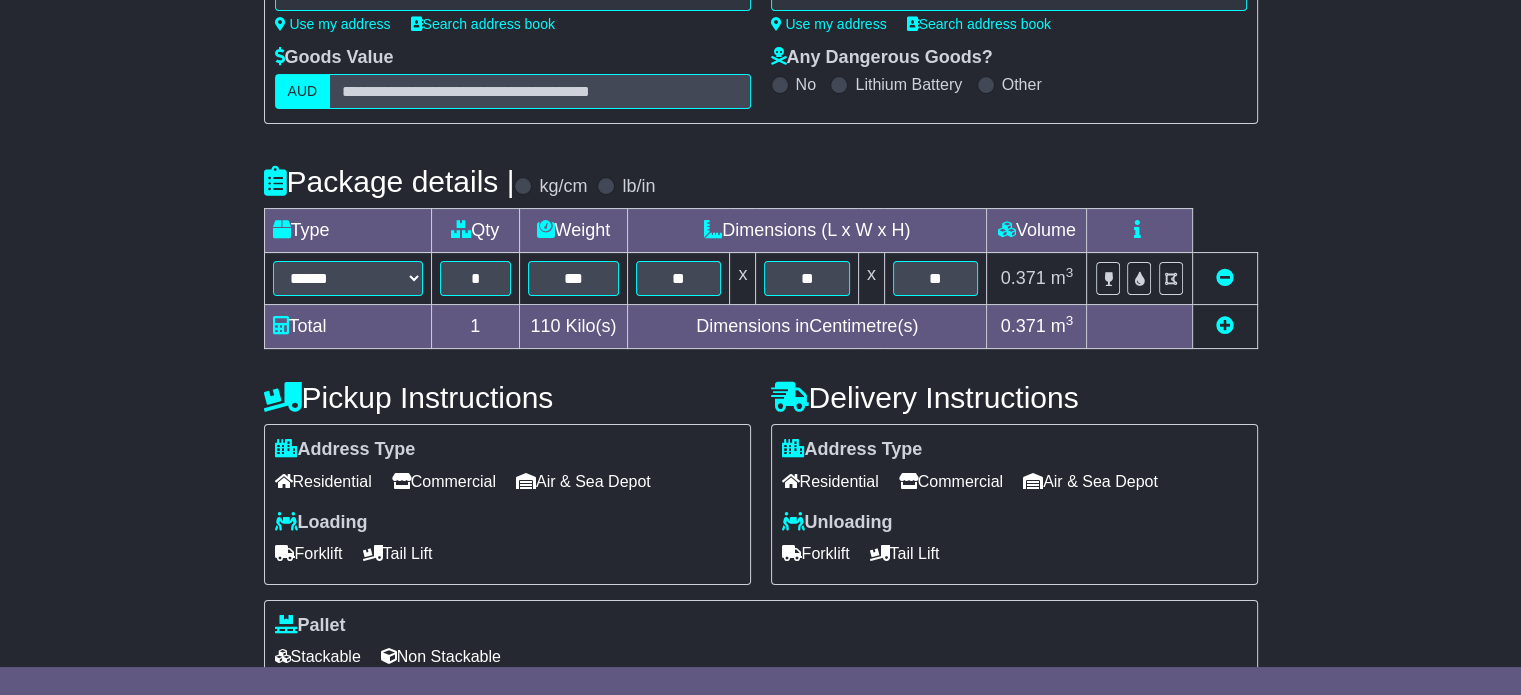 click at bounding box center (908, 481) 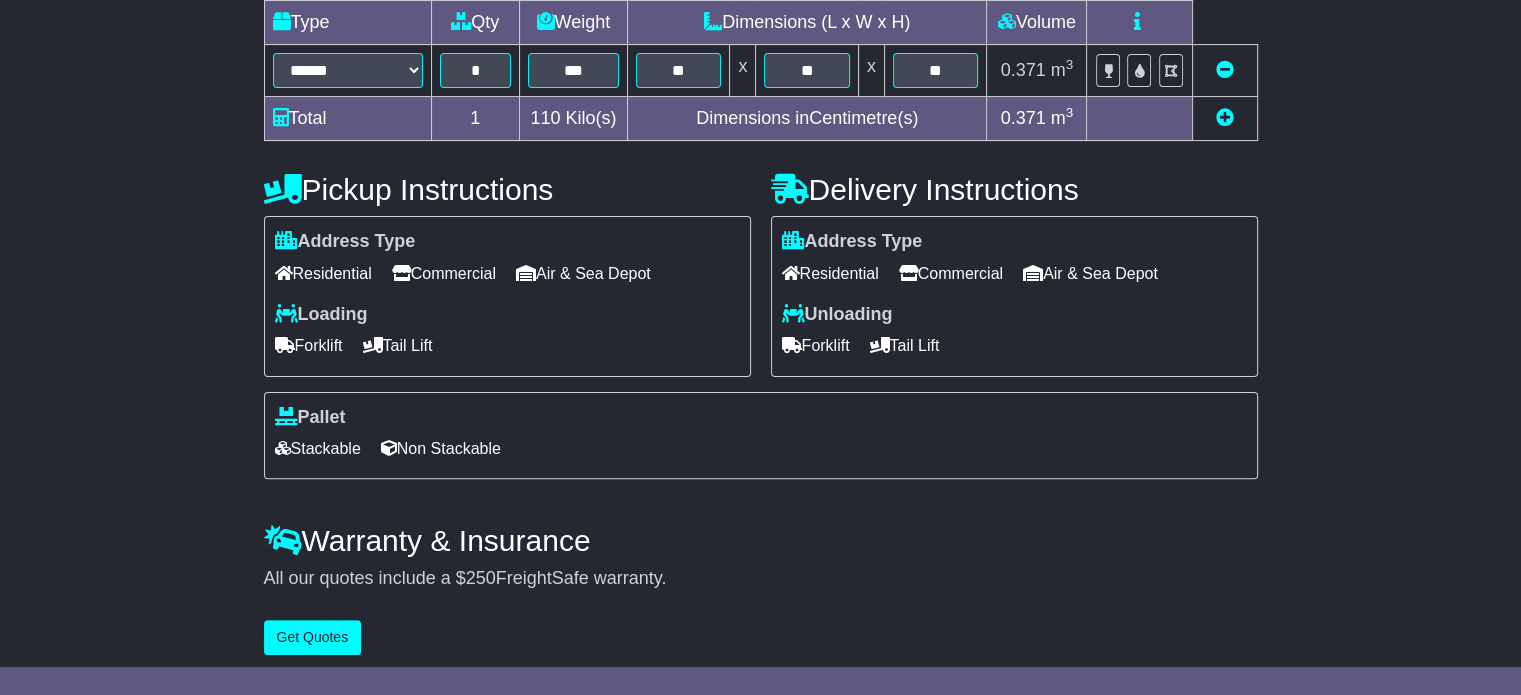 scroll, scrollTop: 538, scrollLeft: 0, axis: vertical 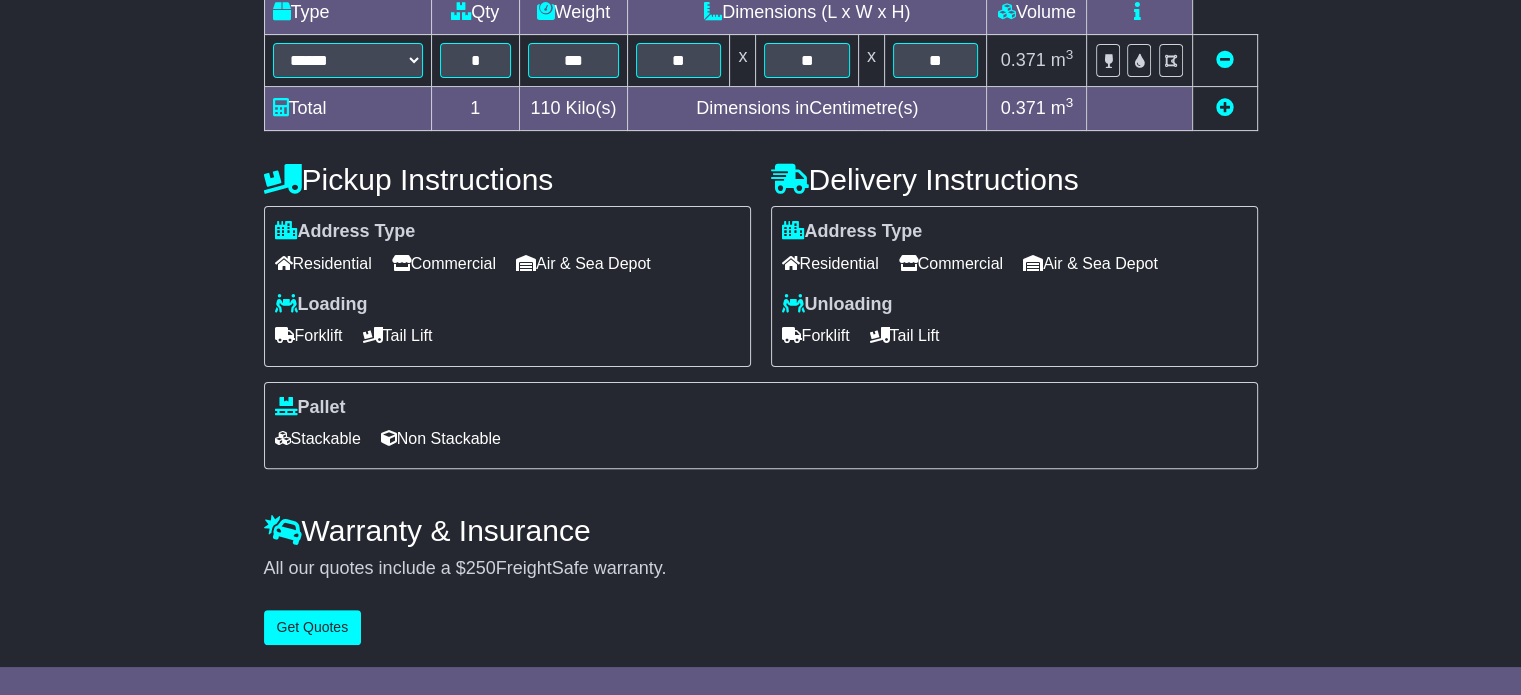 click on "Stackable" at bounding box center [318, 438] 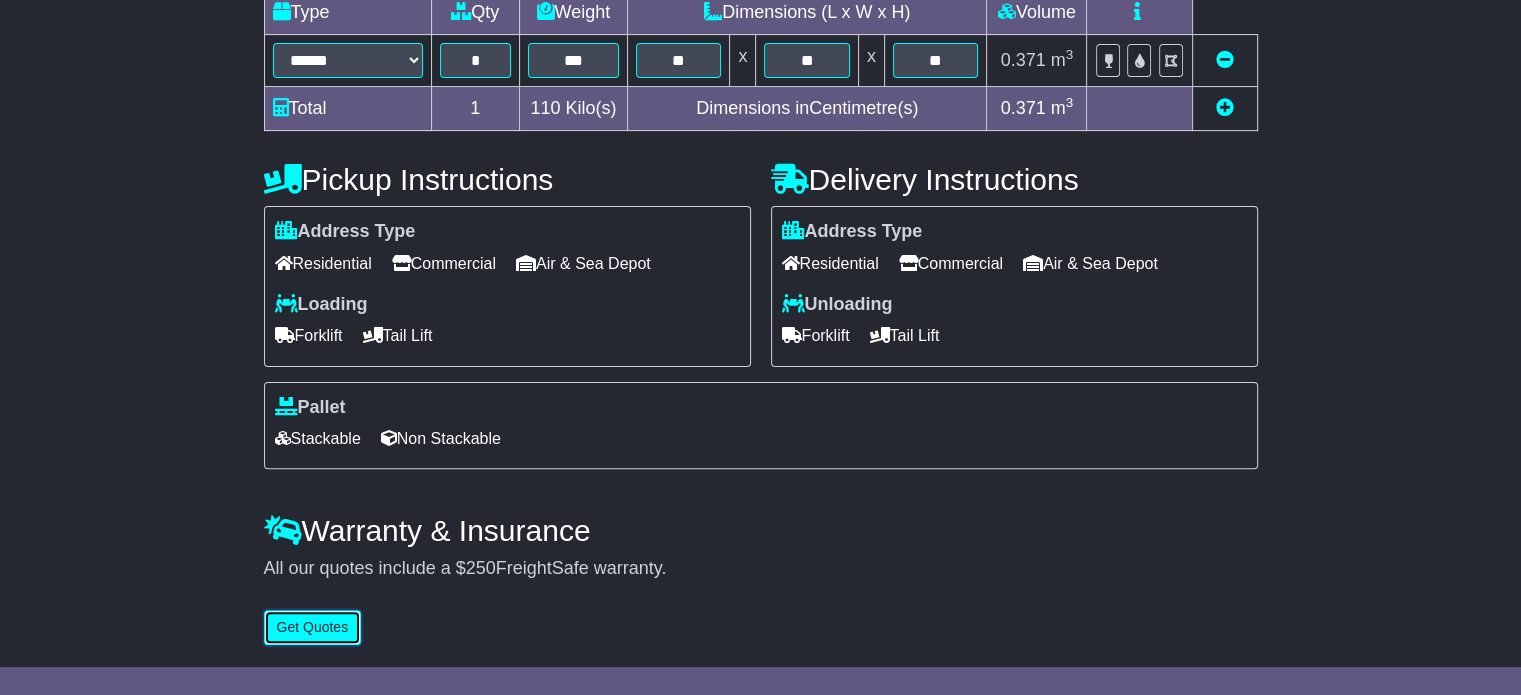 click on "Get Quotes" at bounding box center (313, 627) 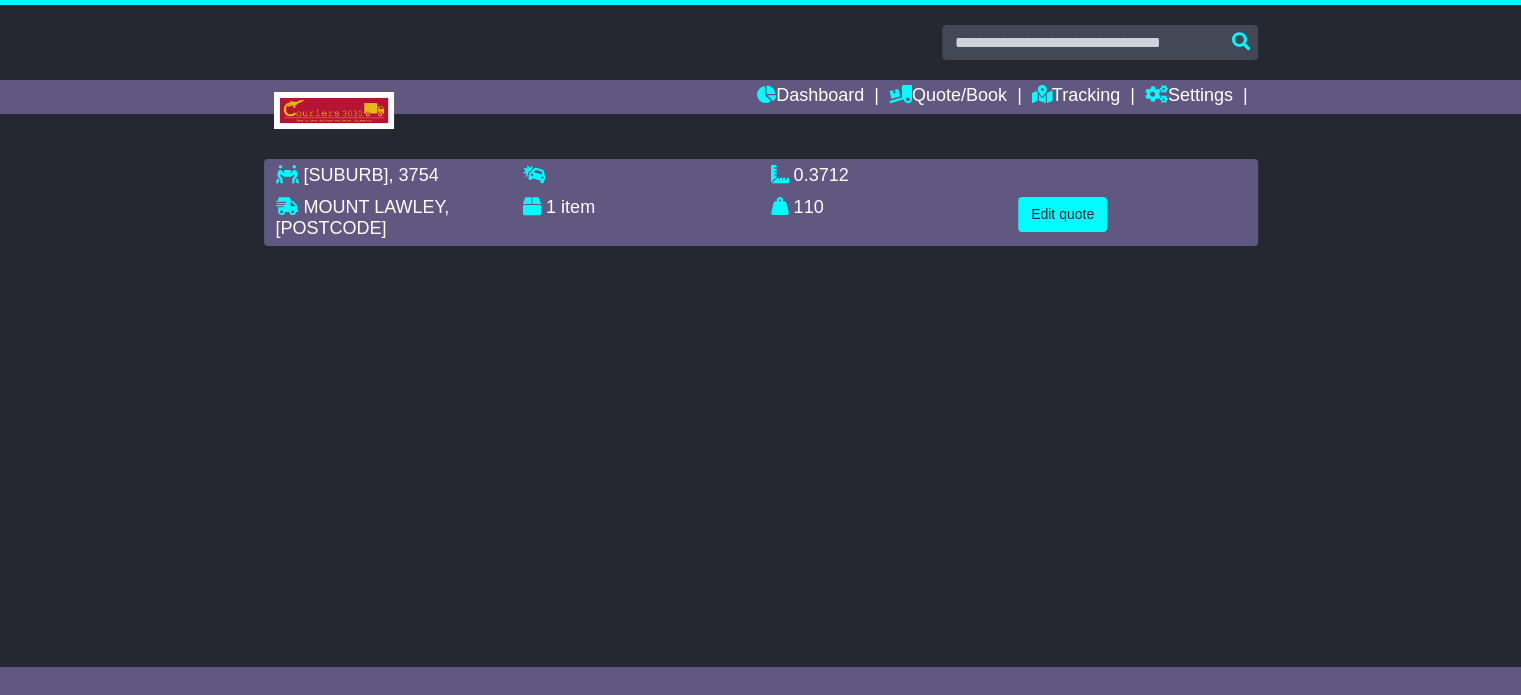 scroll, scrollTop: 0, scrollLeft: 0, axis: both 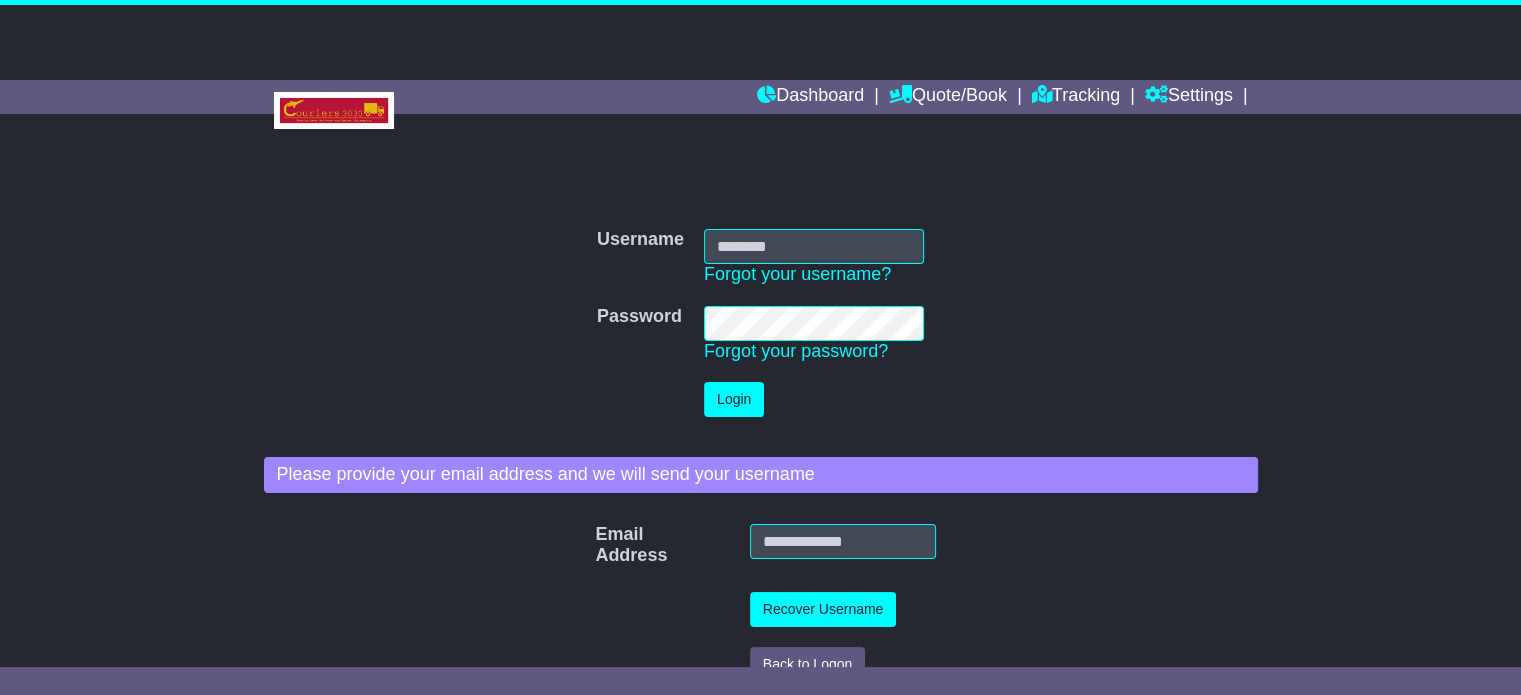 type on "**********" 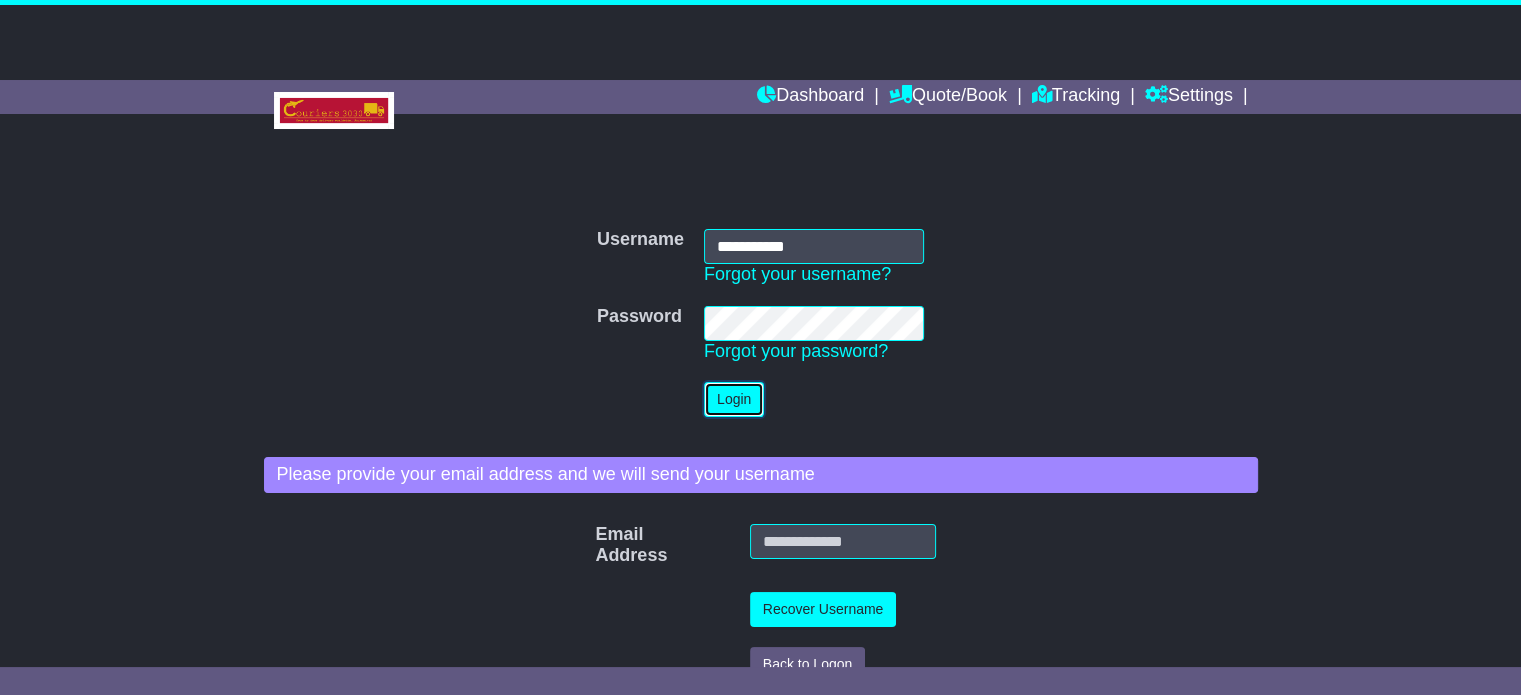 click on "Login" at bounding box center (734, 399) 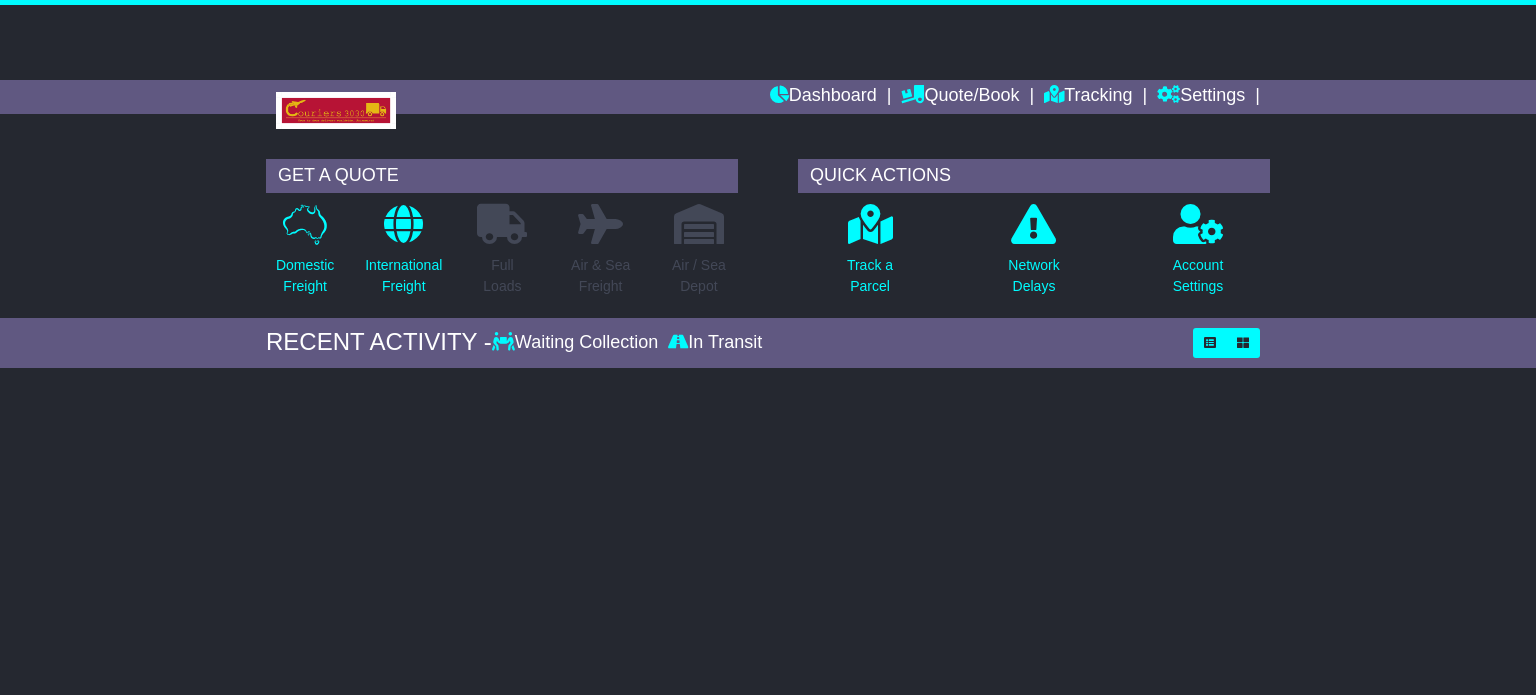 scroll, scrollTop: 0, scrollLeft: 0, axis: both 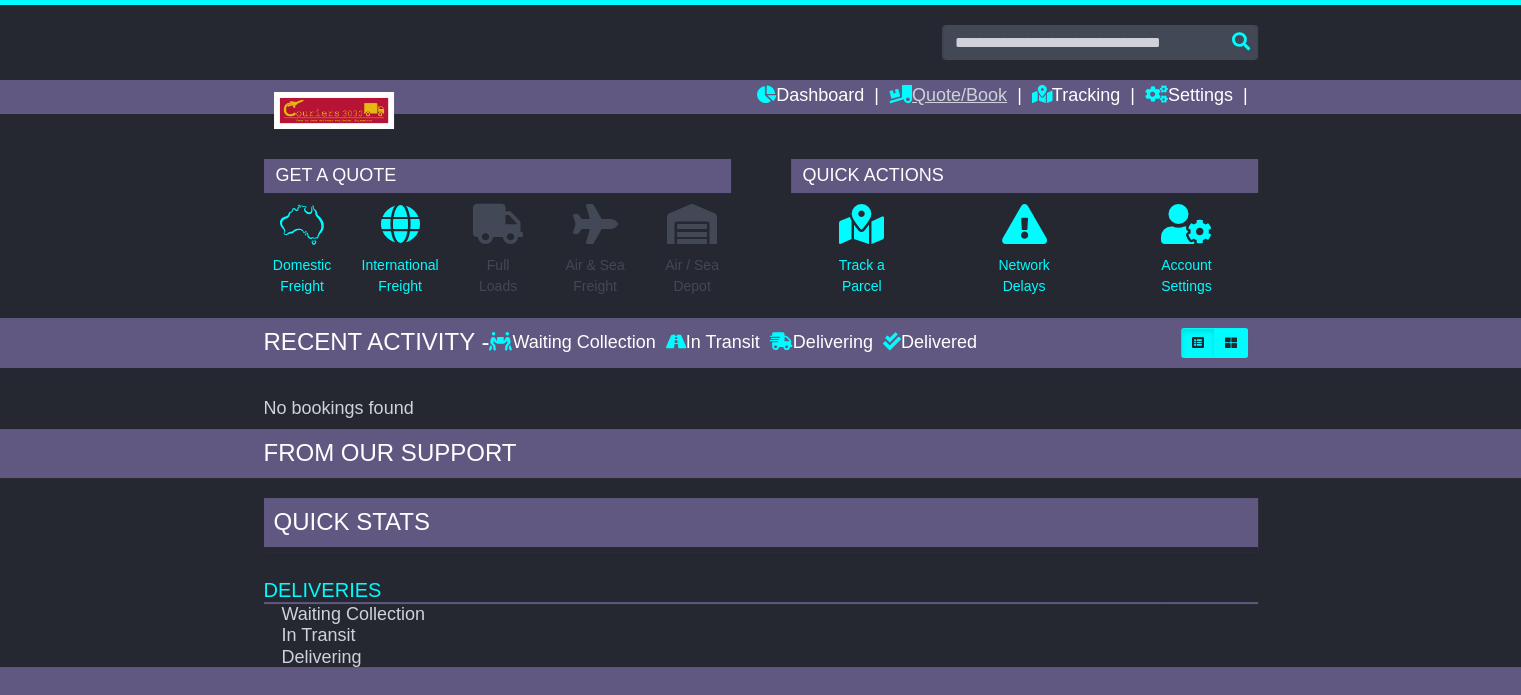 click on "Quote/Book" at bounding box center [948, 97] 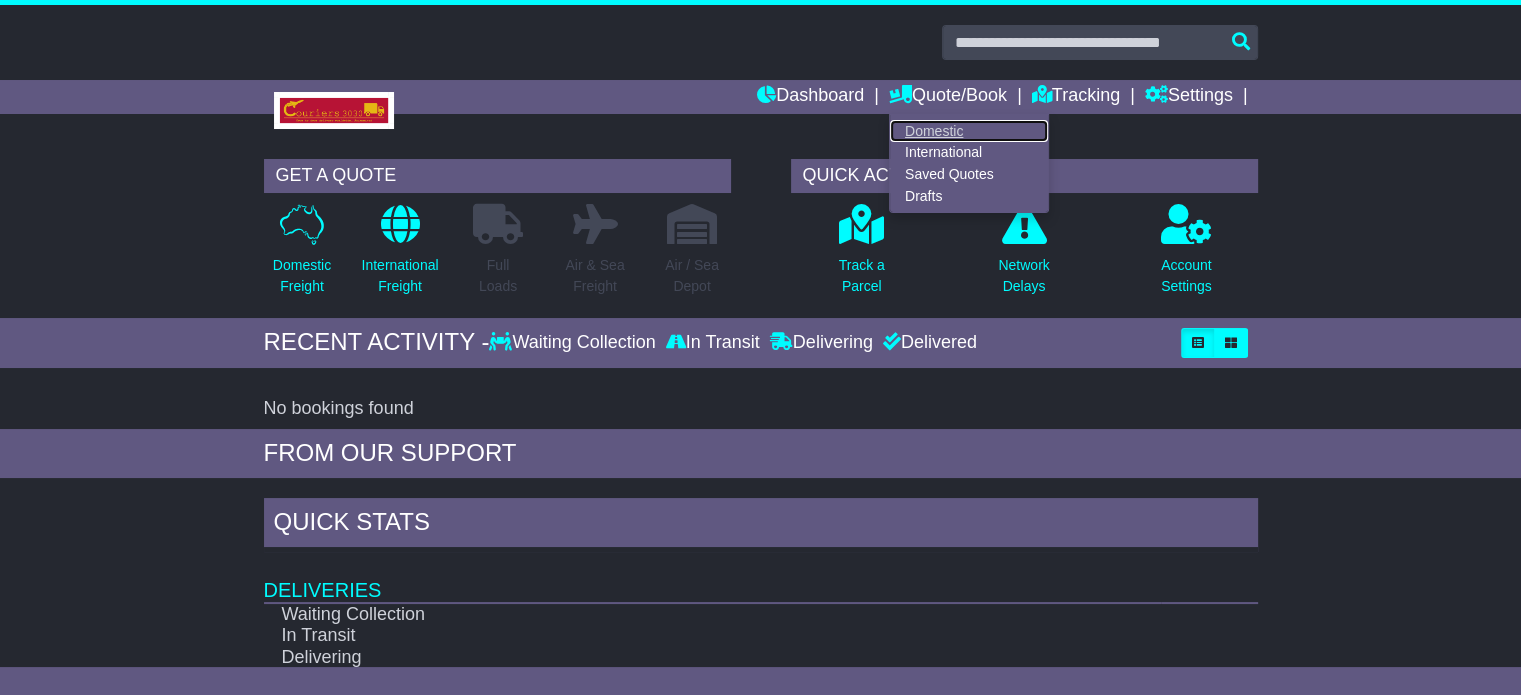 click on "Domestic" at bounding box center [969, 131] 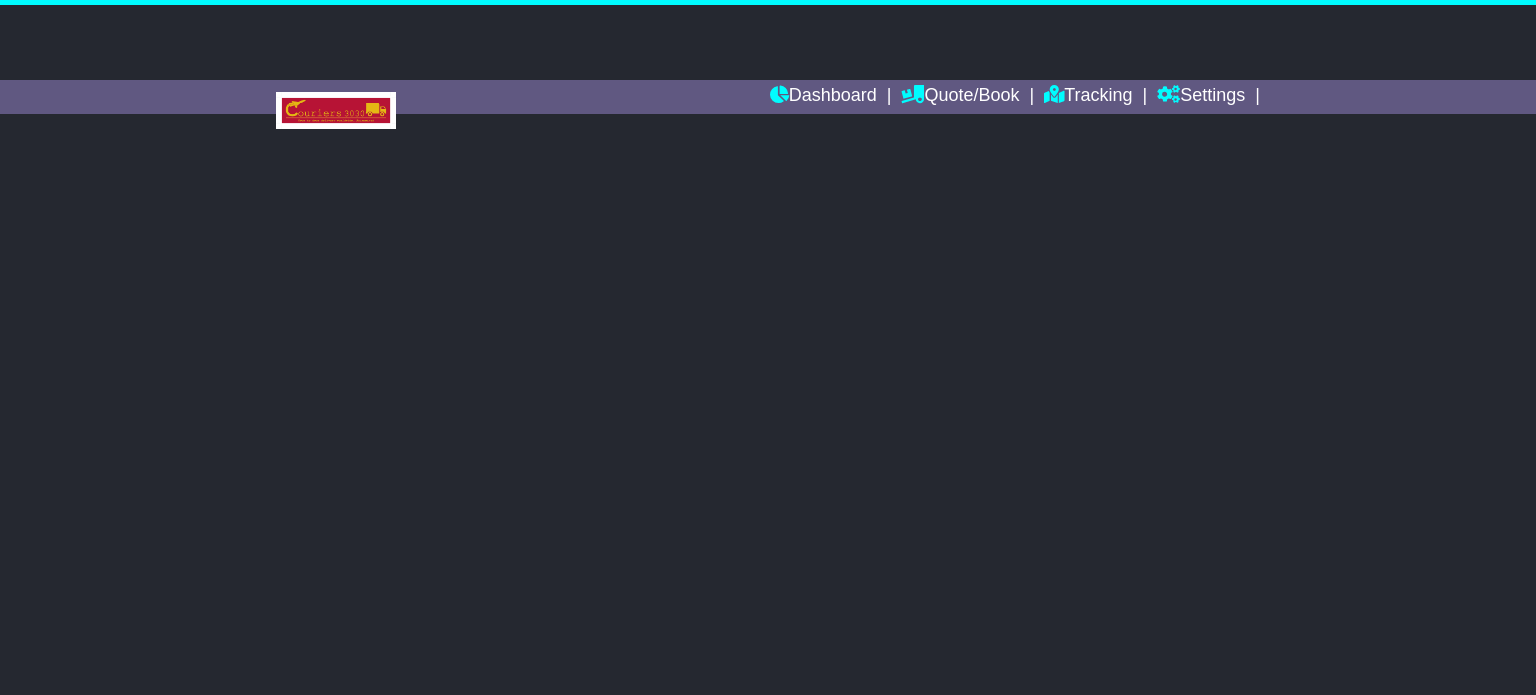 scroll, scrollTop: 0, scrollLeft: 0, axis: both 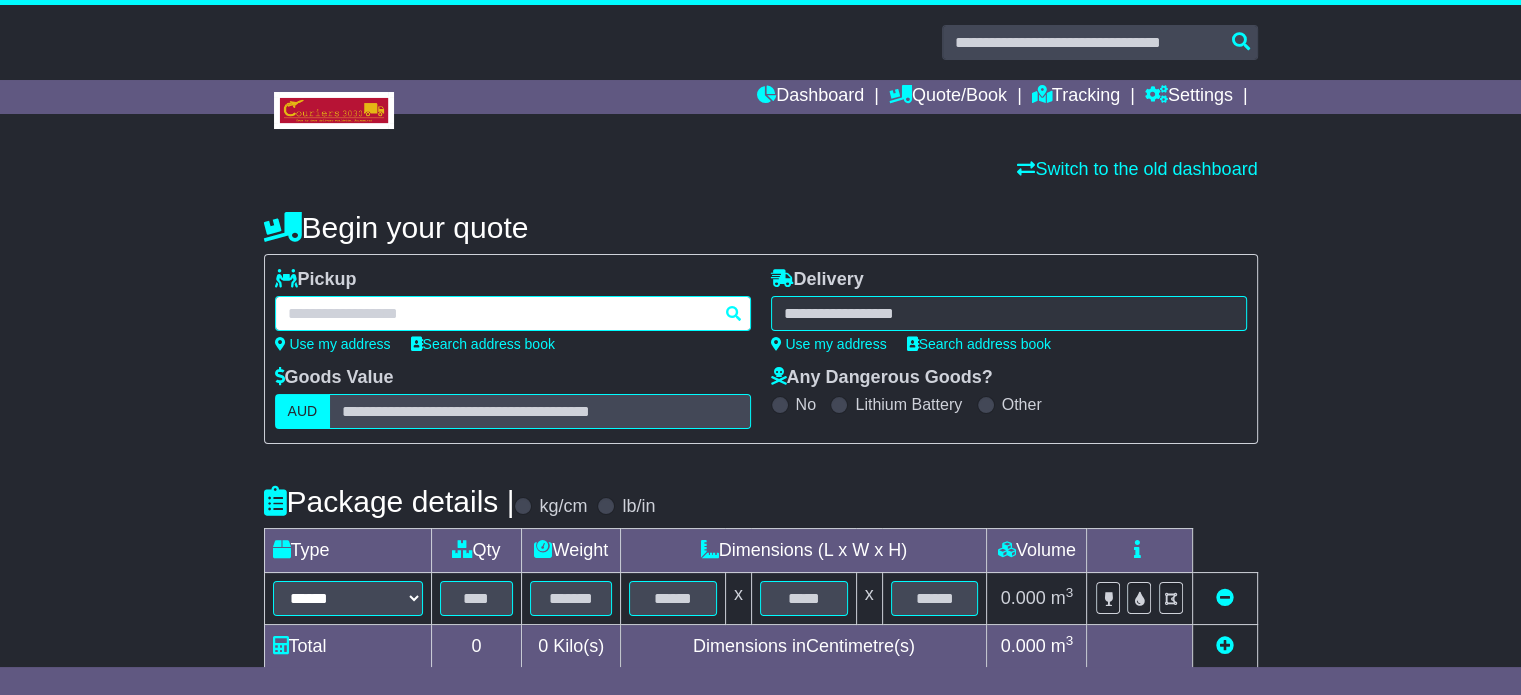 click at bounding box center [513, 313] 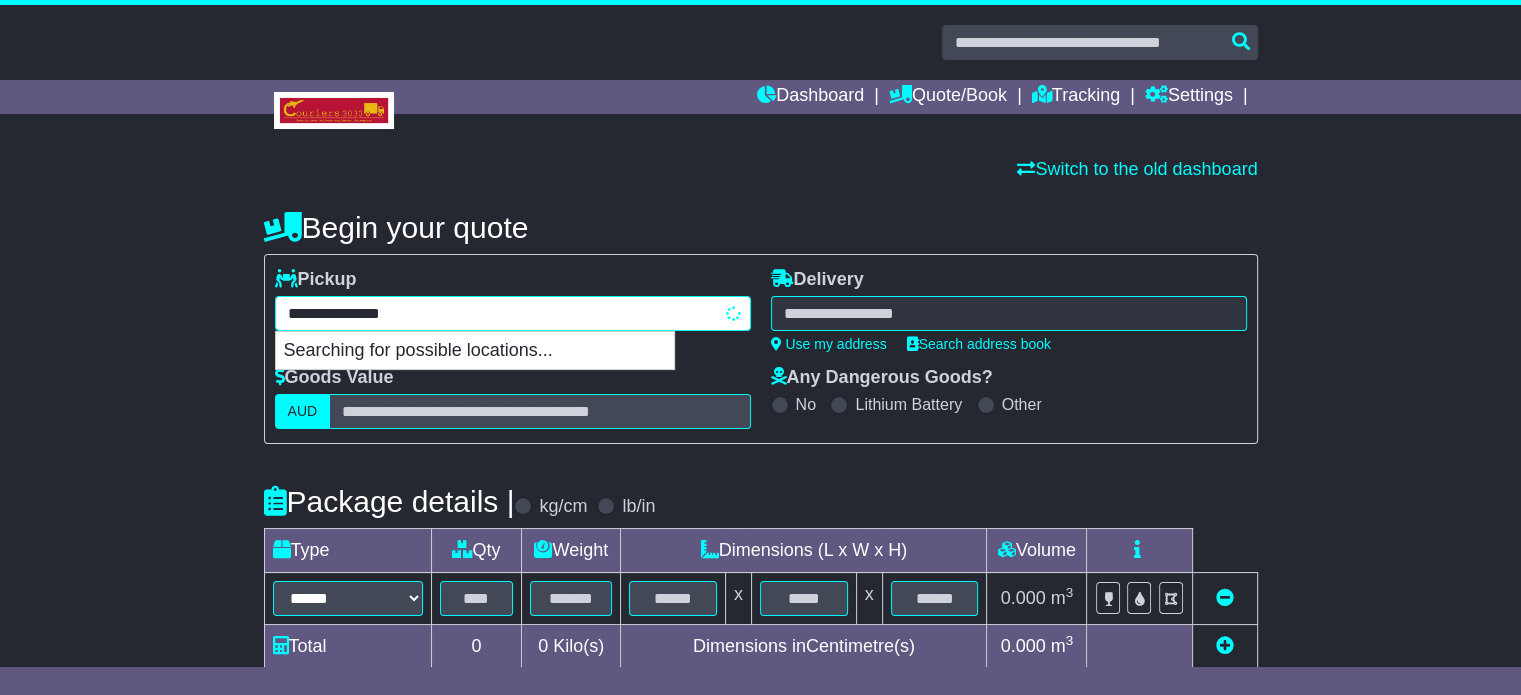 click on "**********" at bounding box center (513, 313) 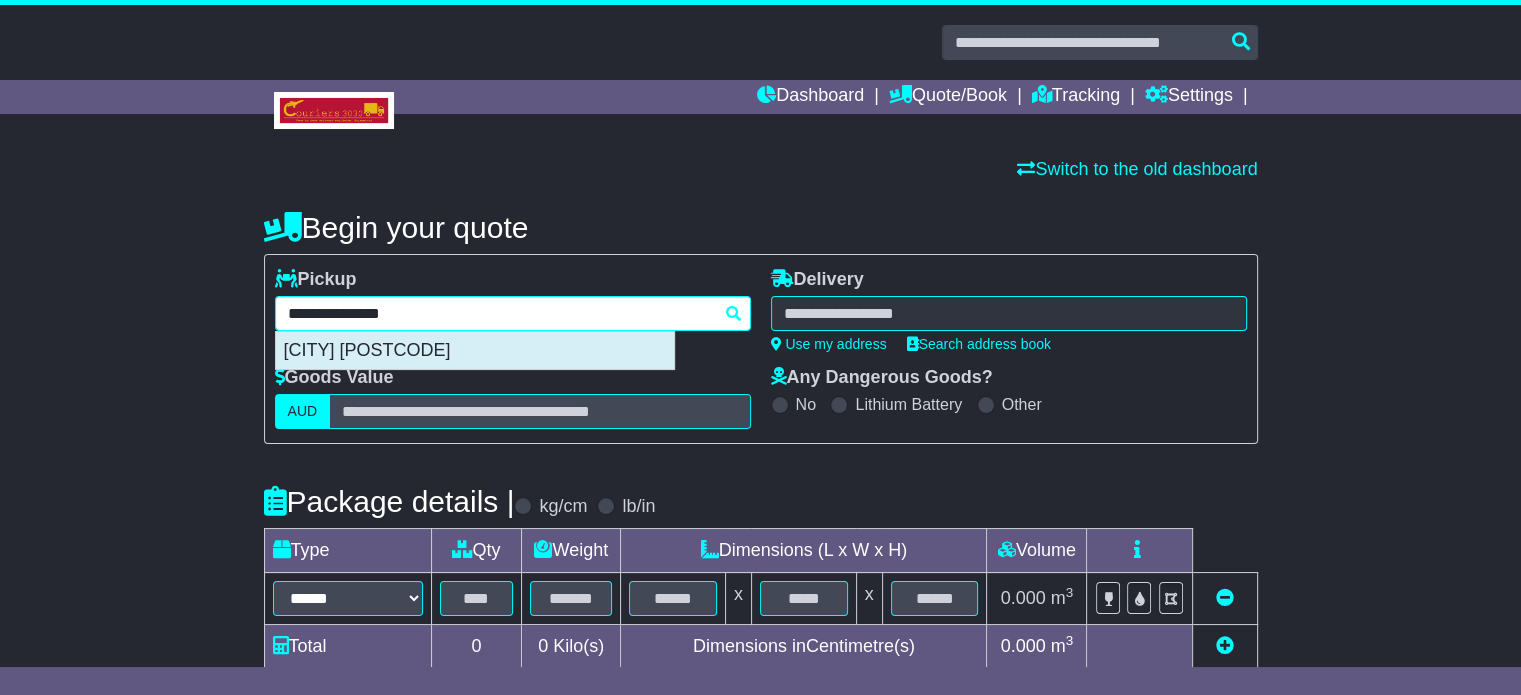 click on "DINGLEY VILLAGE 3172" at bounding box center (475, 351) 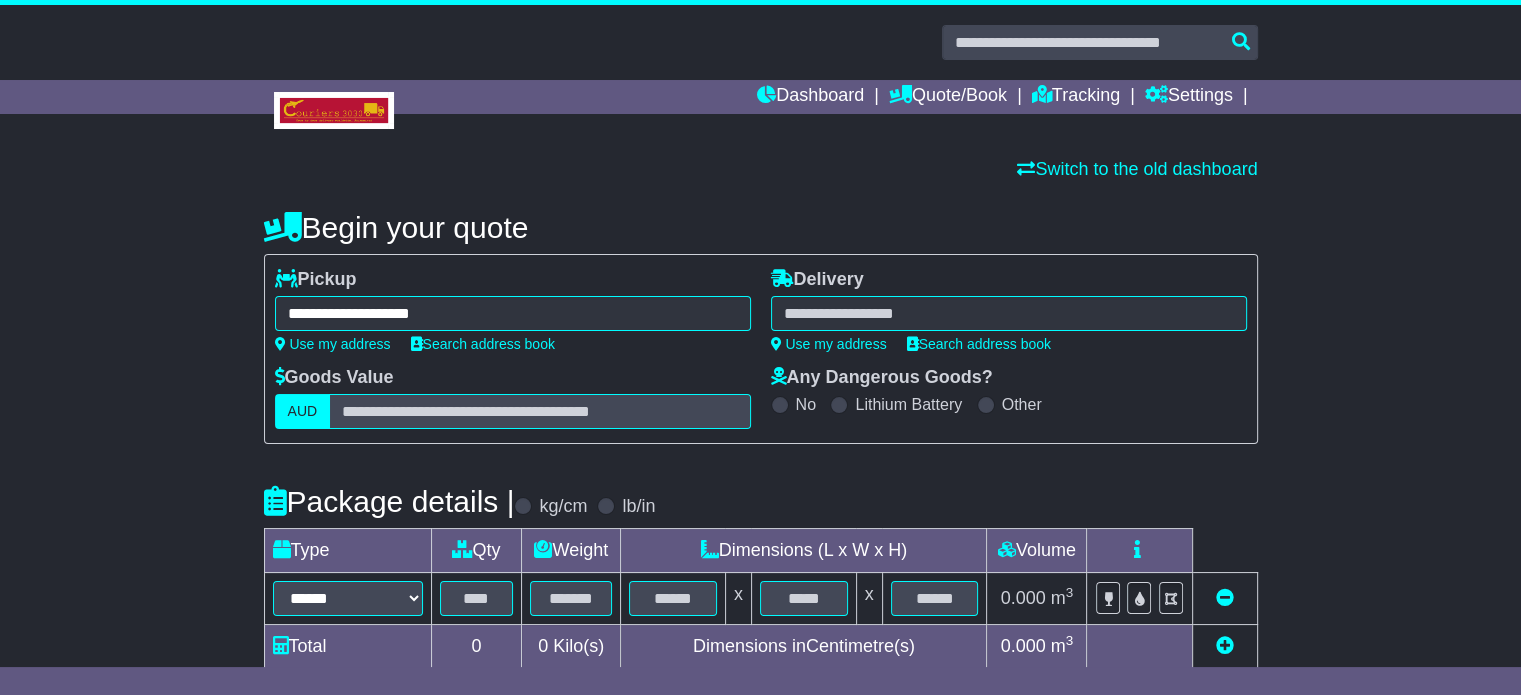 type on "**********" 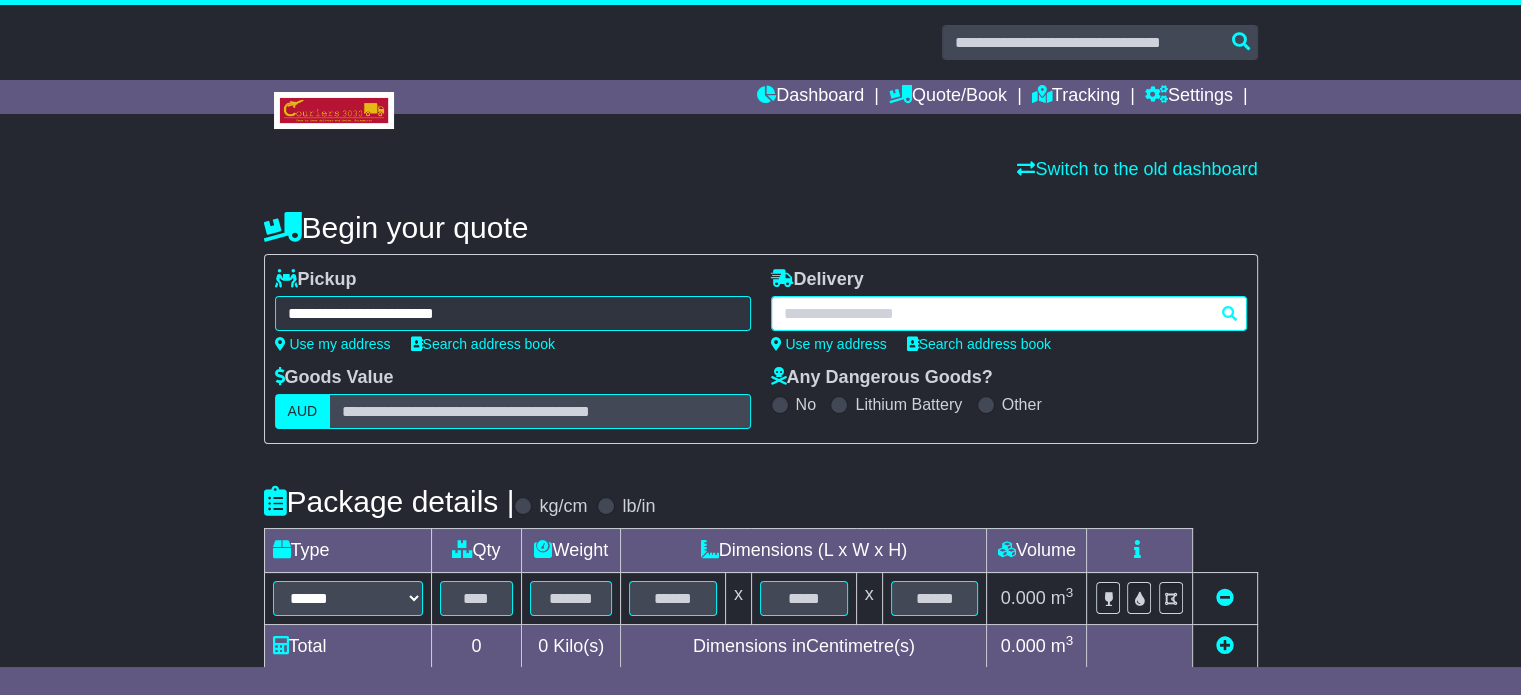 click at bounding box center [1009, 313] 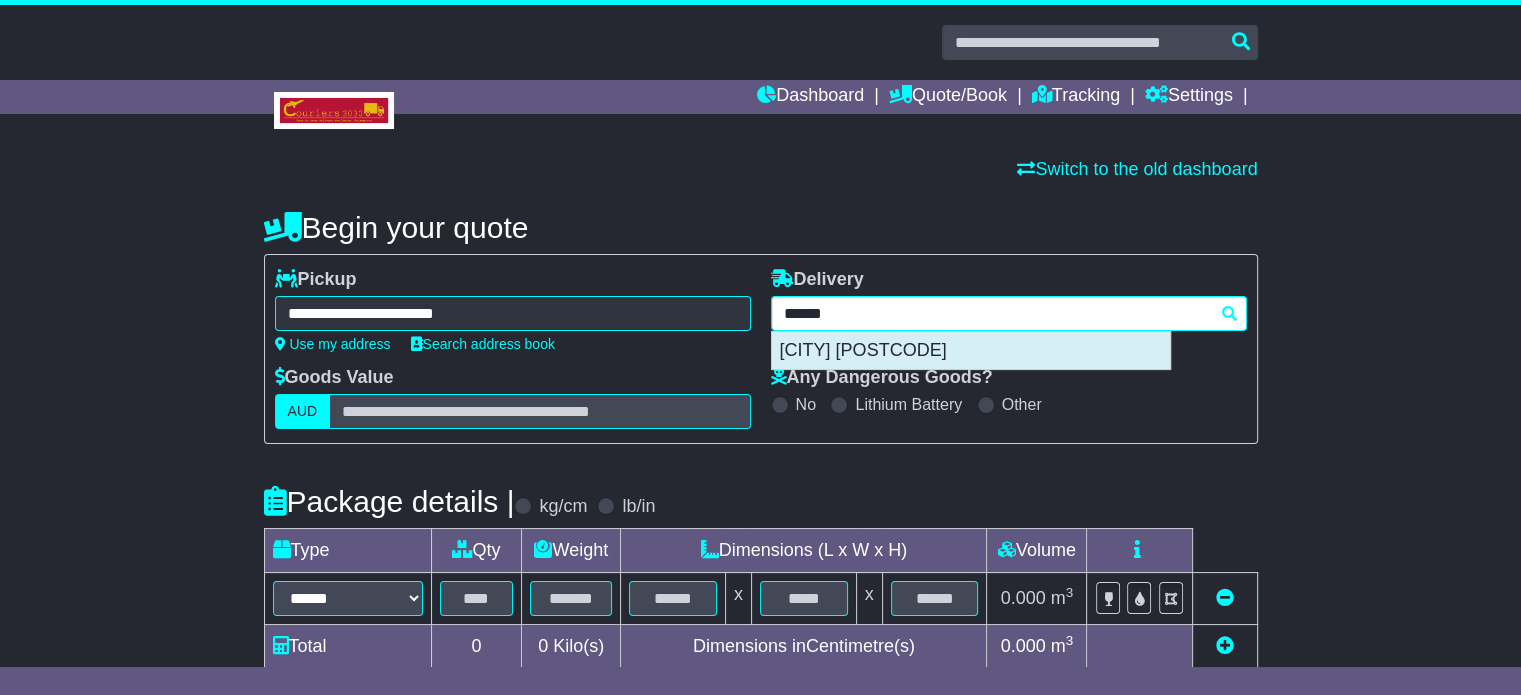 click on "URUNGA 2455" at bounding box center [971, 351] 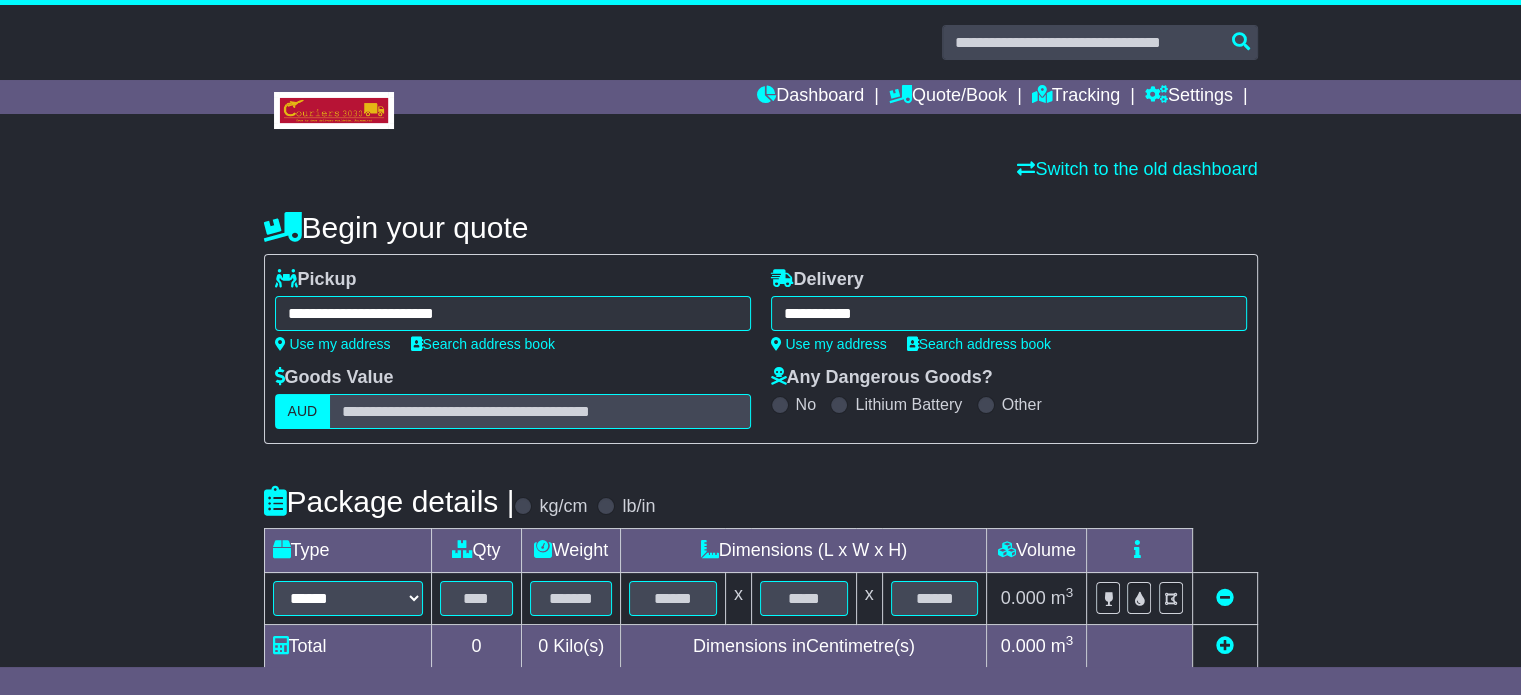 type on "**********" 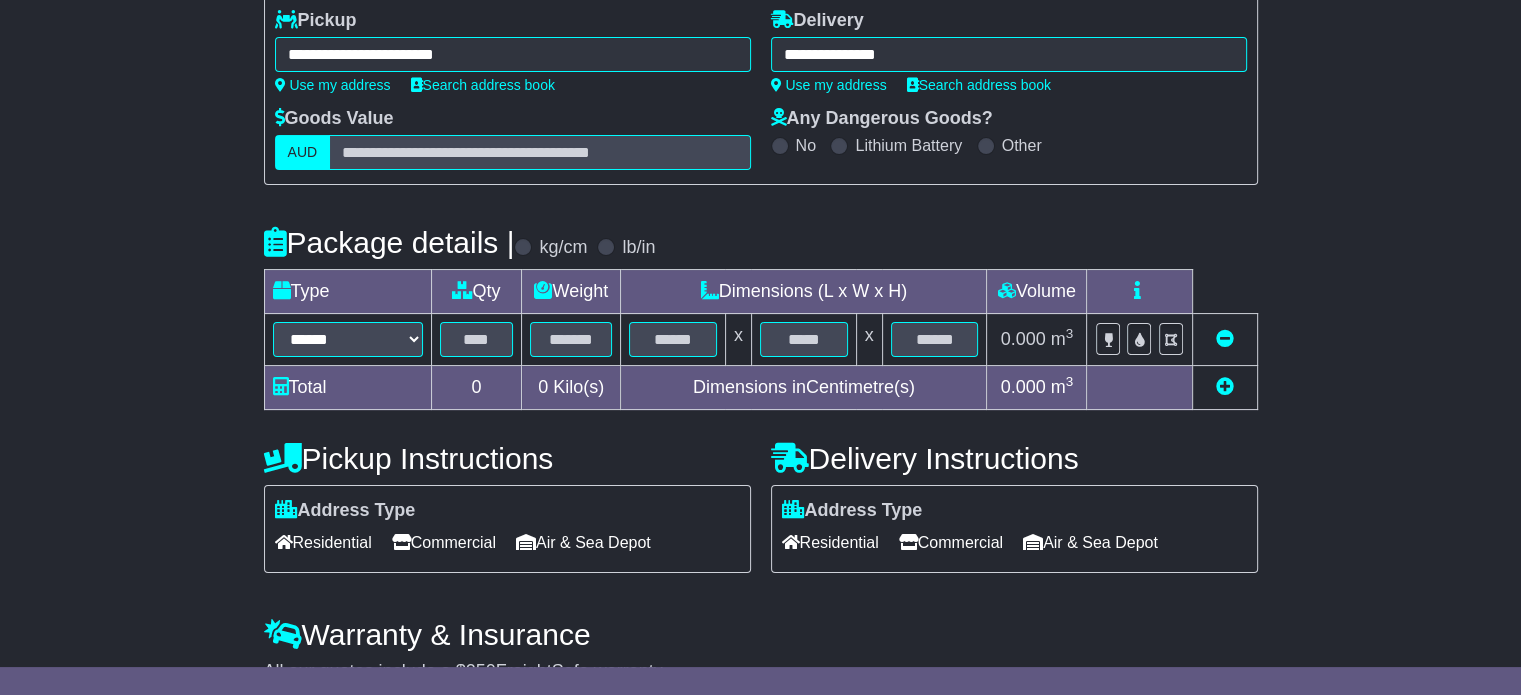scroll, scrollTop: 360, scrollLeft: 0, axis: vertical 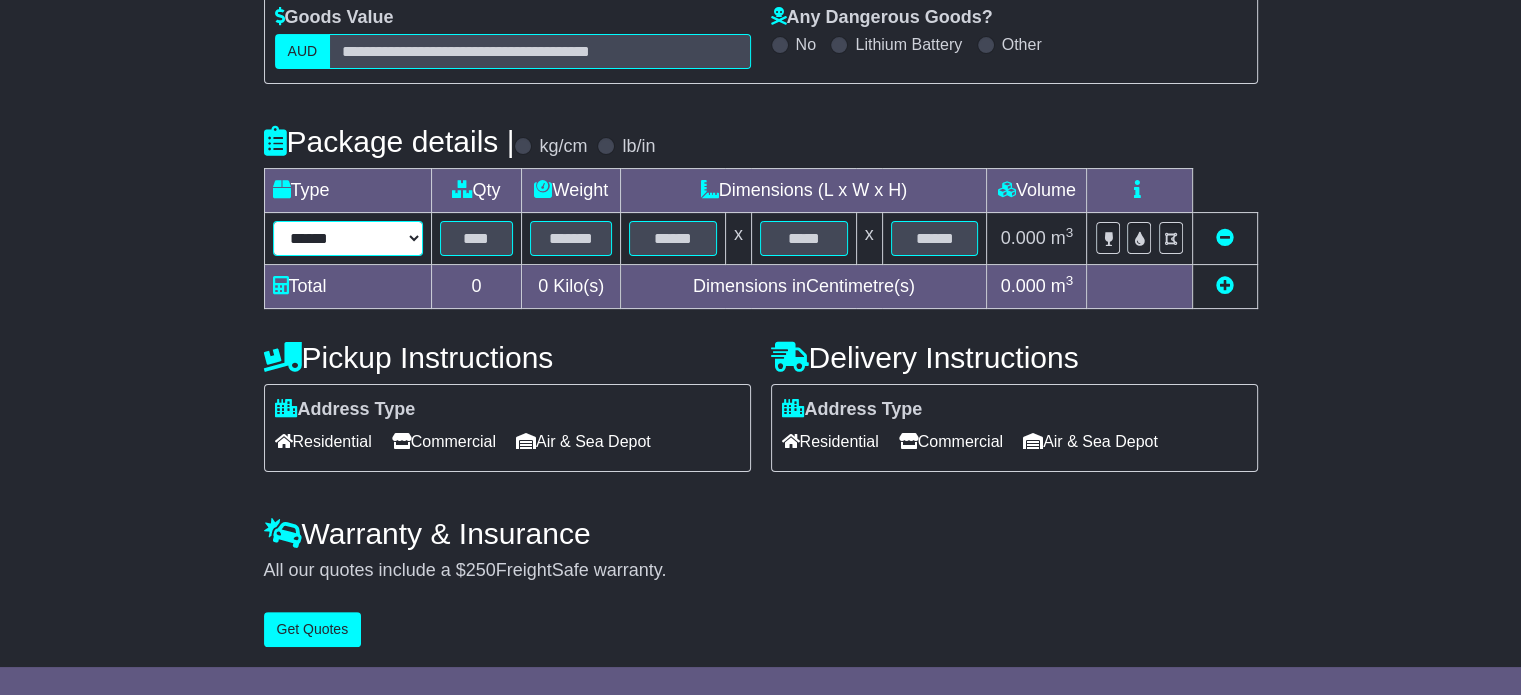 click on "****** ****** *** ******** ***** **** **** ****** *** *******" at bounding box center [348, 238] 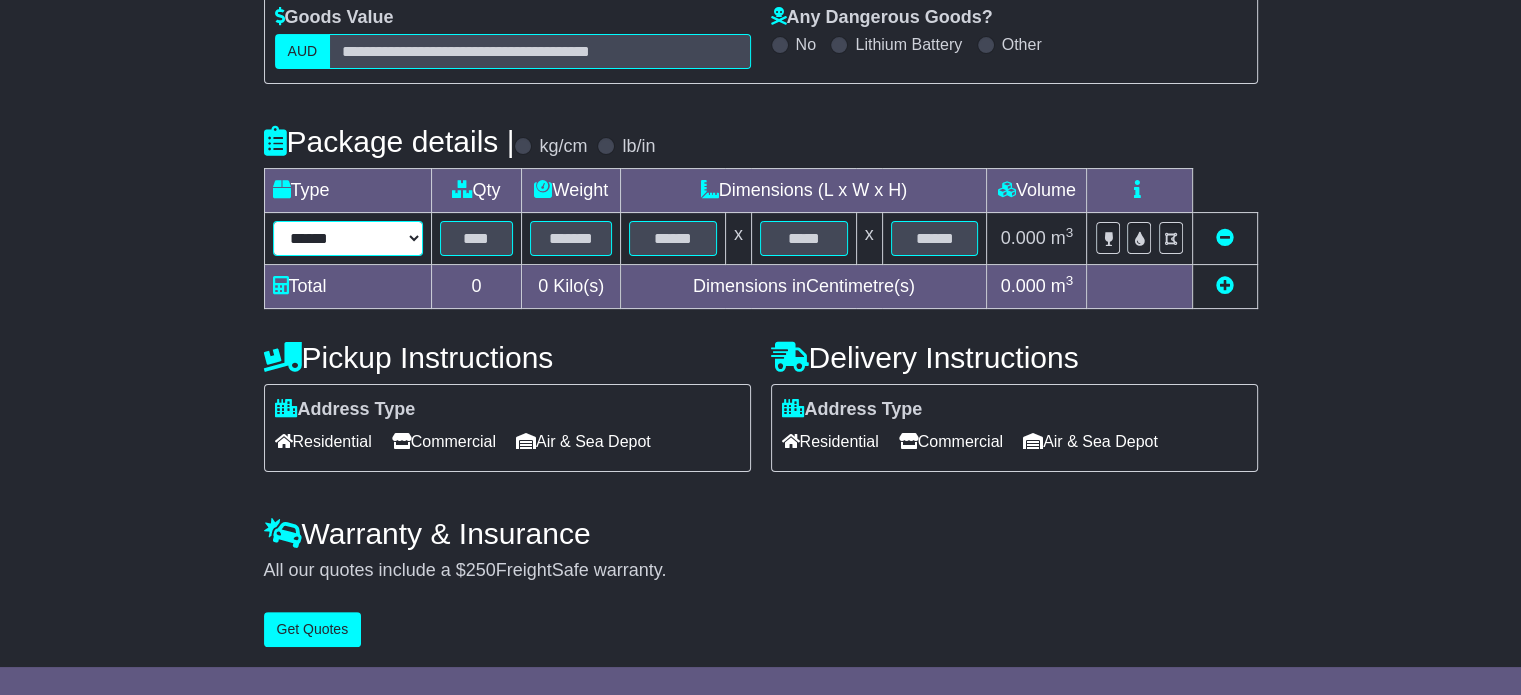 select on "*****" 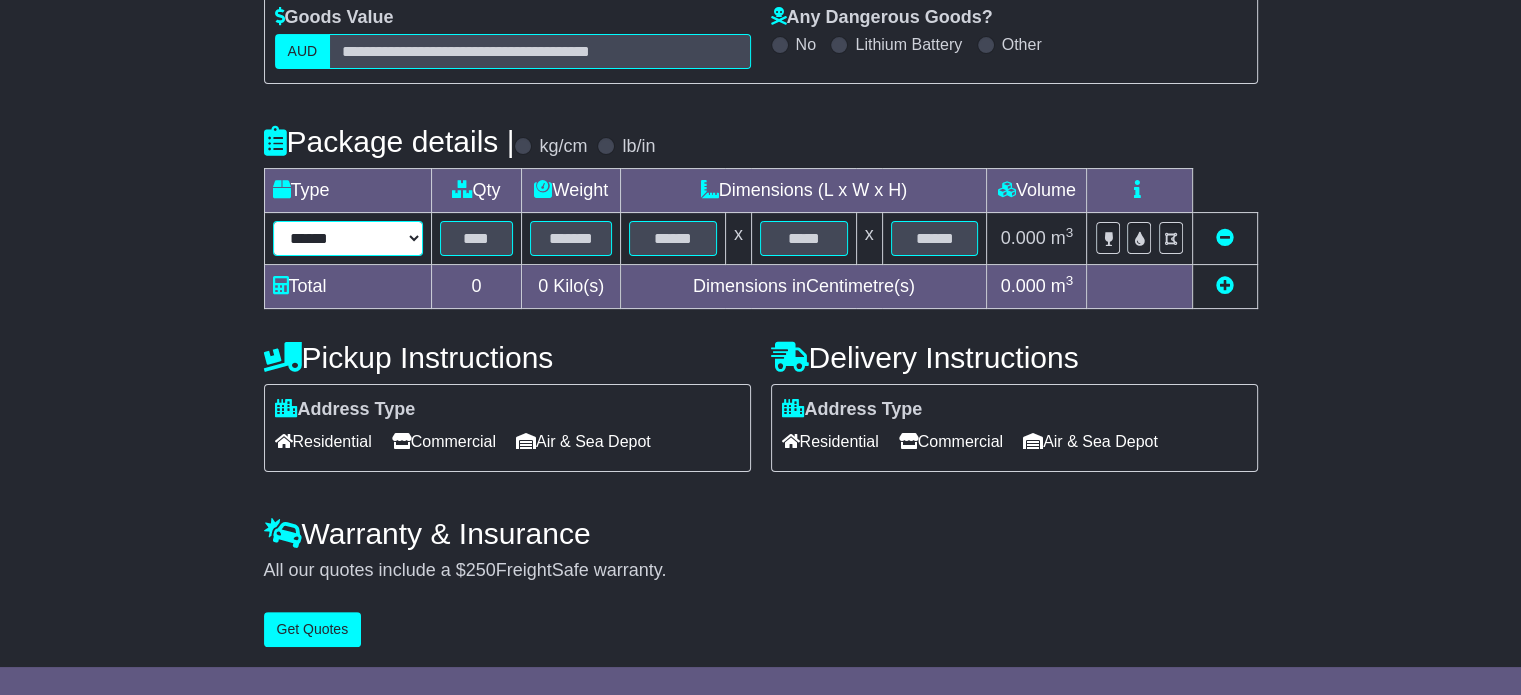 click on "****** ****** *** ******** ***** **** **** ****** *** *******" at bounding box center (348, 238) 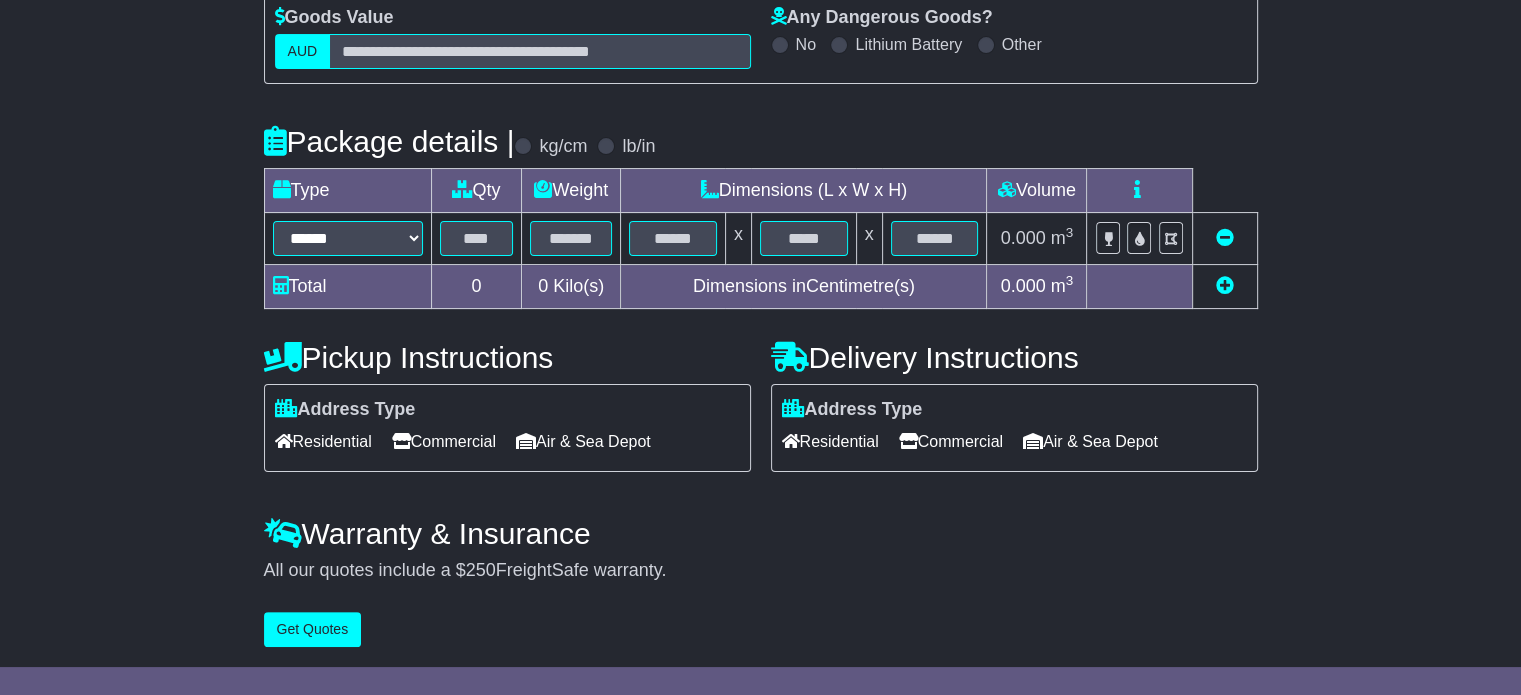 click at bounding box center (476, 239) 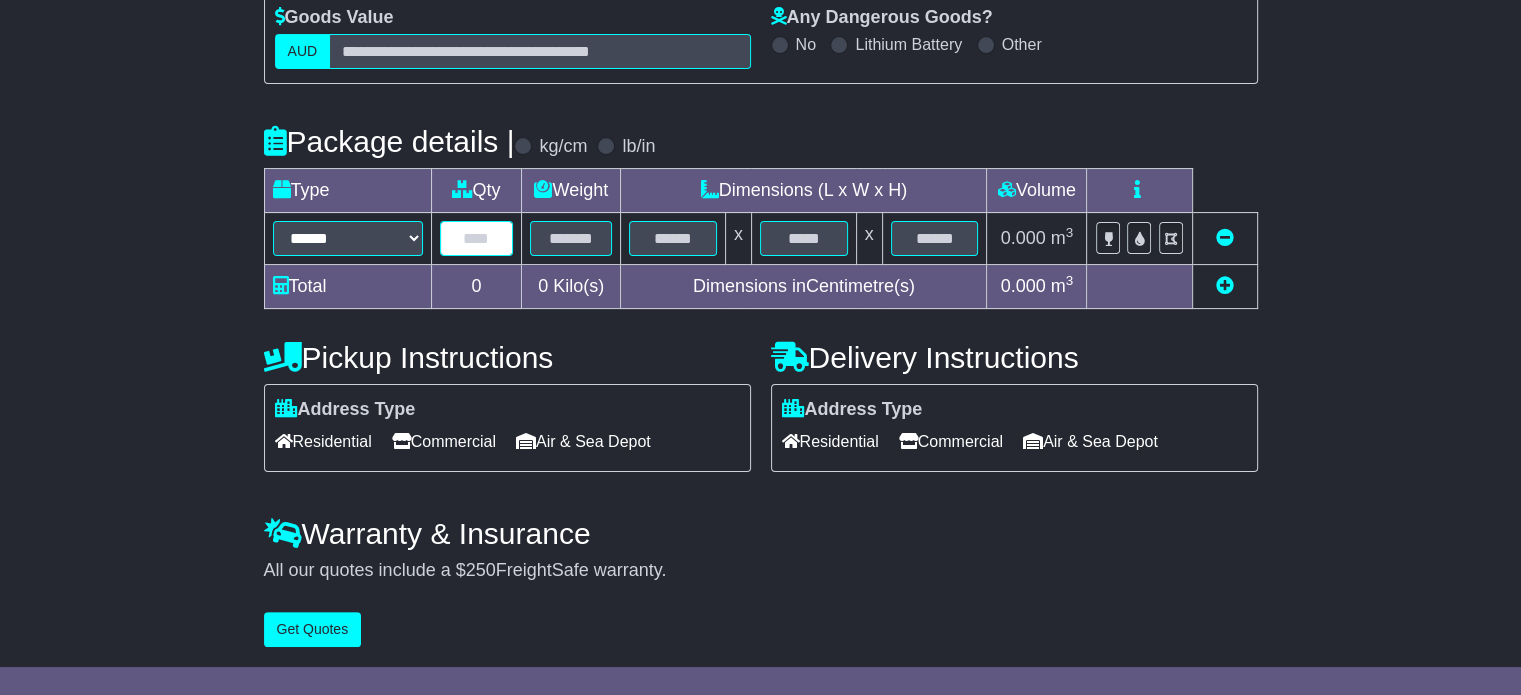 click at bounding box center (477, 238) 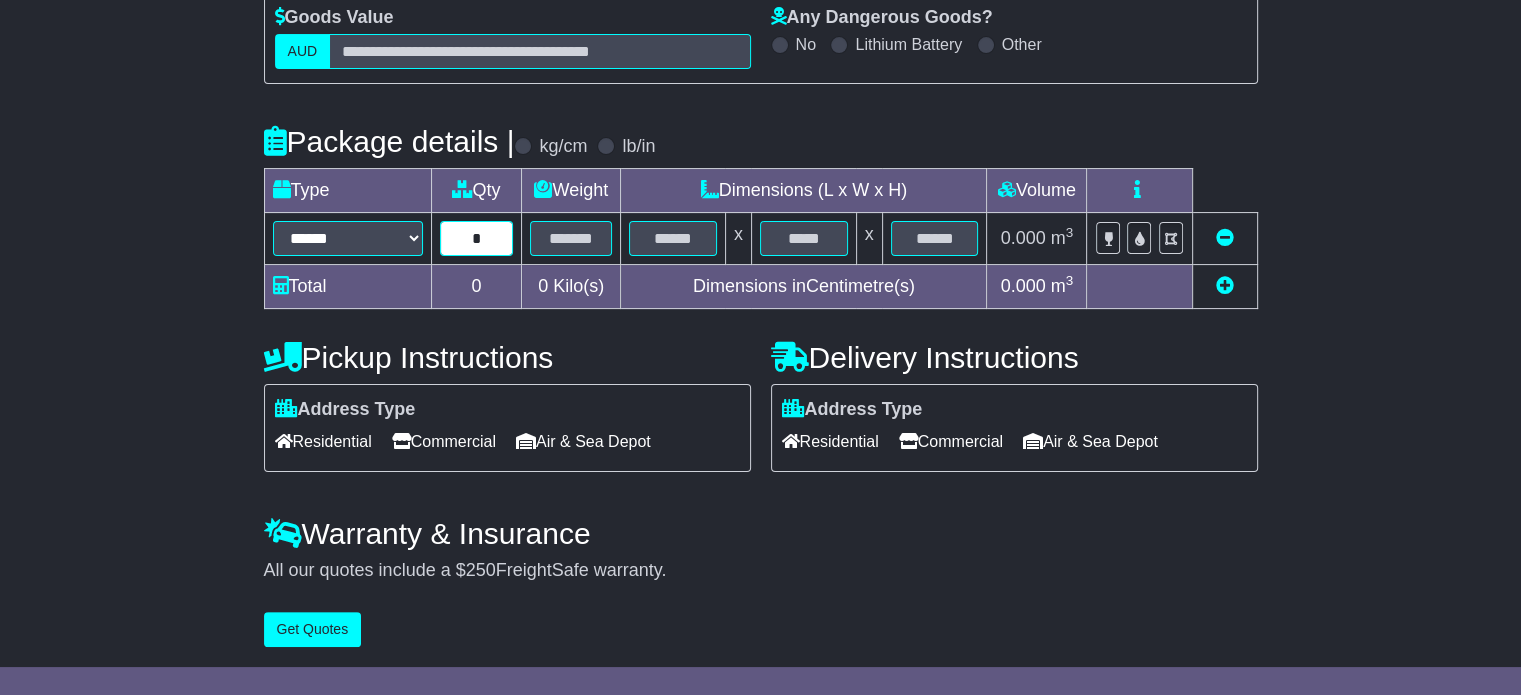 type on "*" 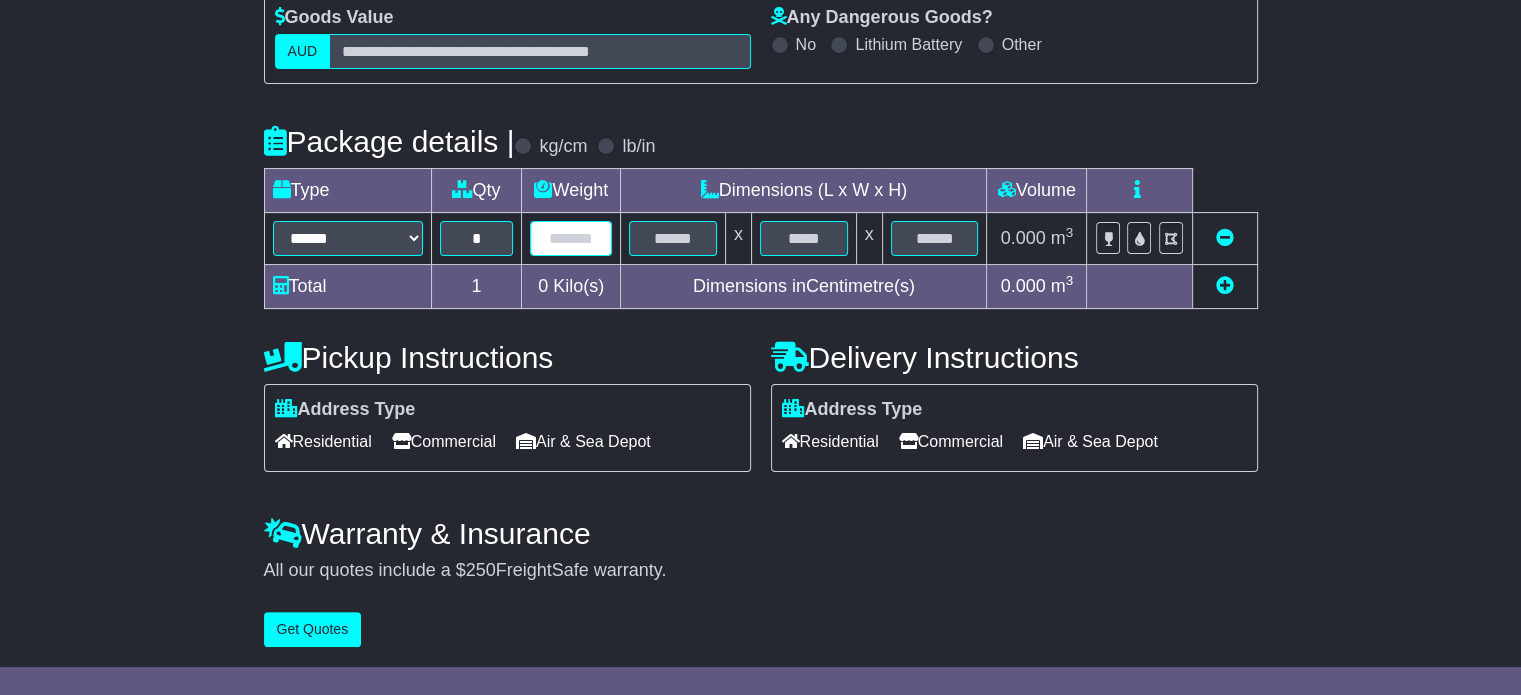 click at bounding box center (571, 238) 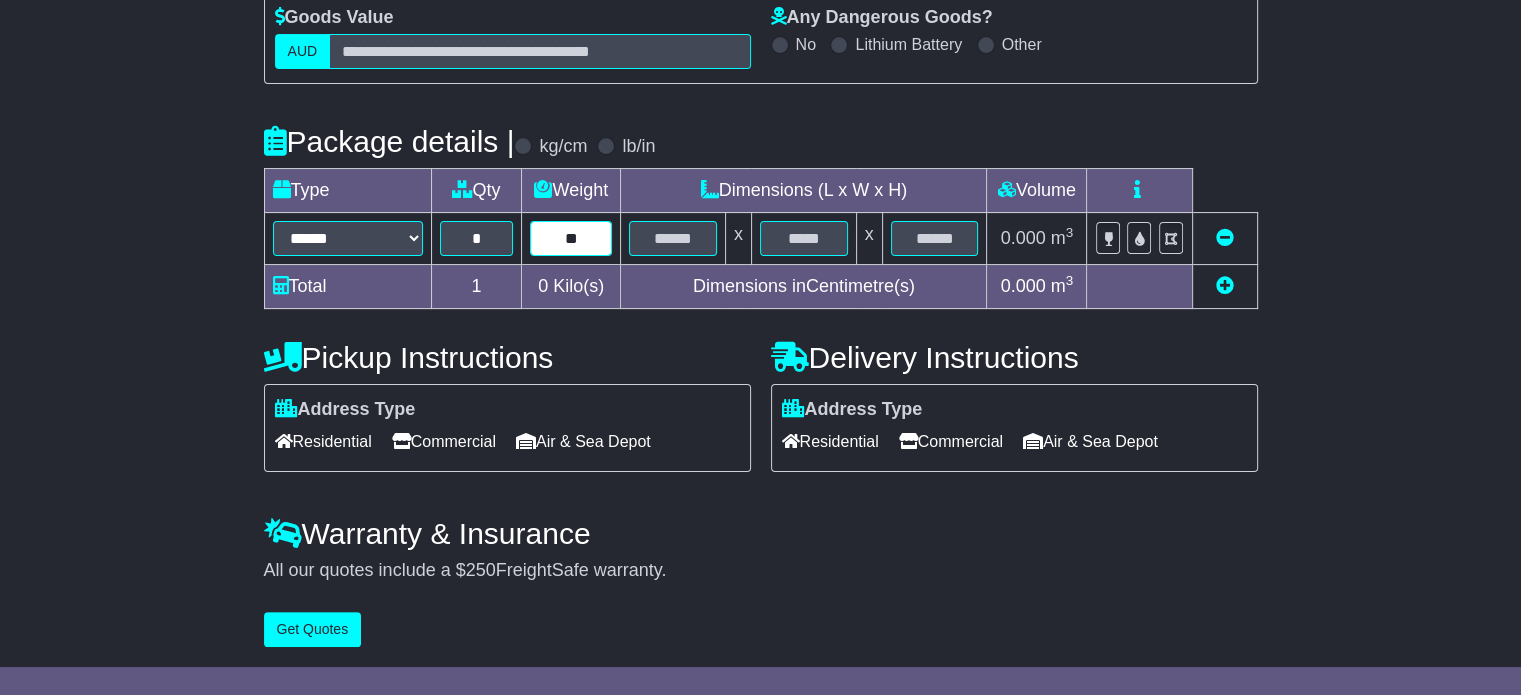 type on "**" 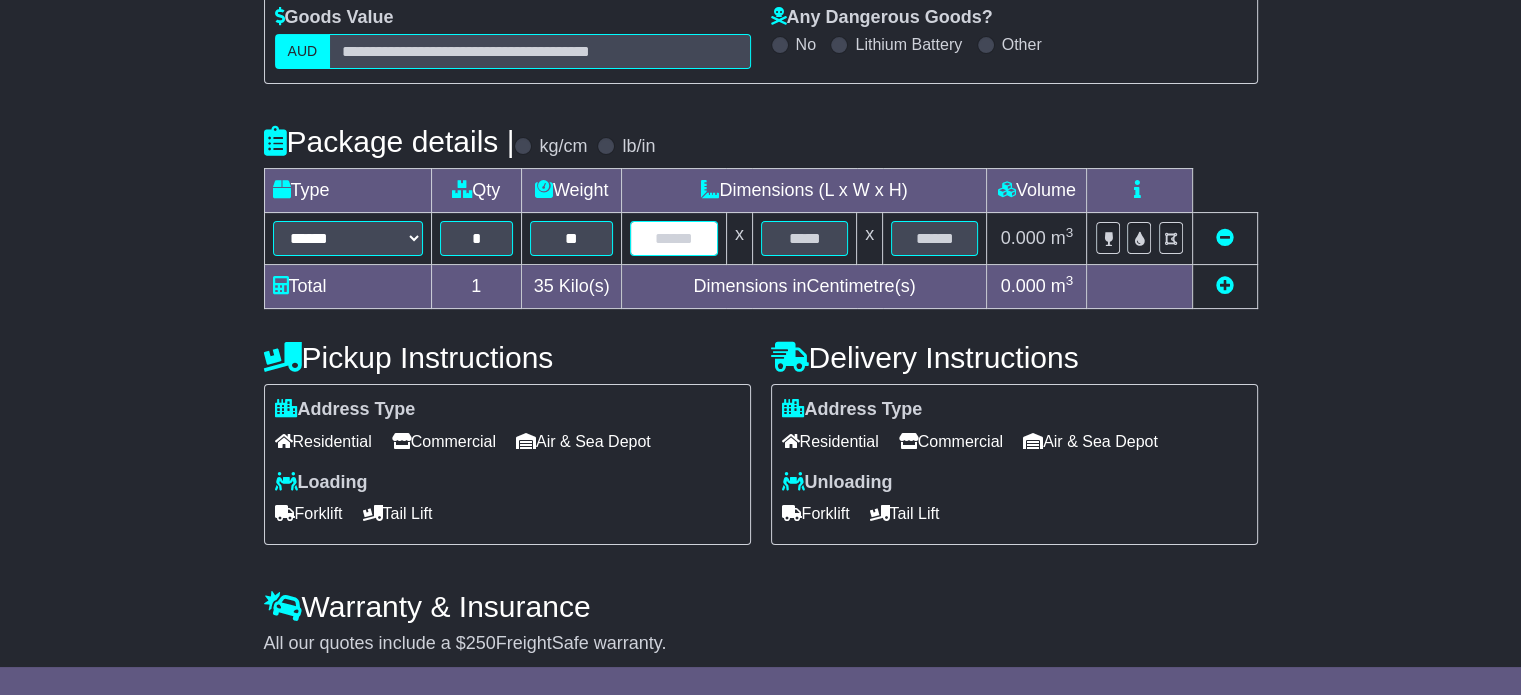click at bounding box center (673, 238) 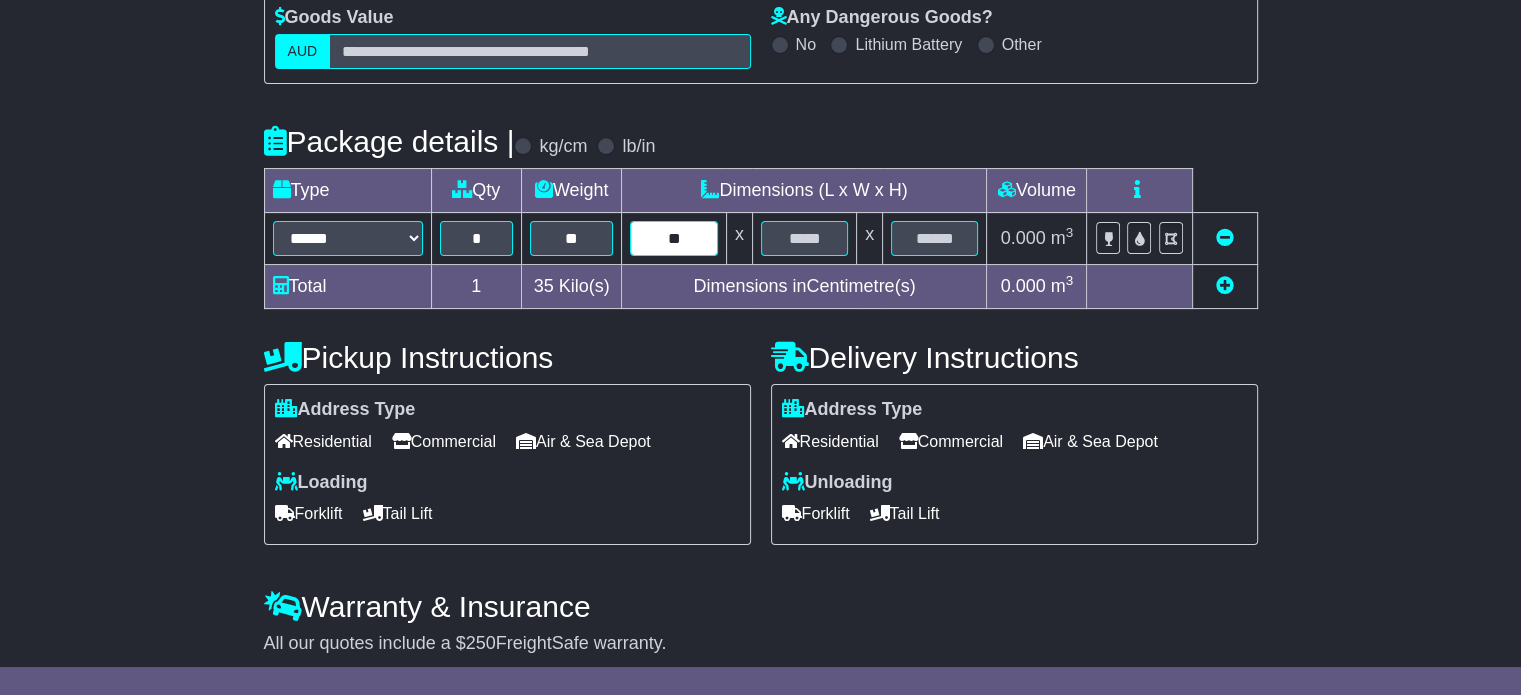 type on "**" 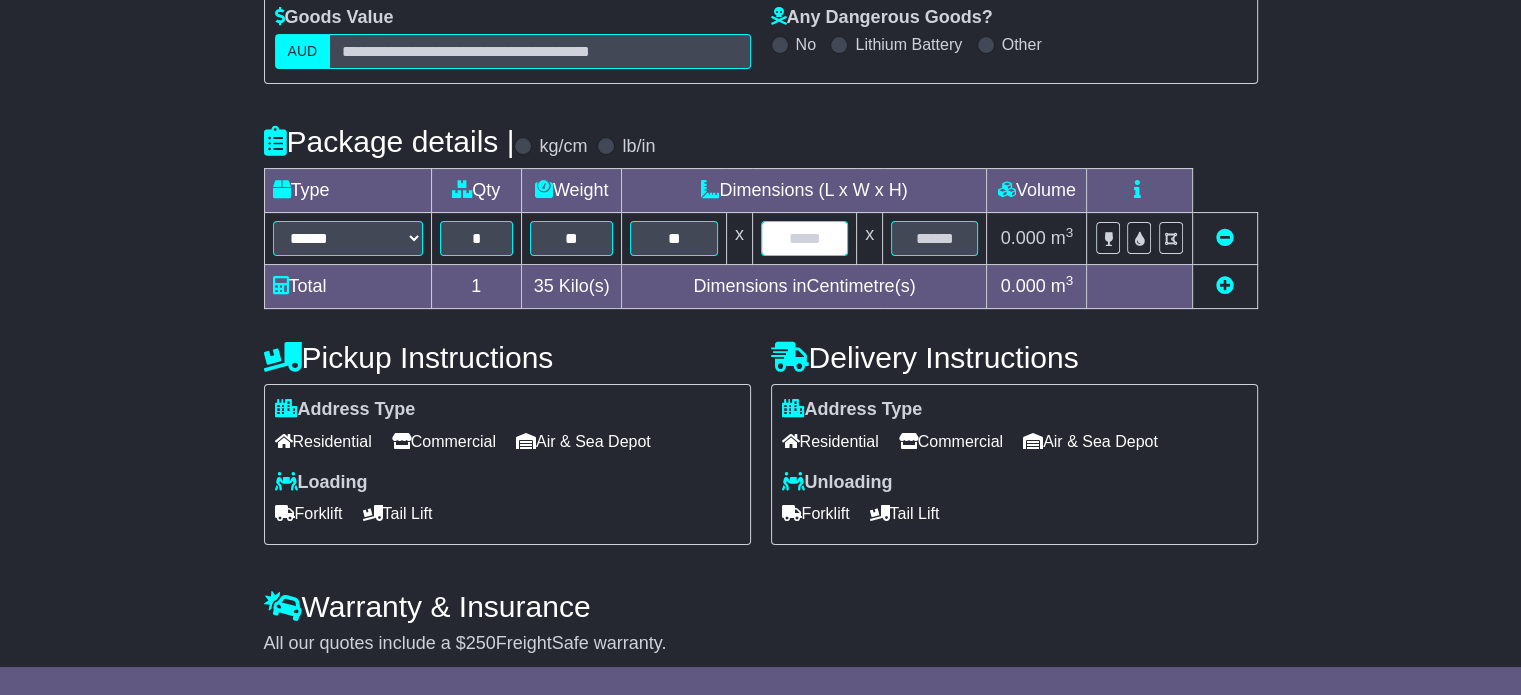 click at bounding box center [804, 238] 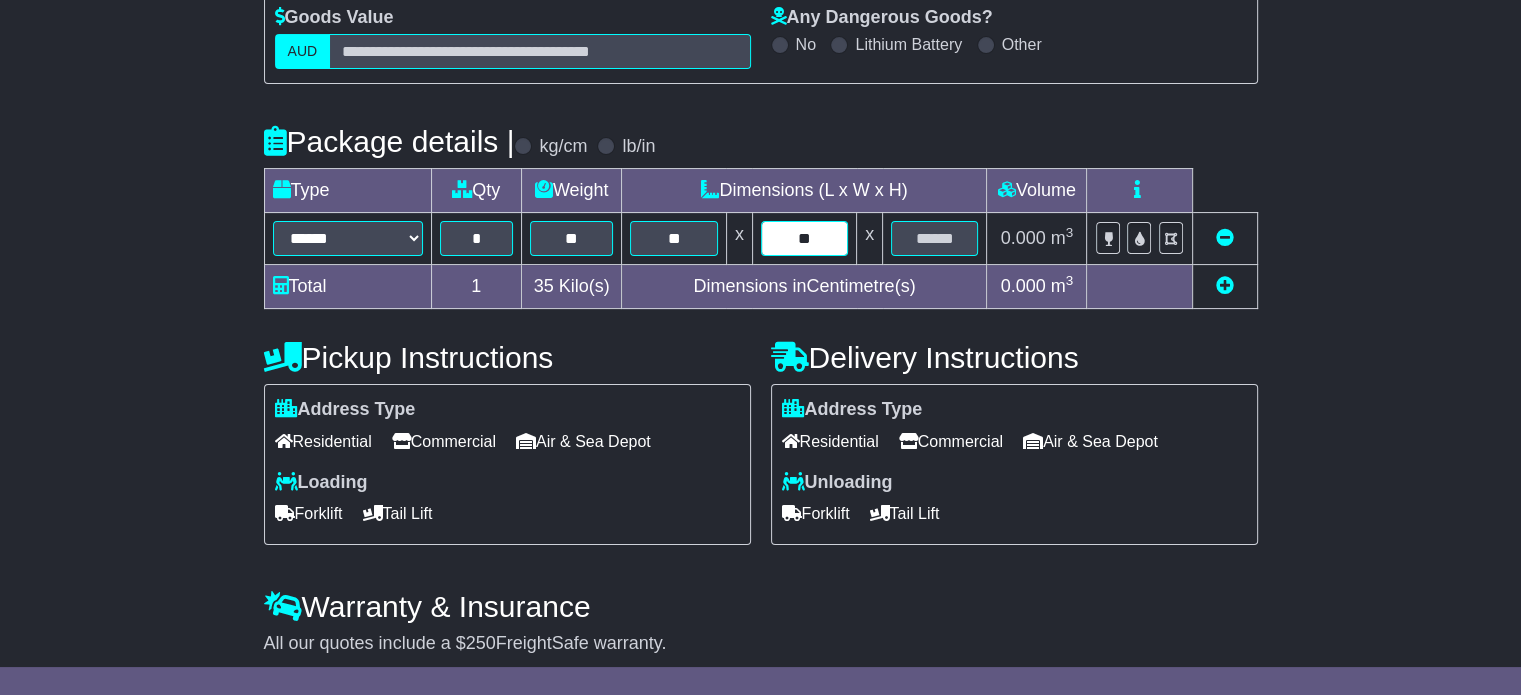 type on "**" 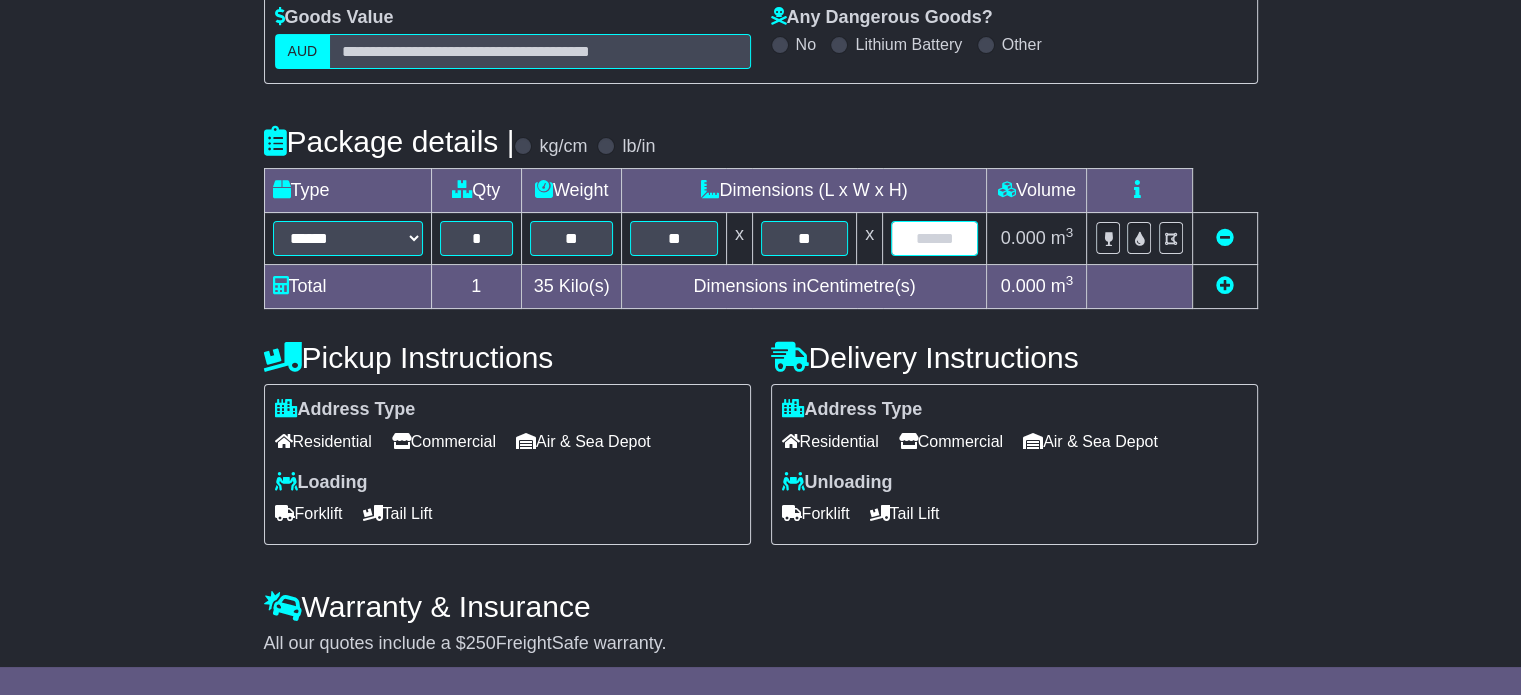 click at bounding box center (934, 238) 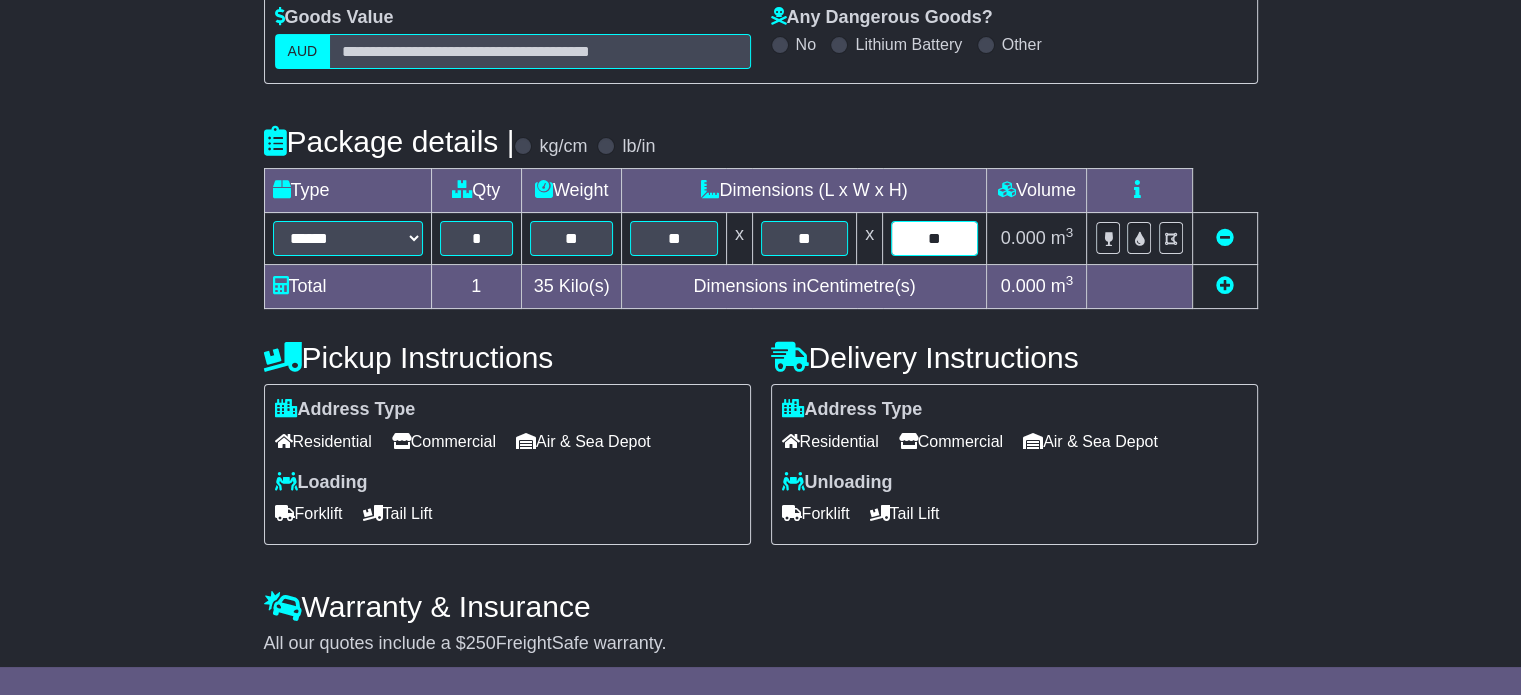 type on "**" 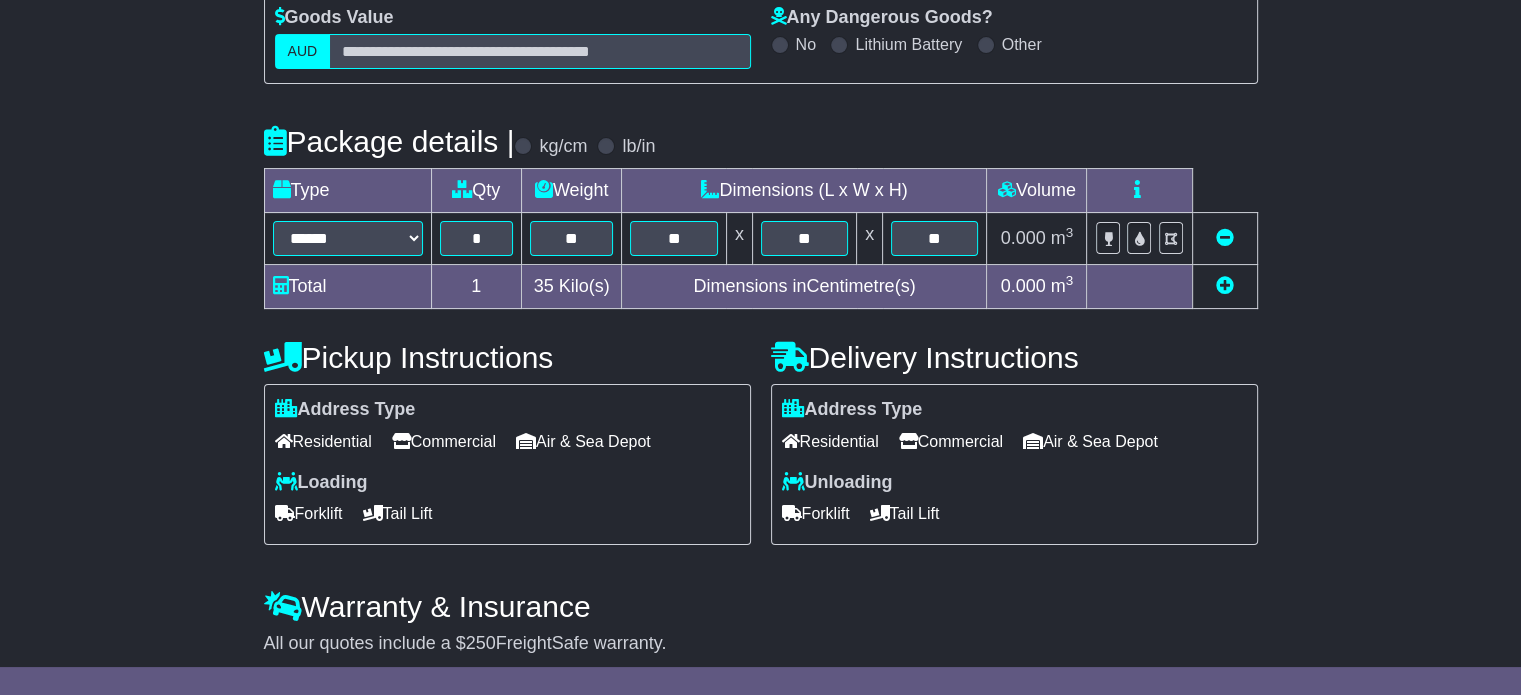 click at bounding box center (1225, 285) 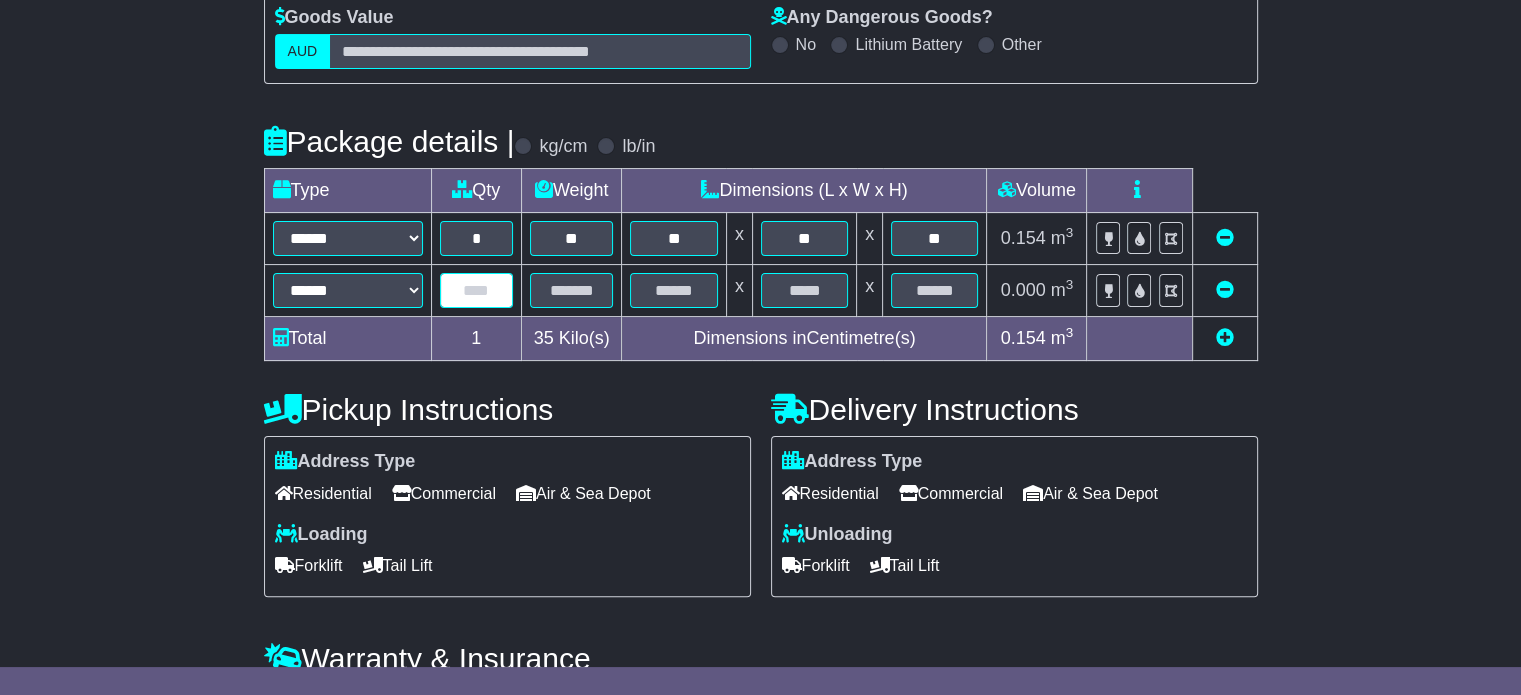 click at bounding box center (476, 290) 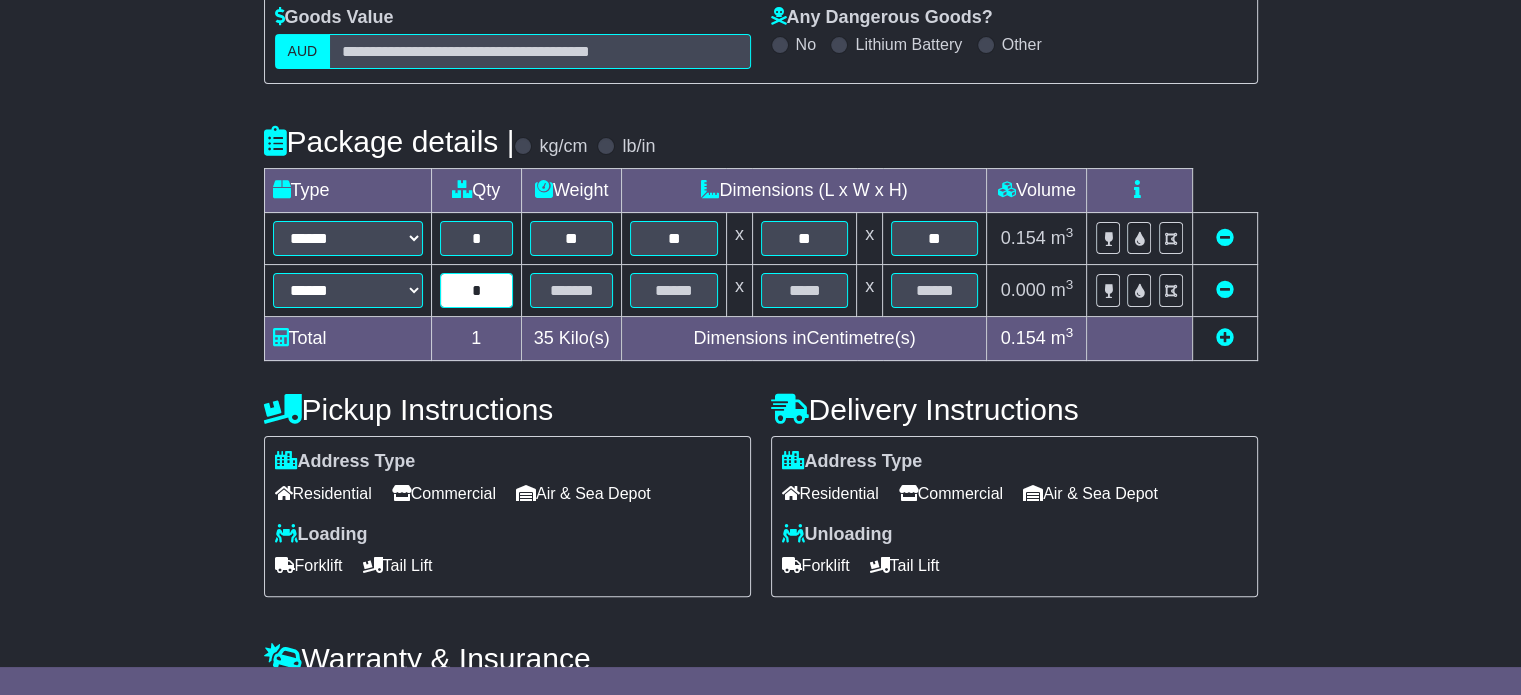 type on "*" 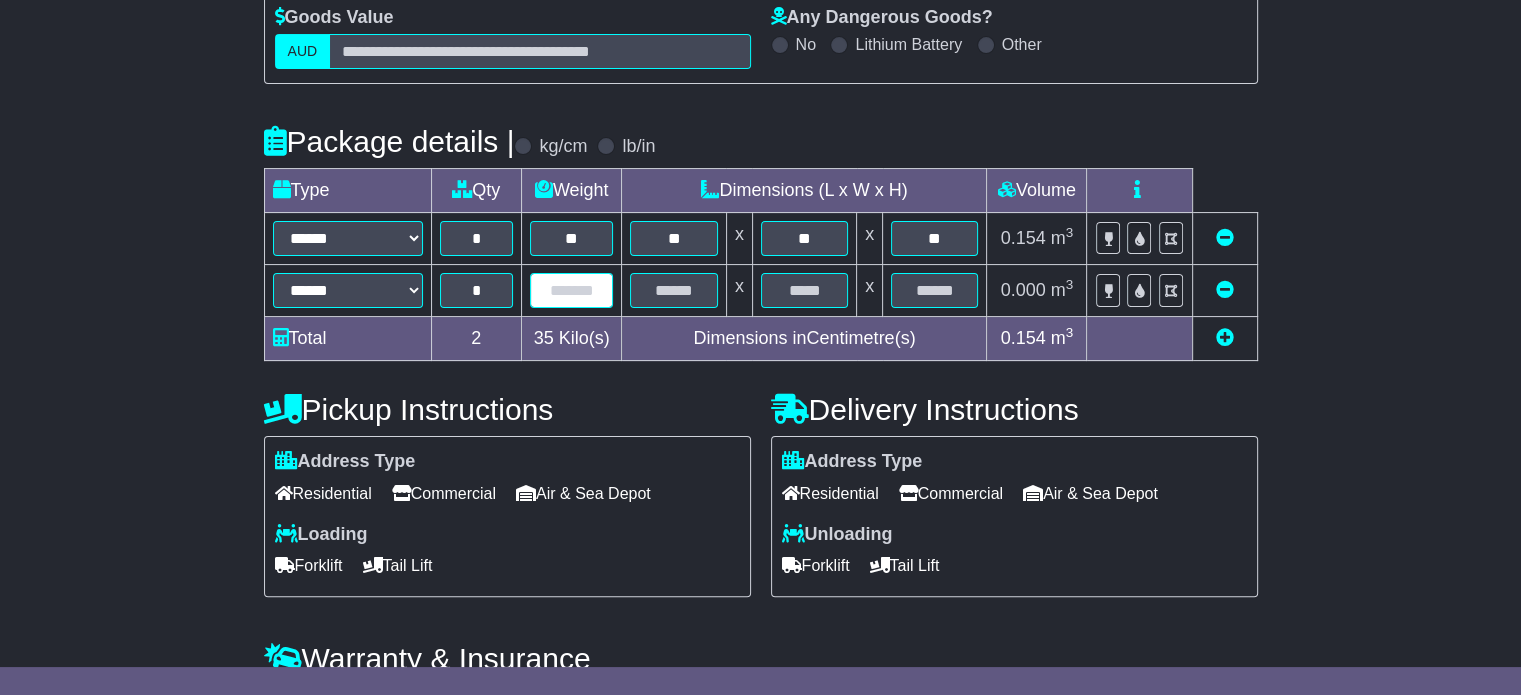 click at bounding box center (572, 290) 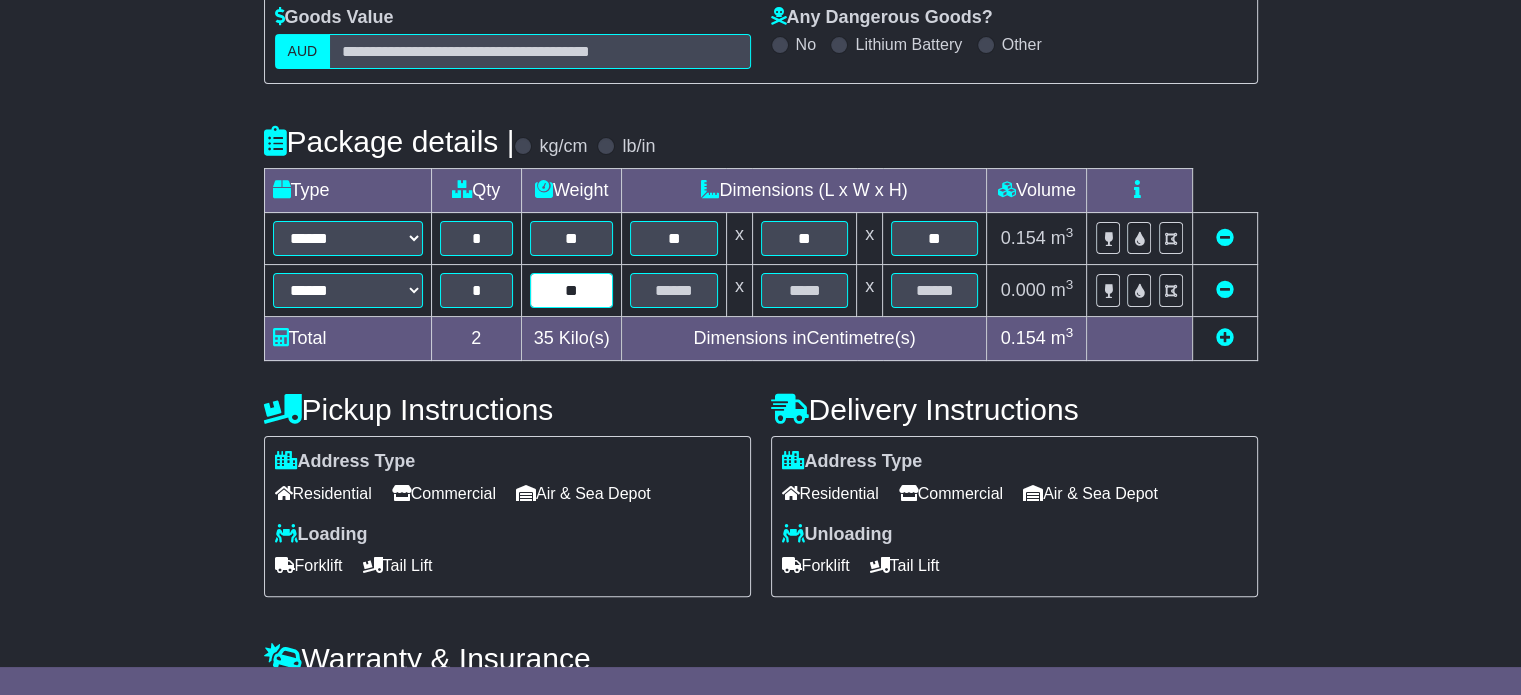 type on "**" 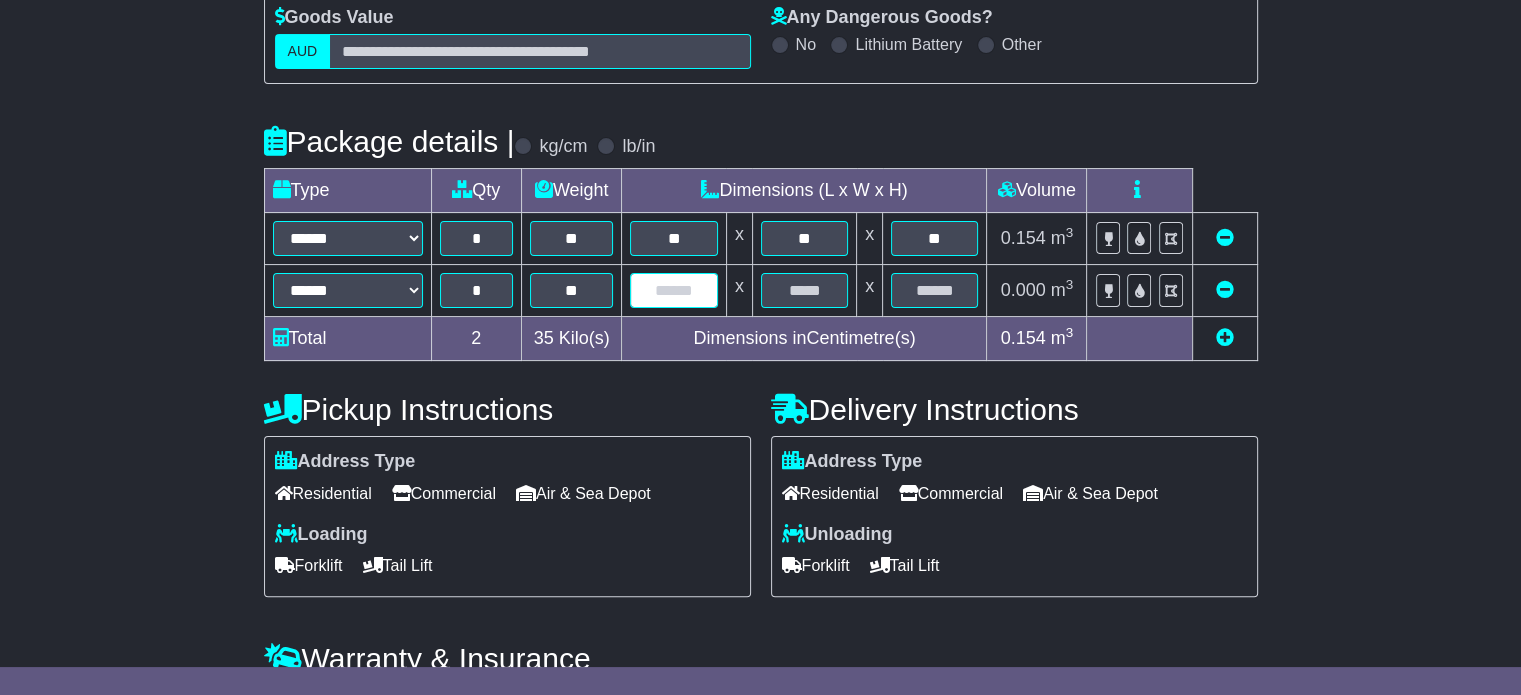 click at bounding box center [673, 290] 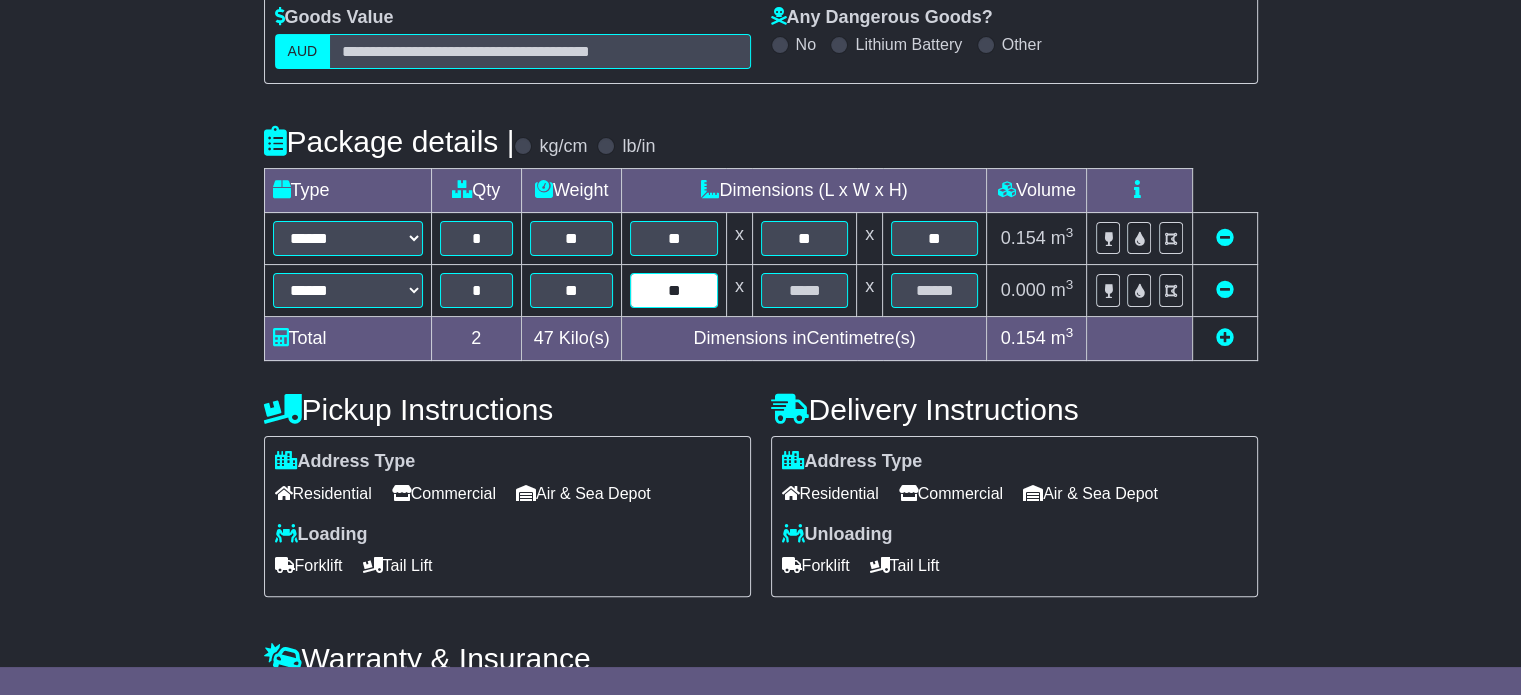 type on "**" 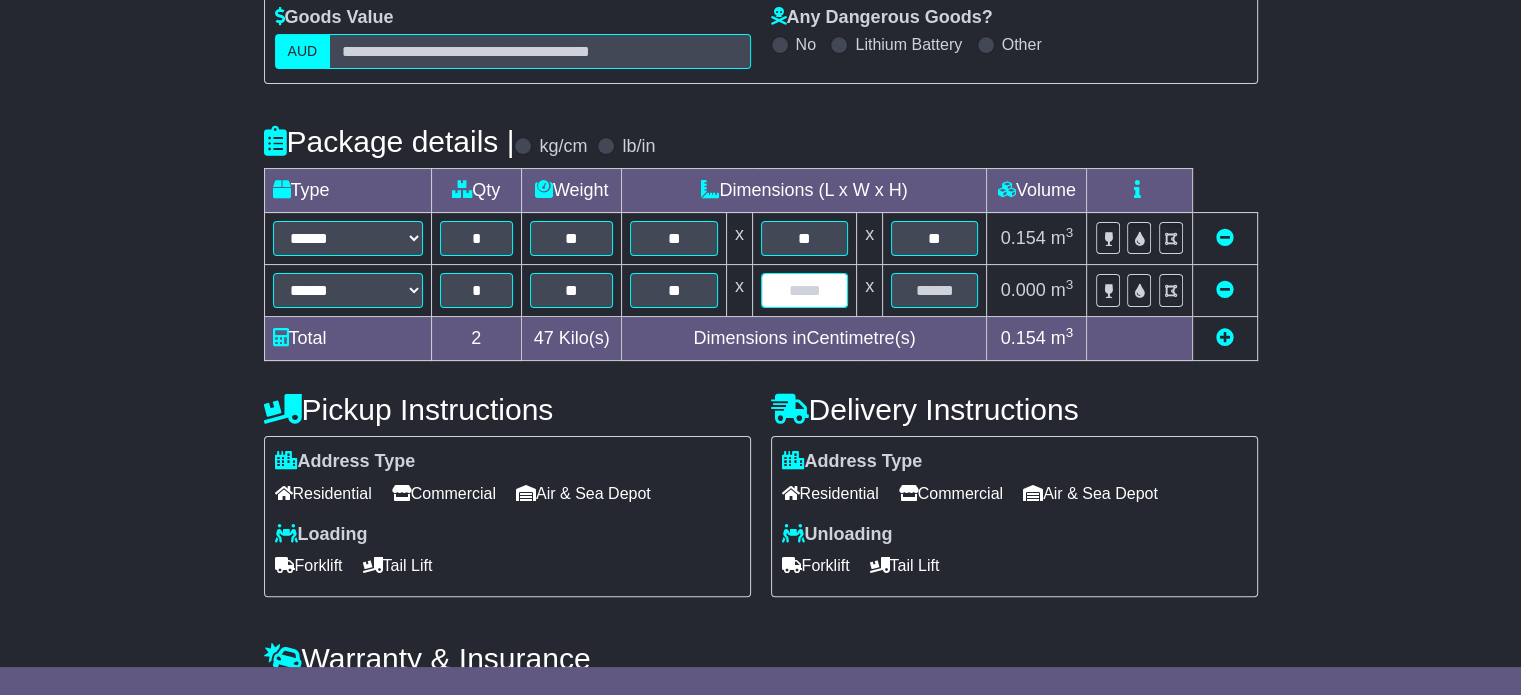 click at bounding box center (804, 290) 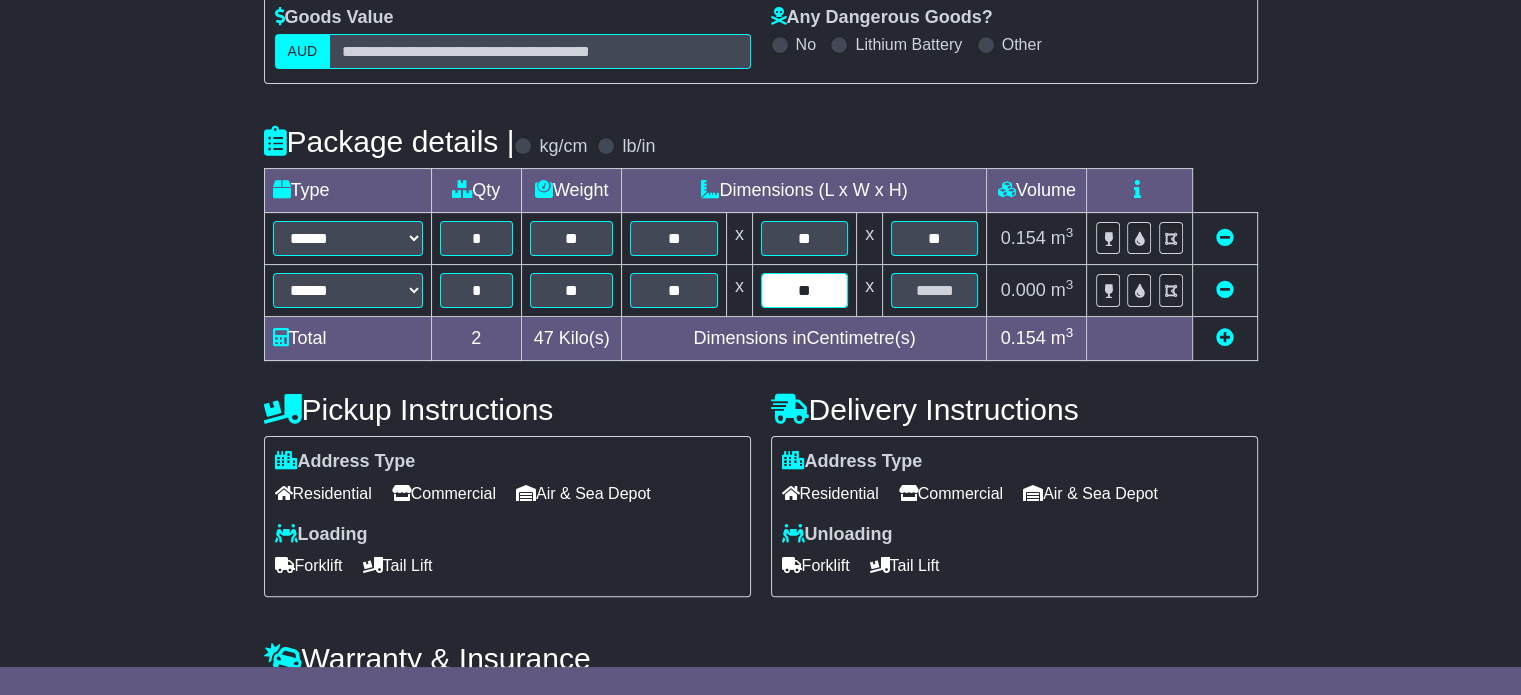 type on "**" 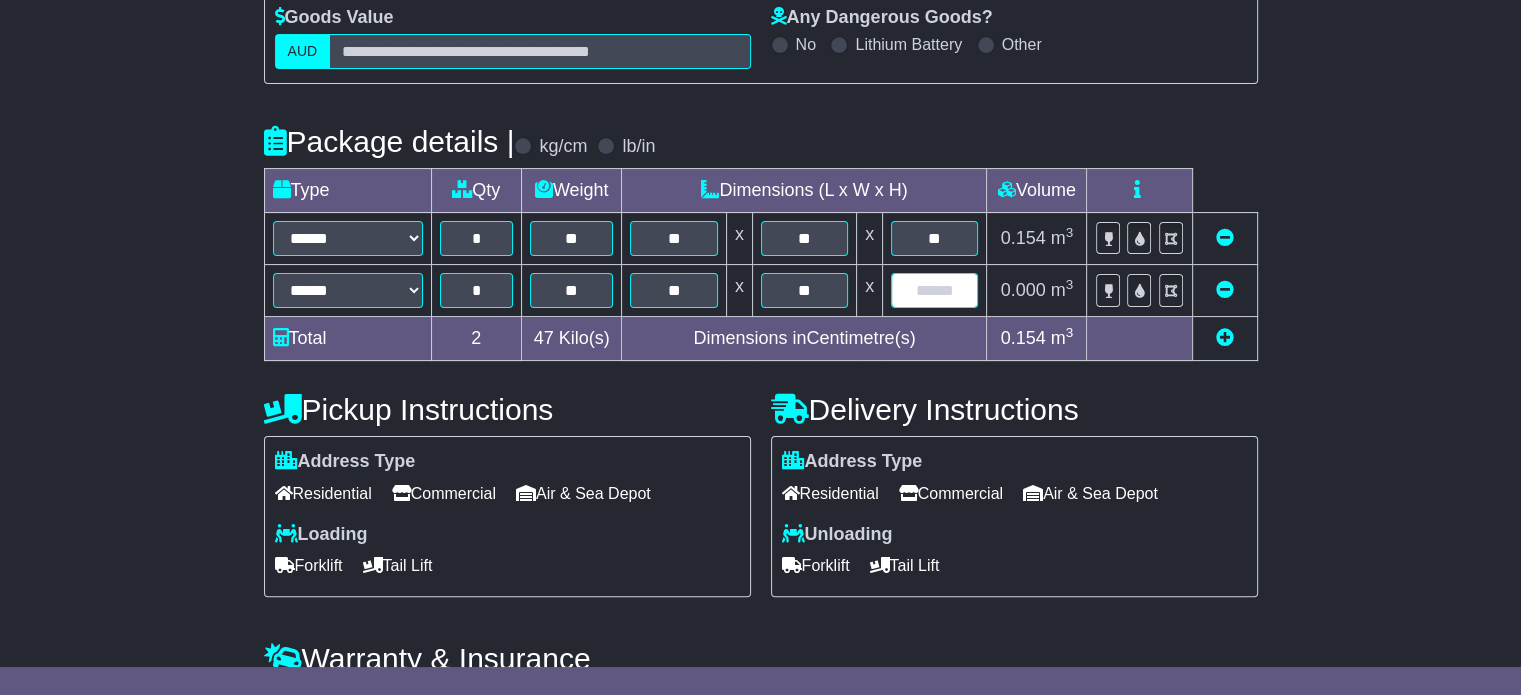 click at bounding box center (934, 290) 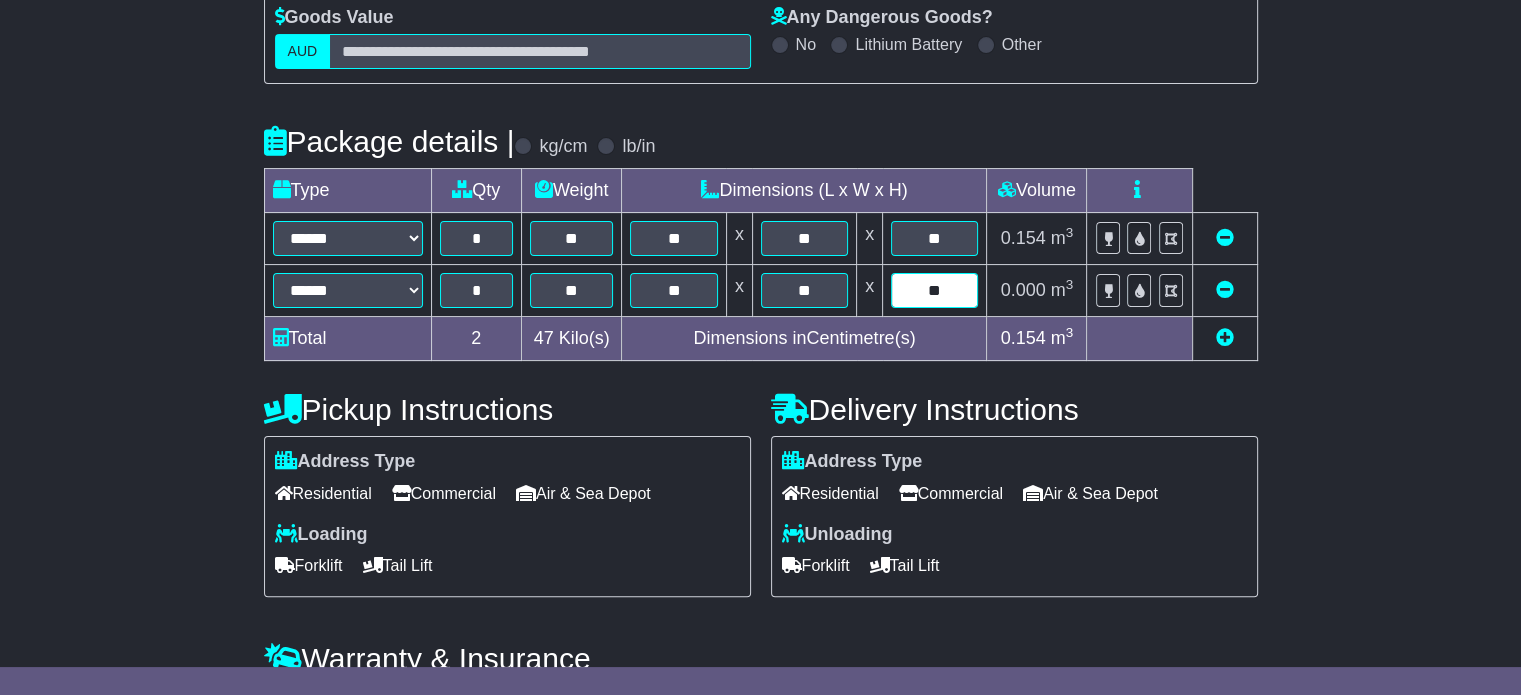 type on "**" 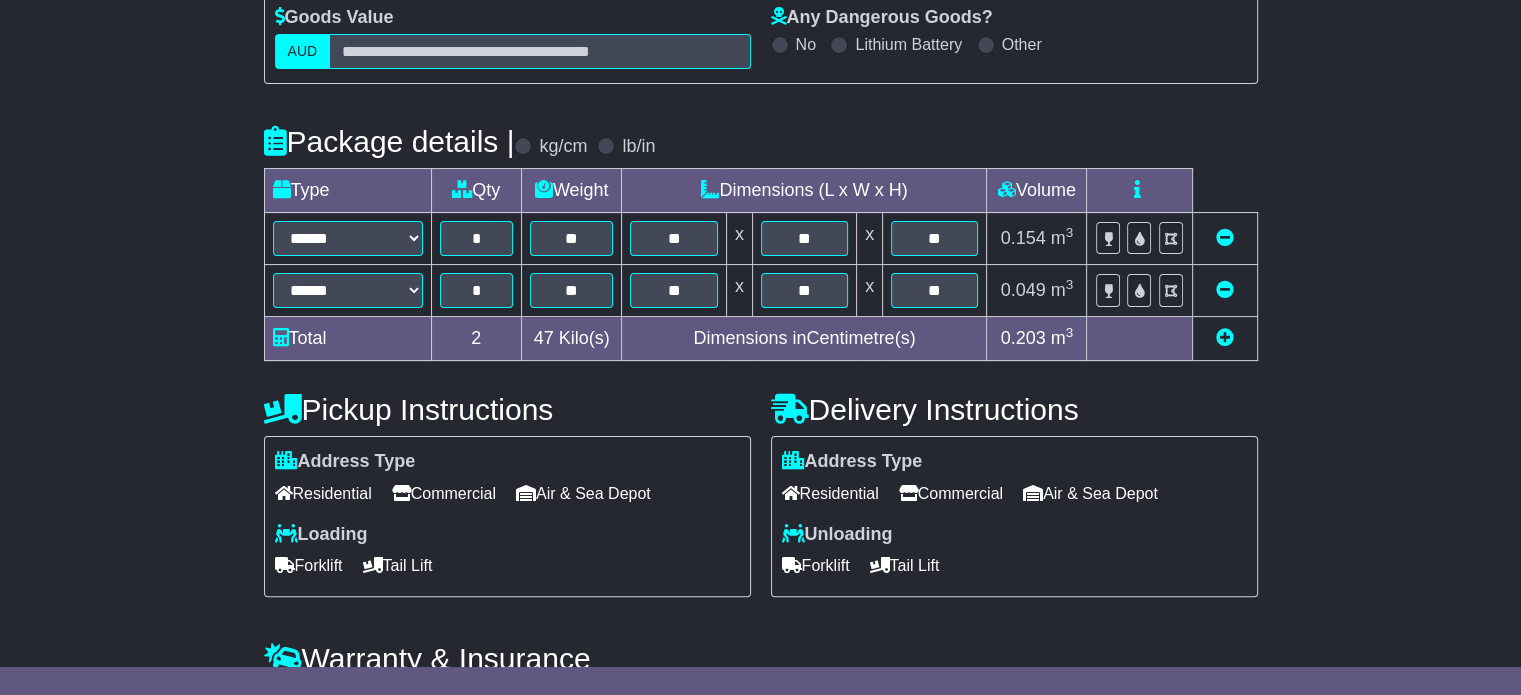 click on "Commercial" at bounding box center (444, 493) 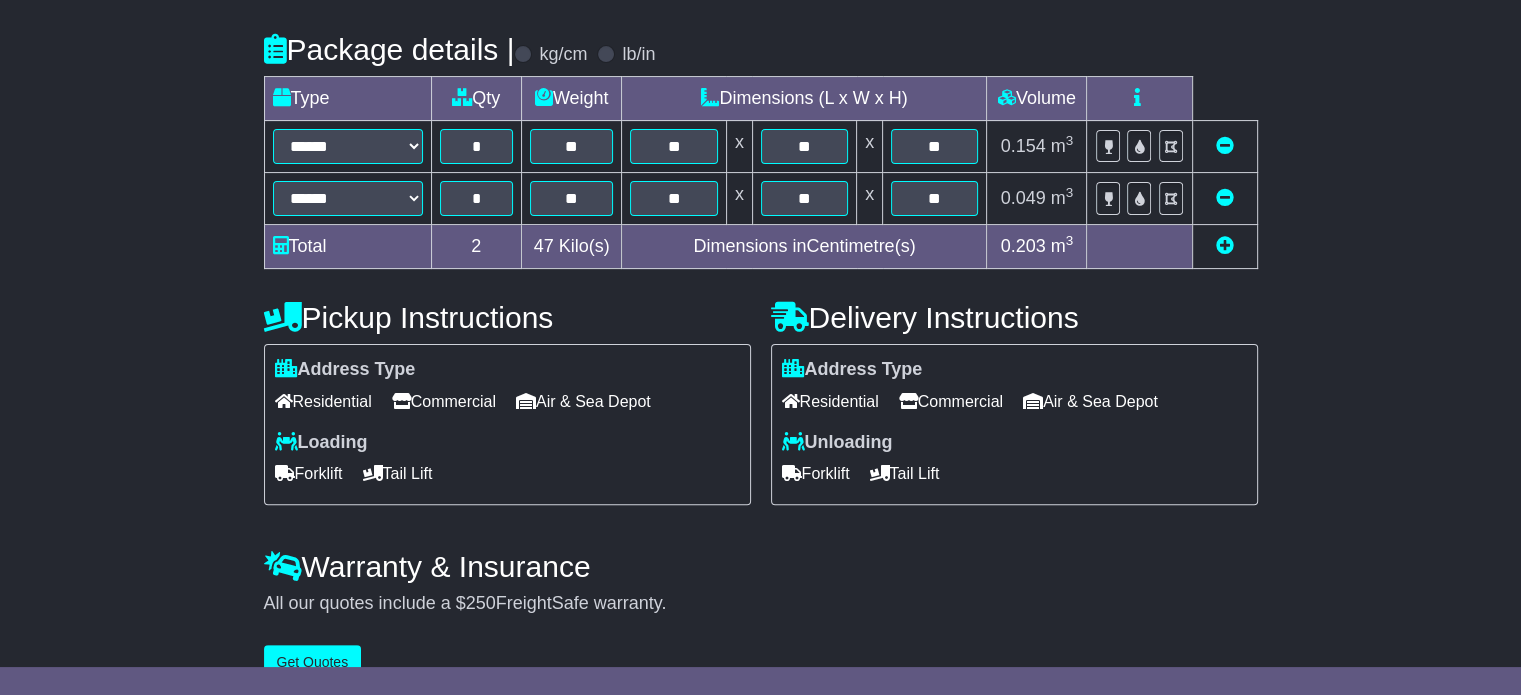 scroll, scrollTop: 487, scrollLeft: 0, axis: vertical 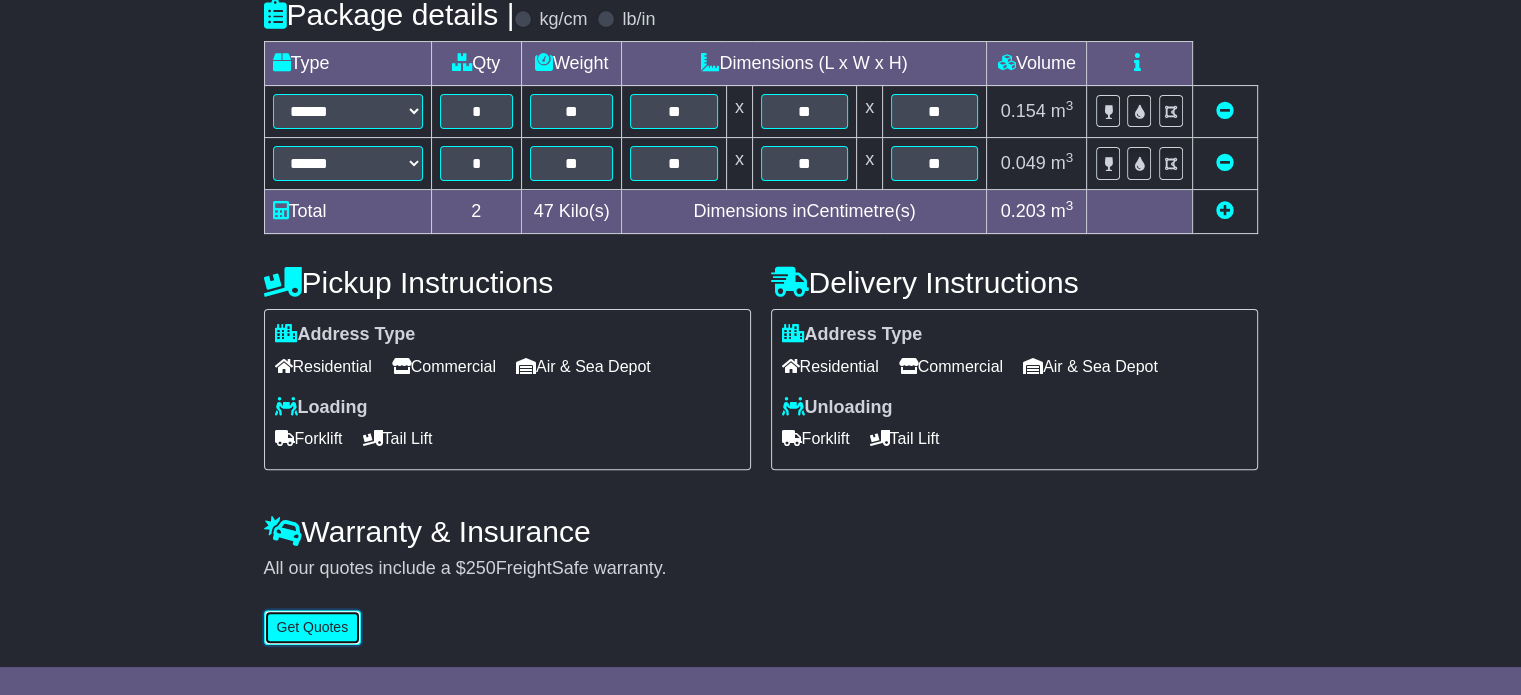 click on "Get Quotes" at bounding box center (313, 627) 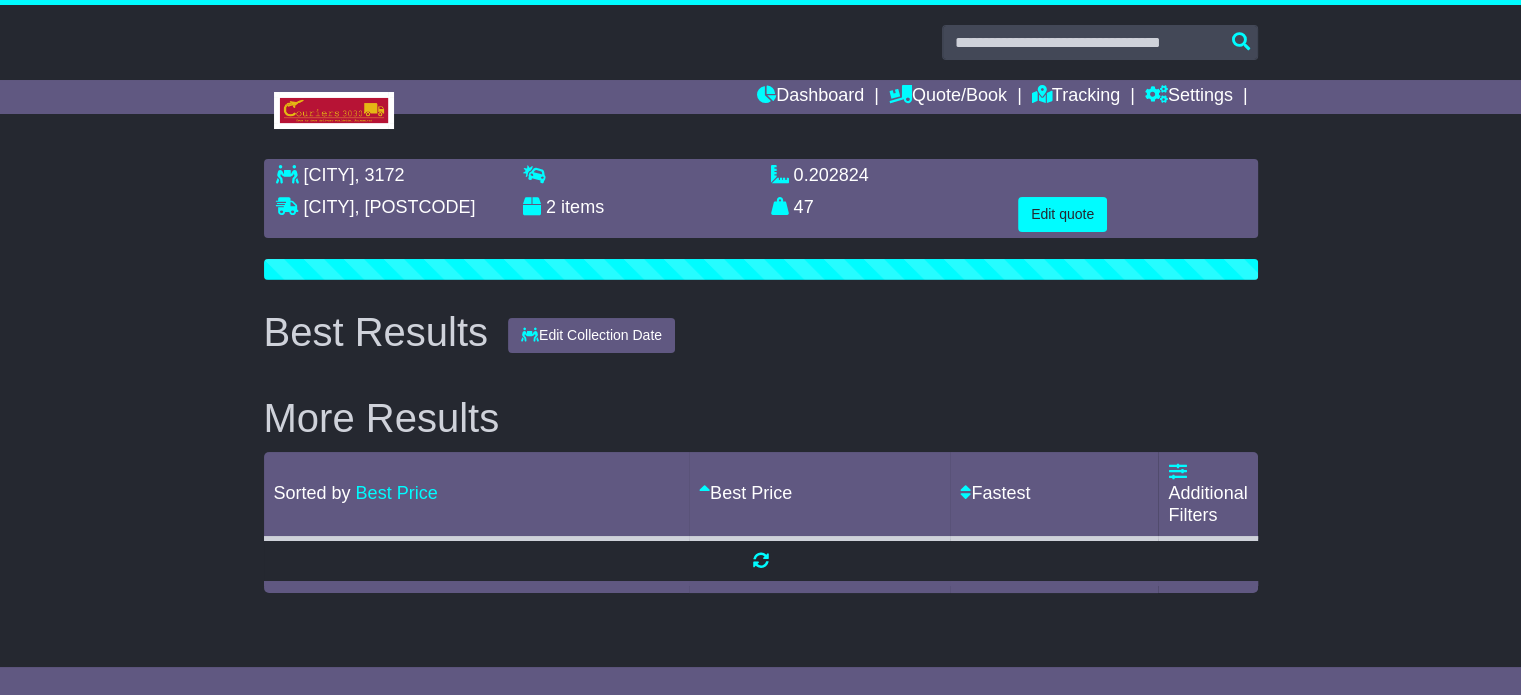 scroll, scrollTop: 0, scrollLeft: 0, axis: both 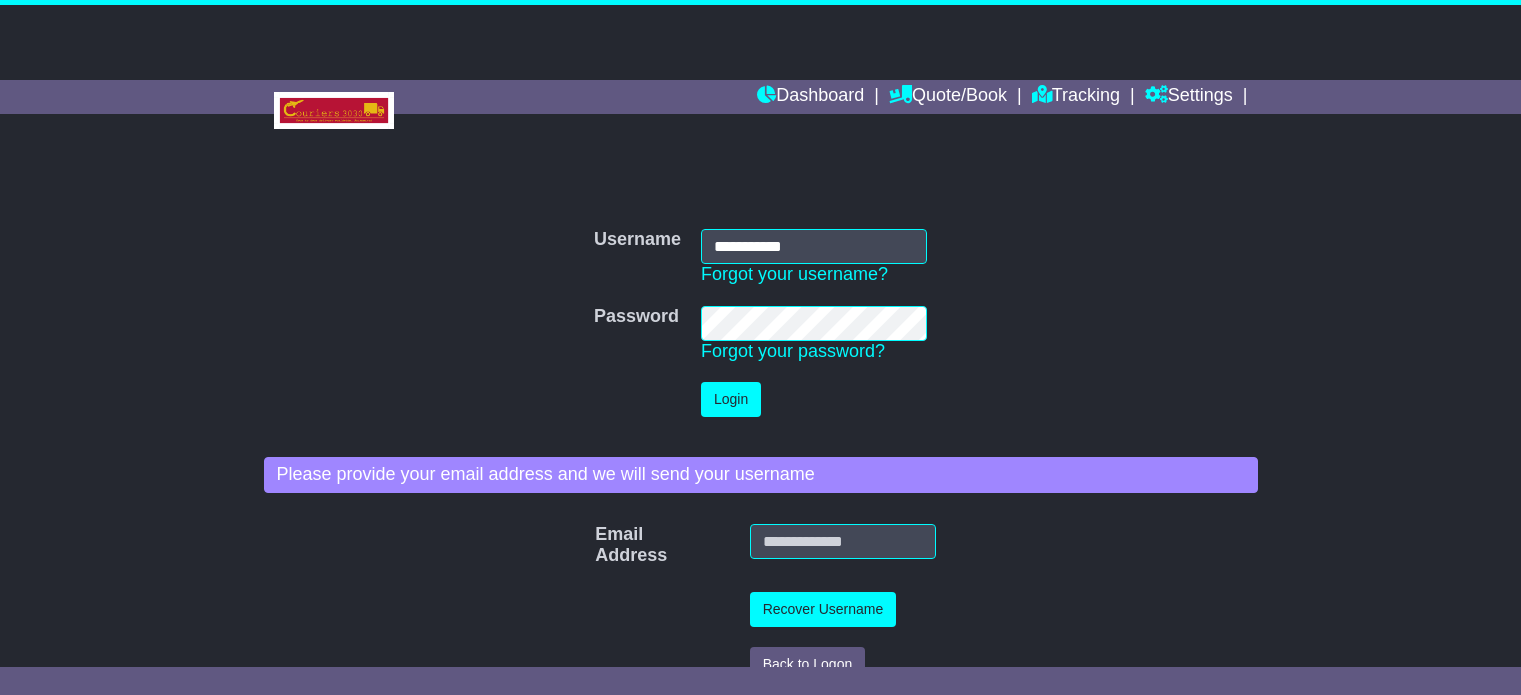 click on "Login" at bounding box center (731, 399) 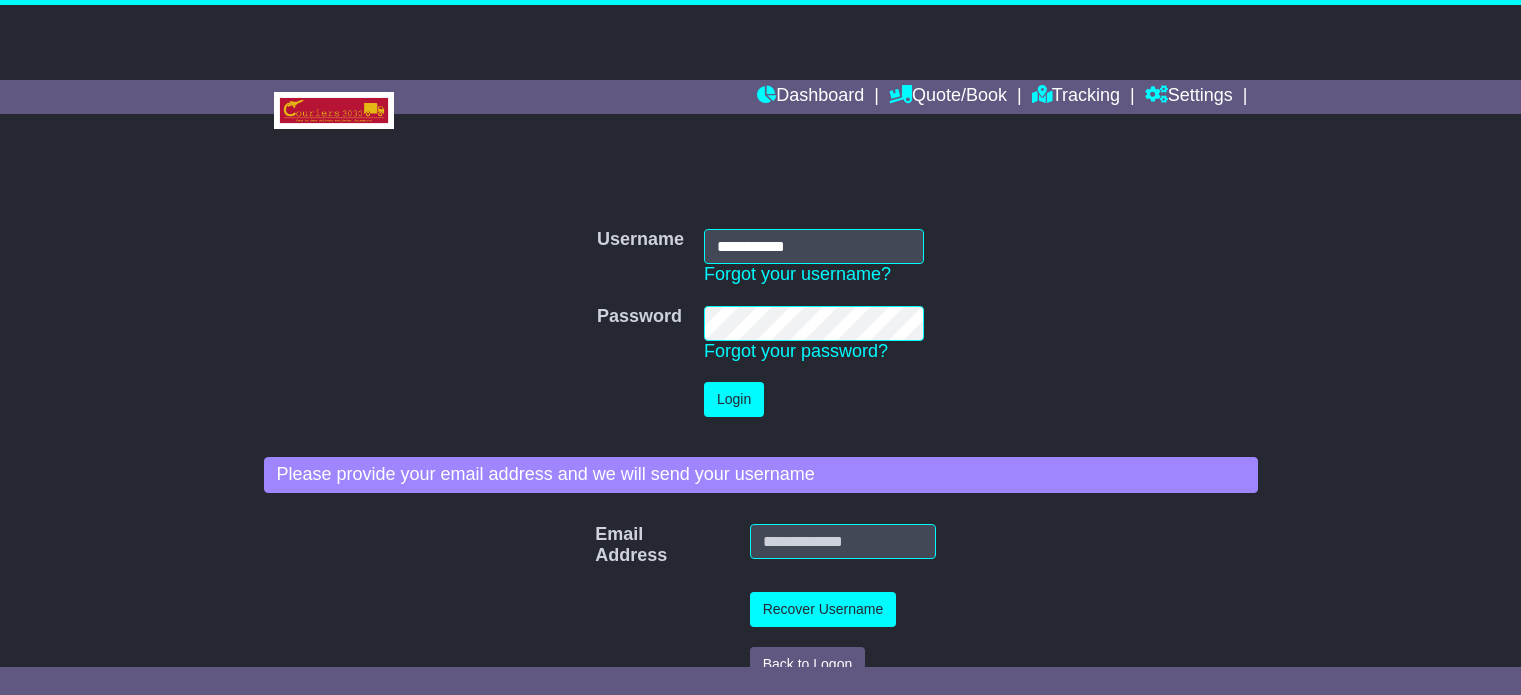 scroll, scrollTop: 0, scrollLeft: 0, axis: both 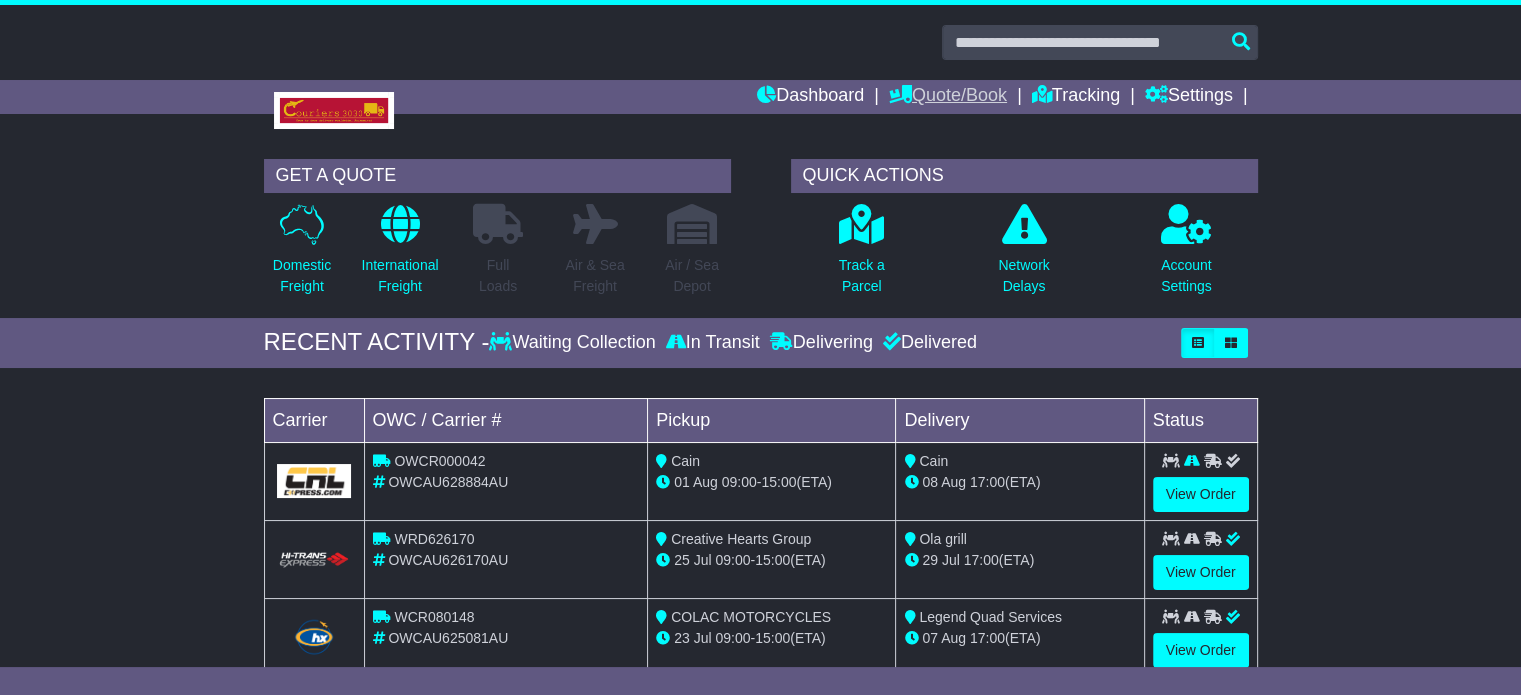 click on "Quote/Book" at bounding box center (948, 97) 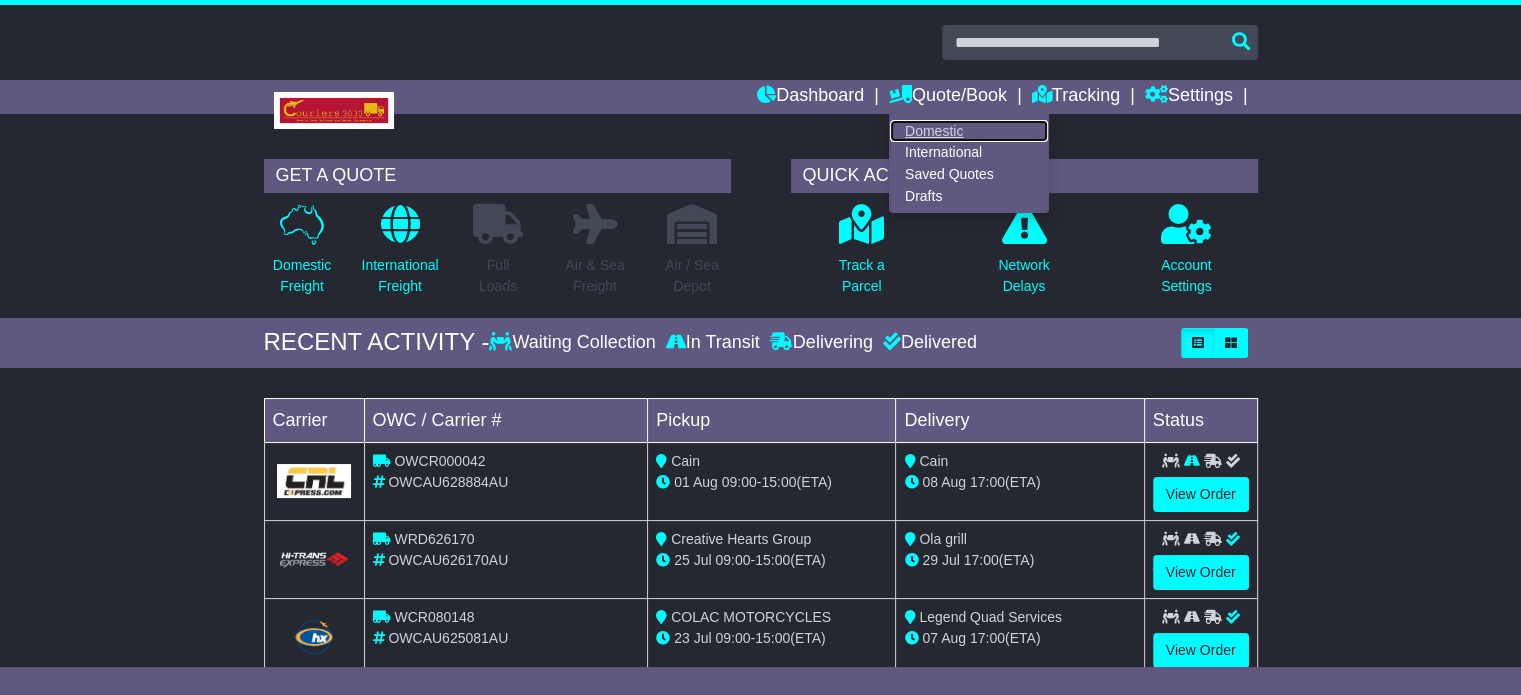 click on "Domestic" at bounding box center (969, 131) 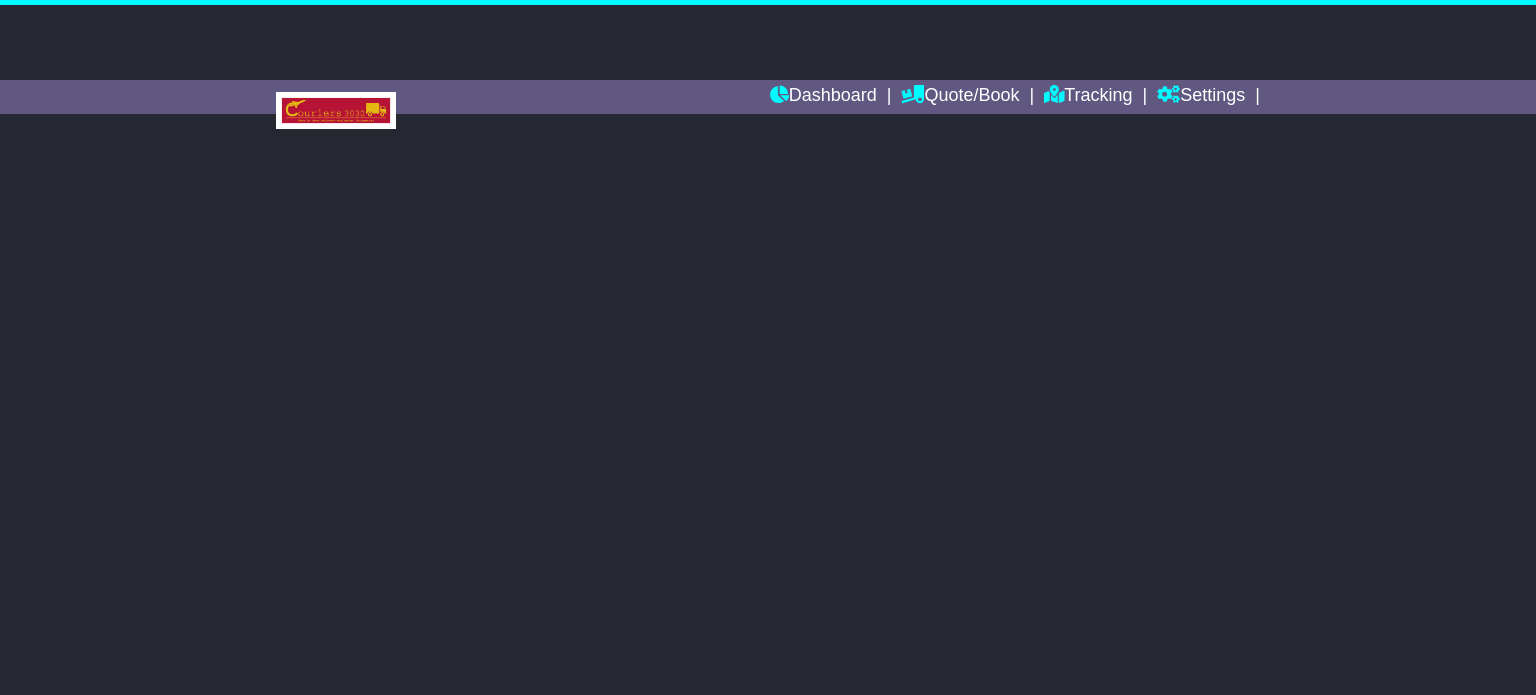 scroll, scrollTop: 0, scrollLeft: 0, axis: both 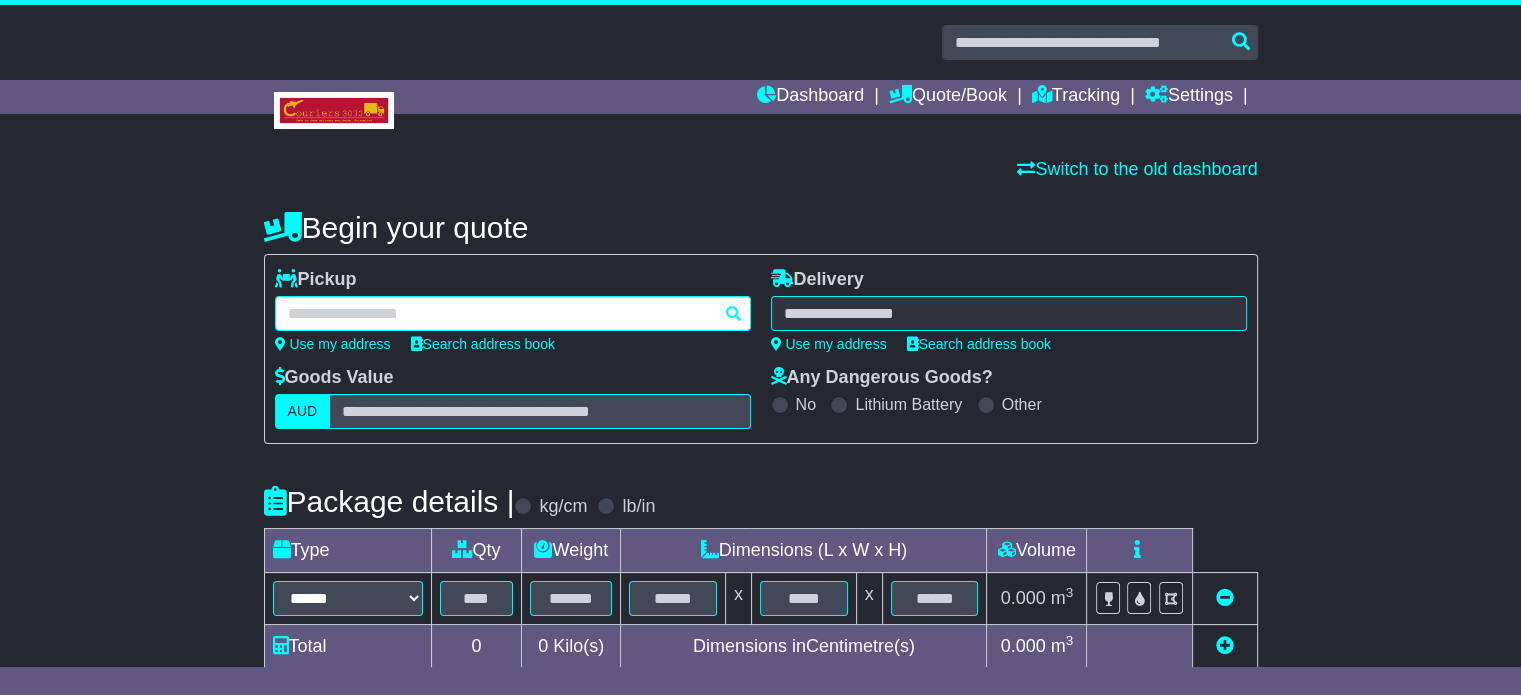 click at bounding box center (513, 313) 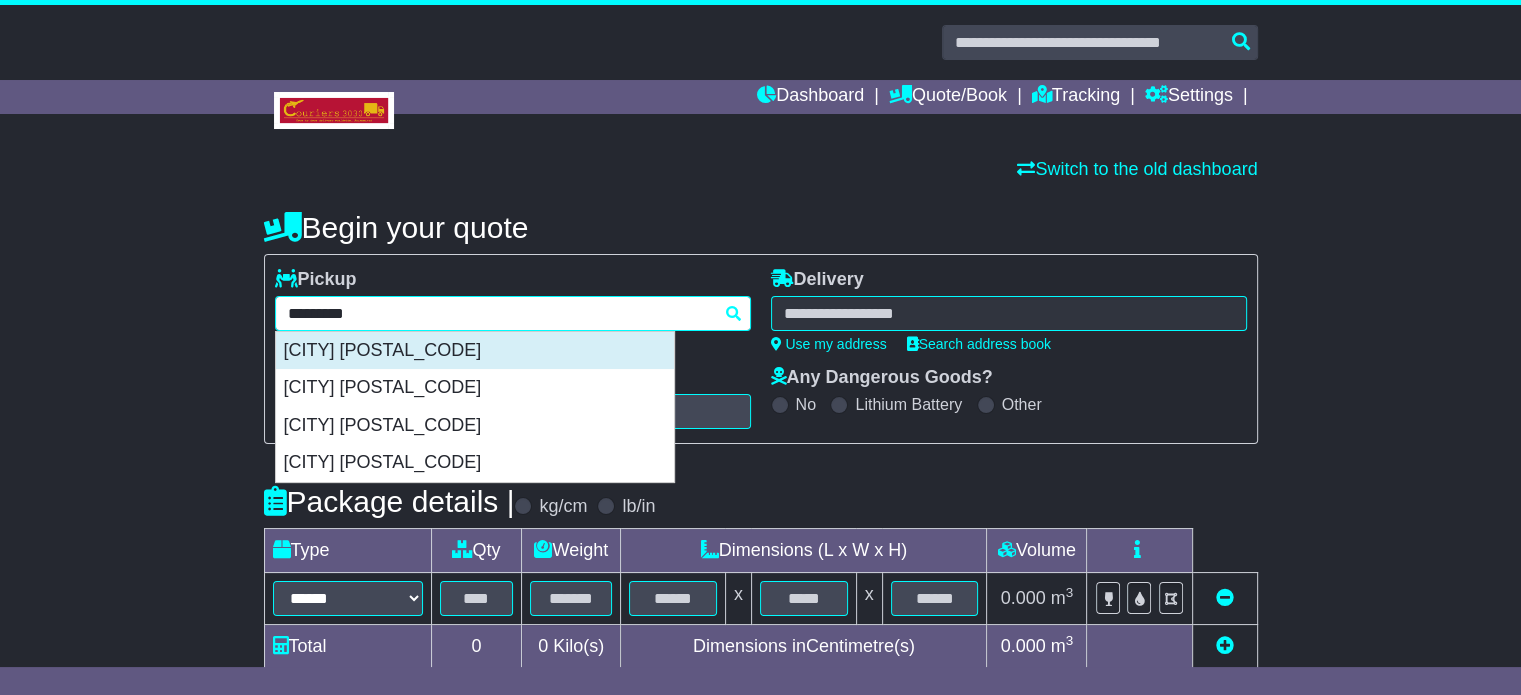 click on "MELBOURNE 3000" at bounding box center (475, 351) 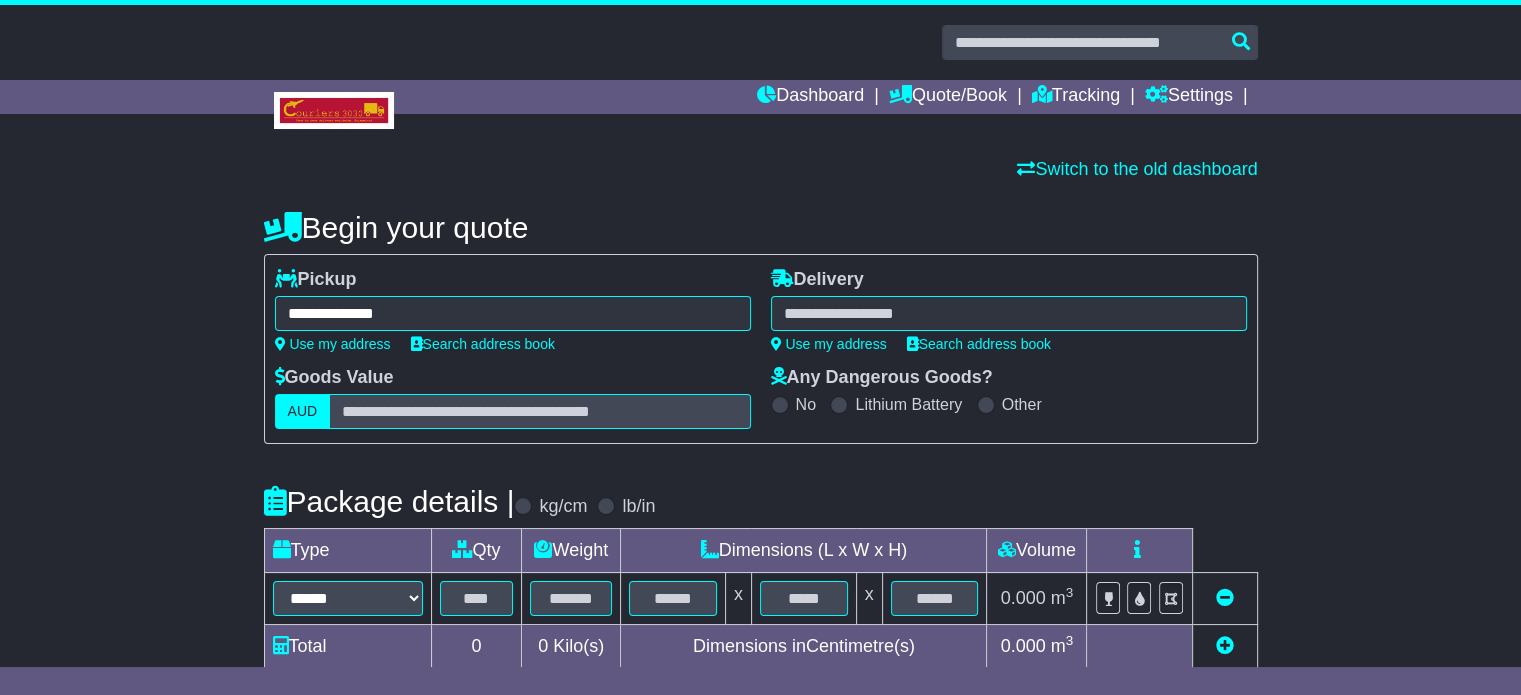 type on "**********" 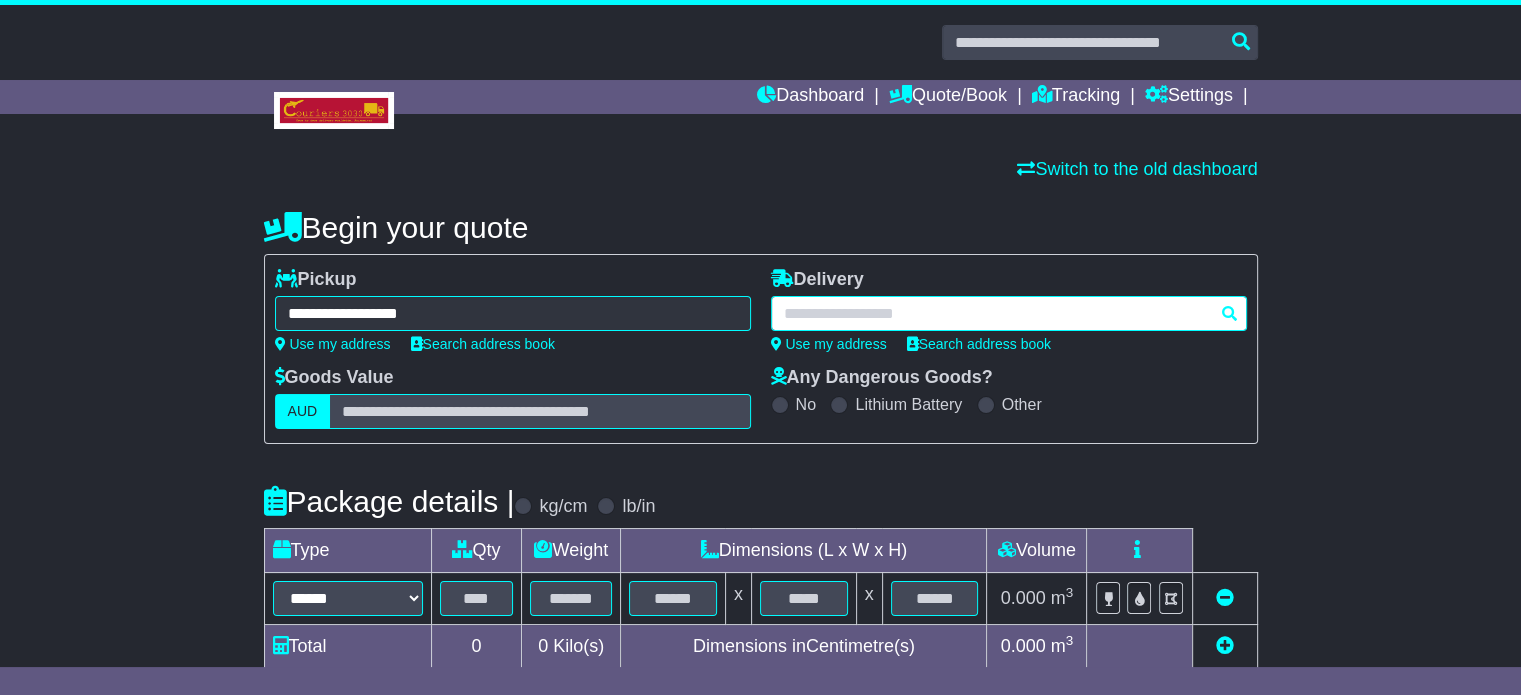 click at bounding box center [1009, 313] 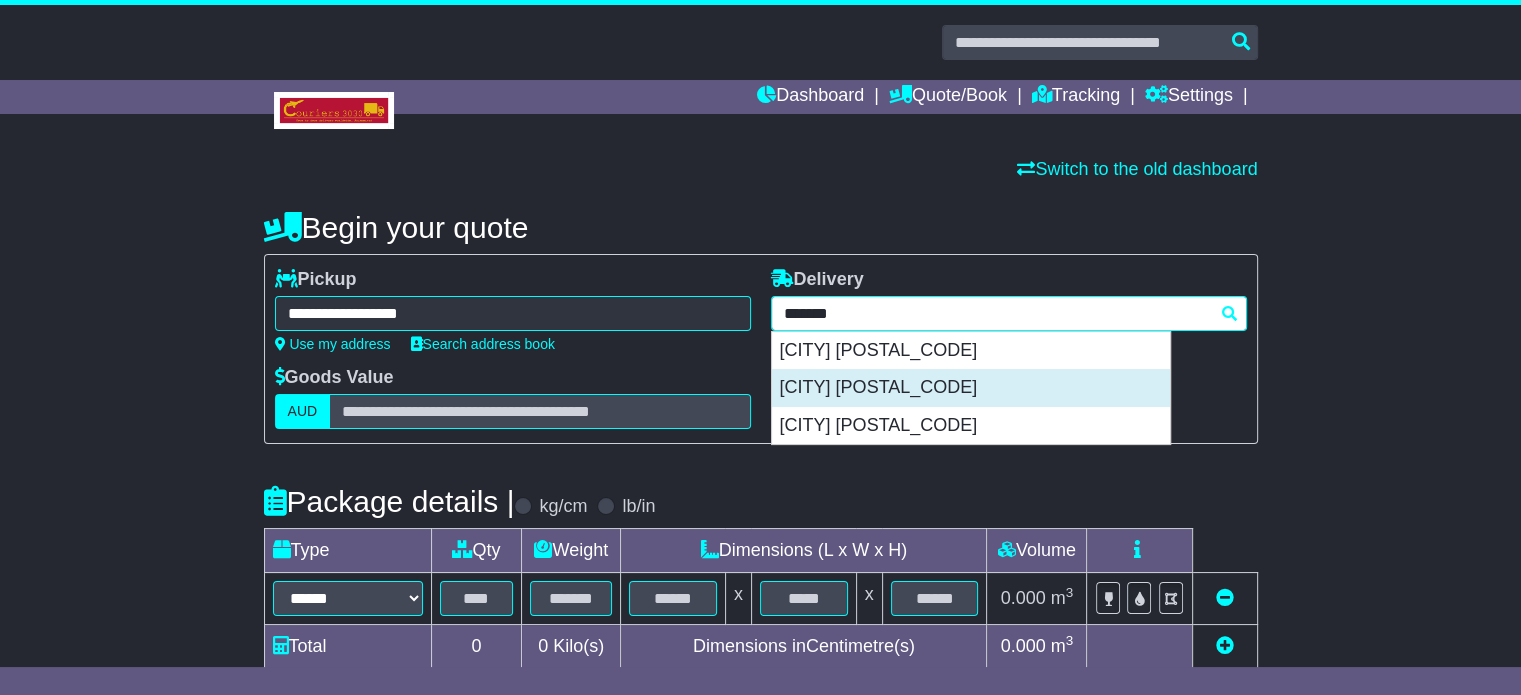 click on "PIMLICO 4812" at bounding box center [971, 388] 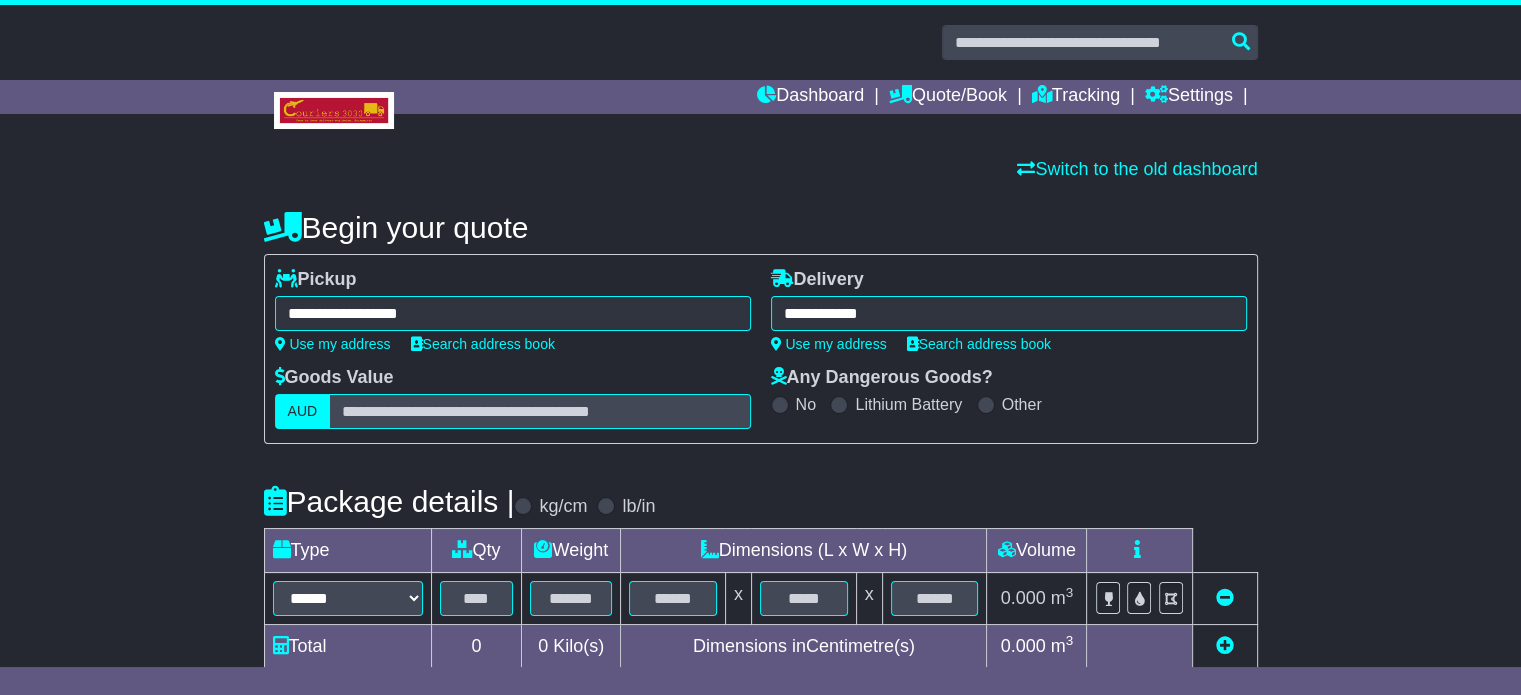 type on "**********" 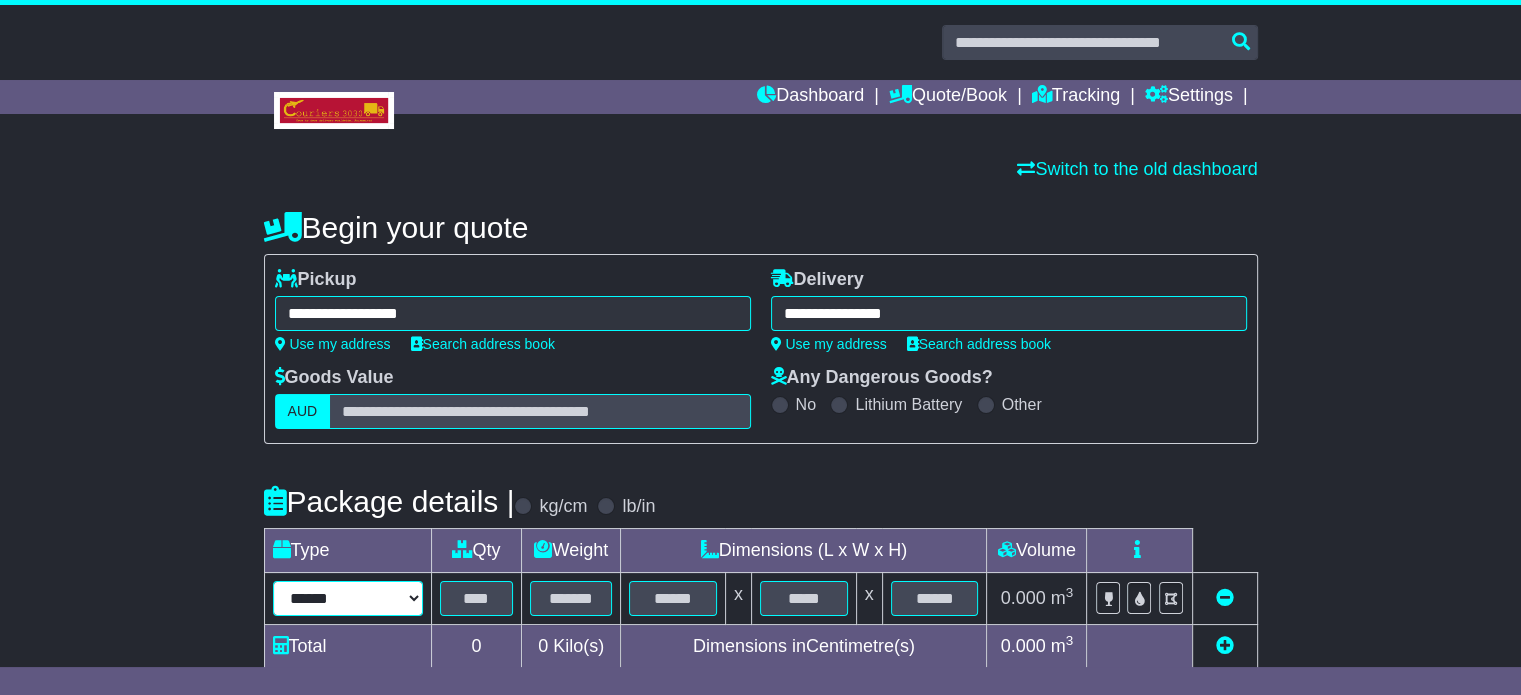 click on "****** ****** *** ******** ***** **** **** ****** *** *******" at bounding box center (348, 598) 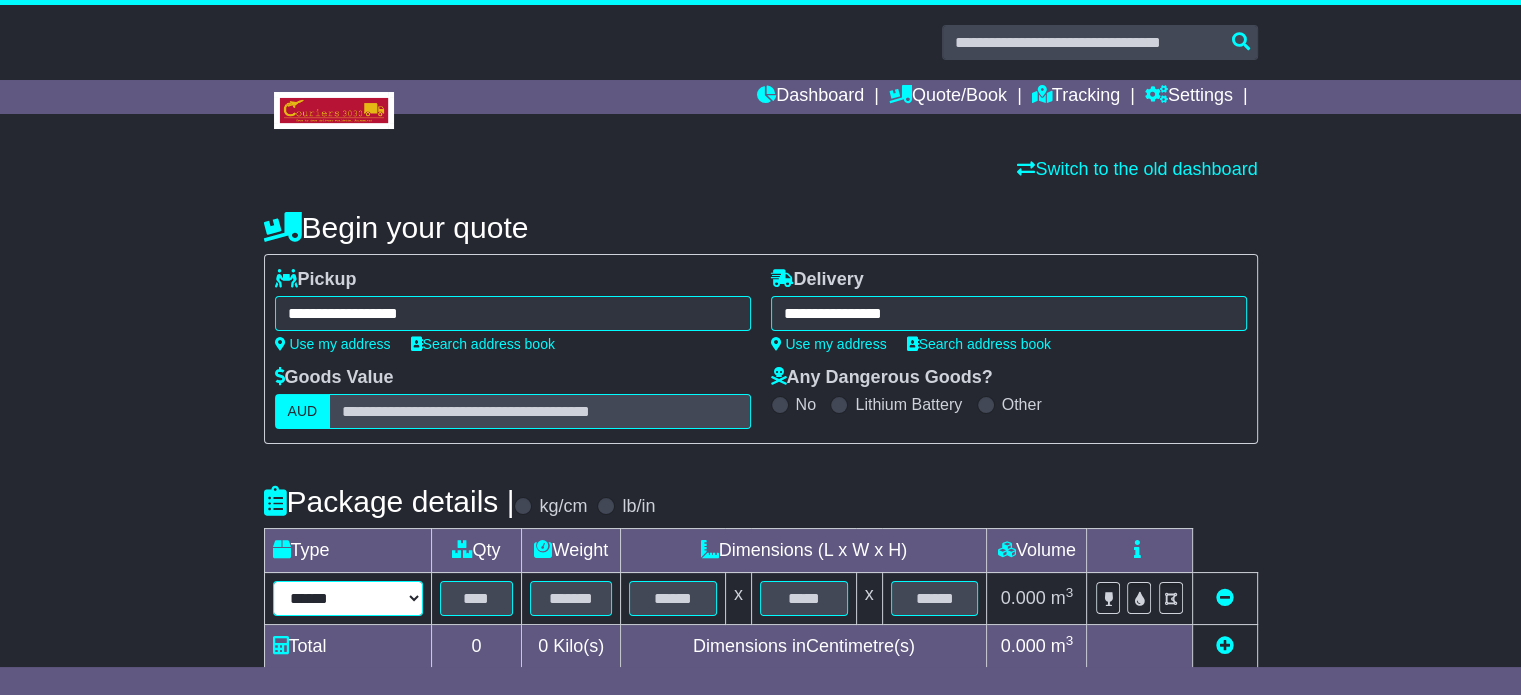 select on "*****" 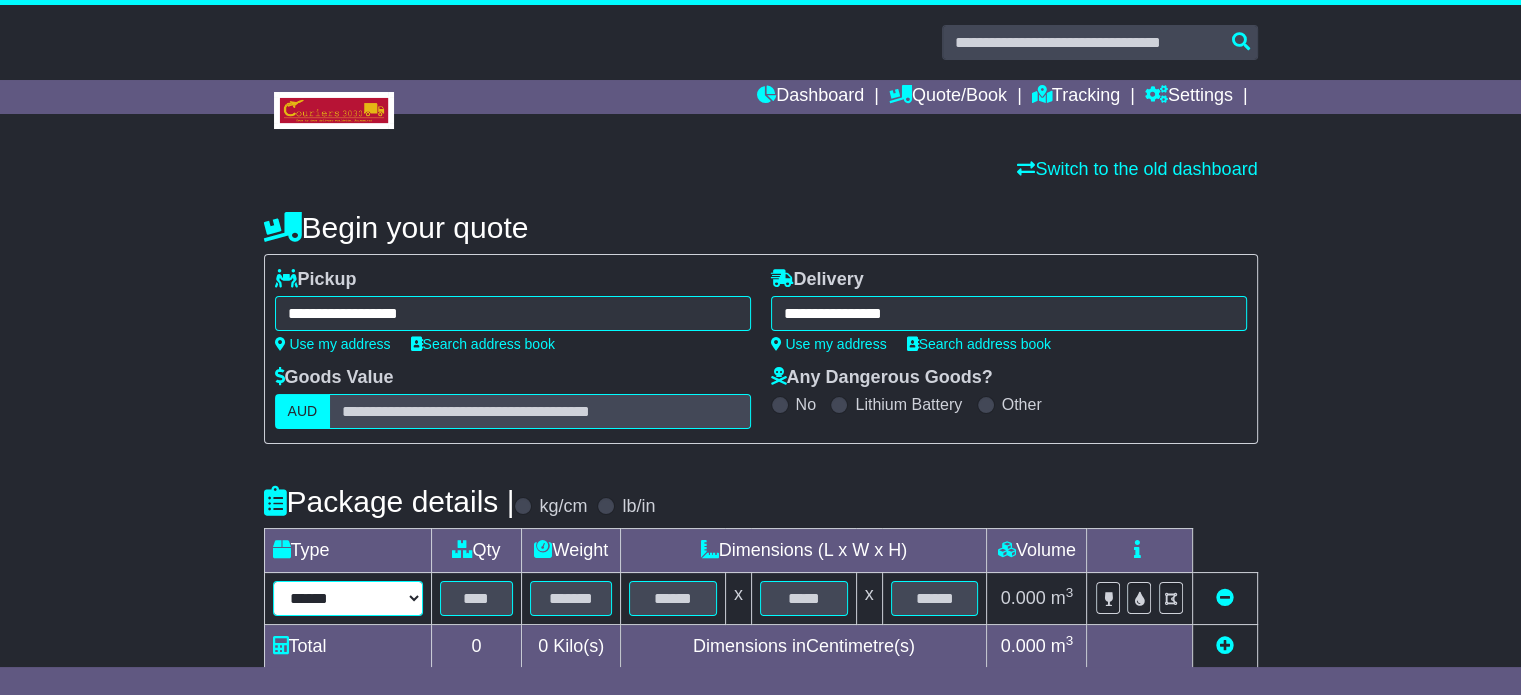 click on "****** ****** *** ******** ***** **** **** ****** *** *******" at bounding box center [348, 598] 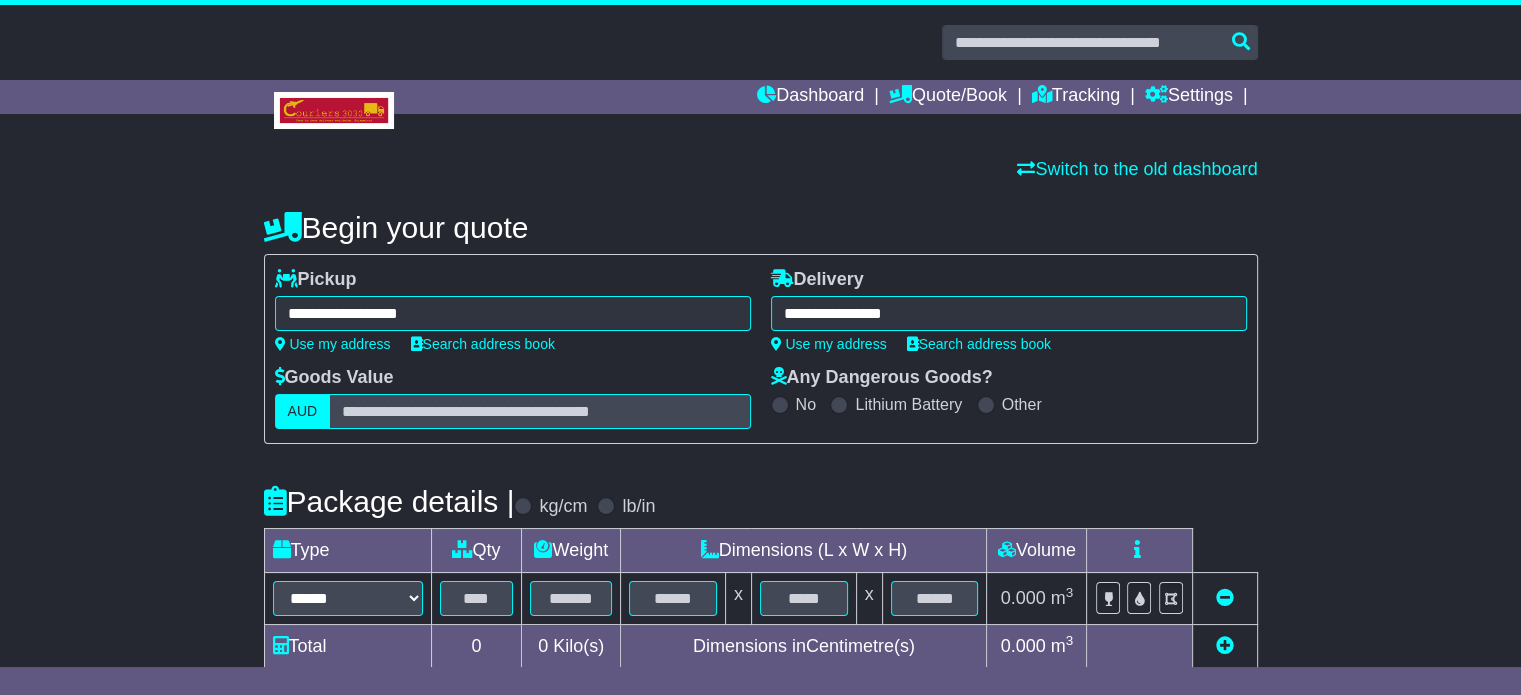 click on "Package details |
kg/cm
lb/in" at bounding box center [761, 501] 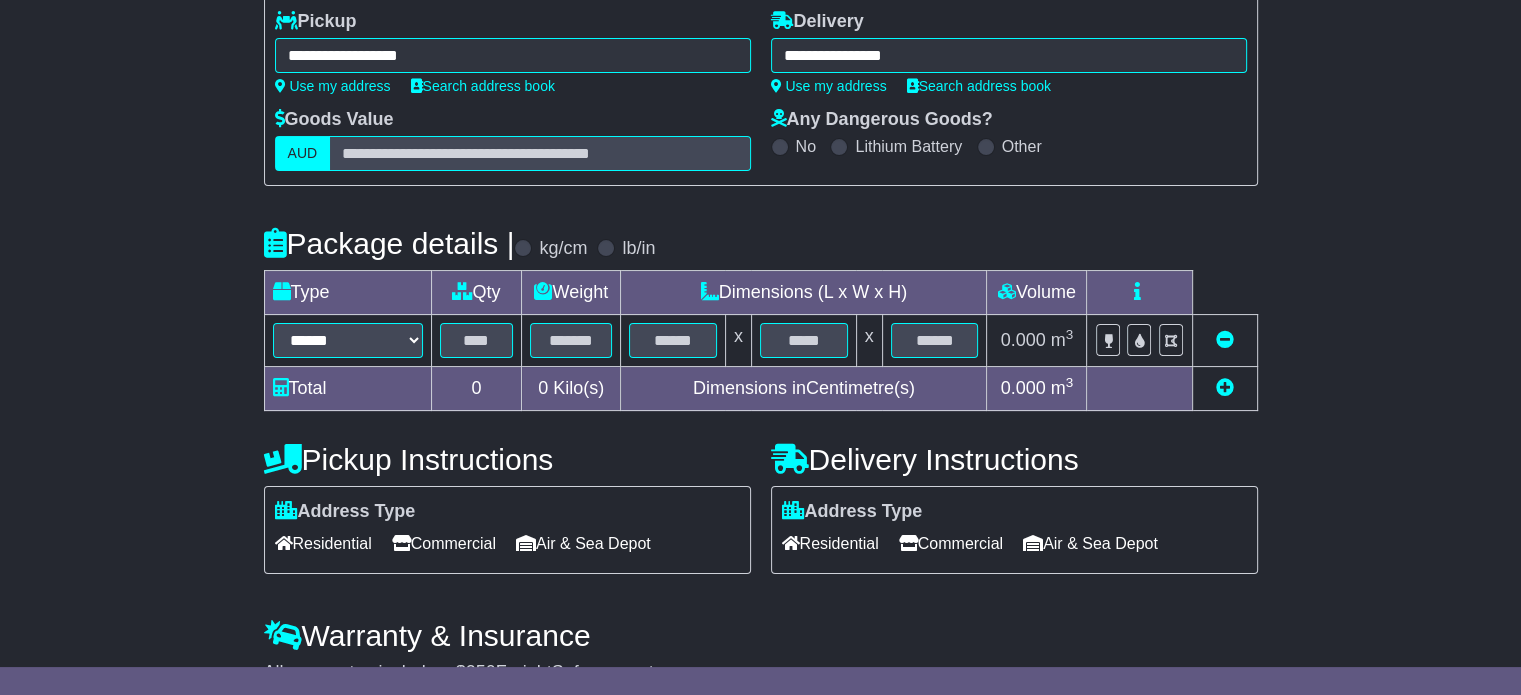 scroll, scrollTop: 320, scrollLeft: 0, axis: vertical 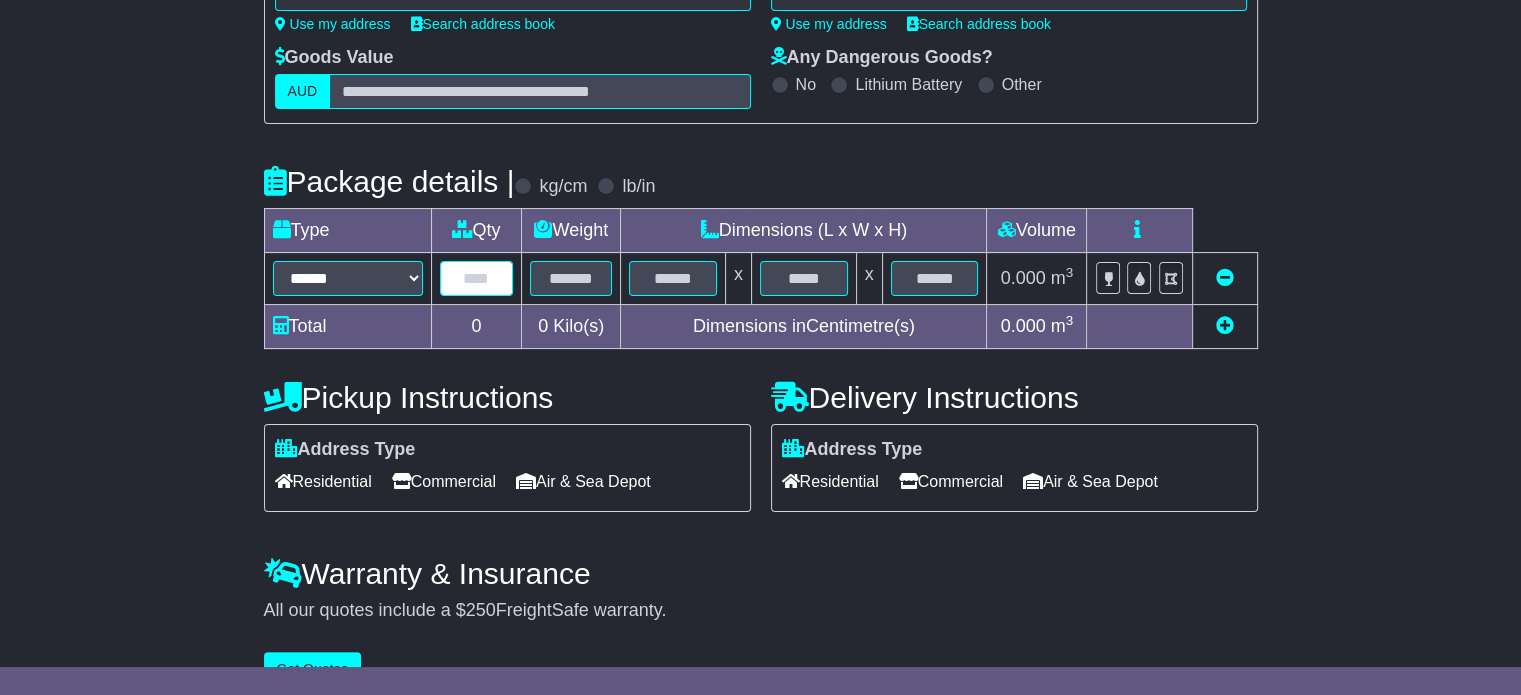click at bounding box center (477, 278) 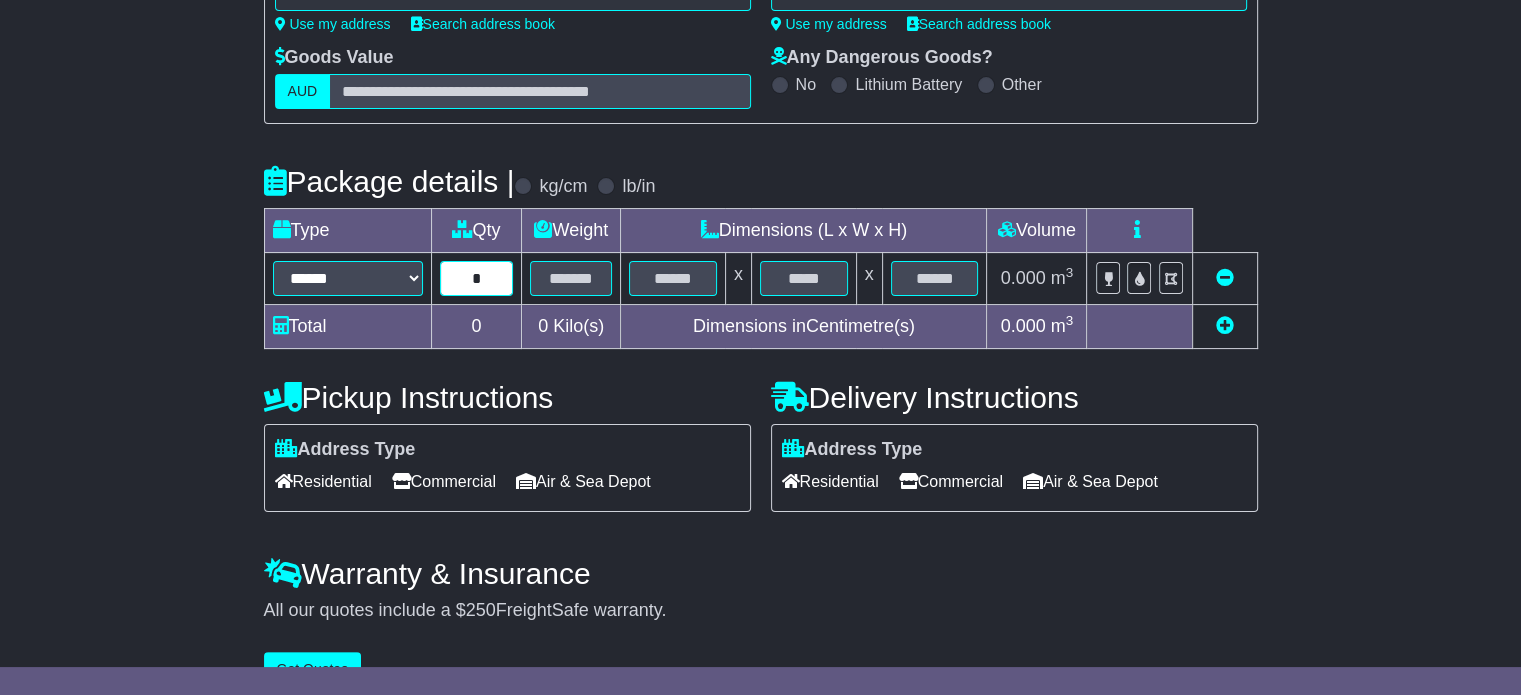 type on "*" 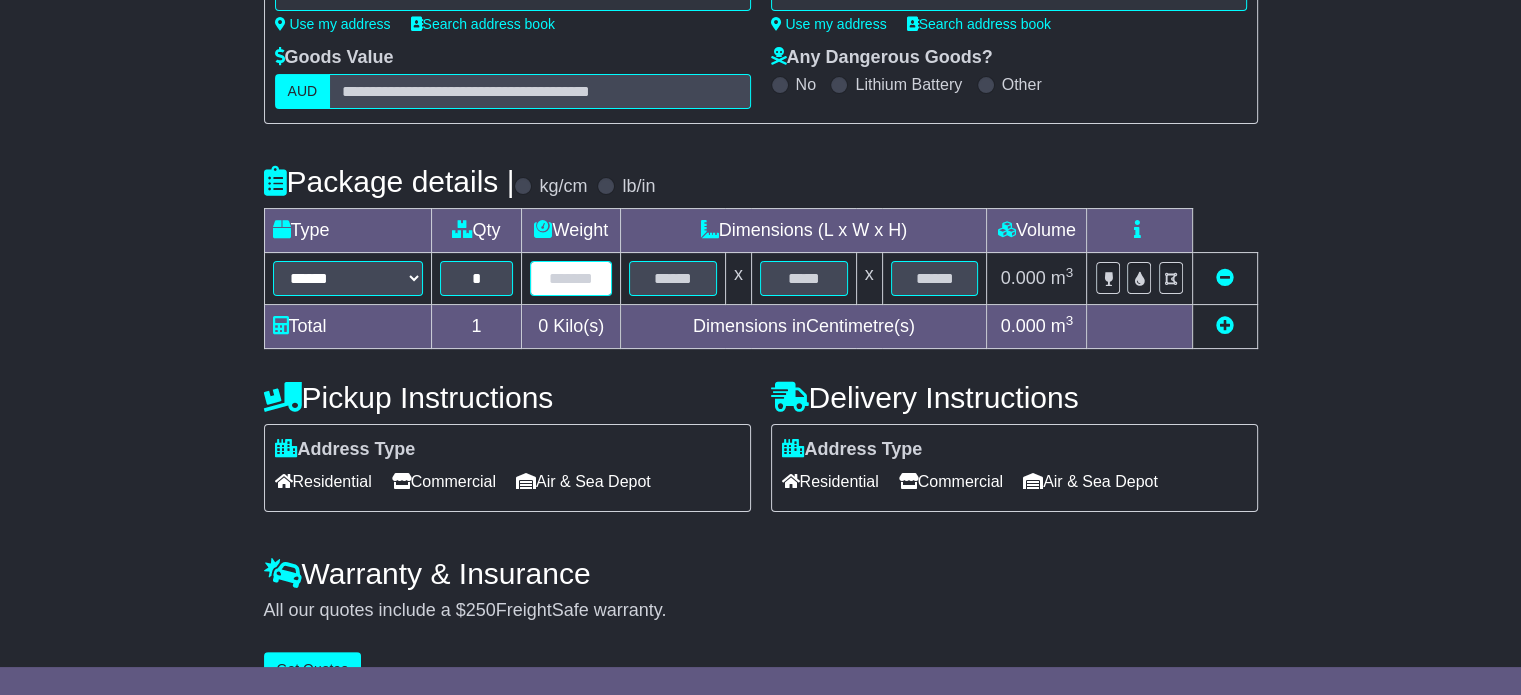 click at bounding box center (571, 278) 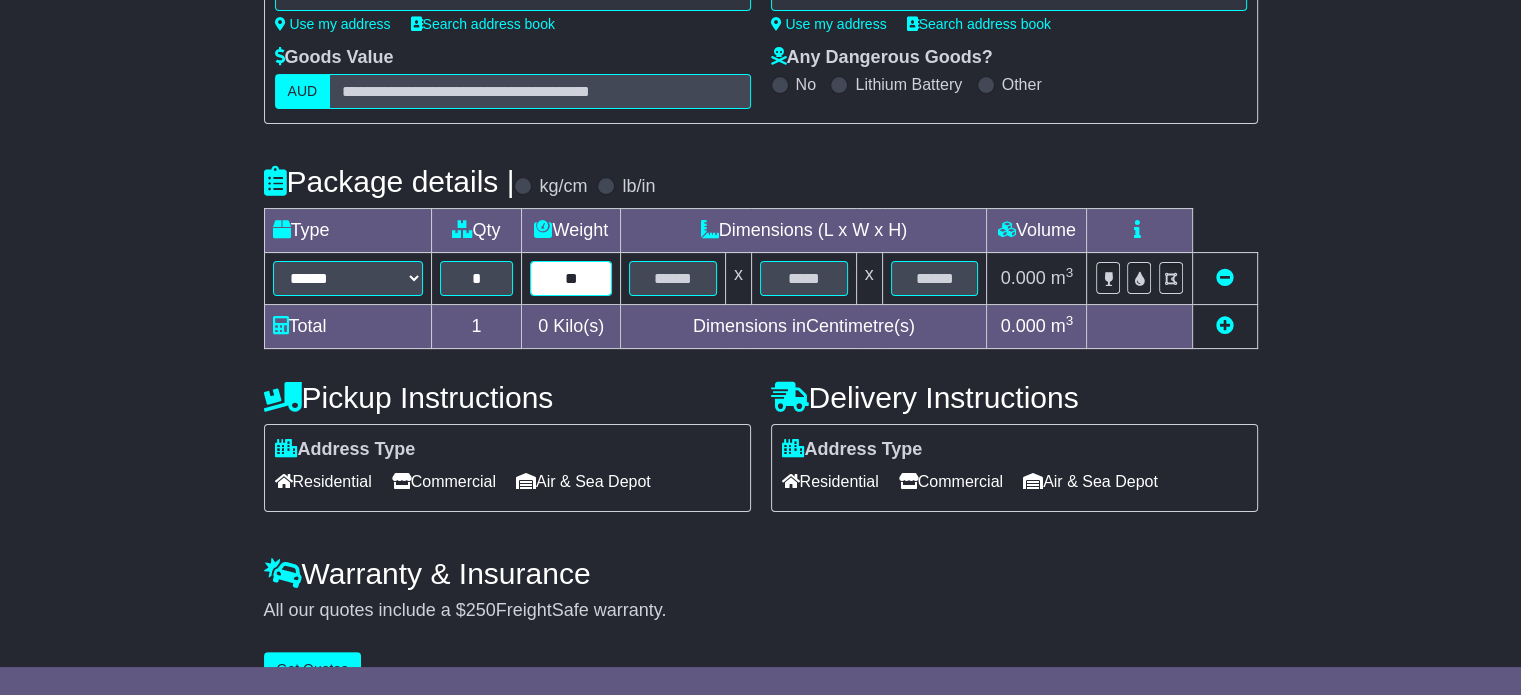 type on "**" 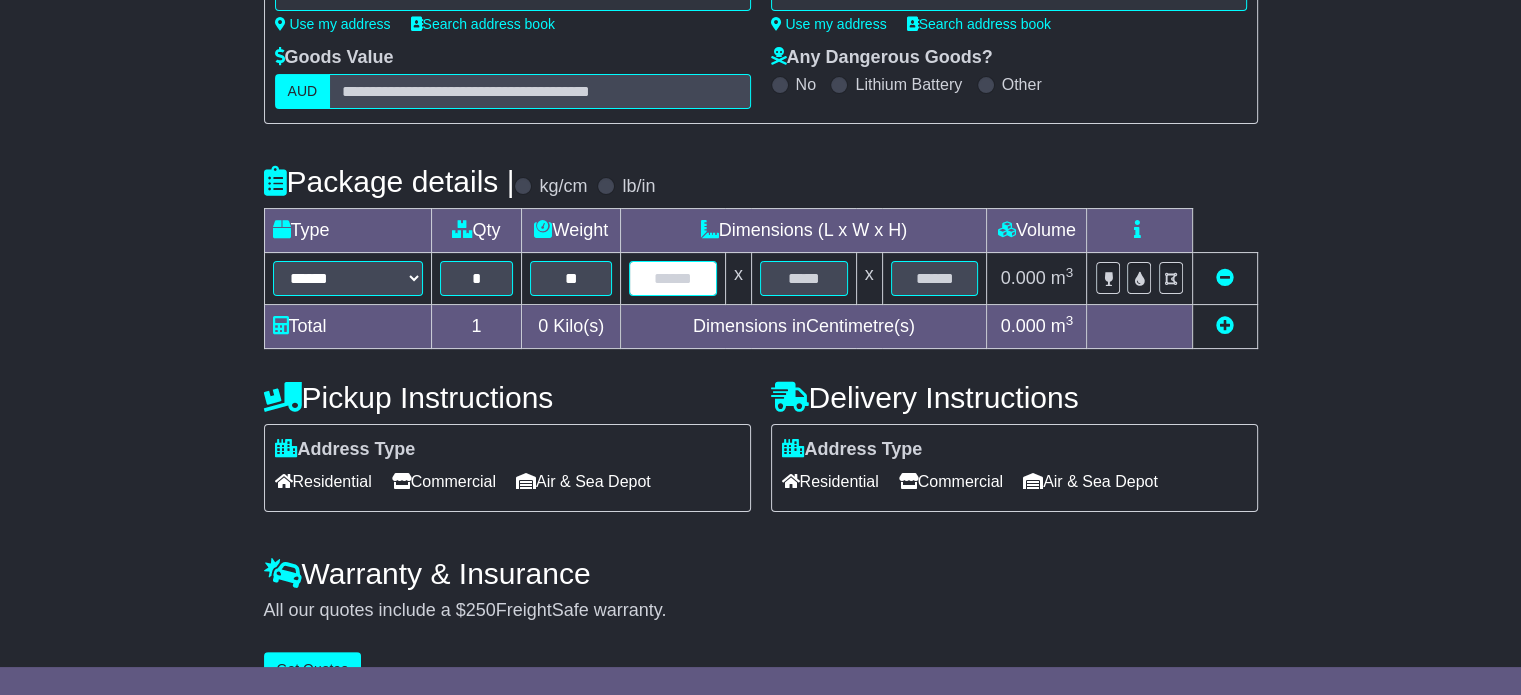 click at bounding box center [673, 278] 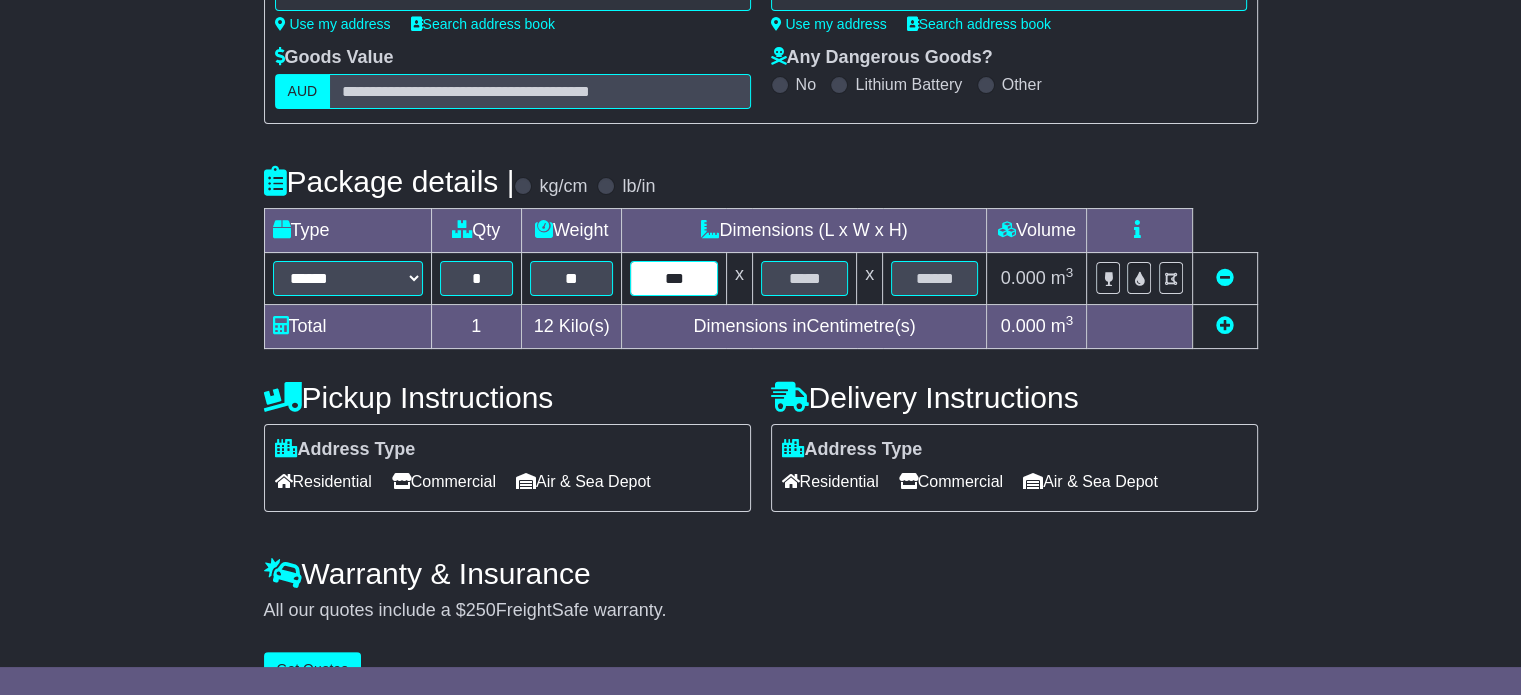 type on "***" 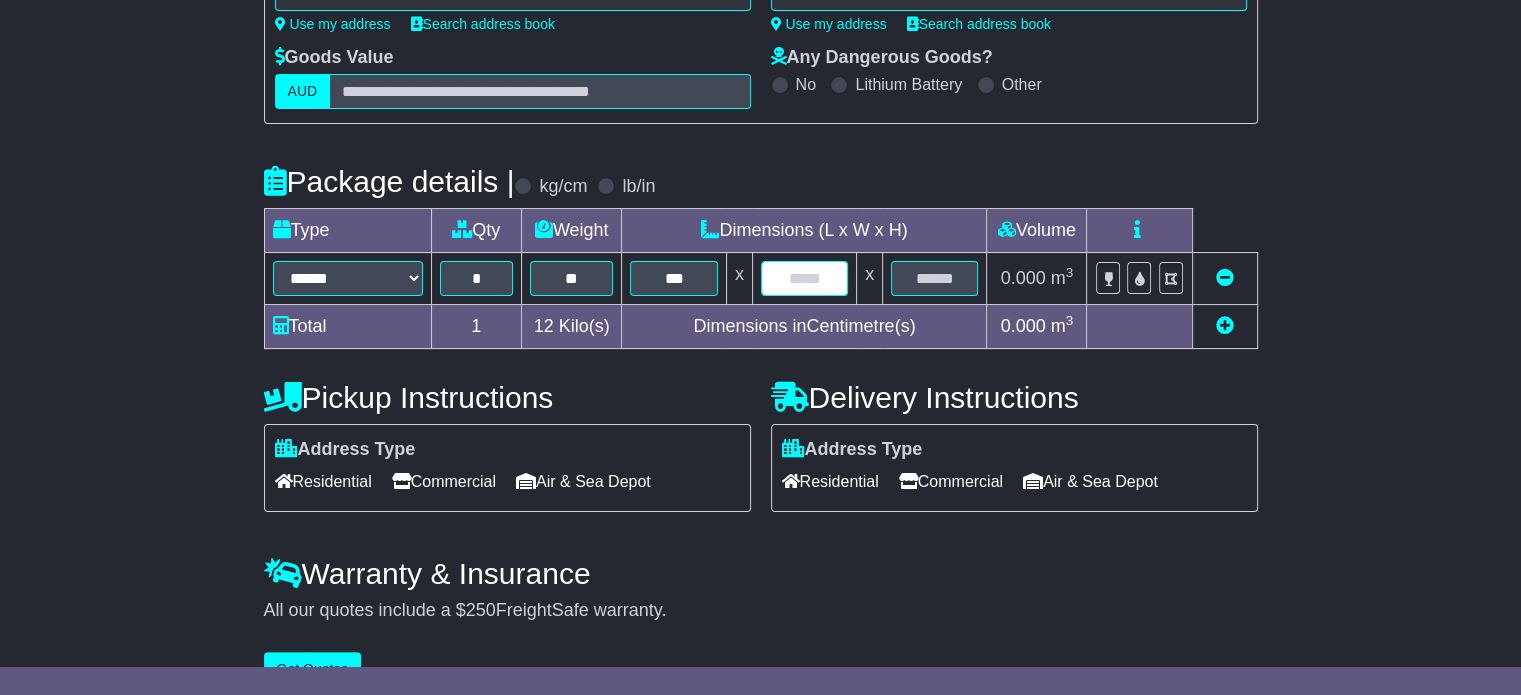 click at bounding box center [804, 278] 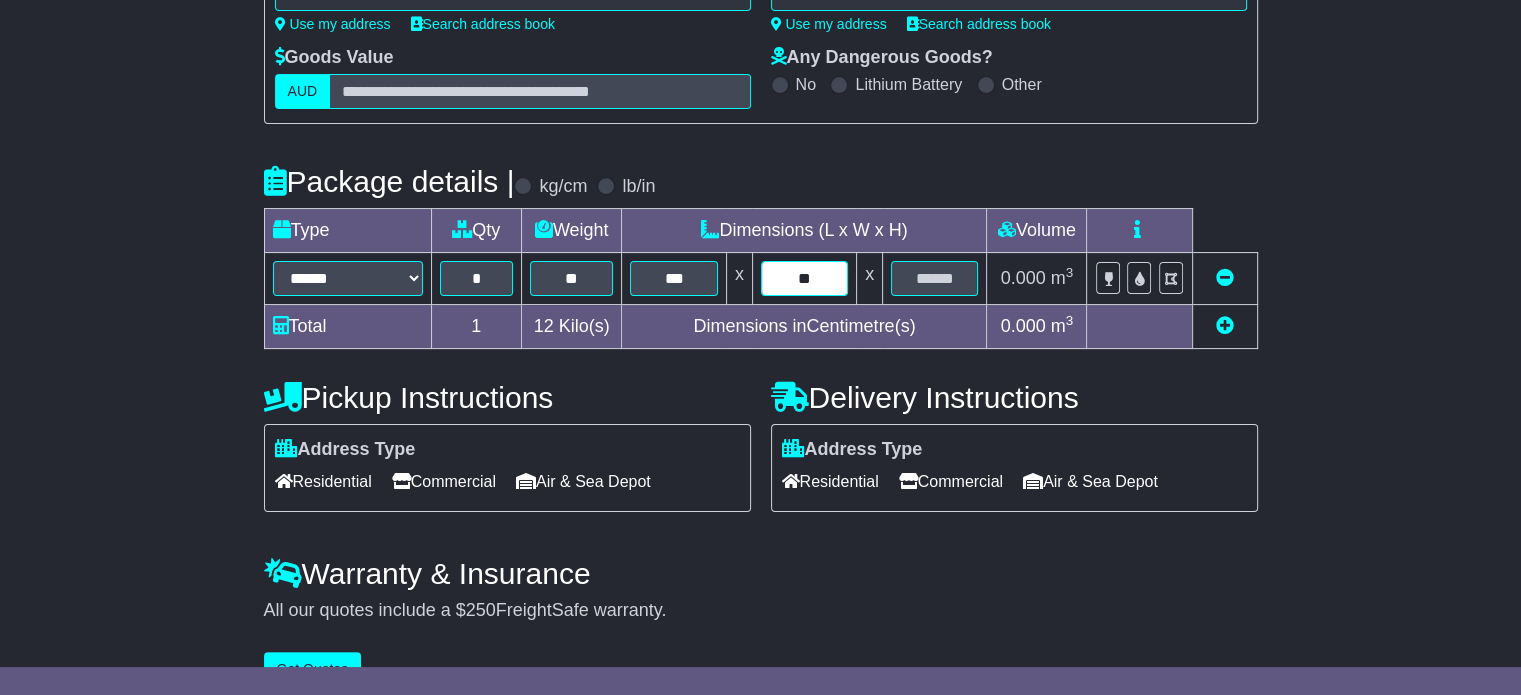 type on "**" 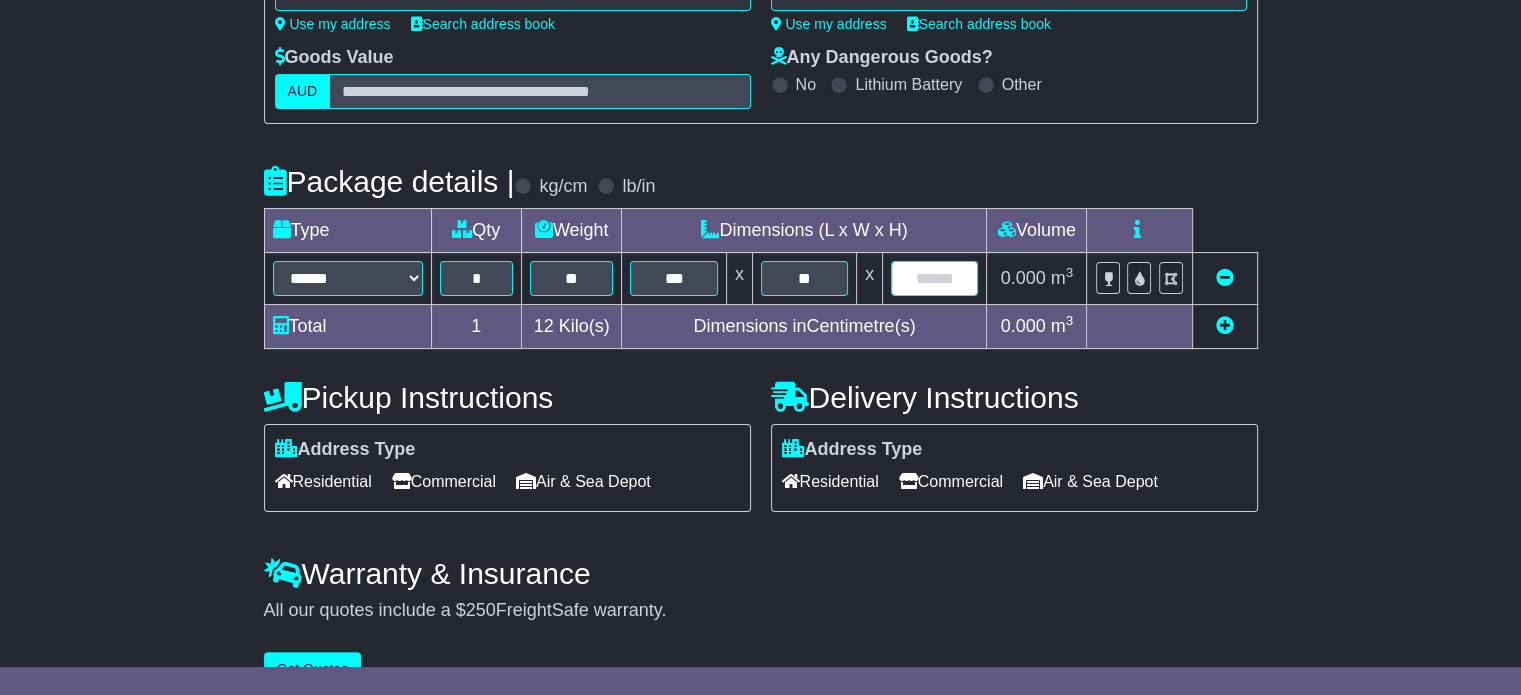 click at bounding box center (934, 278) 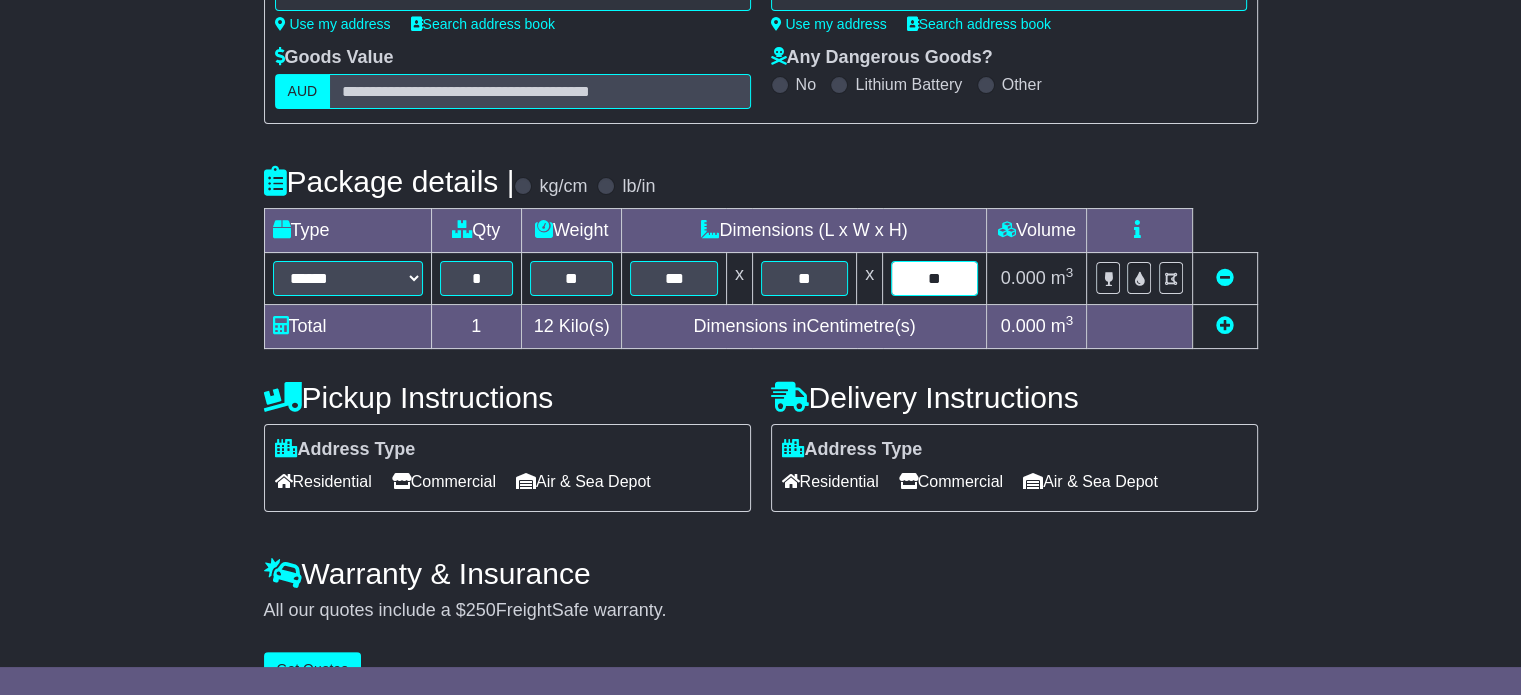 type on "**" 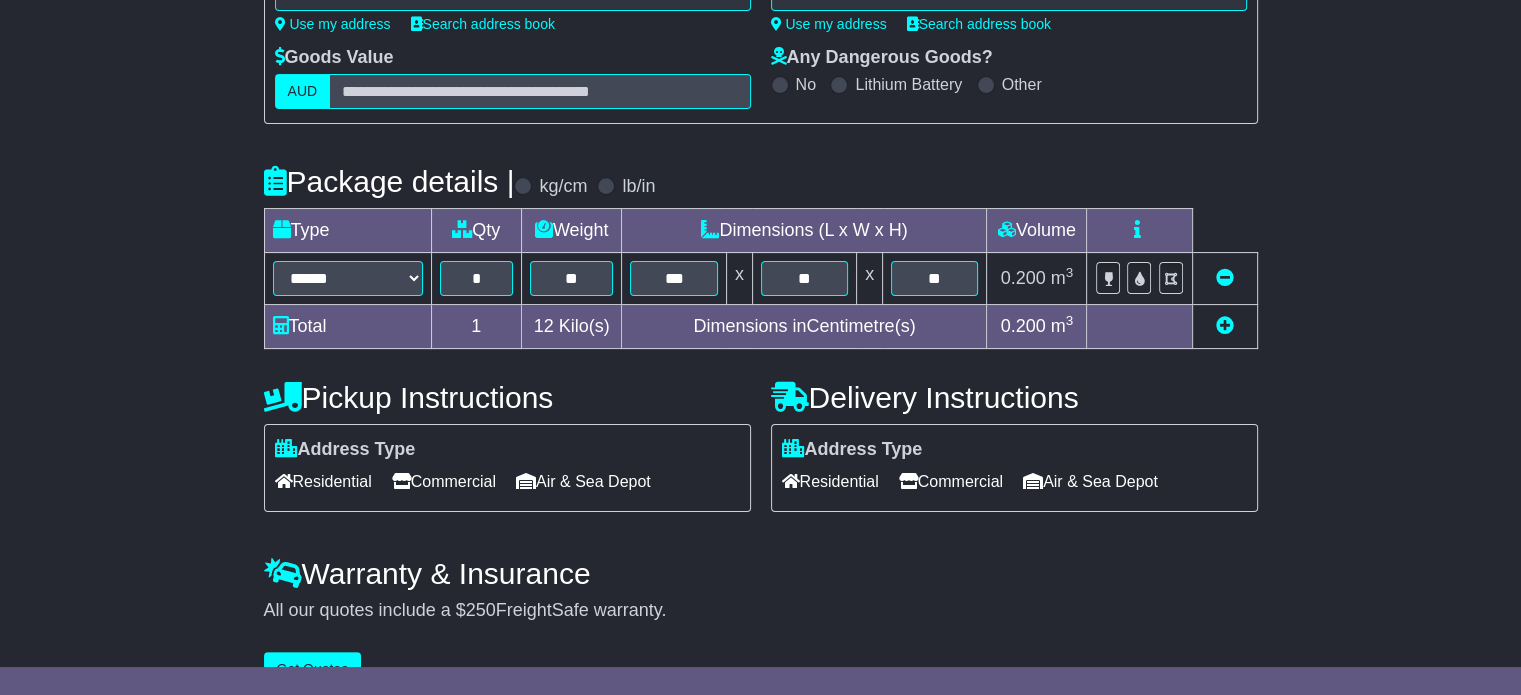 click on "Commercial" at bounding box center (444, 481) 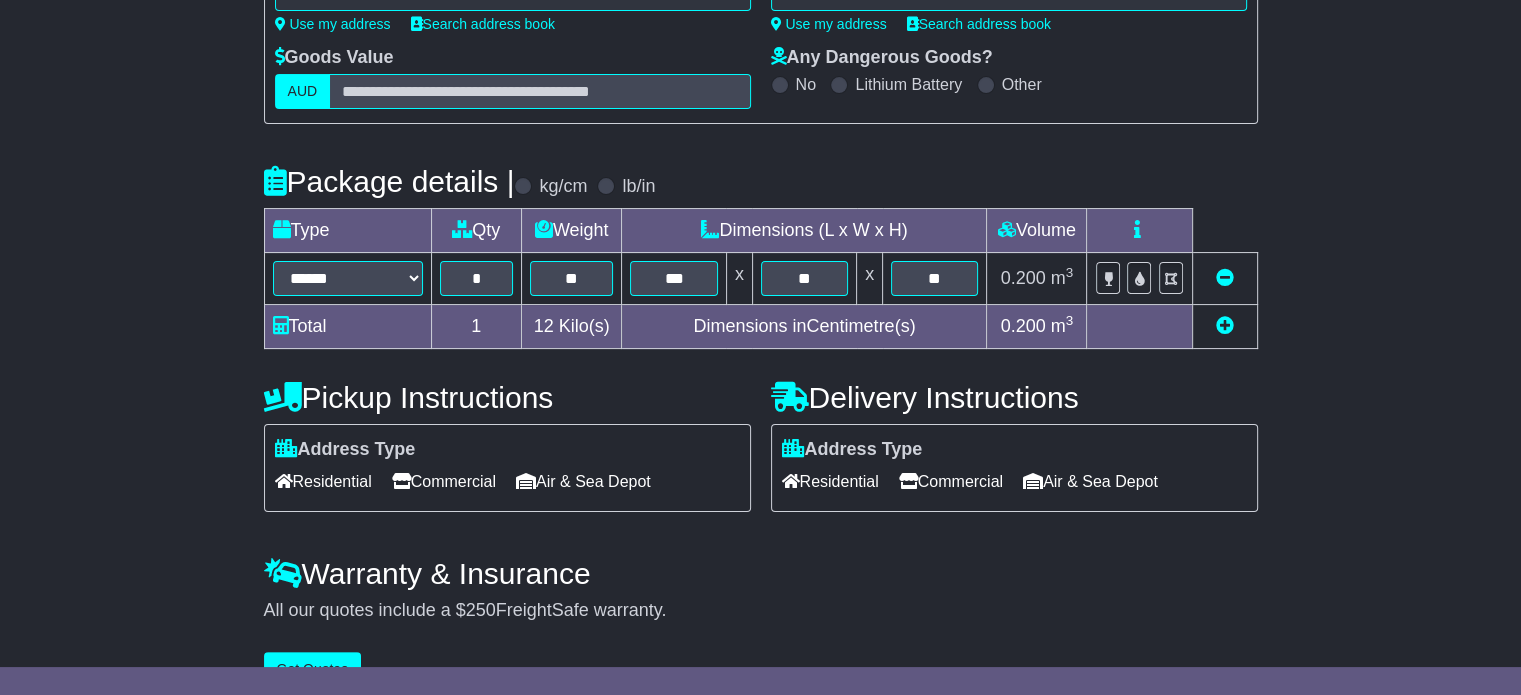 click on "Commercial" at bounding box center (951, 481) 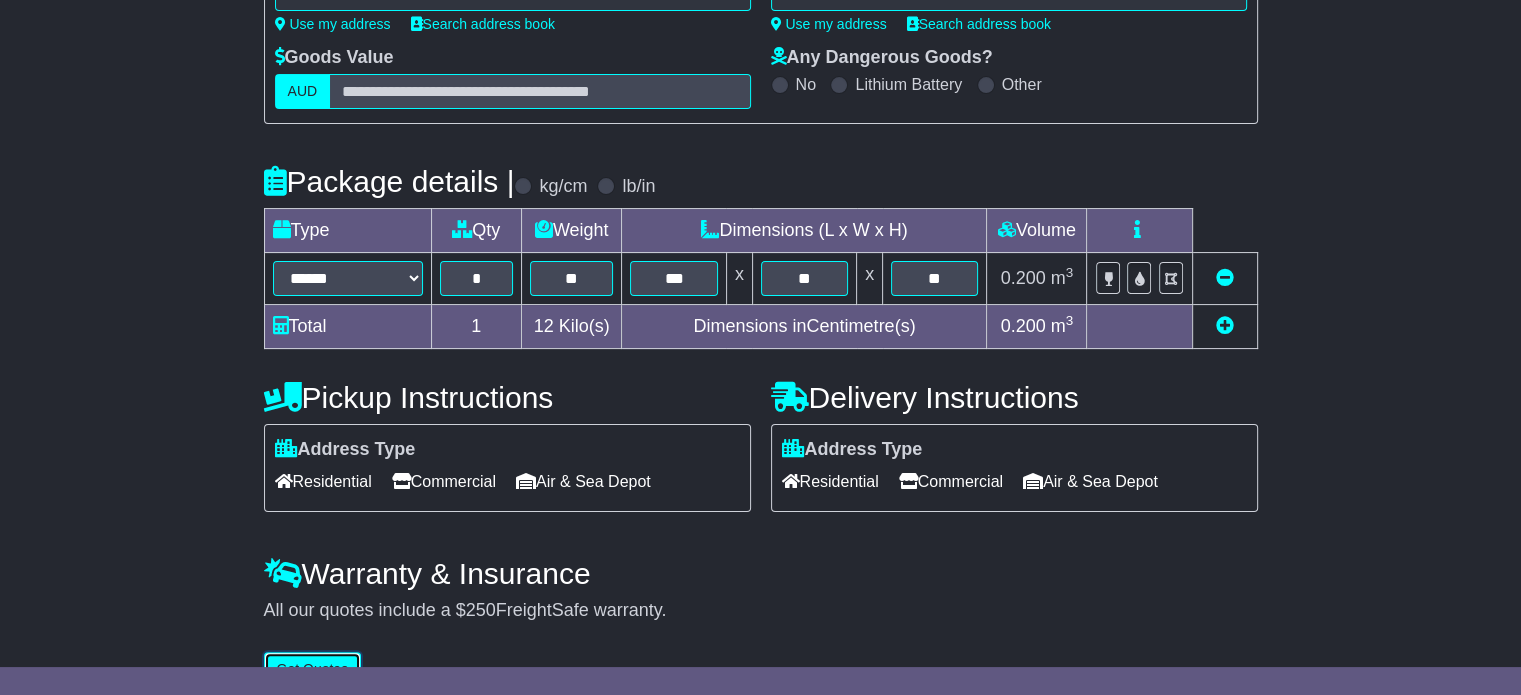 click on "Get Quotes" at bounding box center [313, 669] 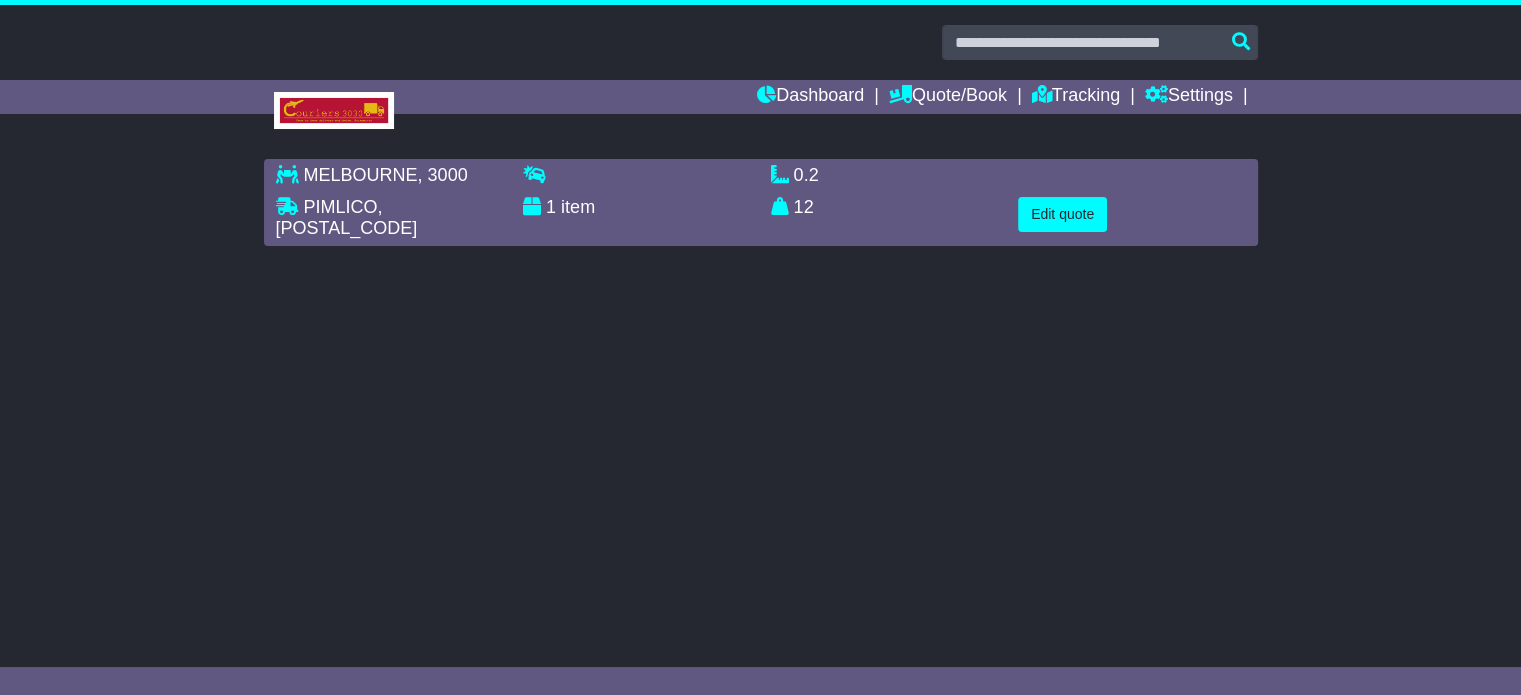 scroll, scrollTop: 0, scrollLeft: 0, axis: both 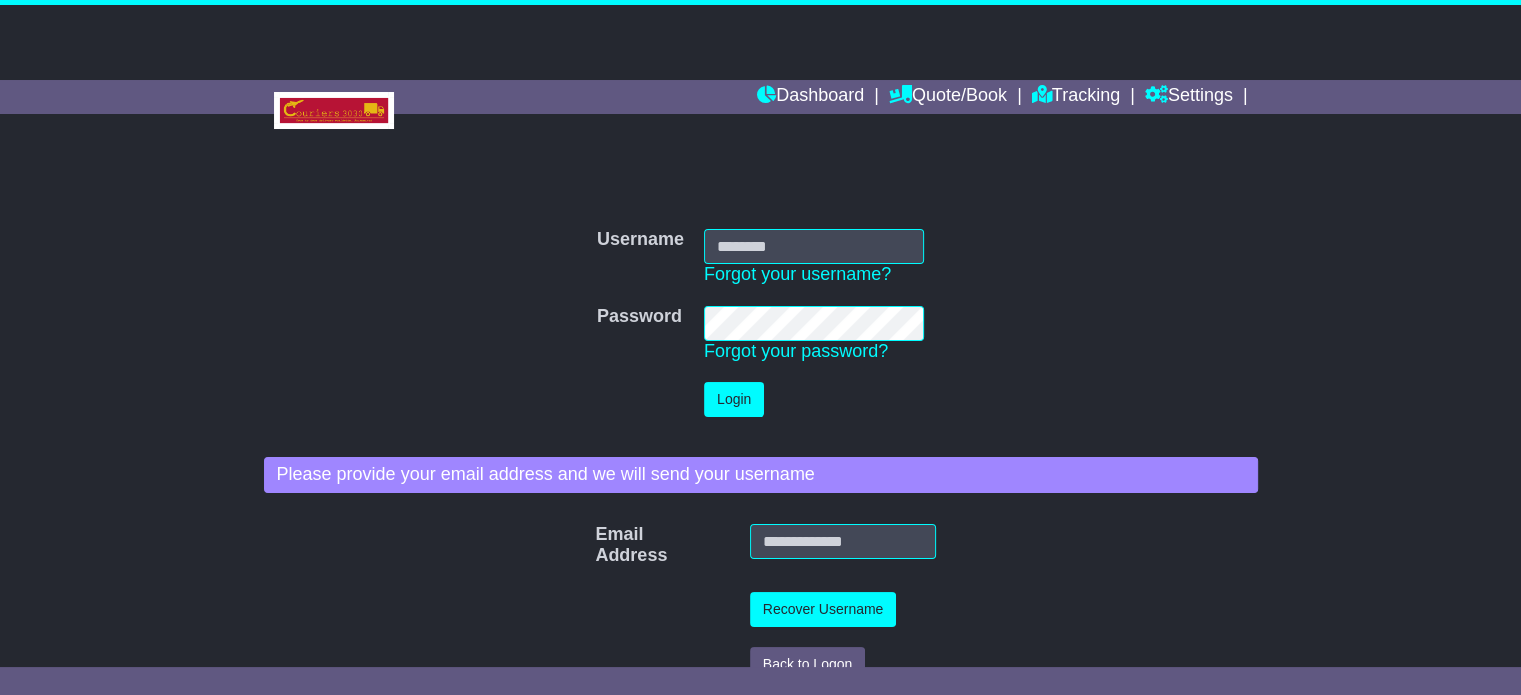 type on "**********" 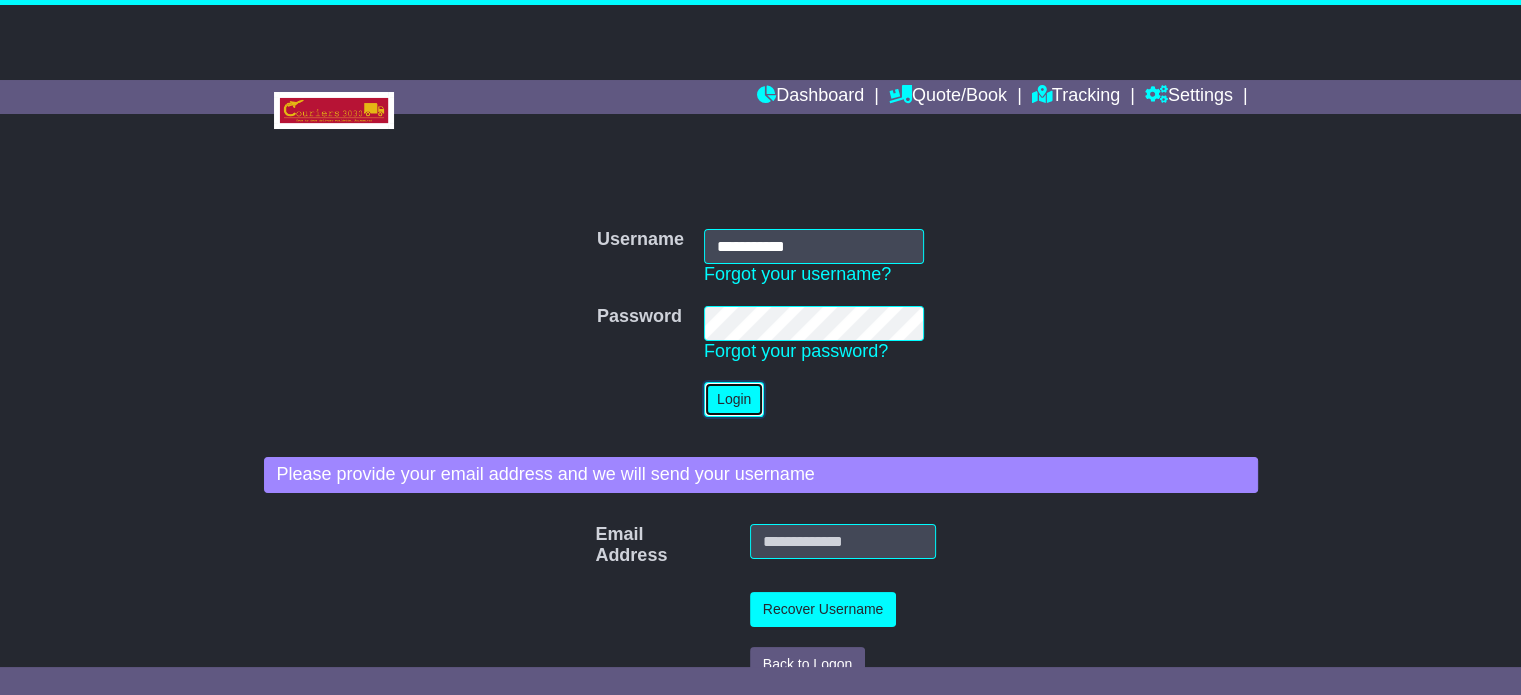 click on "Login" at bounding box center [734, 399] 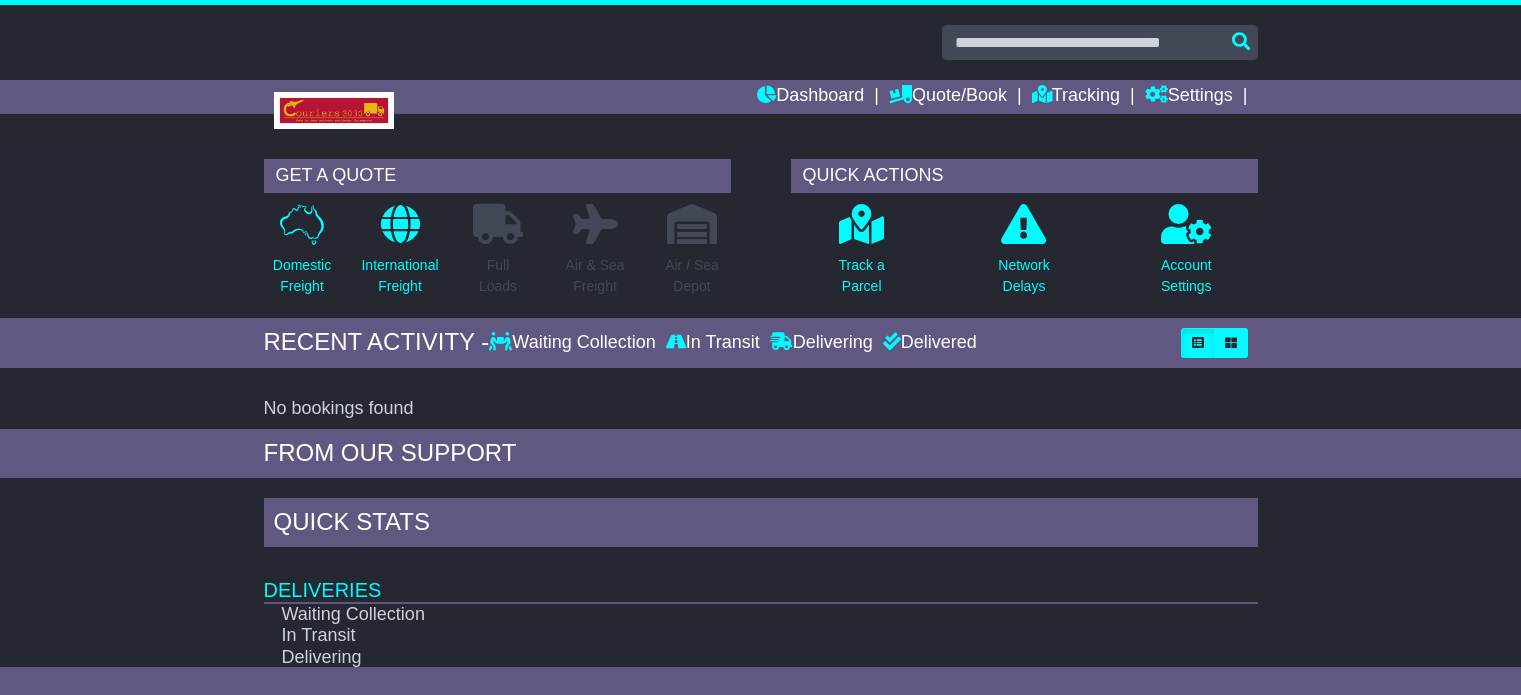 scroll, scrollTop: 0, scrollLeft: 0, axis: both 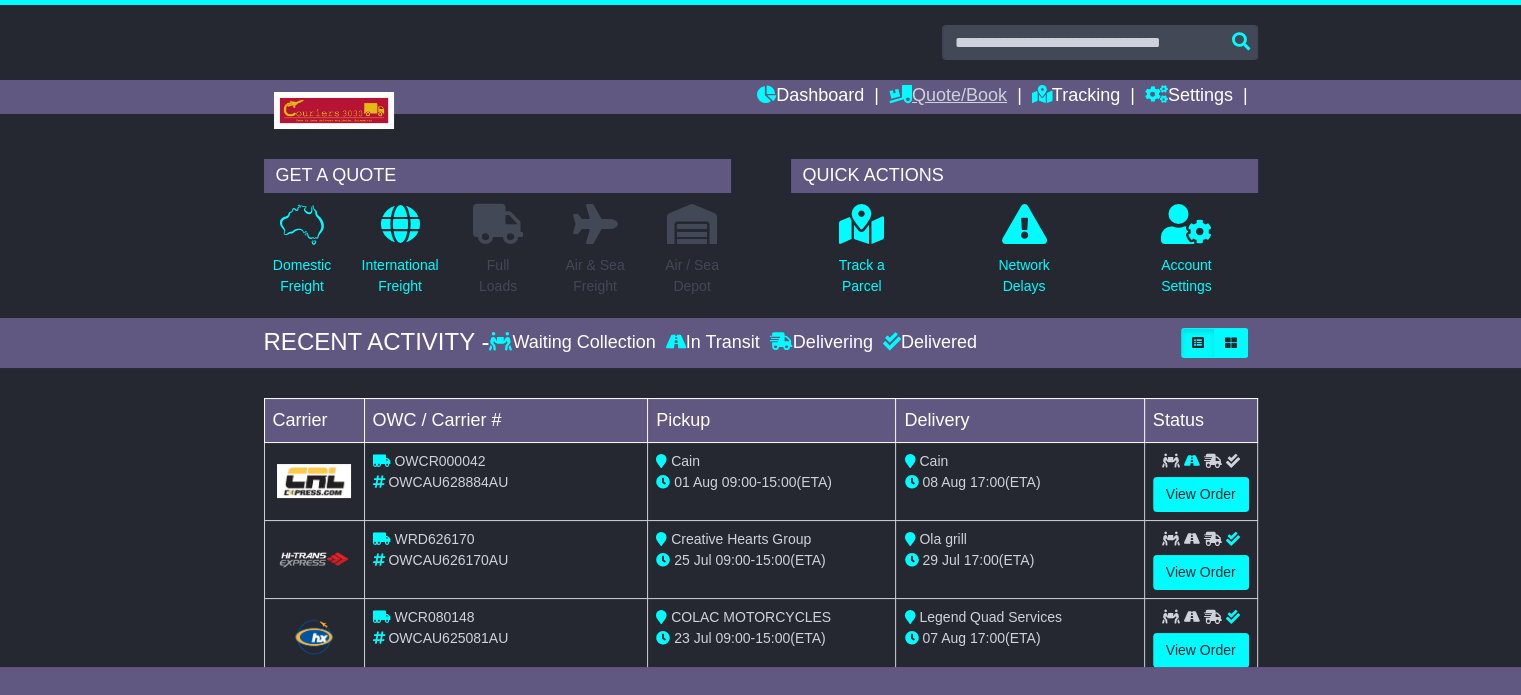 click on "Quote/Book" at bounding box center [948, 97] 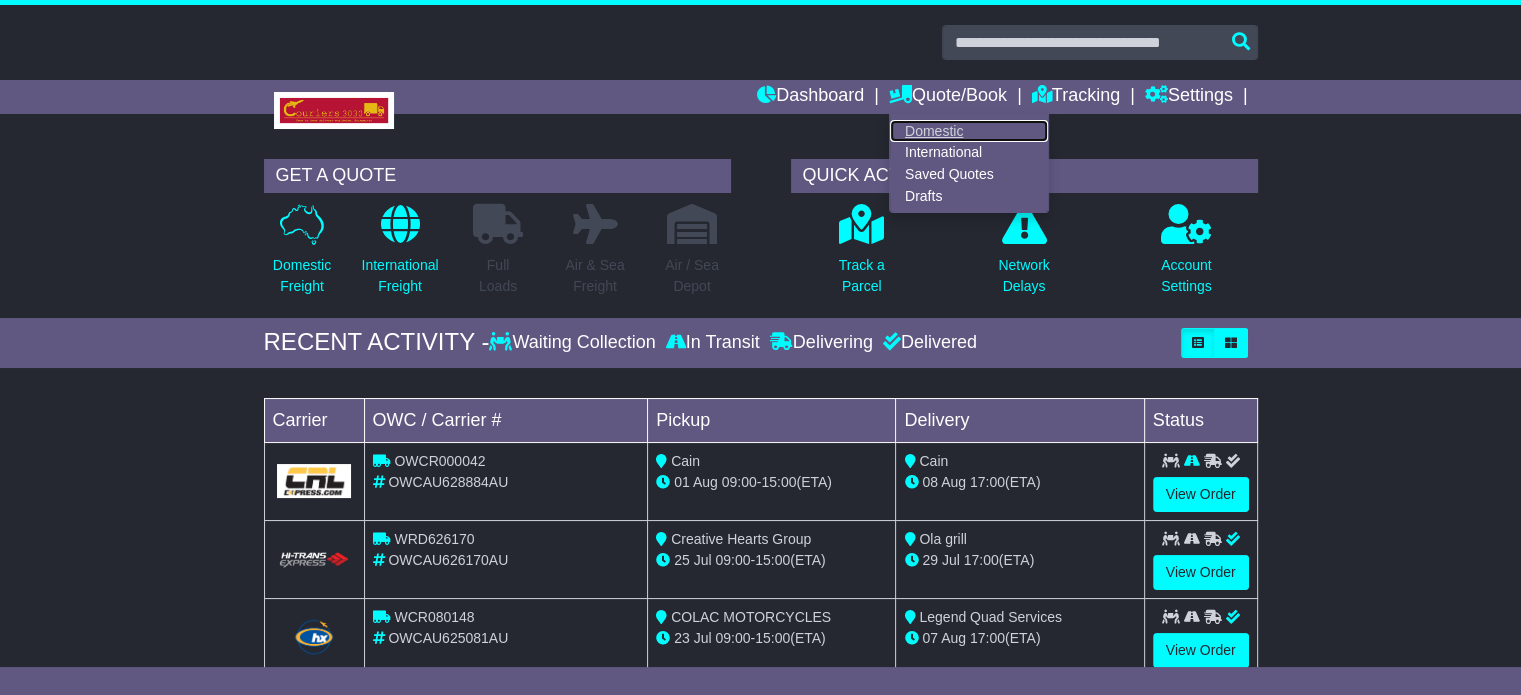 click on "Domestic" at bounding box center (969, 131) 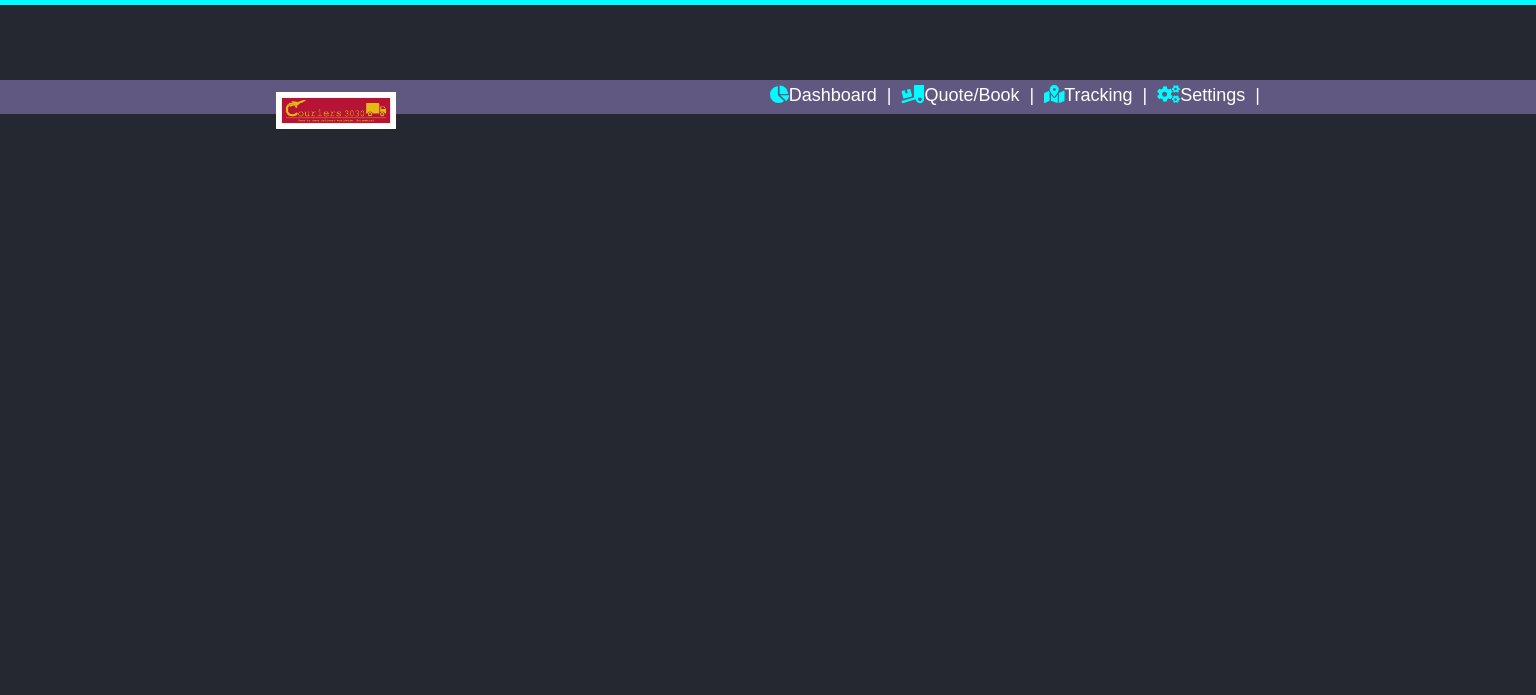 scroll, scrollTop: 0, scrollLeft: 0, axis: both 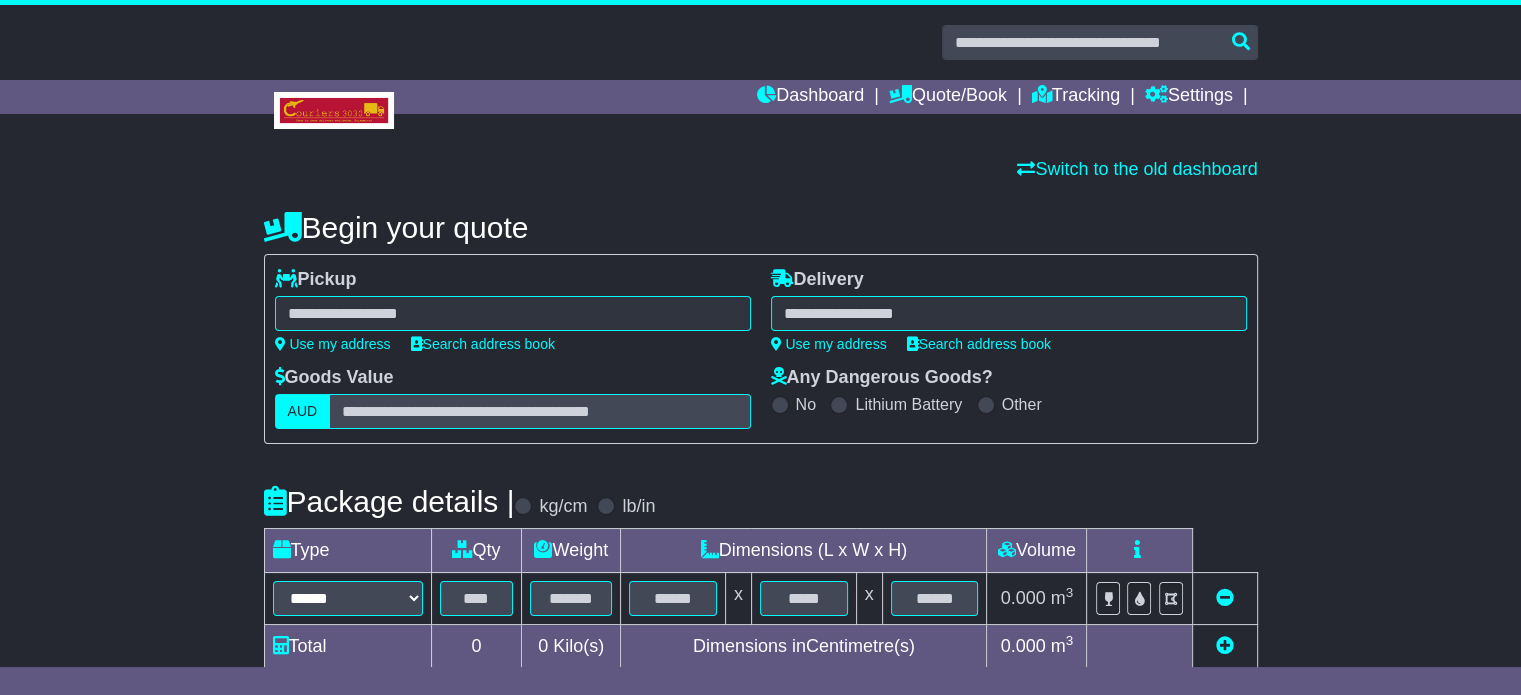 click at bounding box center [513, 313] 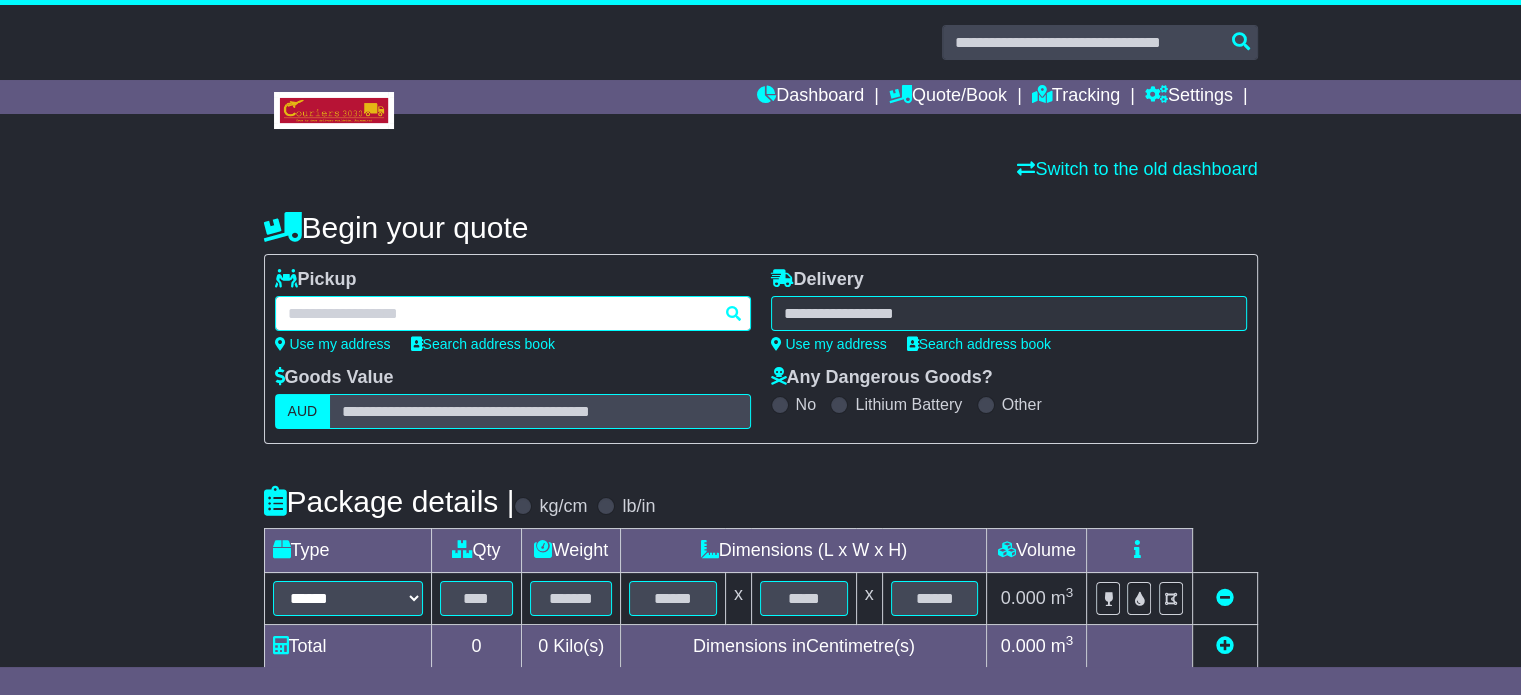 paste on "*****" 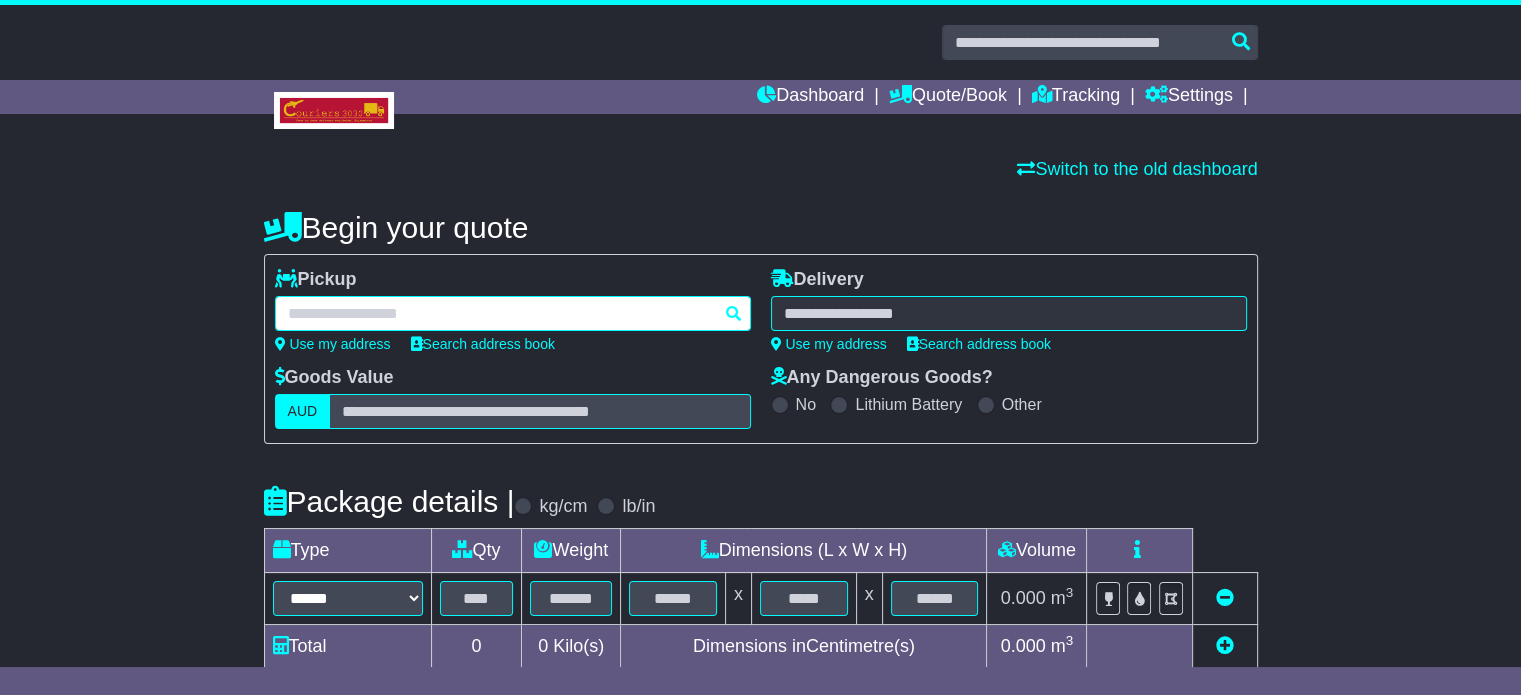 type on "*****" 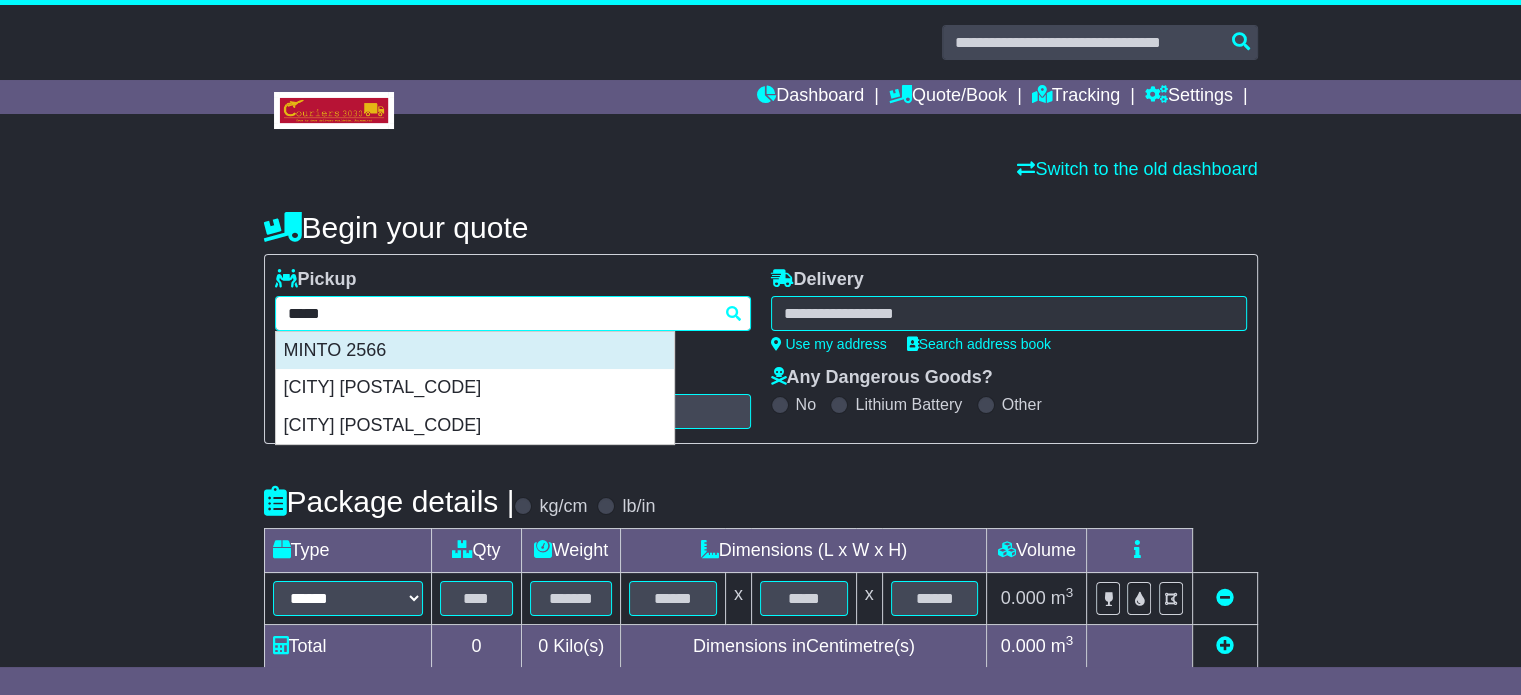 click on "MINTO 2566" at bounding box center [475, 351] 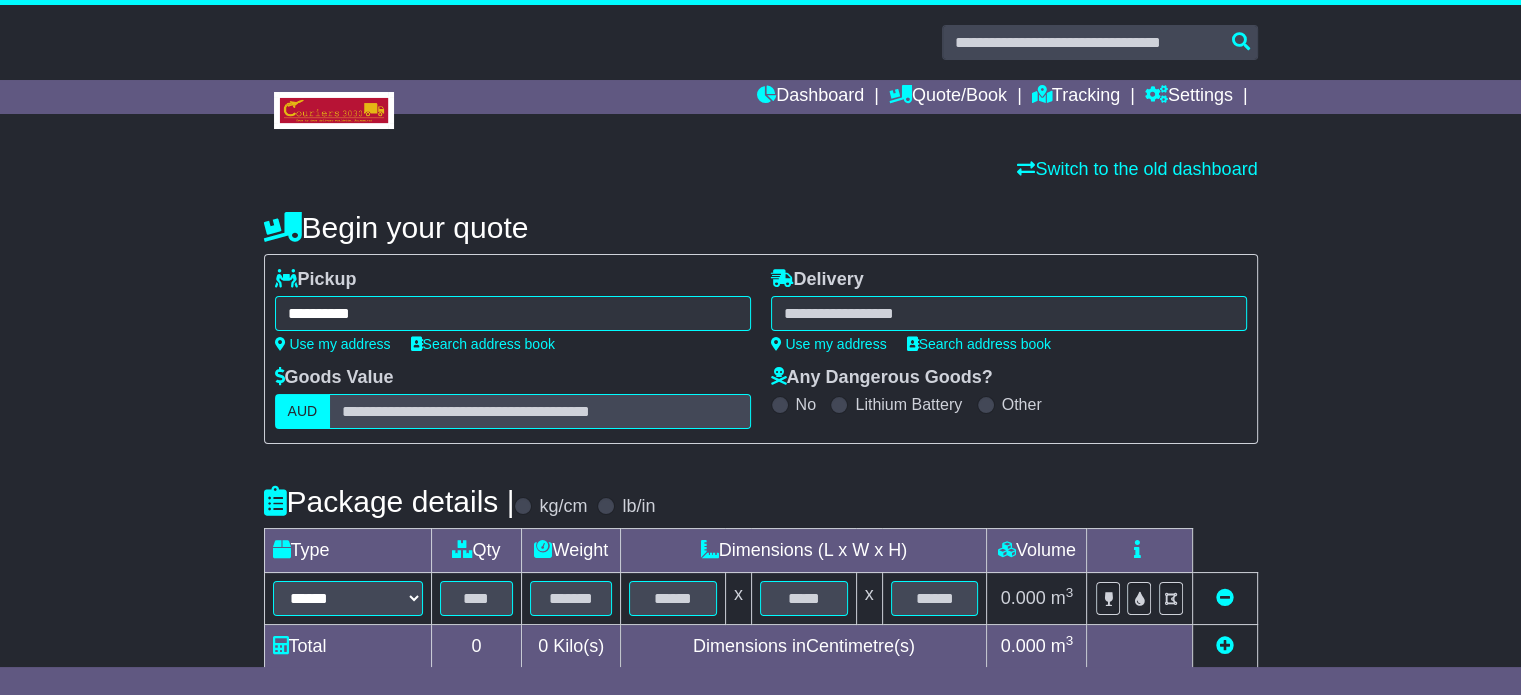type on "**********" 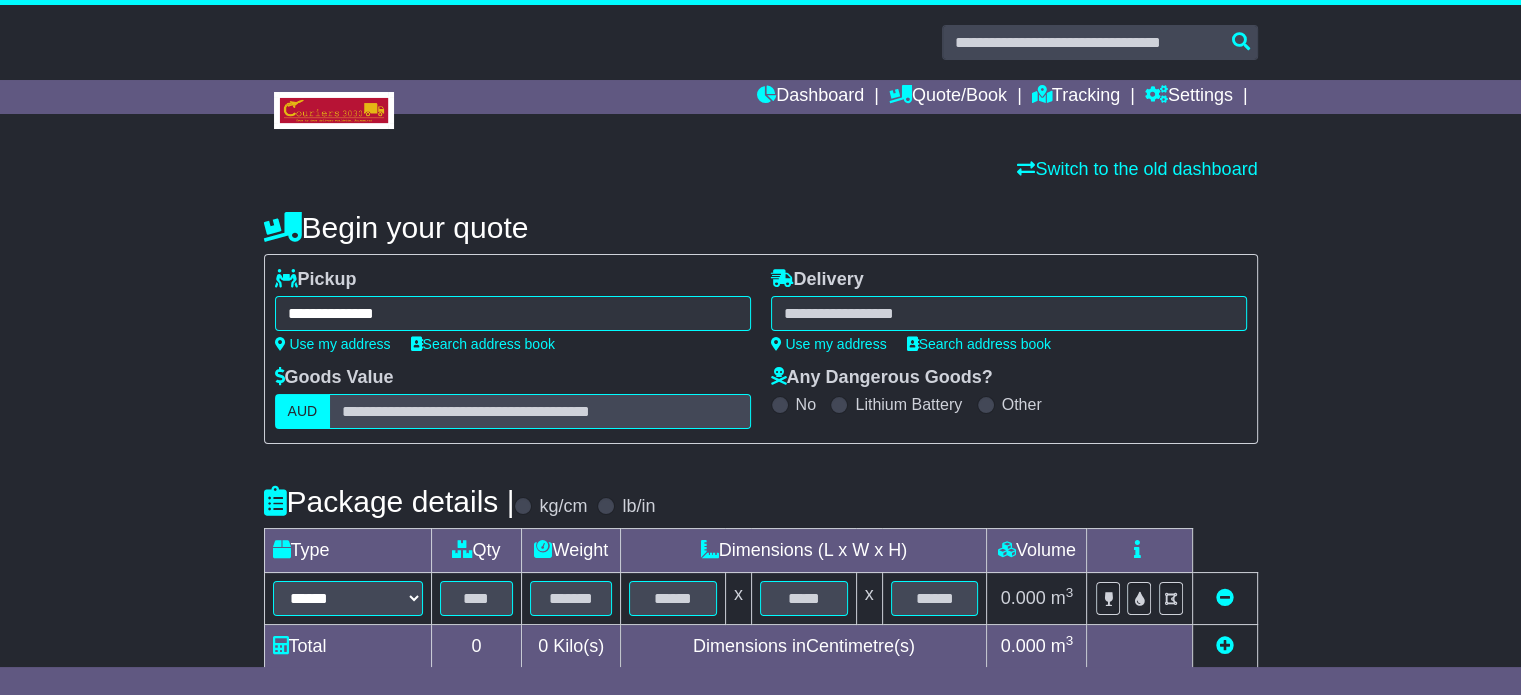 click at bounding box center [1009, 313] 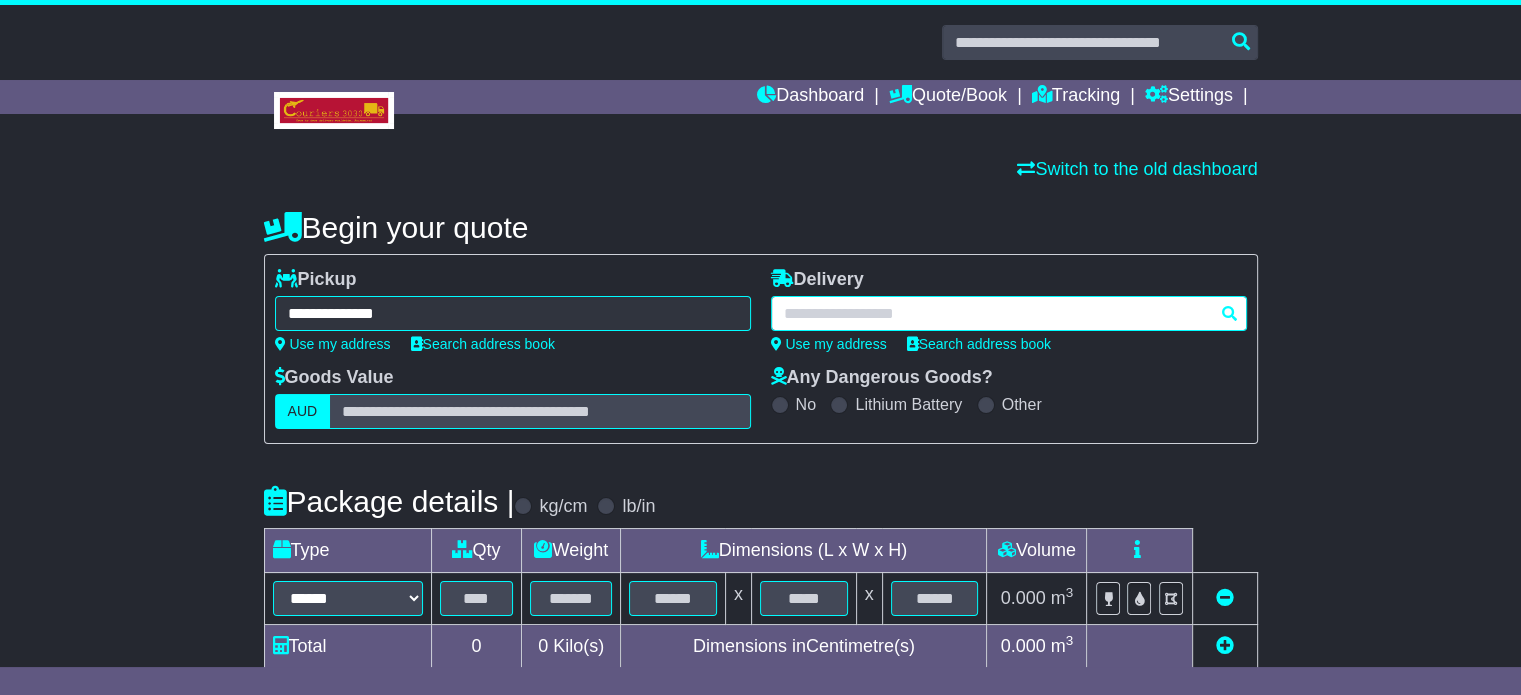 paste on "**********" 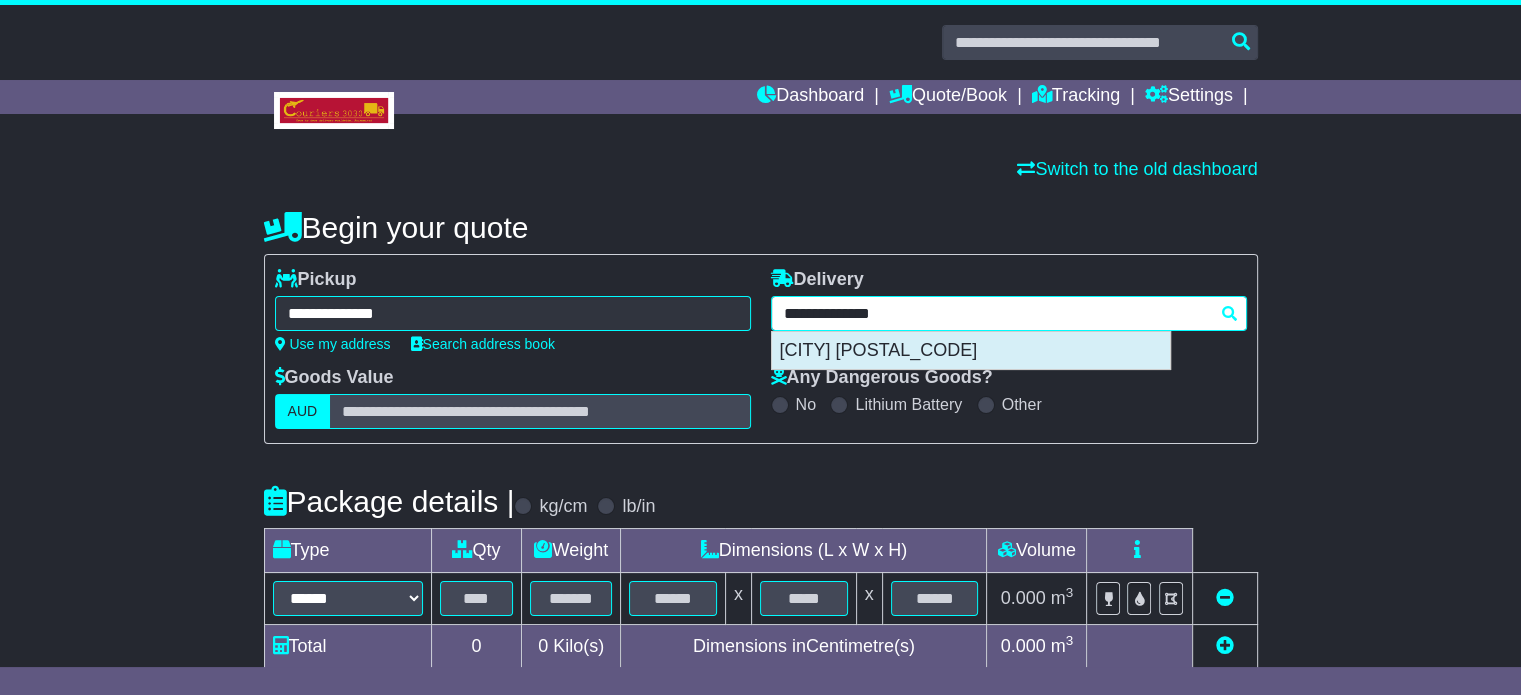 click on "[CITY] [POSTAL_CODE]" at bounding box center (971, 351) 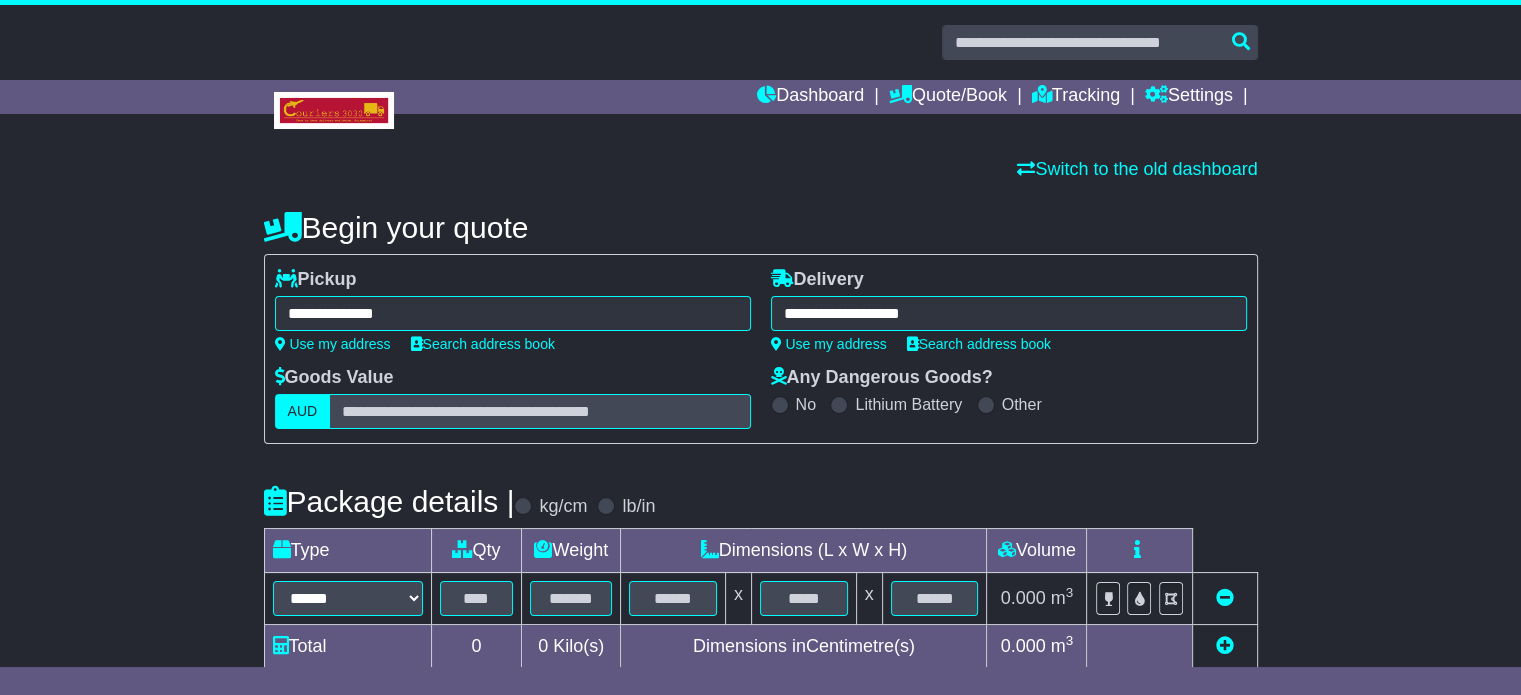 type on "**********" 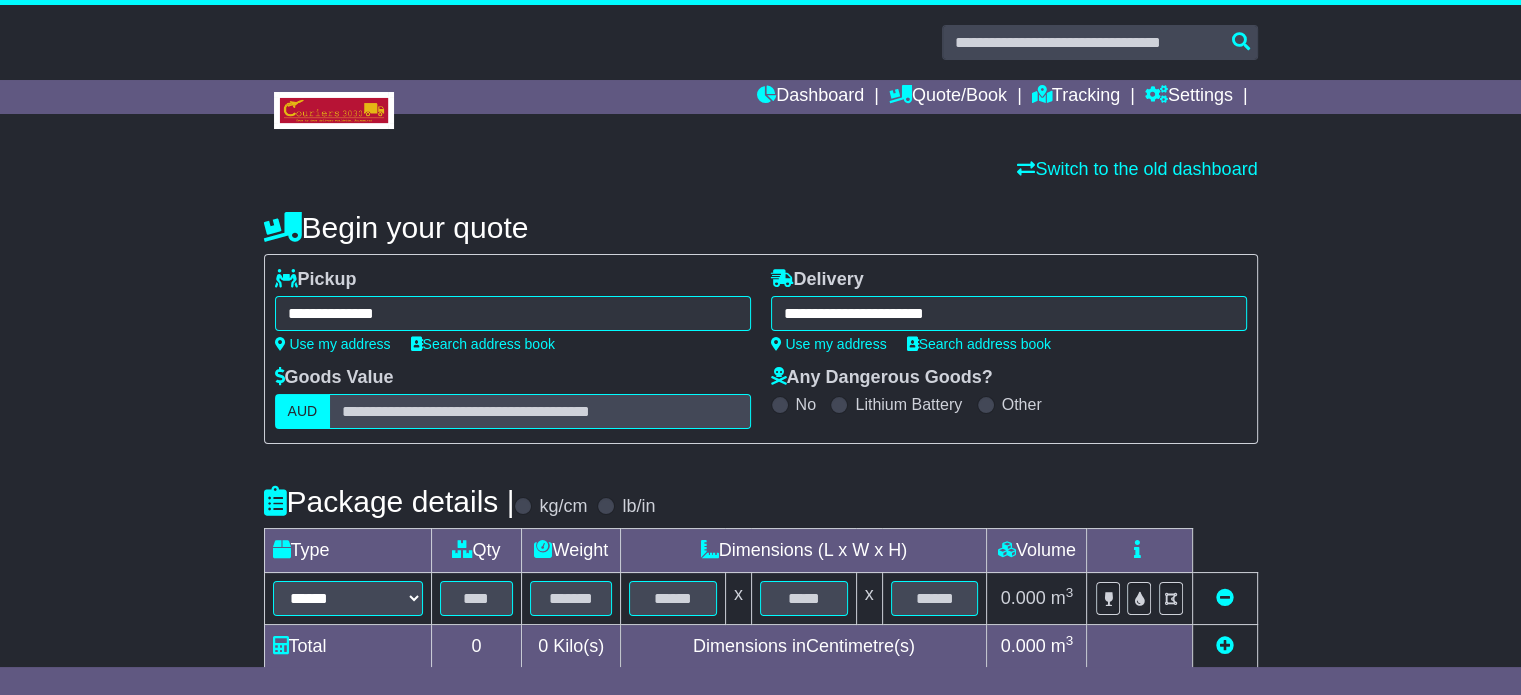 click on "Package details |
kg/cm
lb/in" at bounding box center [761, 501] 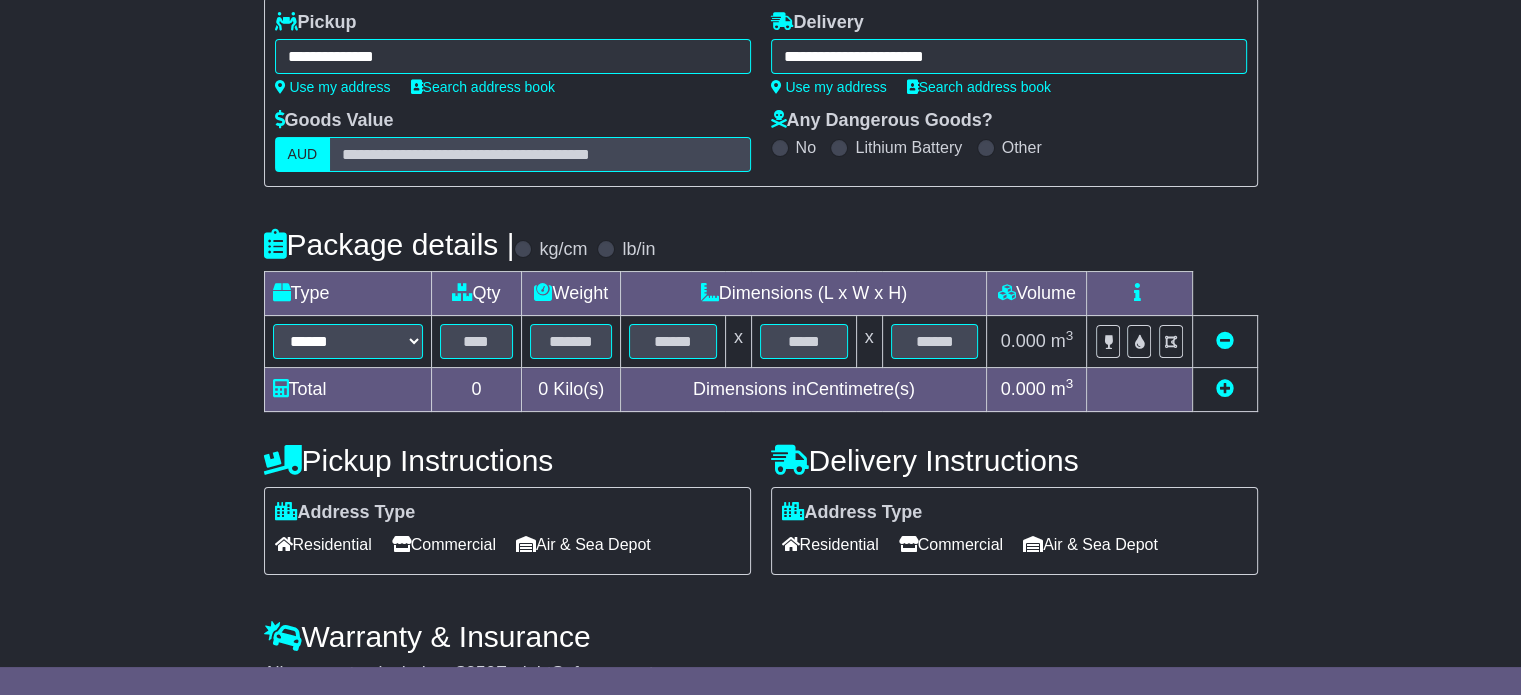 scroll, scrollTop: 320, scrollLeft: 0, axis: vertical 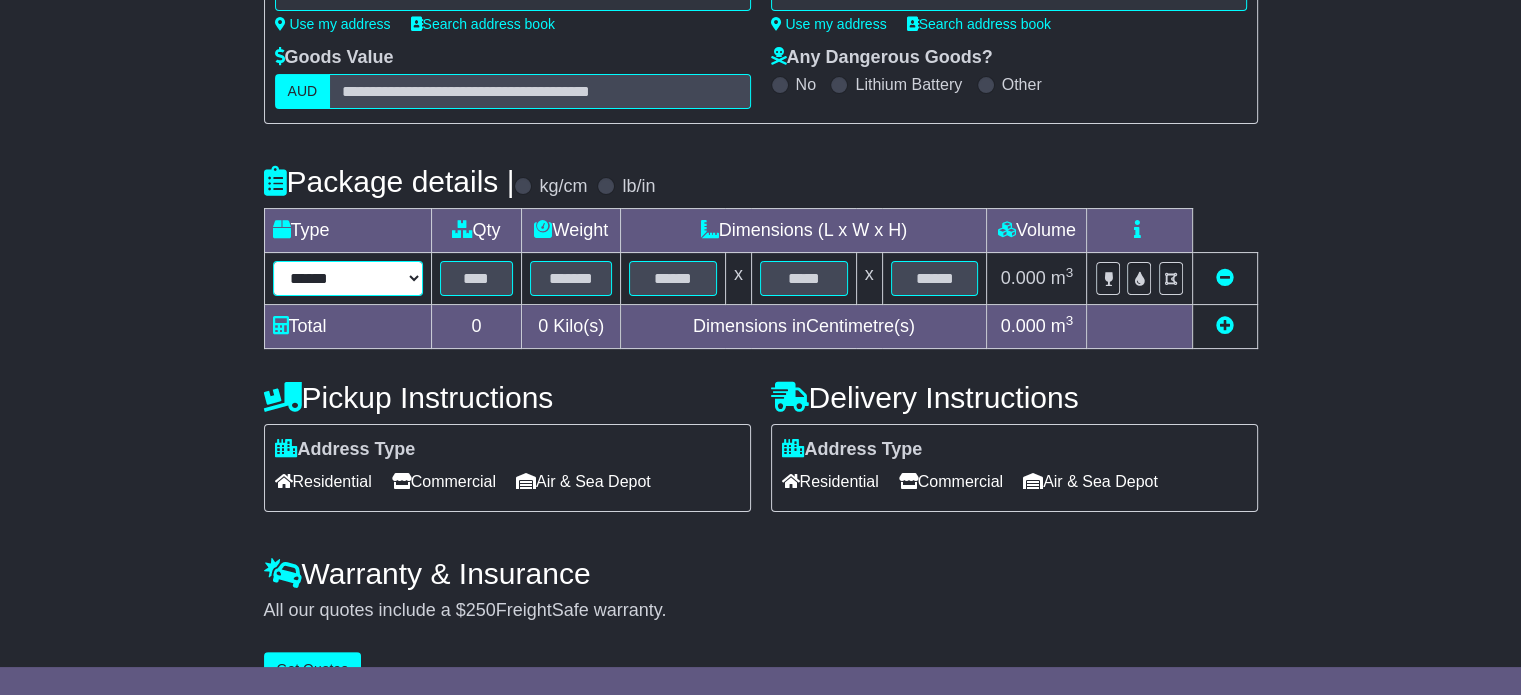click on "****** ****** *** ******** ***** **** **** ****** *** *******" at bounding box center (348, 278) 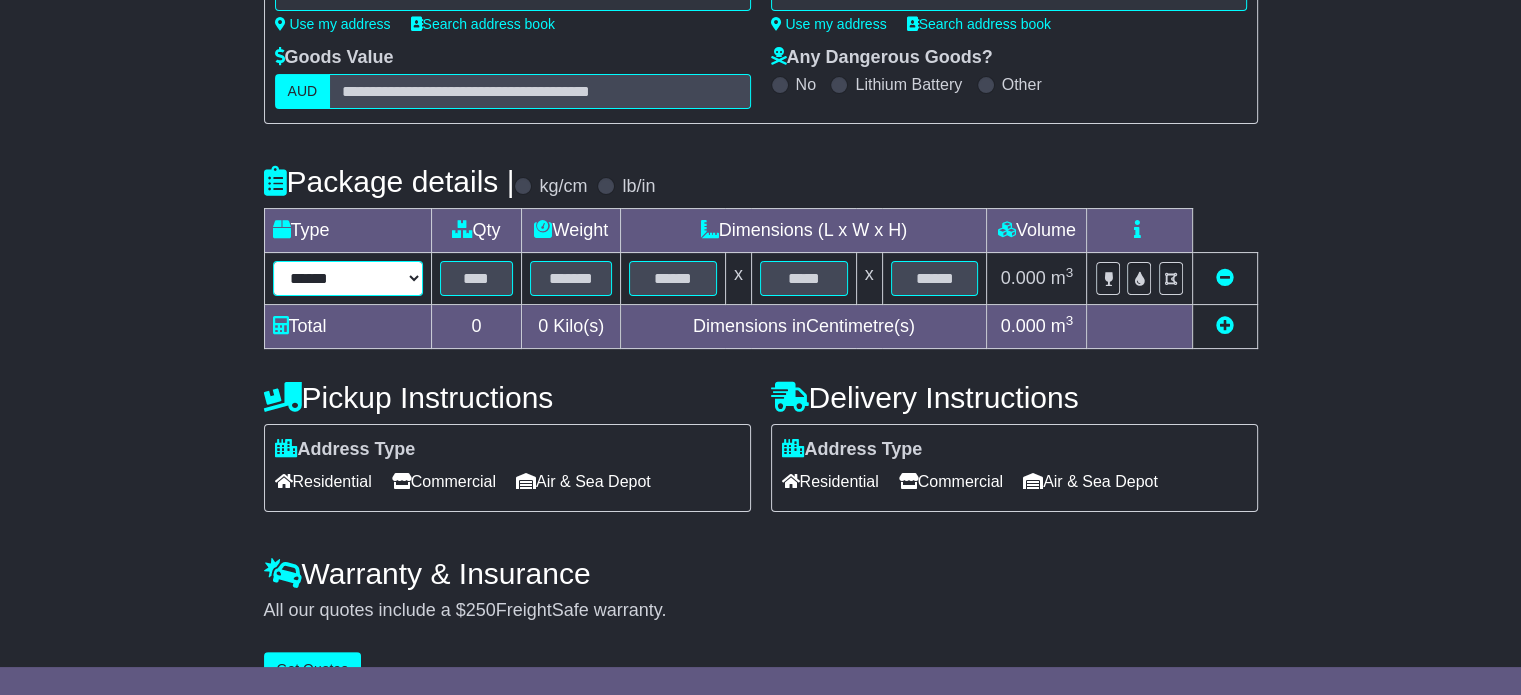 select on "*****" 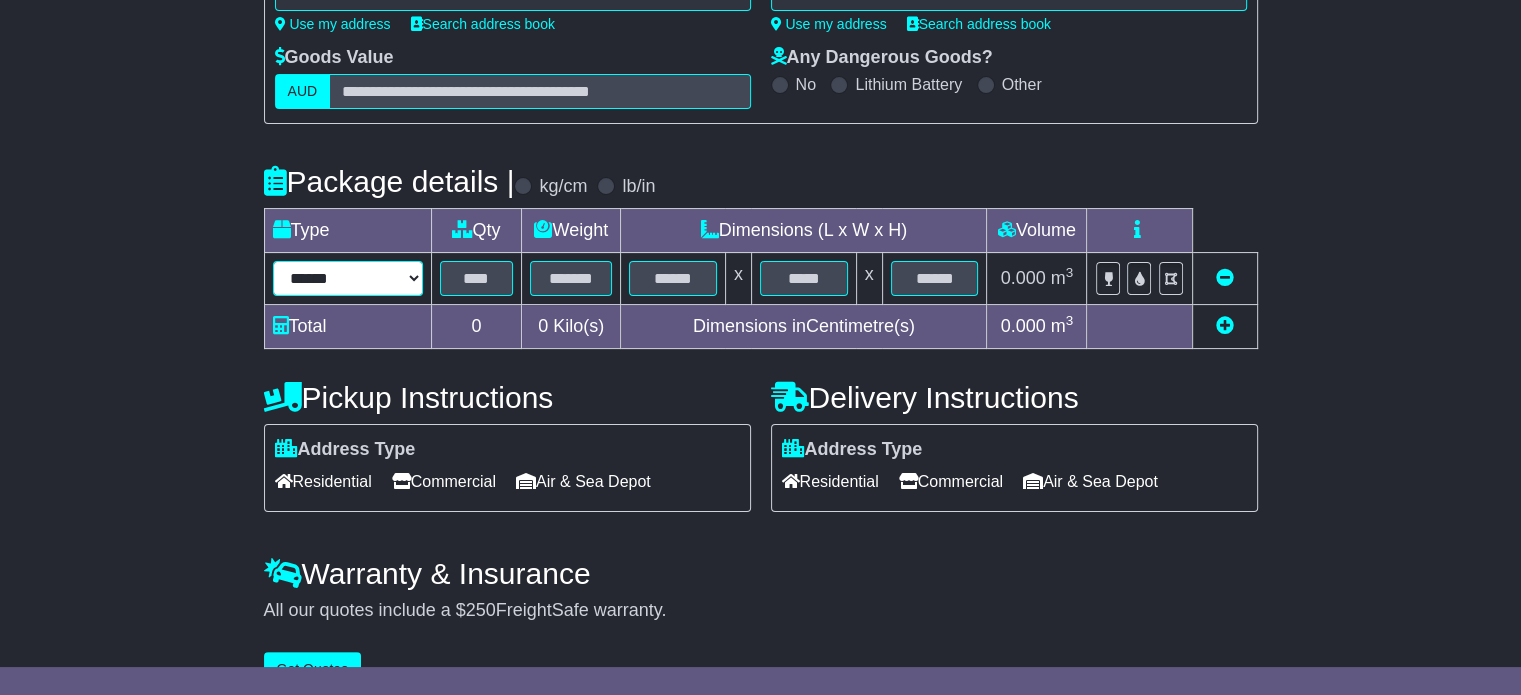 click on "****** ****** *** ******** ***** **** **** ****** *** *******" at bounding box center (348, 278) 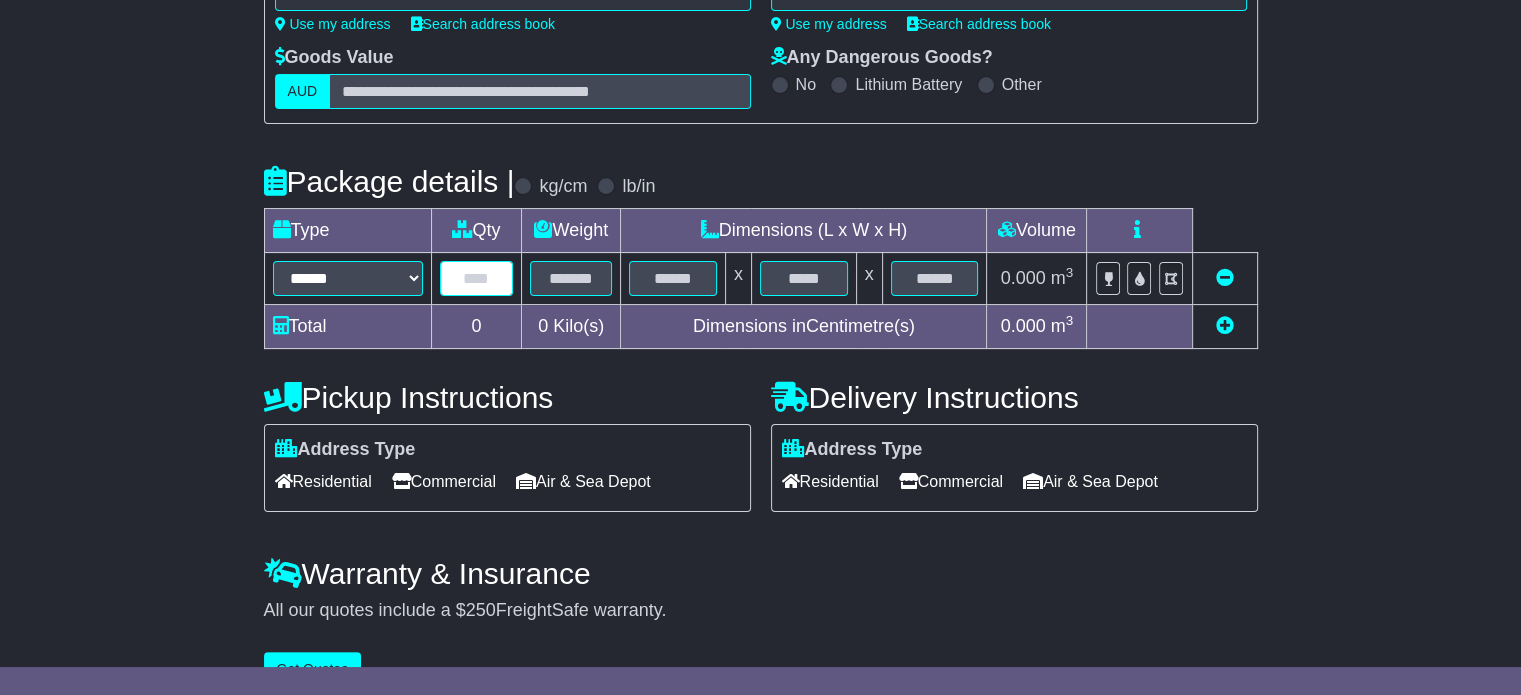 click at bounding box center (477, 278) 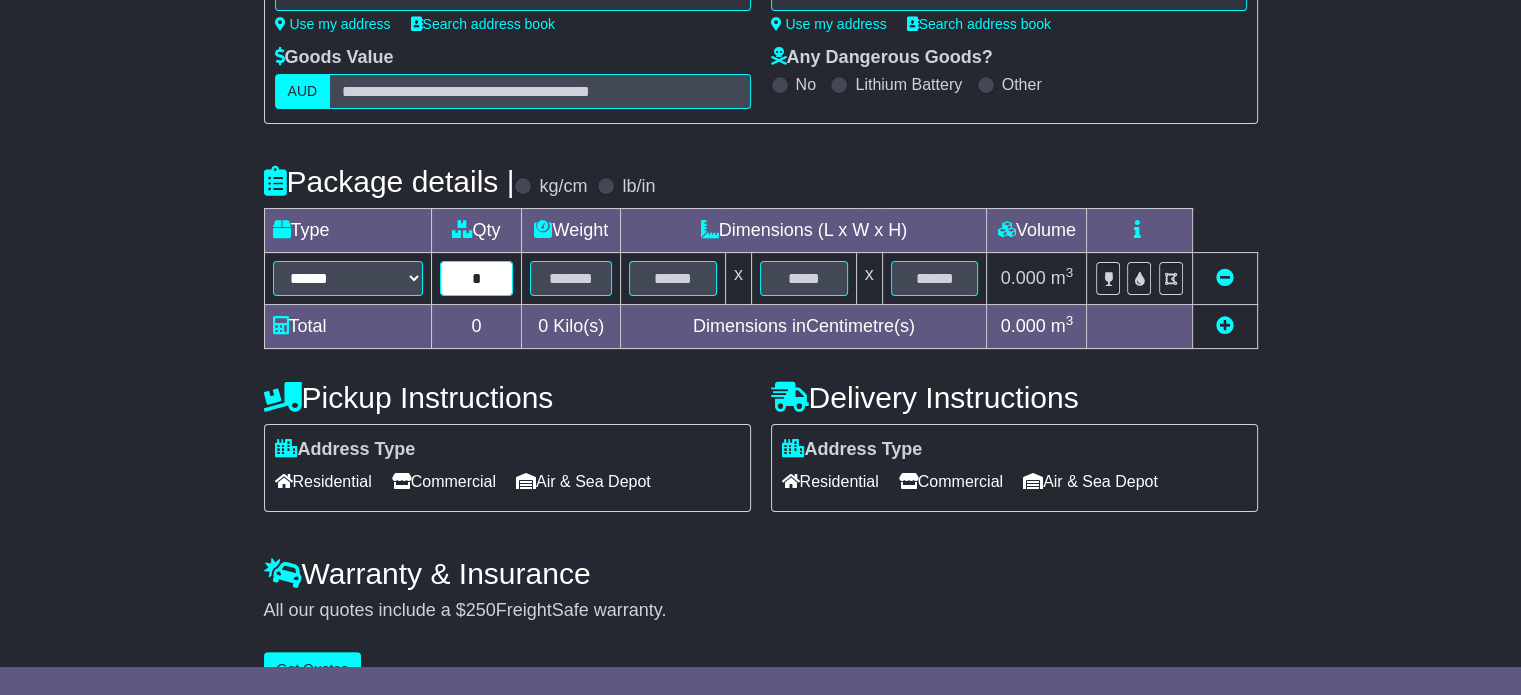 type on "*" 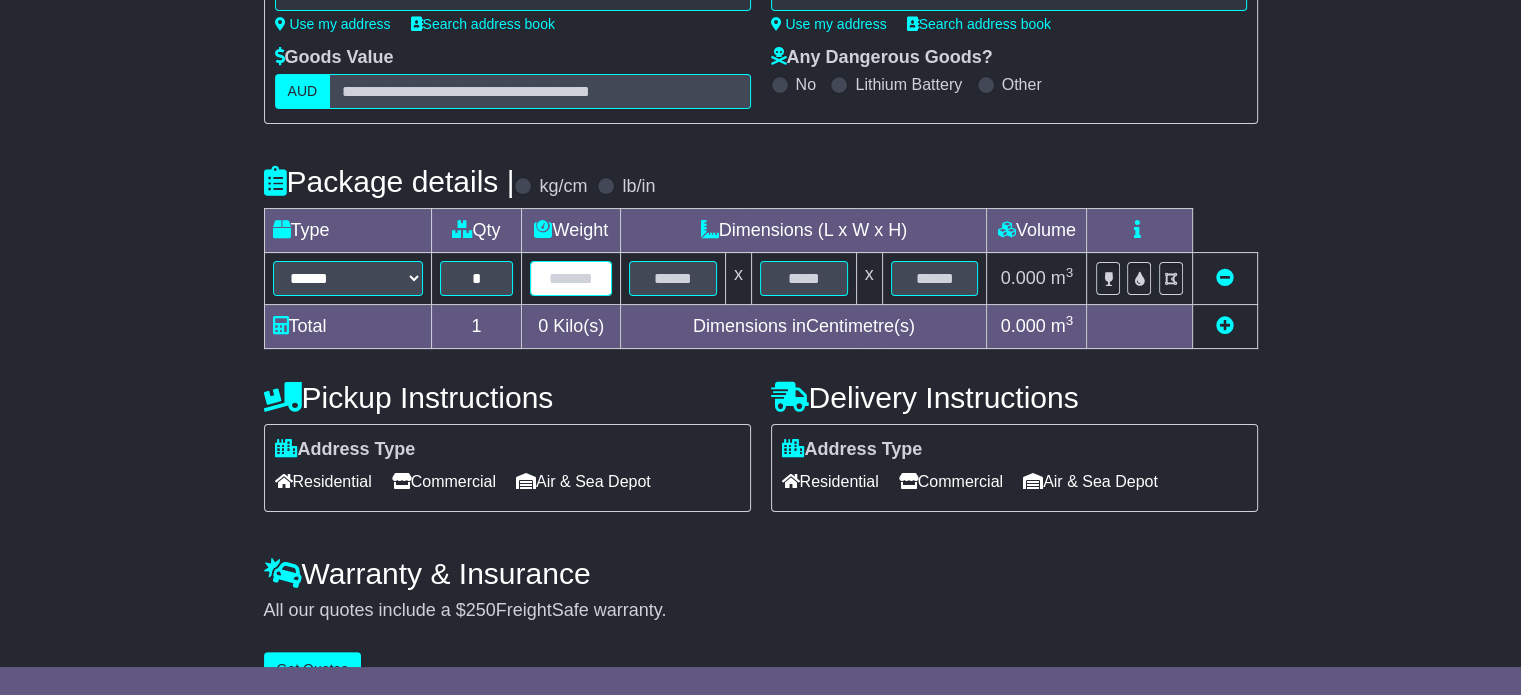 click at bounding box center (571, 278) 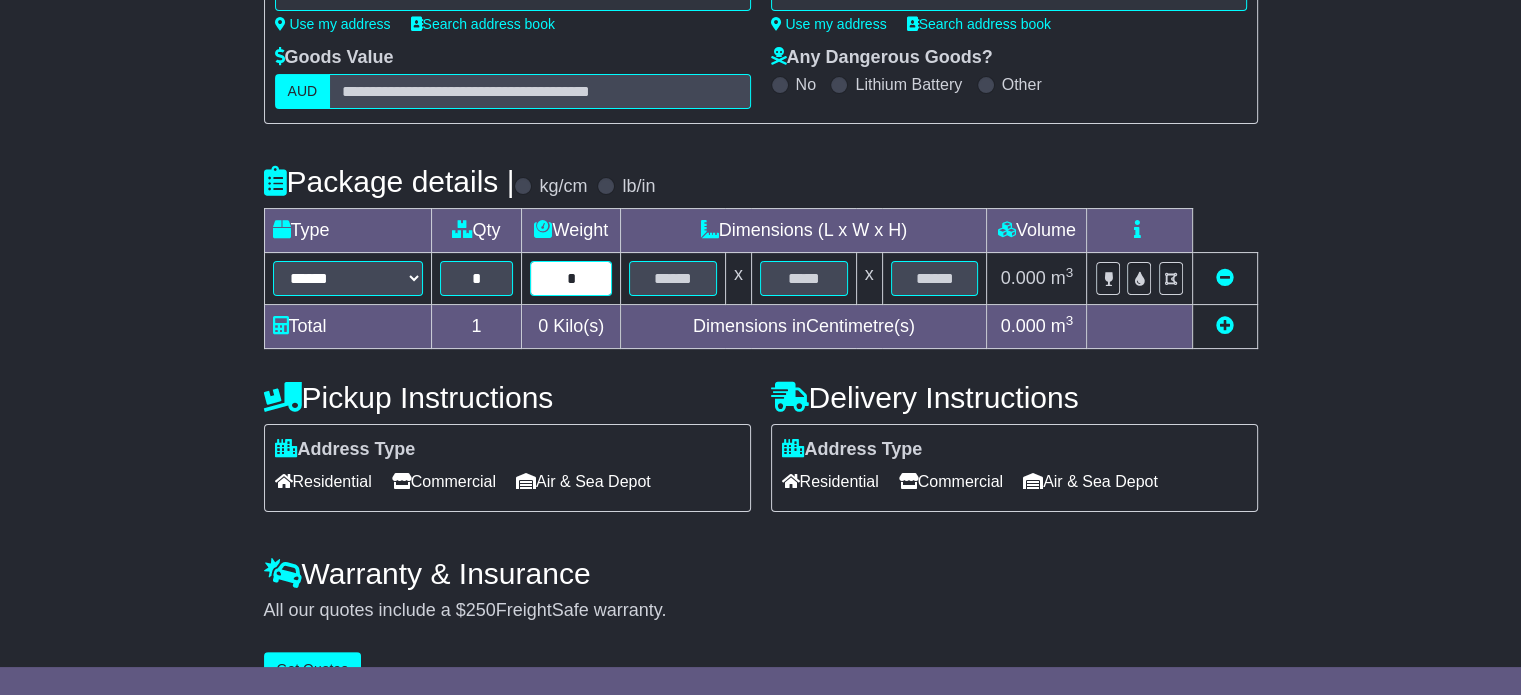 type on "*" 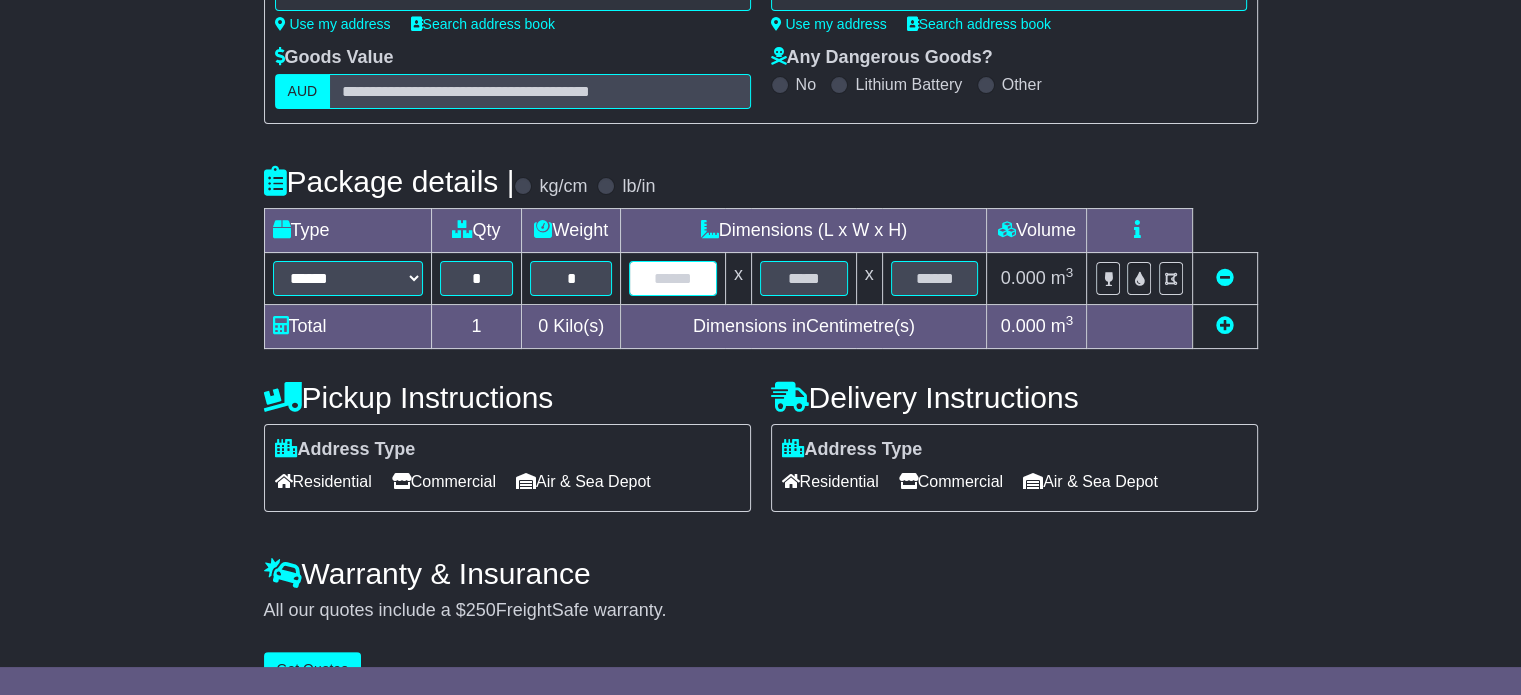 click at bounding box center (673, 278) 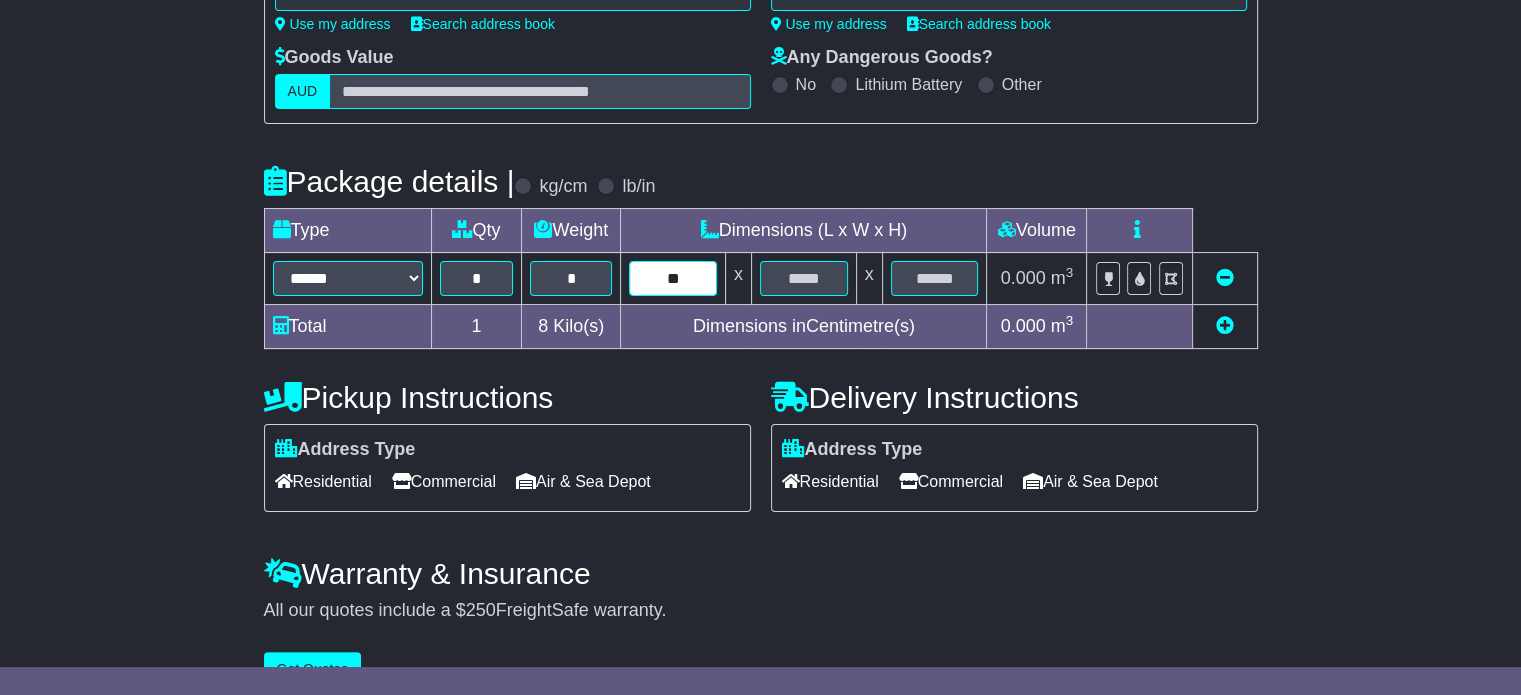 type on "**" 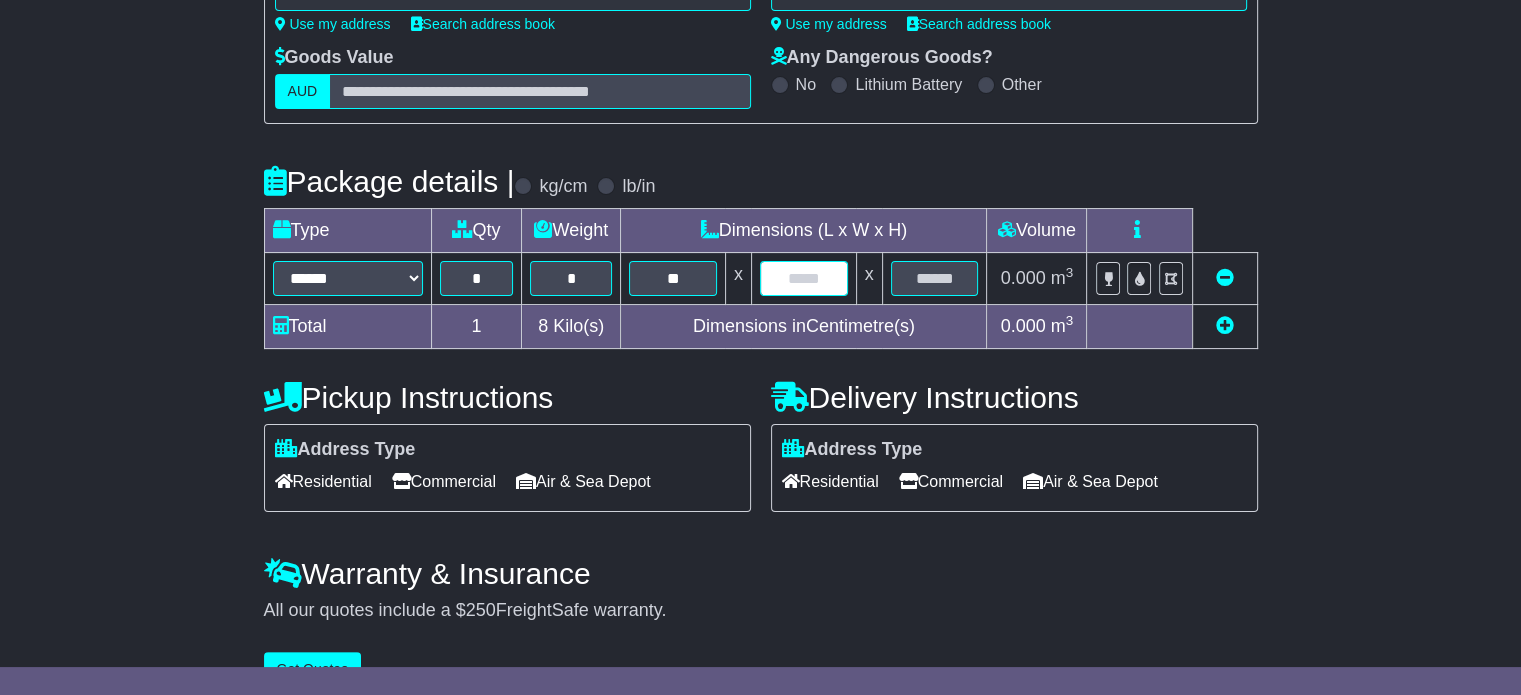 click at bounding box center (804, 278) 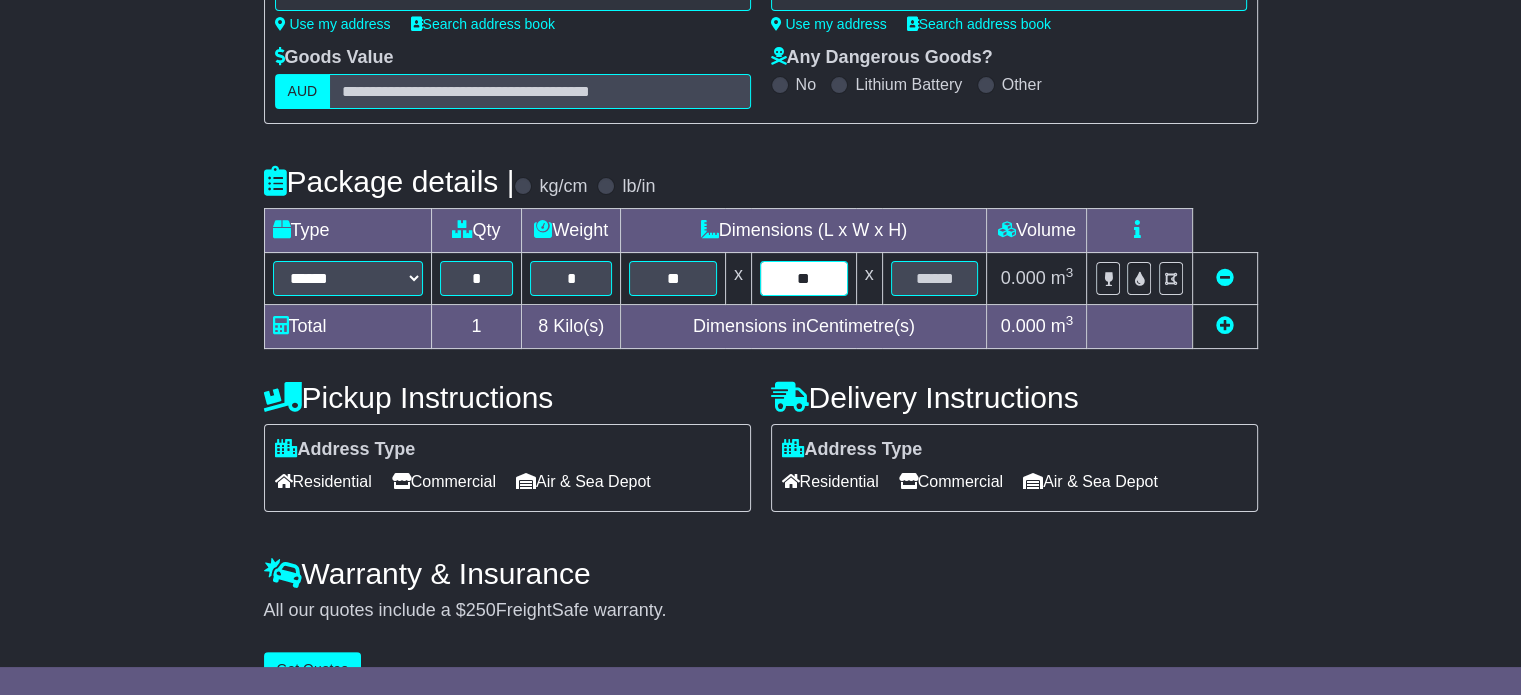 type on "**" 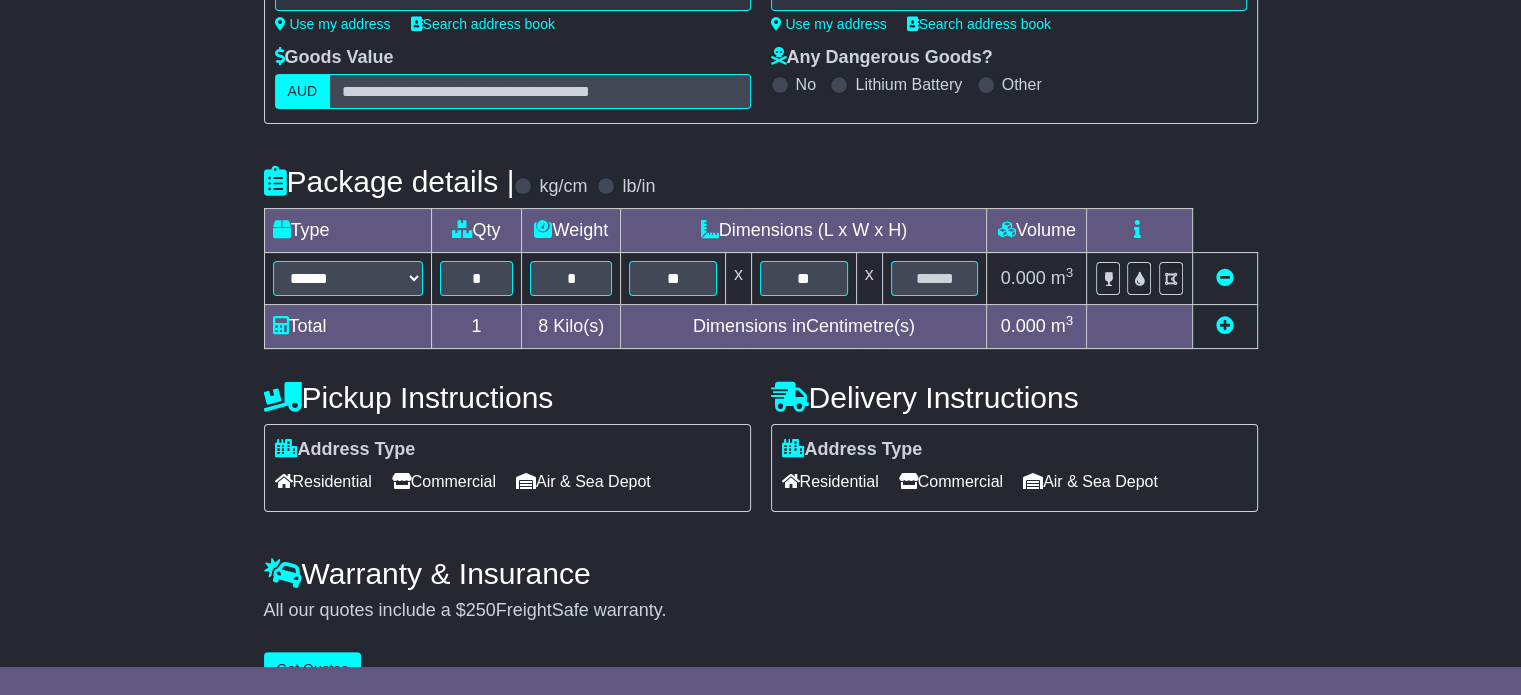 click on "0.000
m 3
ft 3" at bounding box center [1037, 279] 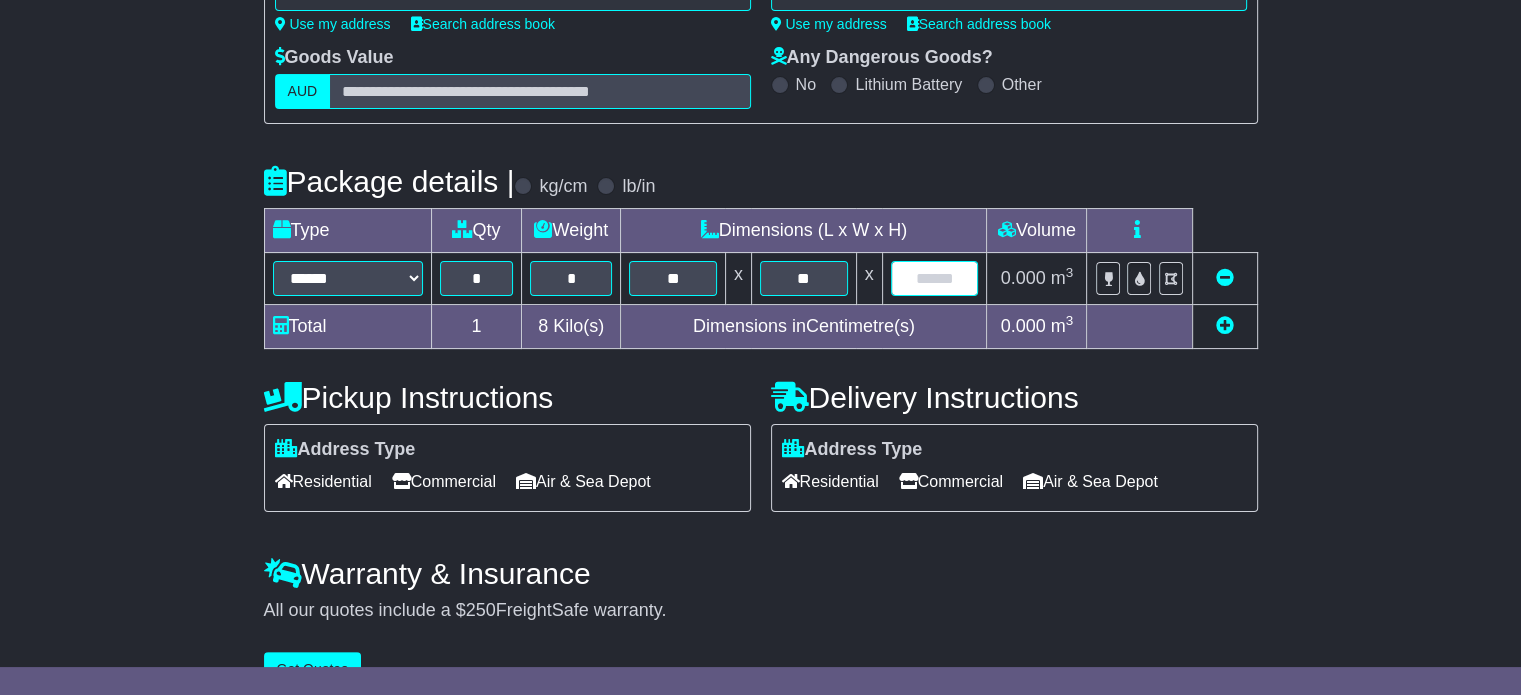 click at bounding box center (935, 278) 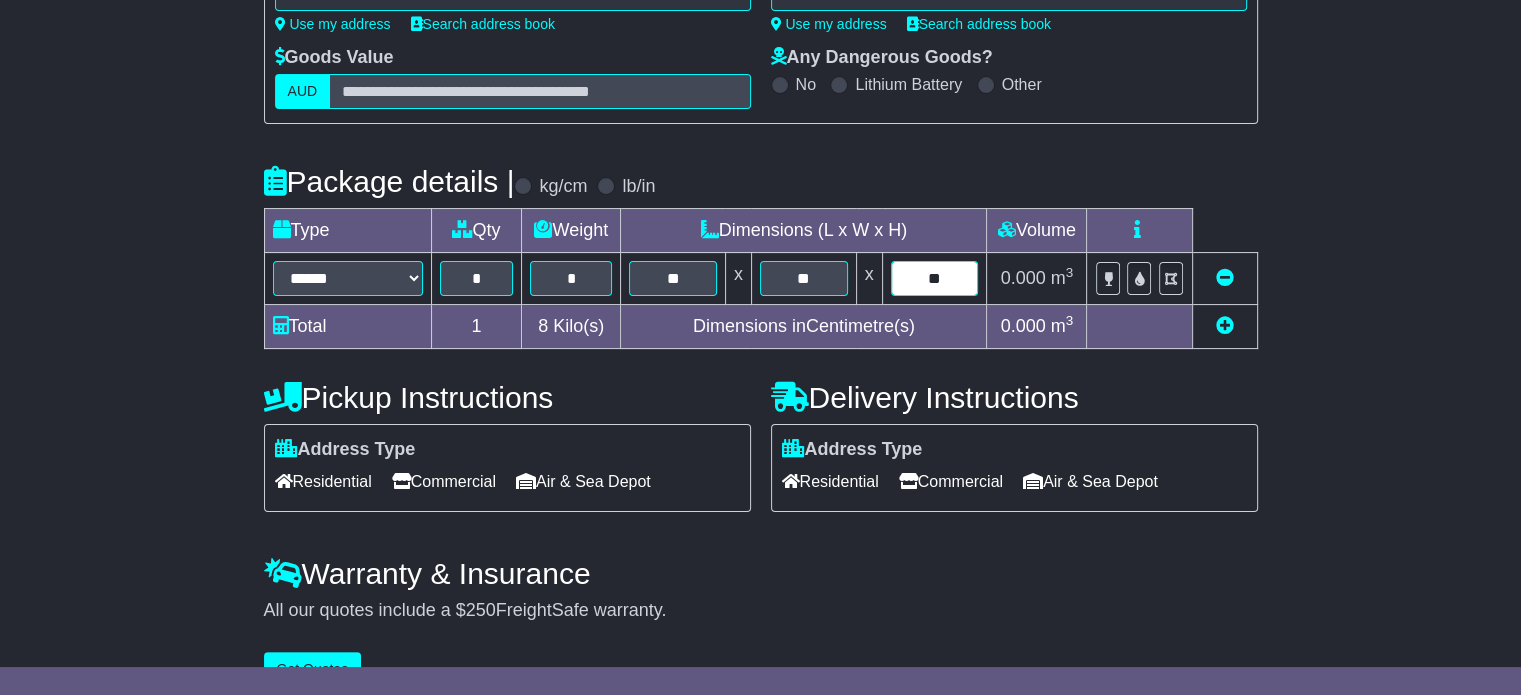 type on "**" 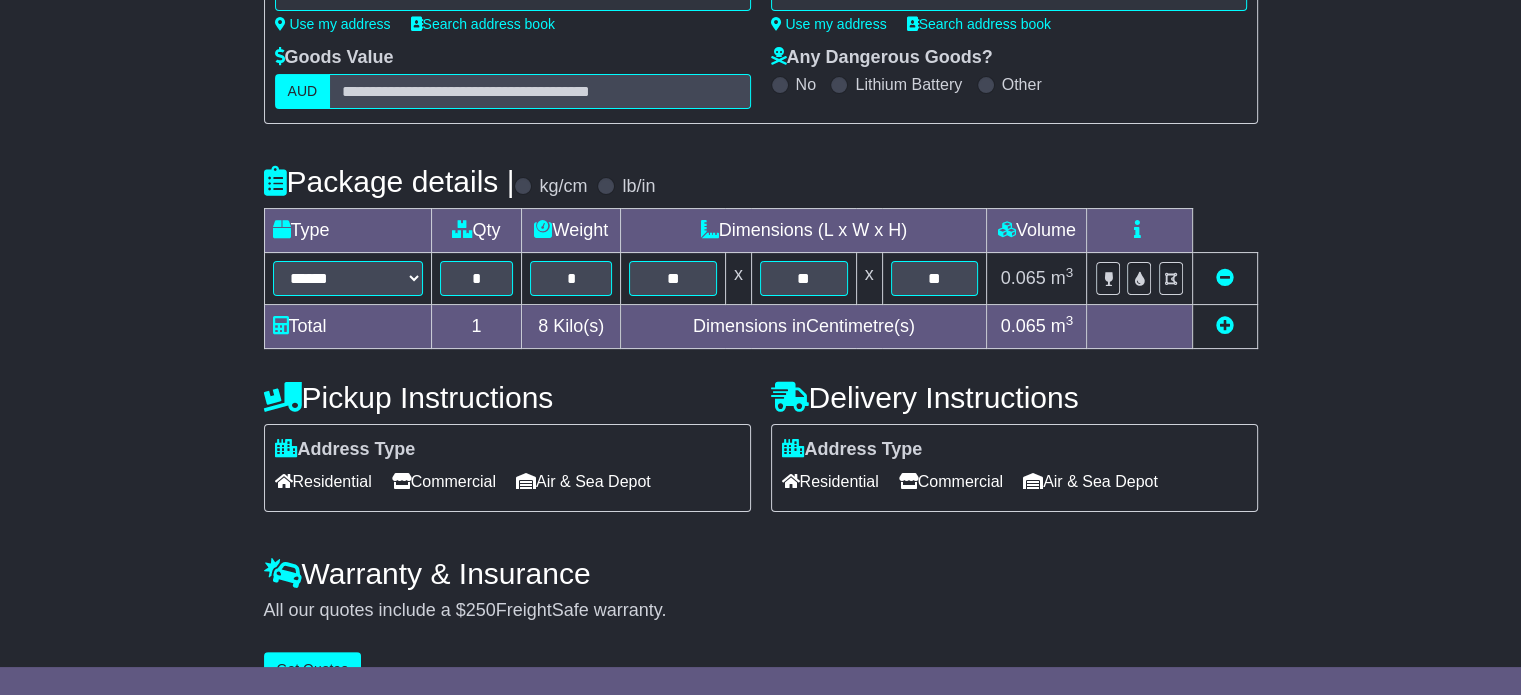 click at bounding box center (1224, 327) 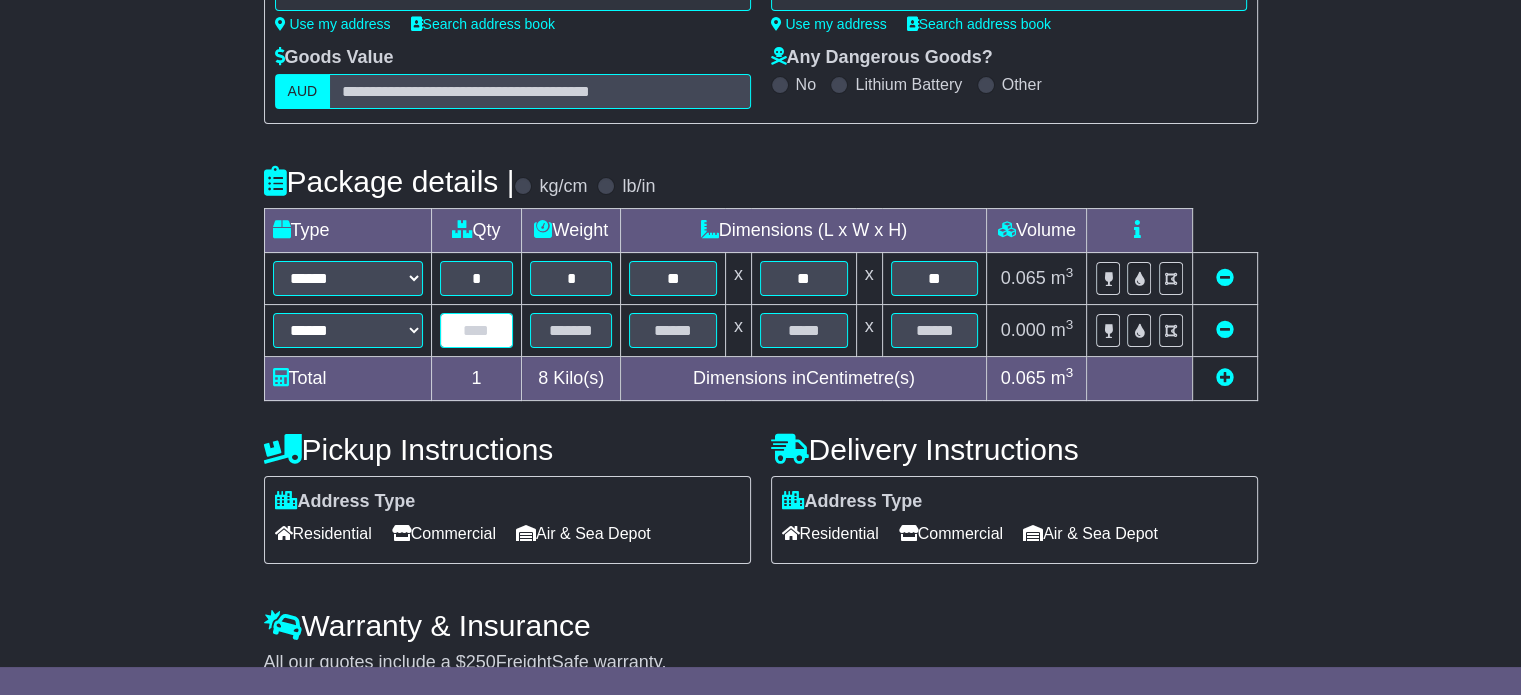 click at bounding box center [477, 330] 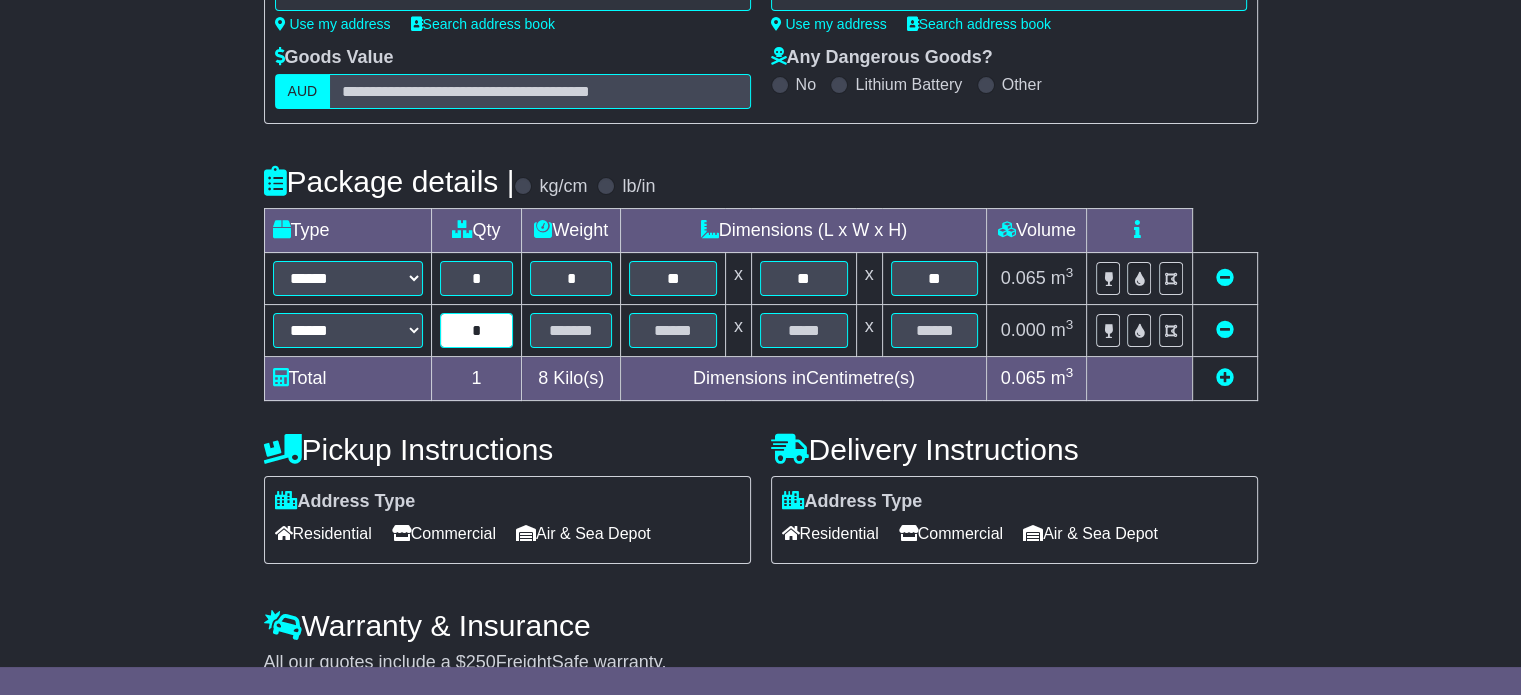 type on "*" 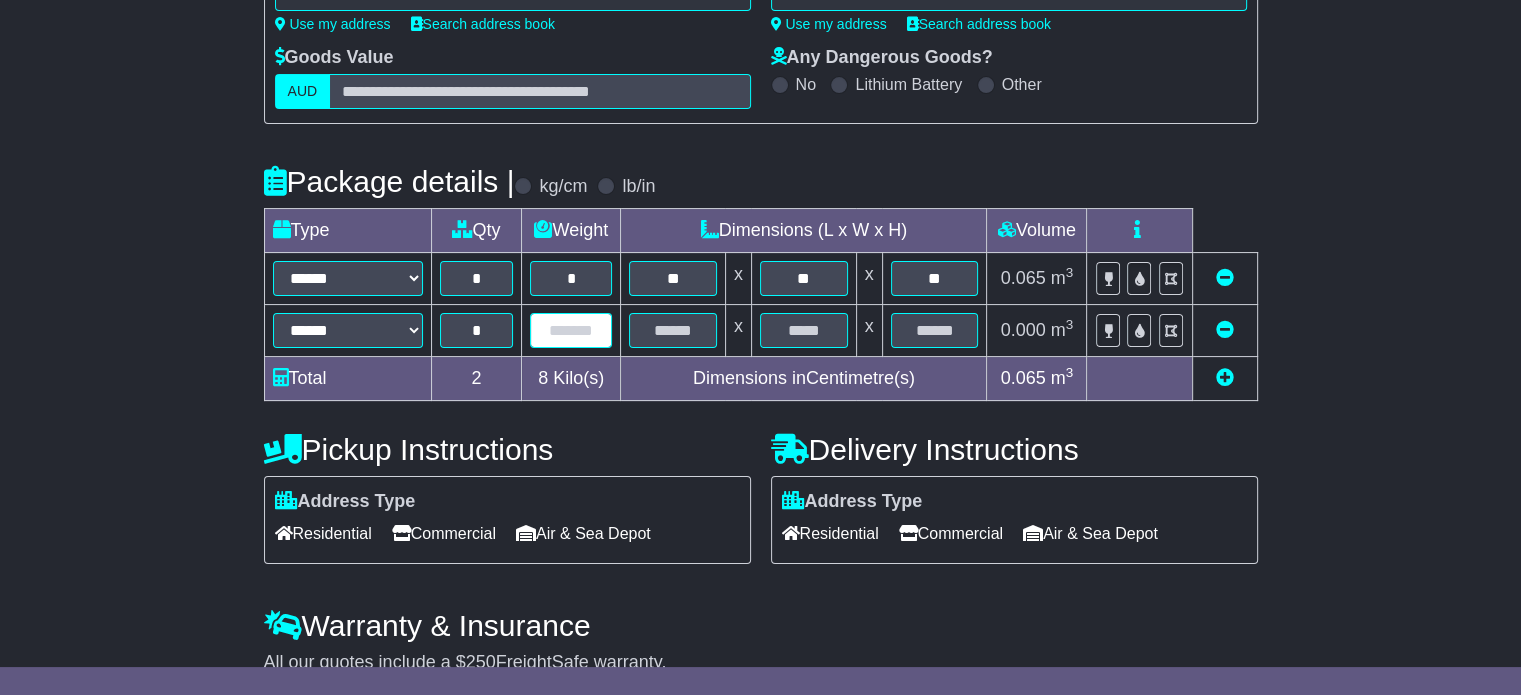 click at bounding box center (571, 330) 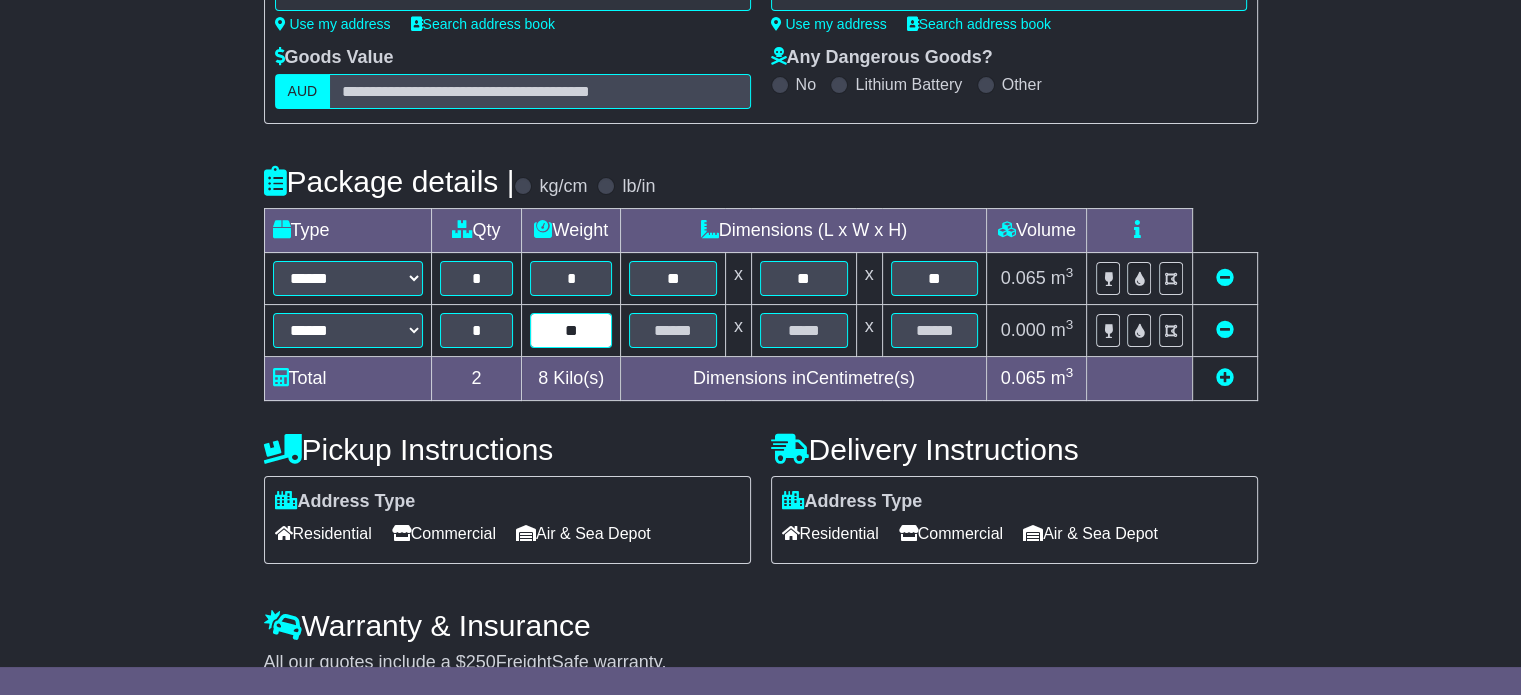 type on "**" 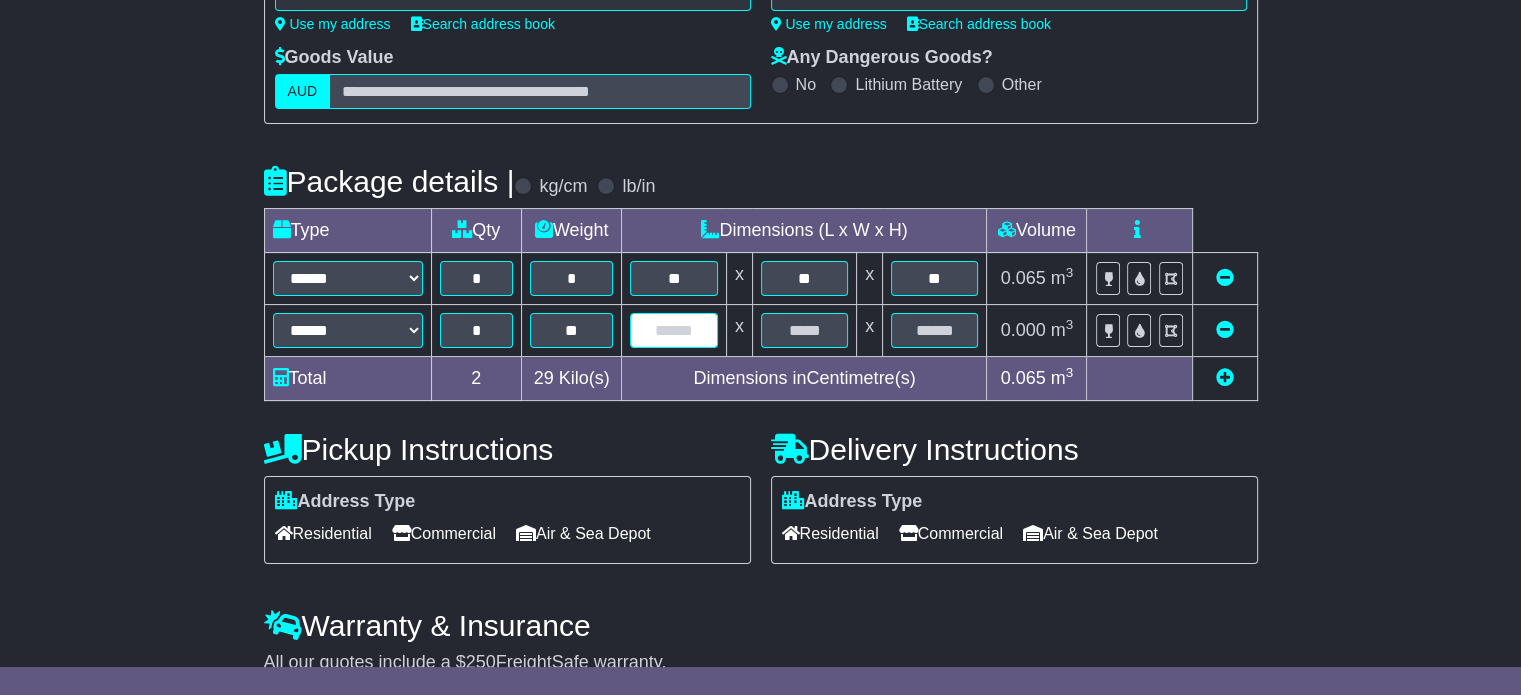 click at bounding box center (673, 330) 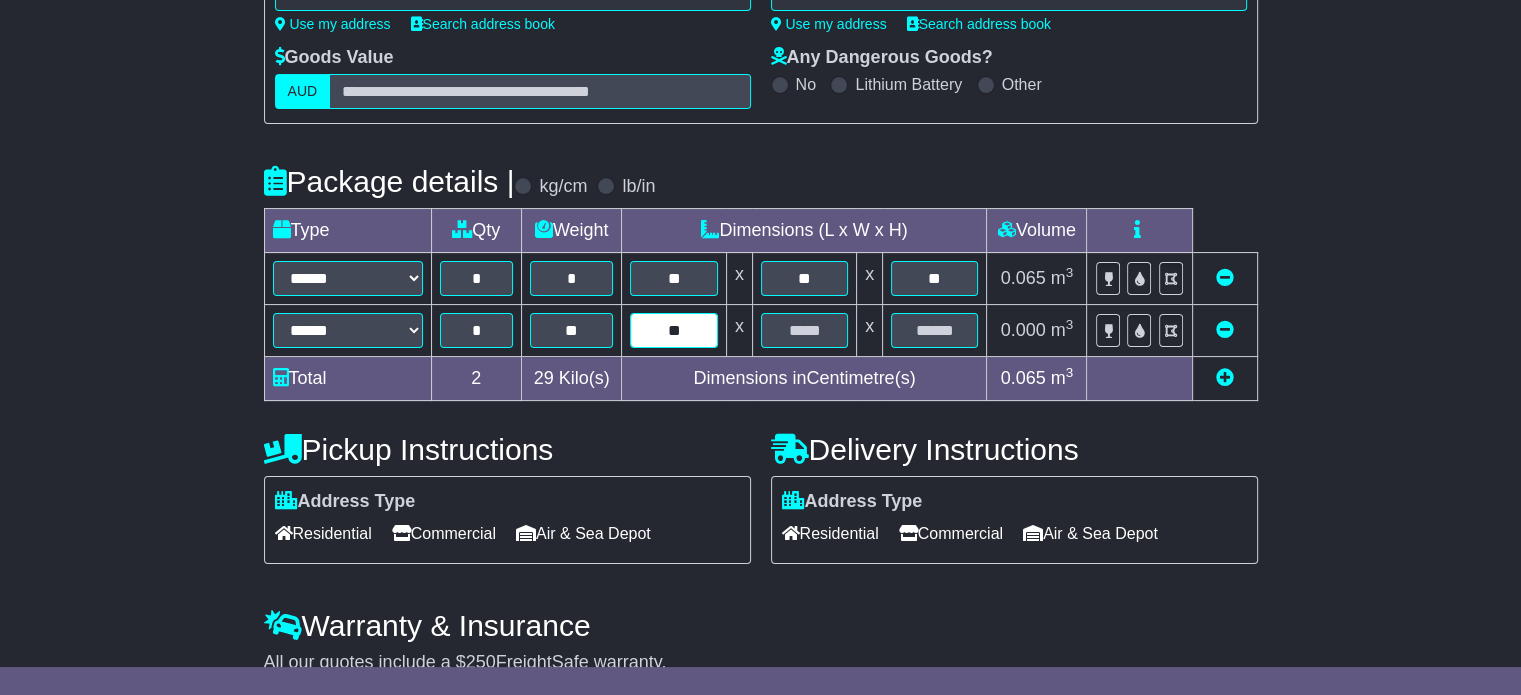 type on "**" 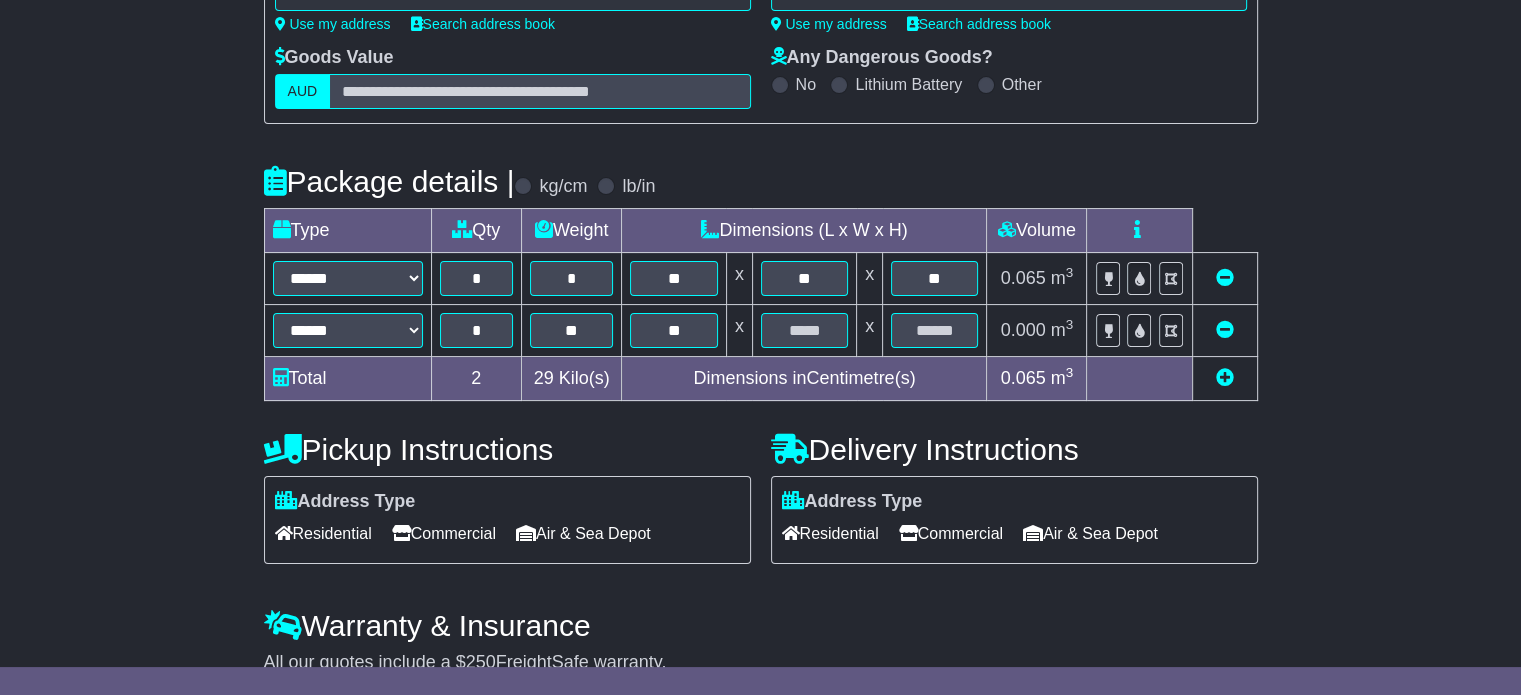 click at bounding box center [804, 331] 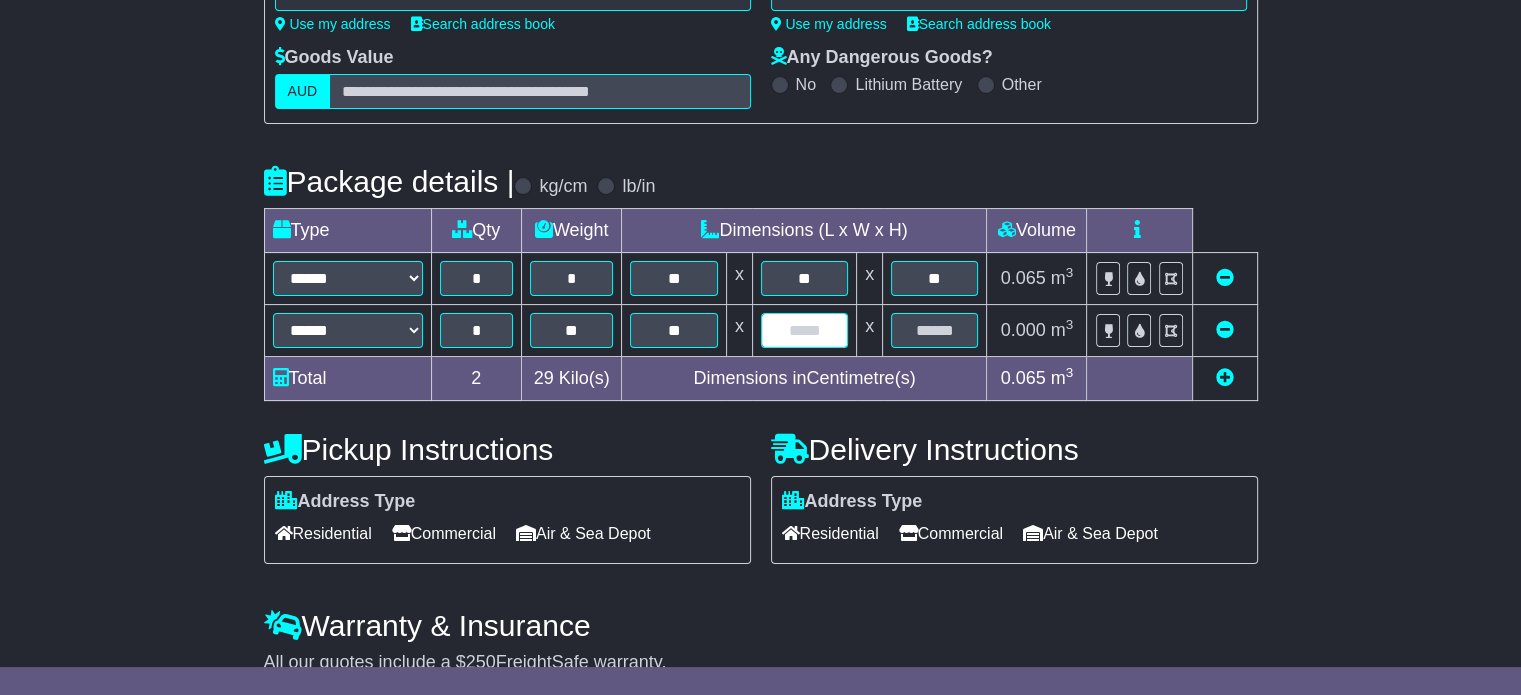 click at bounding box center [804, 330] 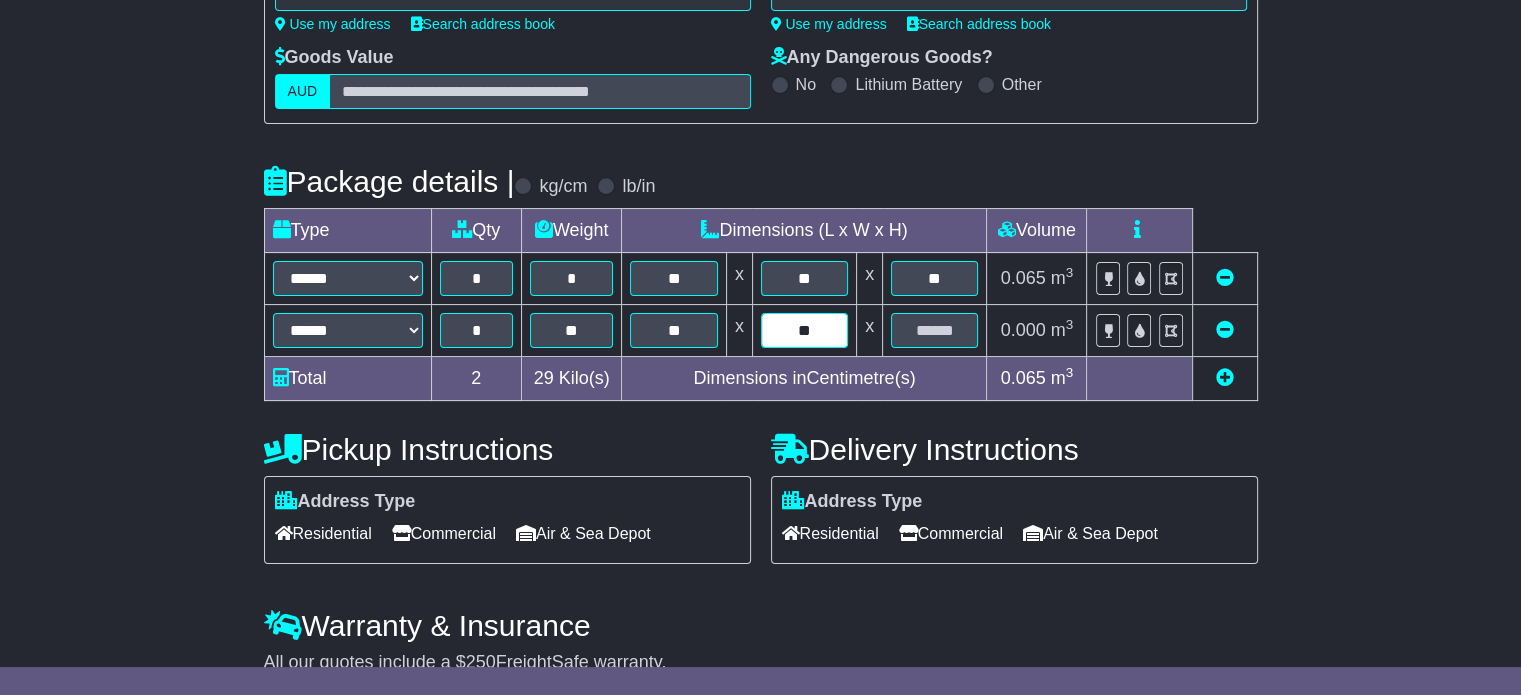 type on "**" 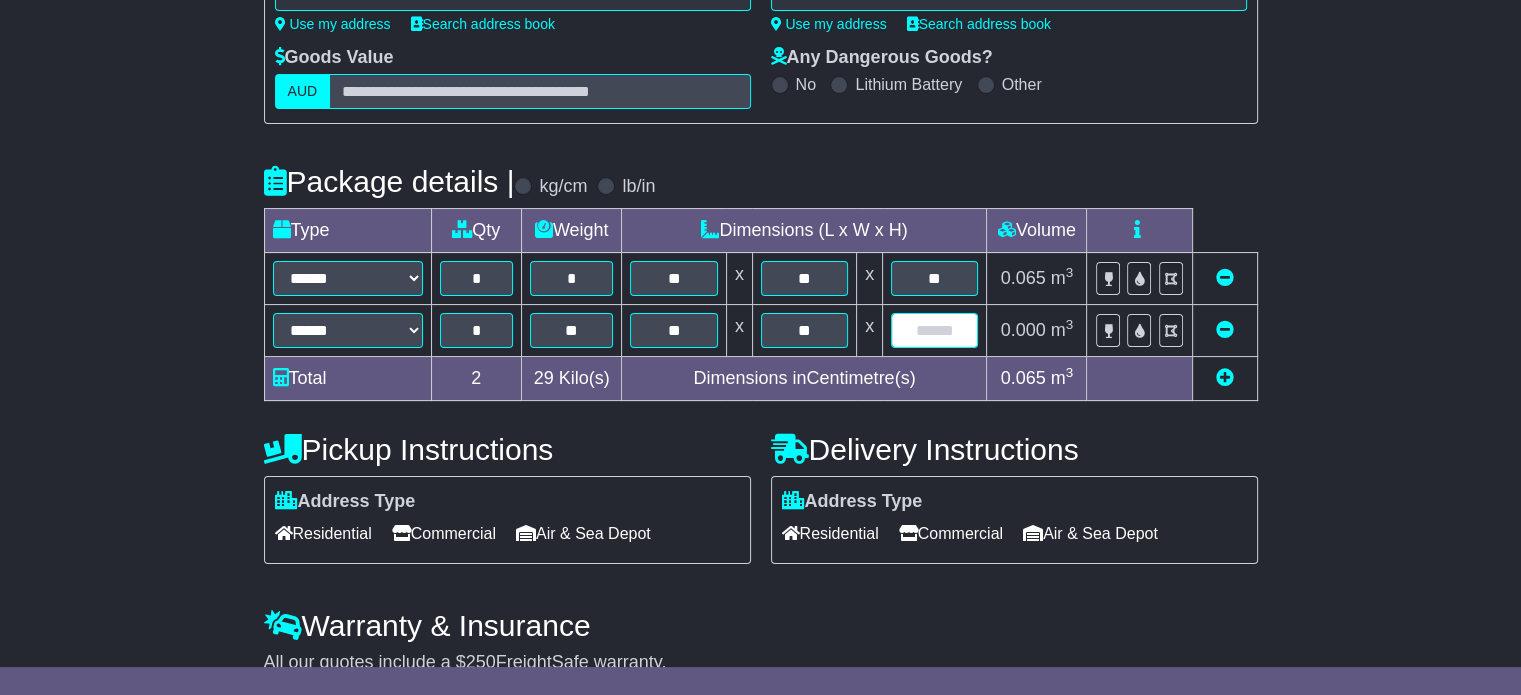 click at bounding box center [934, 330] 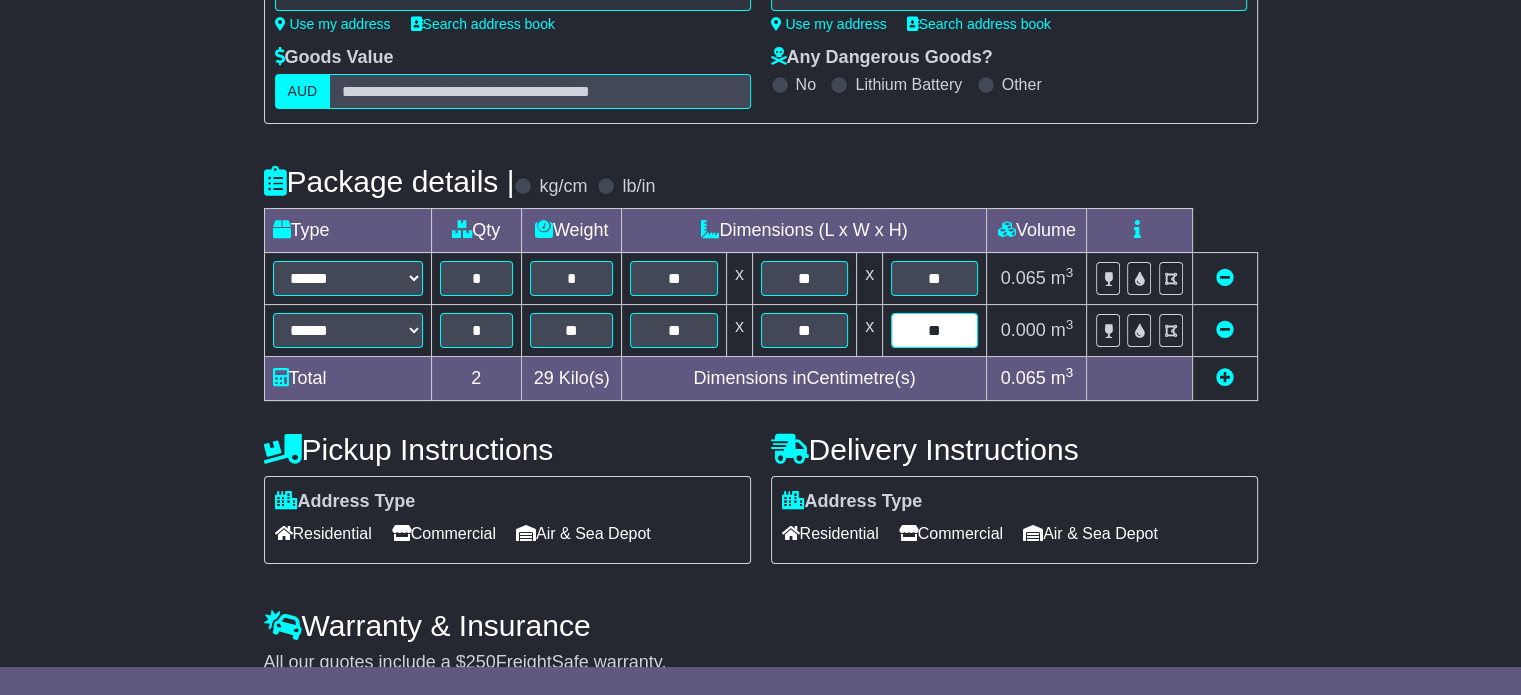 type on "**" 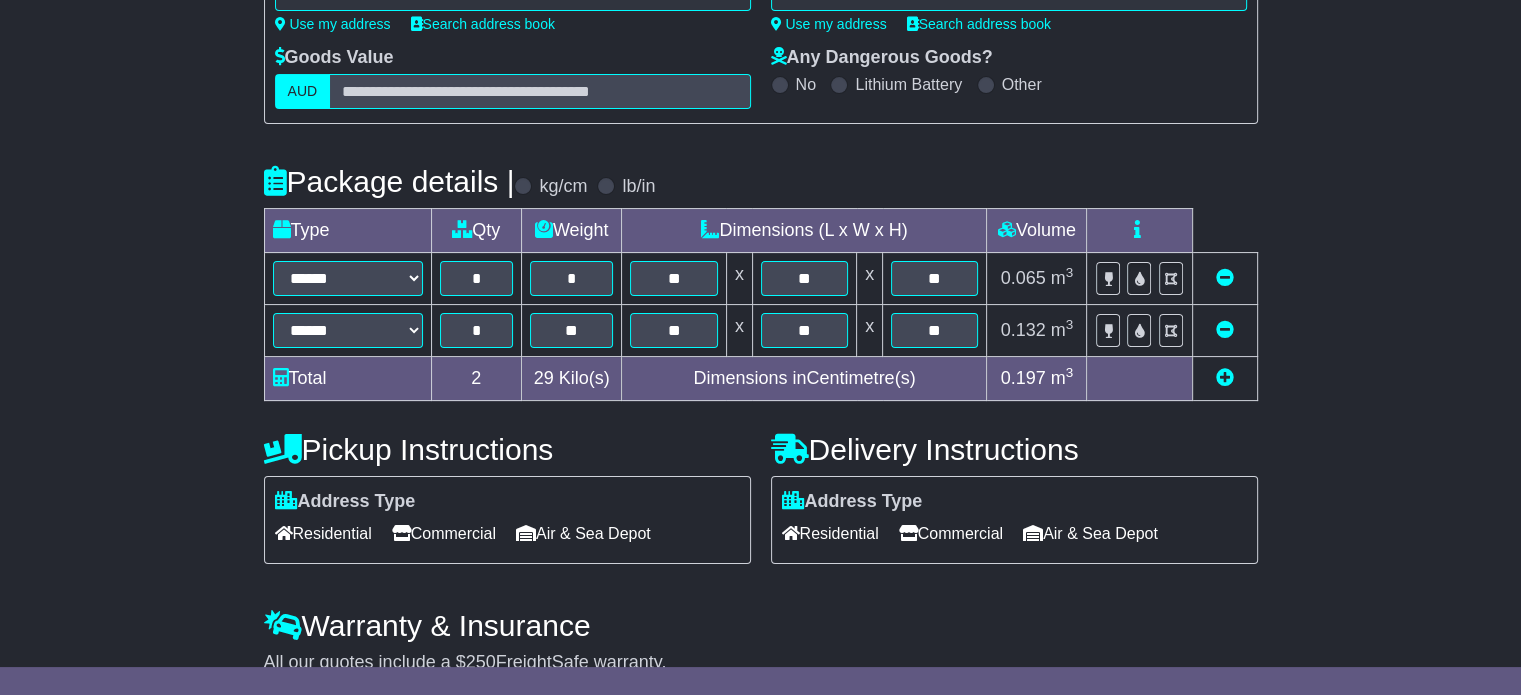 click at bounding box center [401, 533] 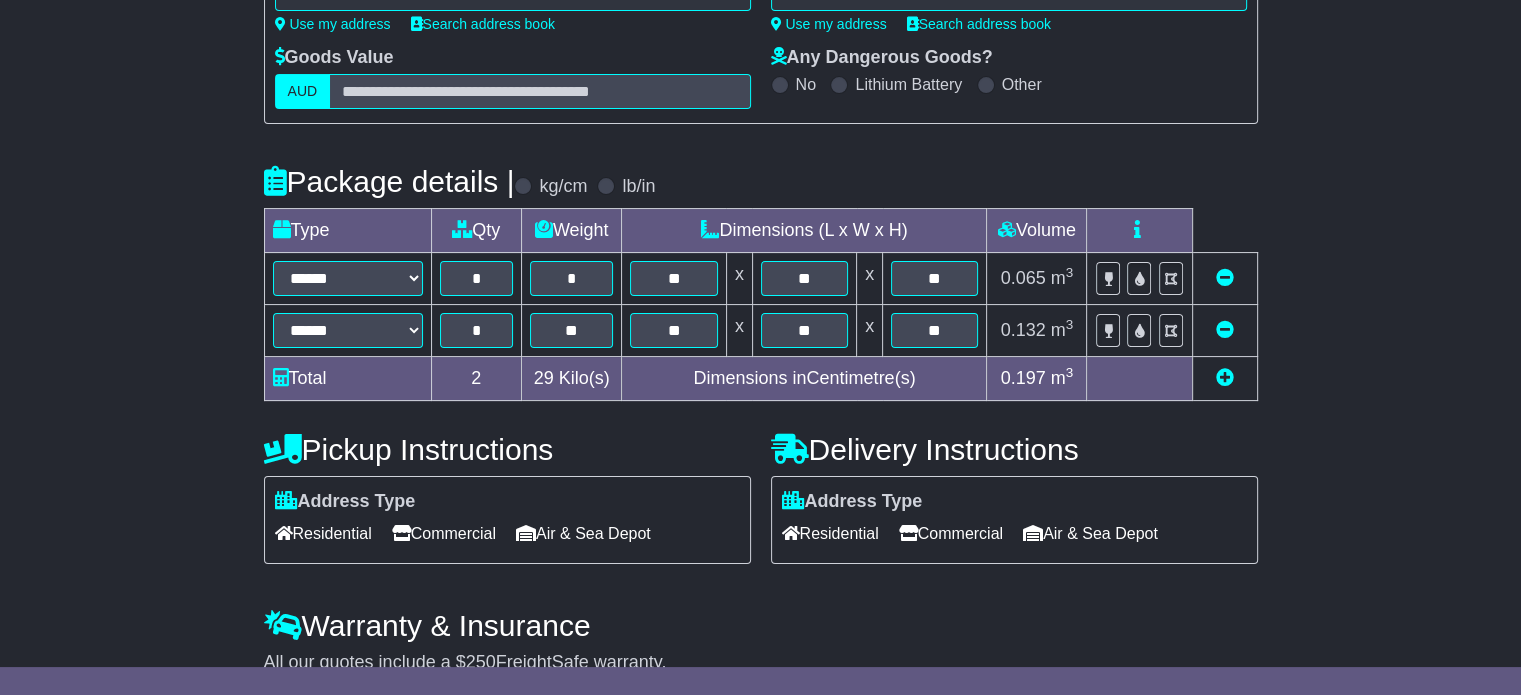 click at bounding box center [908, 533] 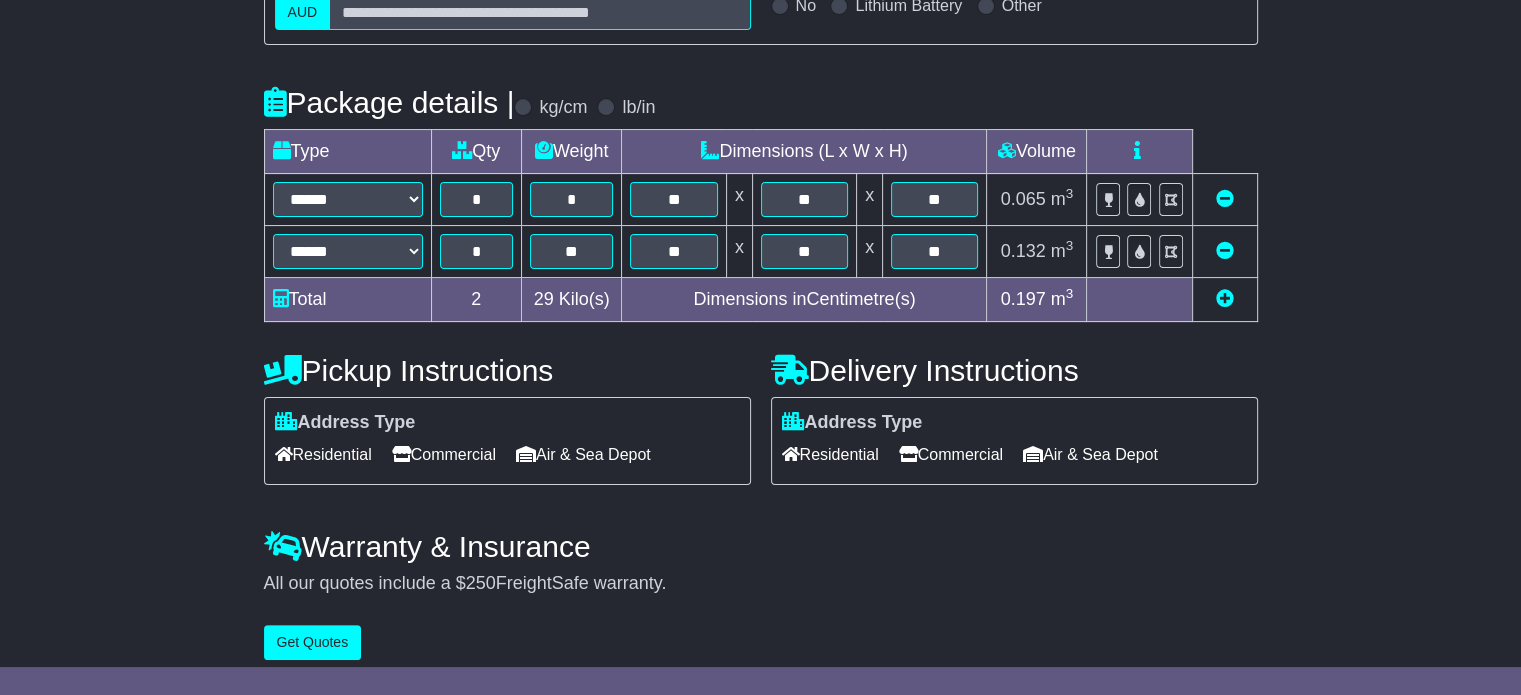 scroll, scrollTop: 412, scrollLeft: 0, axis: vertical 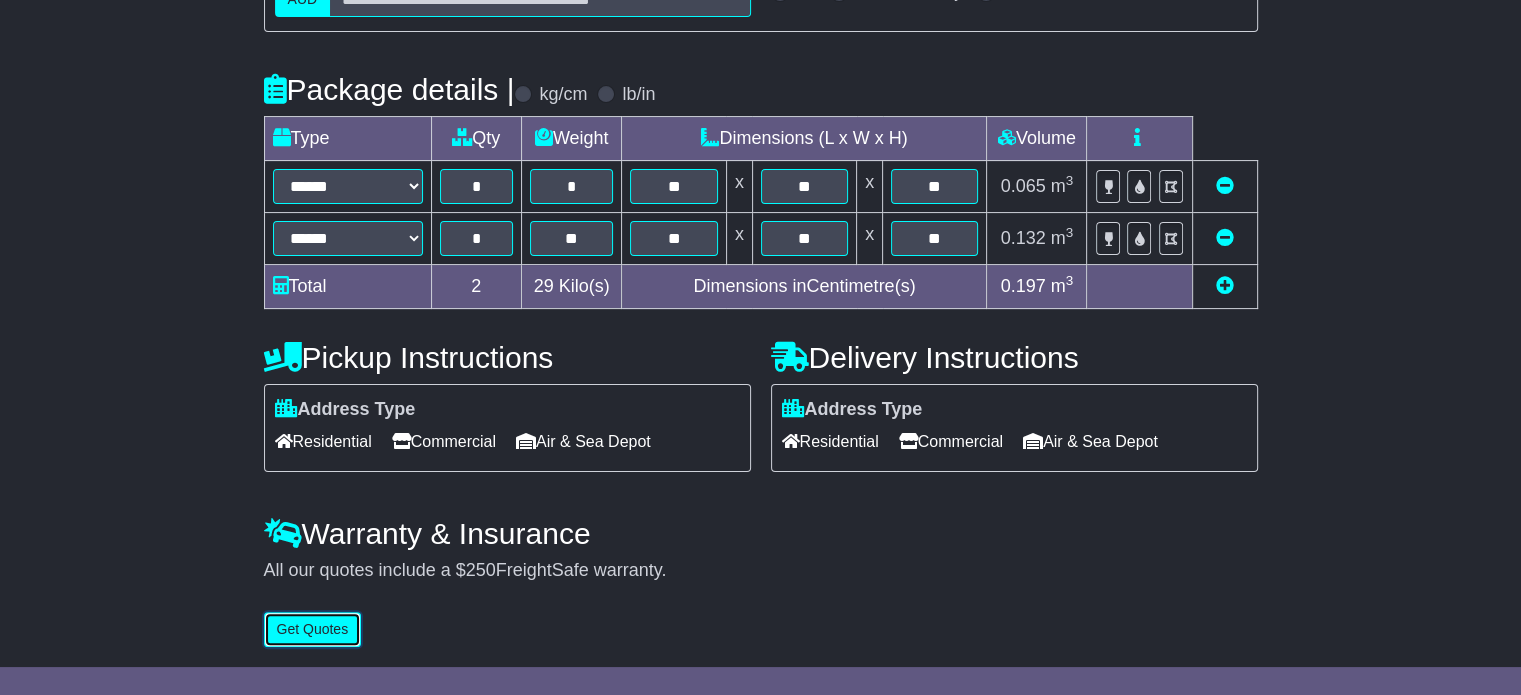 click on "Get Quotes" at bounding box center (313, 629) 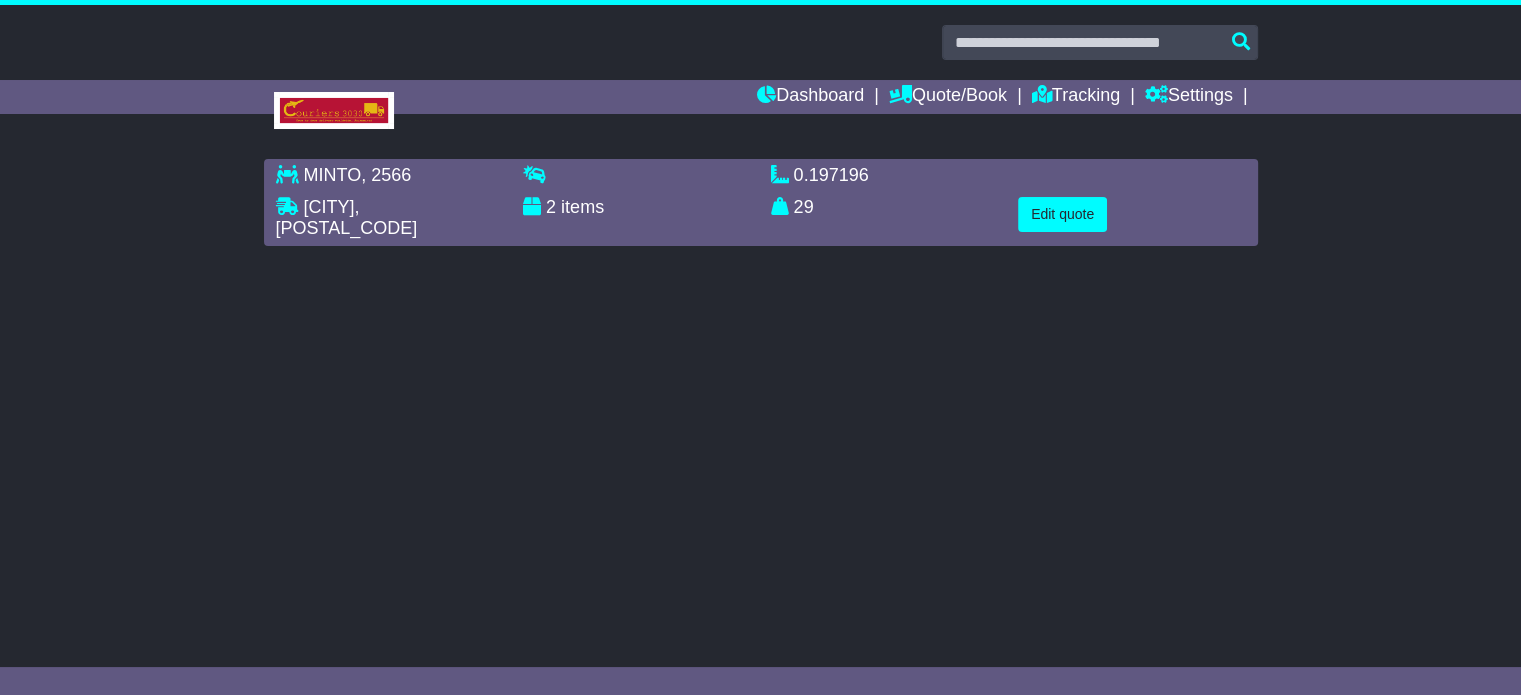 scroll, scrollTop: 0, scrollLeft: 0, axis: both 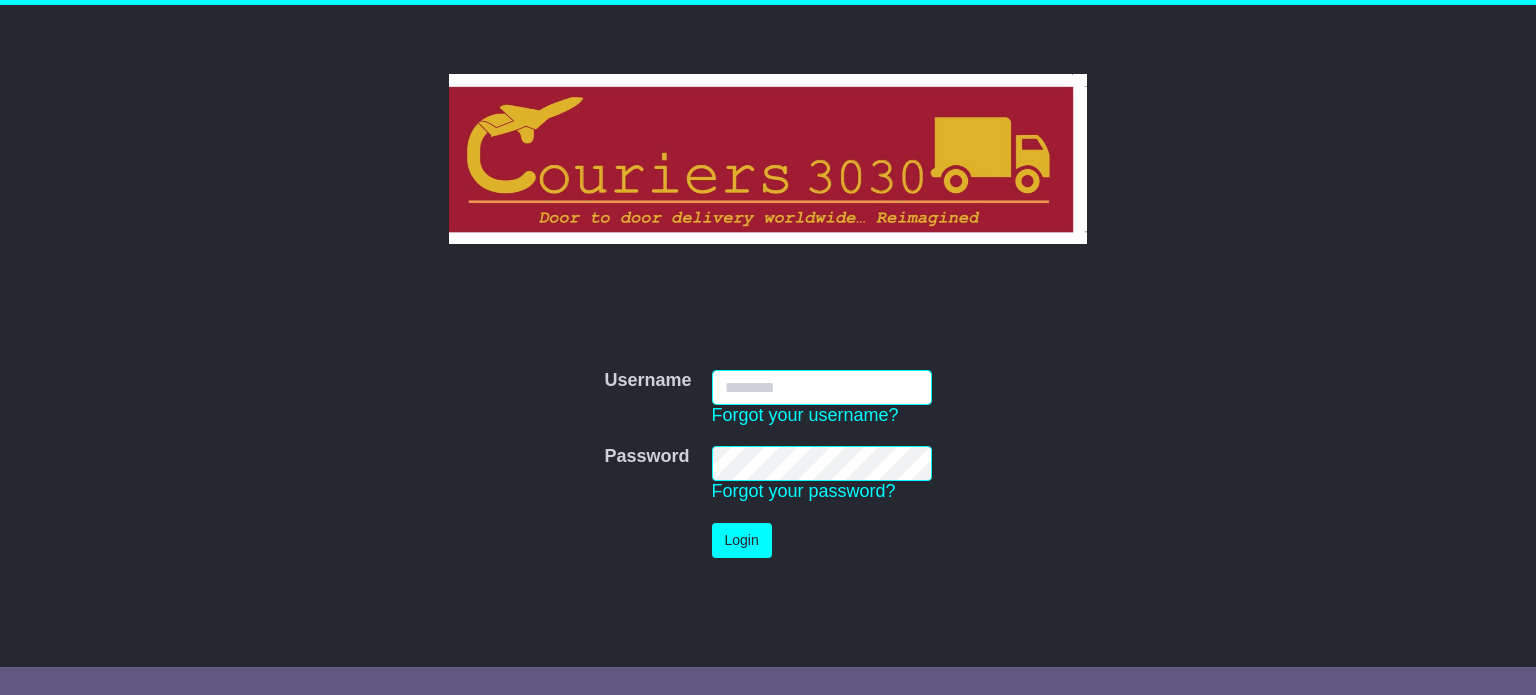 type on "**********" 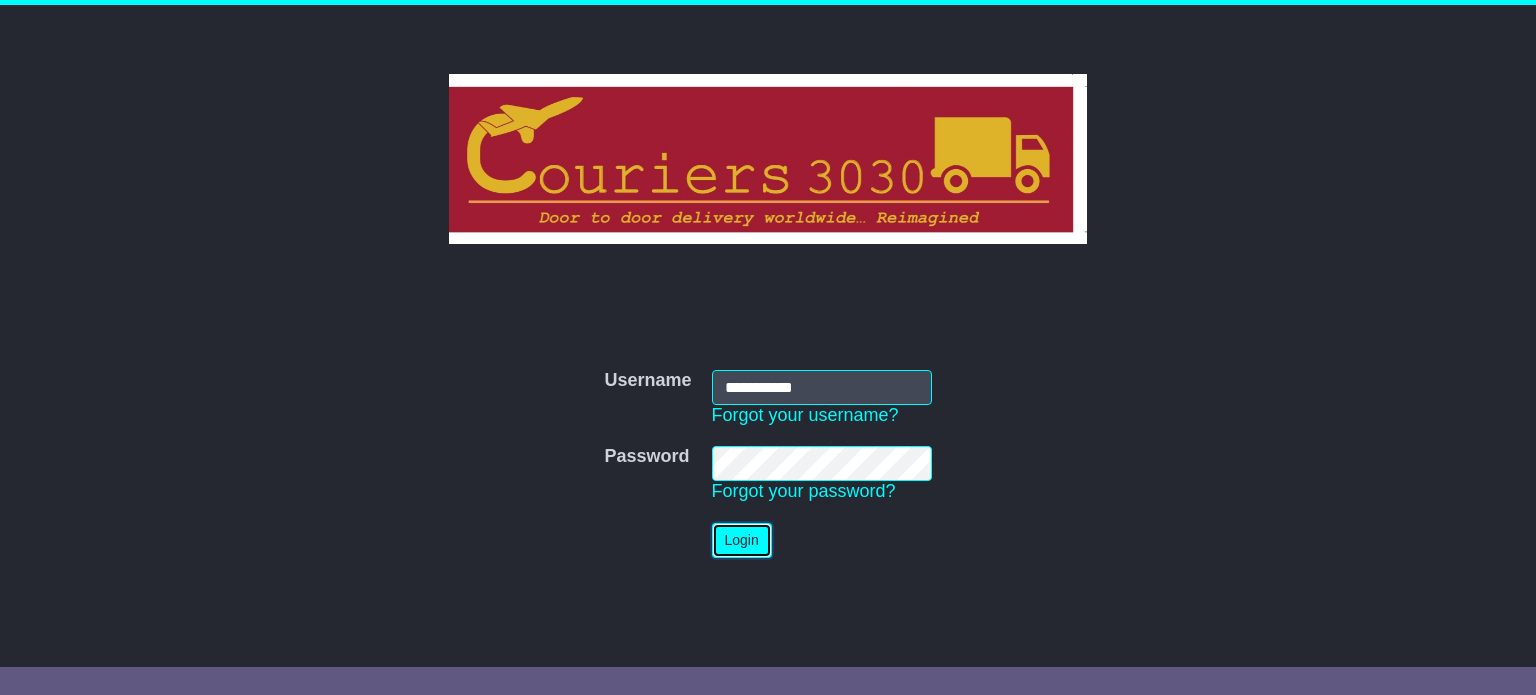 click on "Login" at bounding box center [742, 540] 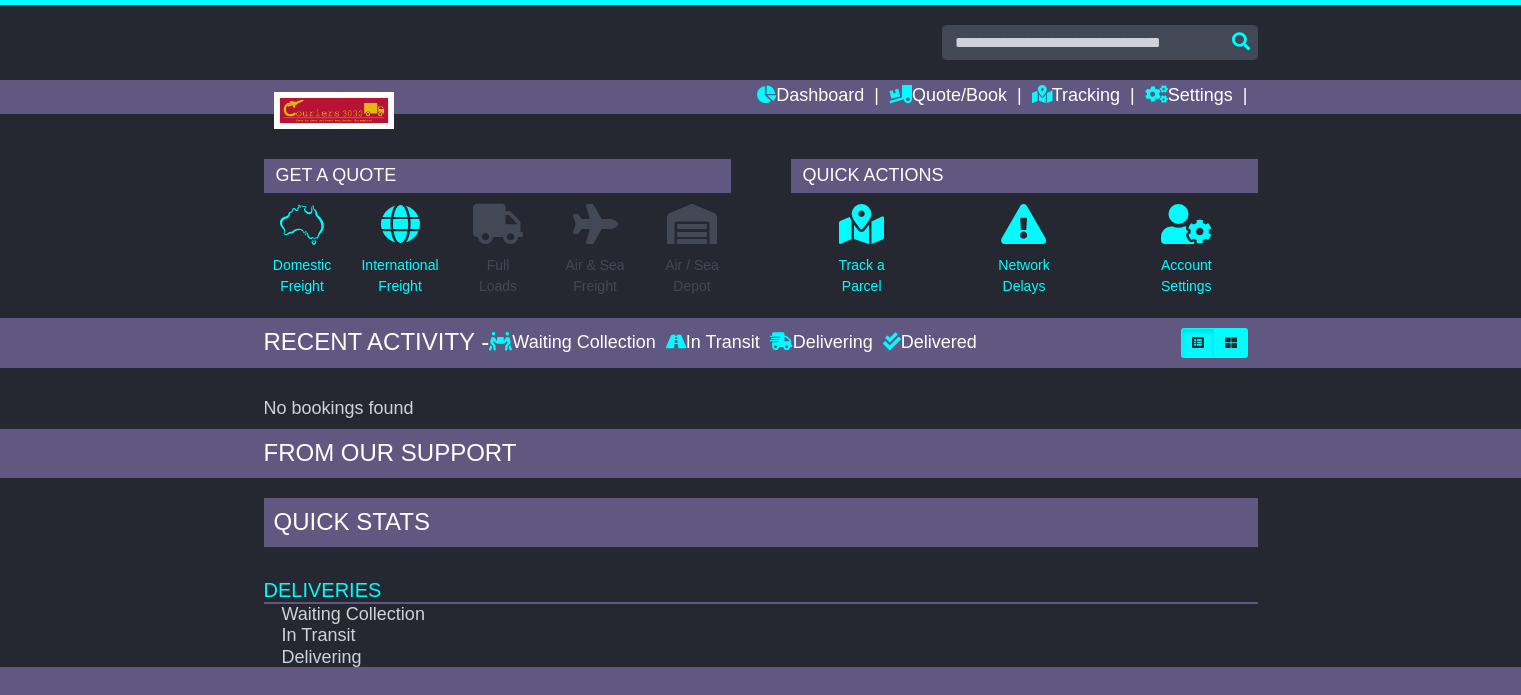 scroll, scrollTop: 0, scrollLeft: 0, axis: both 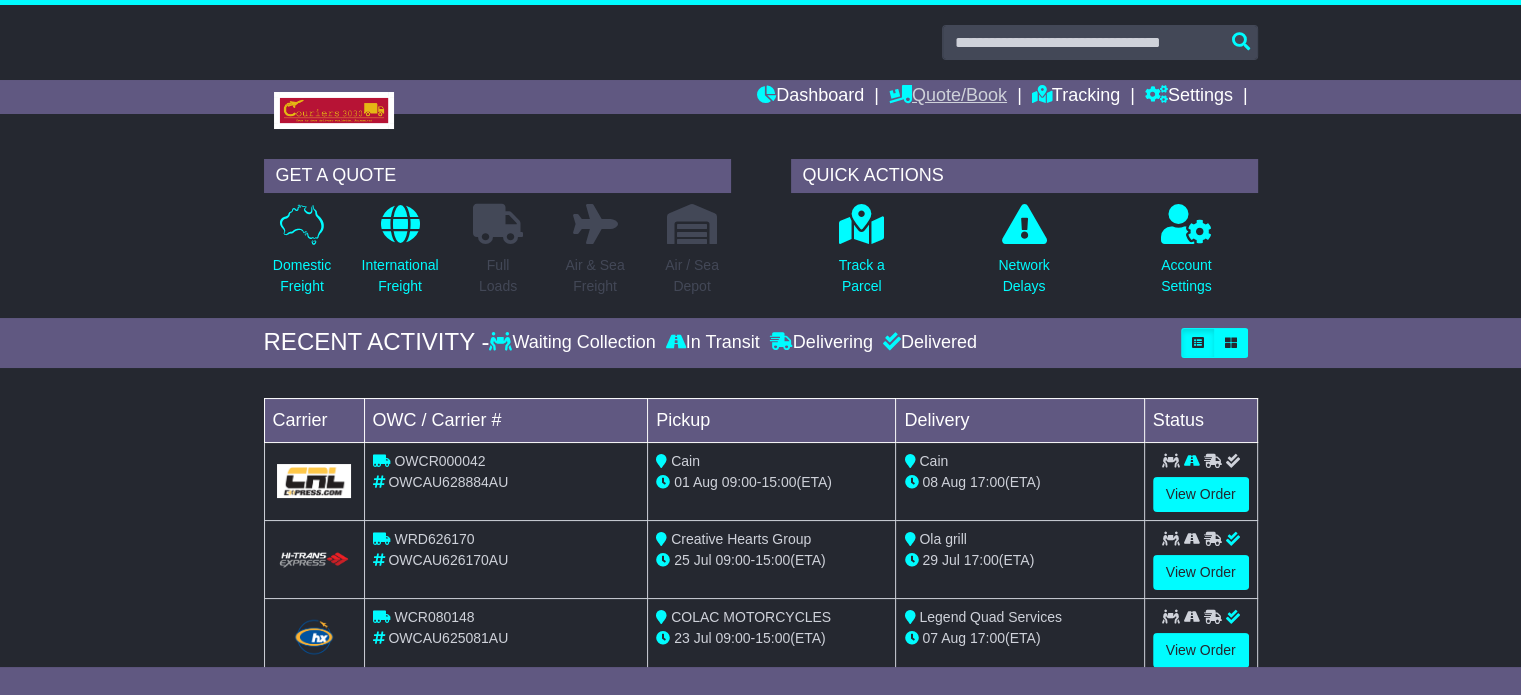 click on "Quote/Book" at bounding box center (948, 97) 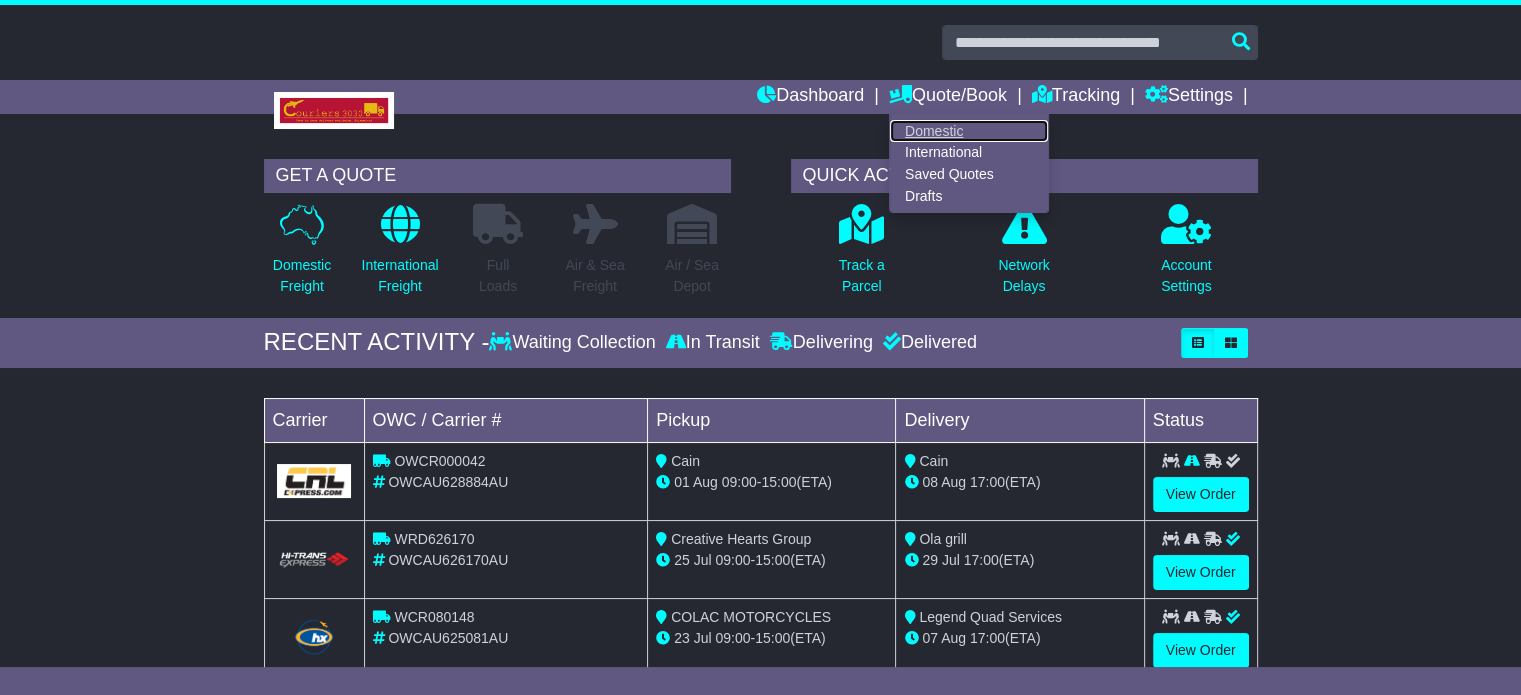 click on "Domestic" at bounding box center (969, 131) 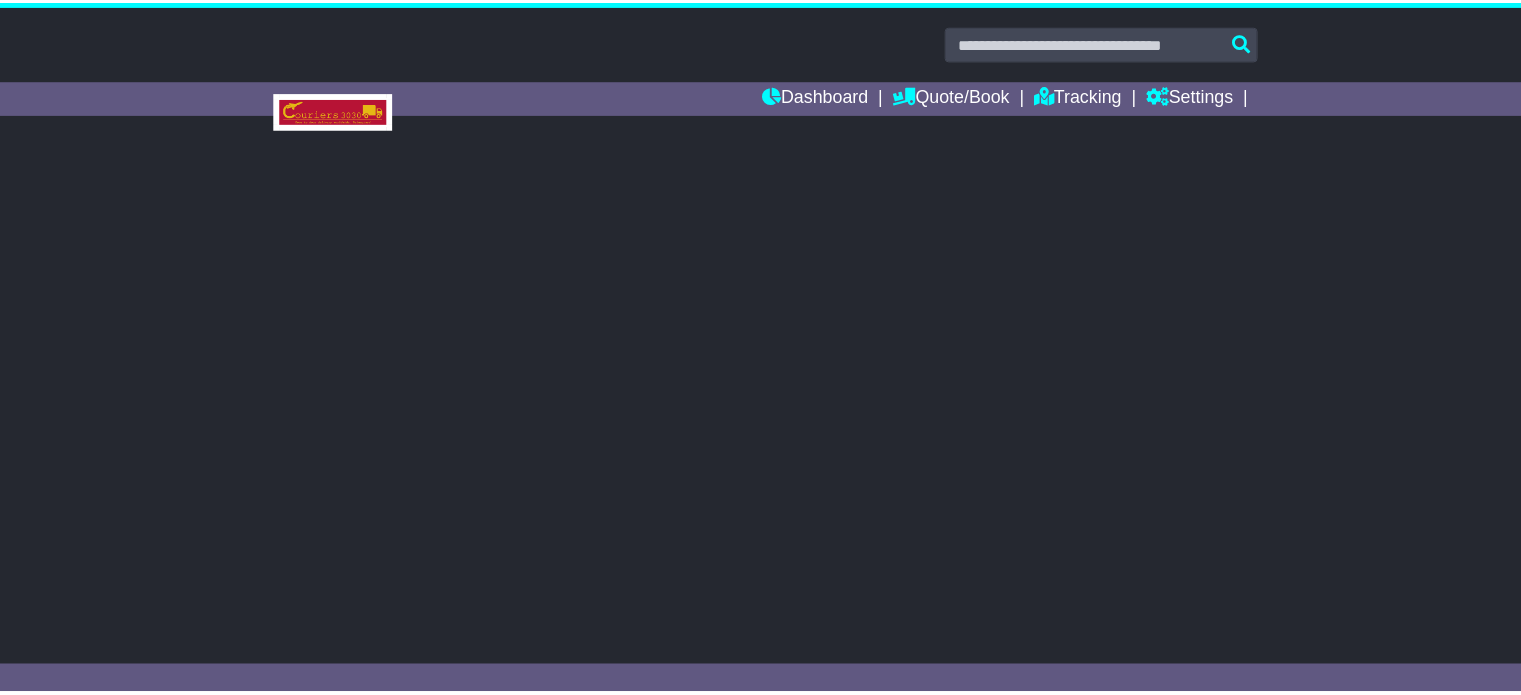 scroll, scrollTop: 0, scrollLeft: 0, axis: both 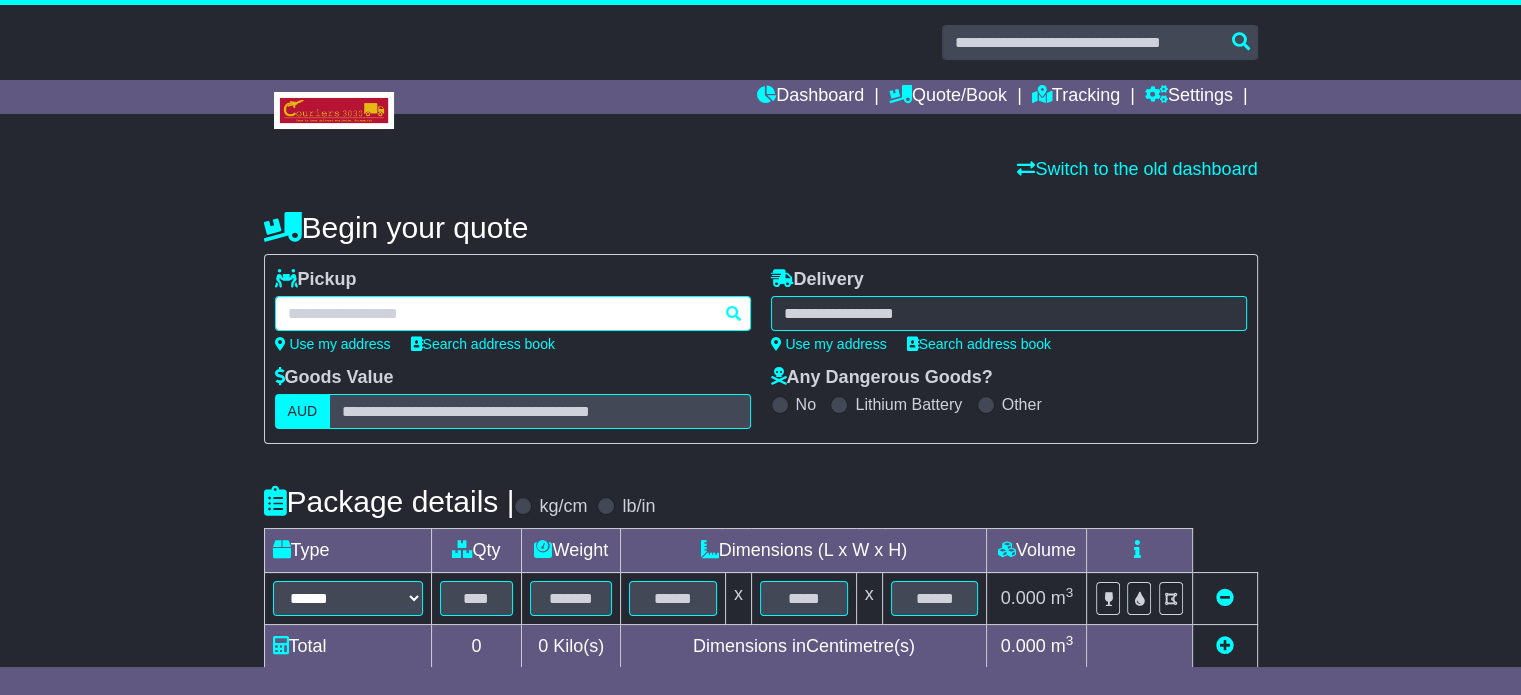 click at bounding box center (513, 313) 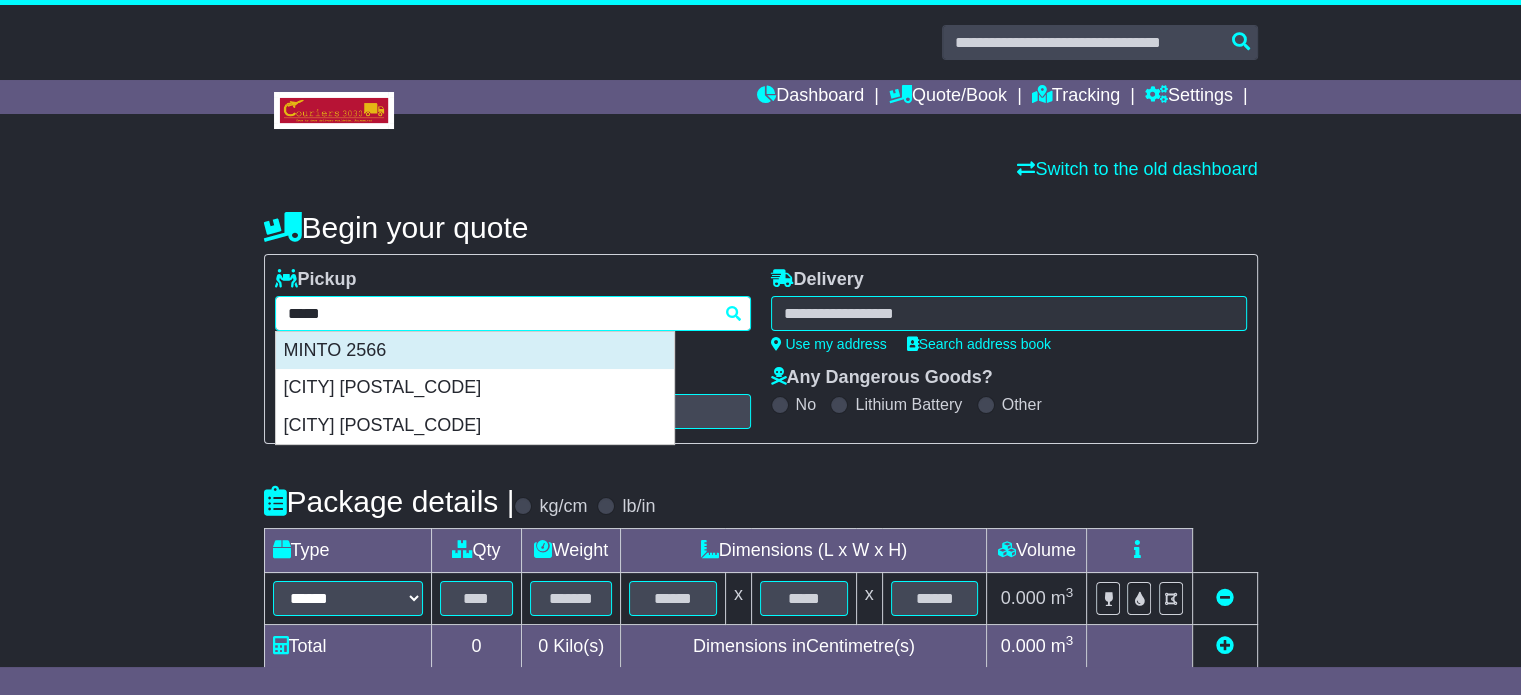 click on "MINTO 2566" at bounding box center [475, 351] 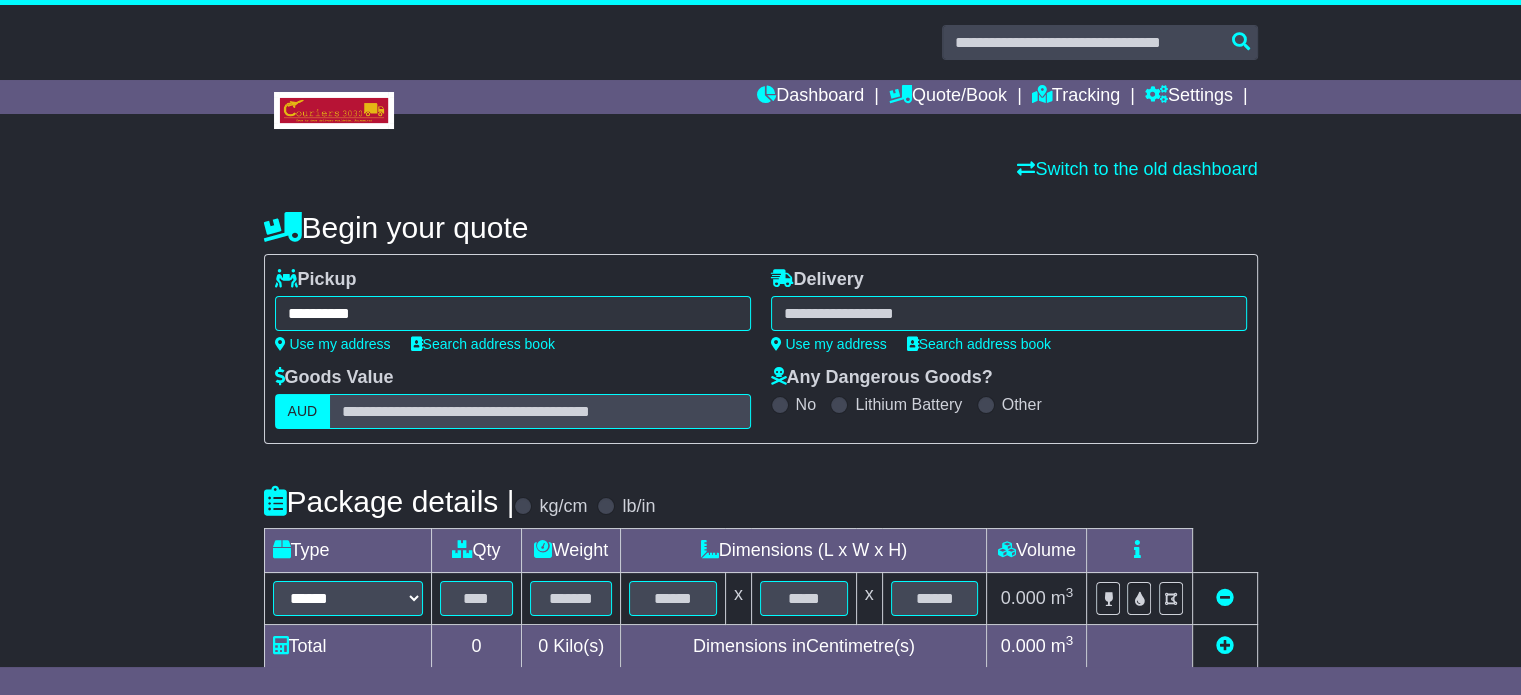 type on "**********" 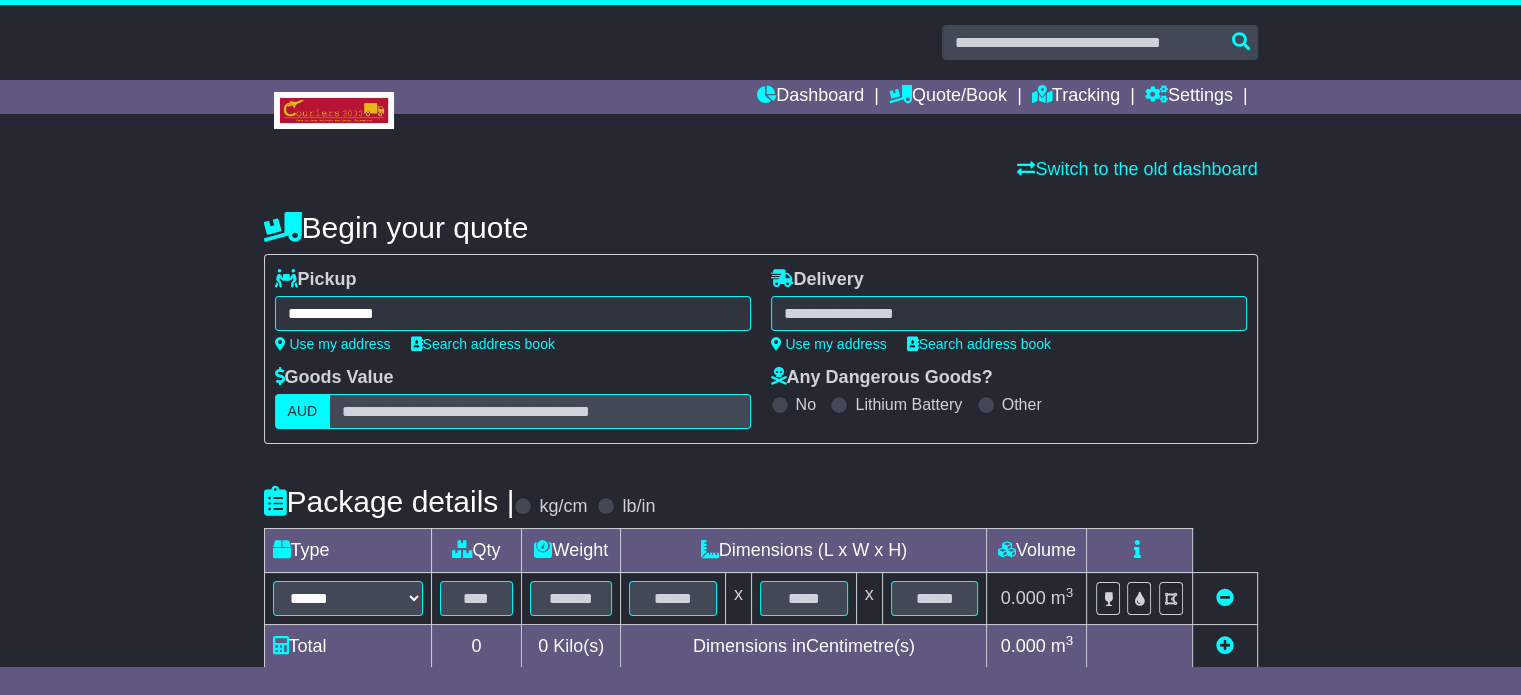 click at bounding box center [1009, 313] 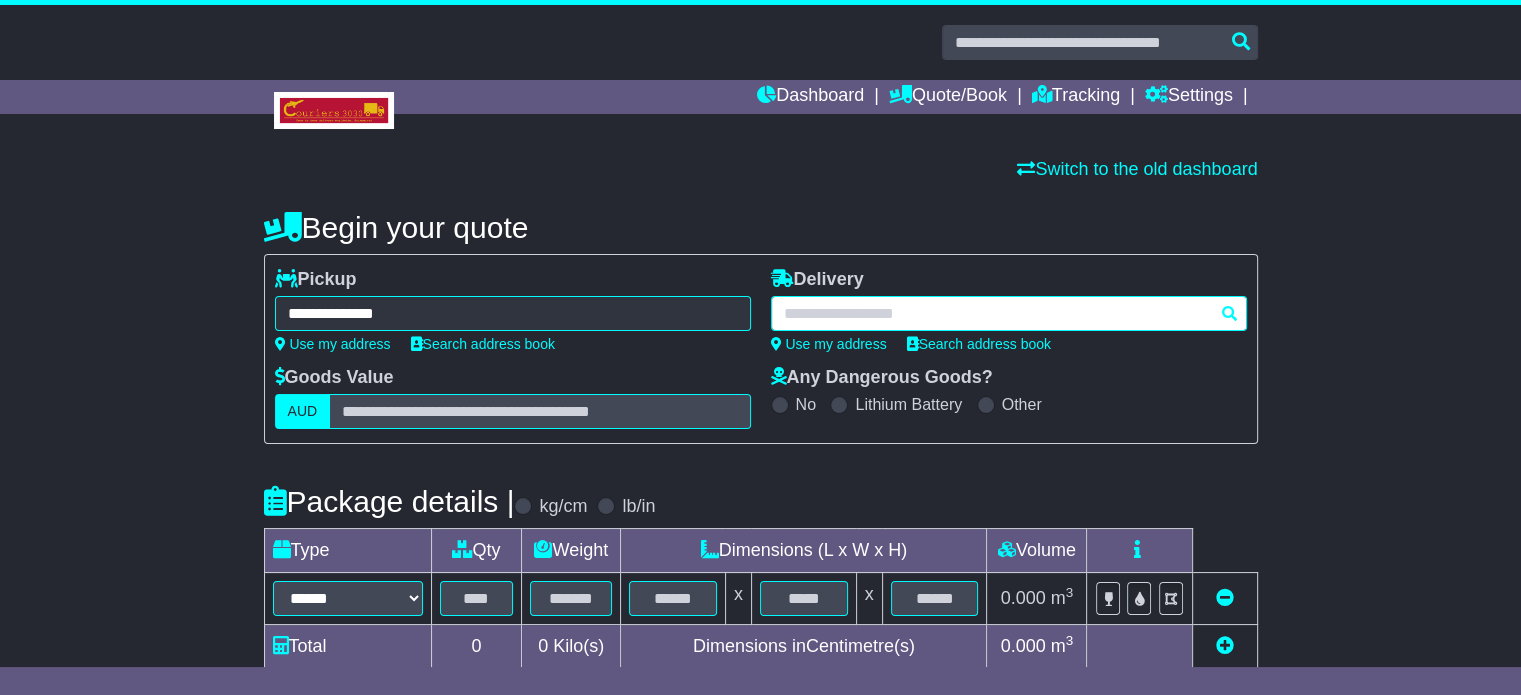 paste on "**********" 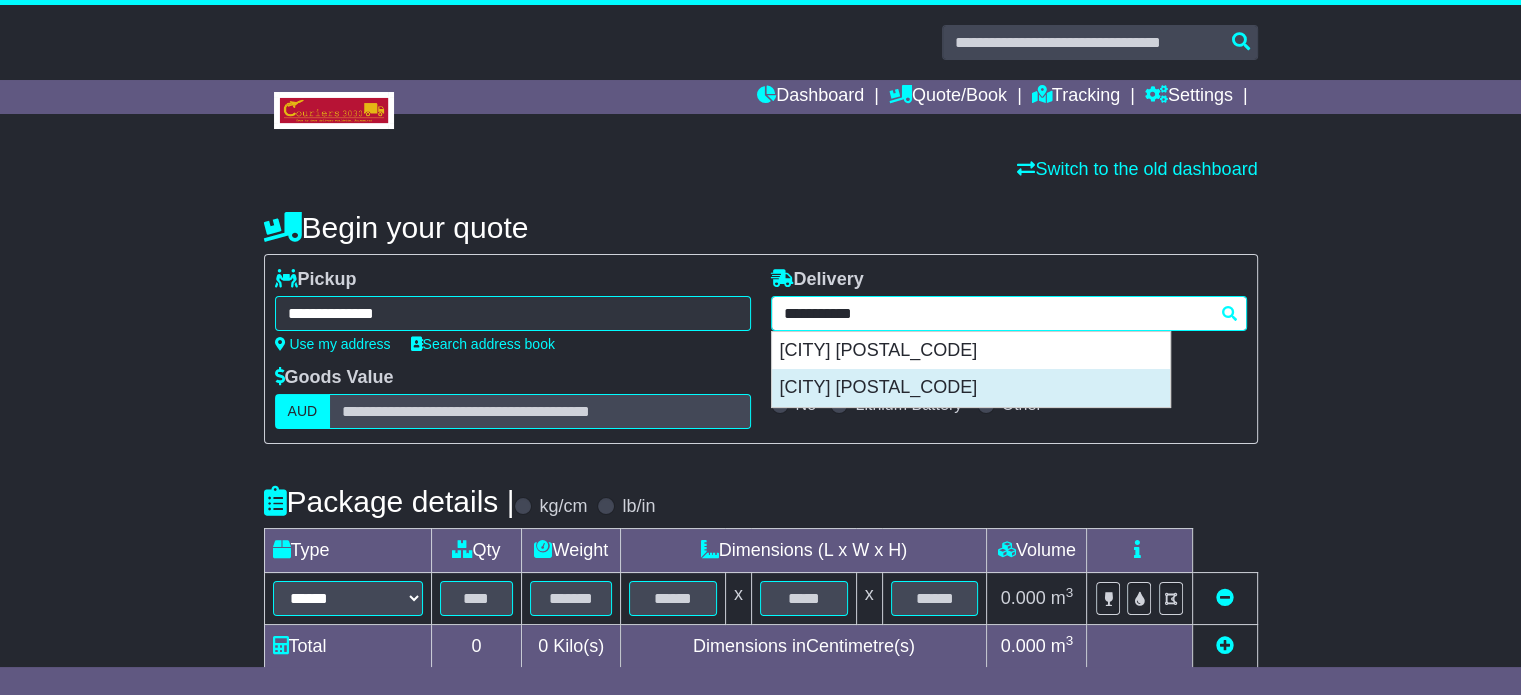 click on "[CITY] [POSTAL_CODE]" at bounding box center [971, 388] 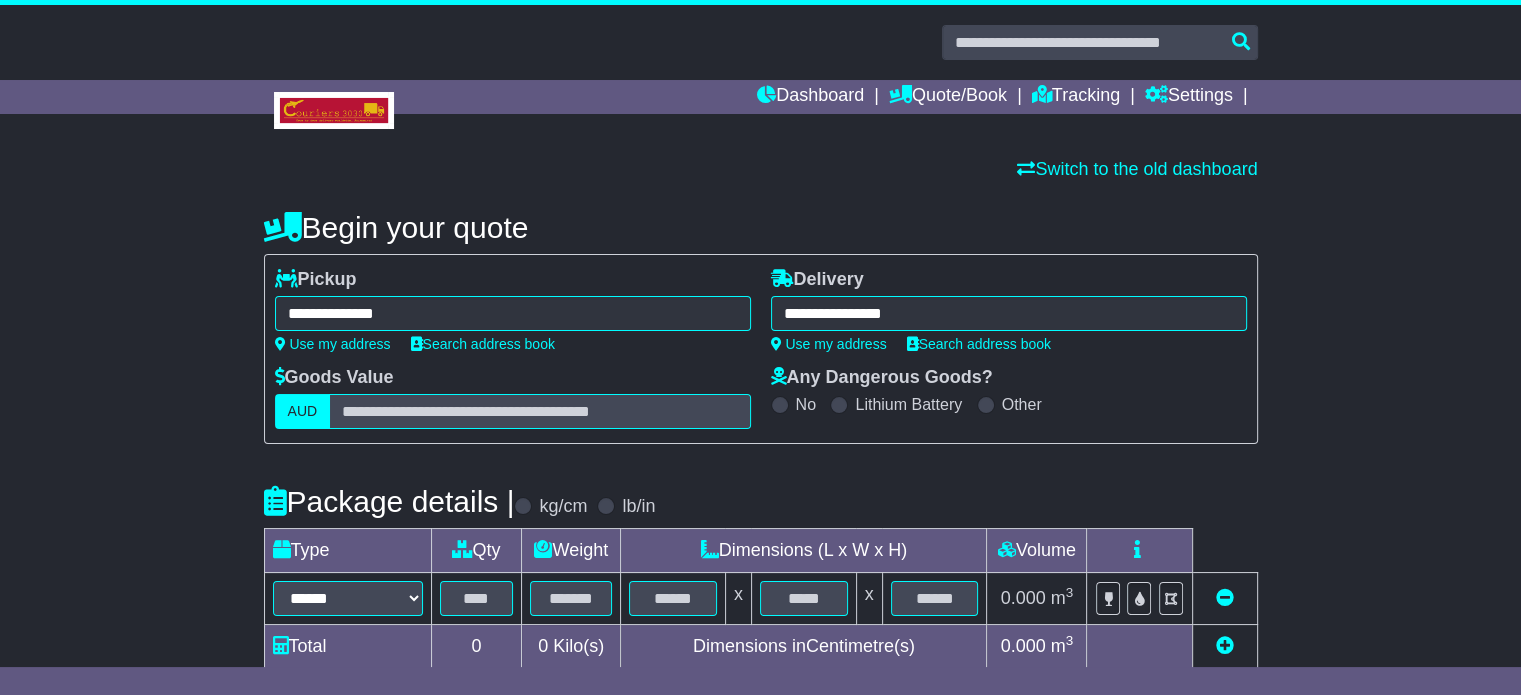 type on "**********" 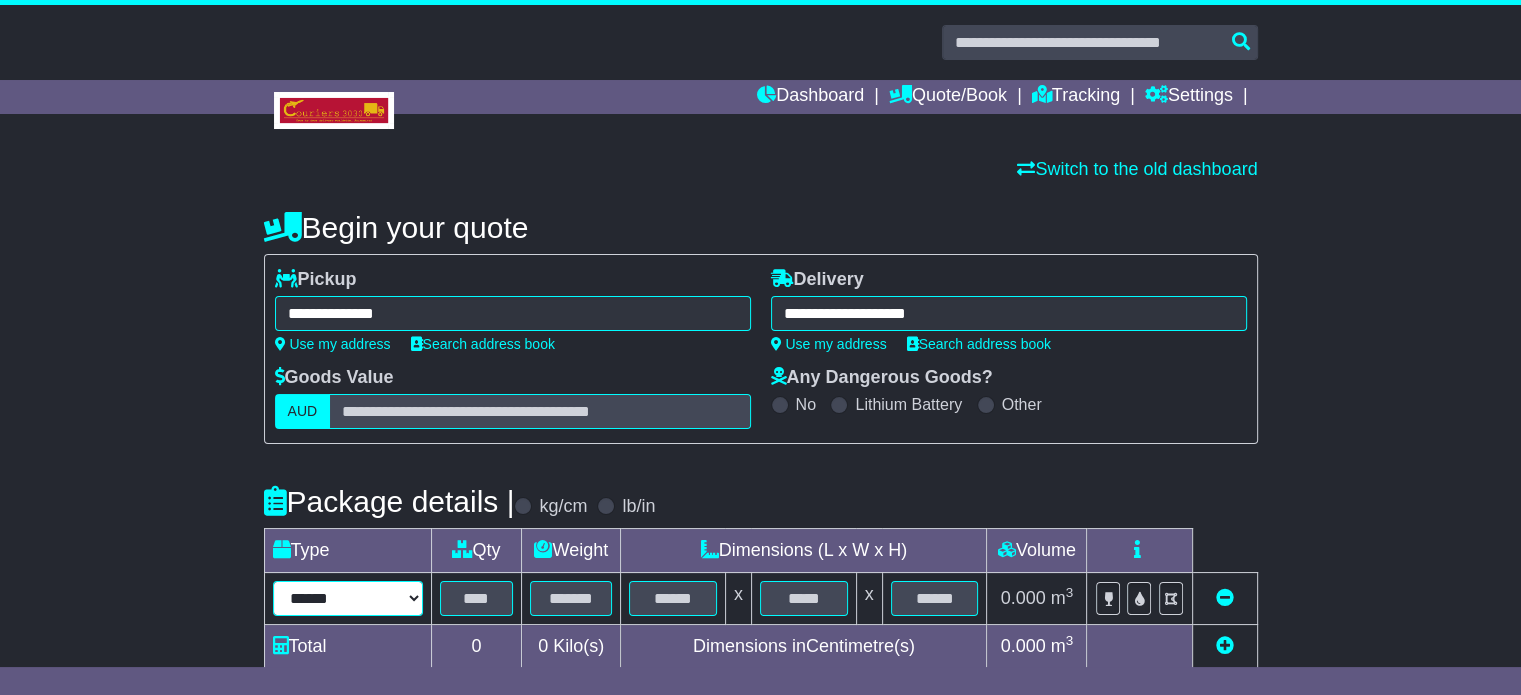 click on "****** ****** *** ******** ***** **** **** ****** *** *******" at bounding box center (348, 598) 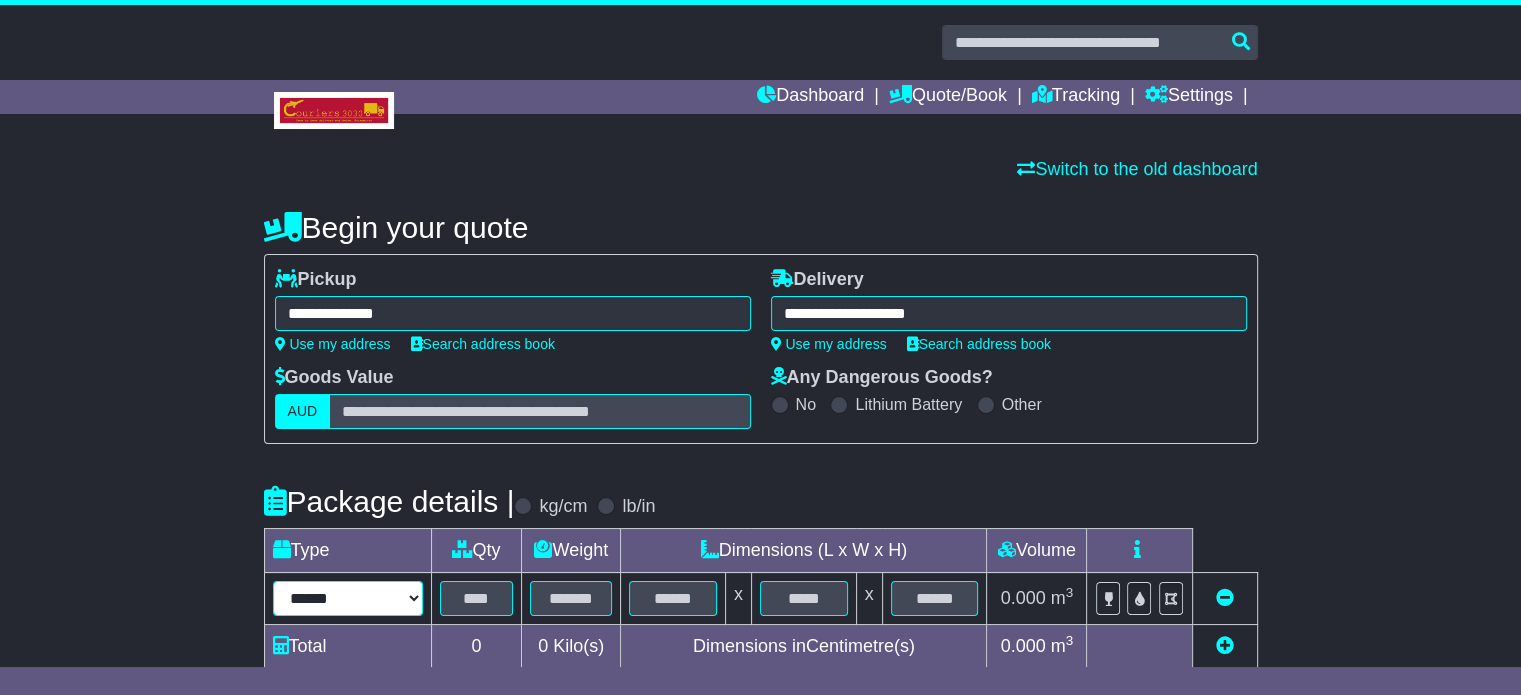 select on "*****" 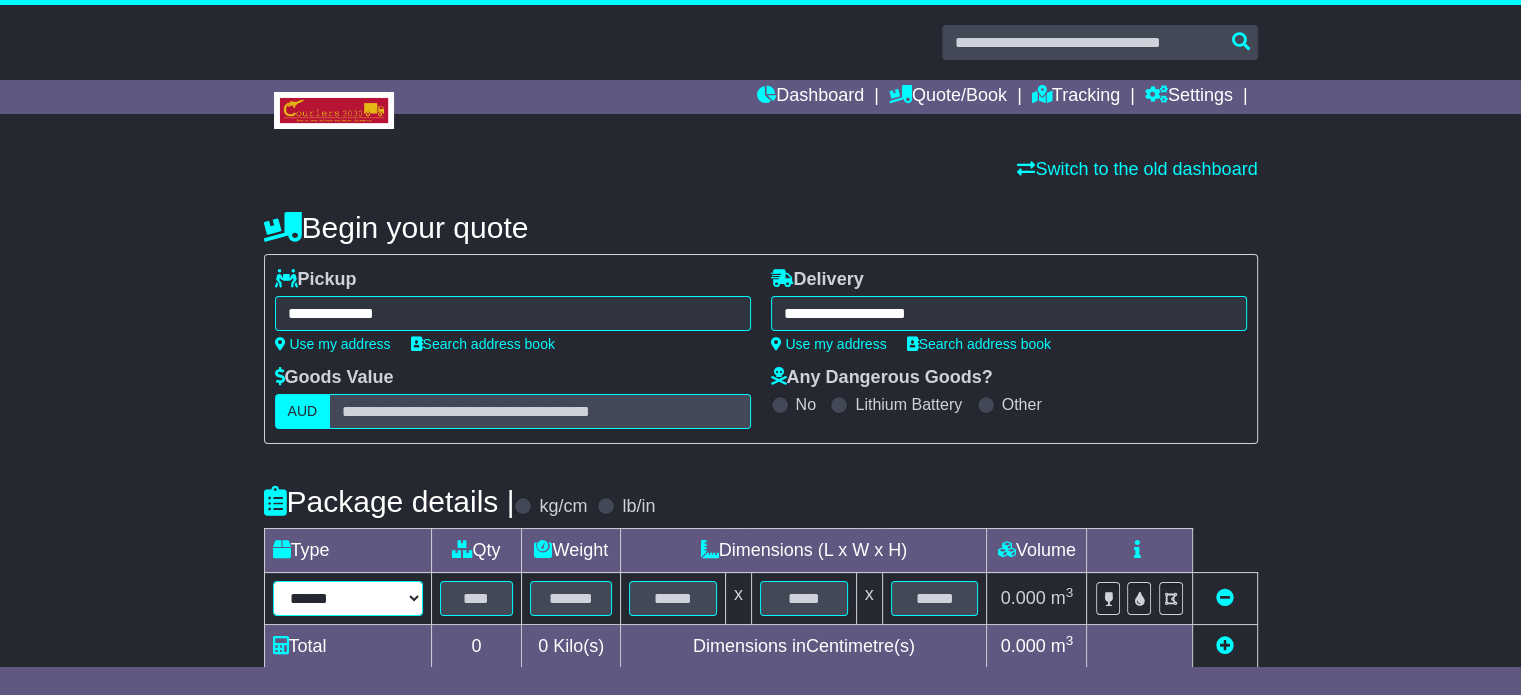 click on "****** ****** *** ******** ***** **** **** ****** *** *******" at bounding box center [348, 598] 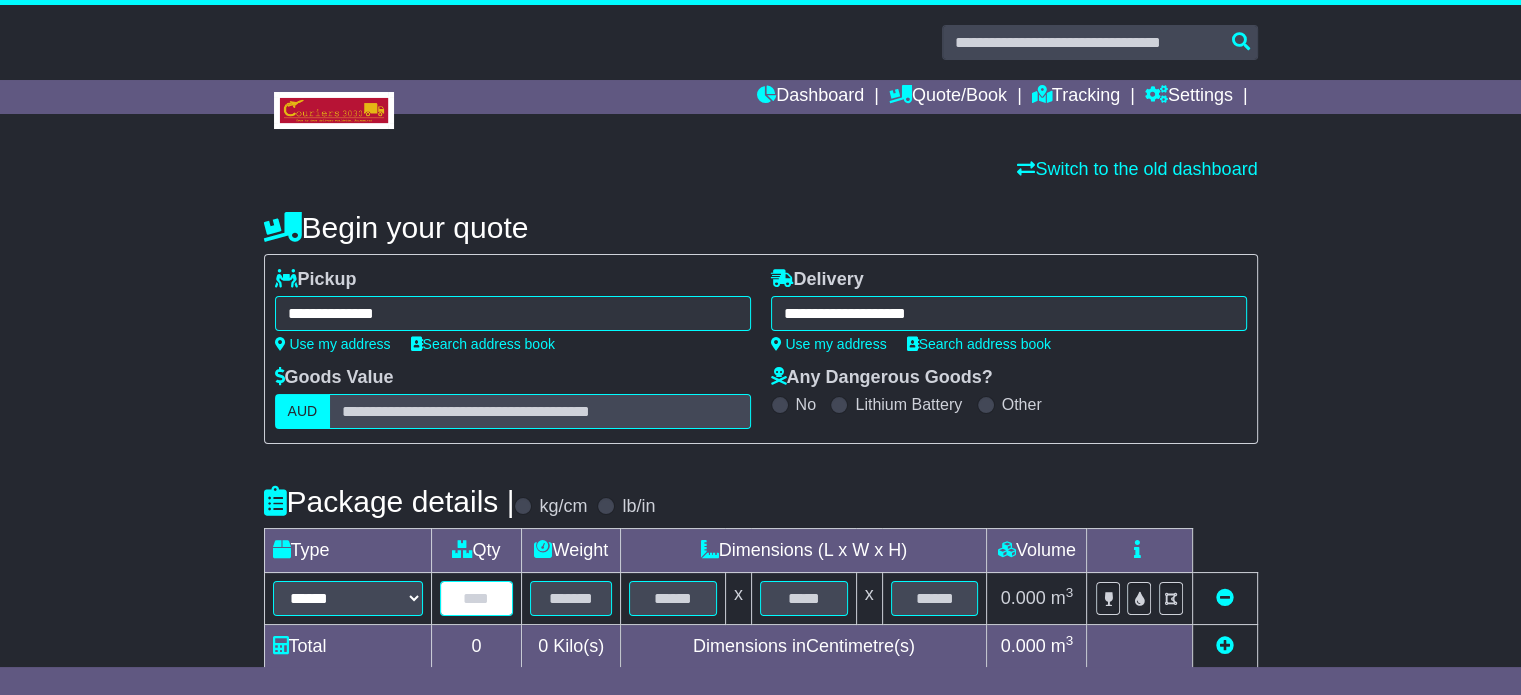 click at bounding box center (477, 598) 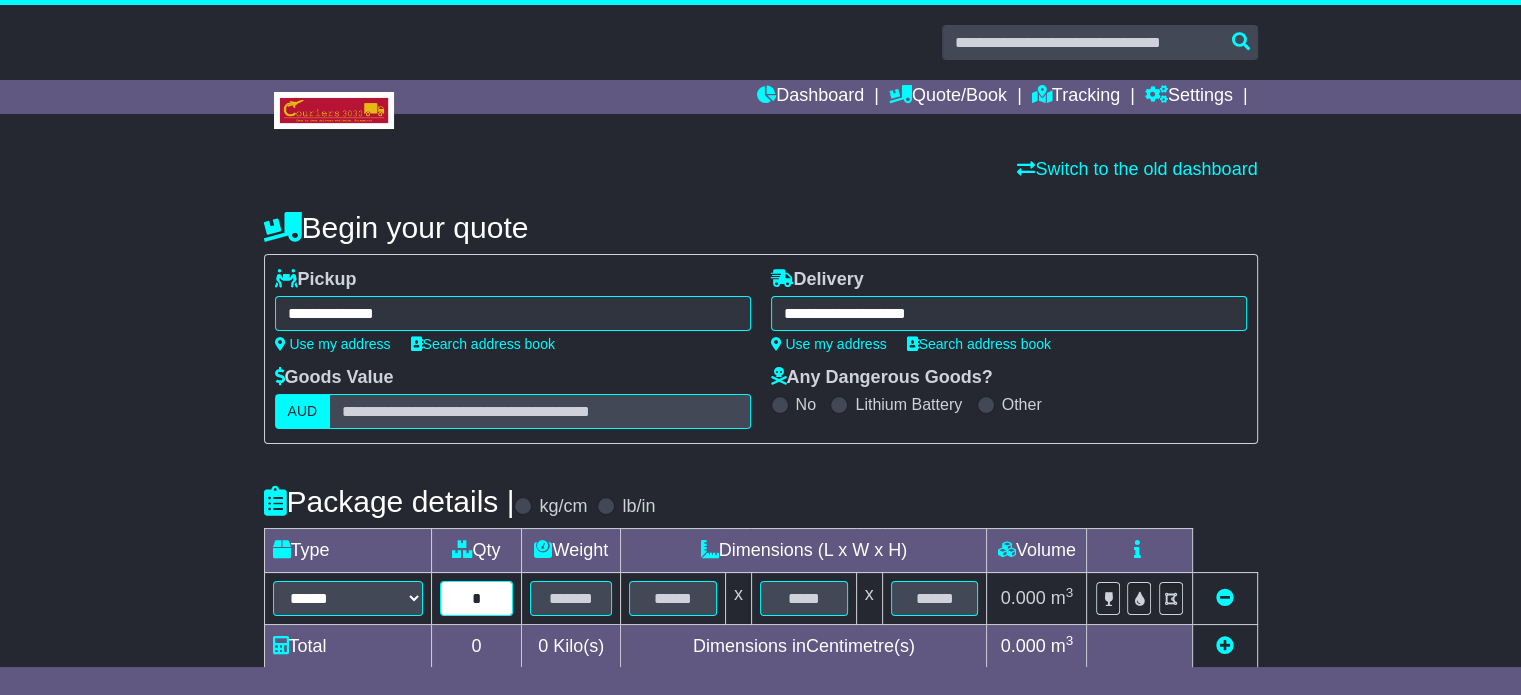 type on "*" 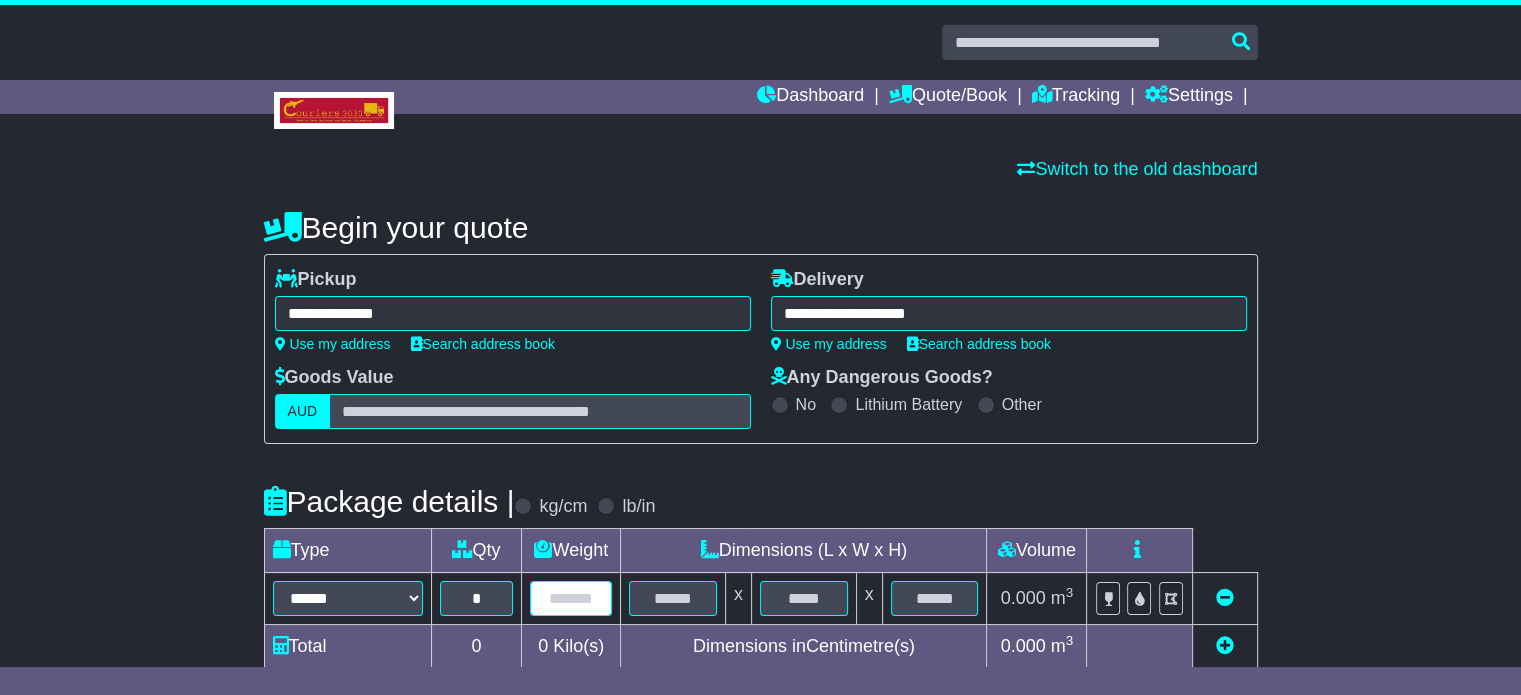 click at bounding box center [571, 598] 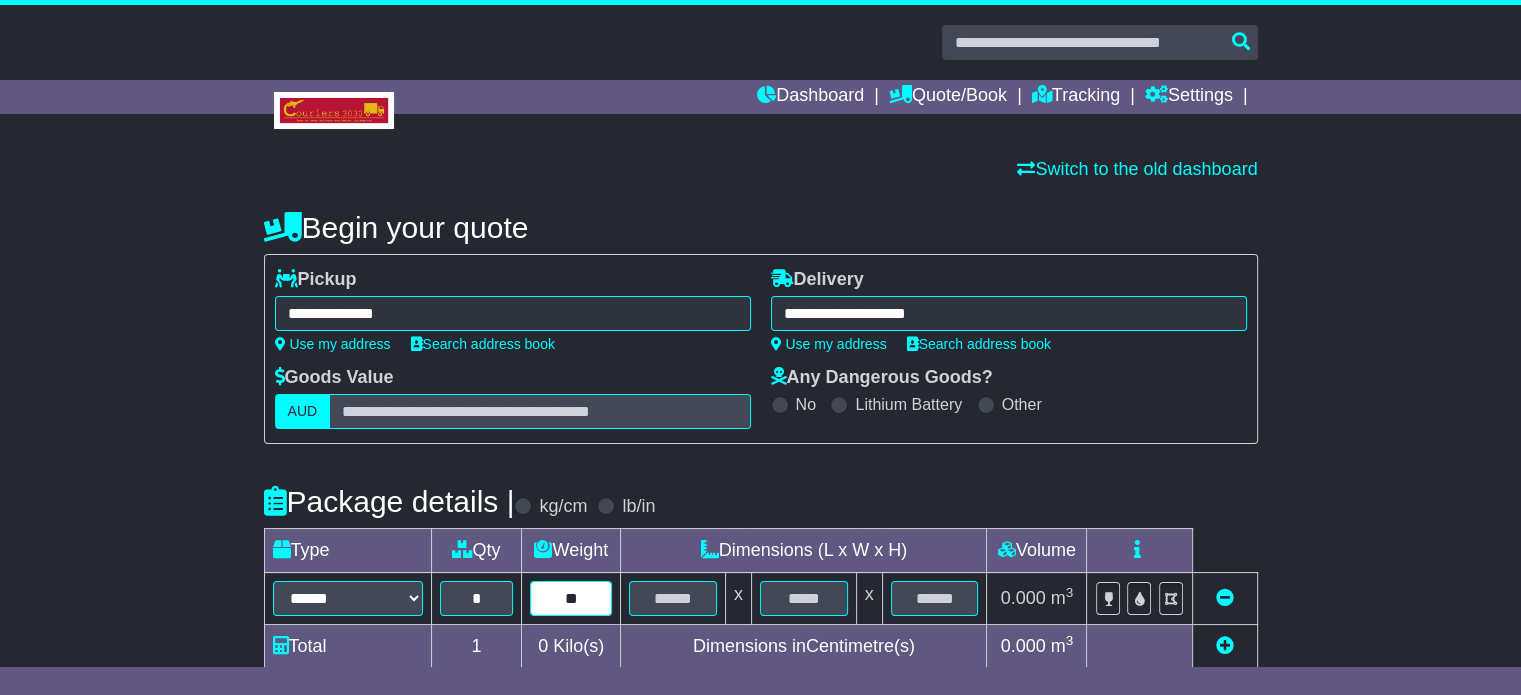 type on "**" 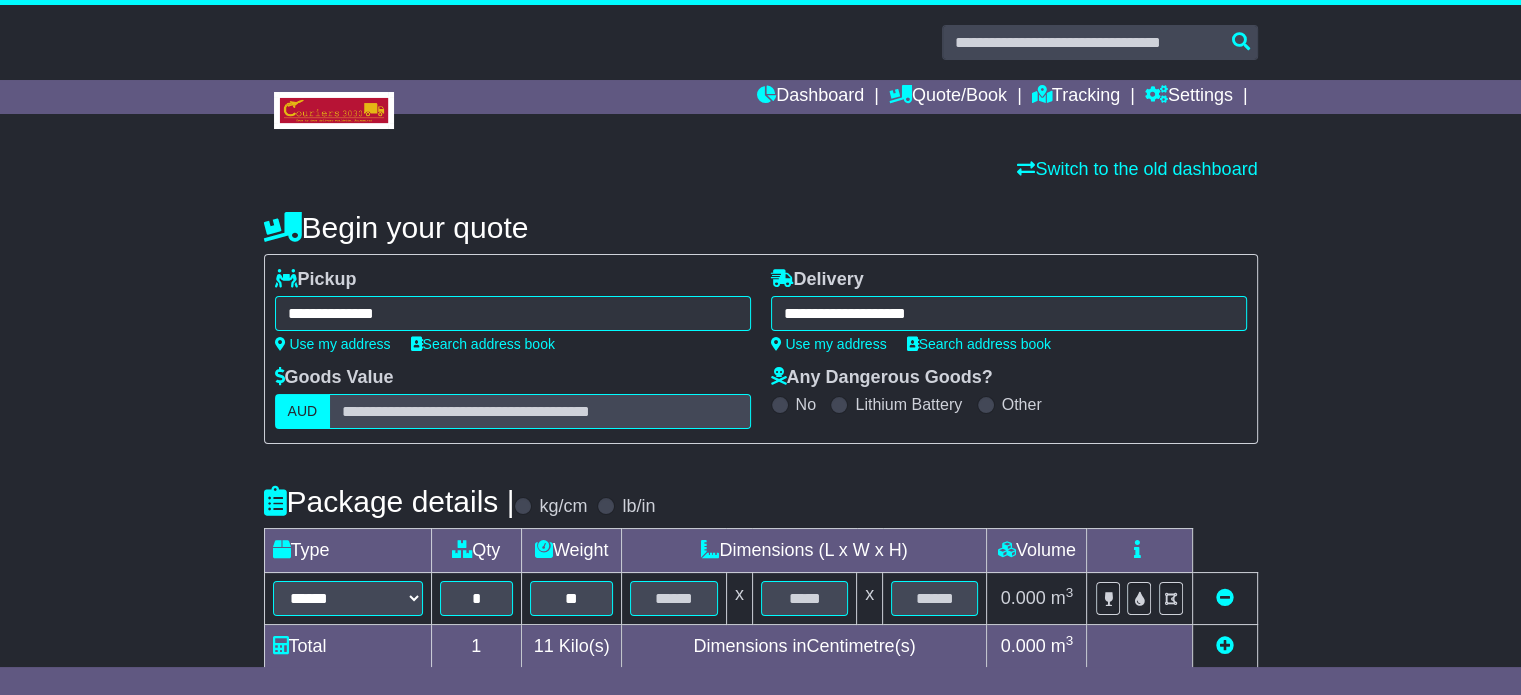 click on "**********" at bounding box center [761, 349] 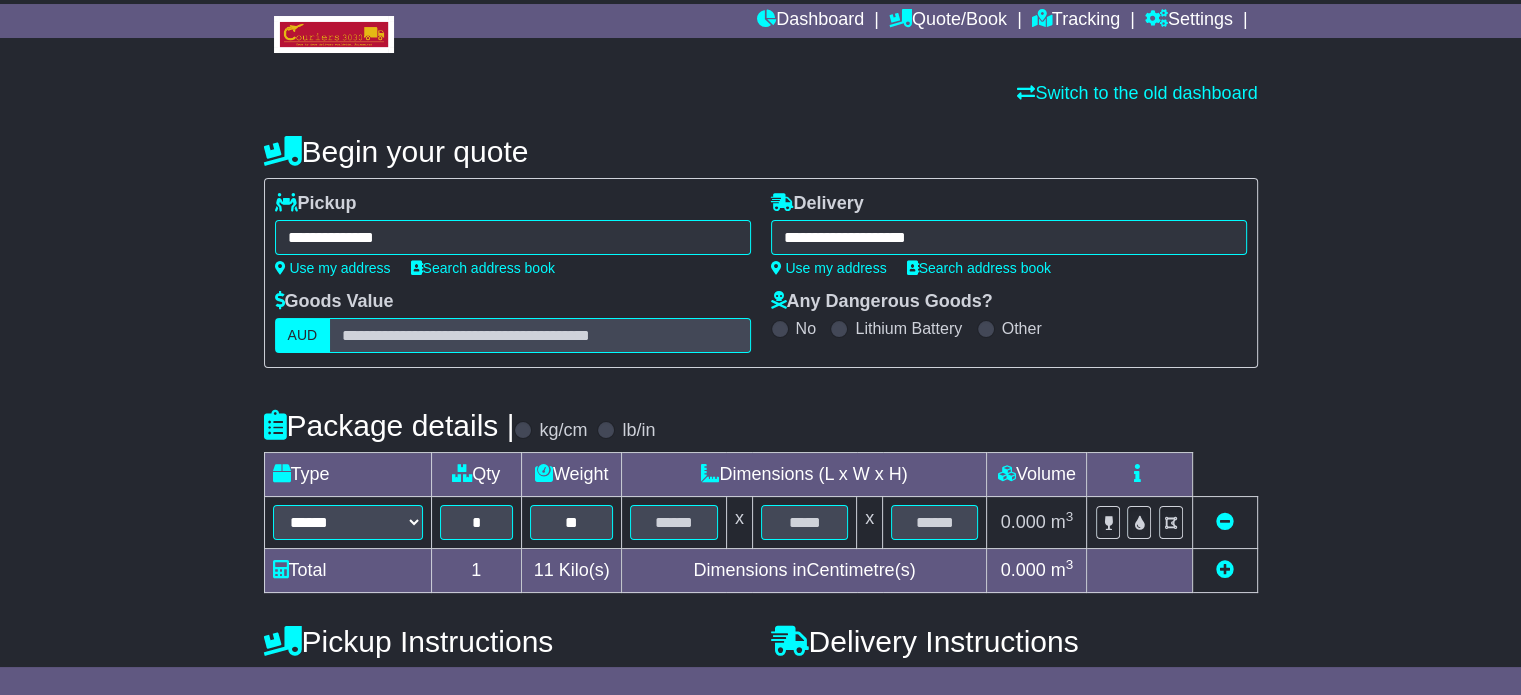 scroll, scrollTop: 80, scrollLeft: 0, axis: vertical 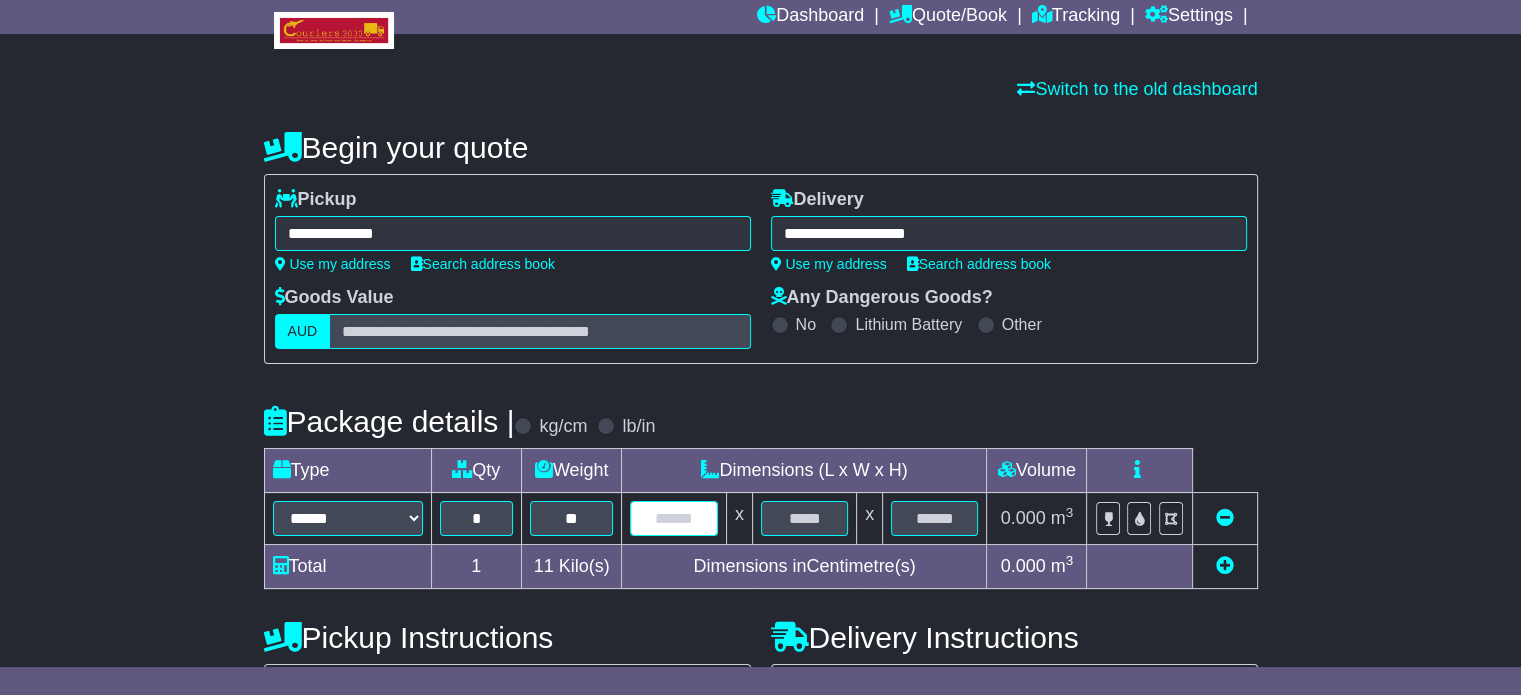 click at bounding box center (673, 518) 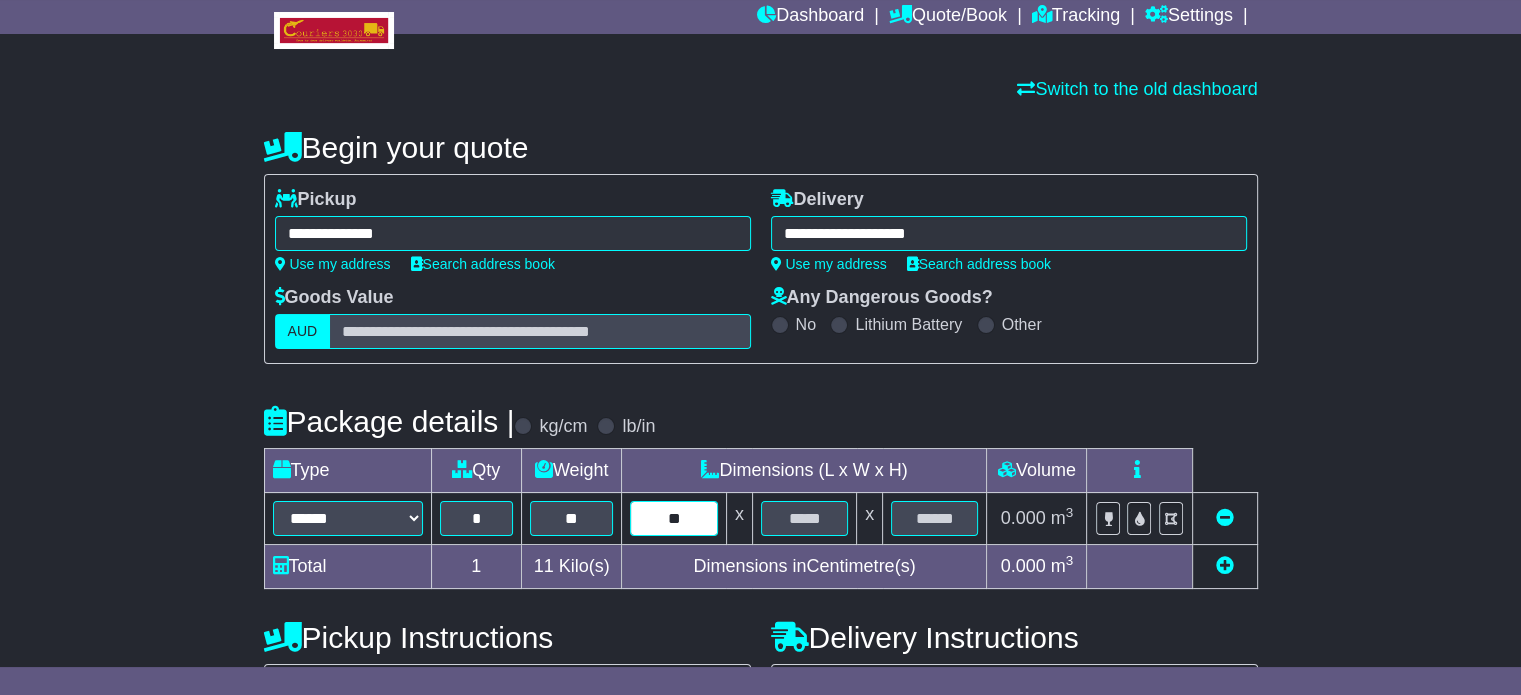 type on "**" 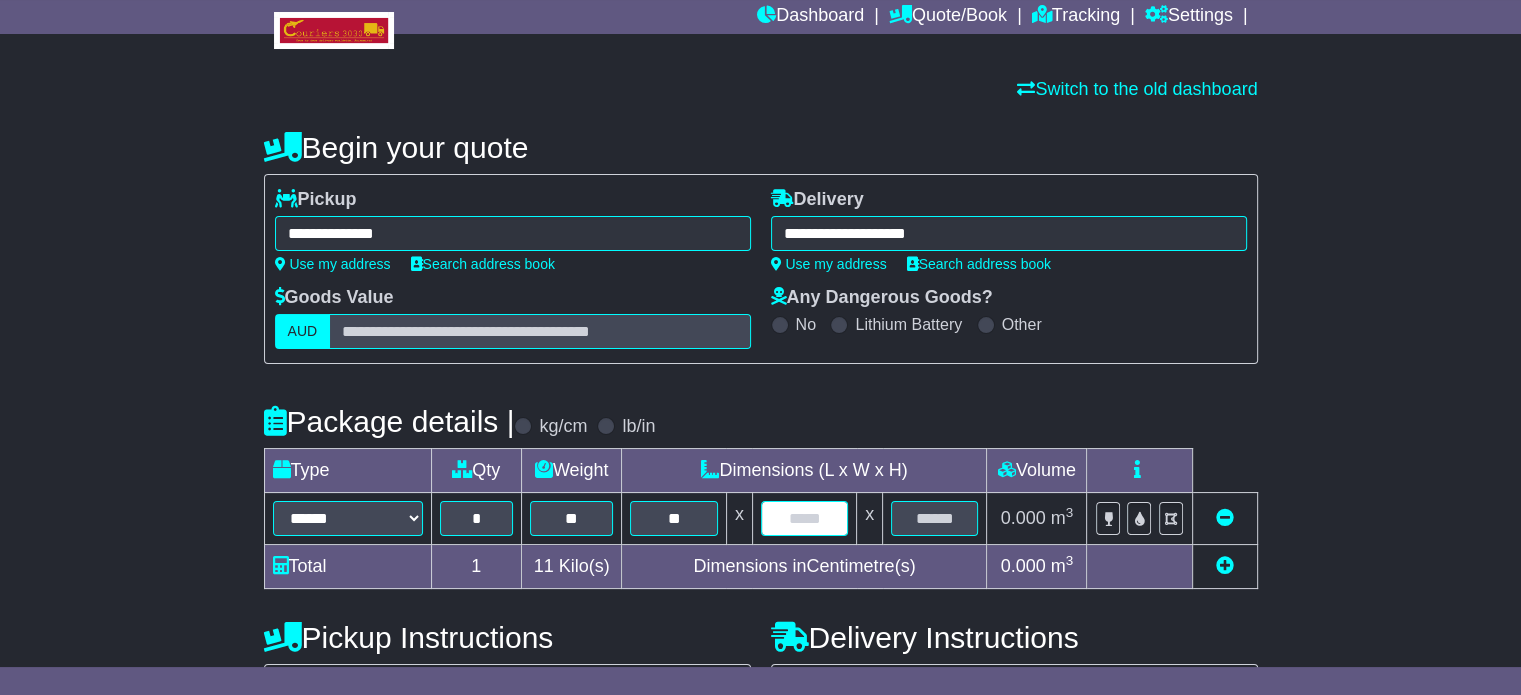 click at bounding box center [804, 518] 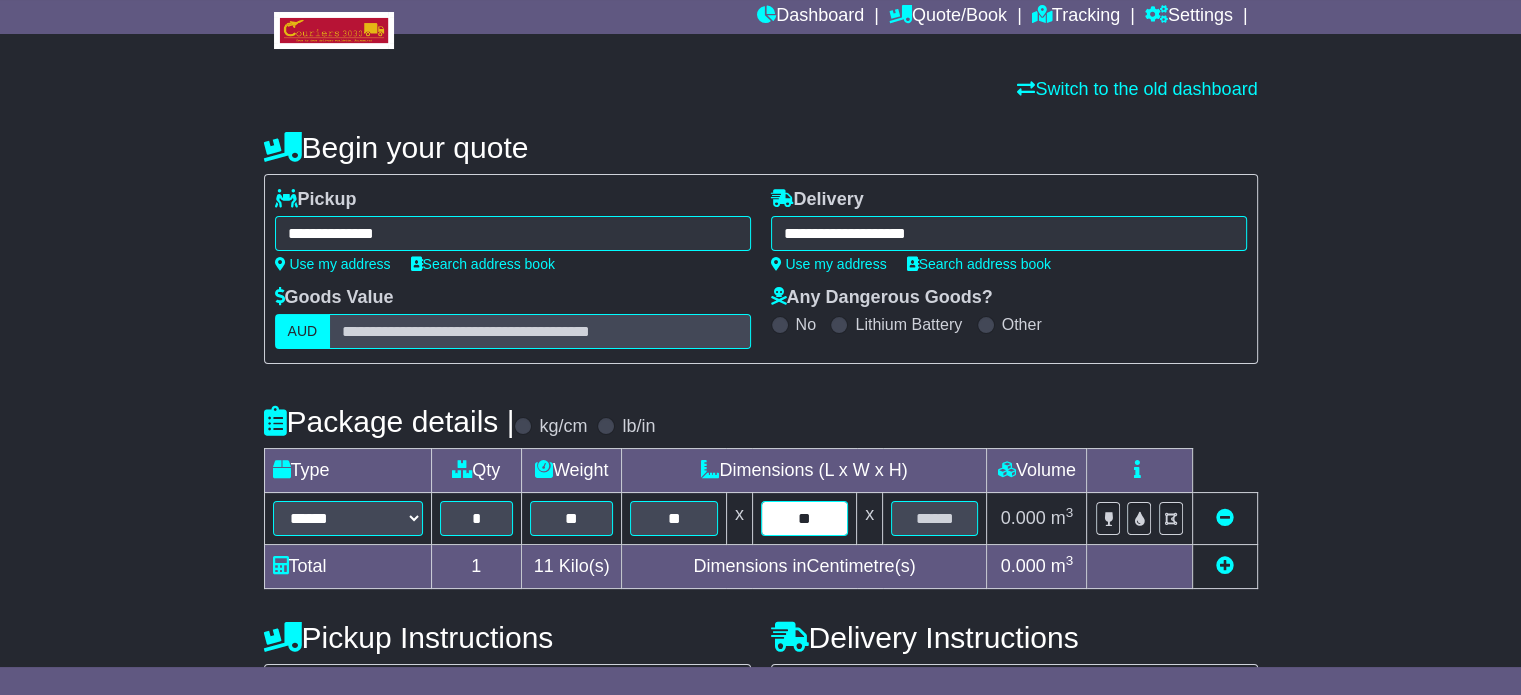 type on "**" 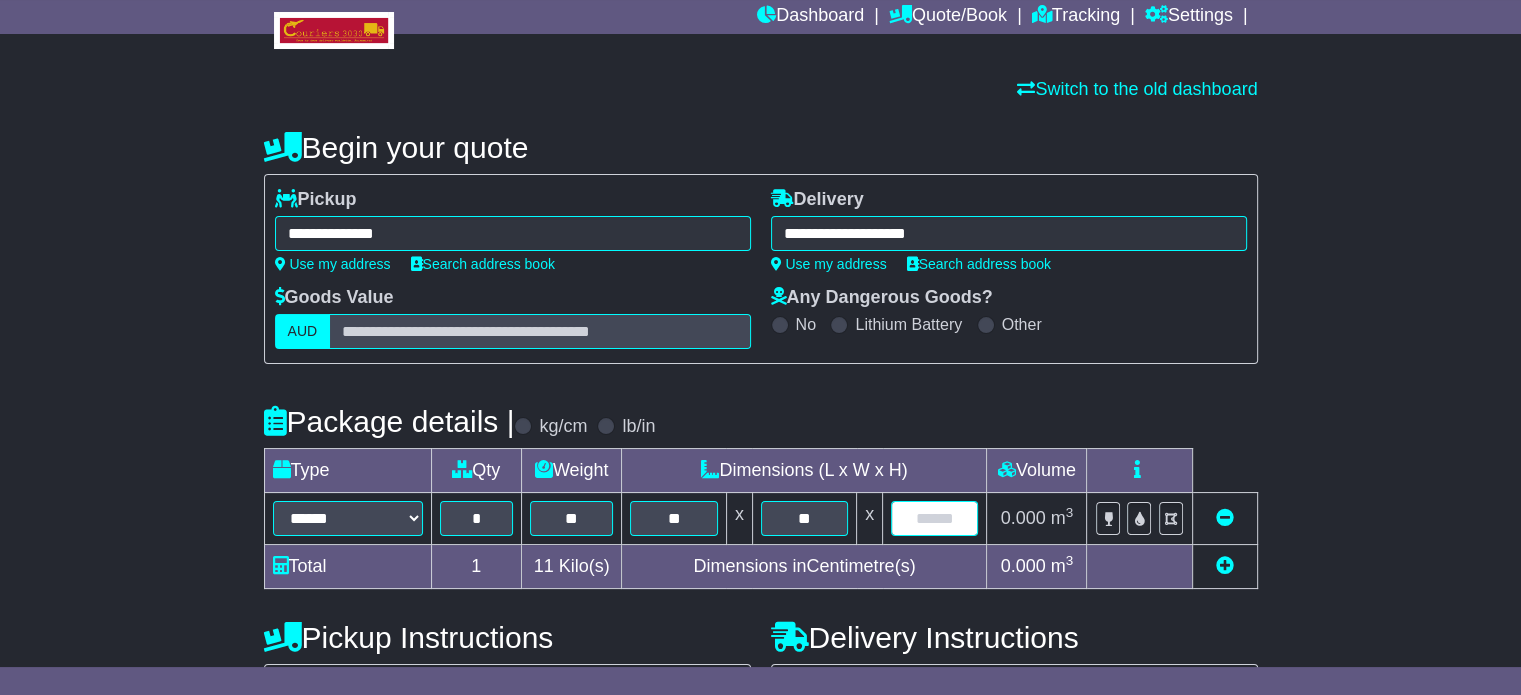 click at bounding box center (934, 518) 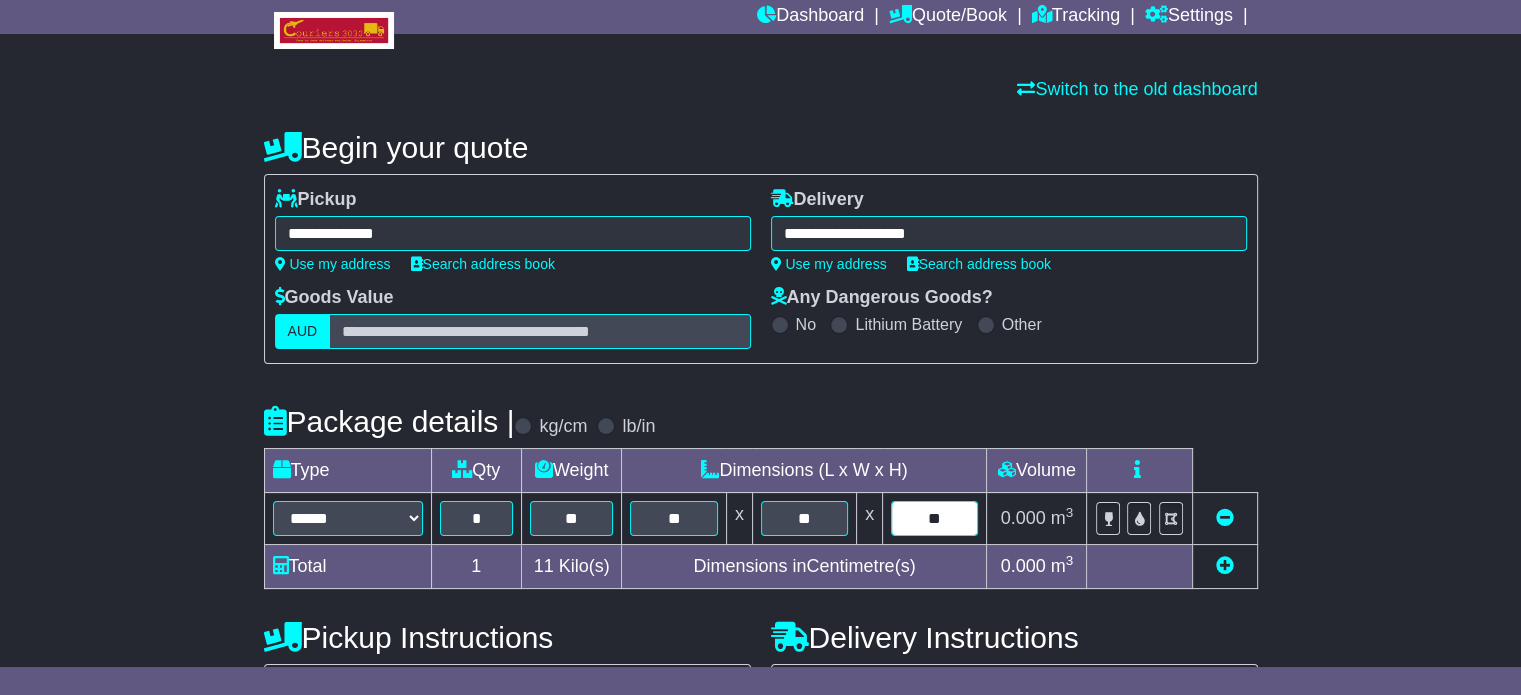 type on "**" 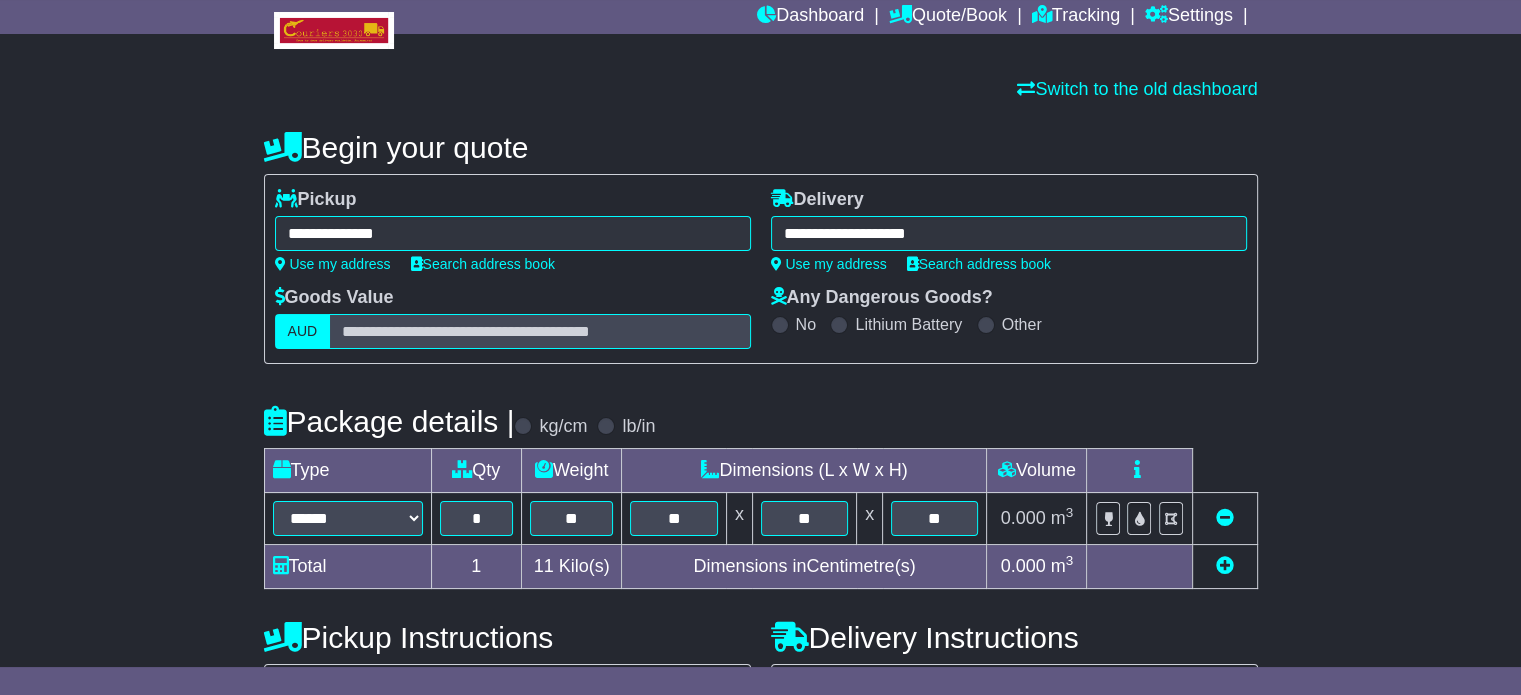 click at bounding box center (1225, 565) 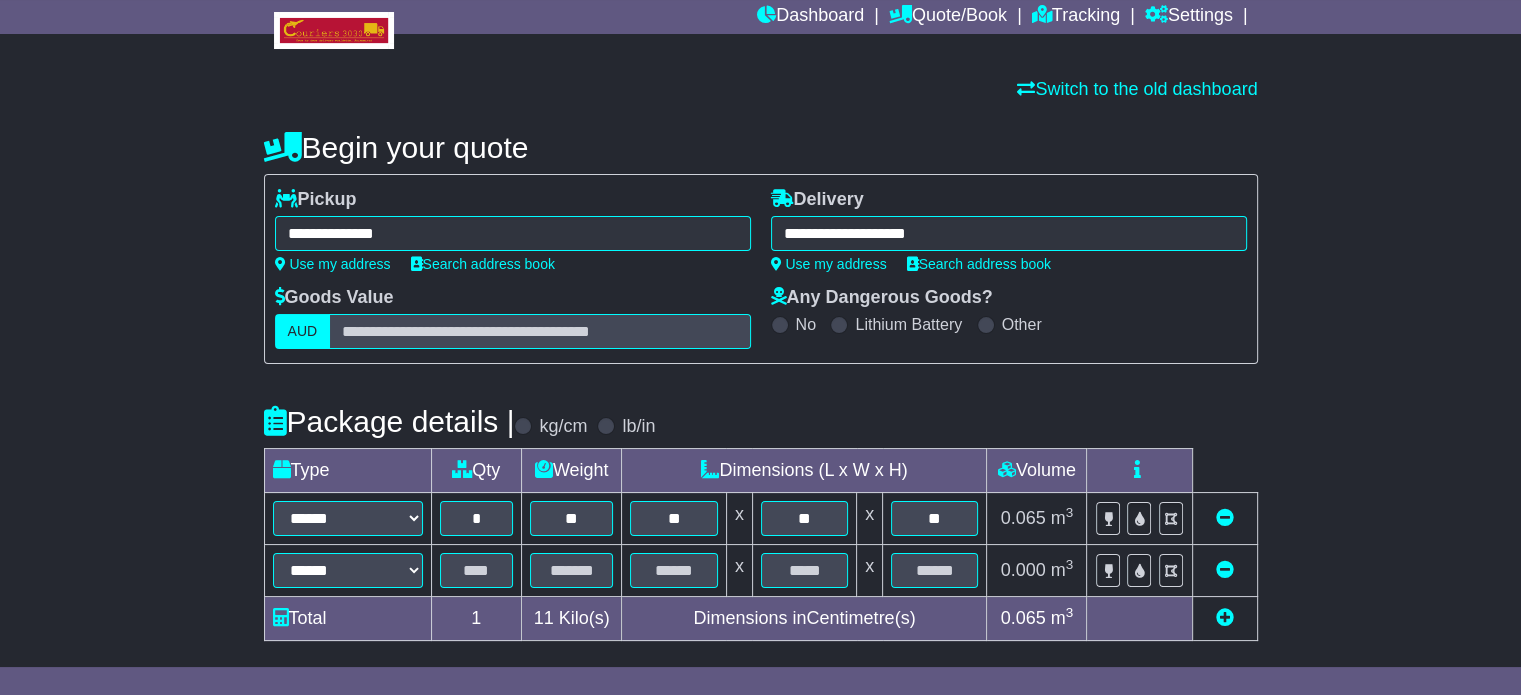 click on "**********" at bounding box center (760, 550) 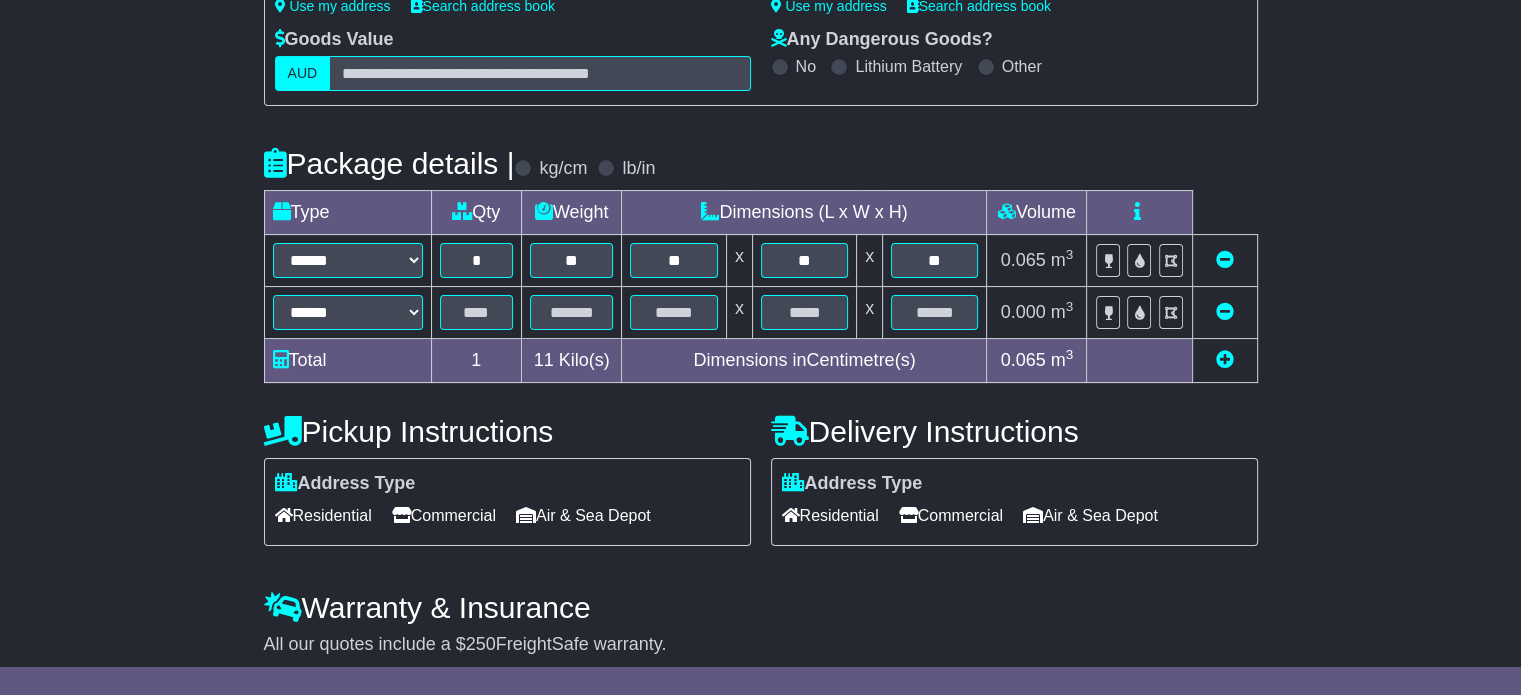 scroll, scrollTop: 411, scrollLeft: 0, axis: vertical 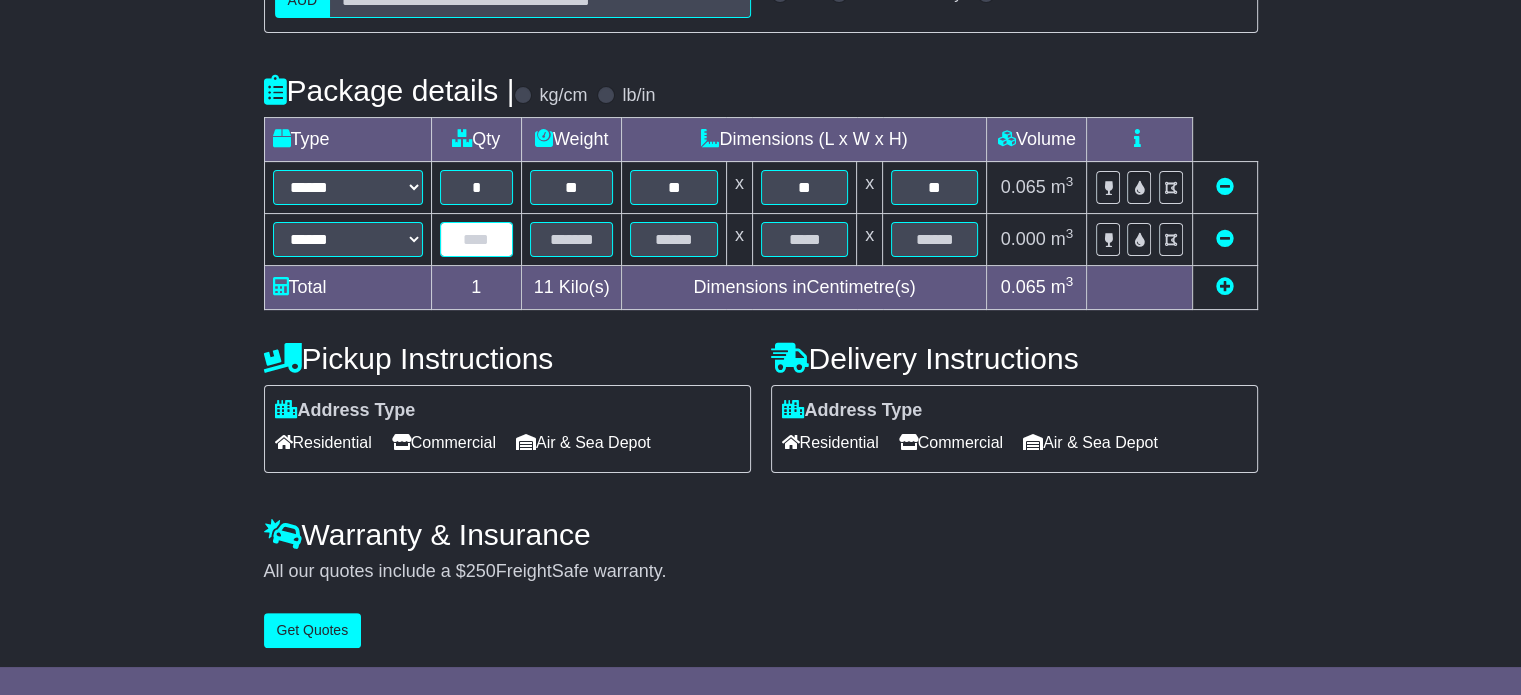 click at bounding box center (476, 239) 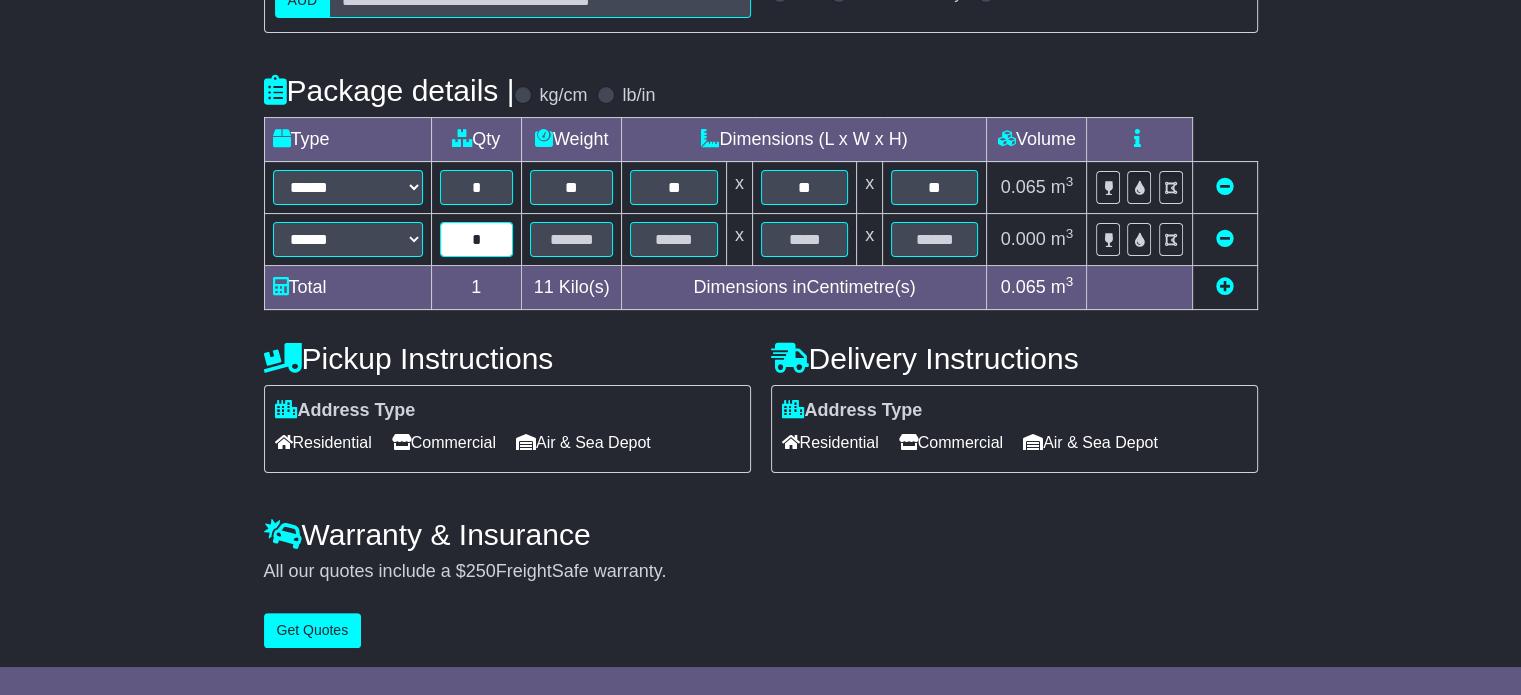 type on "*" 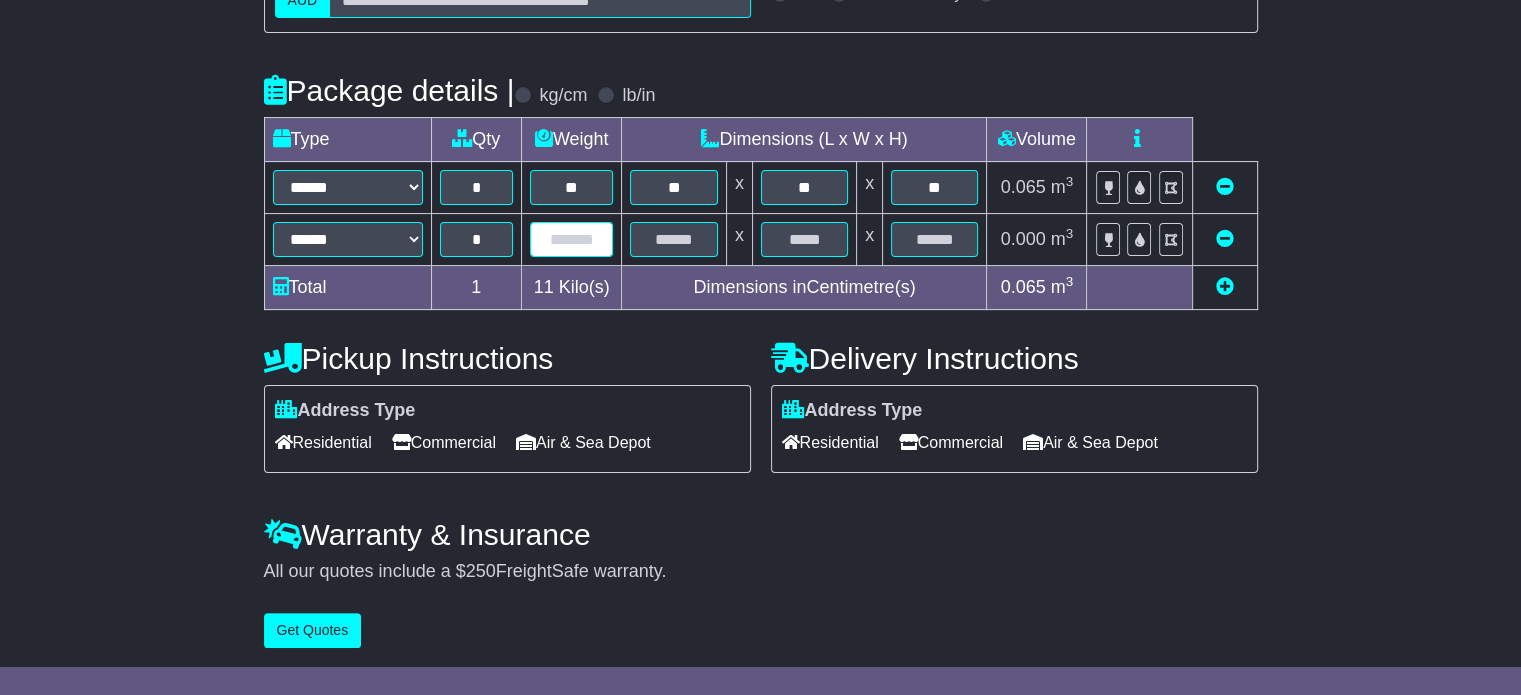 click at bounding box center [572, 239] 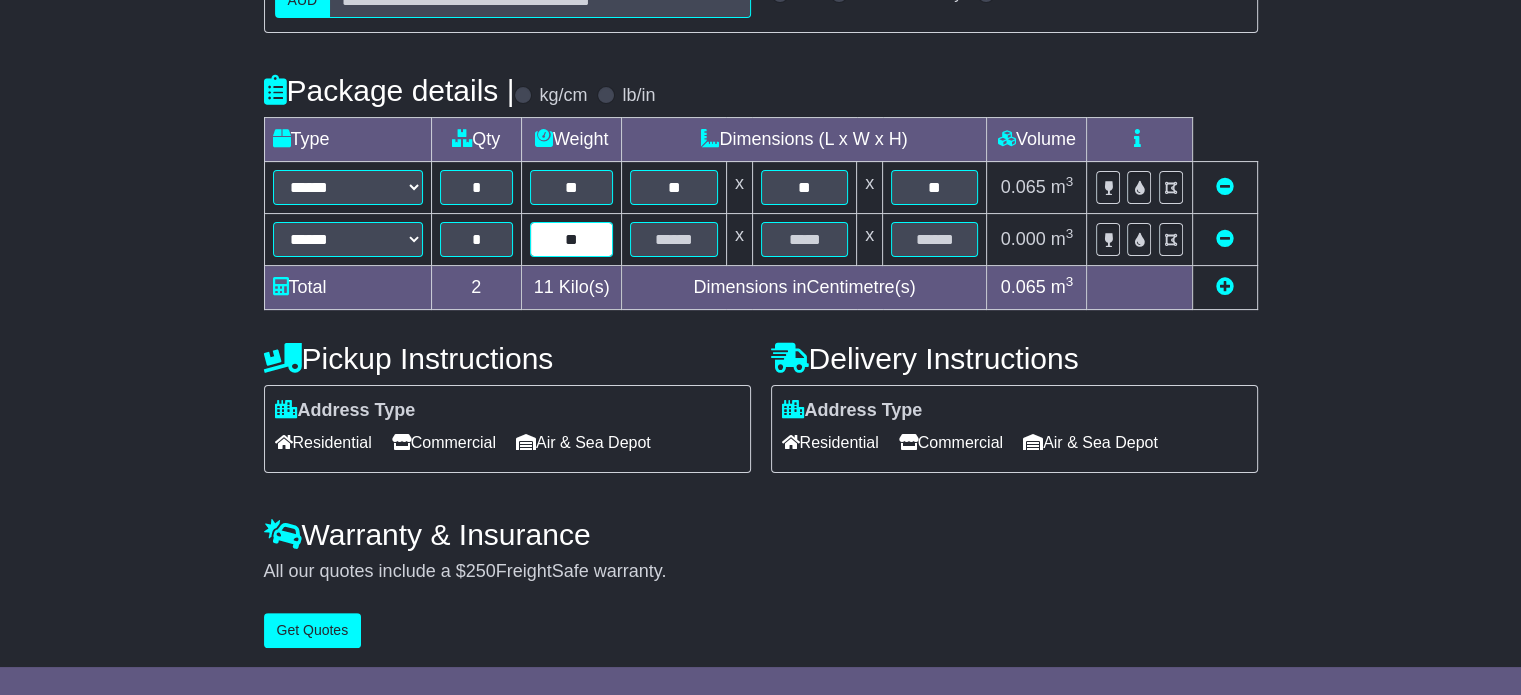 type on "**" 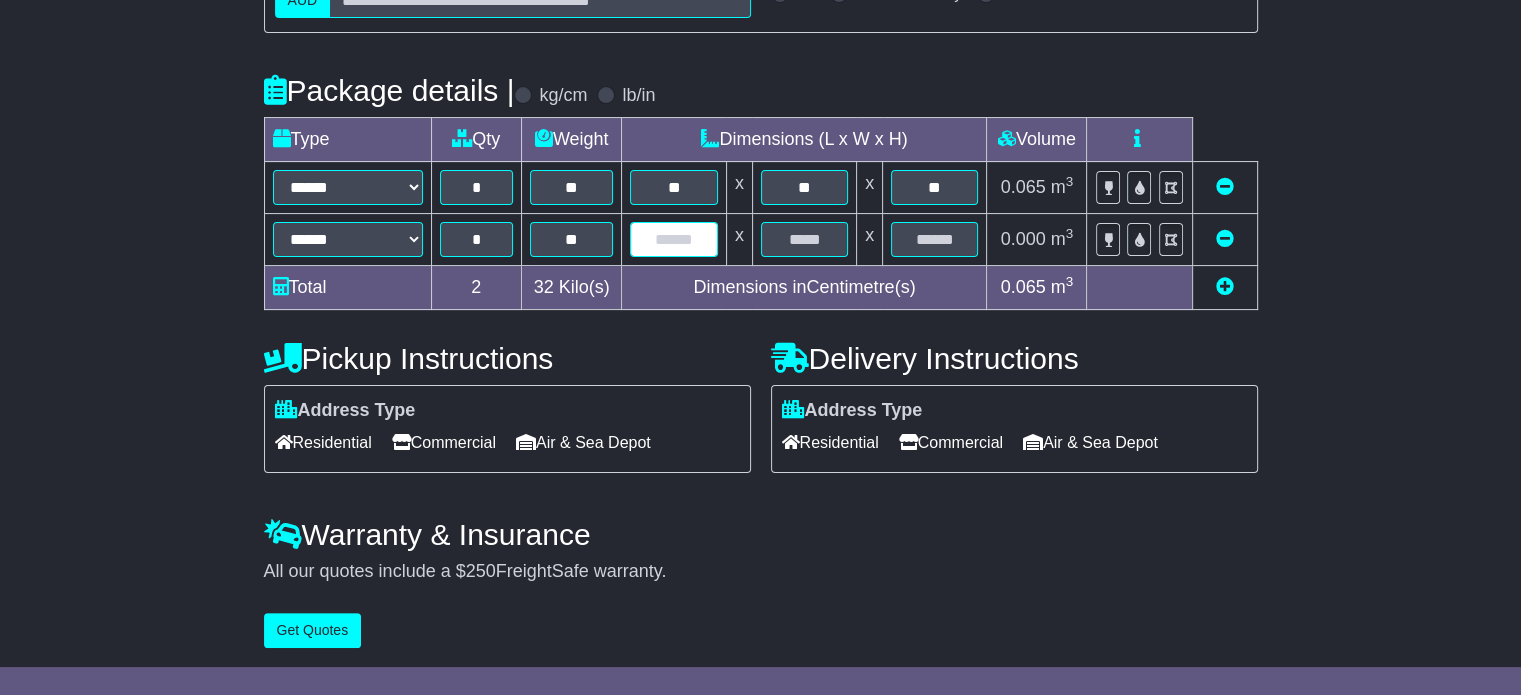 click at bounding box center [673, 239] 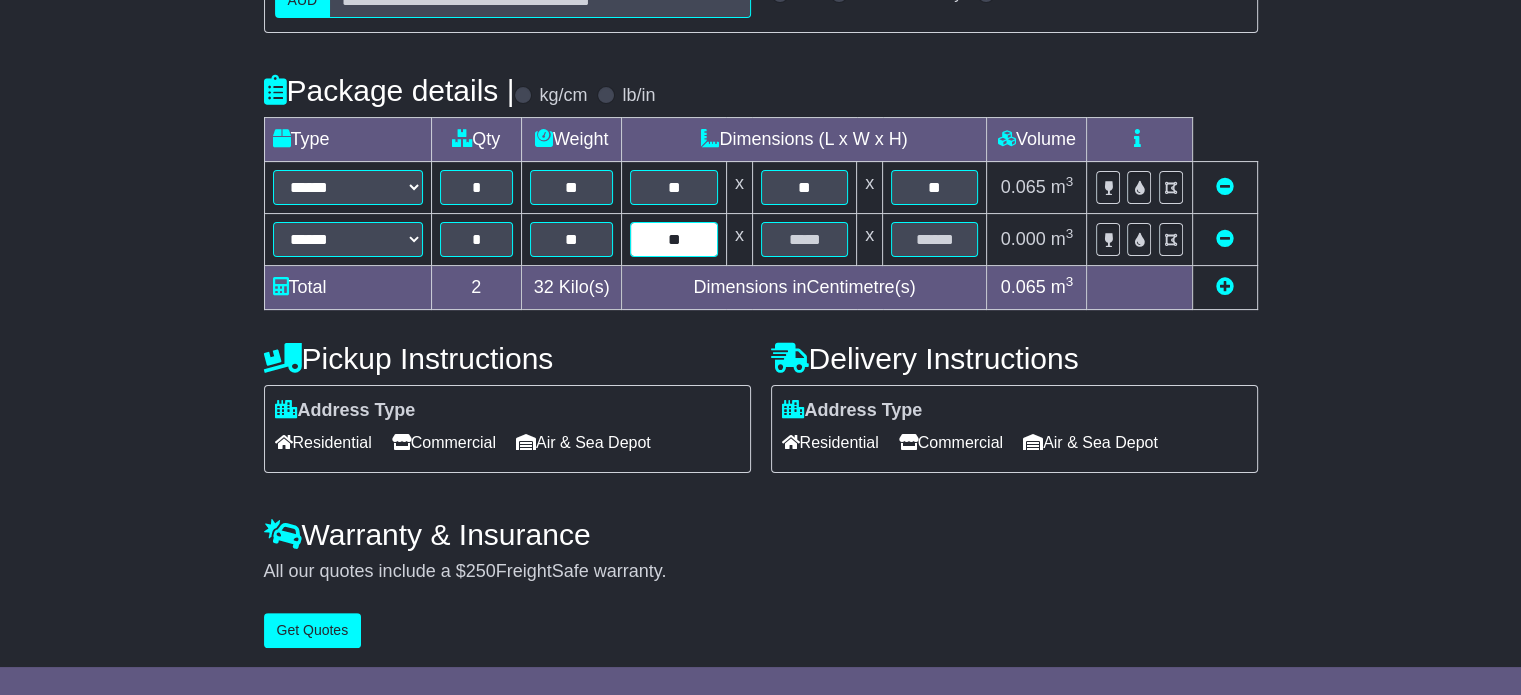 type on "**" 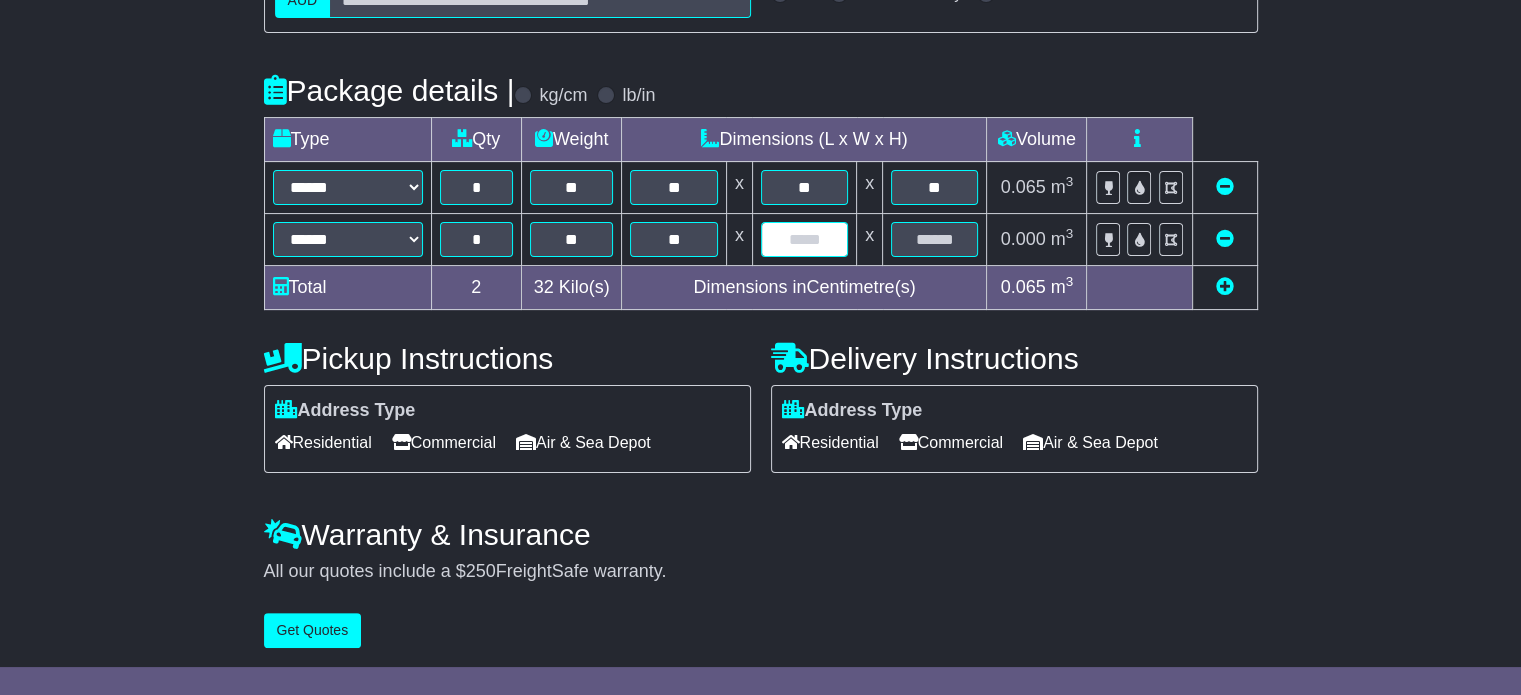 click at bounding box center (804, 239) 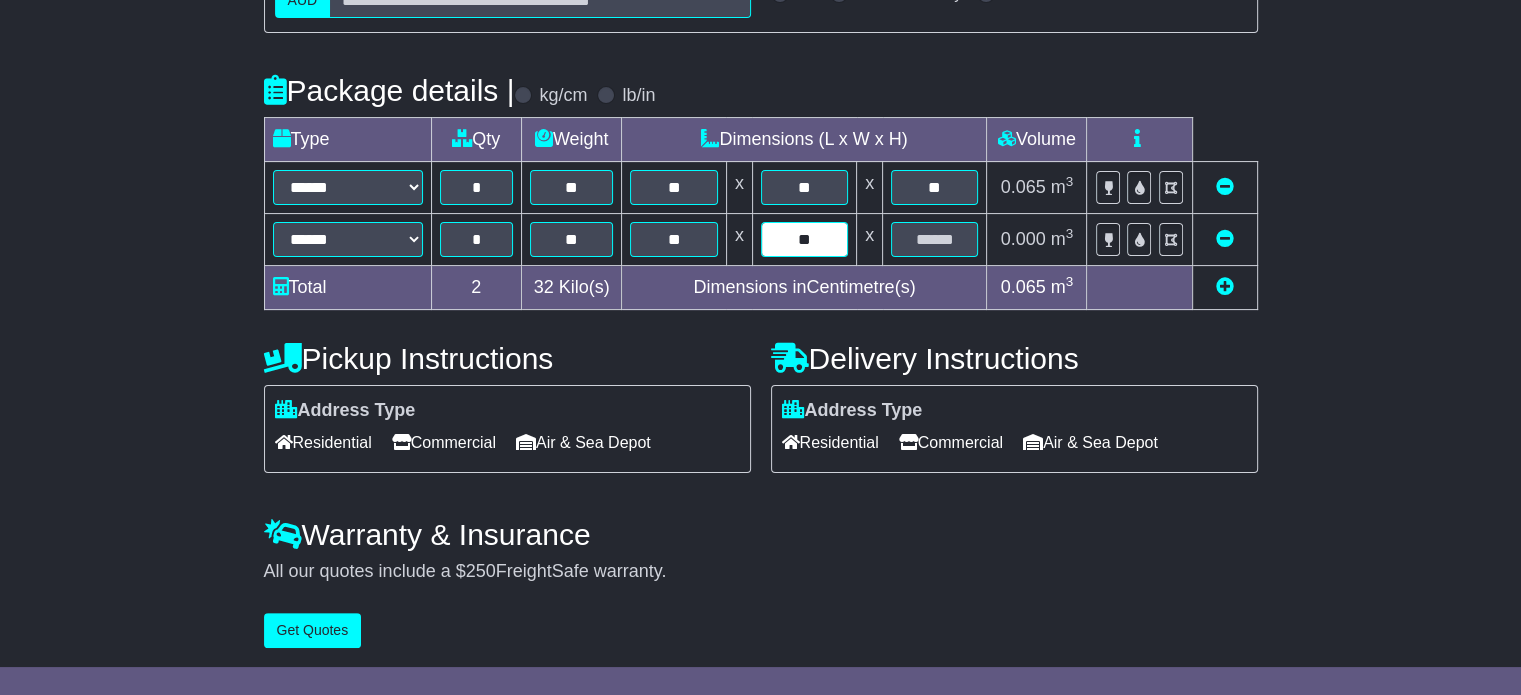 type on "**" 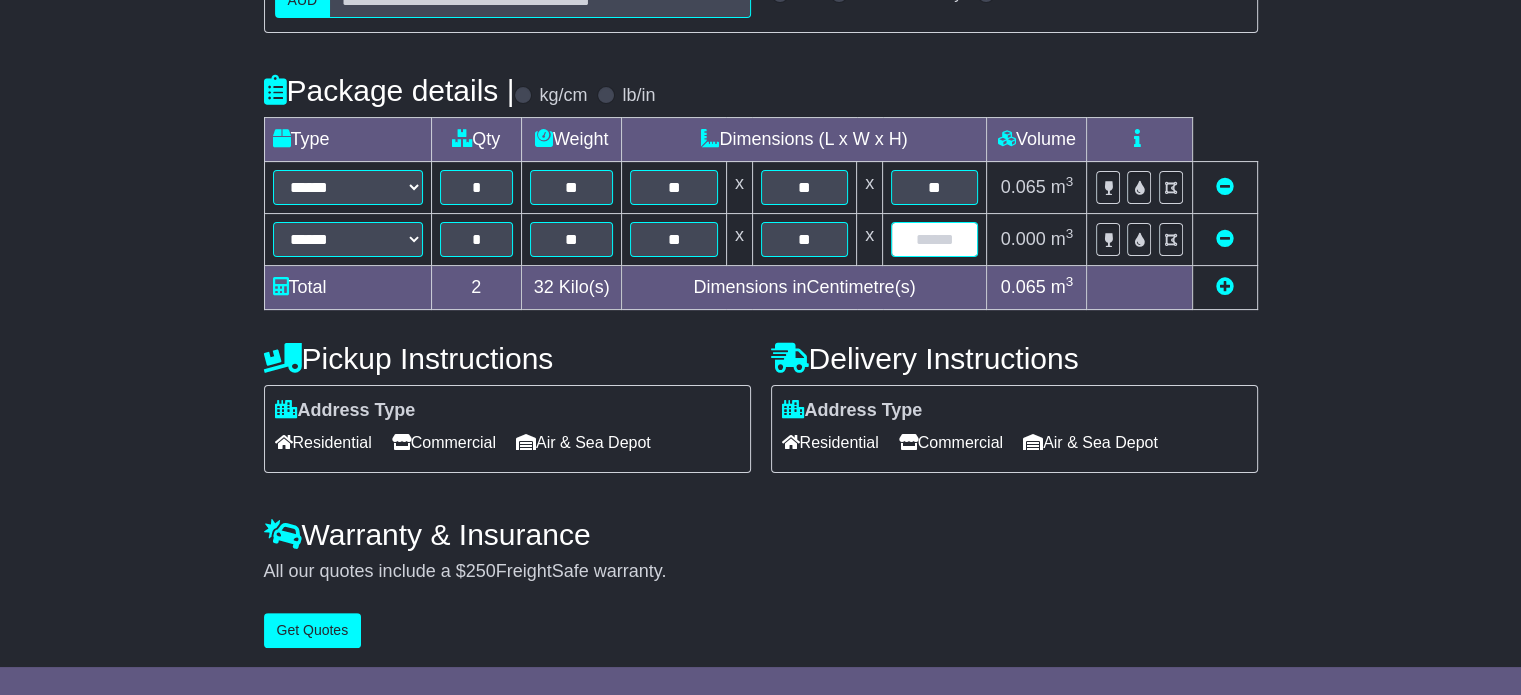 click at bounding box center (934, 239) 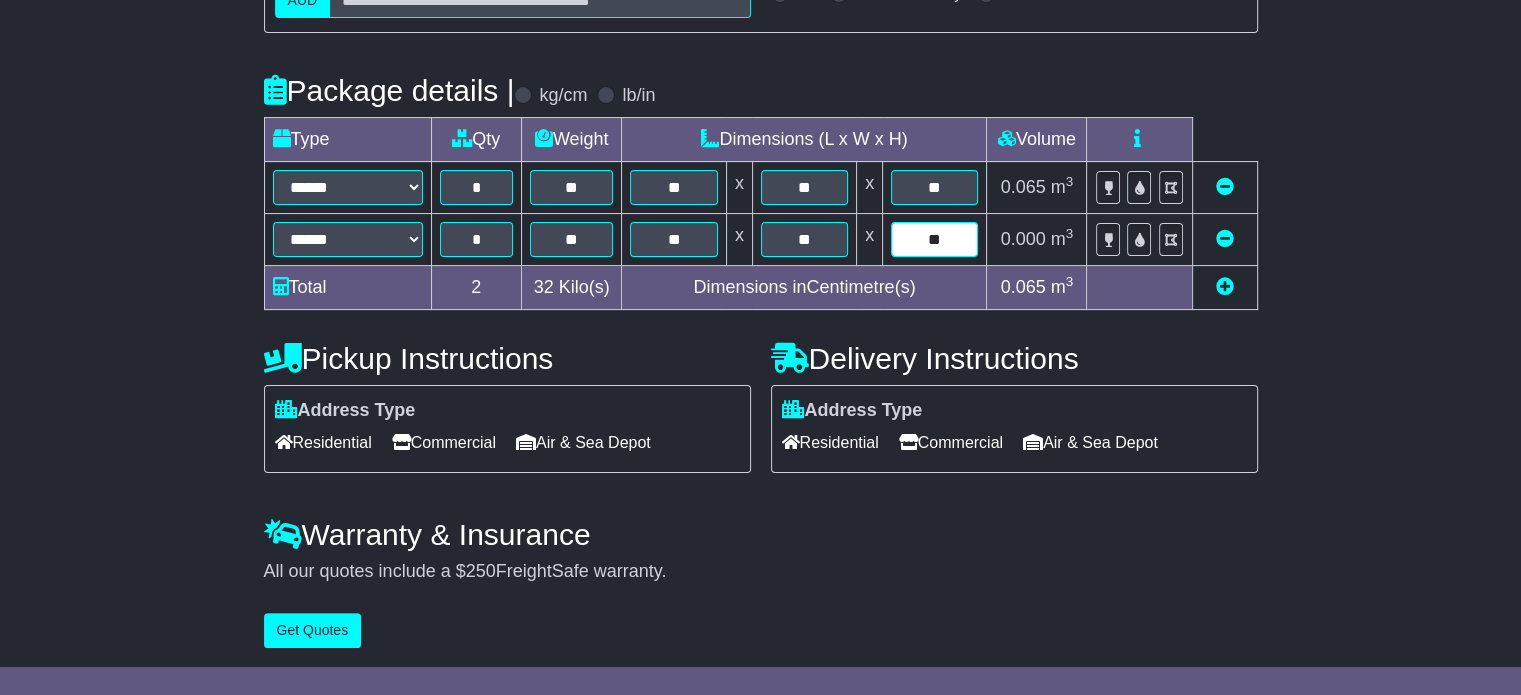 type on "**" 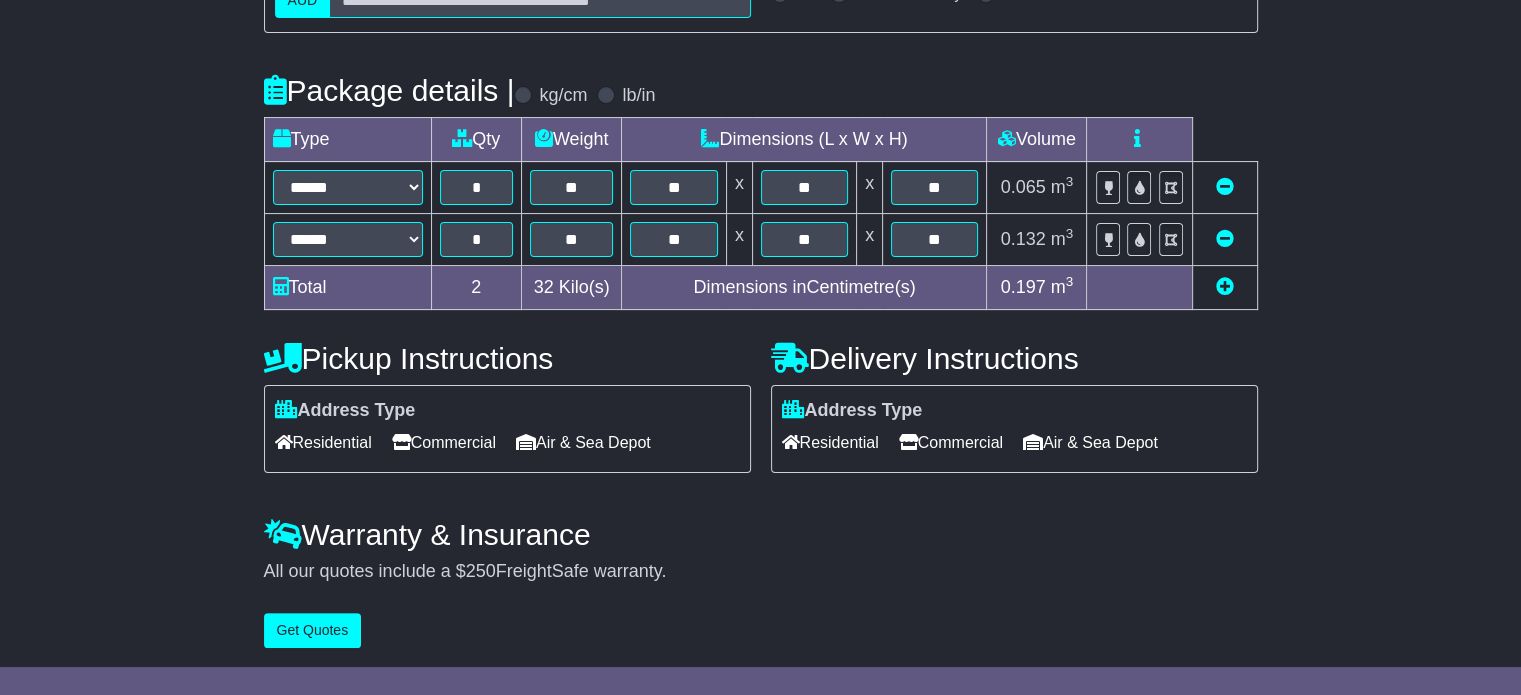 click on "Commercial" at bounding box center [444, 442] 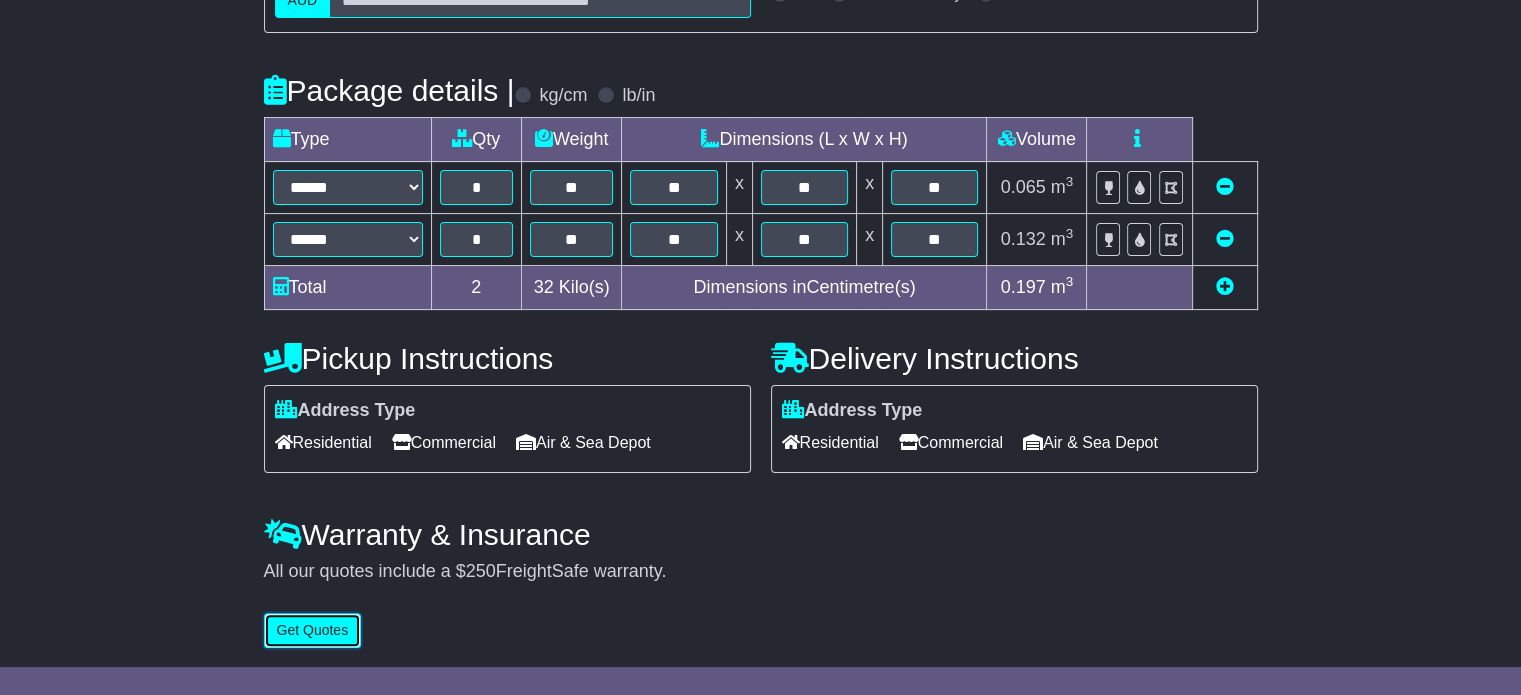 click on "Get Quotes" at bounding box center [313, 630] 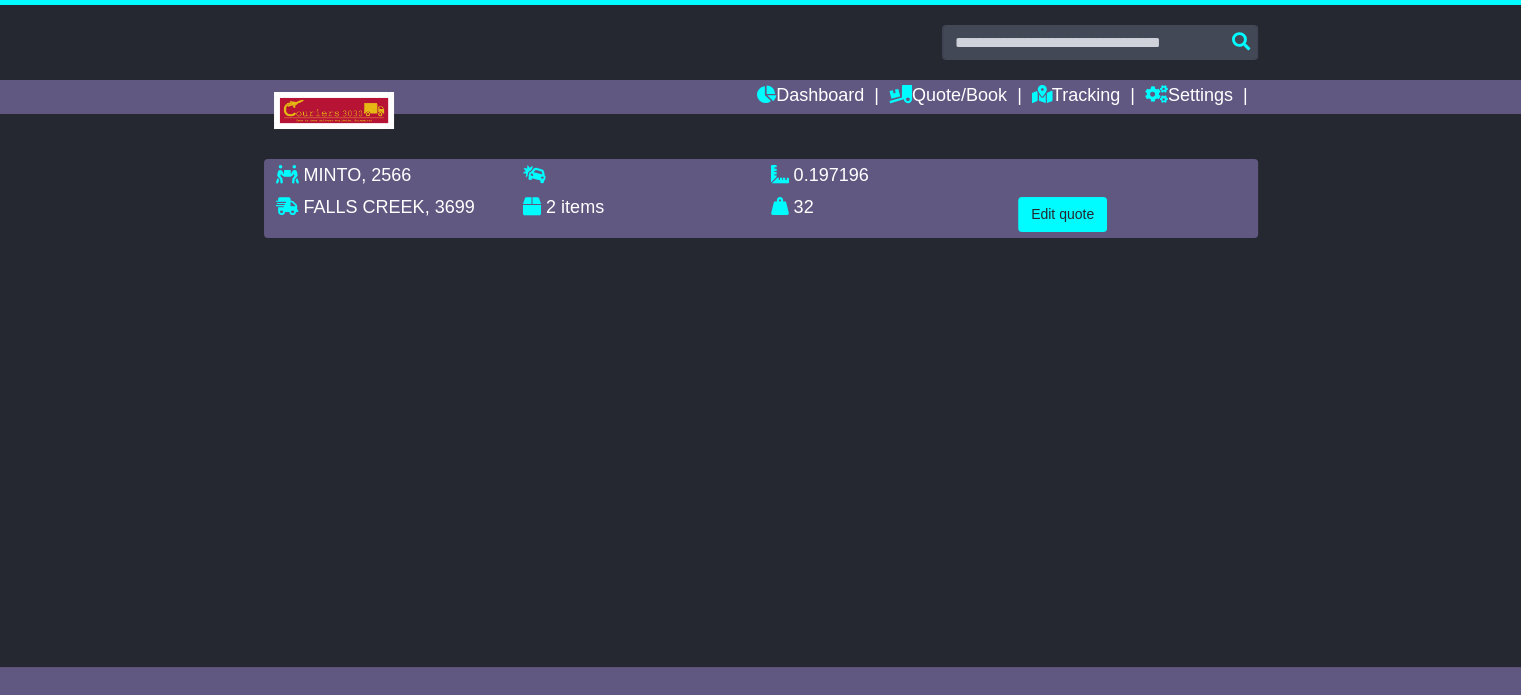 scroll, scrollTop: 0, scrollLeft: 0, axis: both 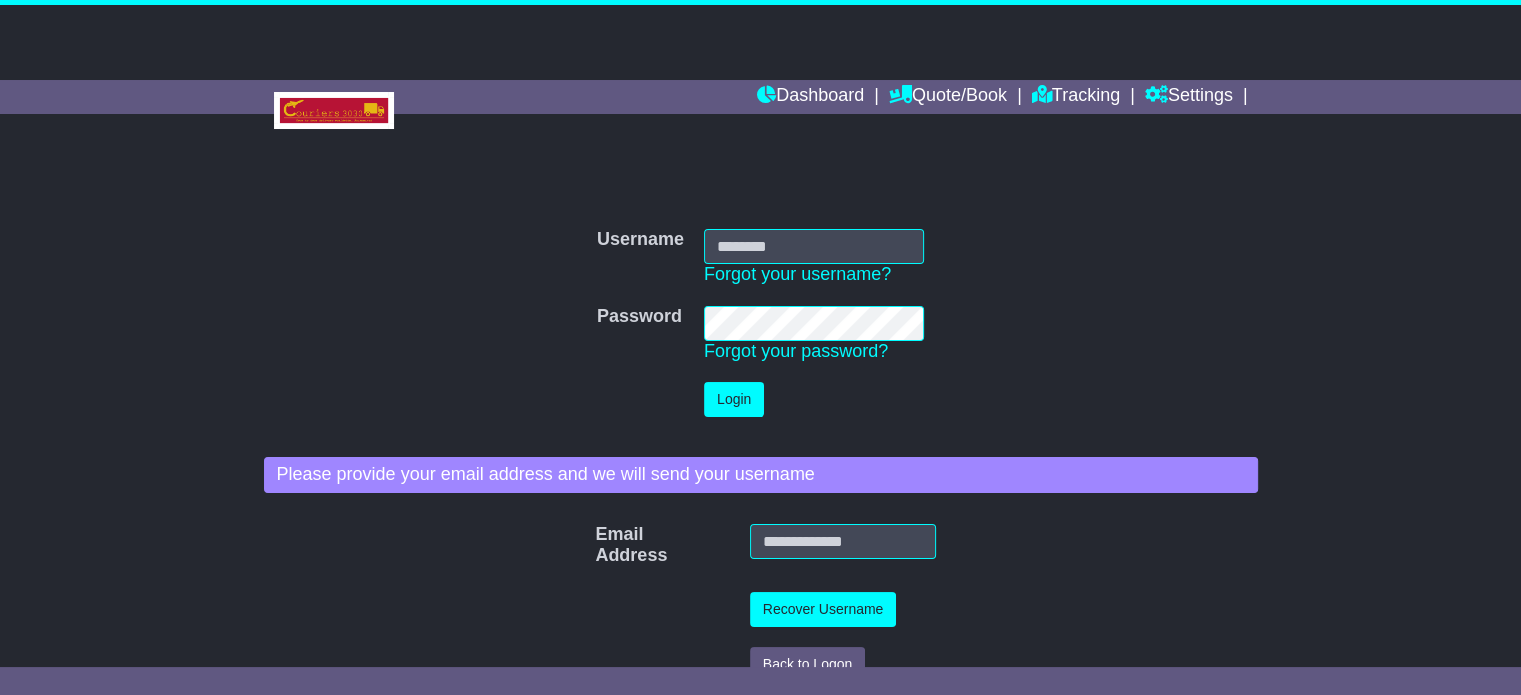 type on "**********" 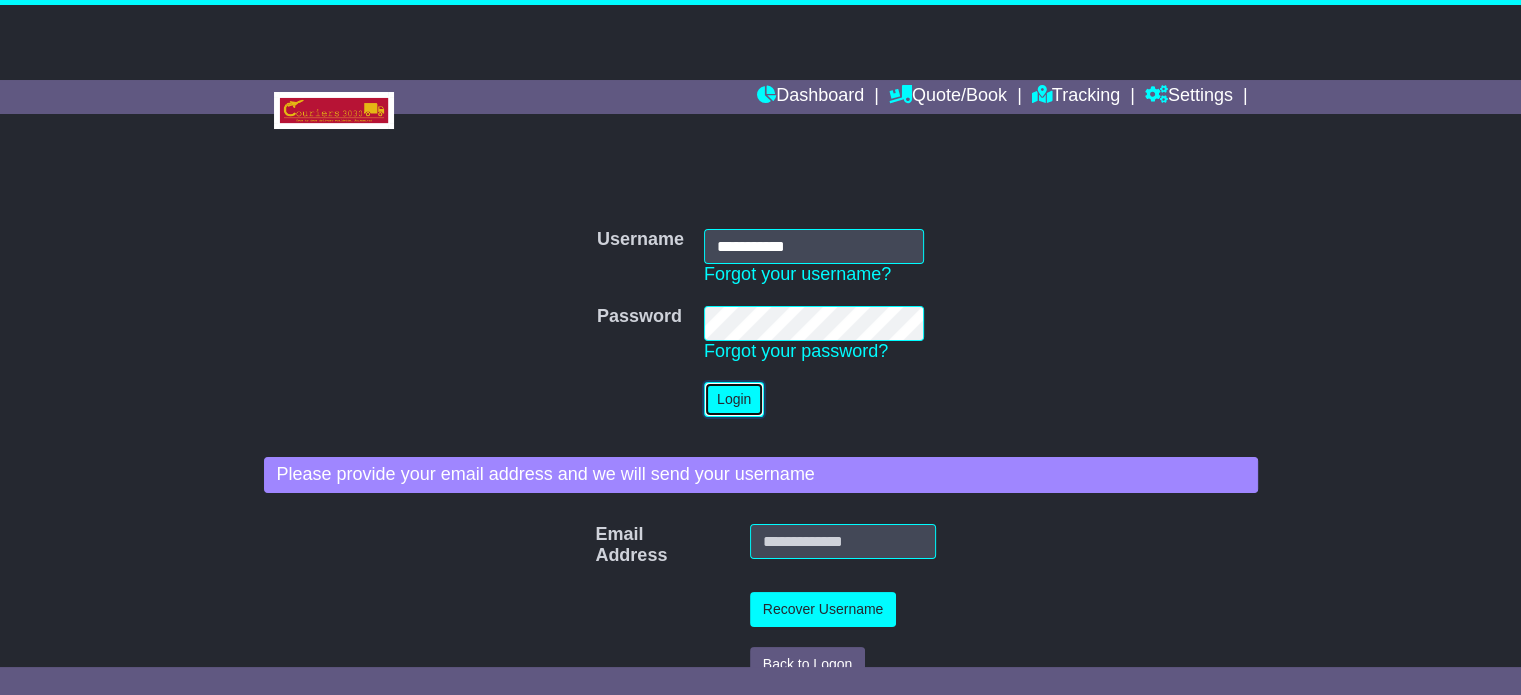 click on "Login" at bounding box center (734, 399) 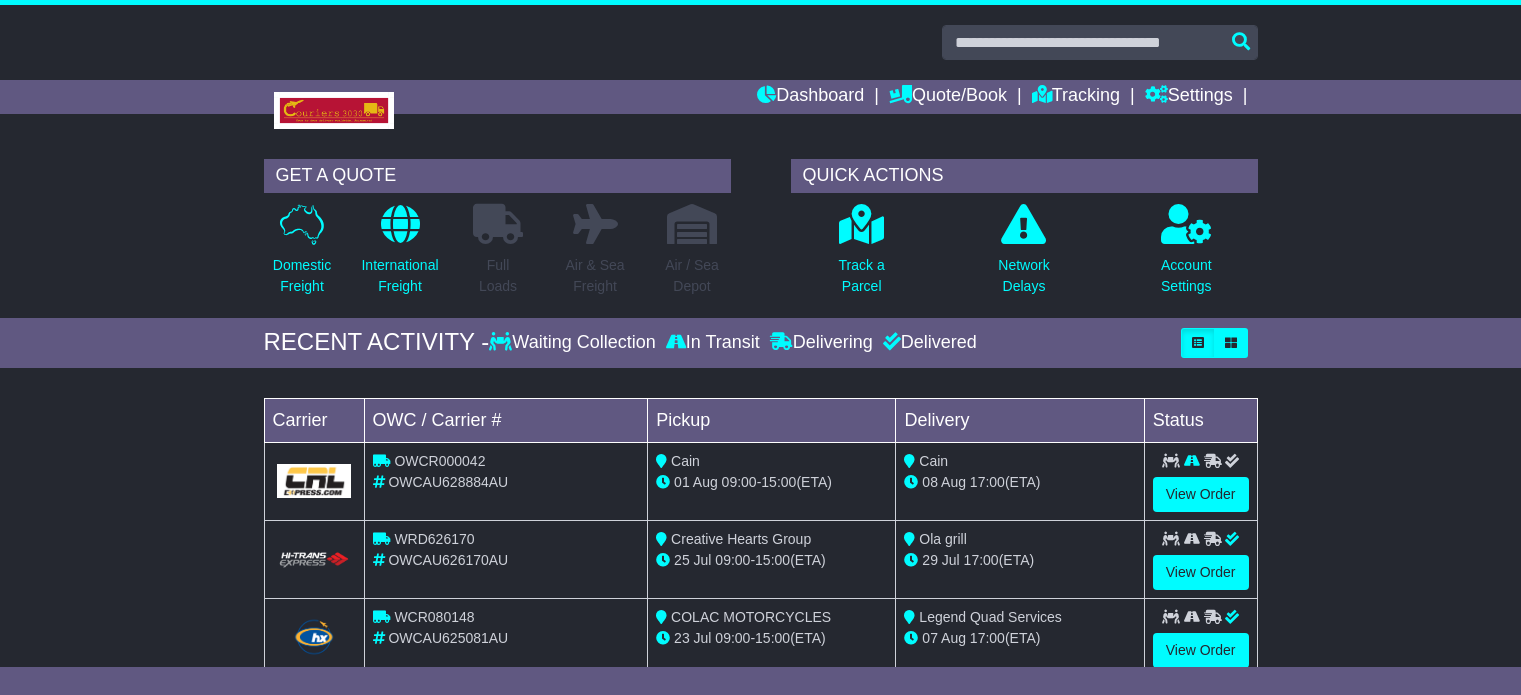 scroll, scrollTop: 0, scrollLeft: 0, axis: both 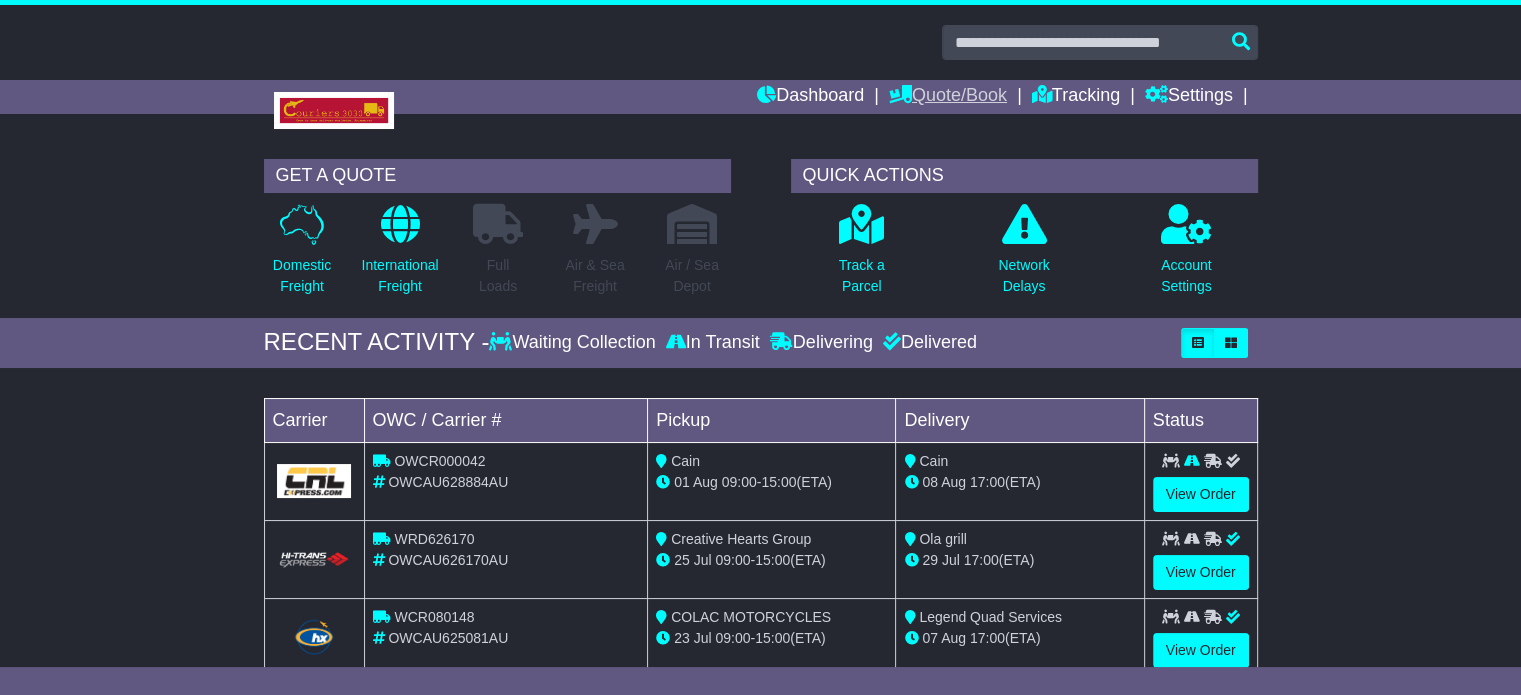 click on "Quote/Book" at bounding box center [948, 97] 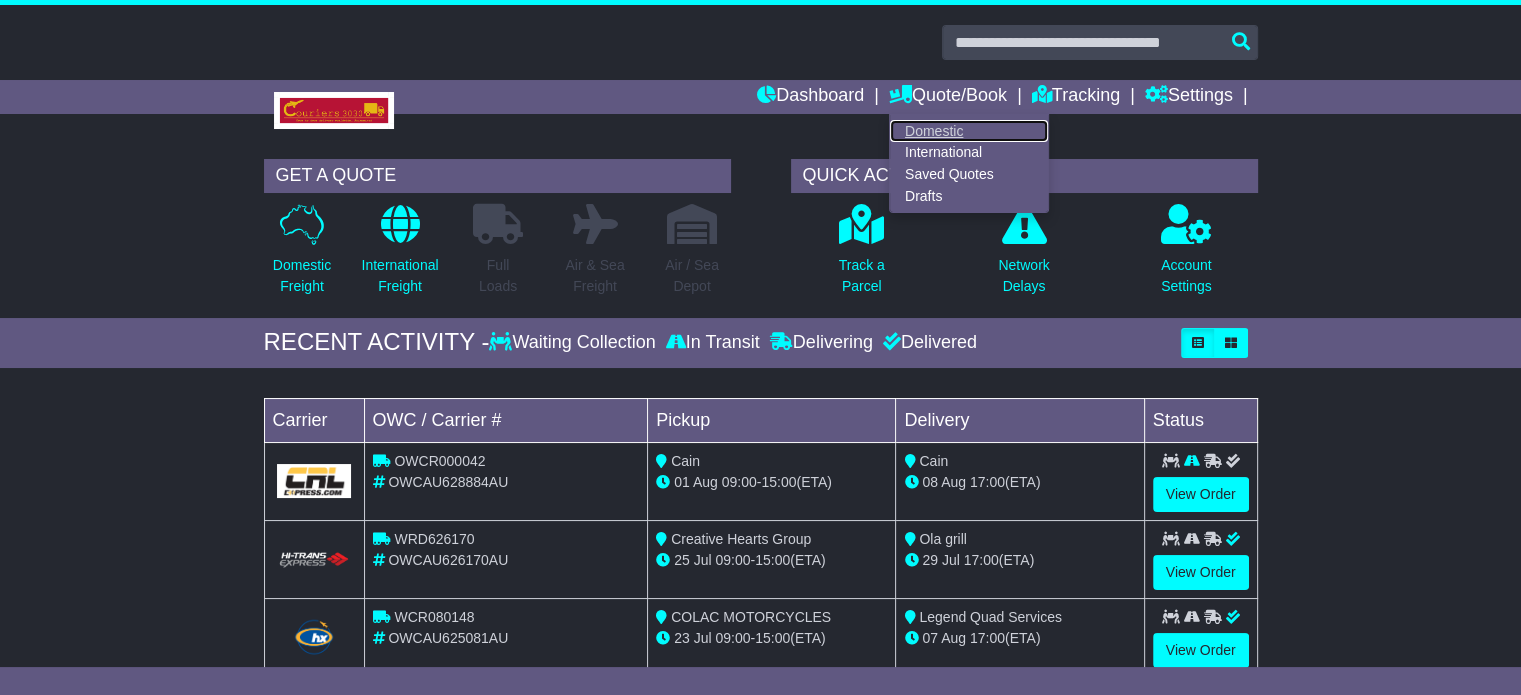 click on "Domestic" at bounding box center [969, 131] 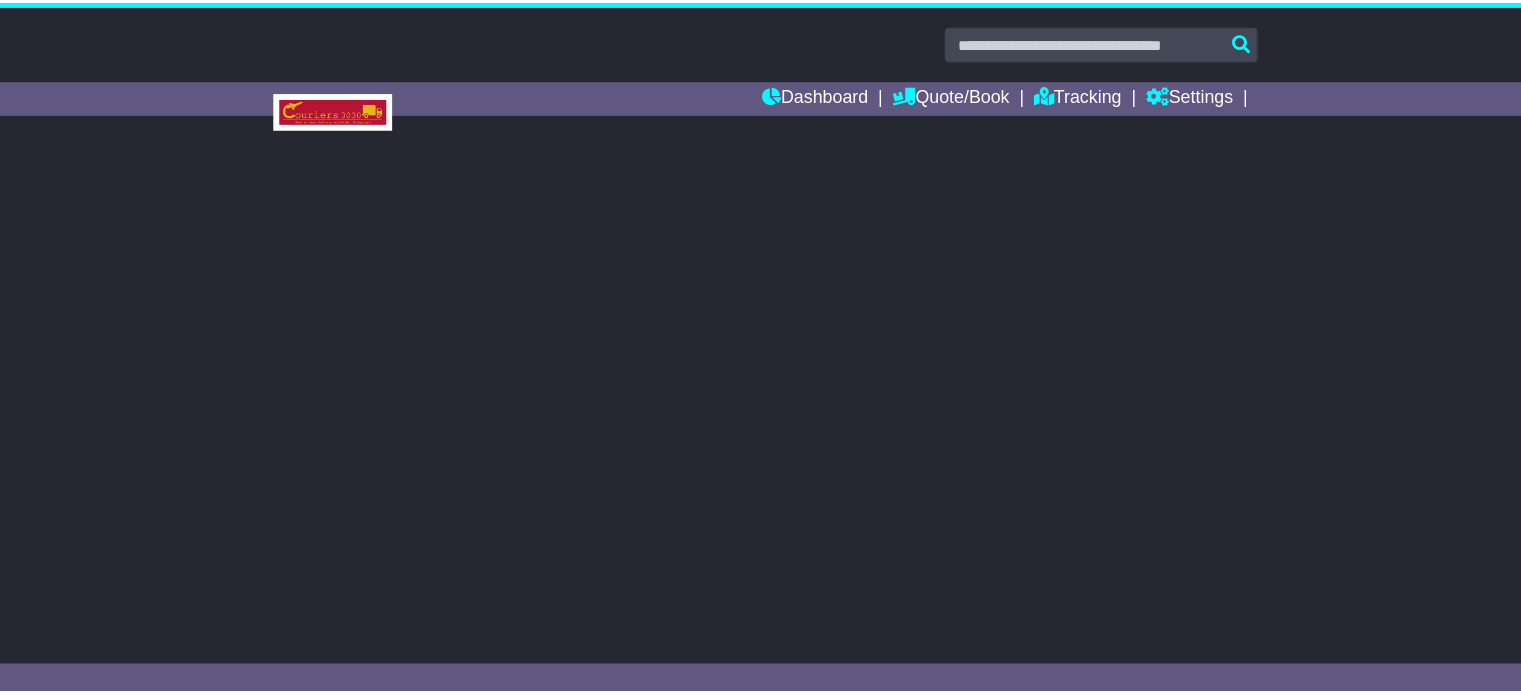 scroll, scrollTop: 0, scrollLeft: 0, axis: both 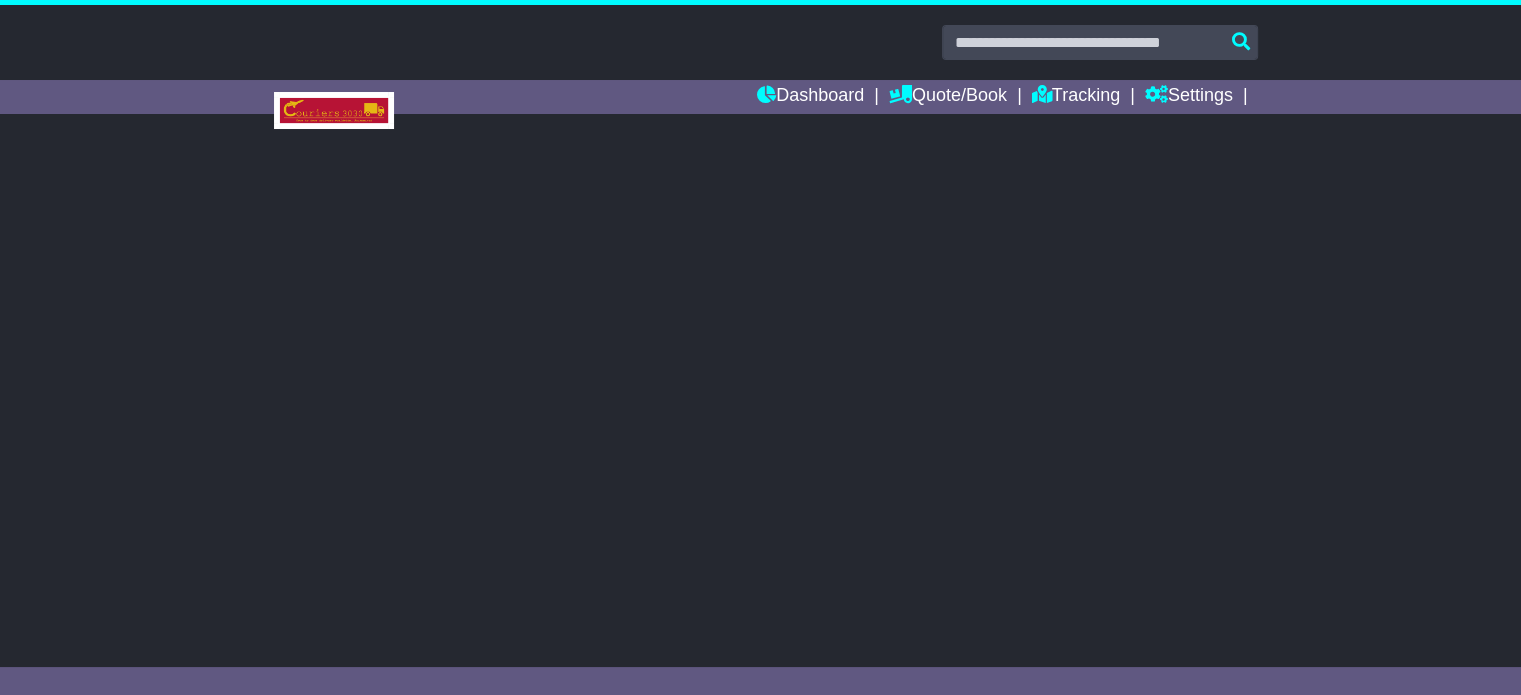 select 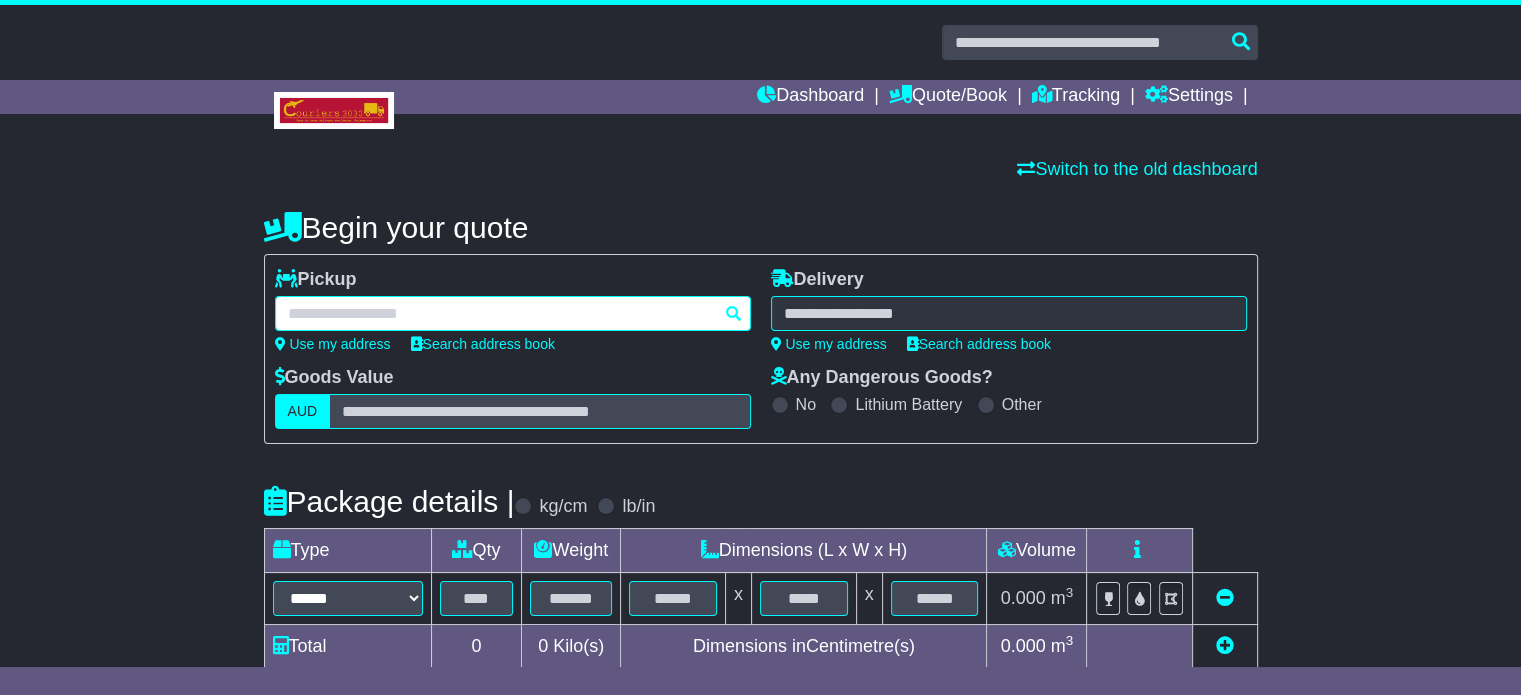 click at bounding box center (513, 313) 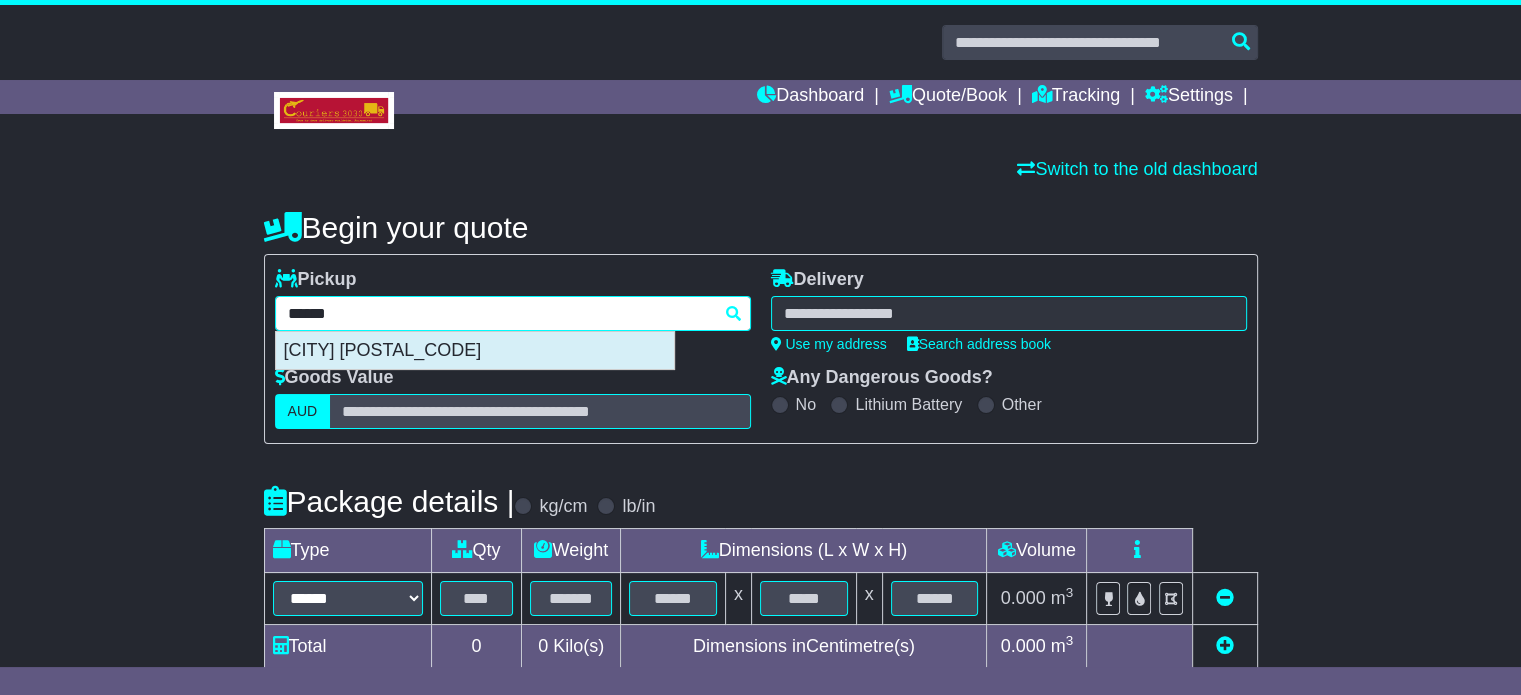 click on "MALAGA 6090" at bounding box center (475, 351) 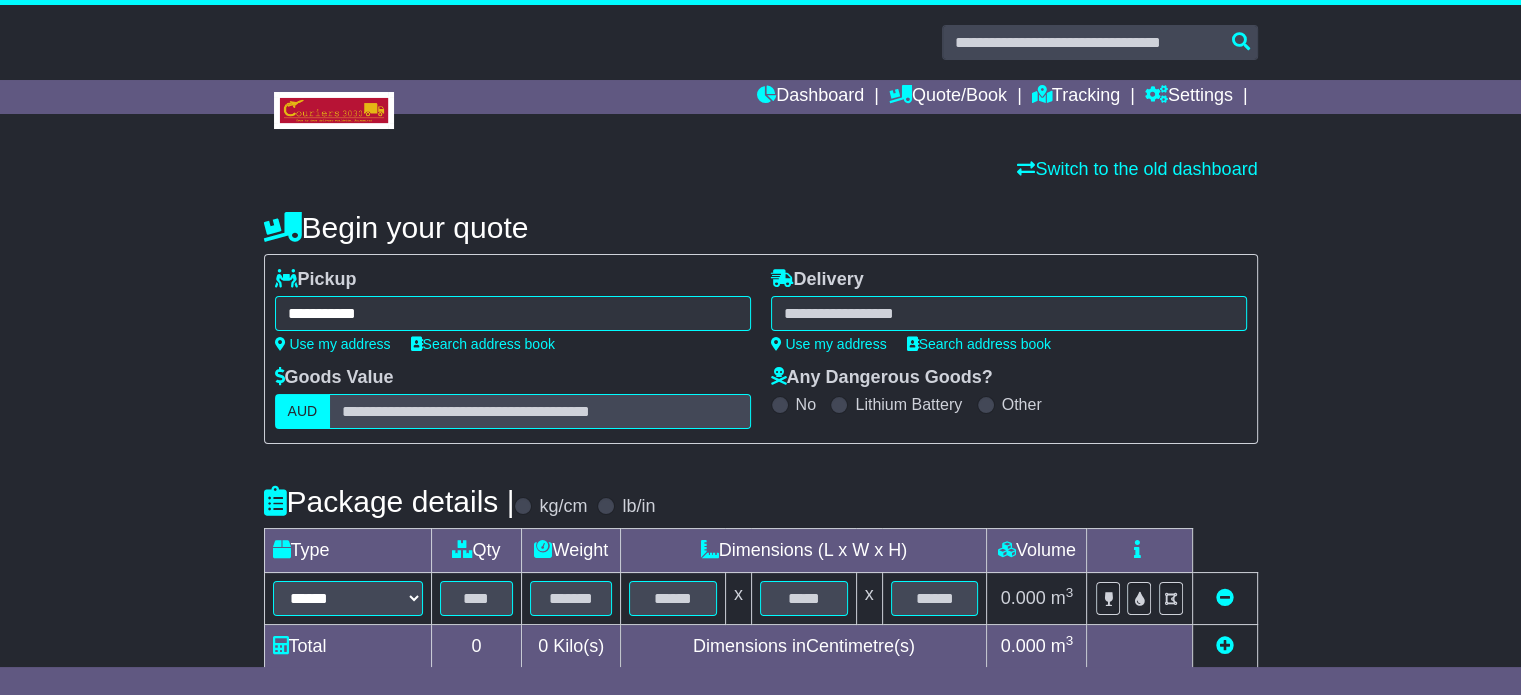 type on "**********" 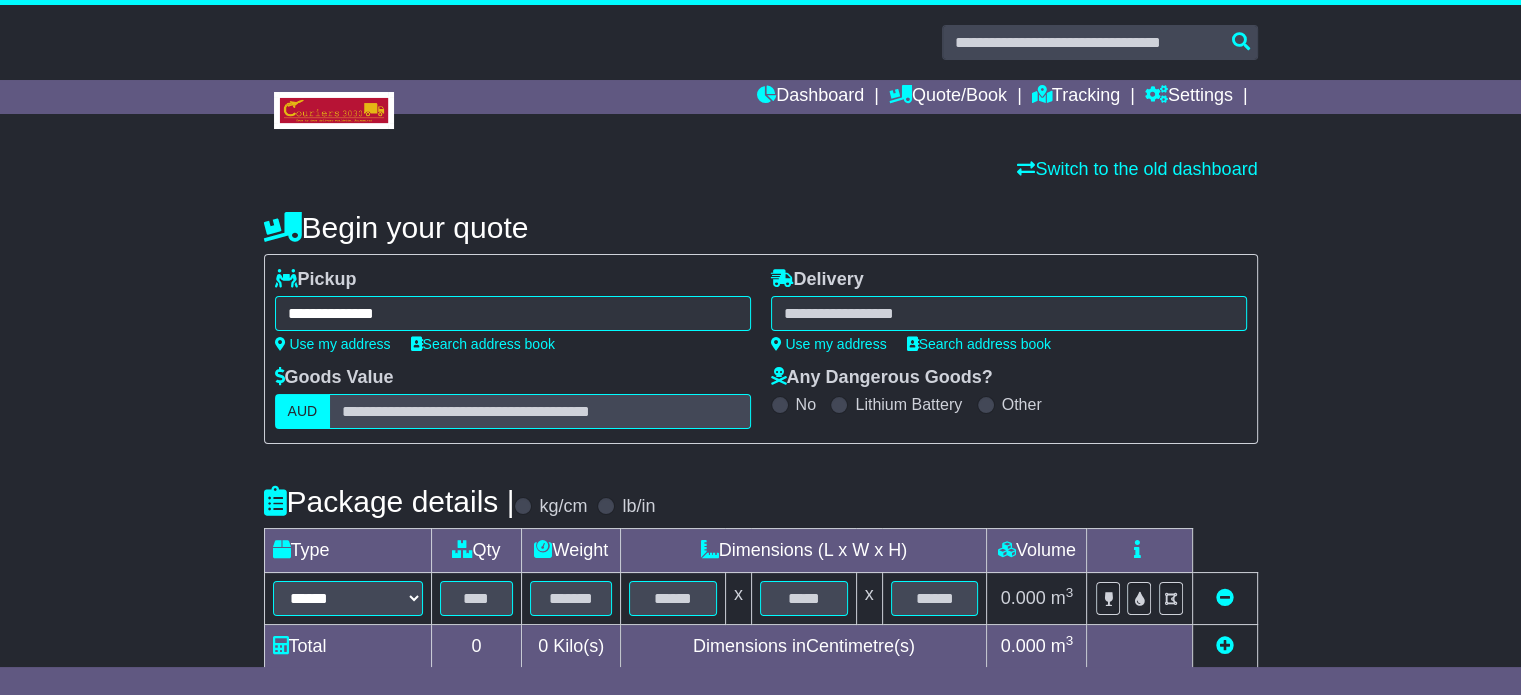 click at bounding box center (1009, 313) 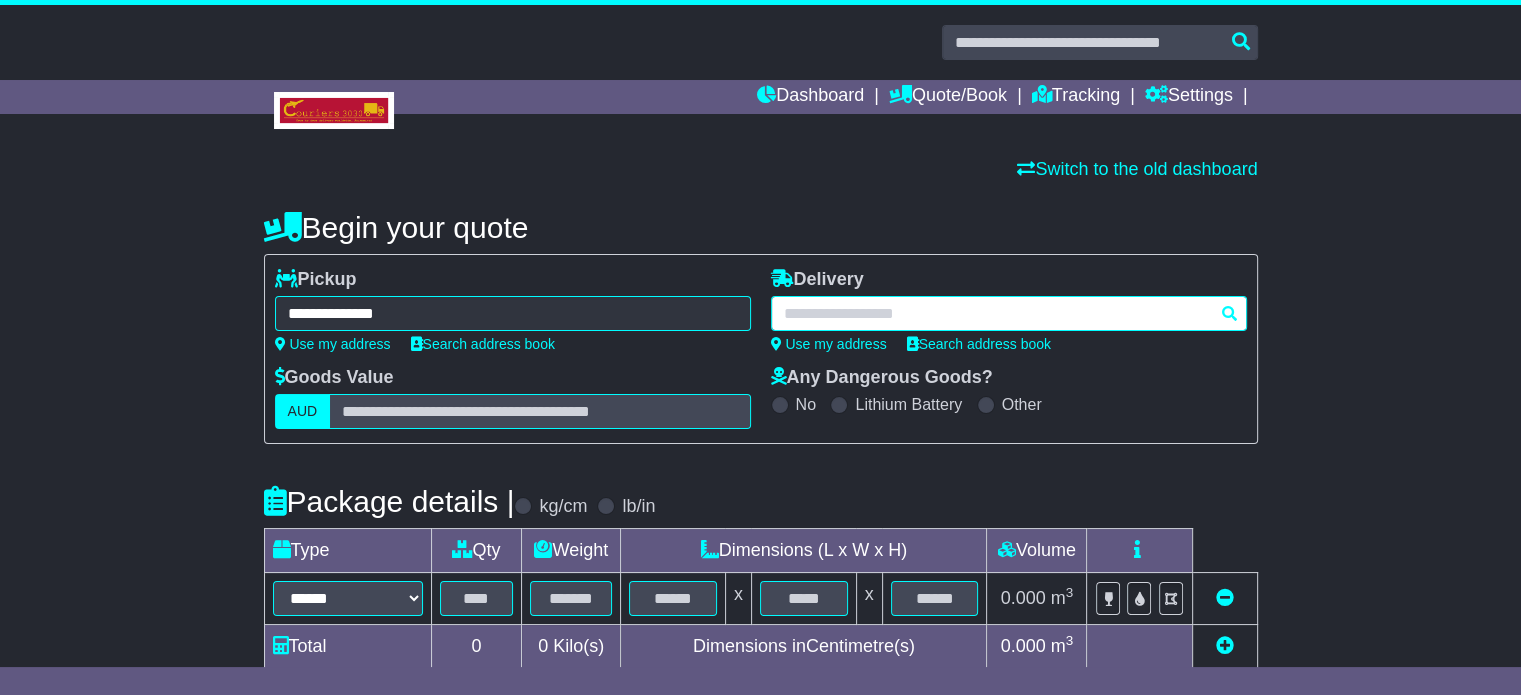 paste on "**********" 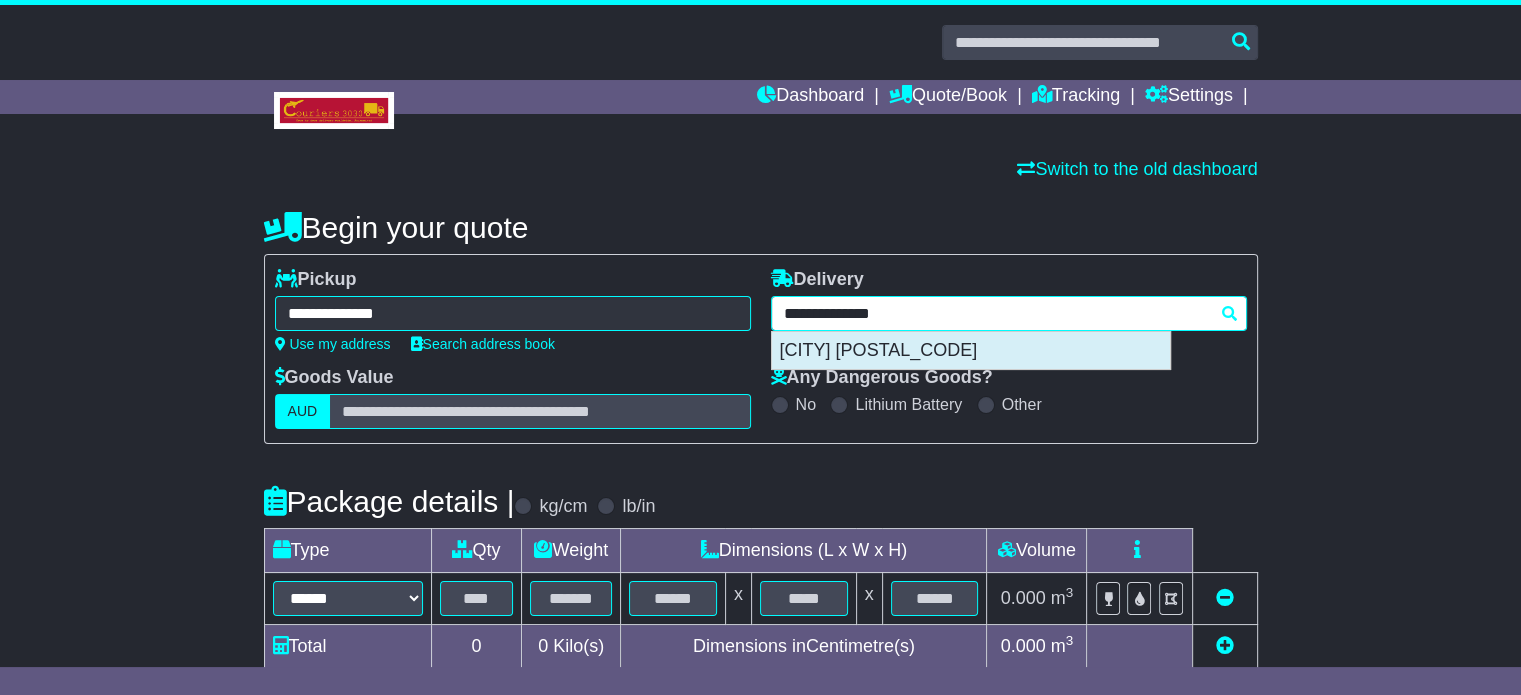 click on "LAKE ILLAWARRA 2528" at bounding box center [971, 351] 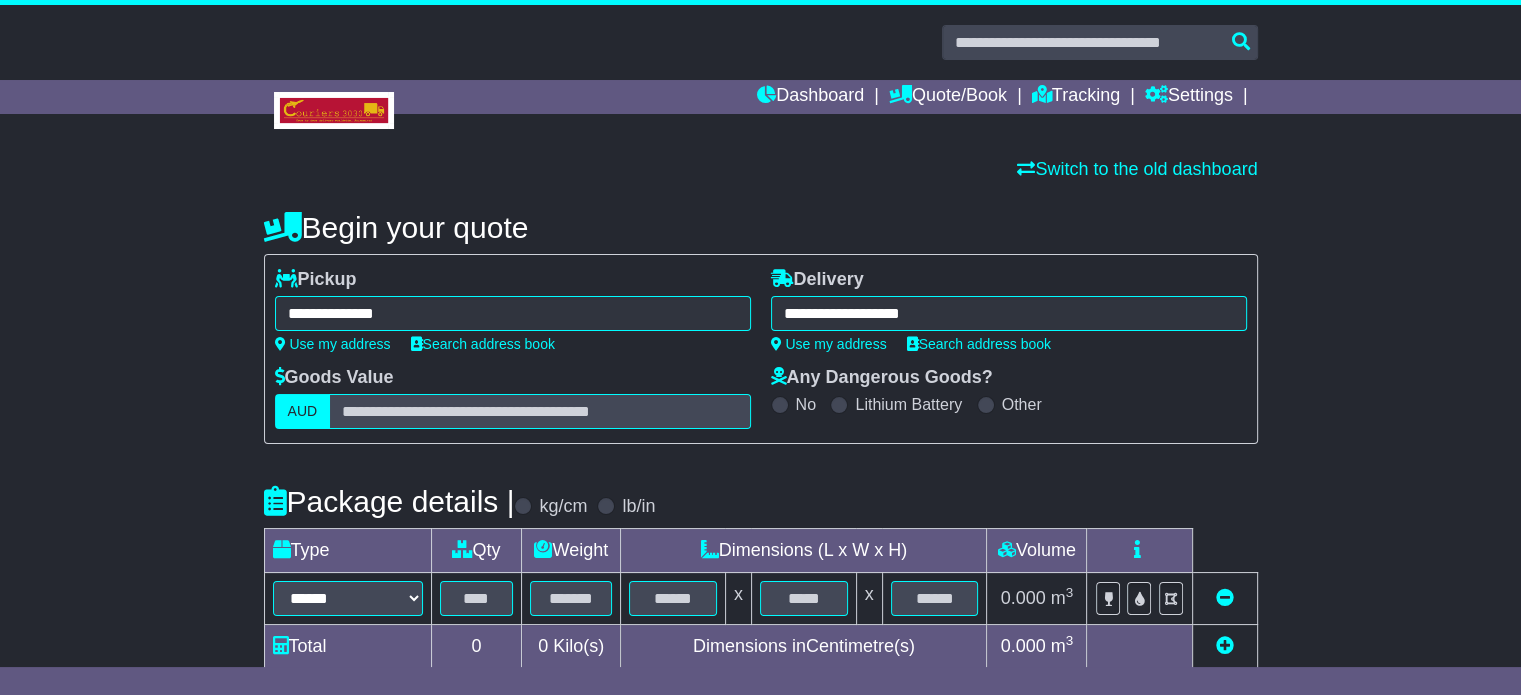 type on "**********" 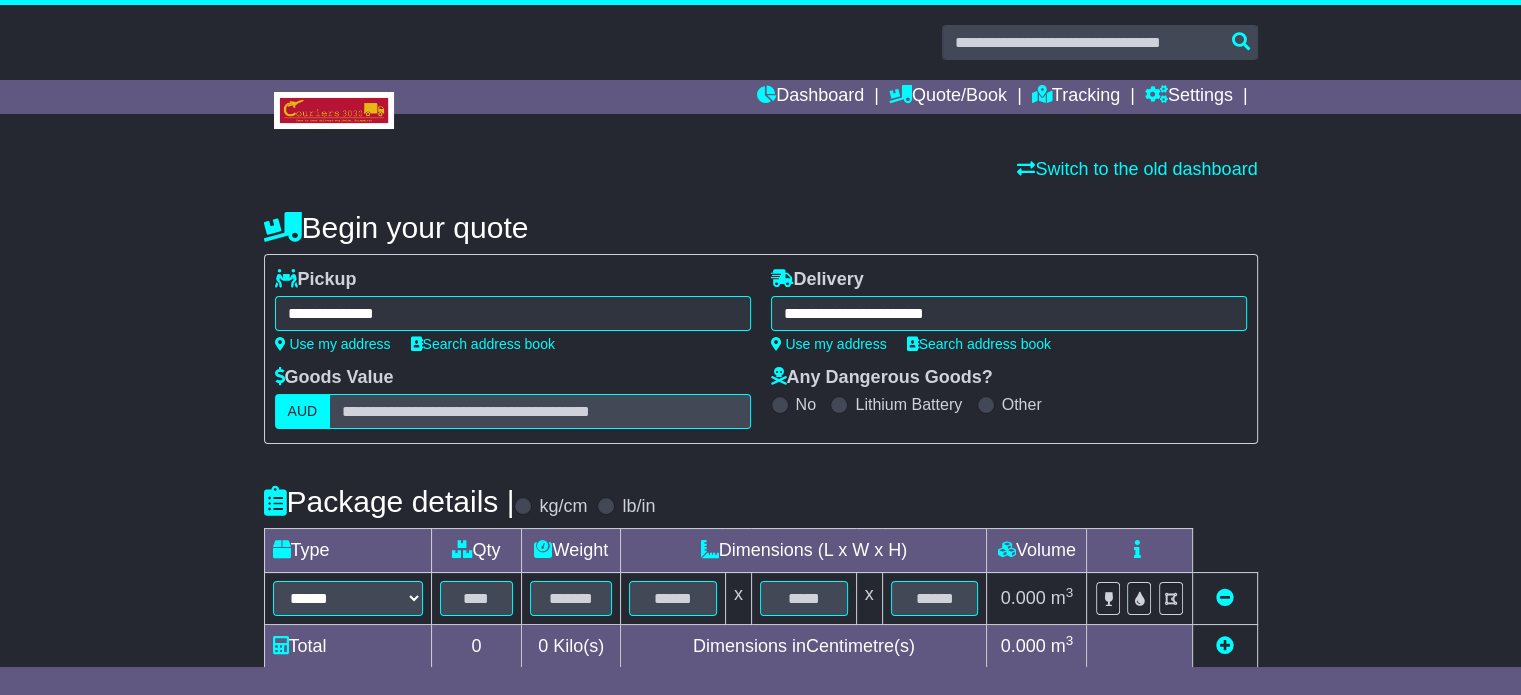 click on "**********" at bounding box center (761, 571) 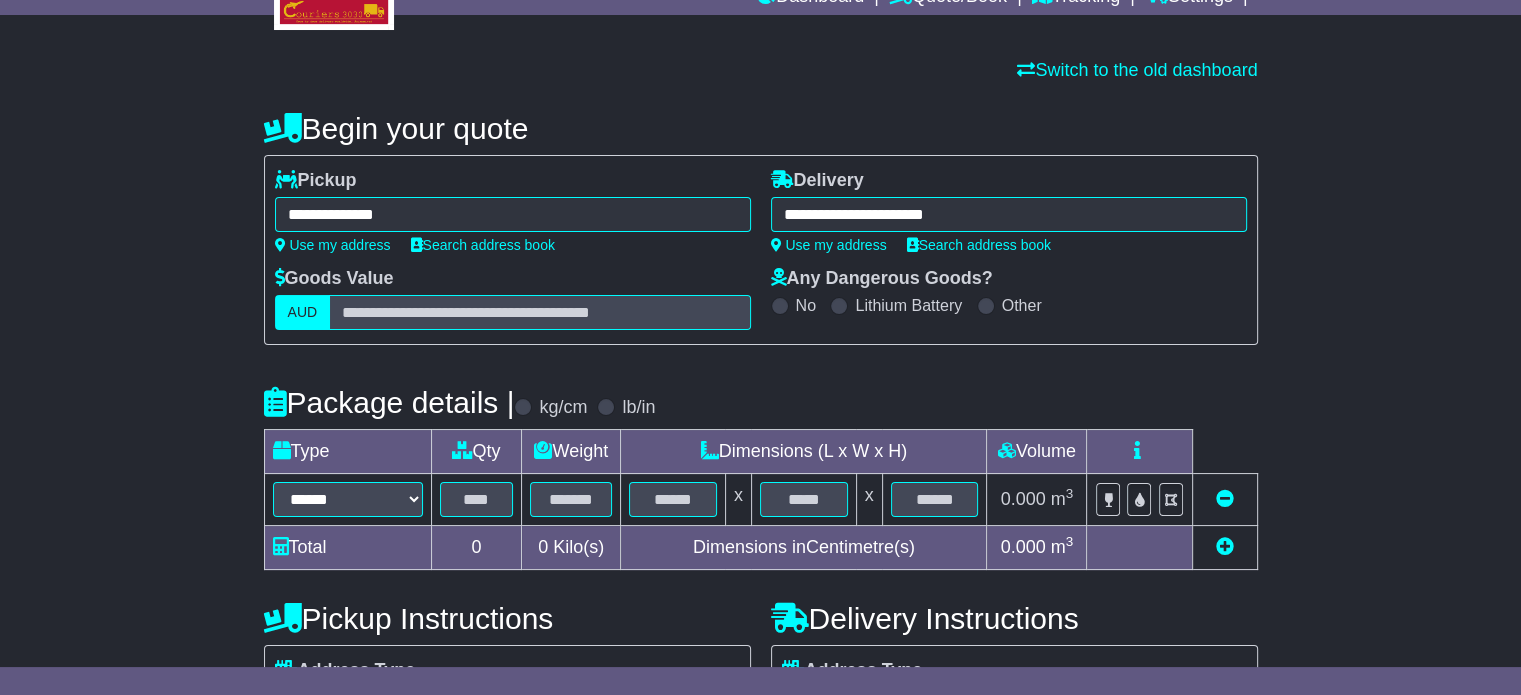 scroll, scrollTop: 160, scrollLeft: 0, axis: vertical 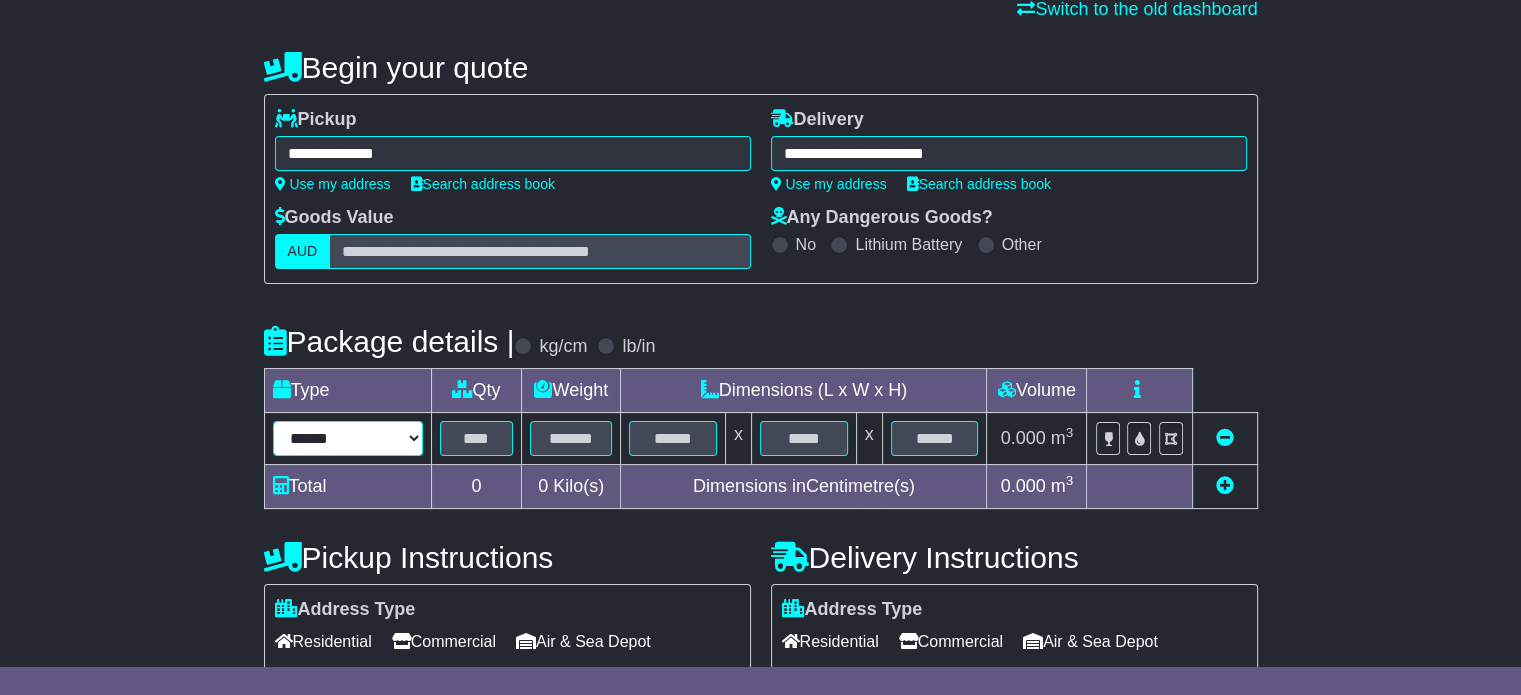 click on "****** ****** *** ******** ***** **** **** ****** *** *******" at bounding box center [348, 438] 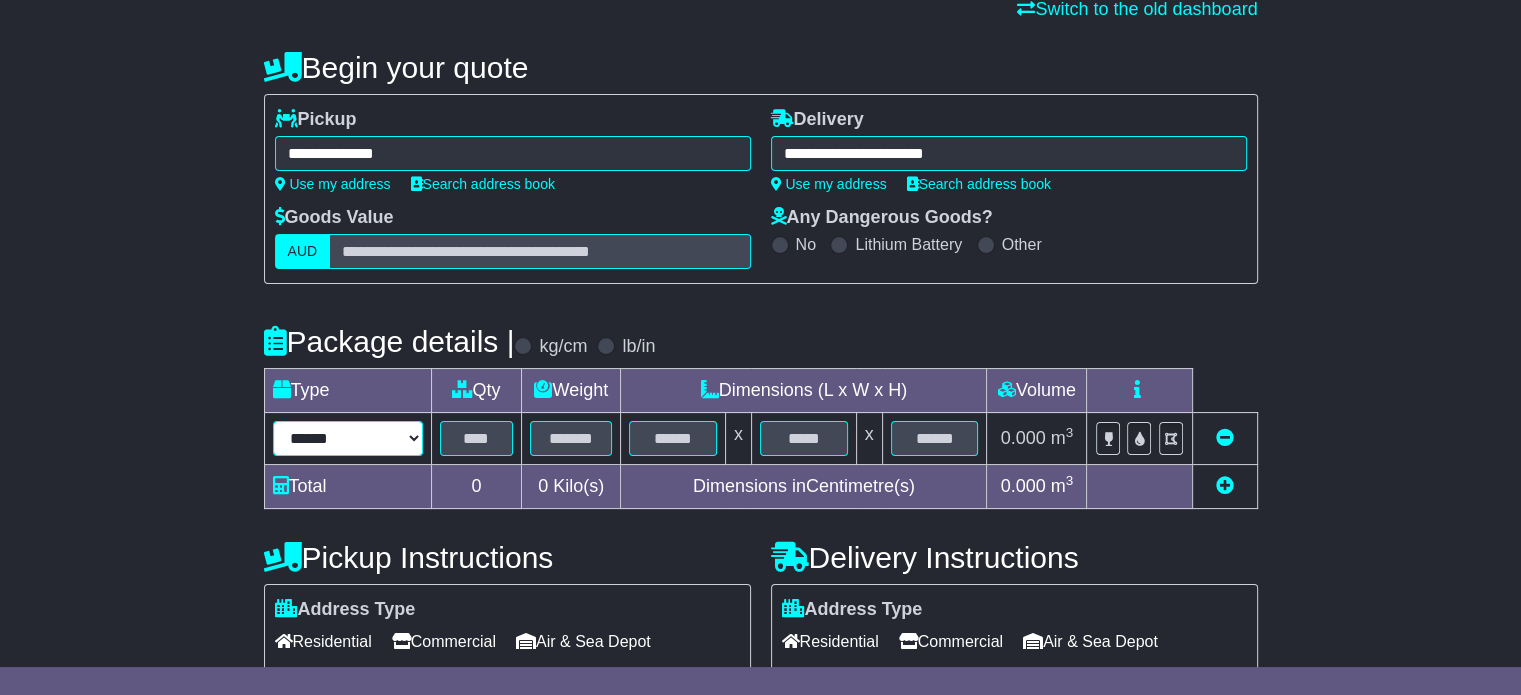 select on "*****" 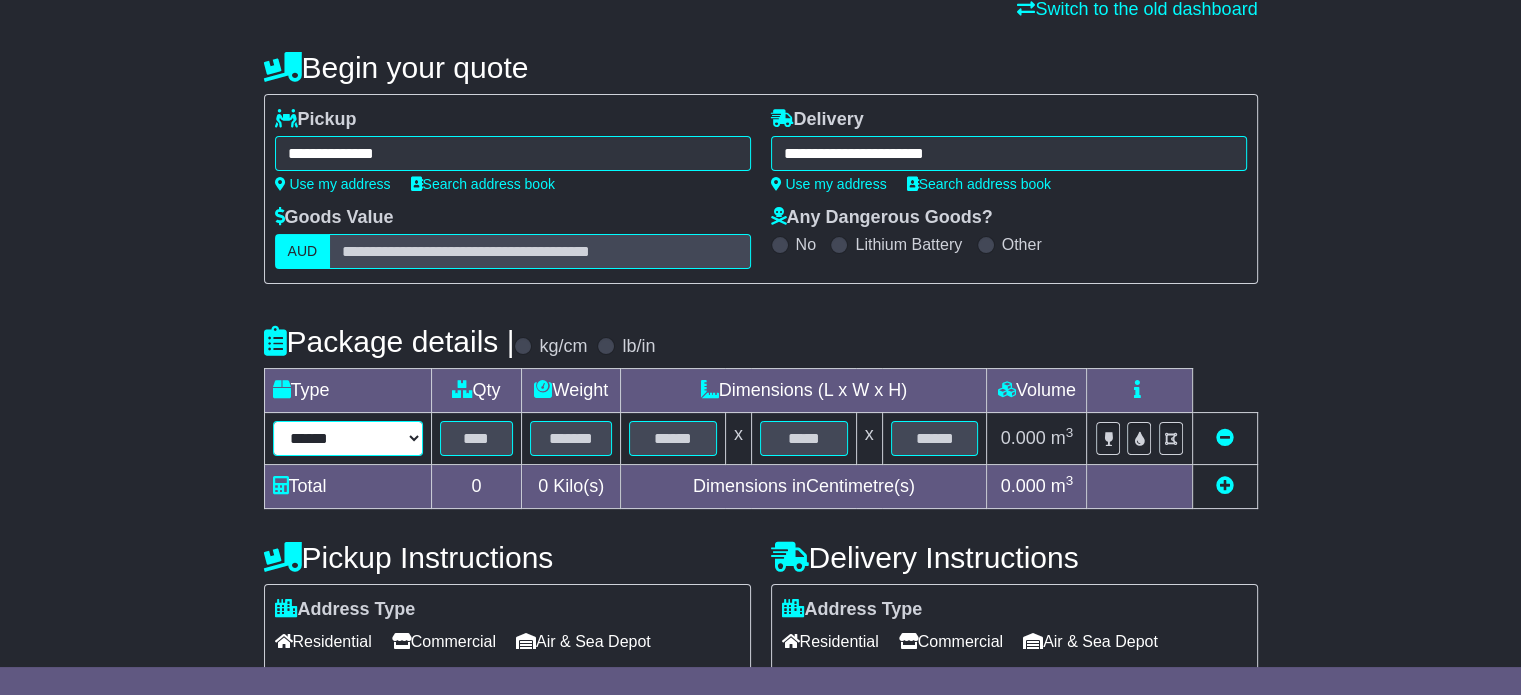 click on "****** ****** *** ******** ***** **** **** ****** *** *******" at bounding box center (348, 438) 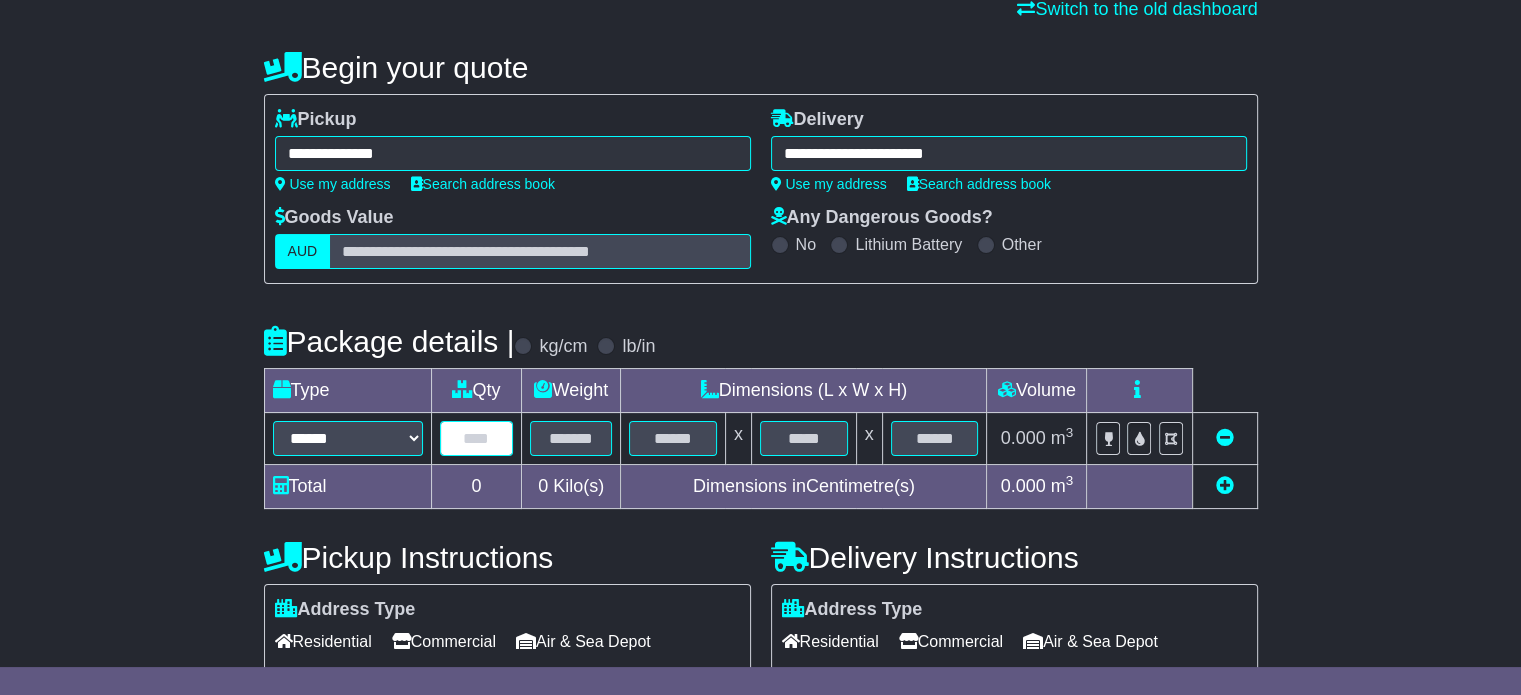 click at bounding box center (477, 438) 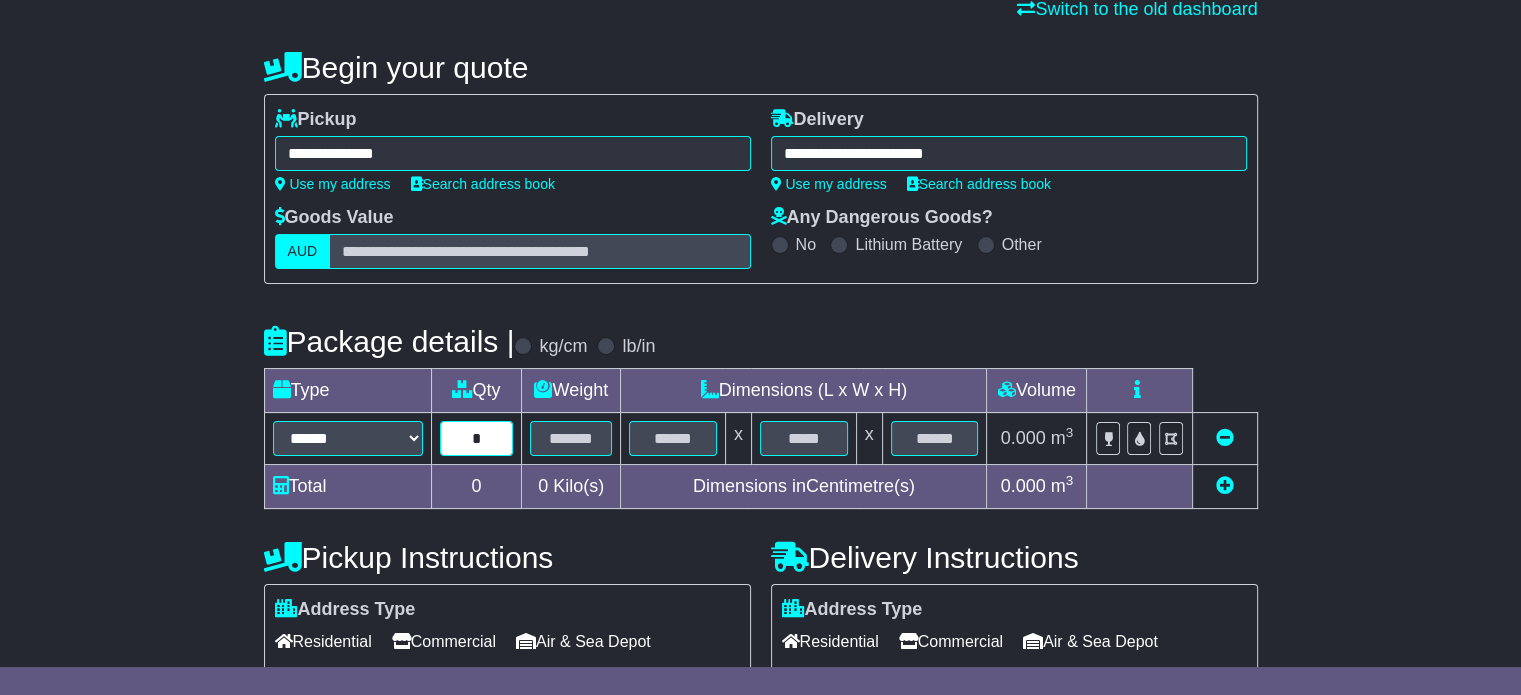 type on "*" 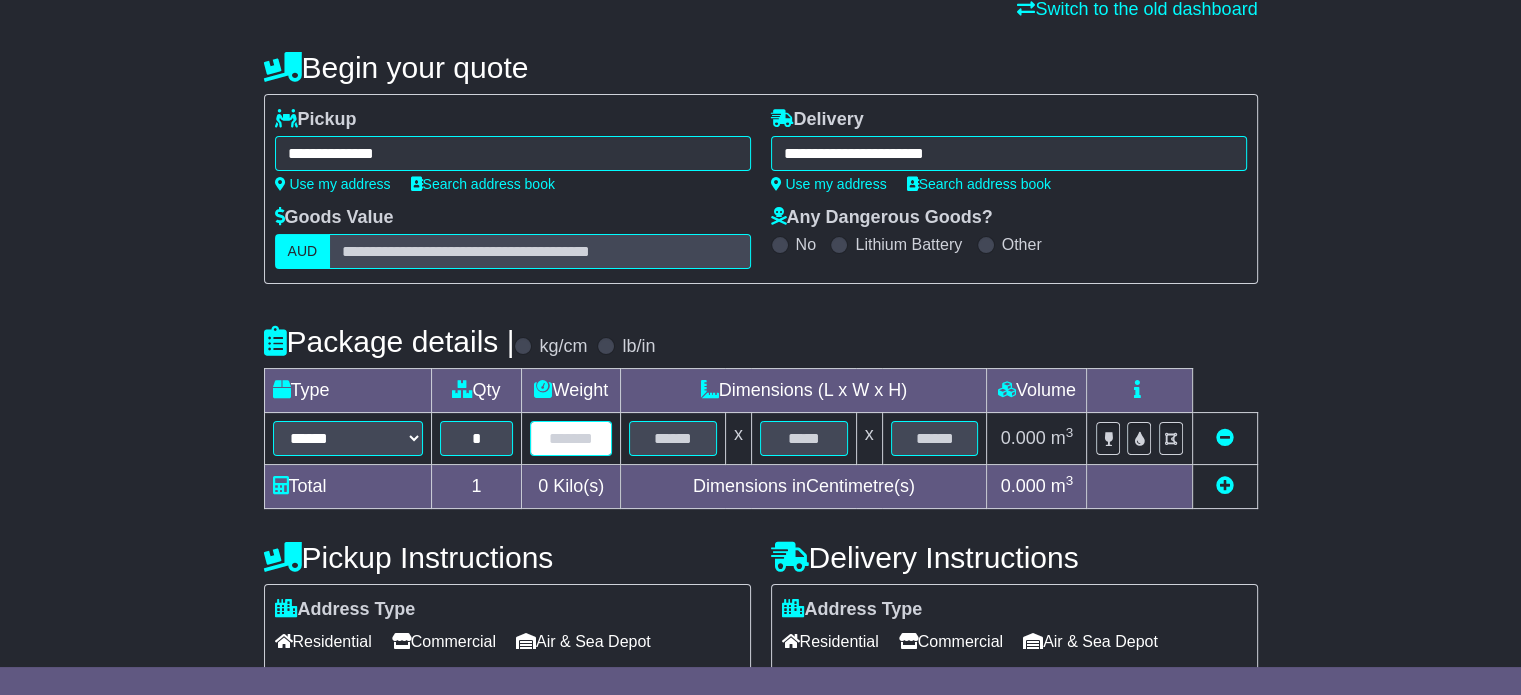 click at bounding box center [571, 438] 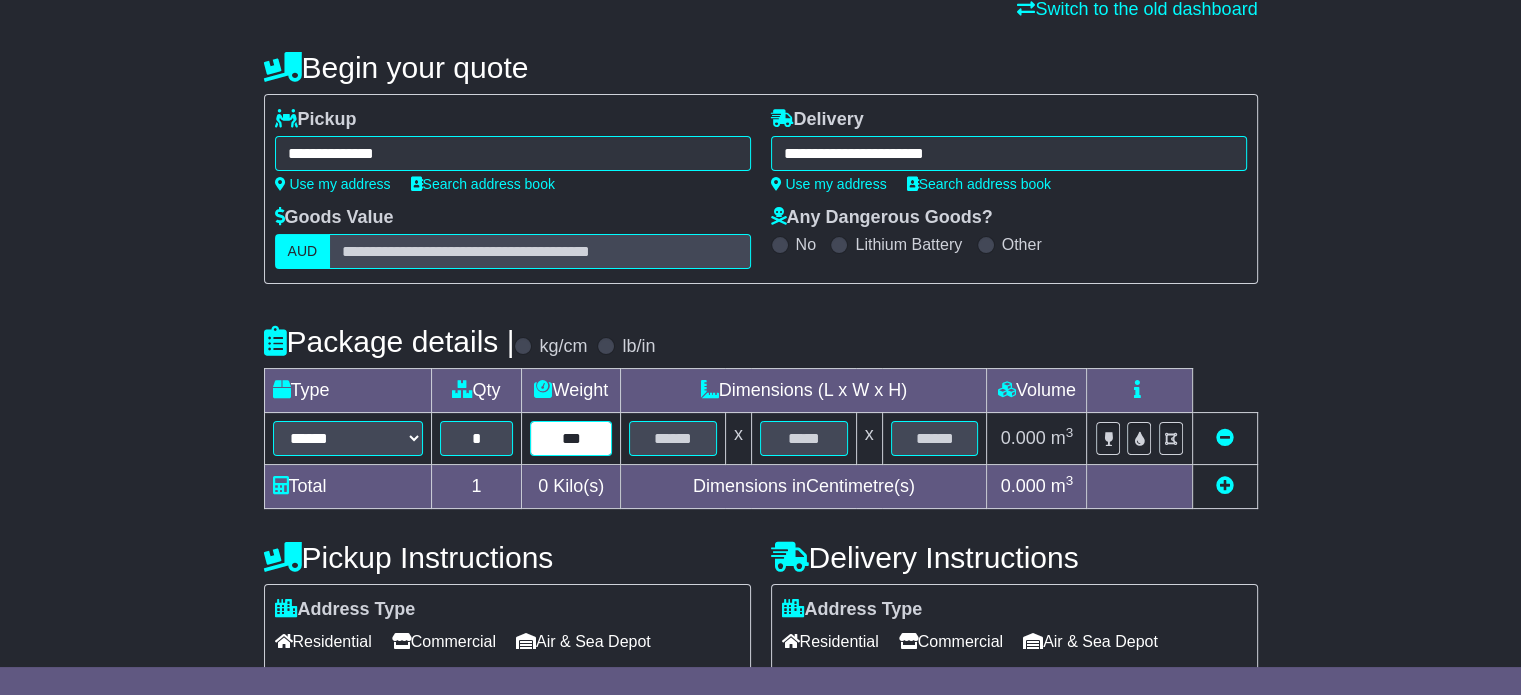 type on "***" 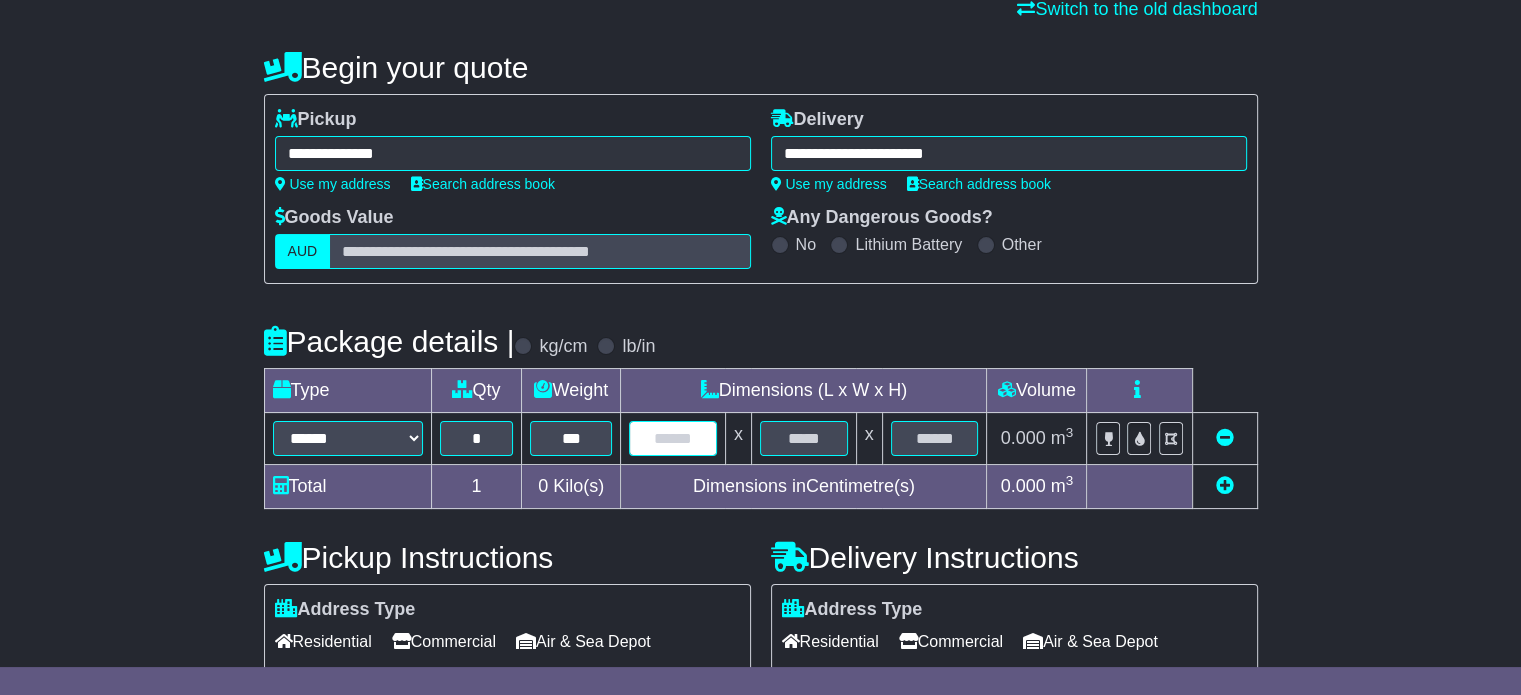 click at bounding box center (673, 438) 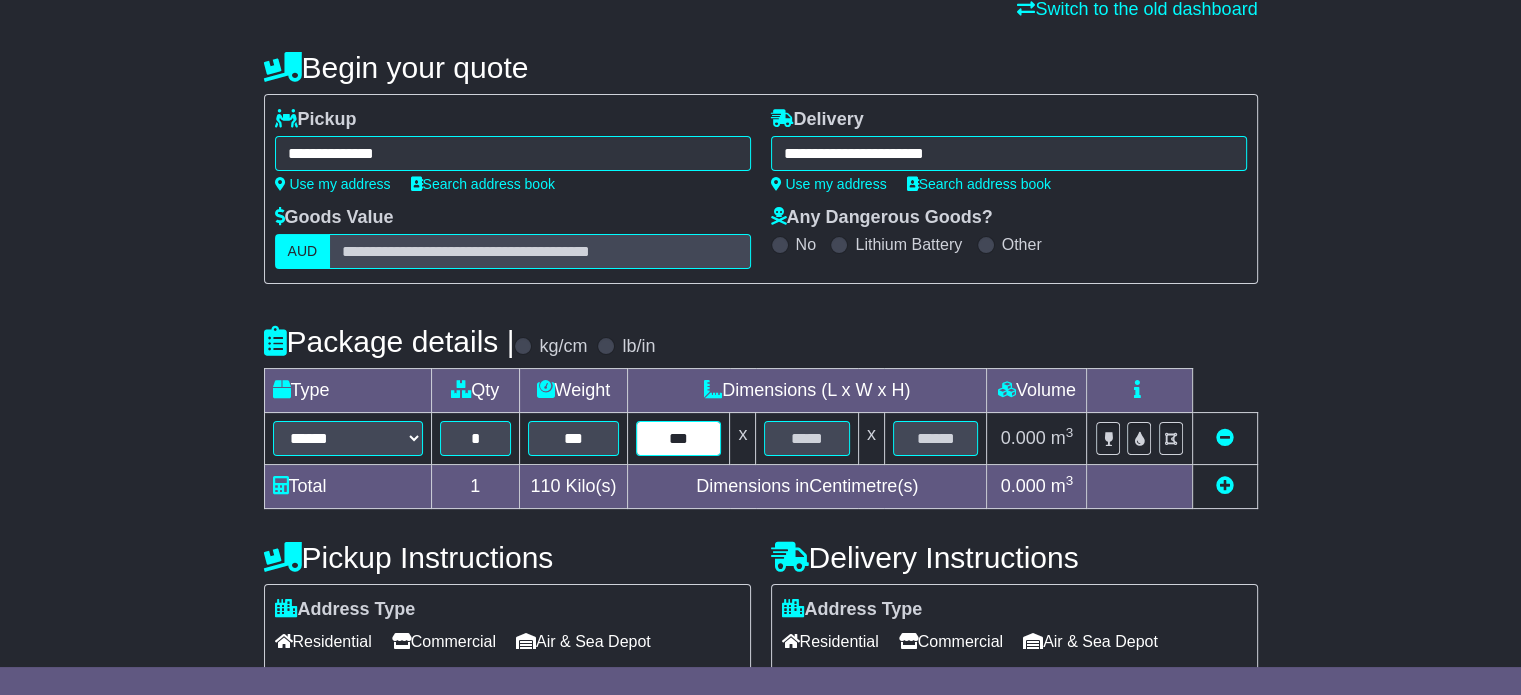 type on "***" 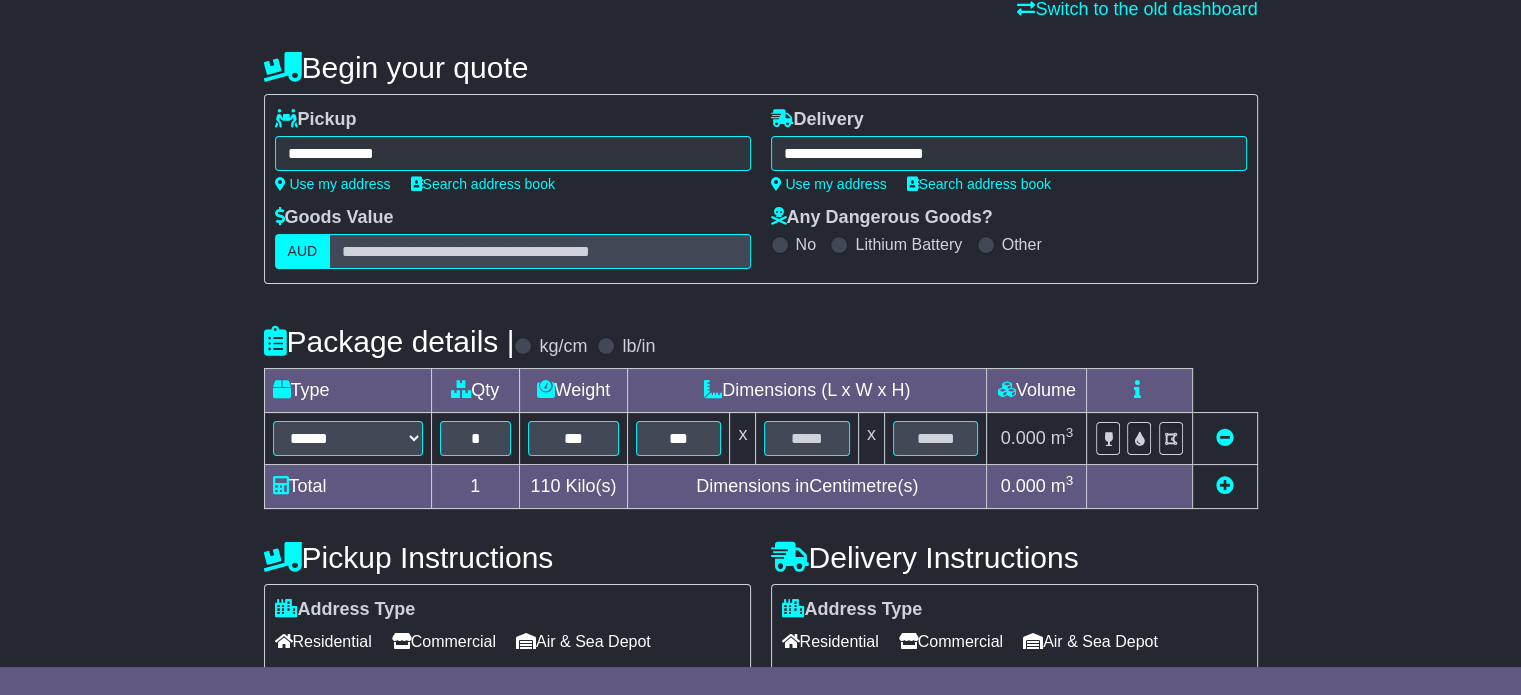 click at bounding box center [807, 439] 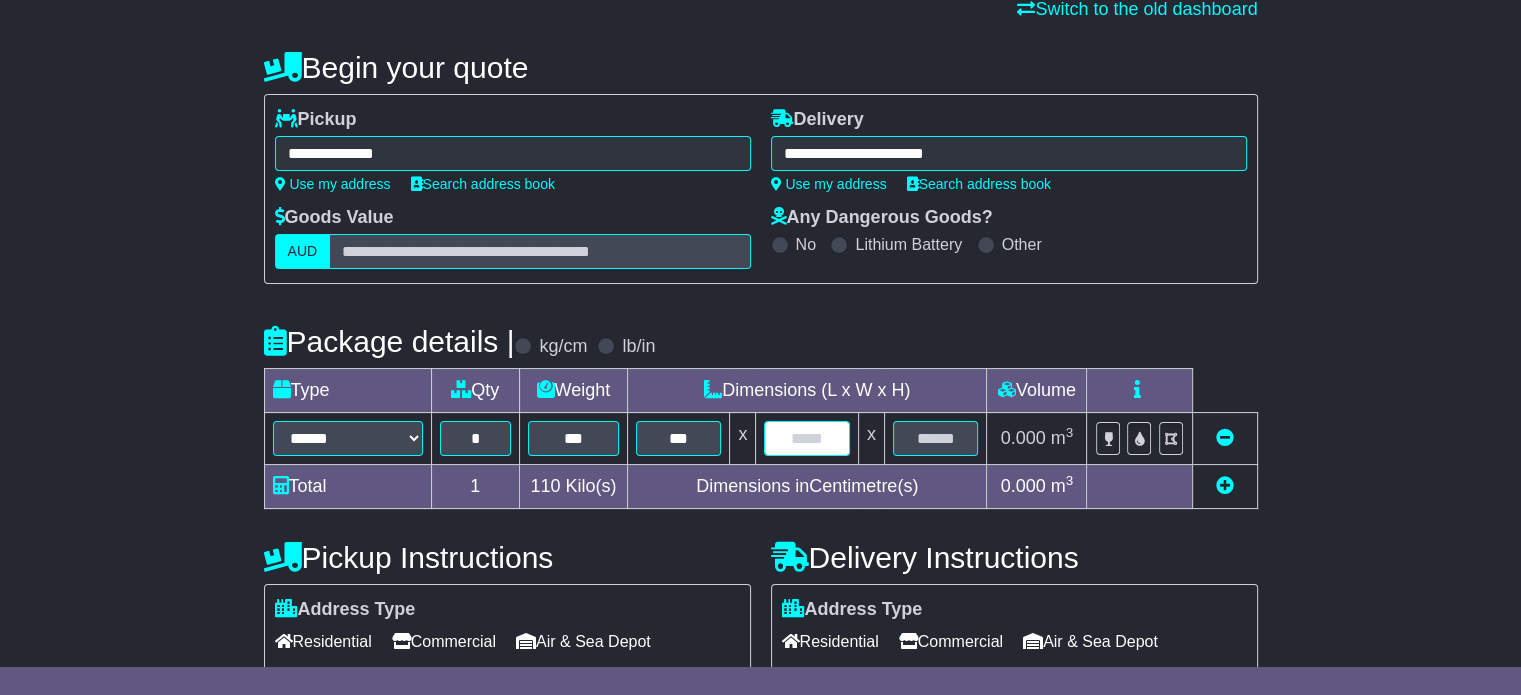 click at bounding box center [806, 438] 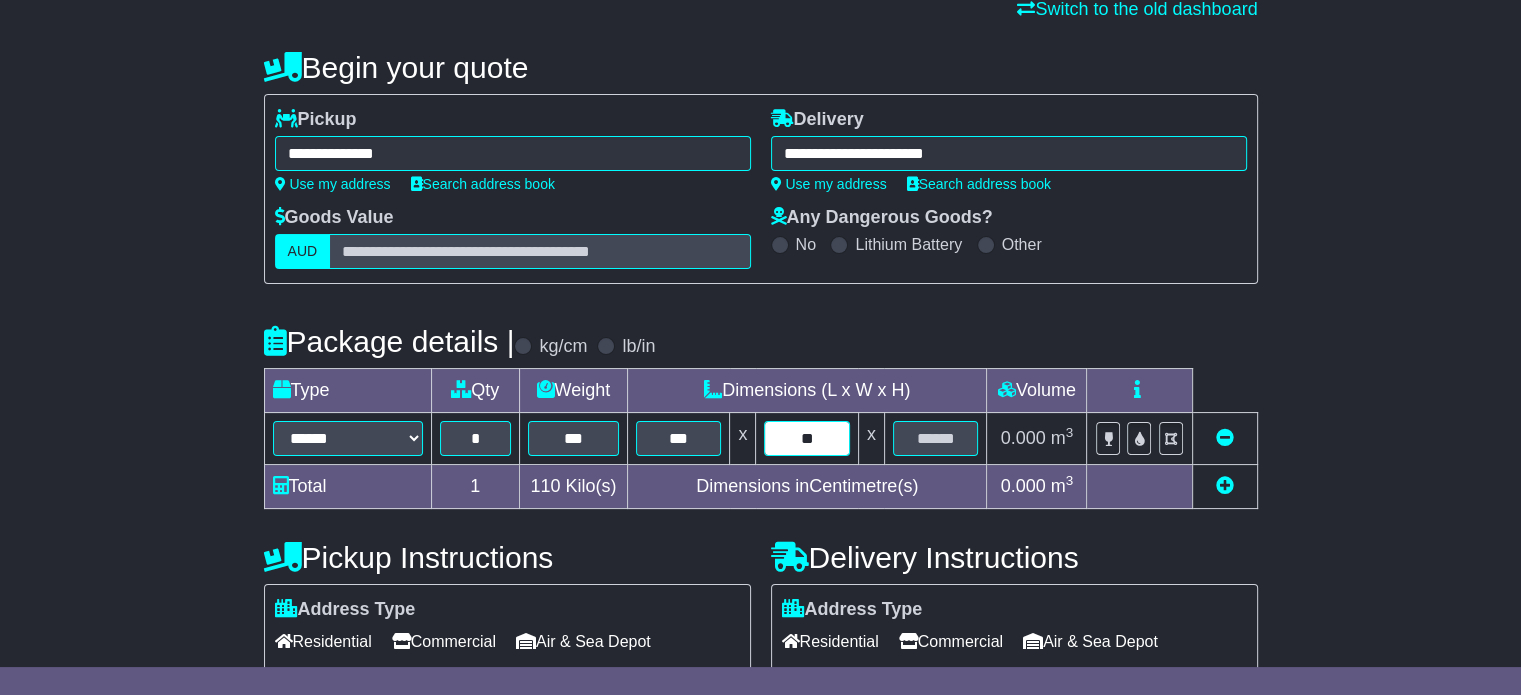 type on "**" 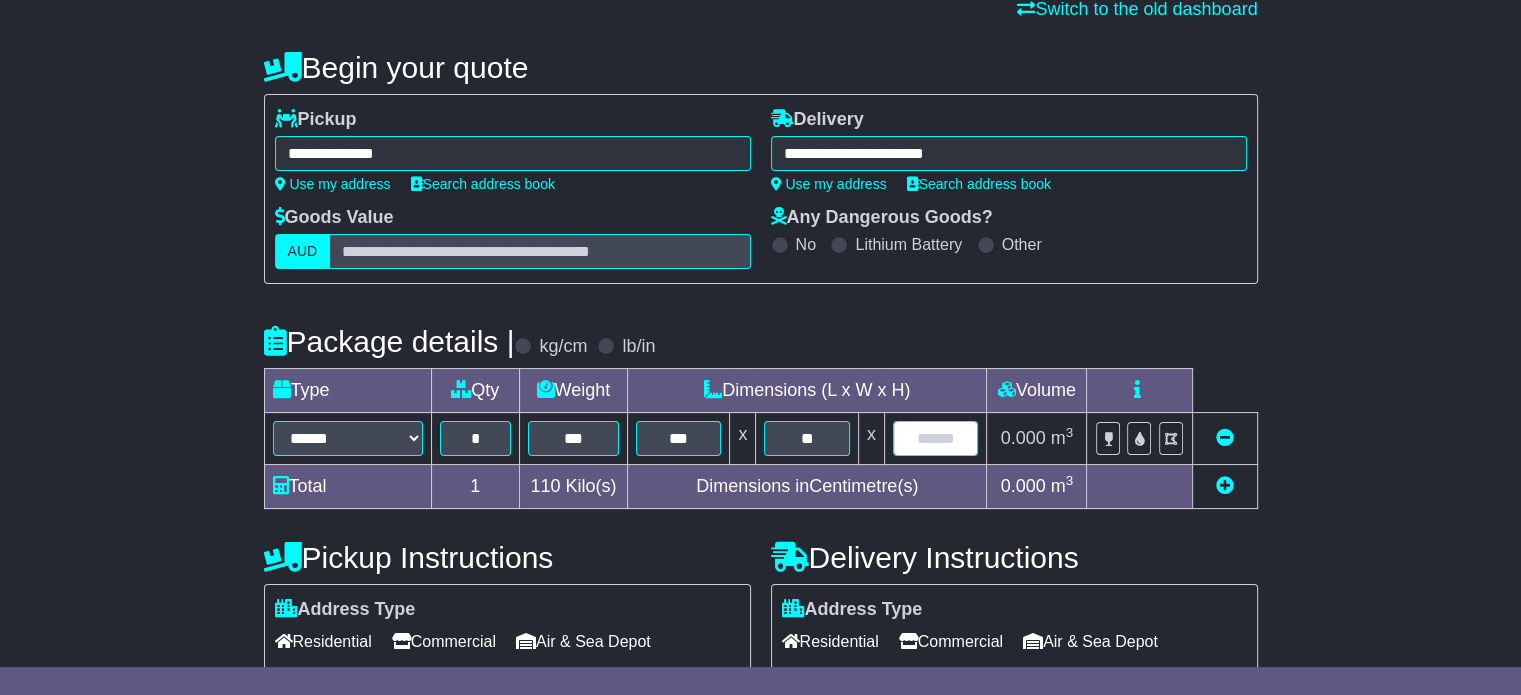 click at bounding box center (936, 438) 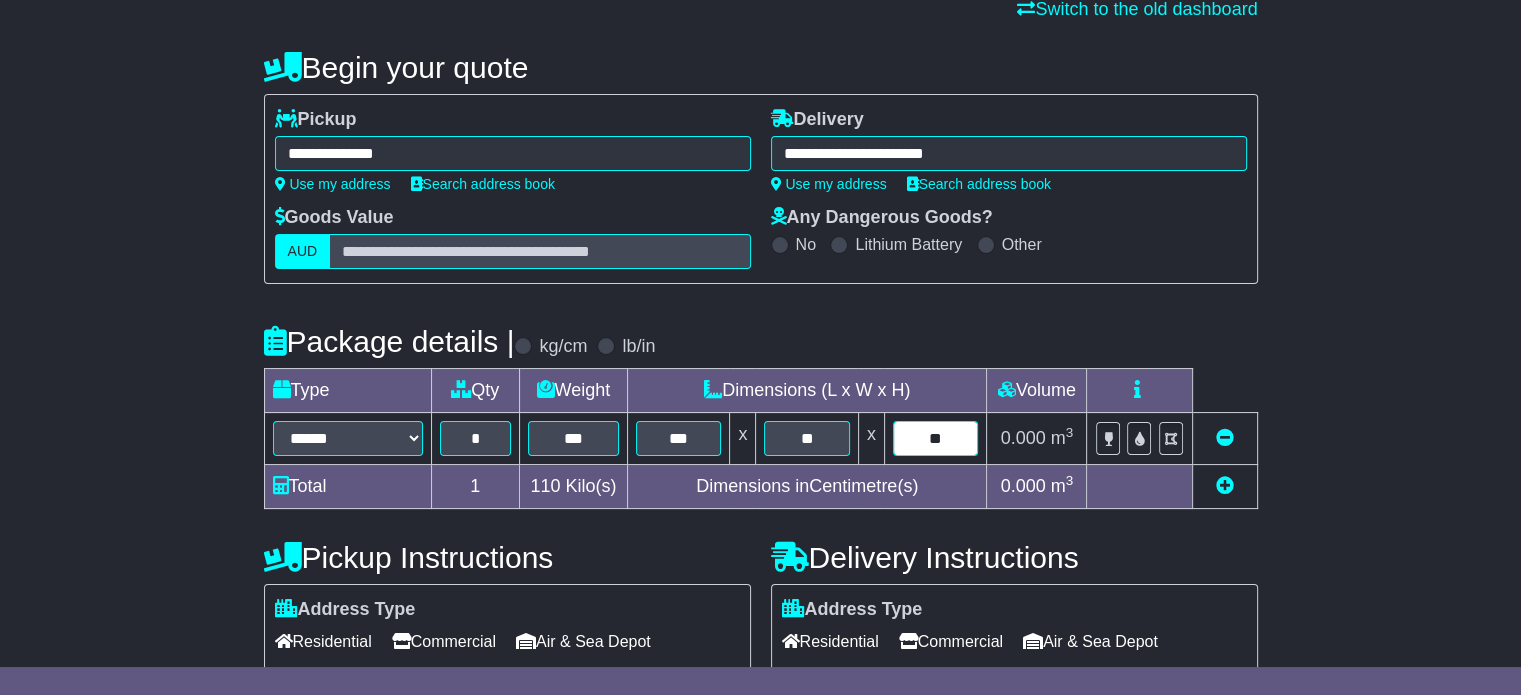 type on "**" 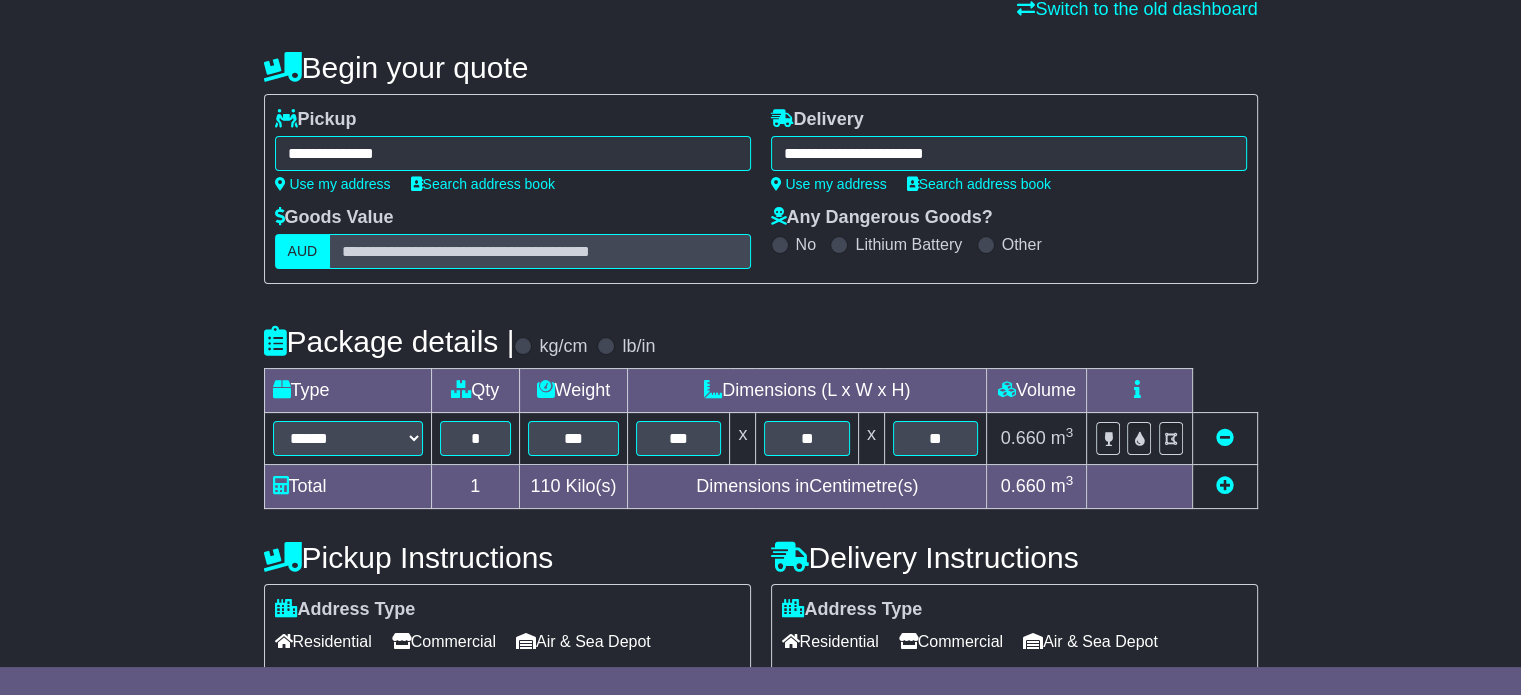 click on "Commercial" at bounding box center (444, 641) 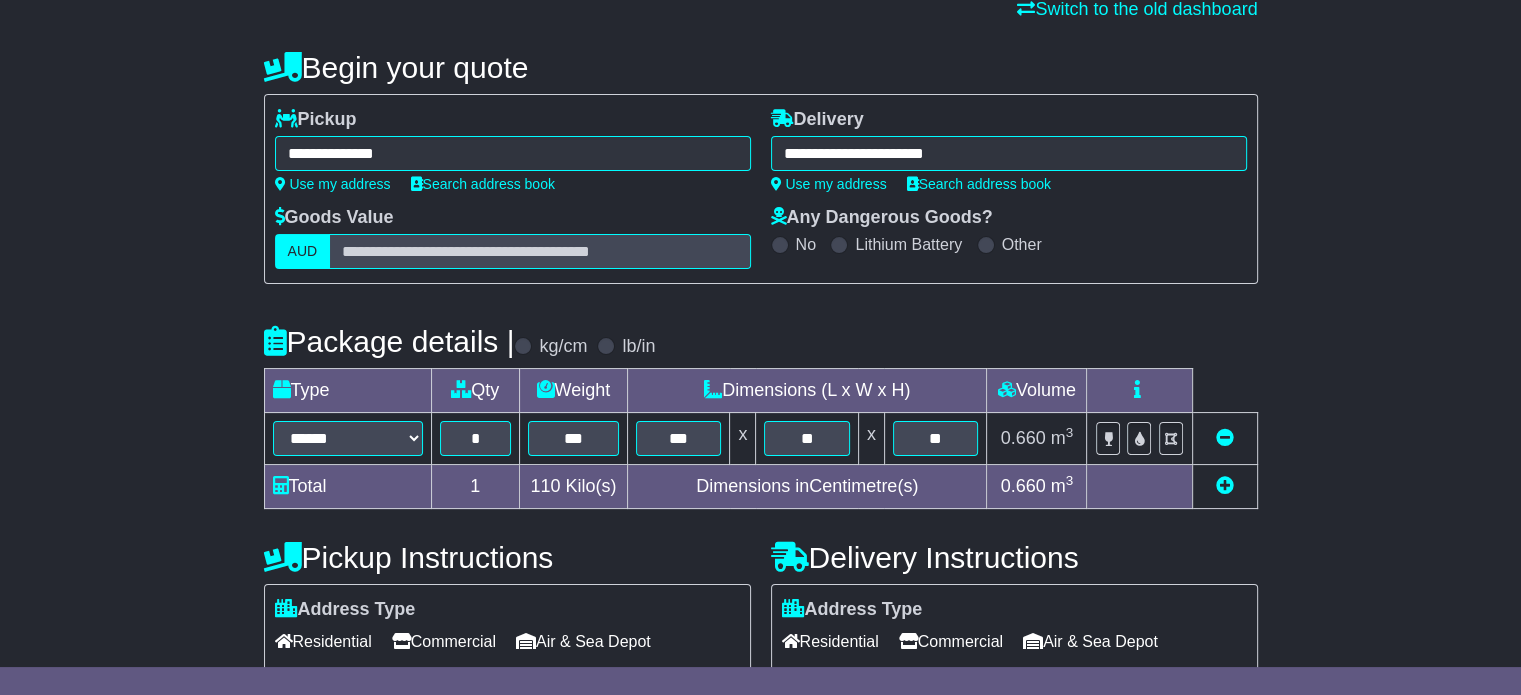 click on "Commercial" at bounding box center [951, 641] 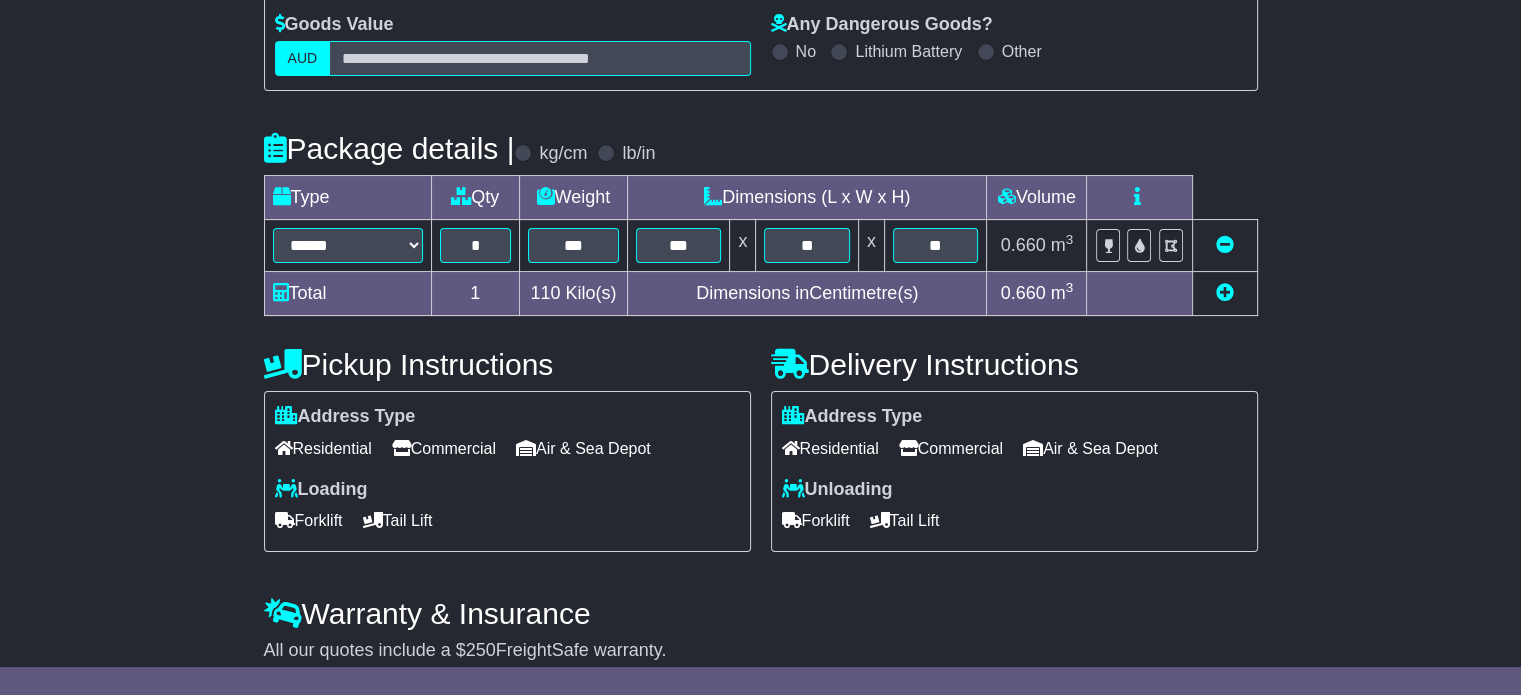 scroll, scrollTop: 434, scrollLeft: 0, axis: vertical 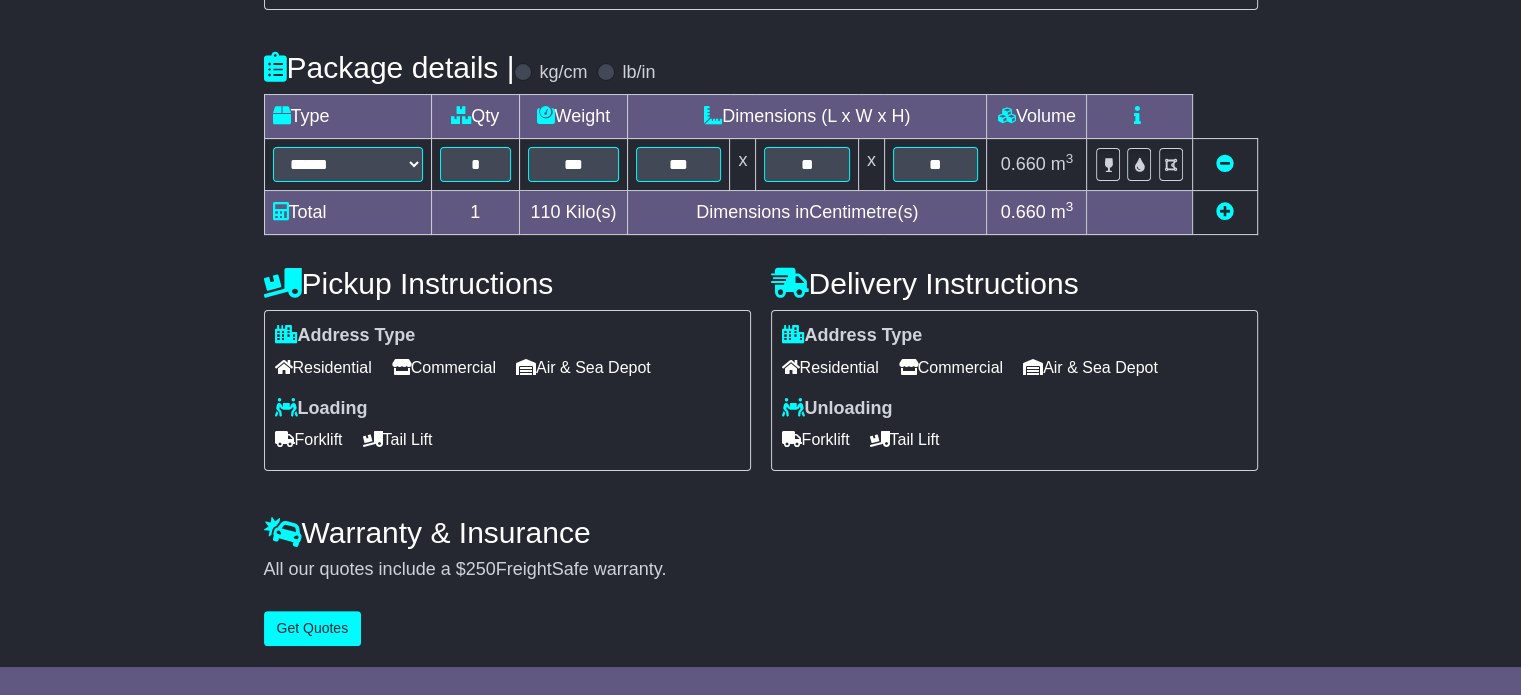 click on "Forklift" at bounding box center (309, 439) 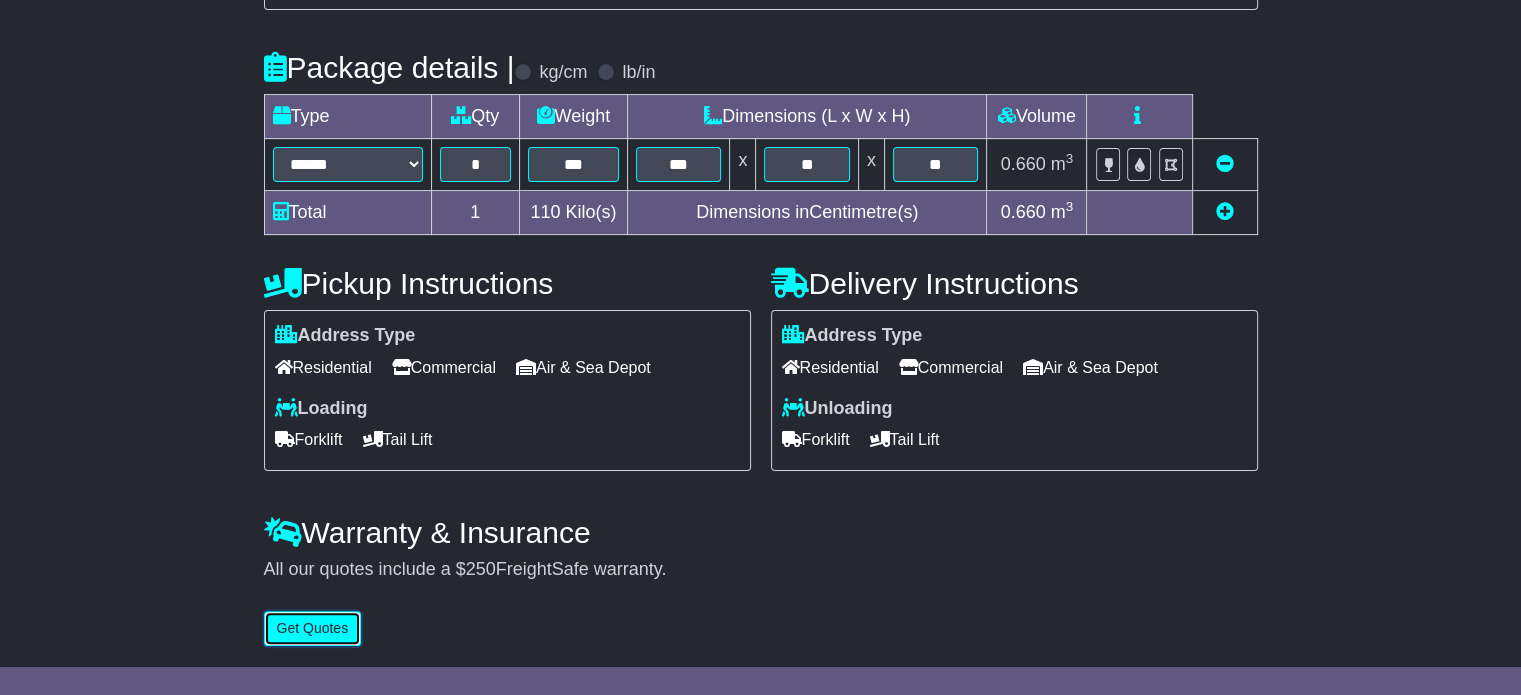 click on "Get Quotes" at bounding box center [313, 628] 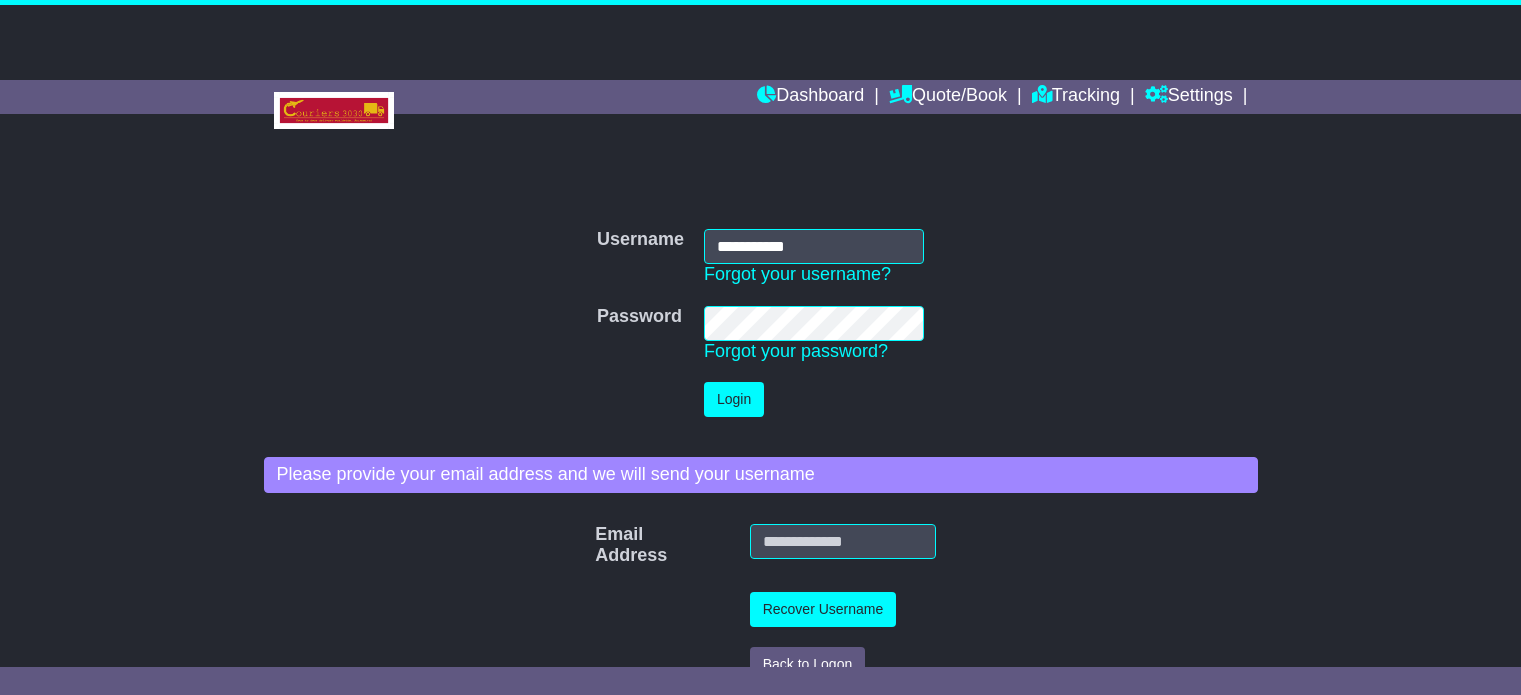 scroll, scrollTop: 0, scrollLeft: 0, axis: both 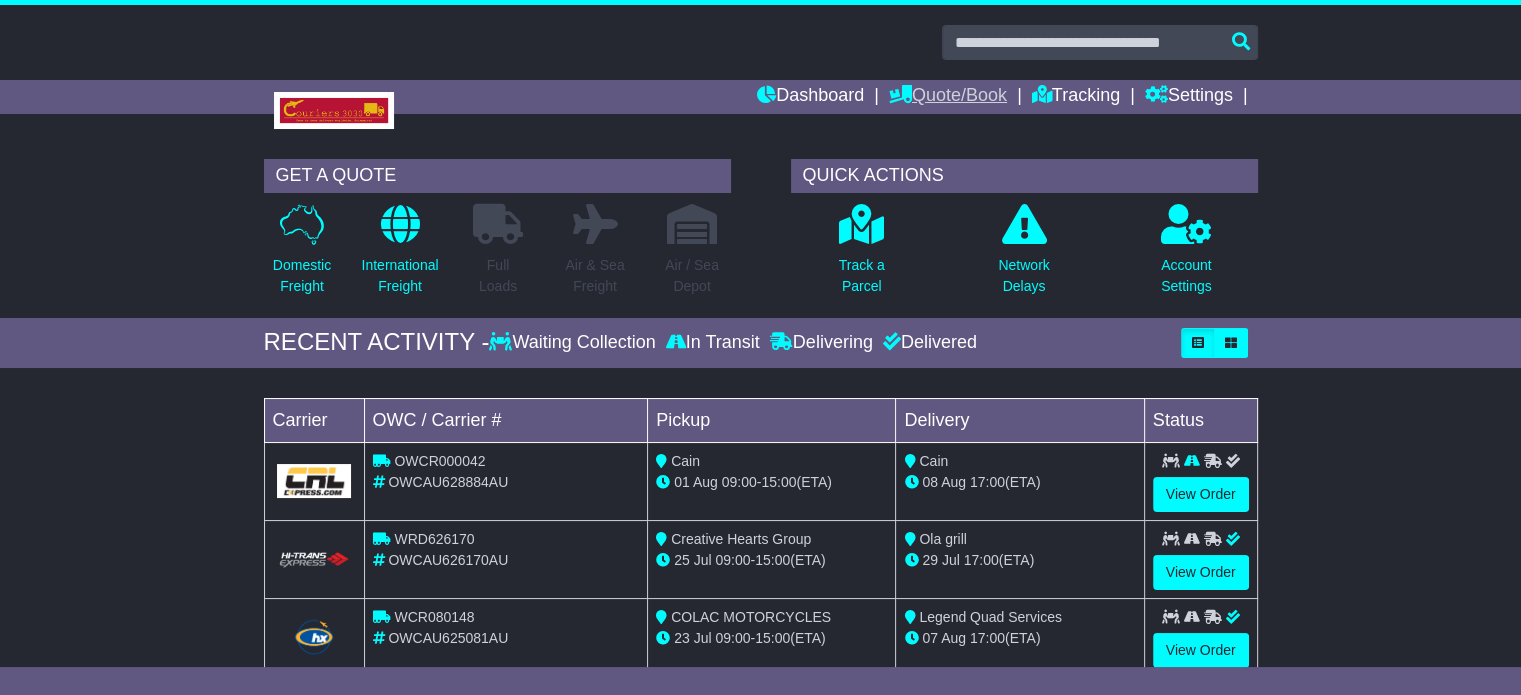 click on "Quote/Book" at bounding box center [948, 97] 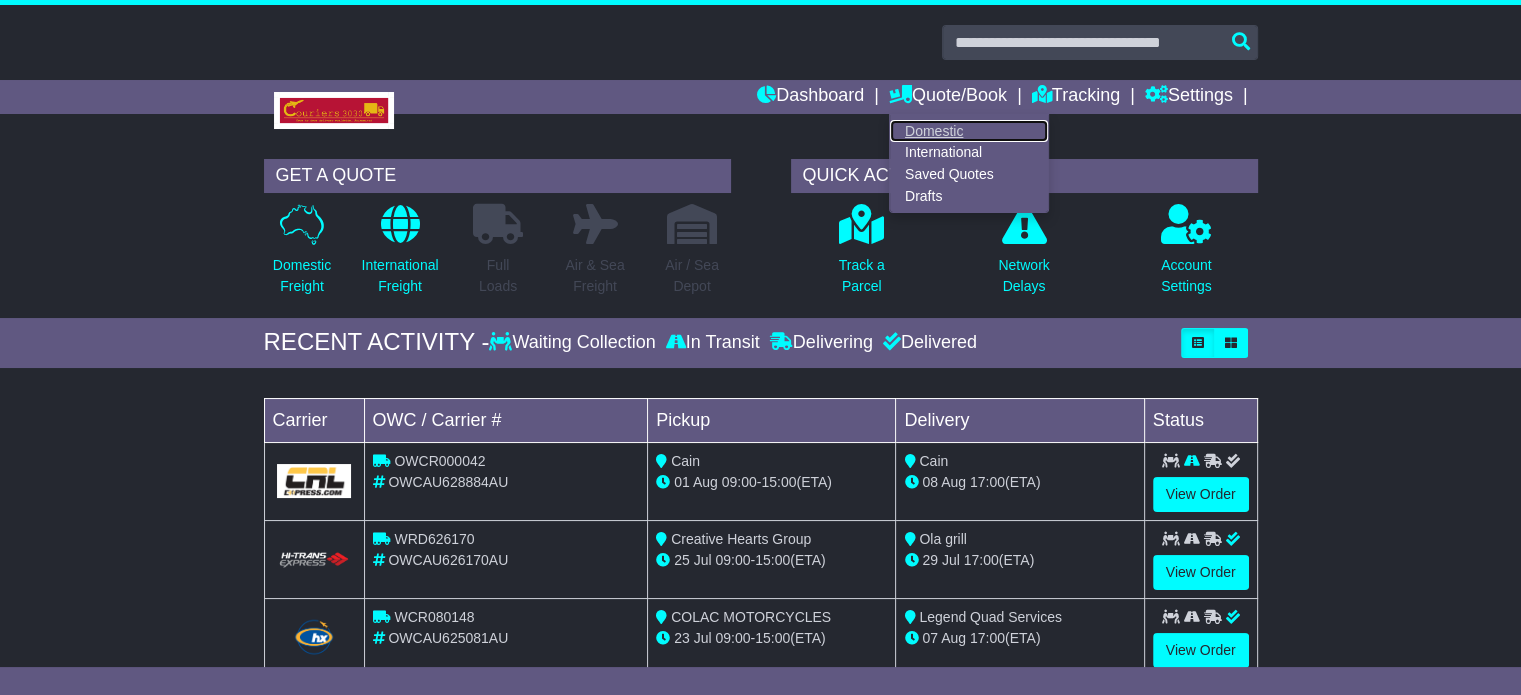 click on "Domestic" at bounding box center (969, 131) 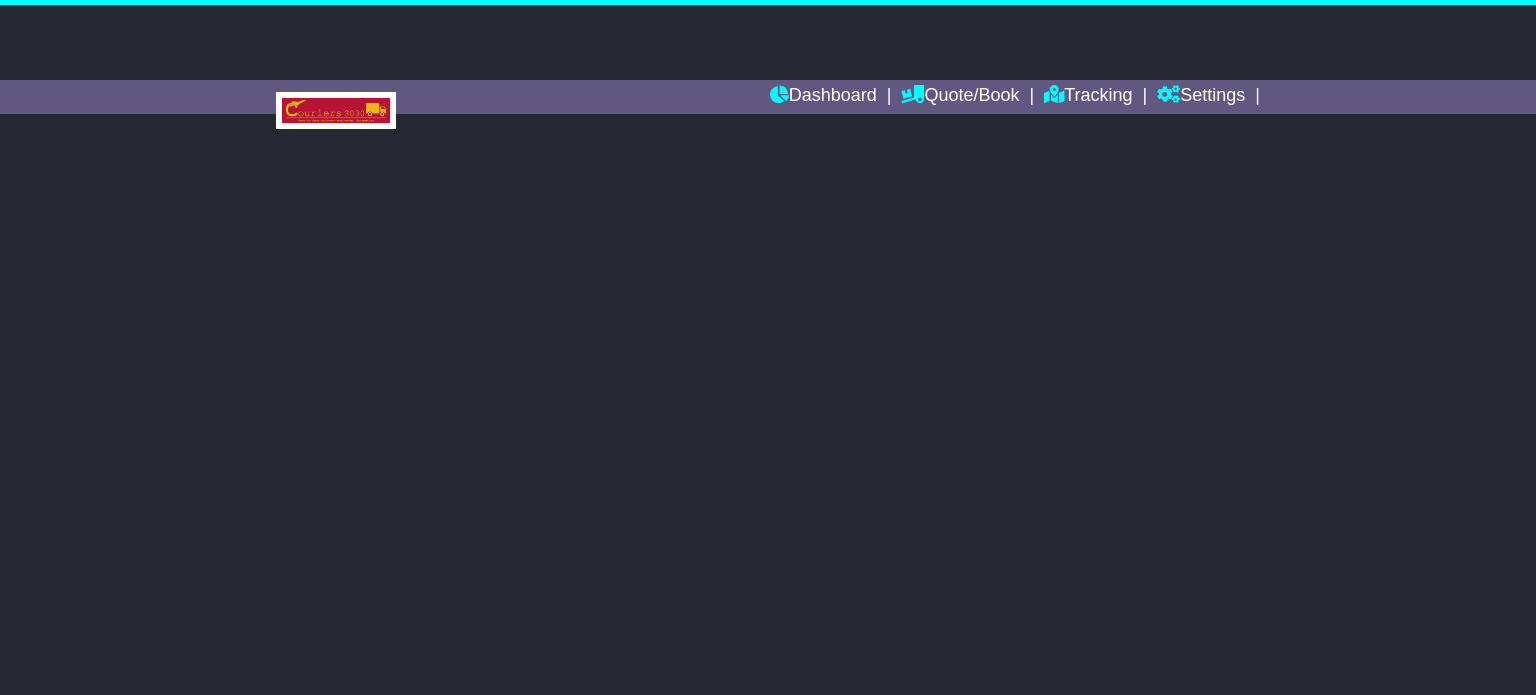 scroll, scrollTop: 0, scrollLeft: 0, axis: both 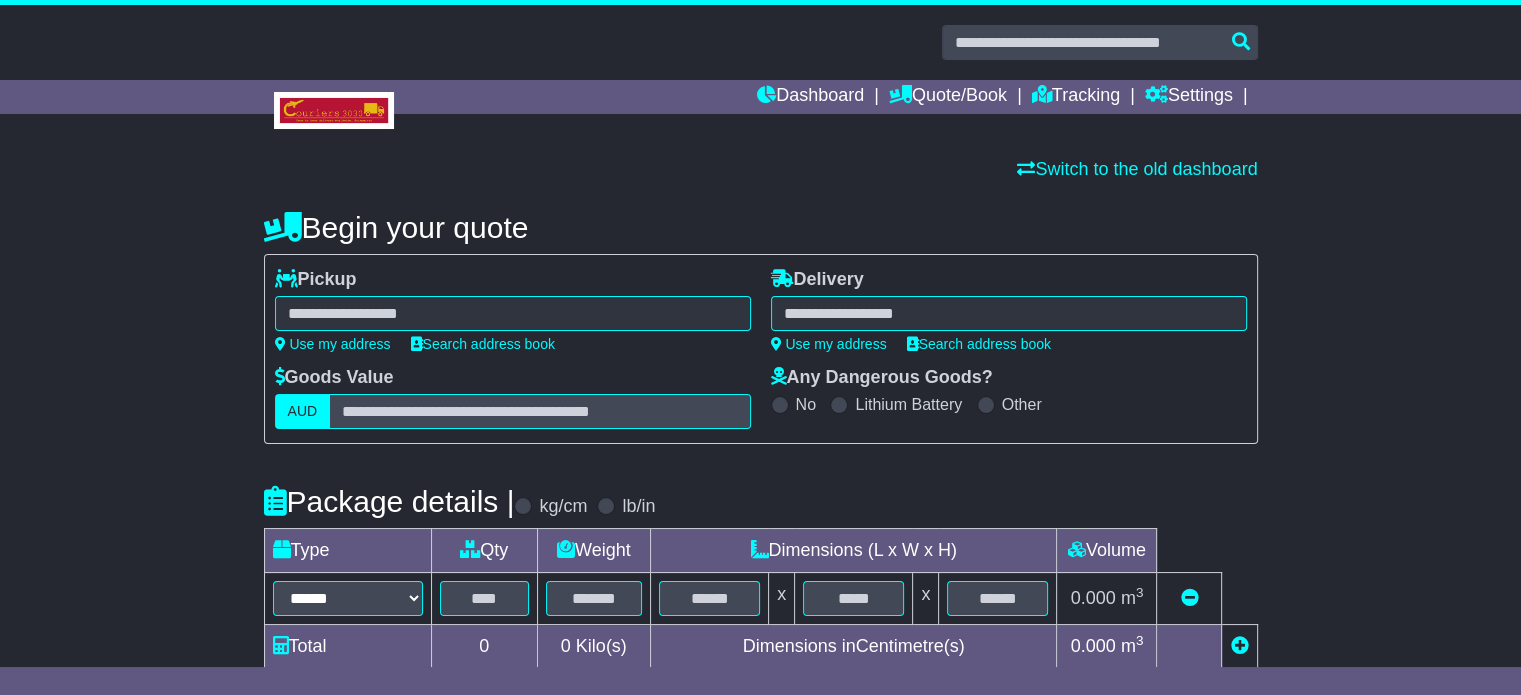 select 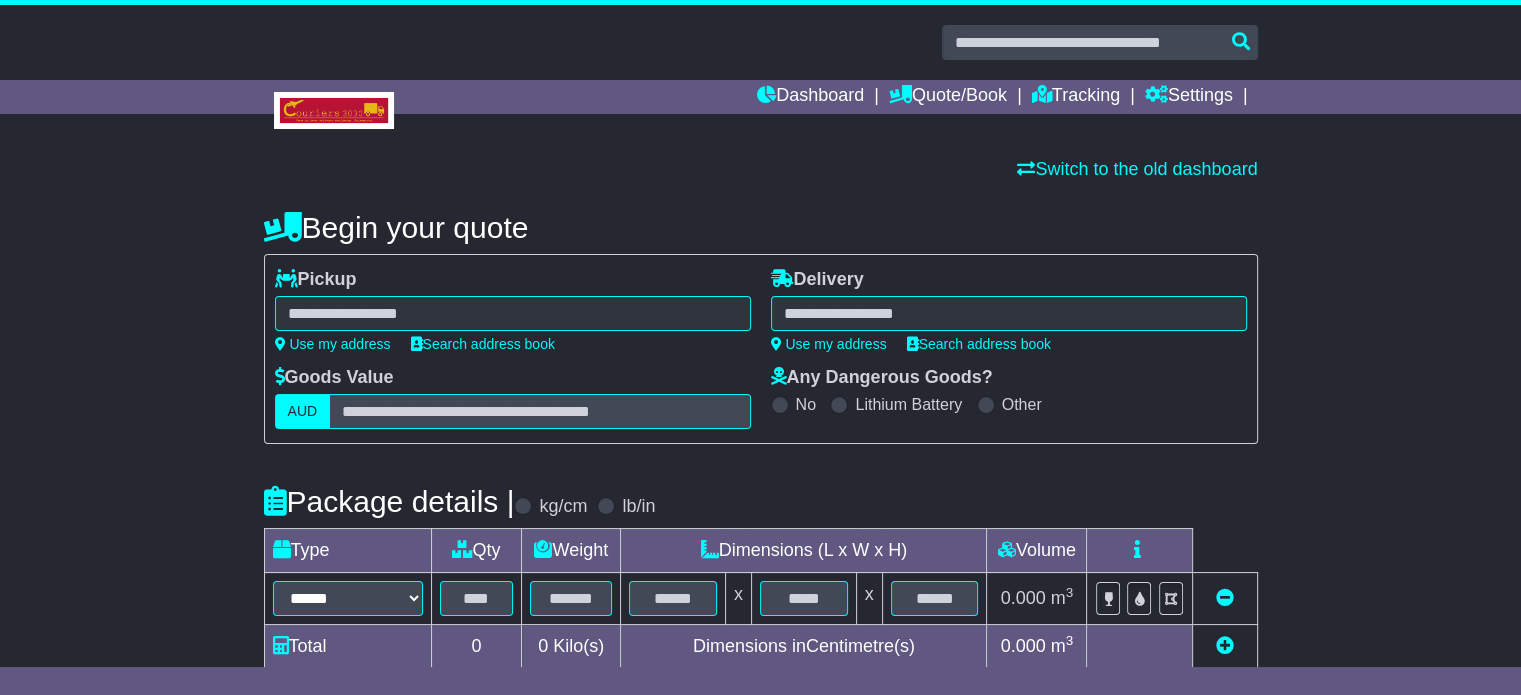 click at bounding box center (513, 313) 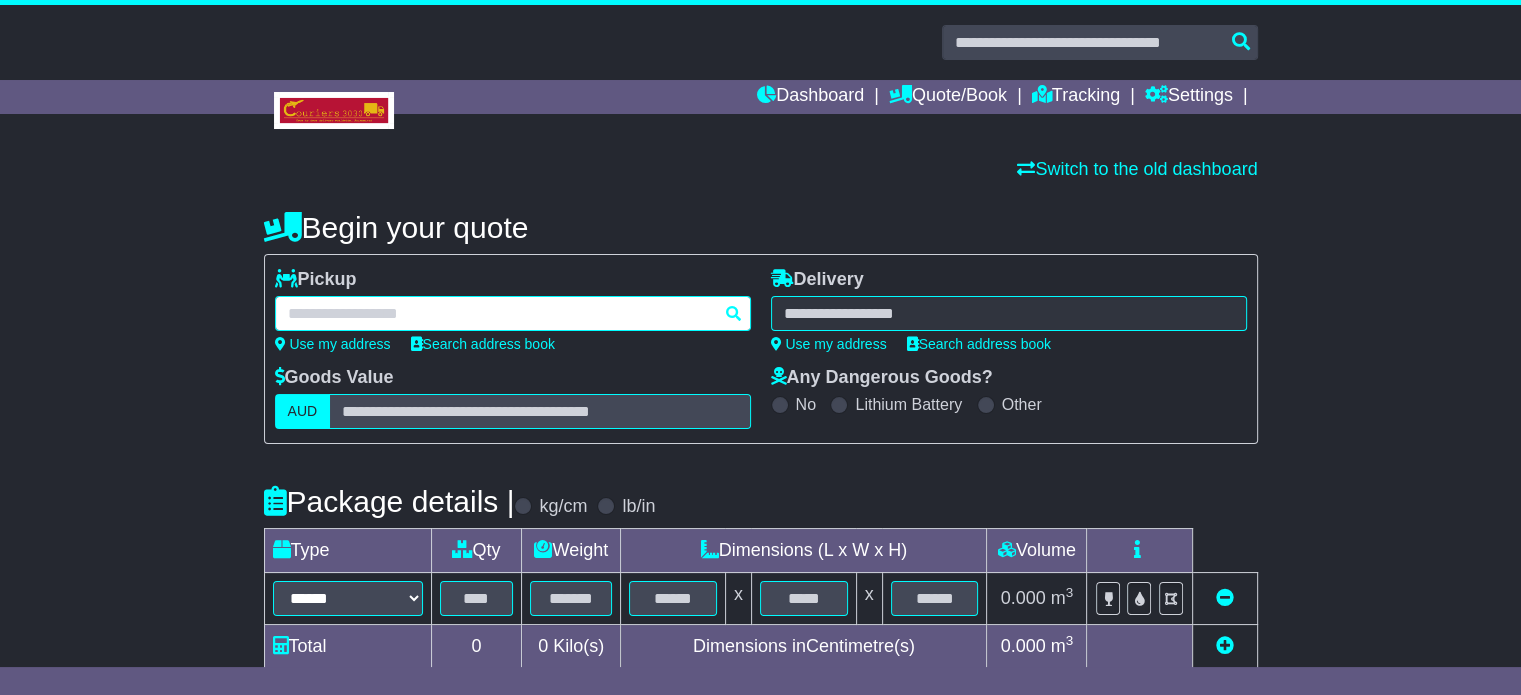 paste on "**********" 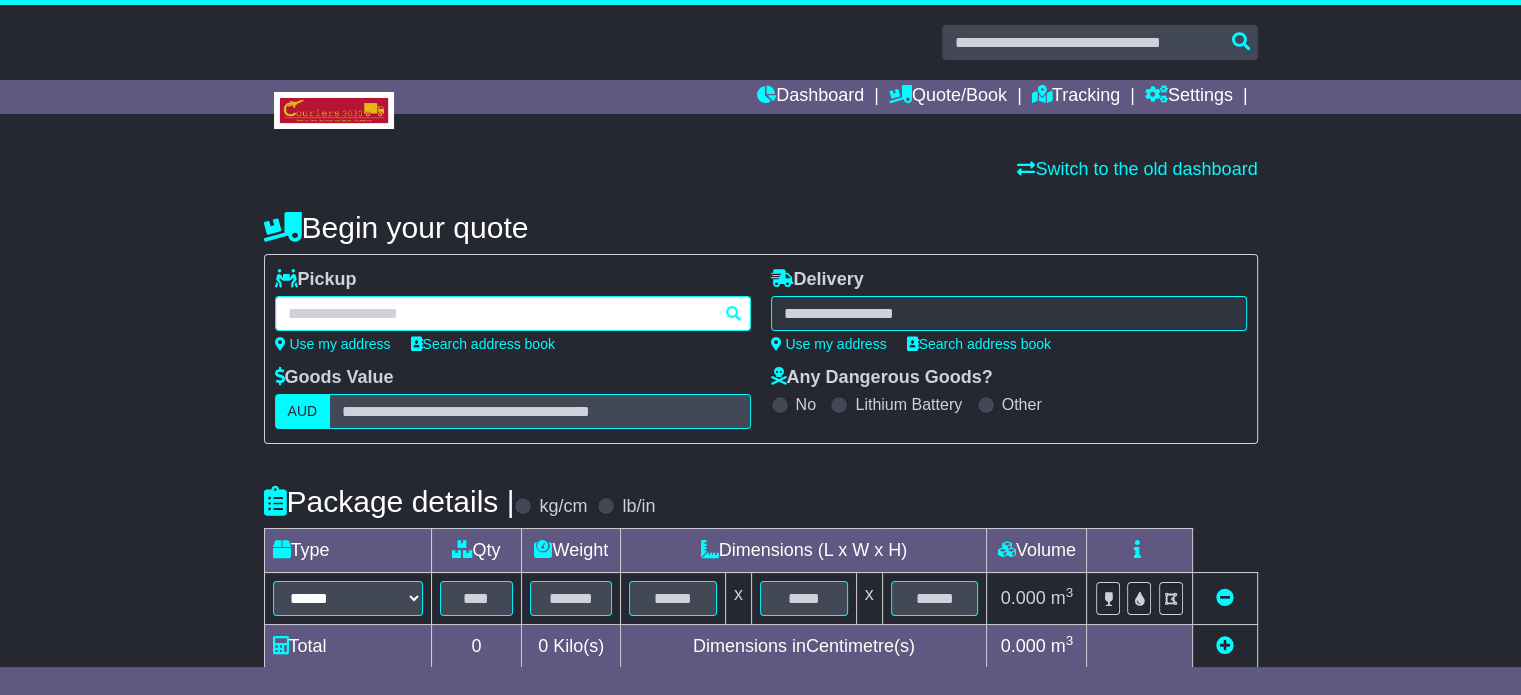 type on "**********" 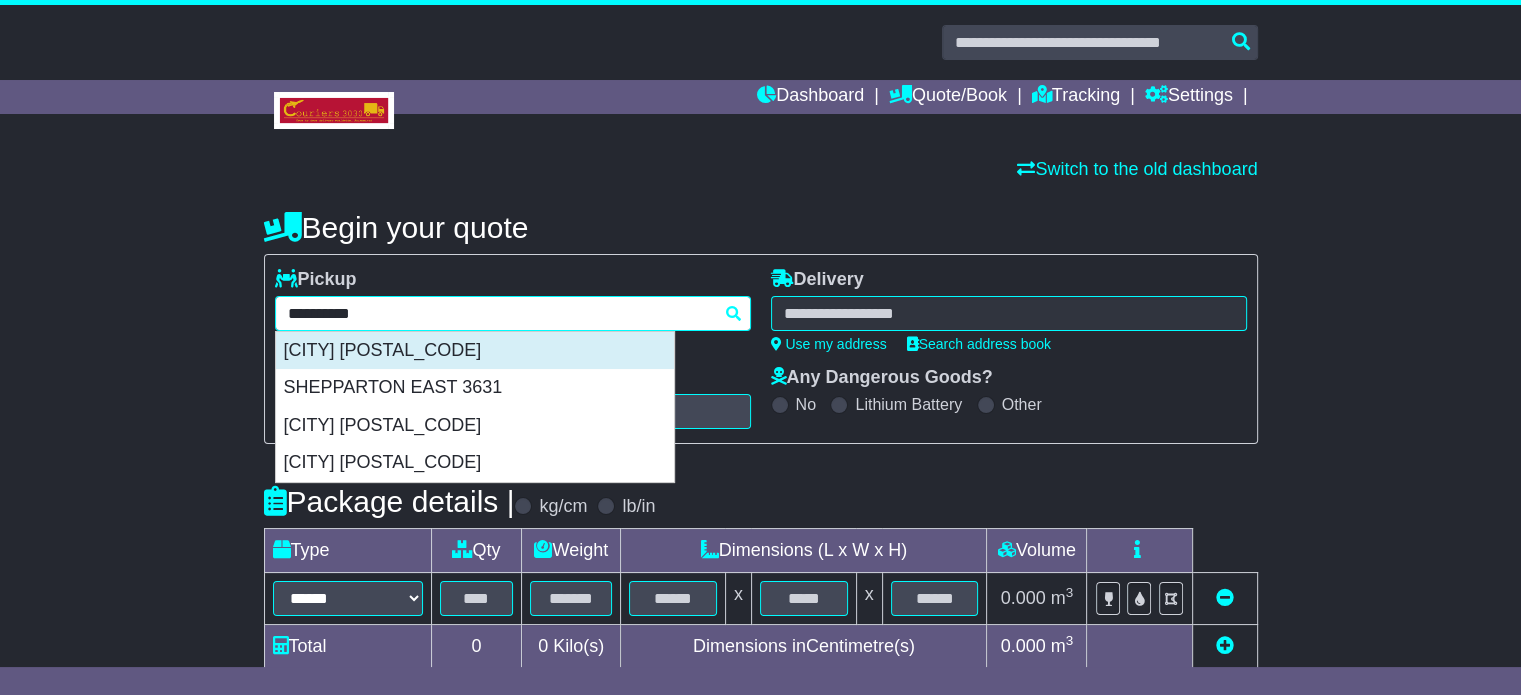 click on "SHEPPARTON 3630" at bounding box center [475, 351] 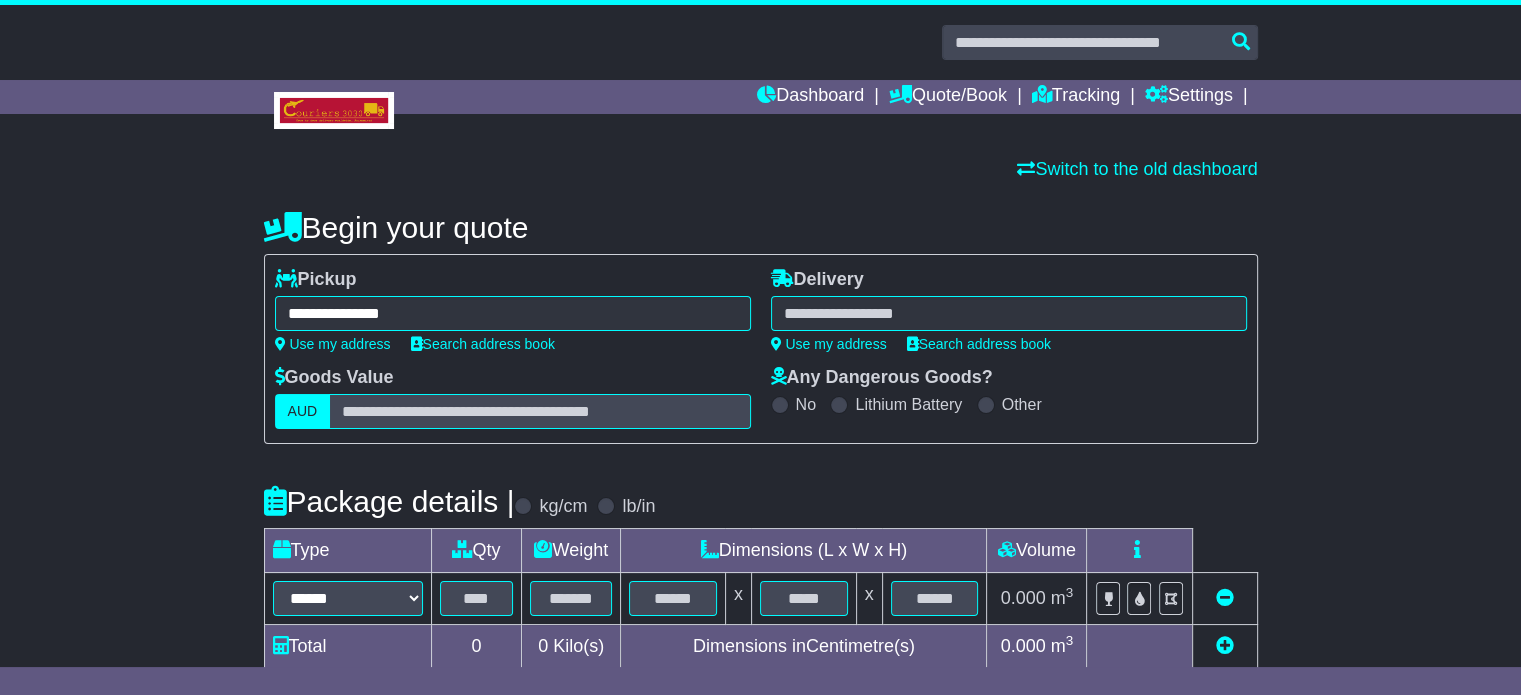 type on "**********" 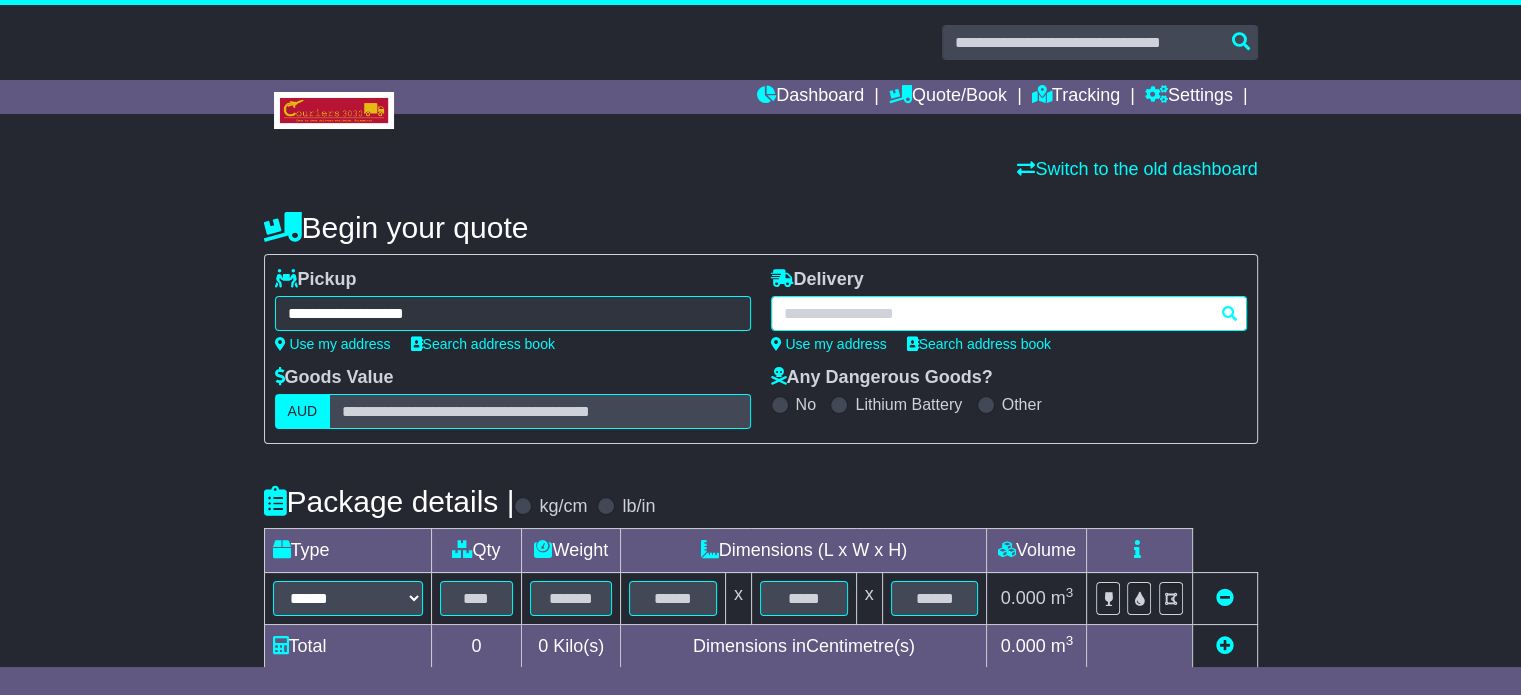 click at bounding box center (1009, 313) 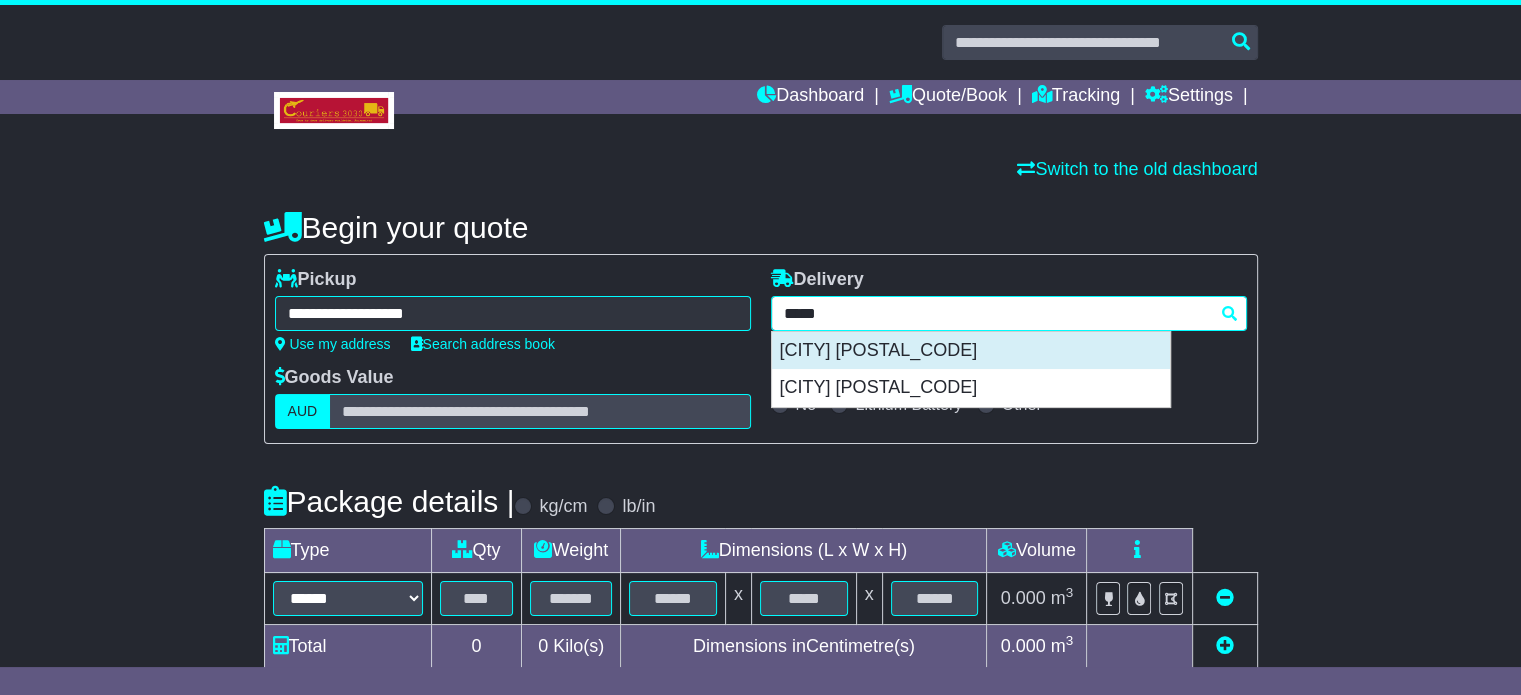 click on "BOHLE 4818" at bounding box center [971, 351] 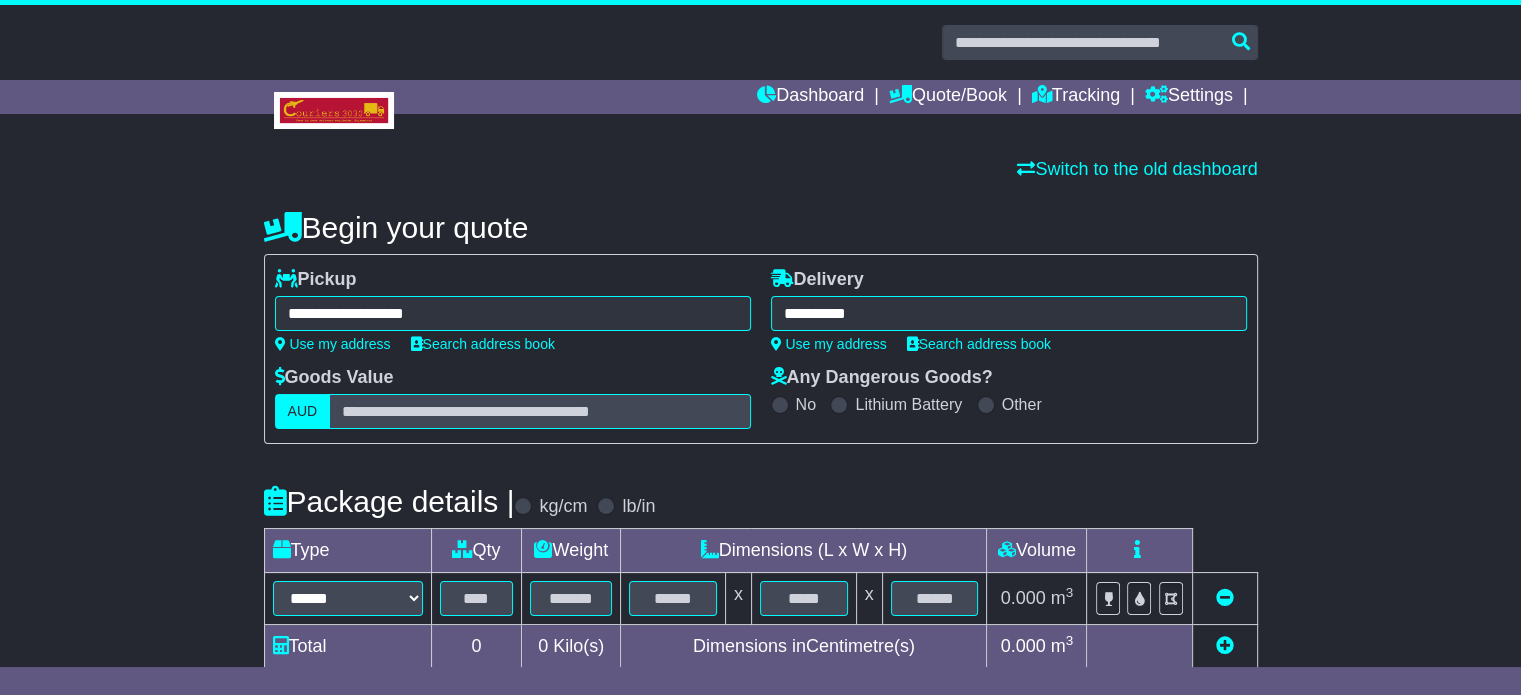type on "**********" 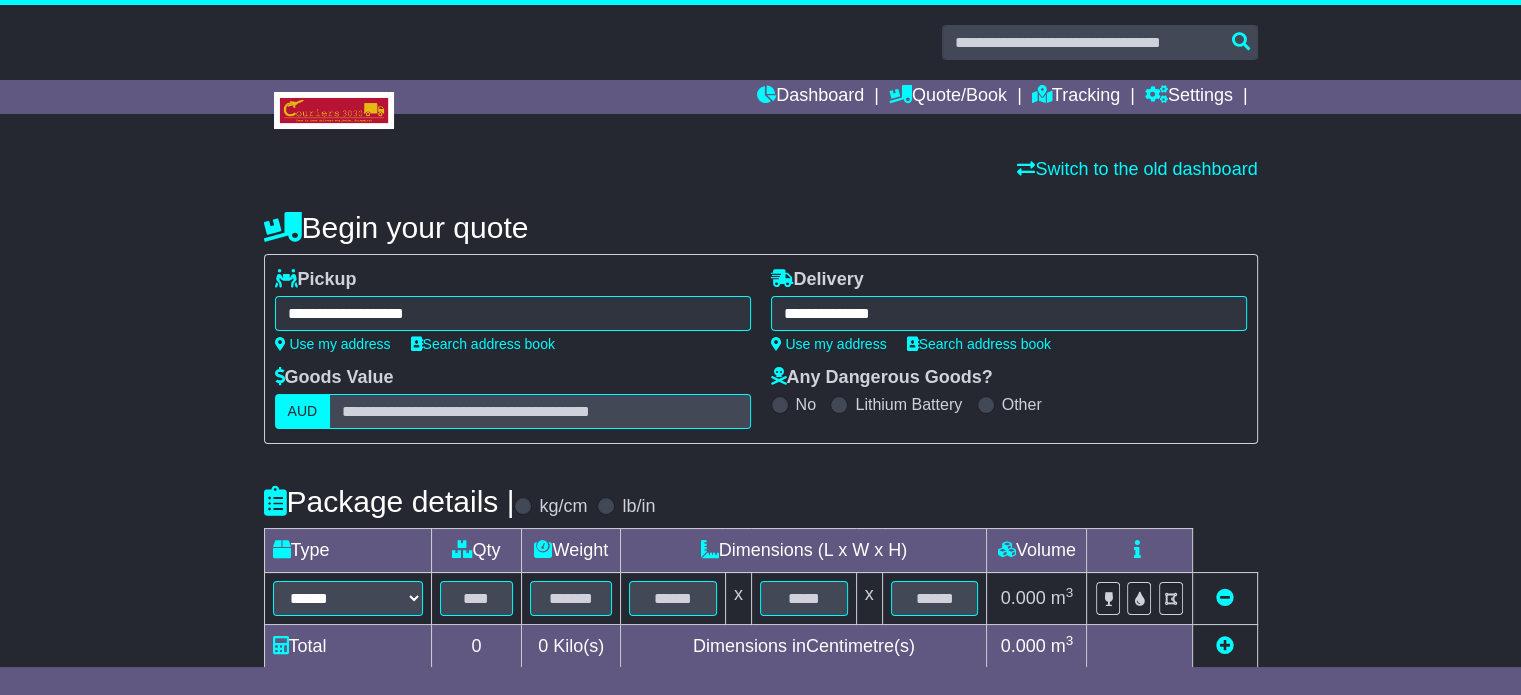 click on "**********" at bounding box center [761, 571] 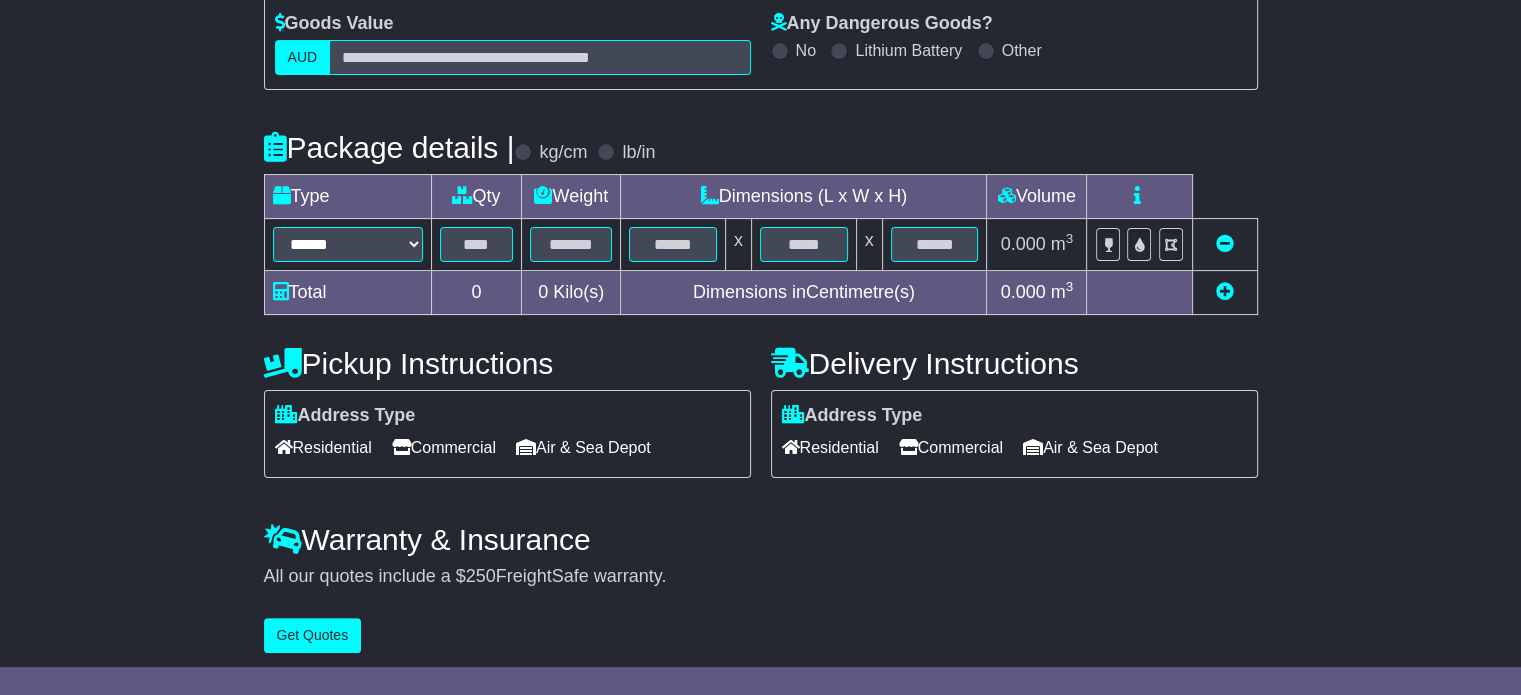 scroll, scrollTop: 360, scrollLeft: 0, axis: vertical 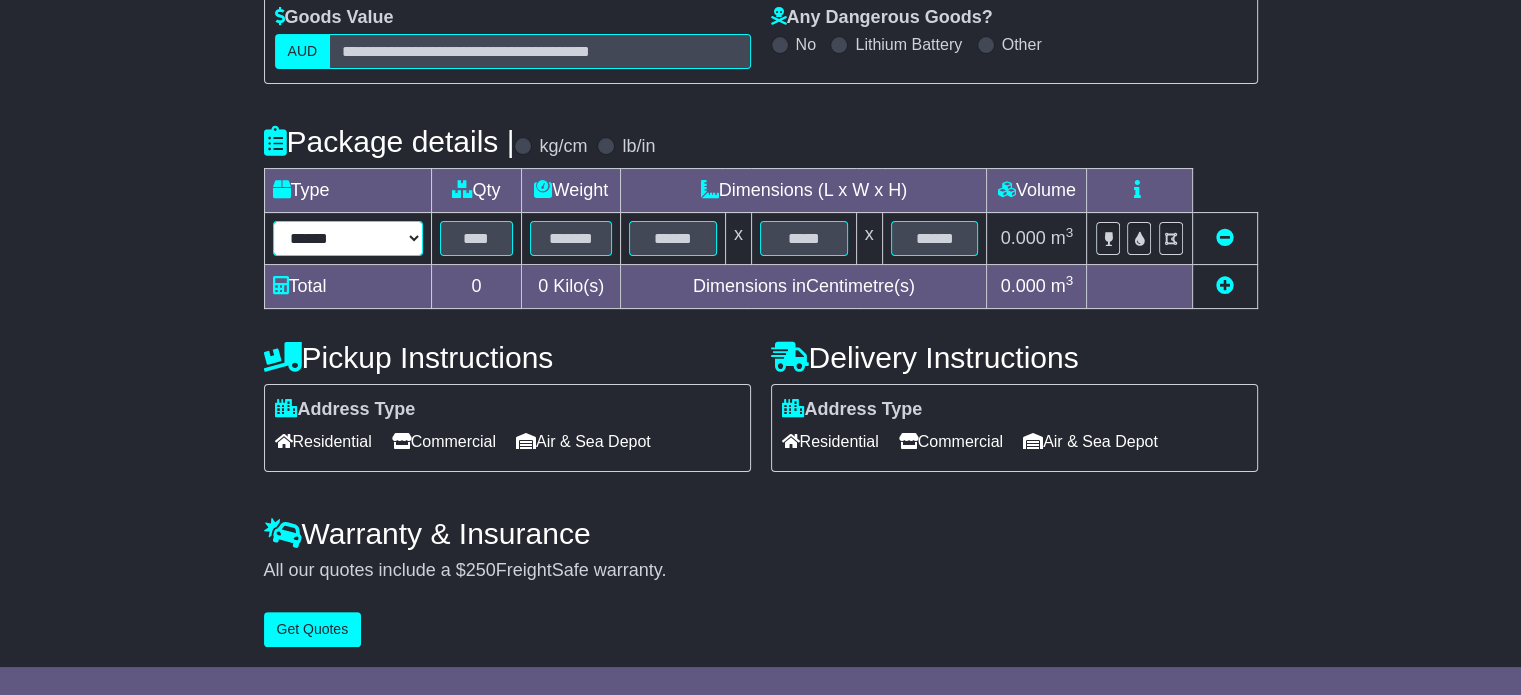 click on "****** ****** *** ******** ***** **** **** ****** *** *******" at bounding box center (348, 238) 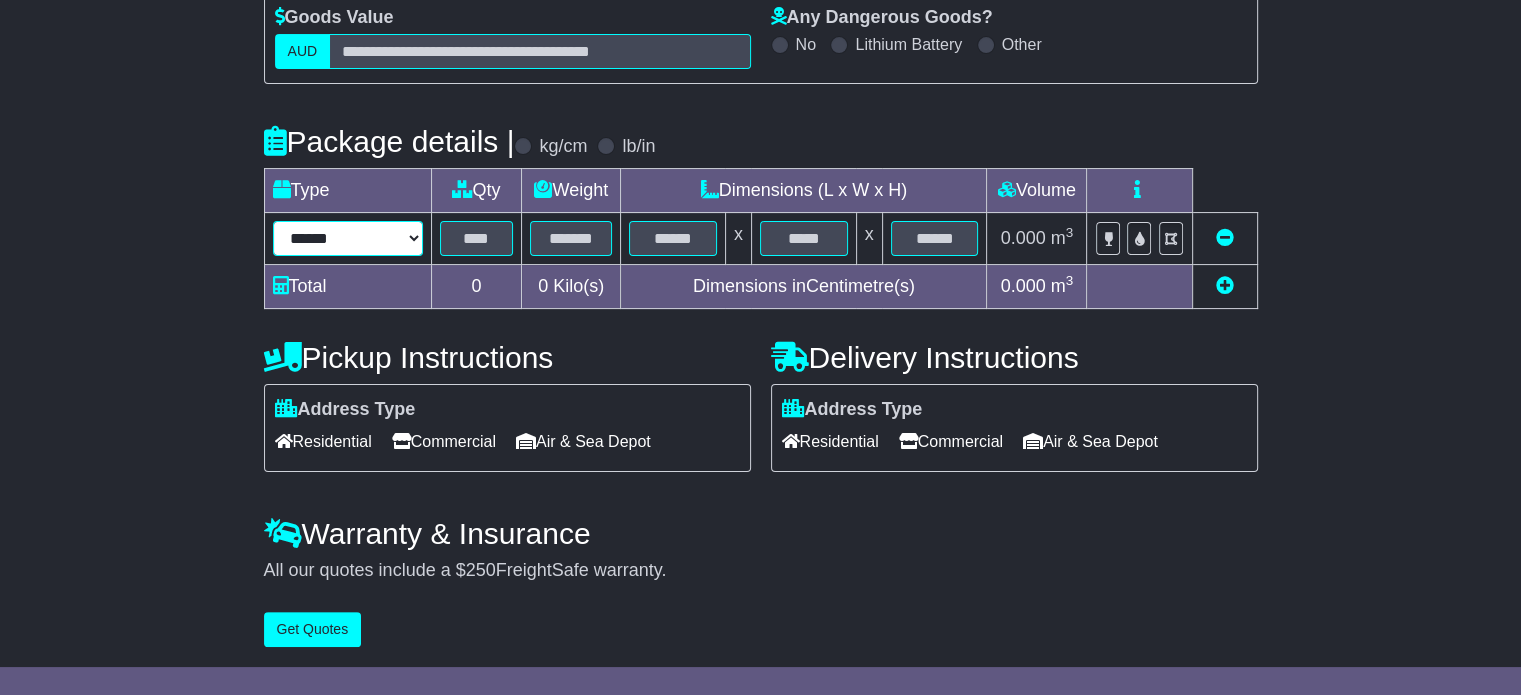 select on "*****" 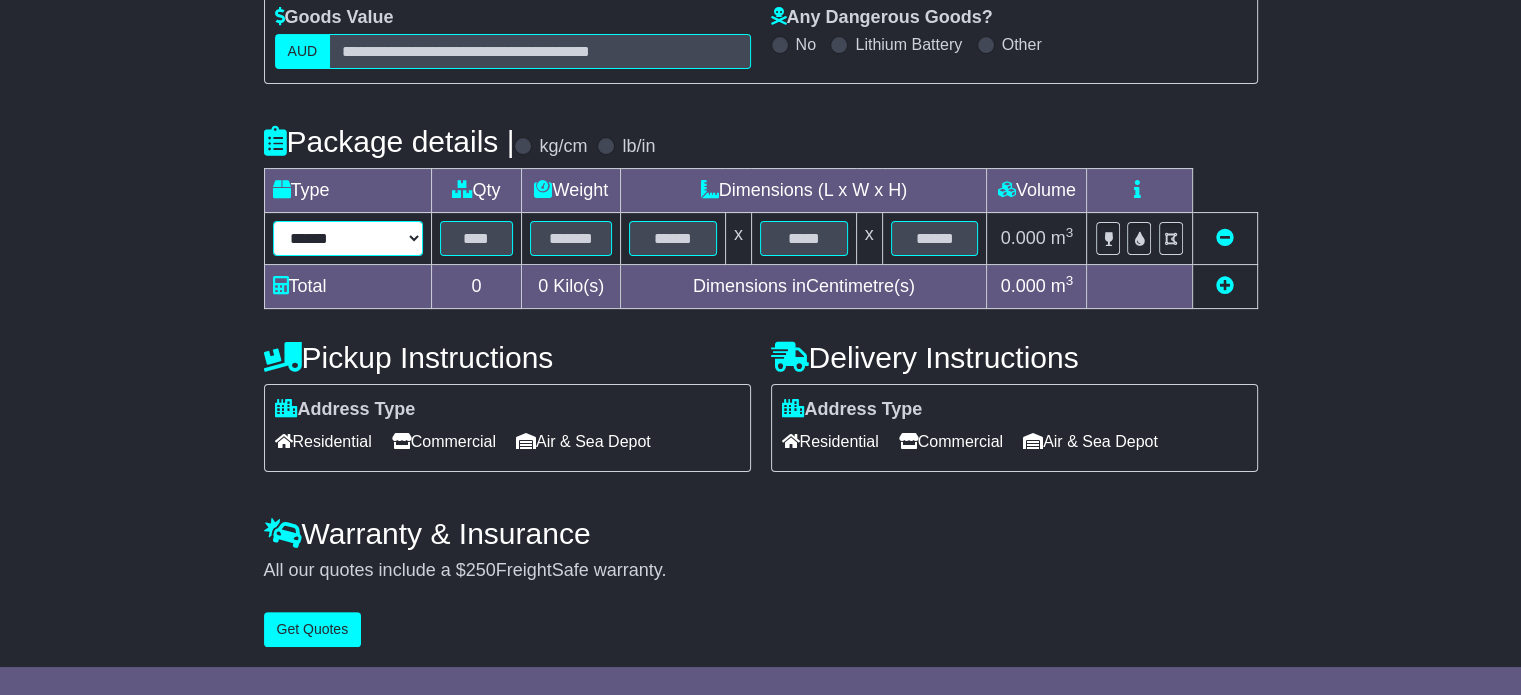 click on "****** ****** *** ******** ***** **** **** ****** *** *******" at bounding box center [348, 238] 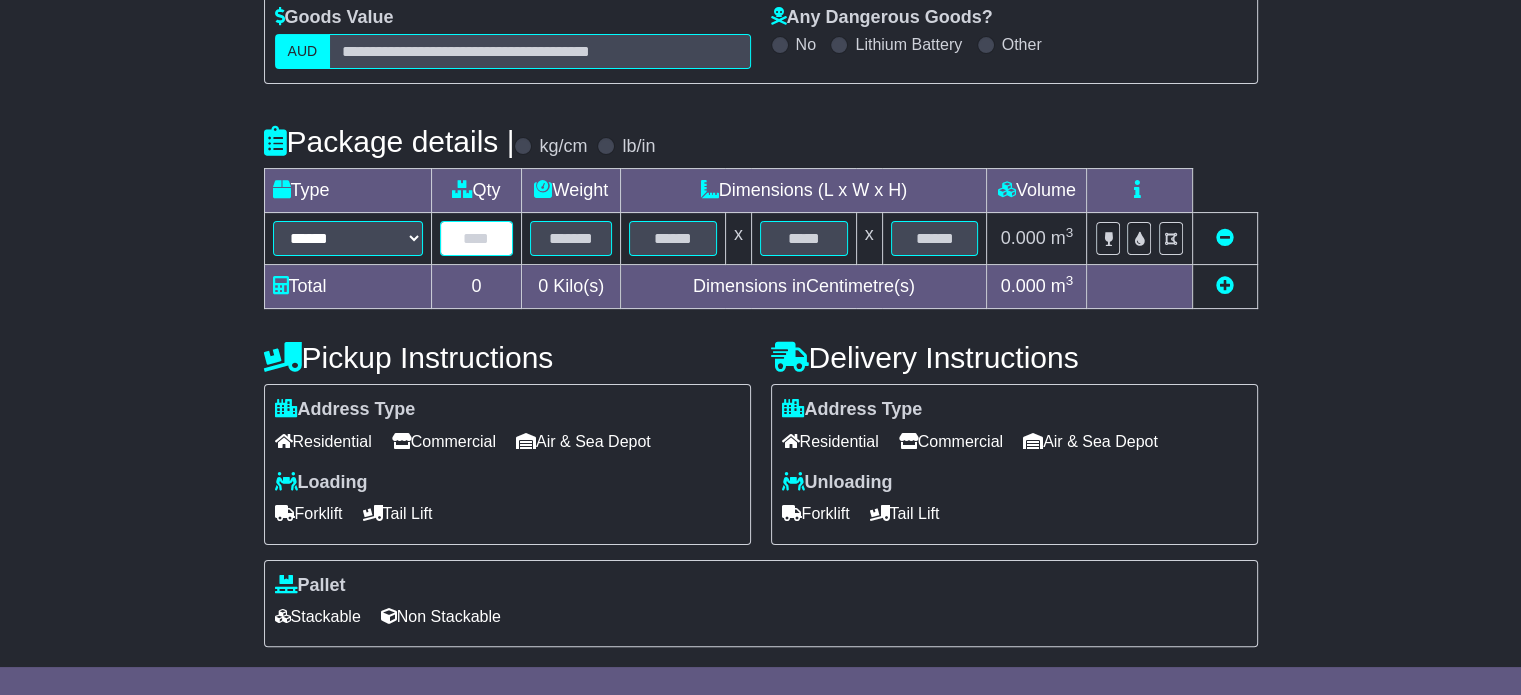click at bounding box center [477, 238] 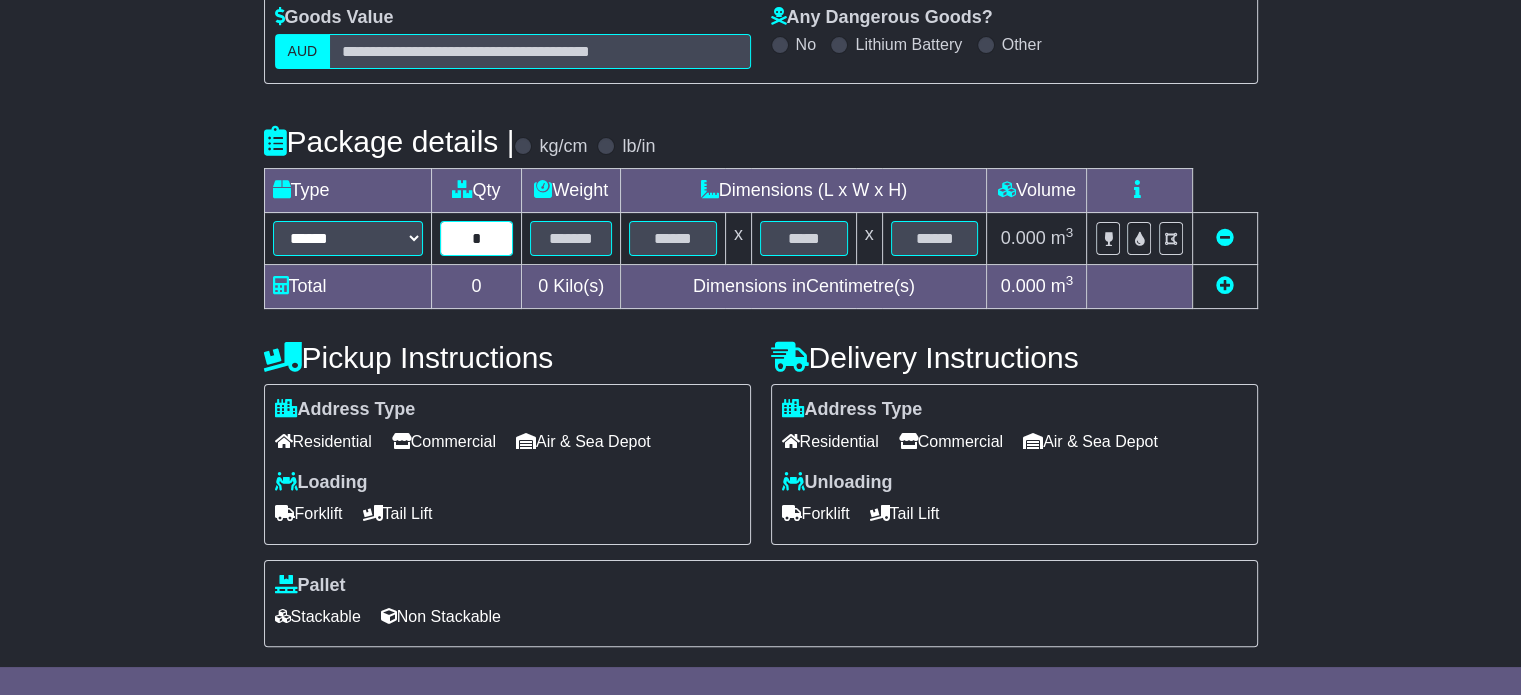 type on "*" 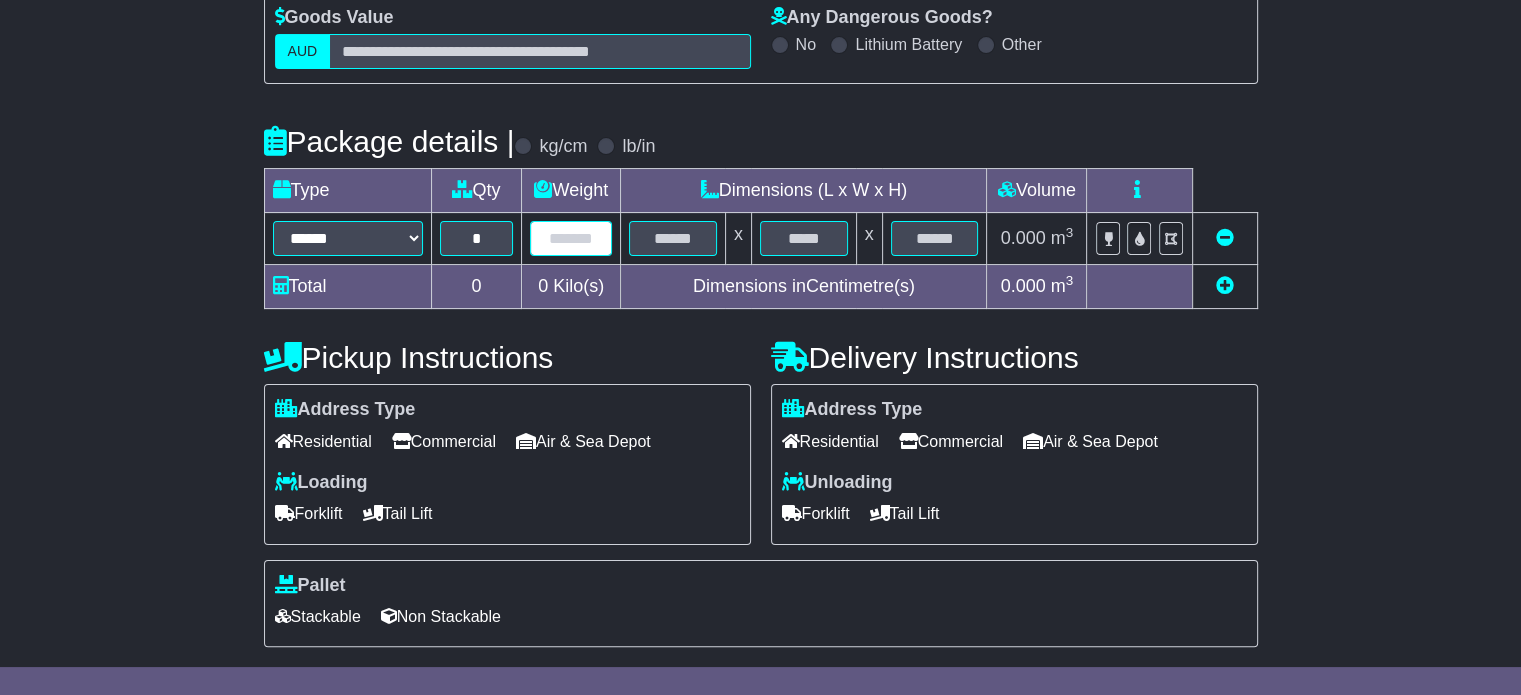 click at bounding box center [571, 238] 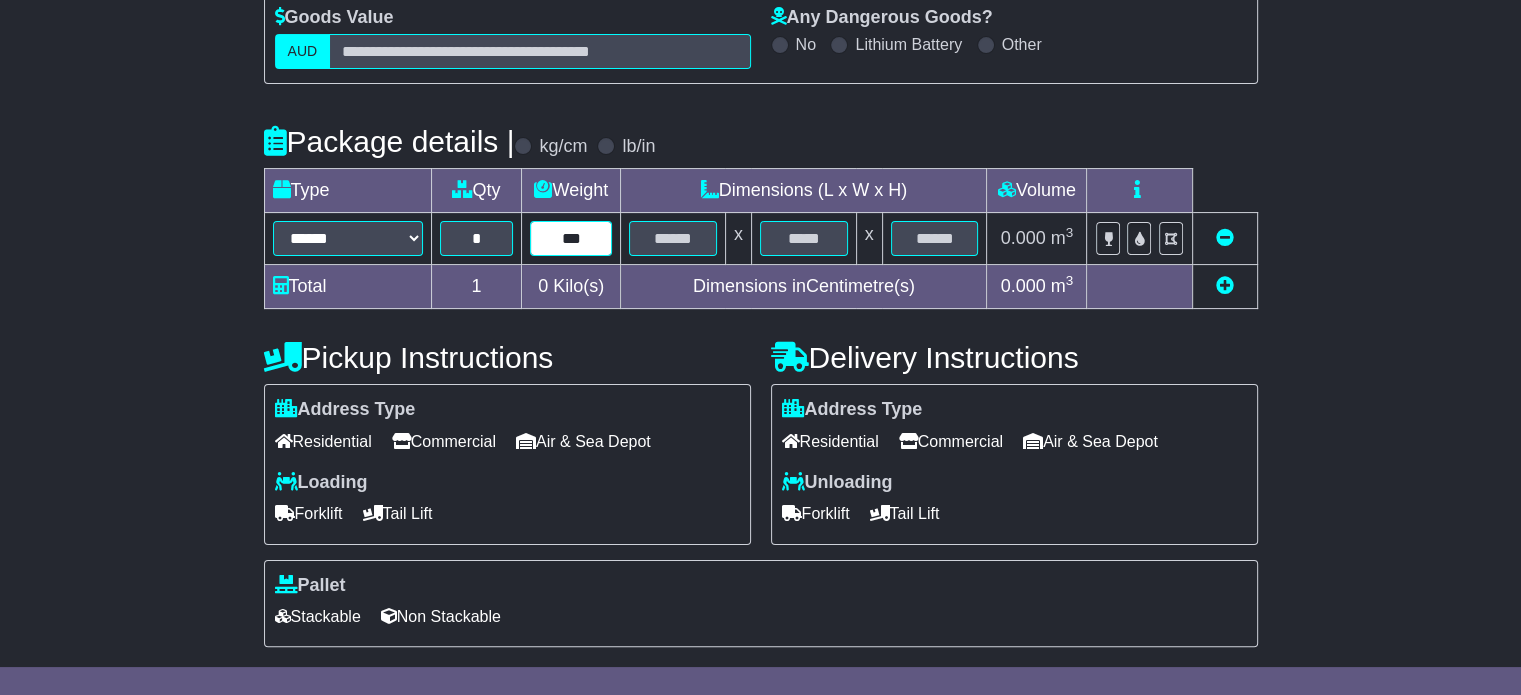 type on "***" 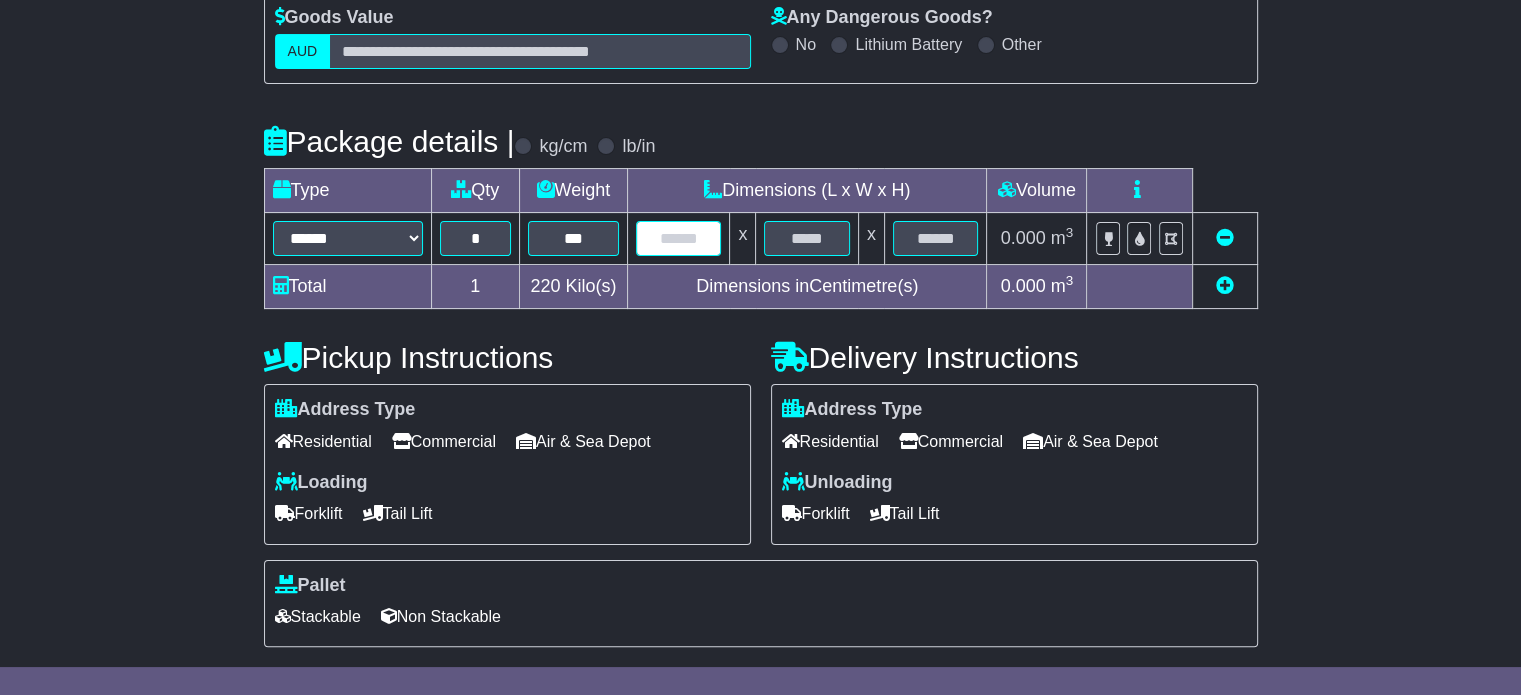 click at bounding box center [678, 238] 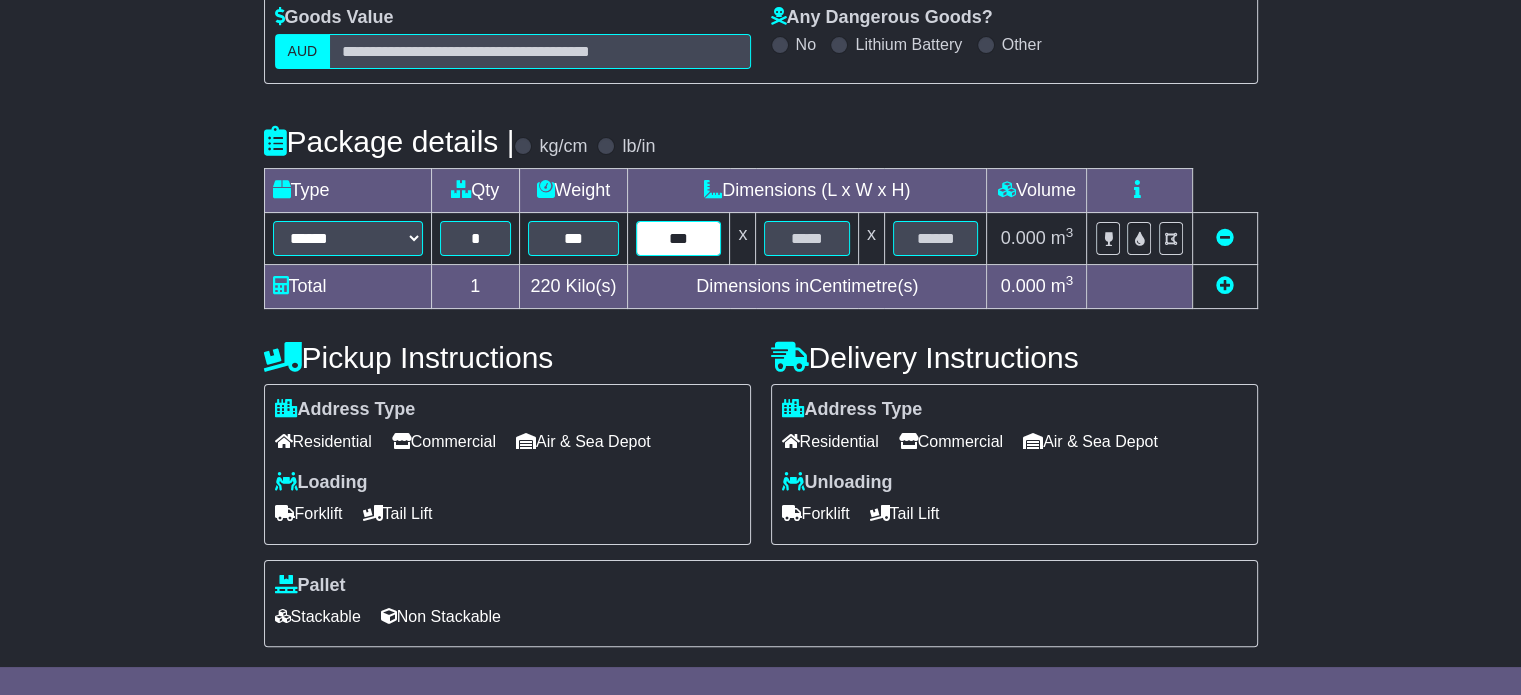type on "***" 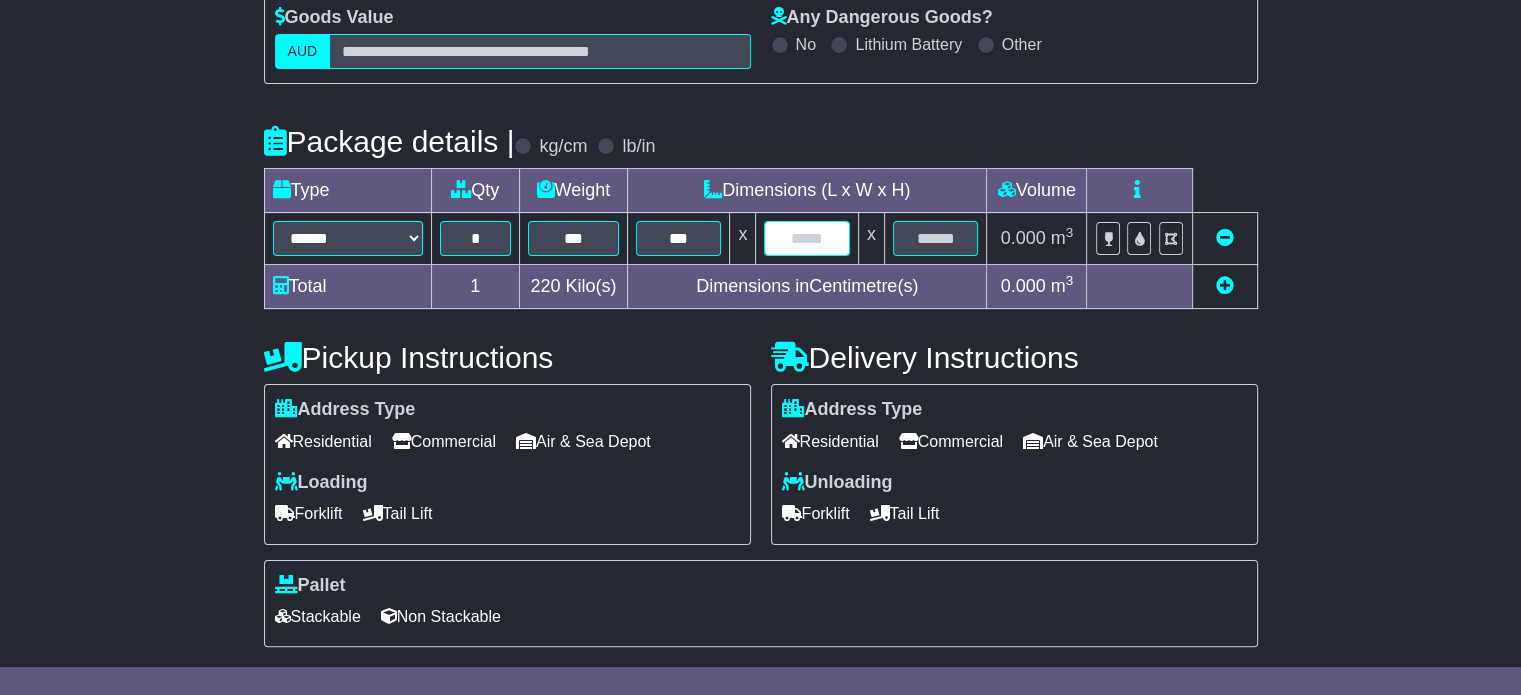 click at bounding box center (806, 238) 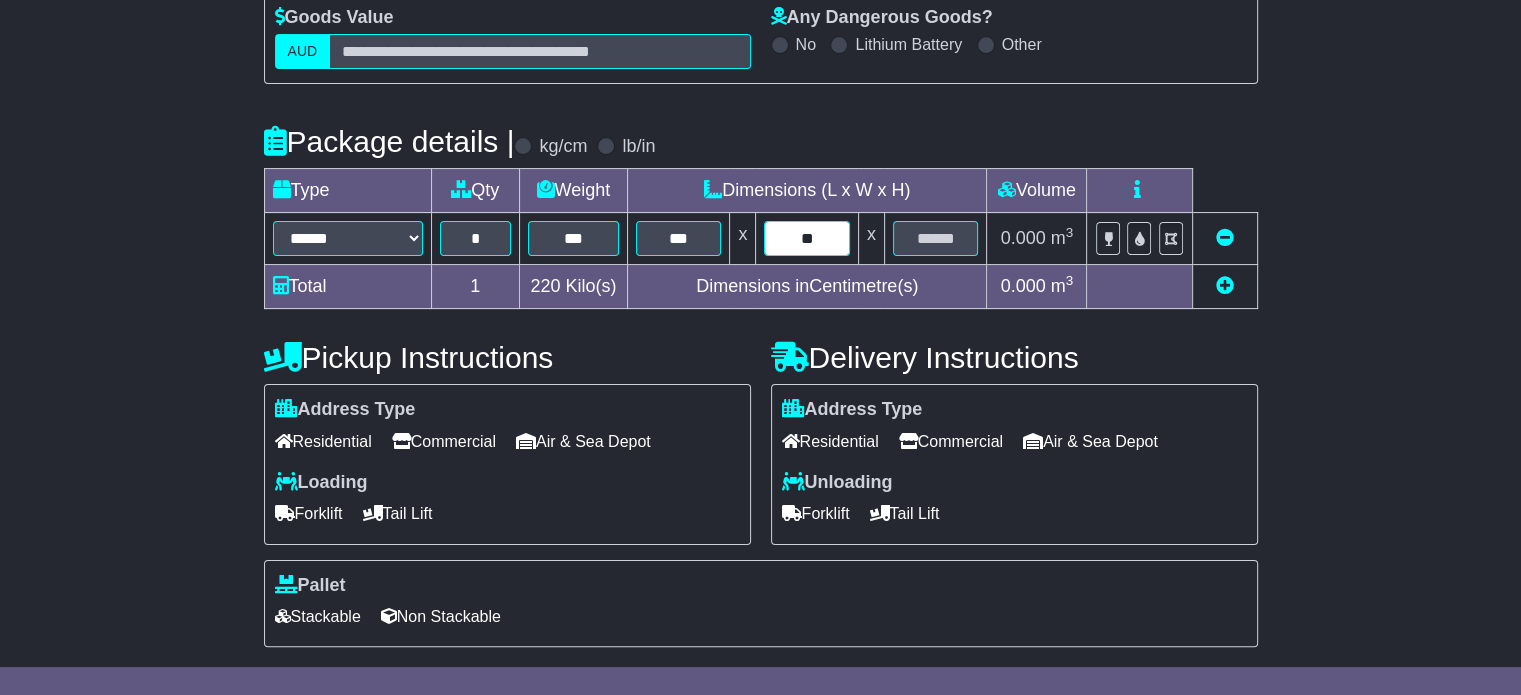 type on "**" 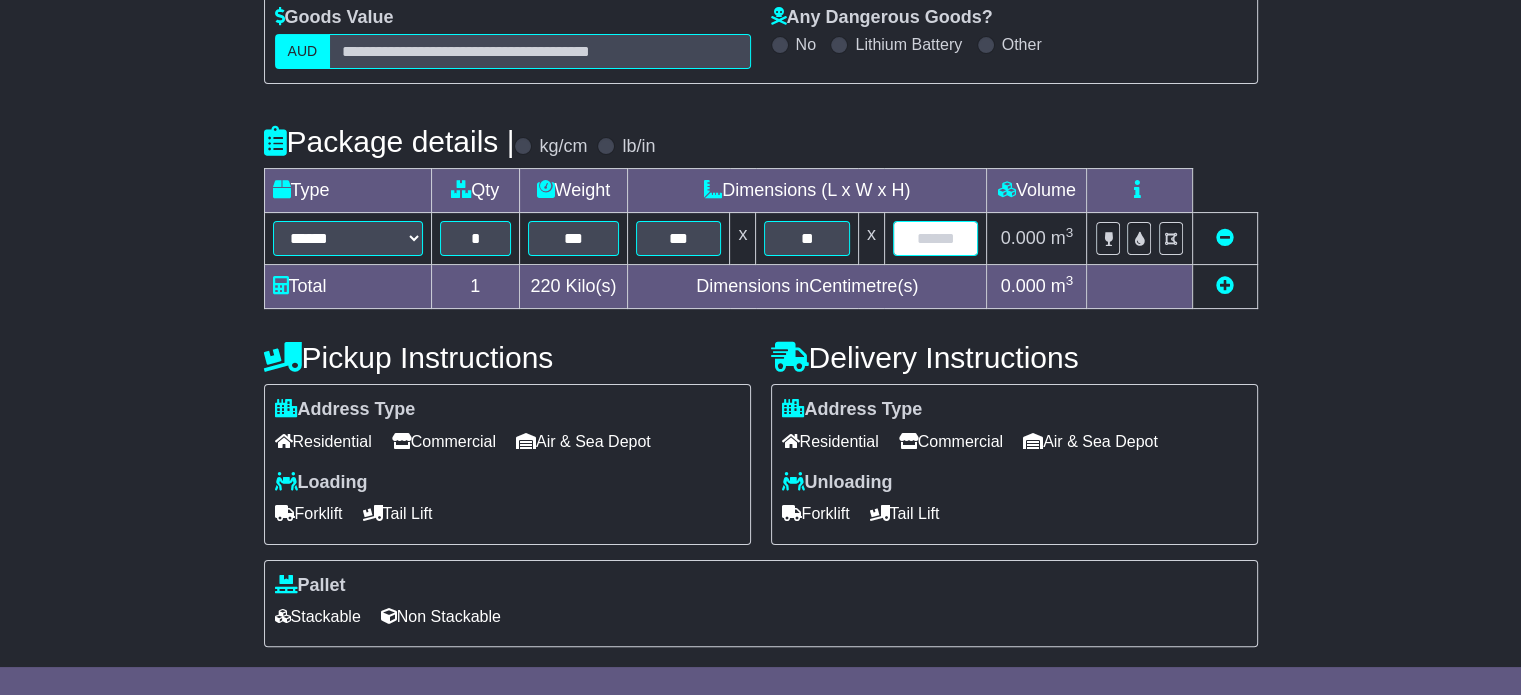 click at bounding box center (936, 238) 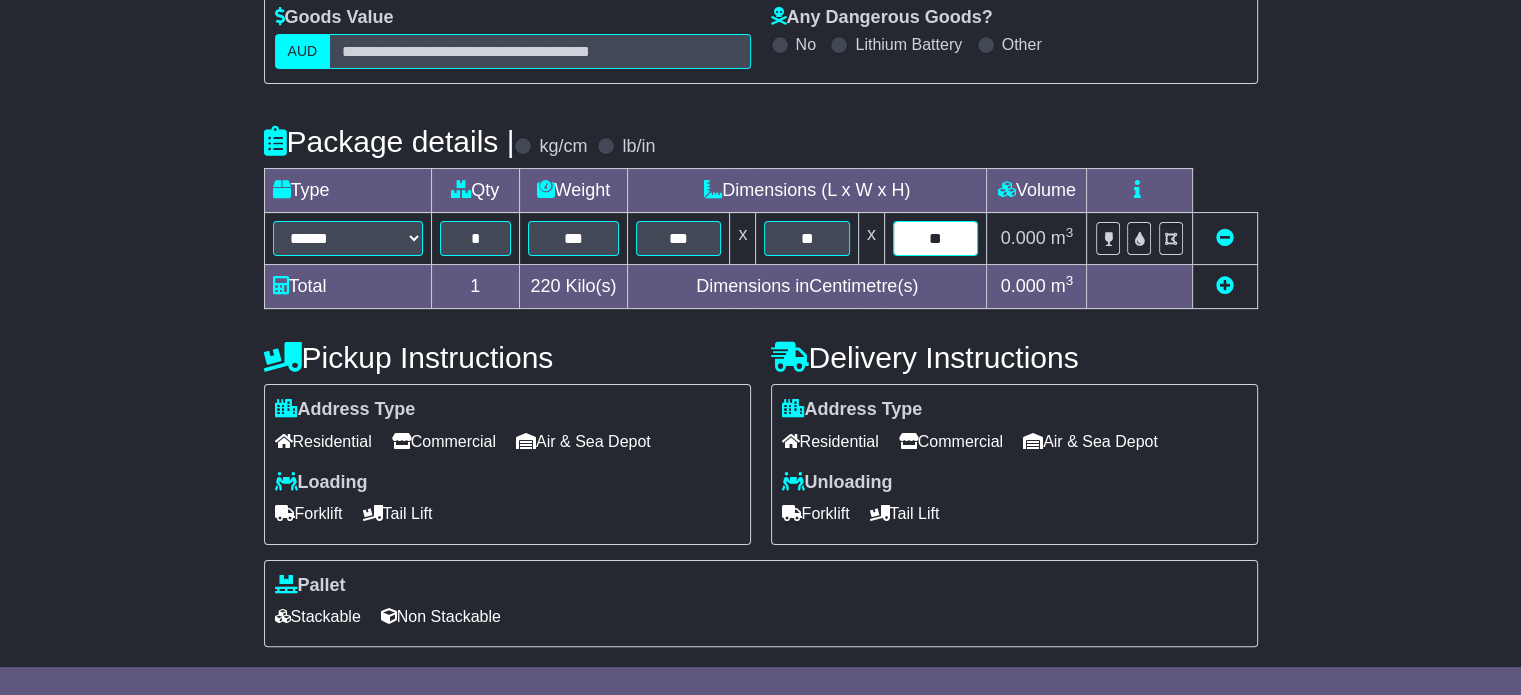 type on "**" 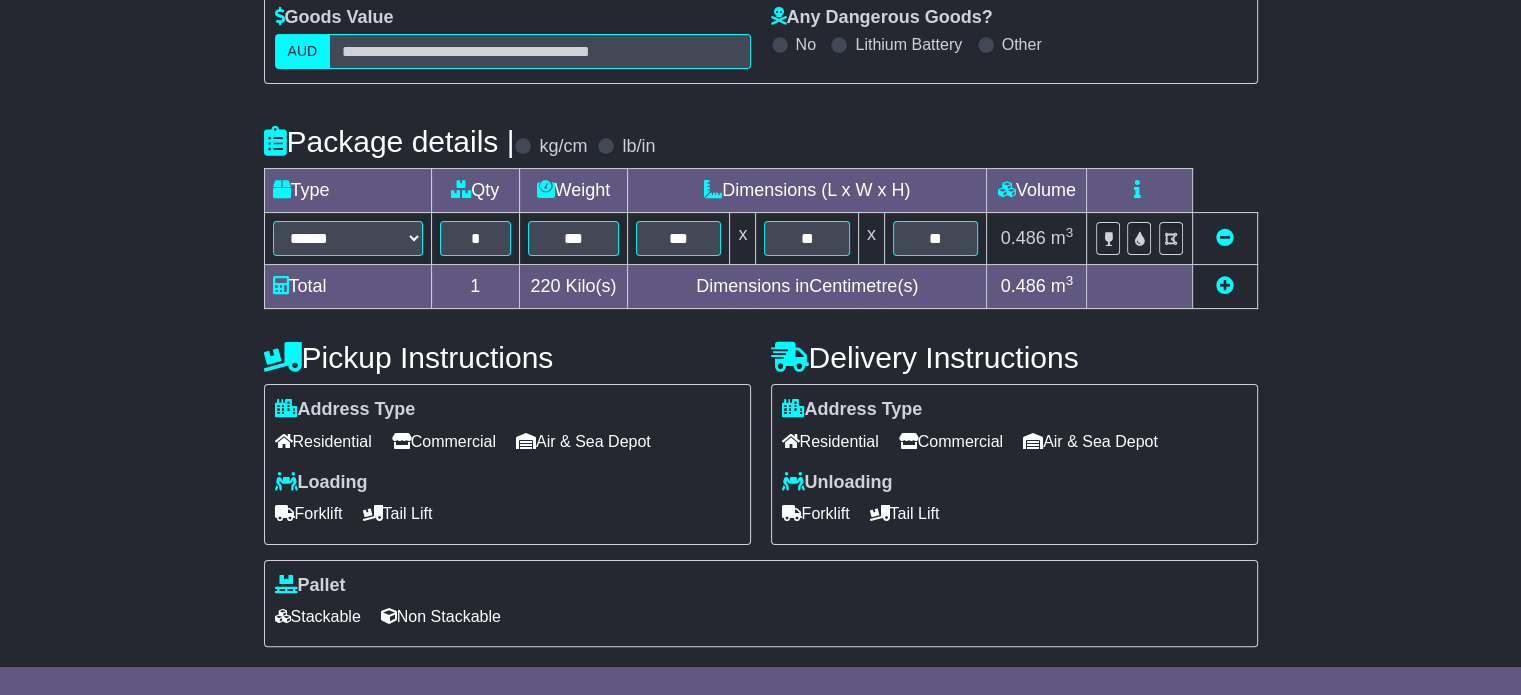 click on "Address Type
Residential
Commercial
Air & Sea Depot" at bounding box center (507, 428) 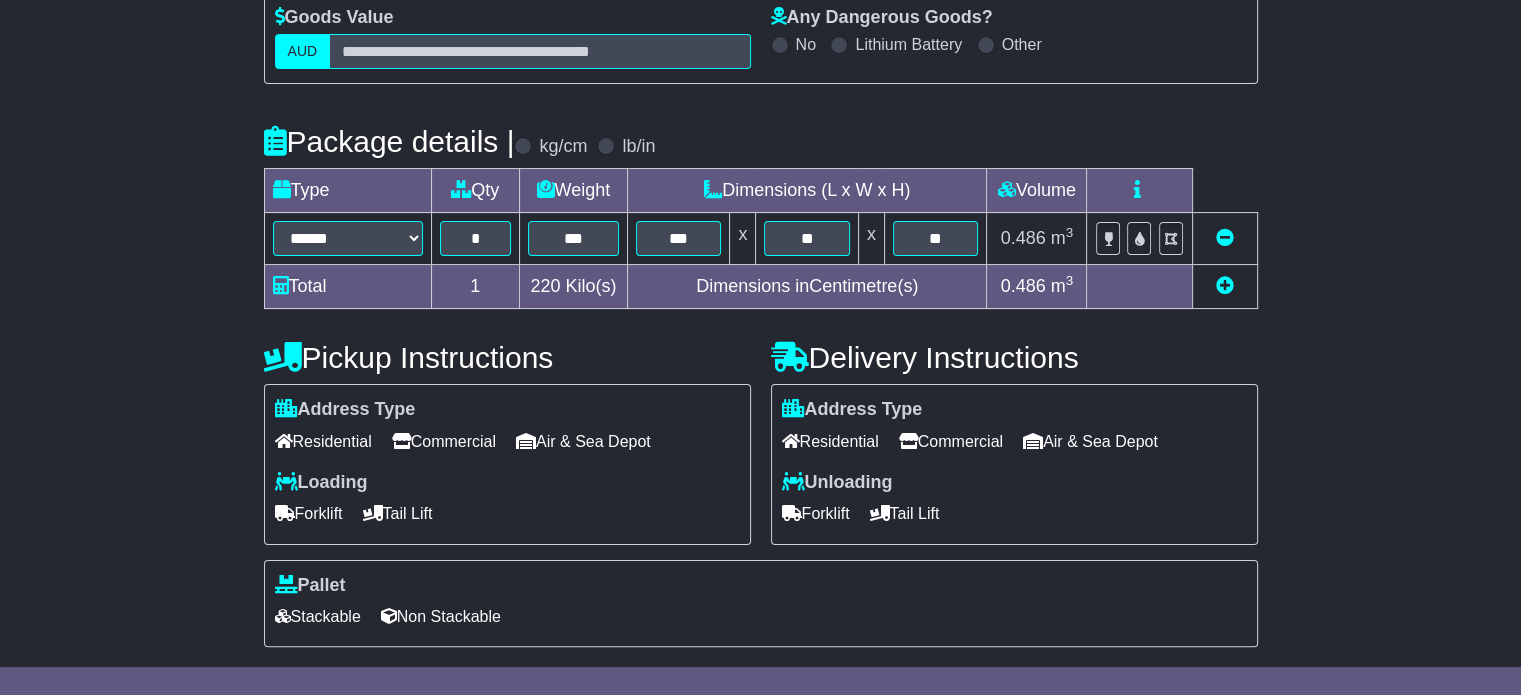 click on "Commercial" at bounding box center [444, 441] 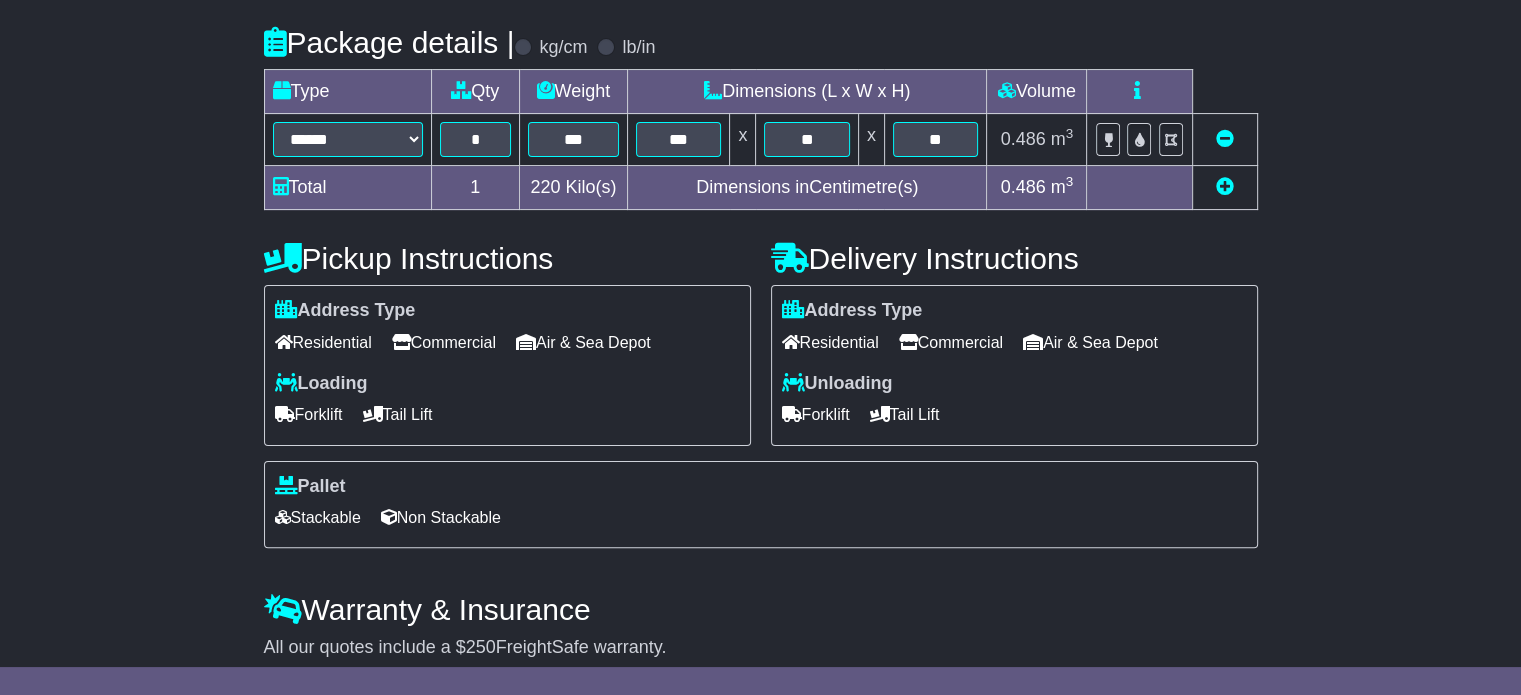 scroll, scrollTop: 540, scrollLeft: 0, axis: vertical 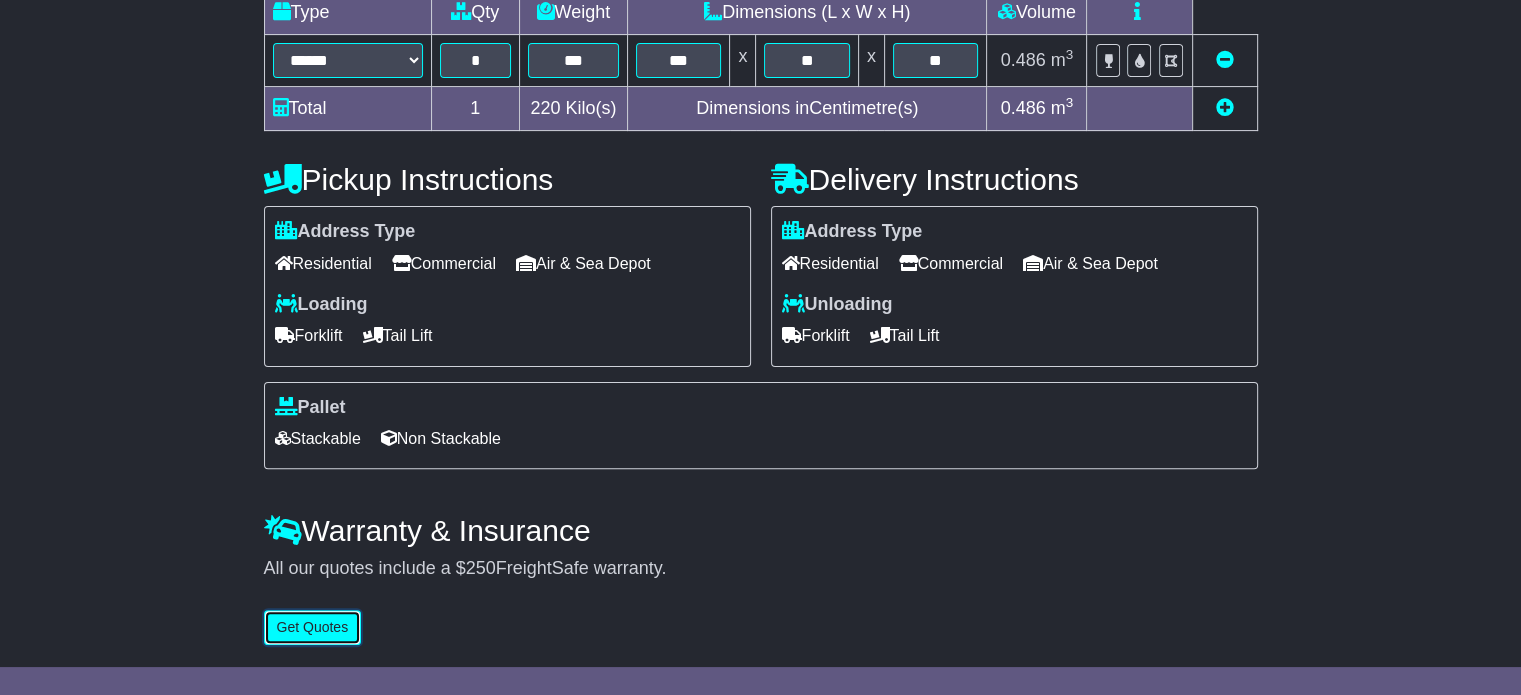 click on "Get Quotes" at bounding box center [313, 627] 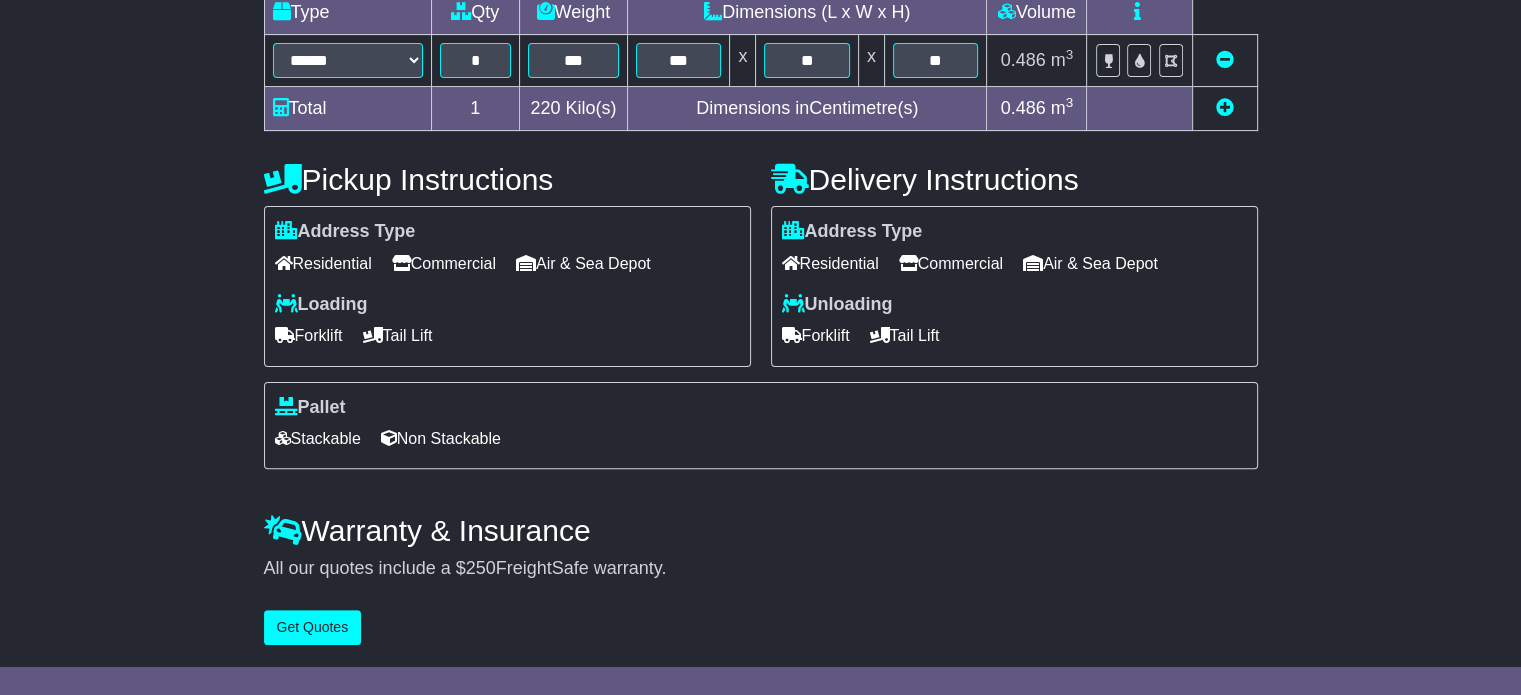 scroll, scrollTop: 0, scrollLeft: 0, axis: both 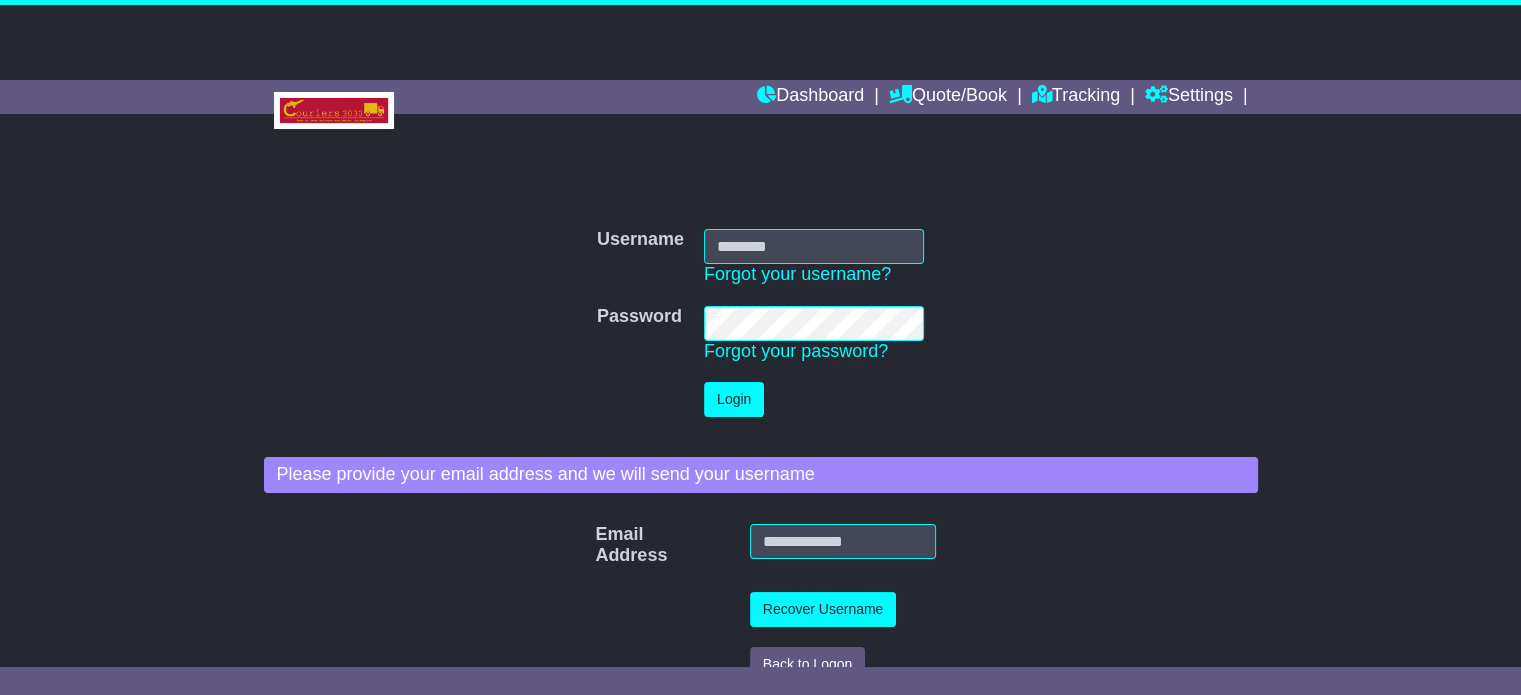 type on "**********" 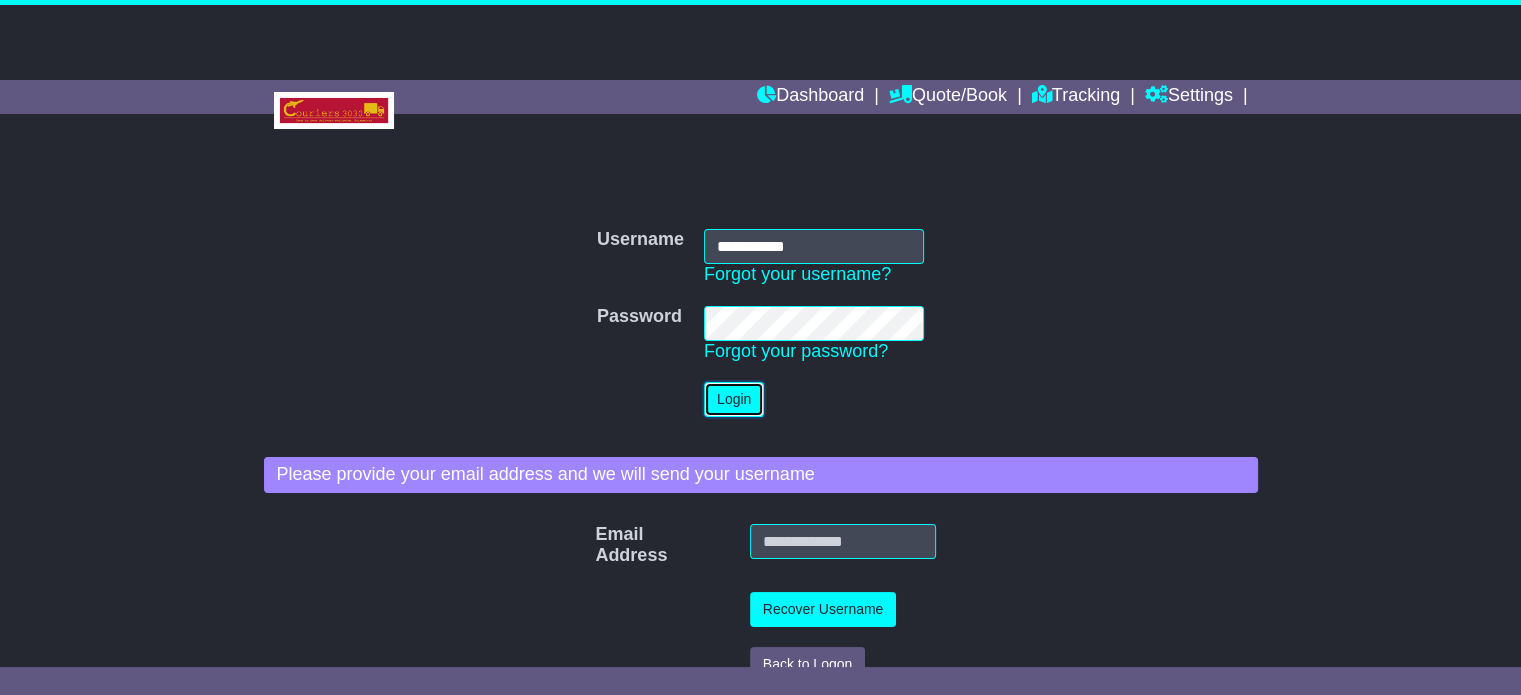 click on "Login" at bounding box center (734, 399) 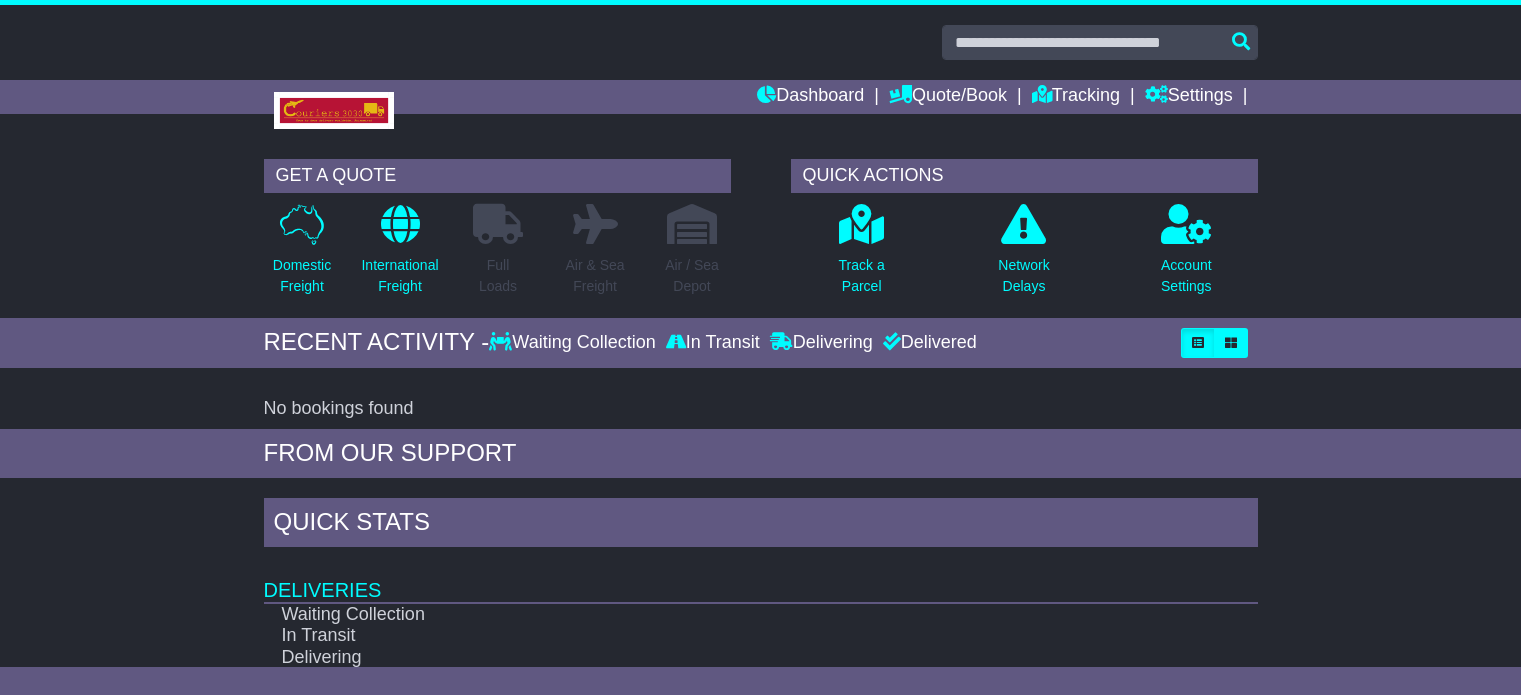 scroll, scrollTop: 0, scrollLeft: 0, axis: both 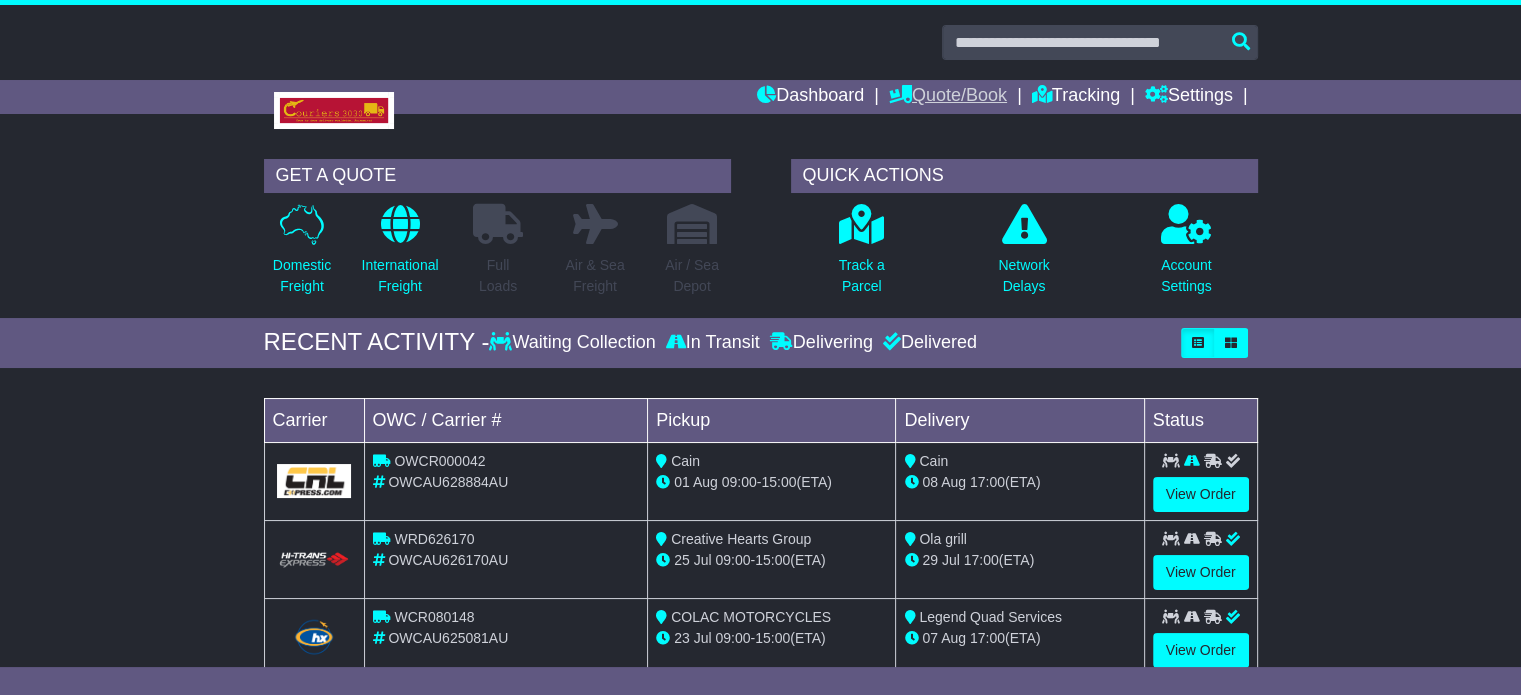 click on "Quote/Book" at bounding box center (948, 97) 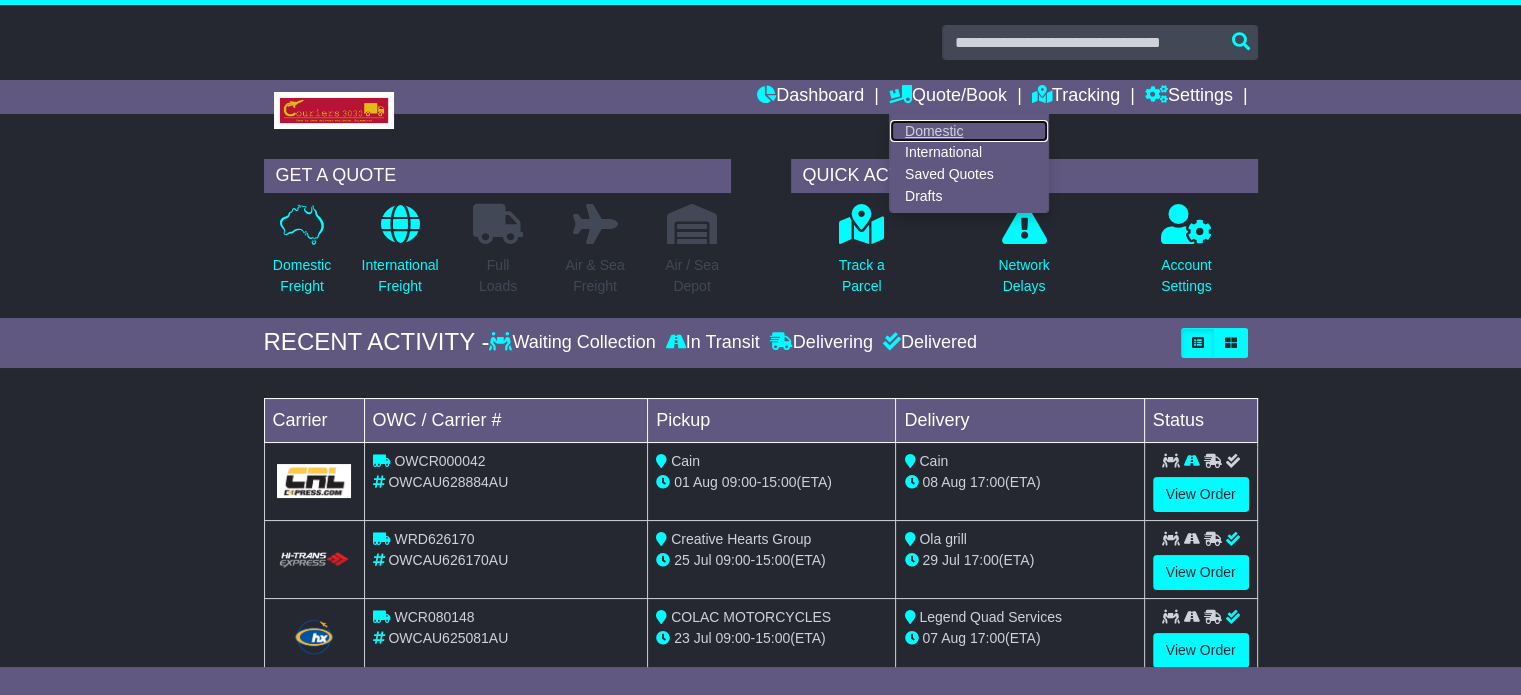 click on "Domestic" at bounding box center (969, 131) 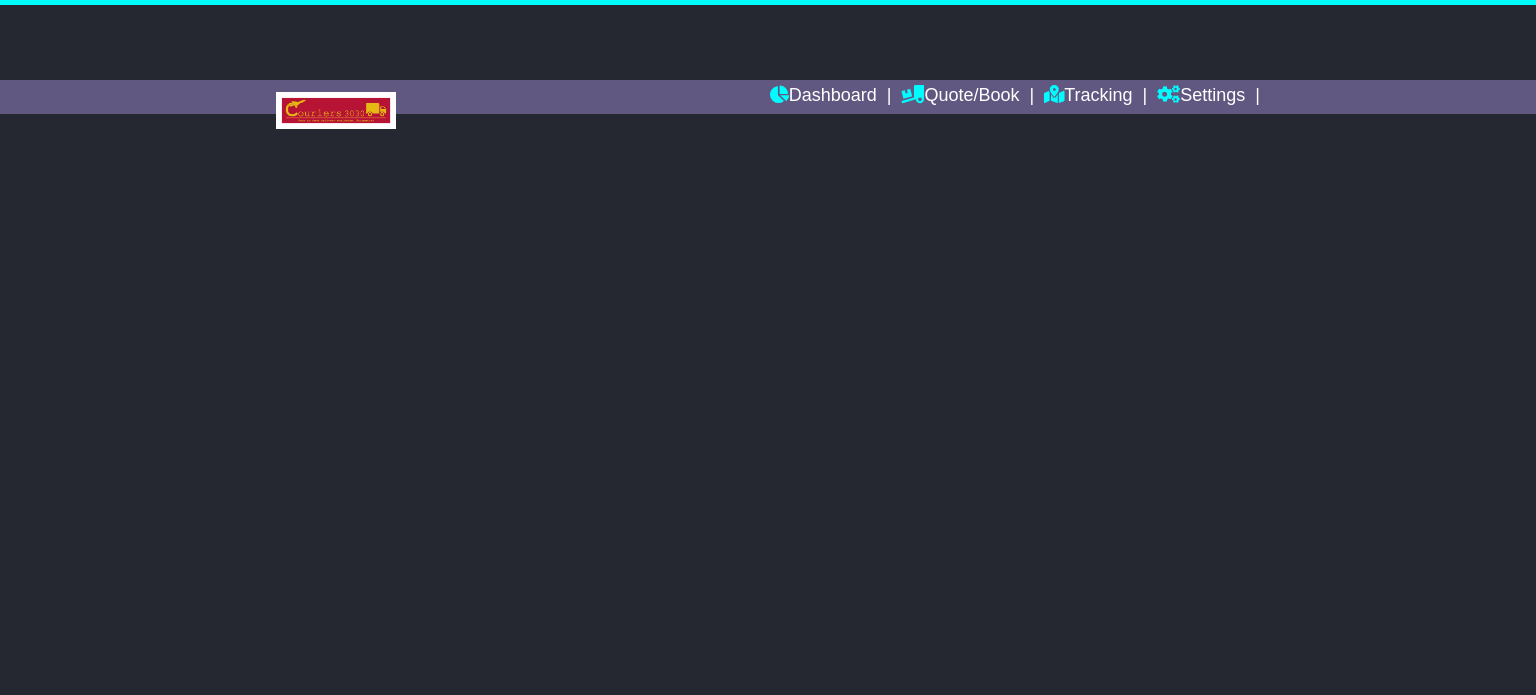 scroll, scrollTop: 0, scrollLeft: 0, axis: both 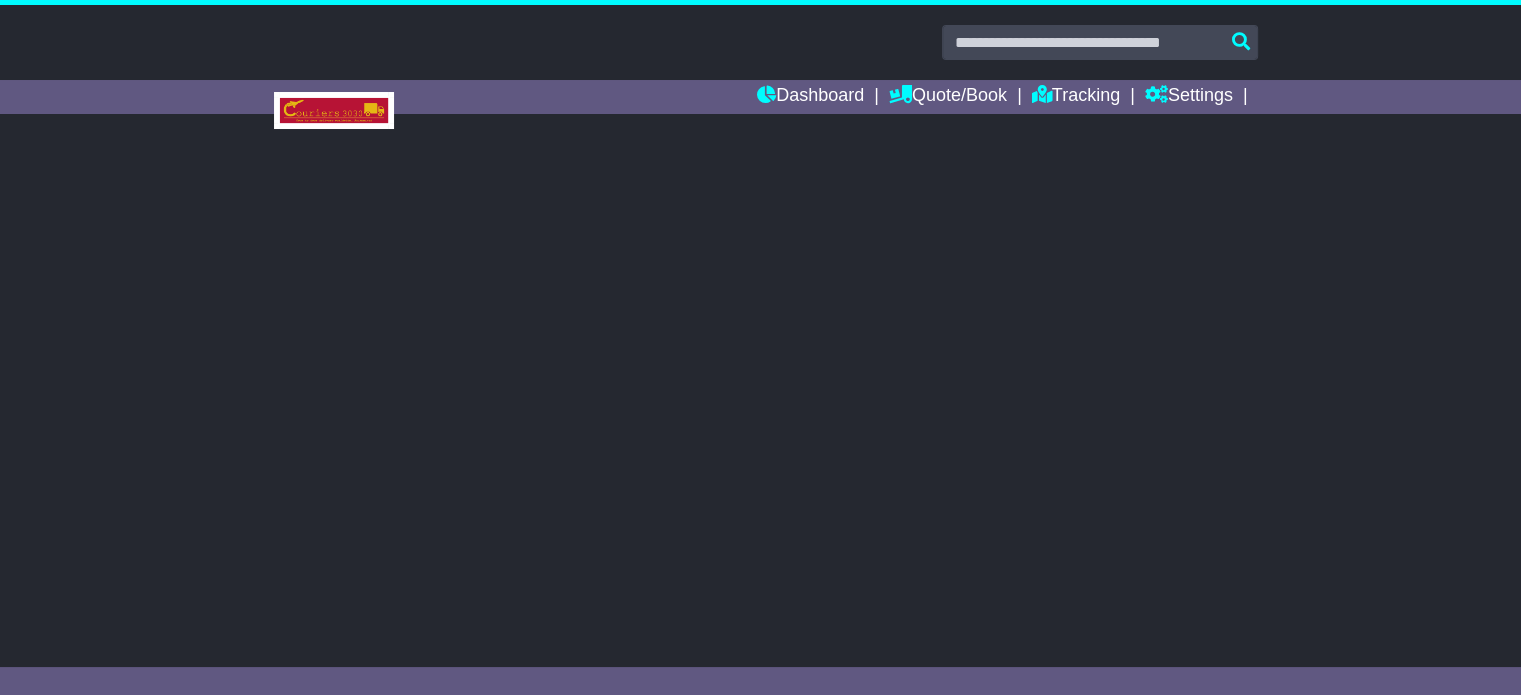 select 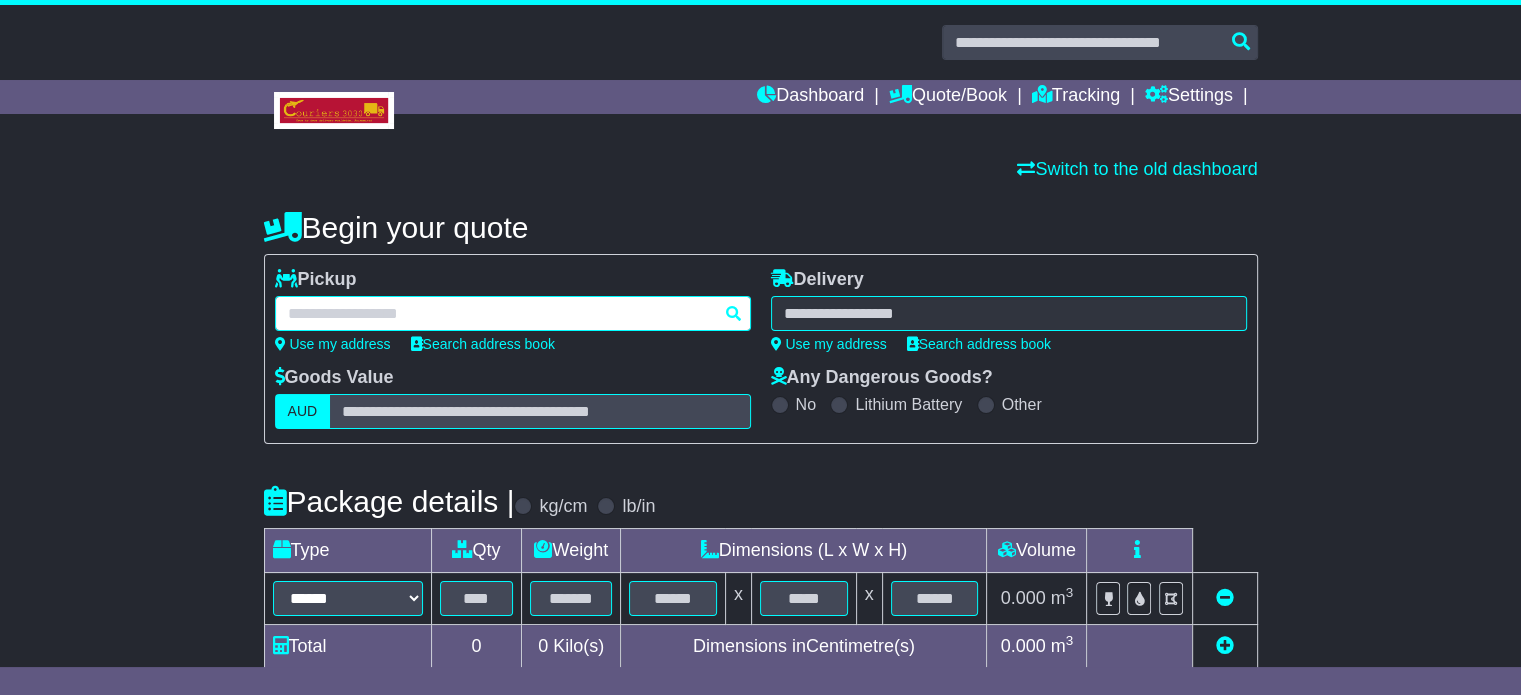 click at bounding box center (513, 313) 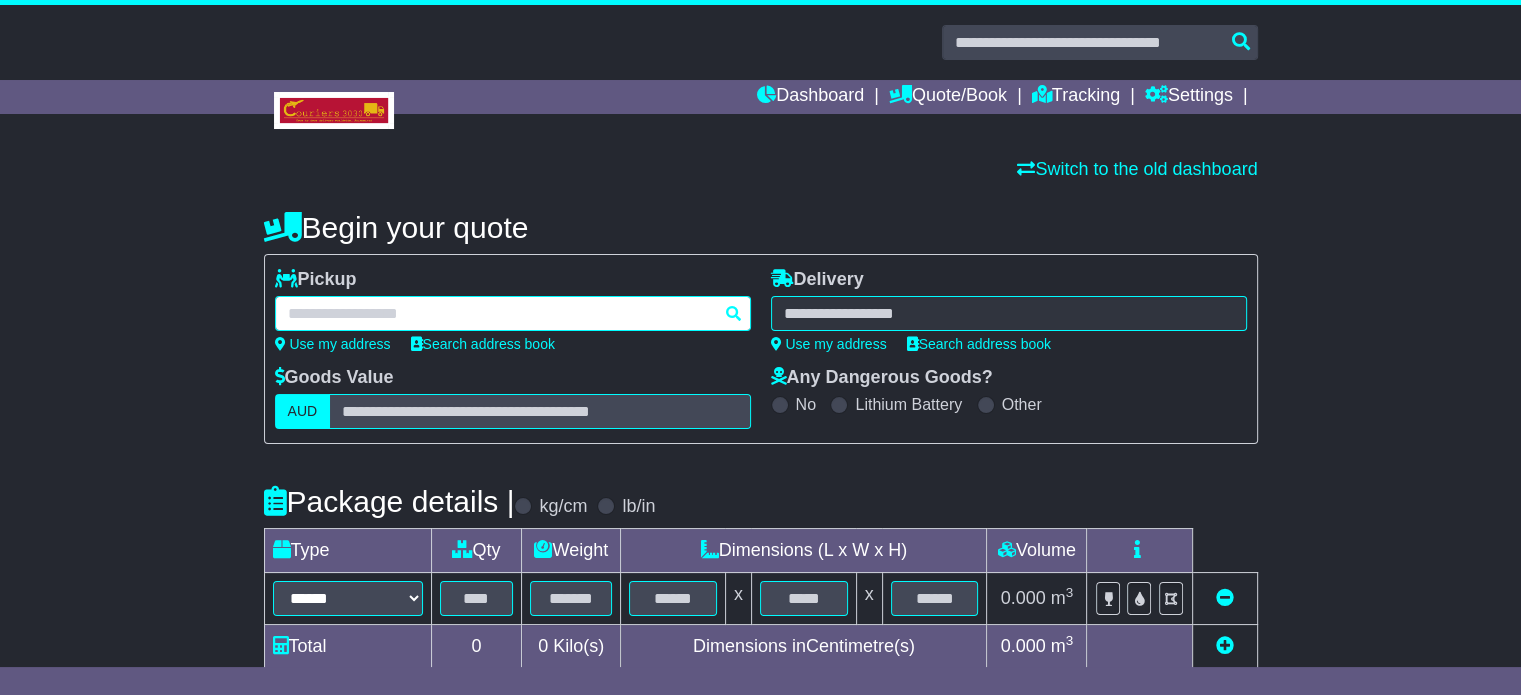 paste on "*********" 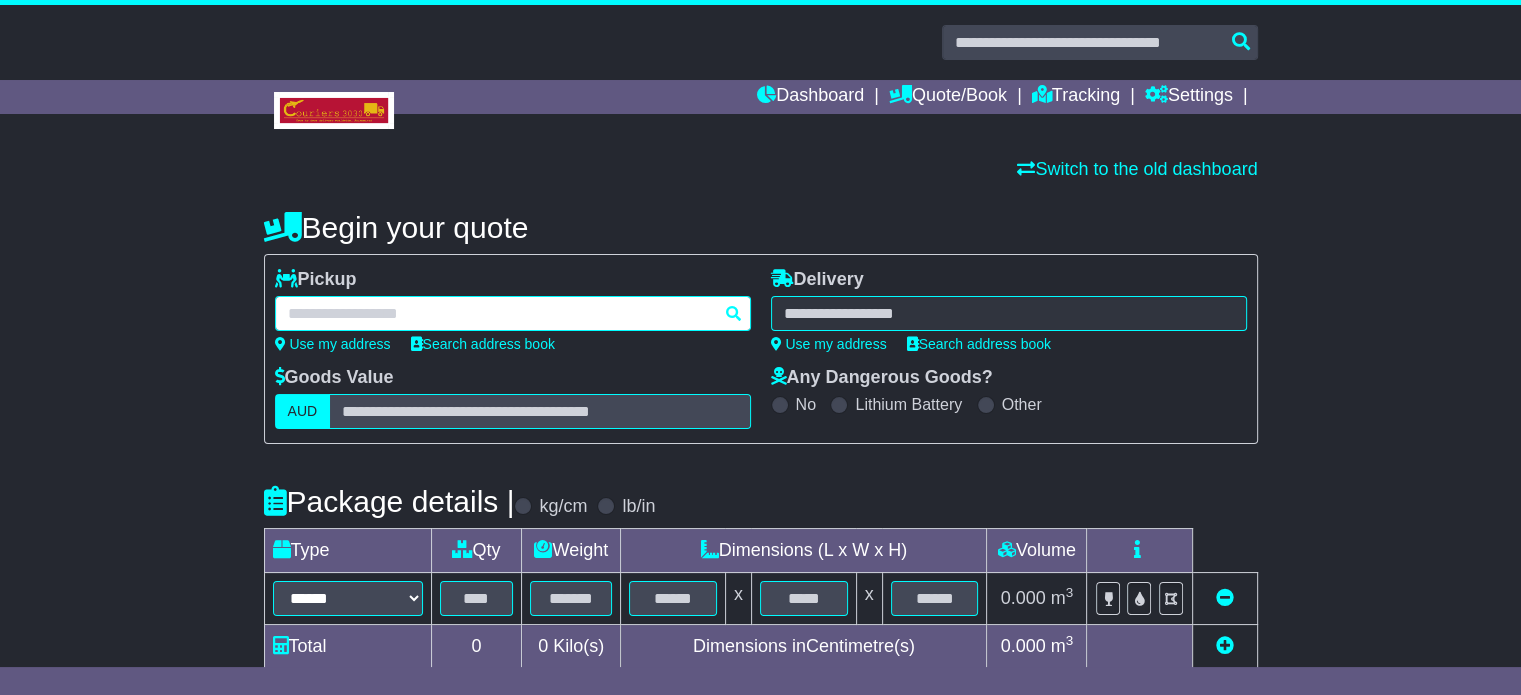 type on "*********" 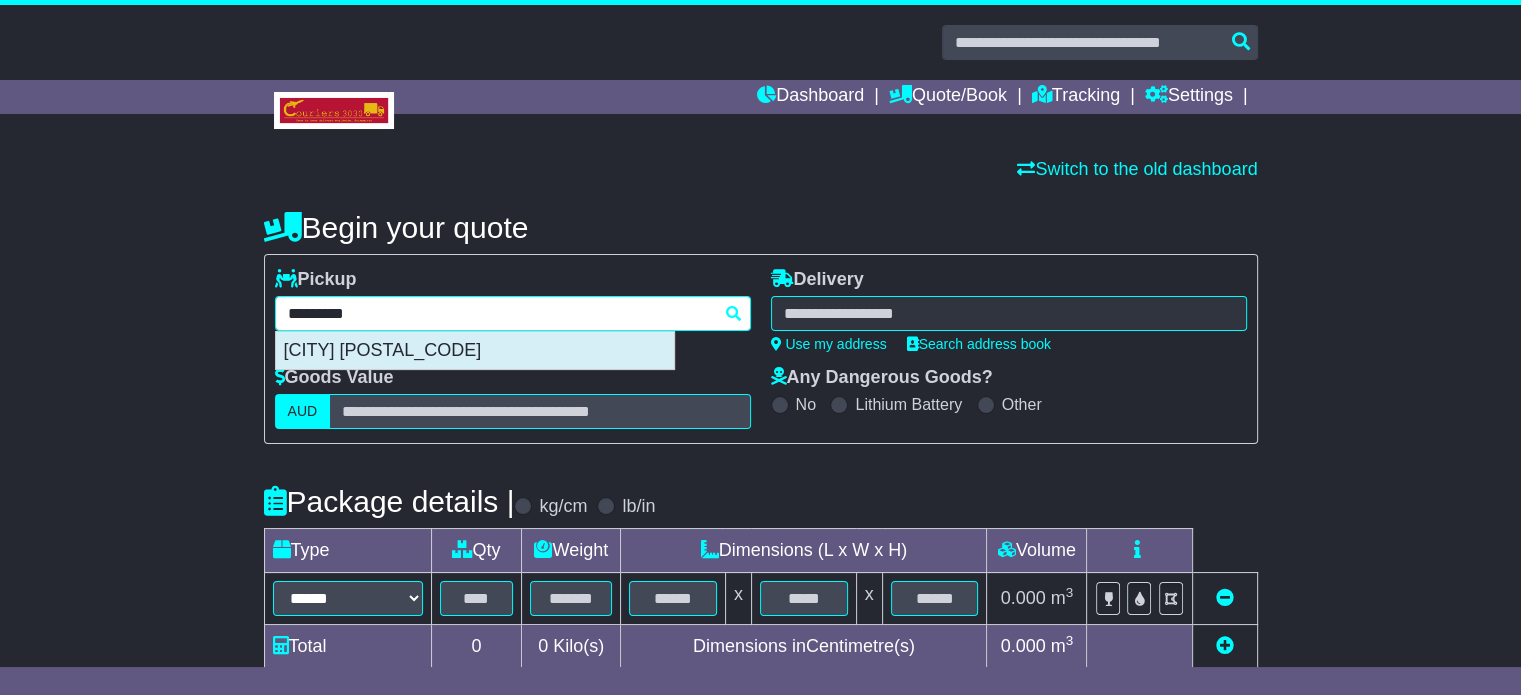 click on "BROOKVALE 2100" at bounding box center (475, 351) 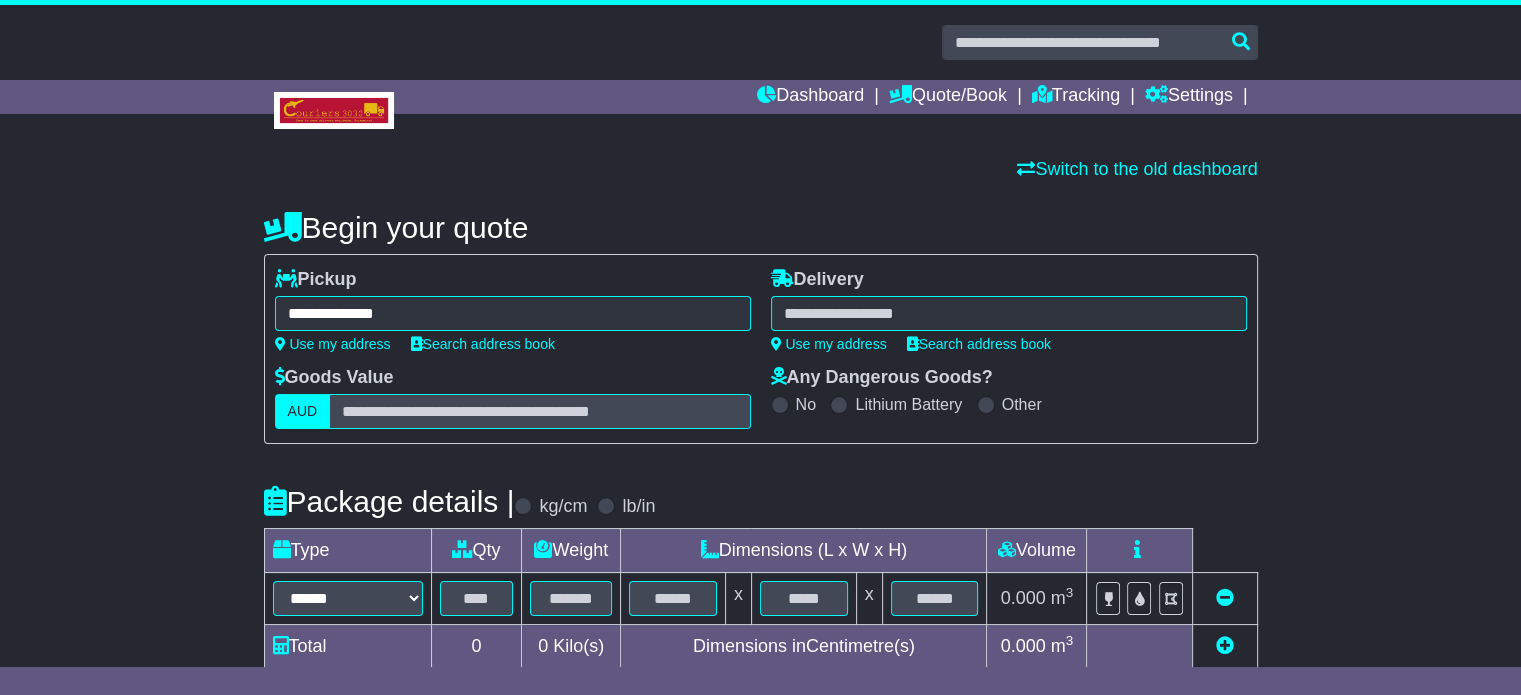 type on "**********" 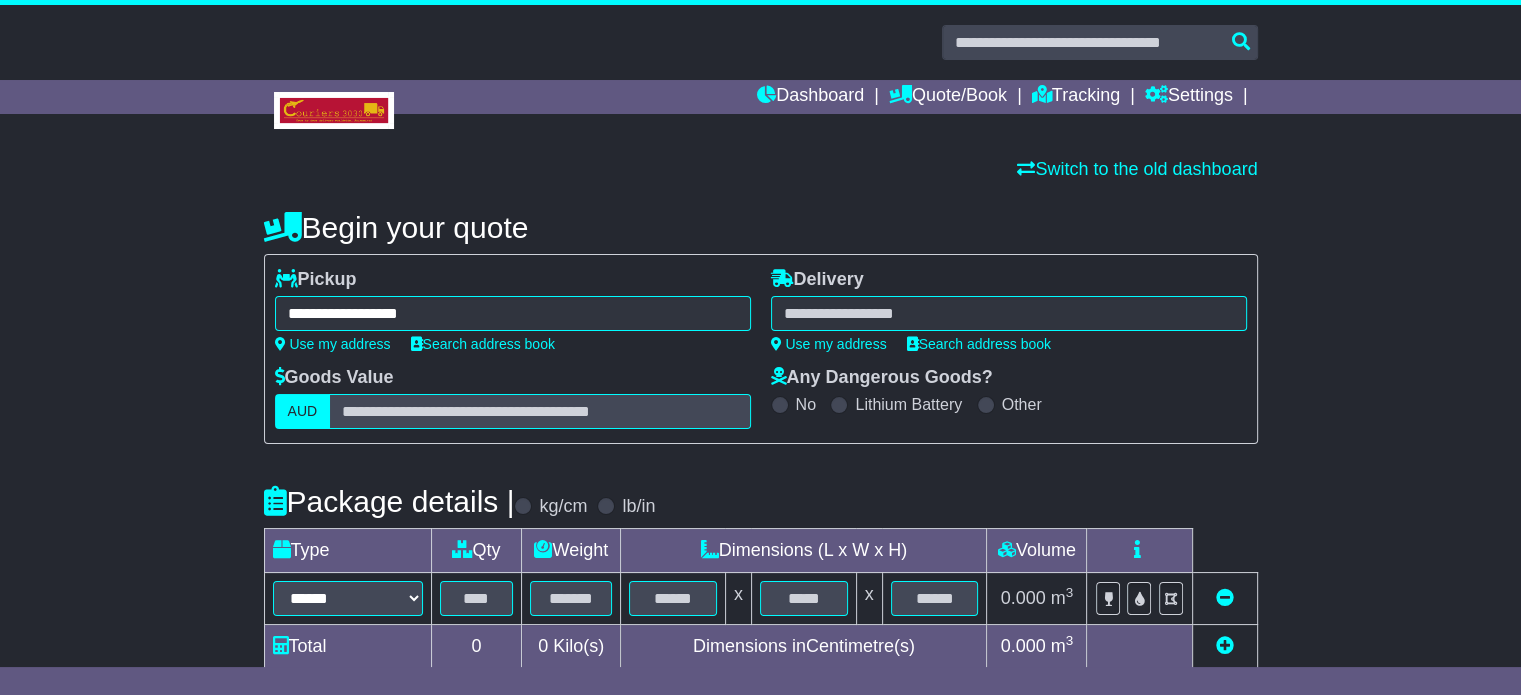click at bounding box center [1009, 313] 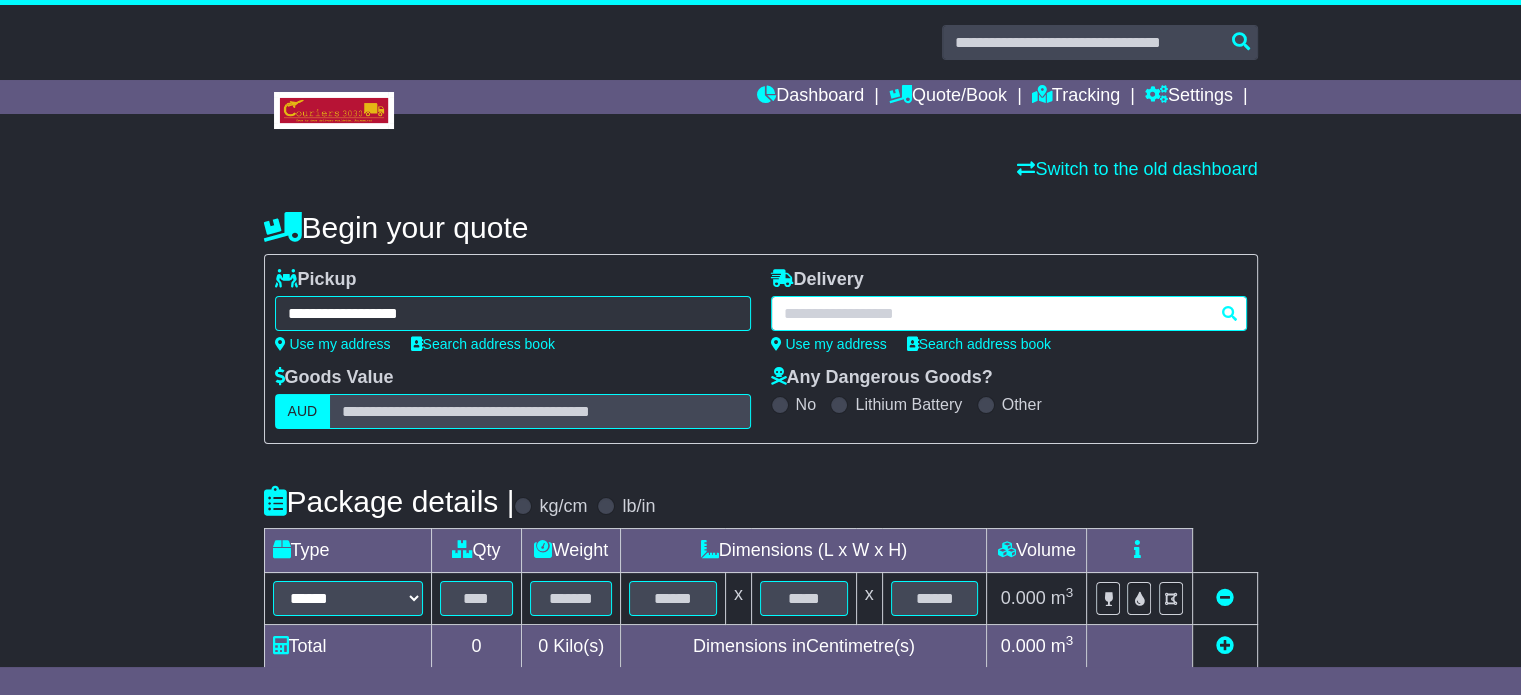 click at bounding box center (1009, 313) 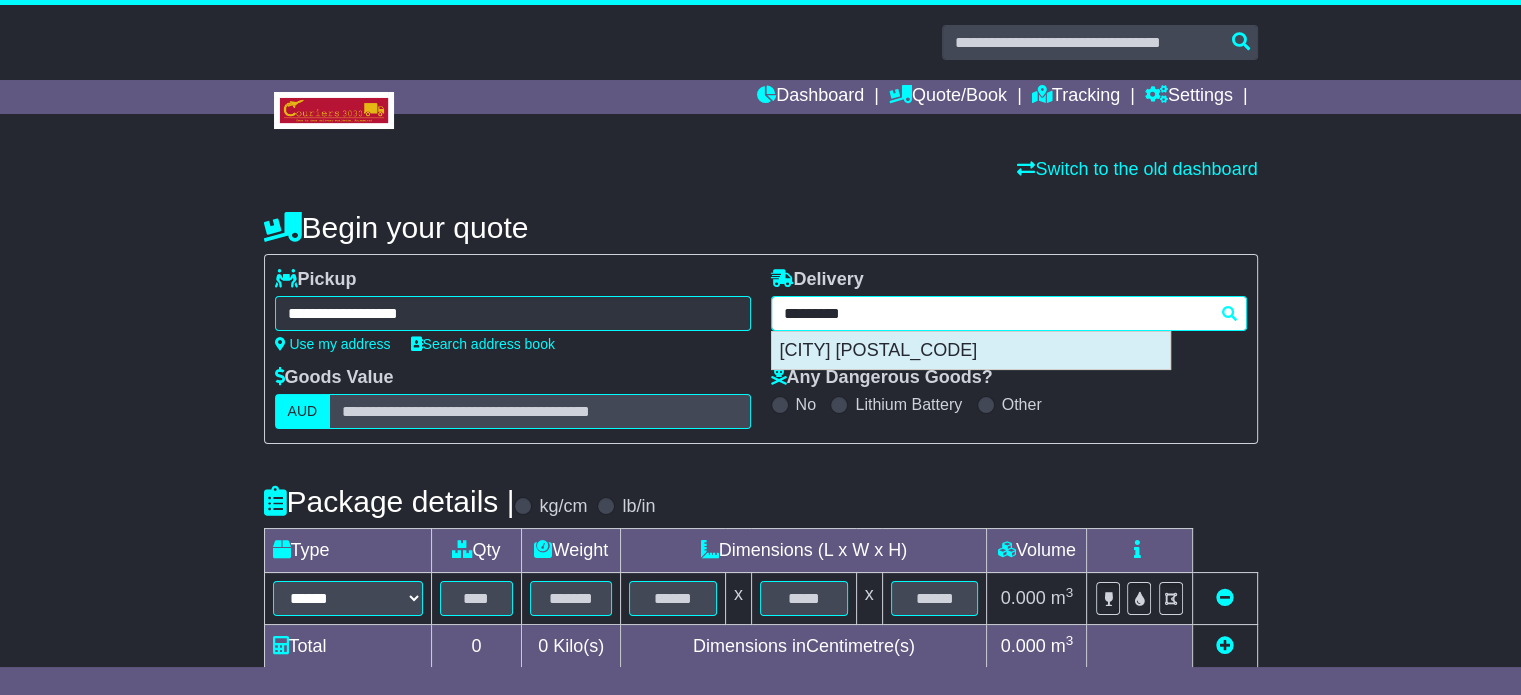 click on "BEENLEIGH 4207" at bounding box center [971, 351] 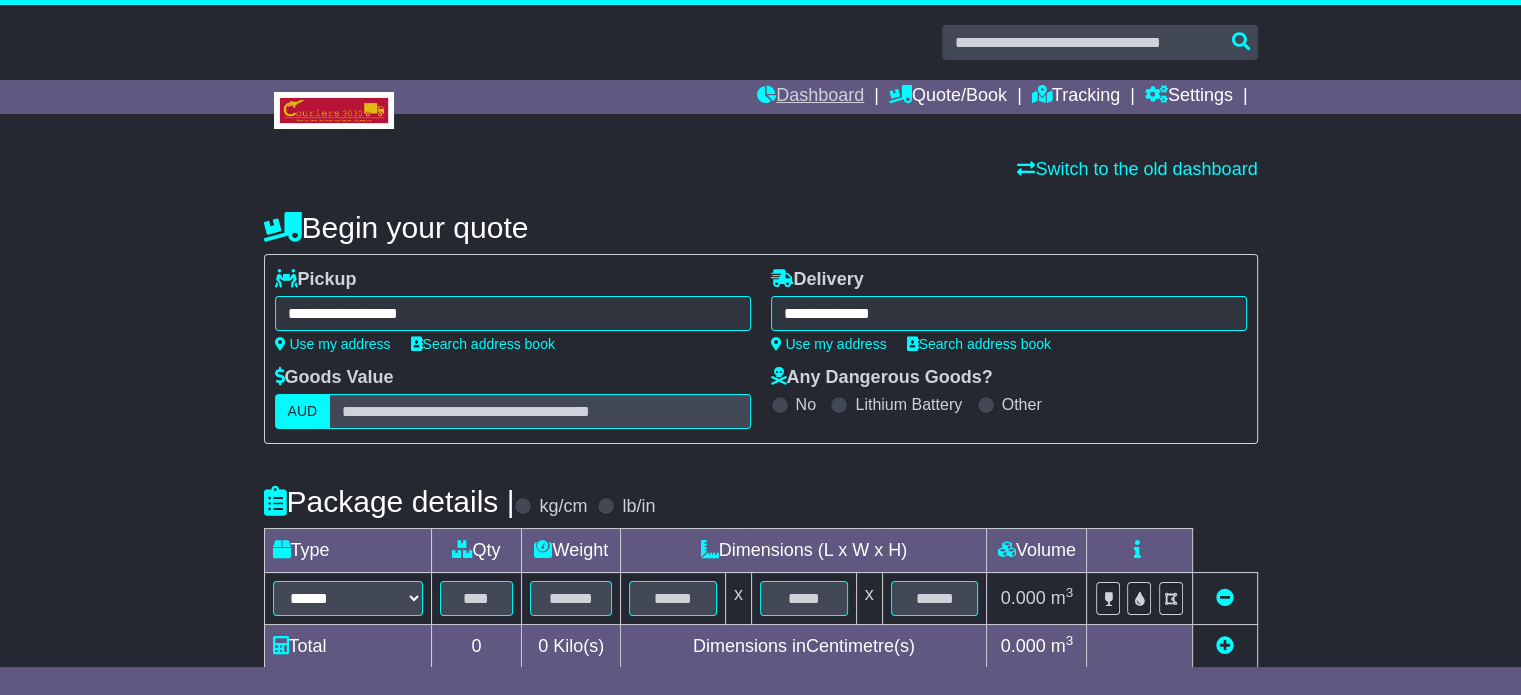 type on "**********" 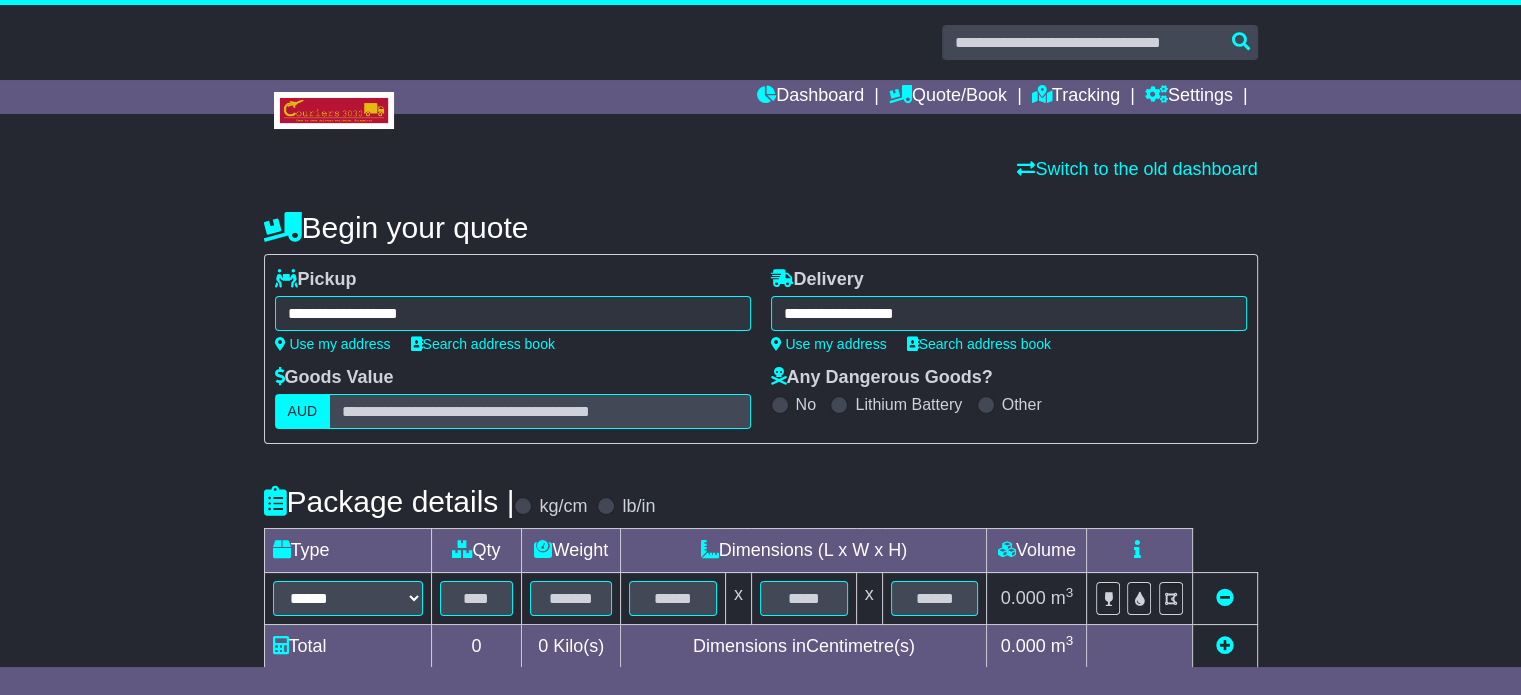 click on "**********" at bounding box center [761, 571] 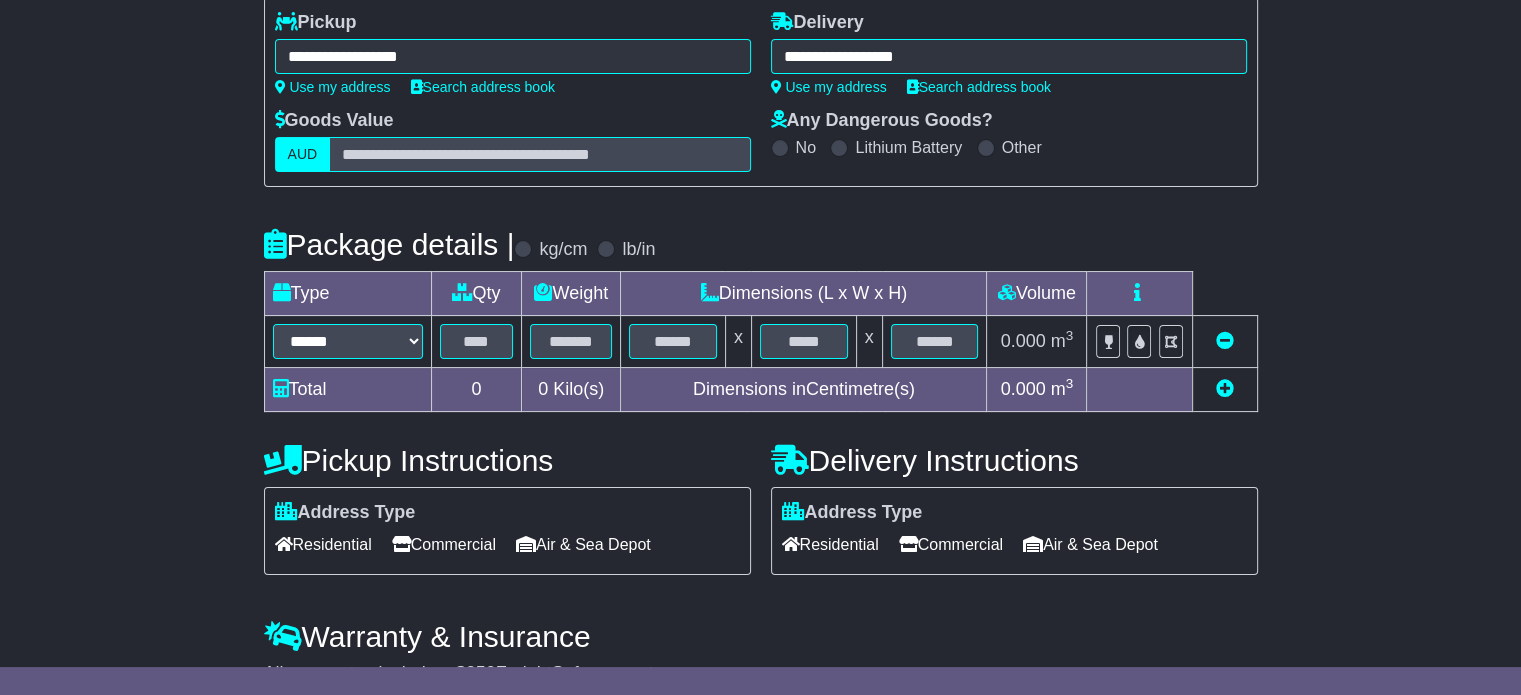 scroll, scrollTop: 320, scrollLeft: 0, axis: vertical 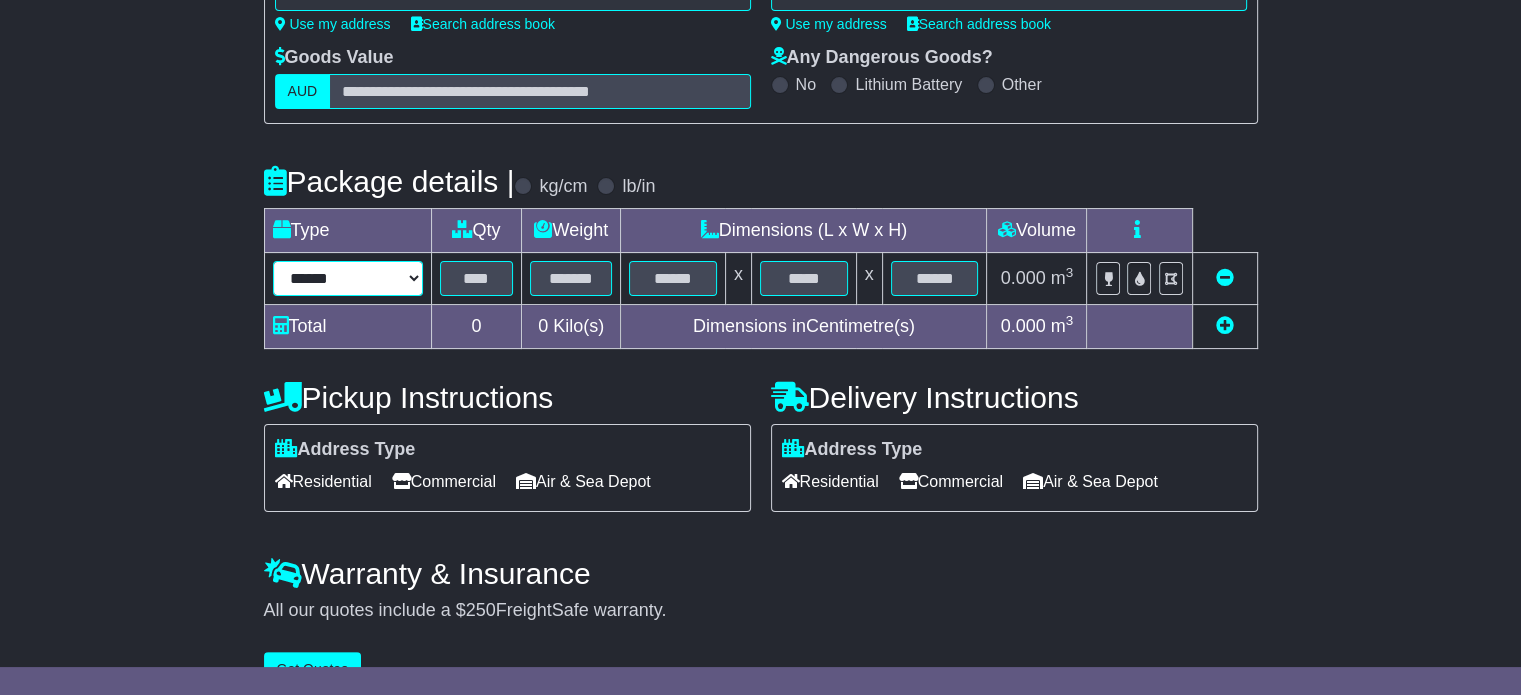 click on "****** ****** *** ******** ***** **** **** ****** *** *******" at bounding box center [348, 278] 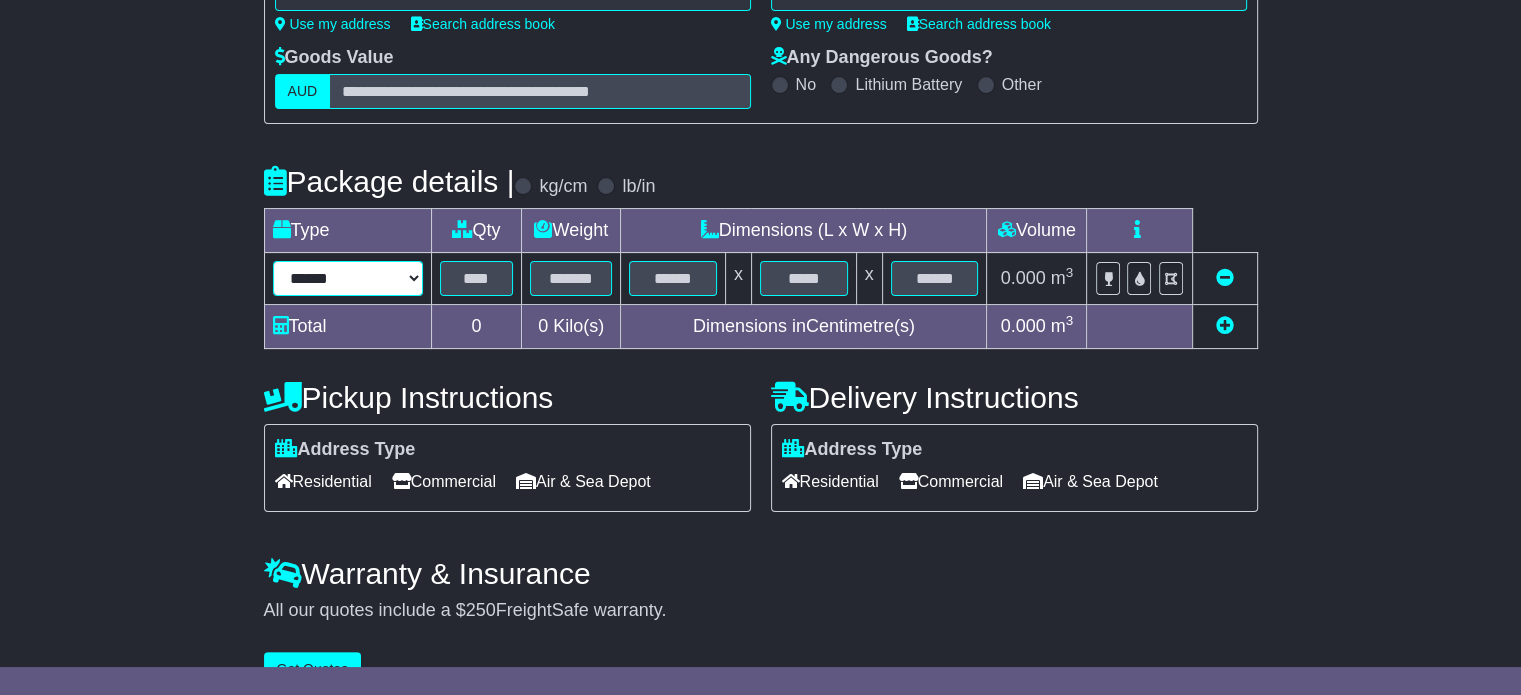 select on "*****" 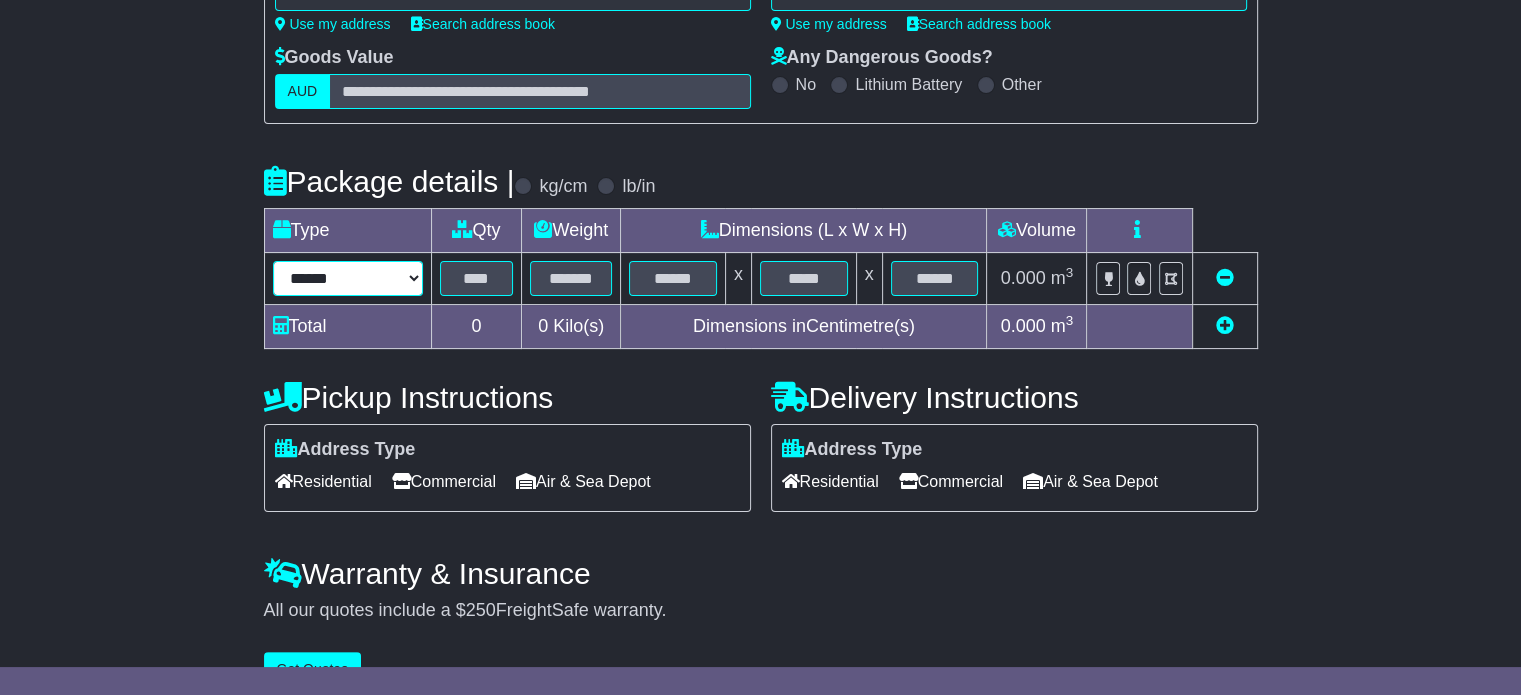 click on "****** ****** *** ******** ***** **** **** ****** *** *******" at bounding box center [348, 278] 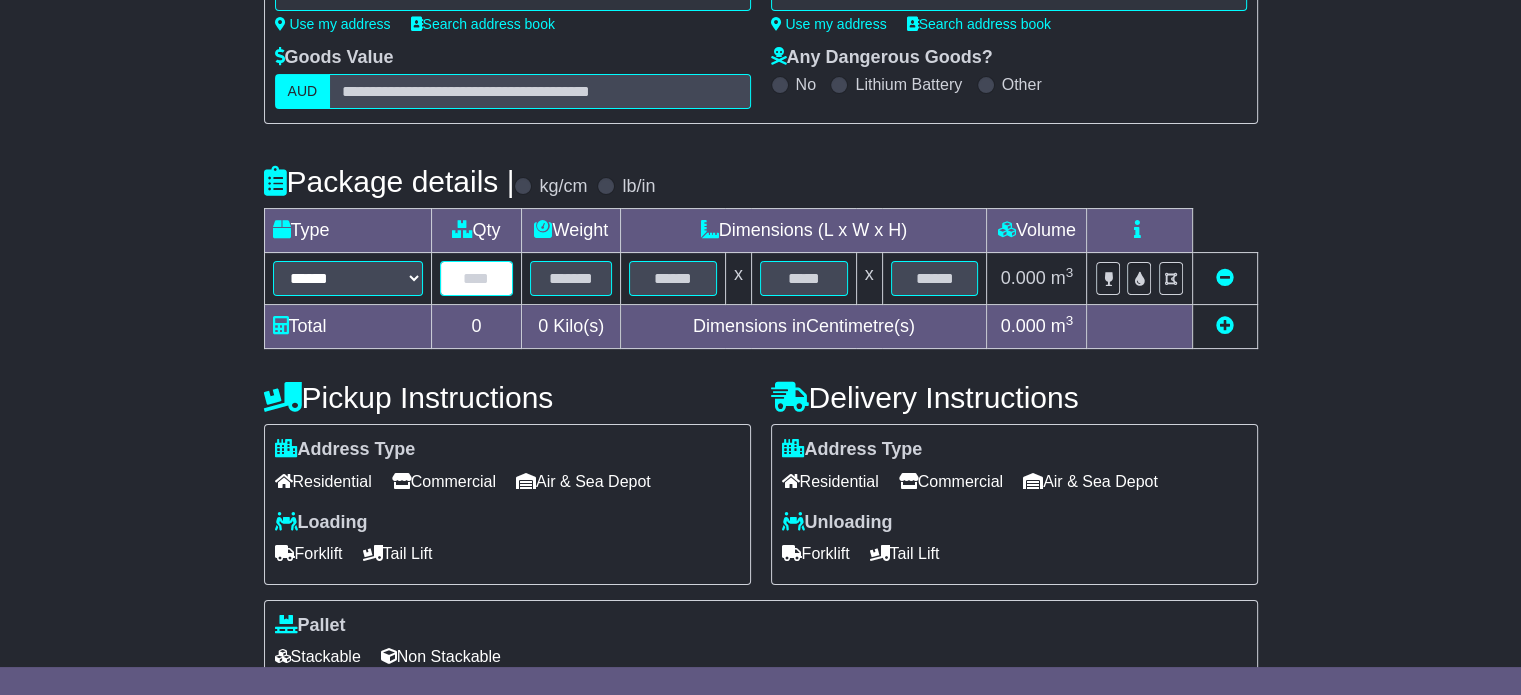 click at bounding box center [477, 278] 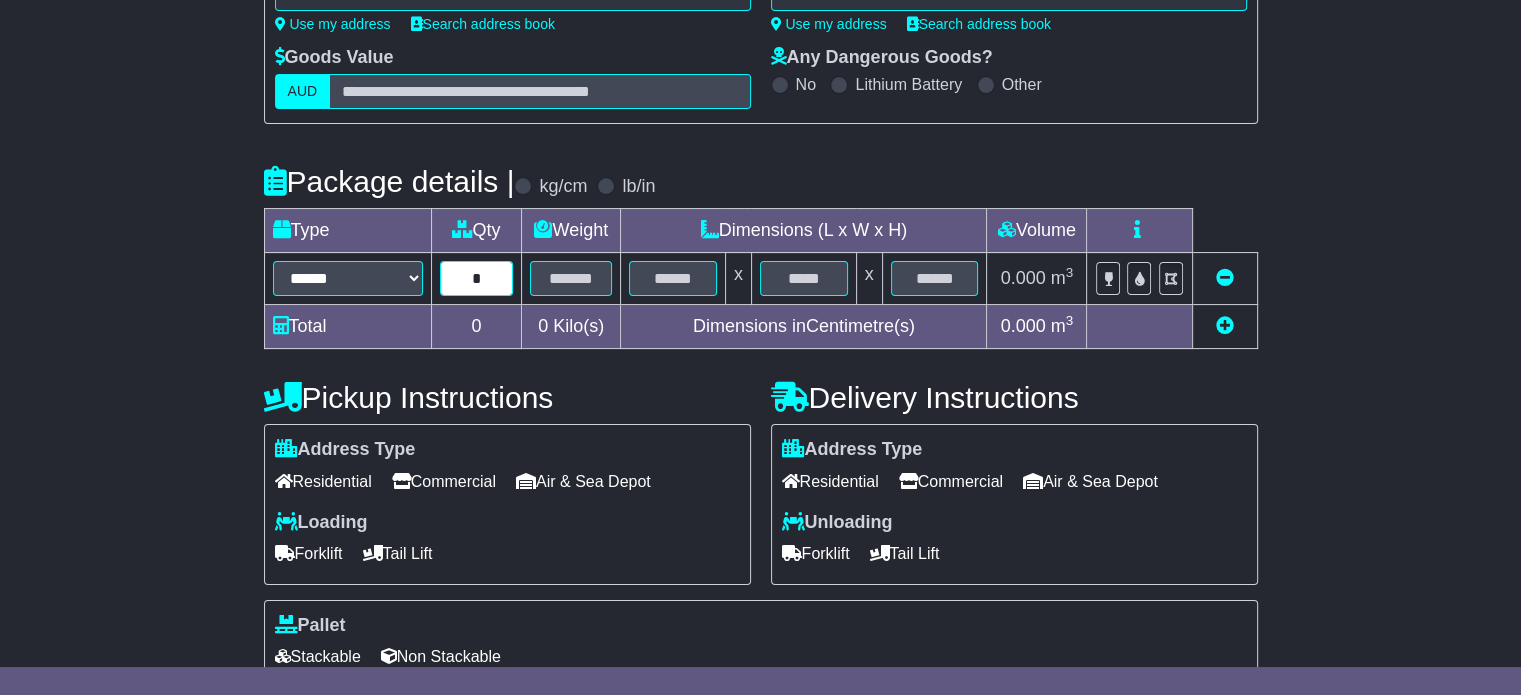 type on "*" 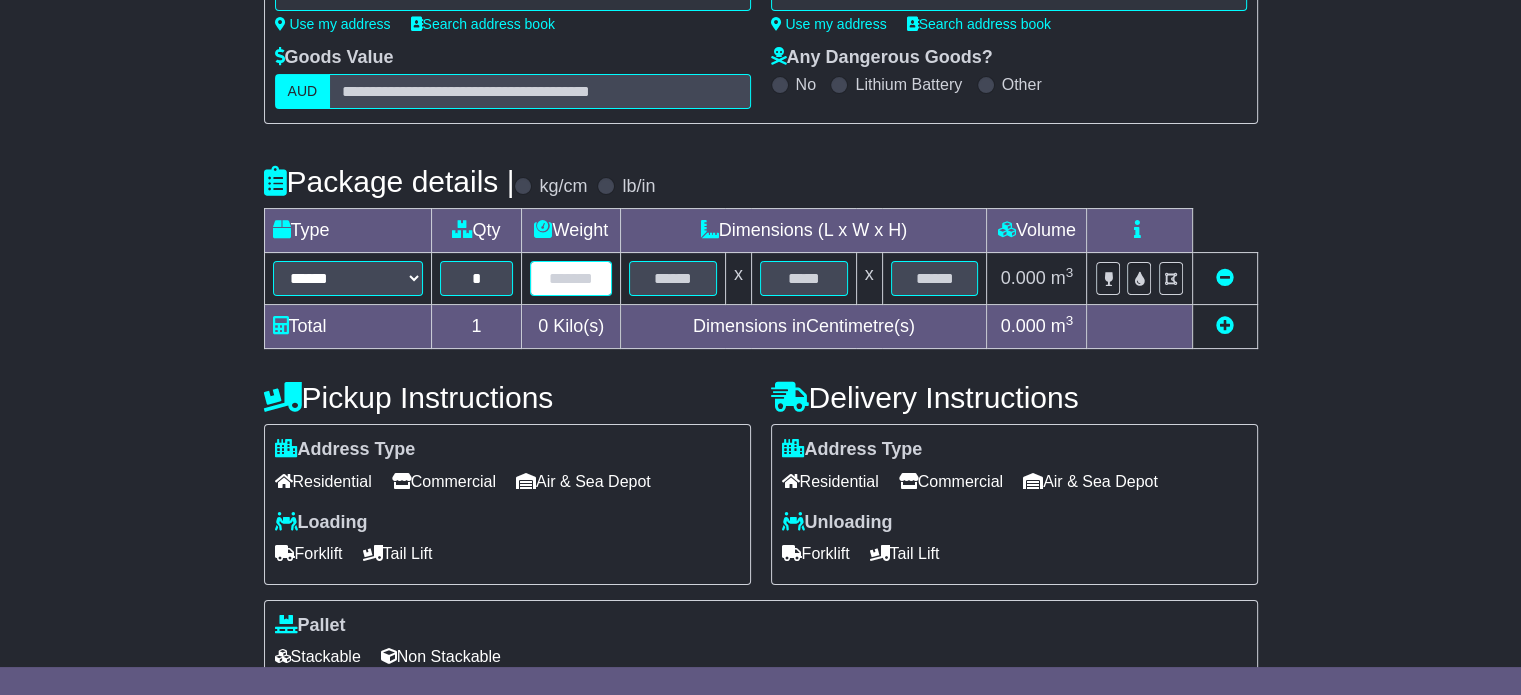 click at bounding box center [571, 278] 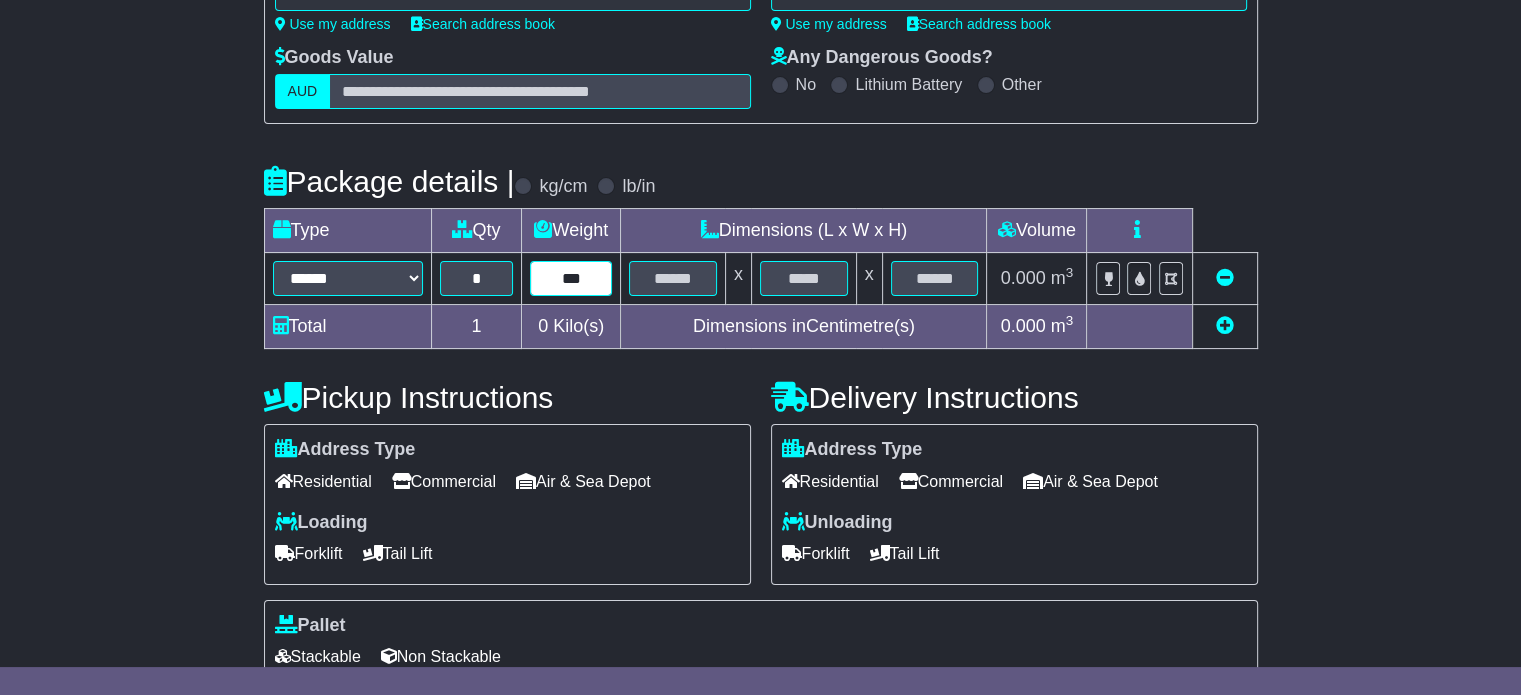 type on "***" 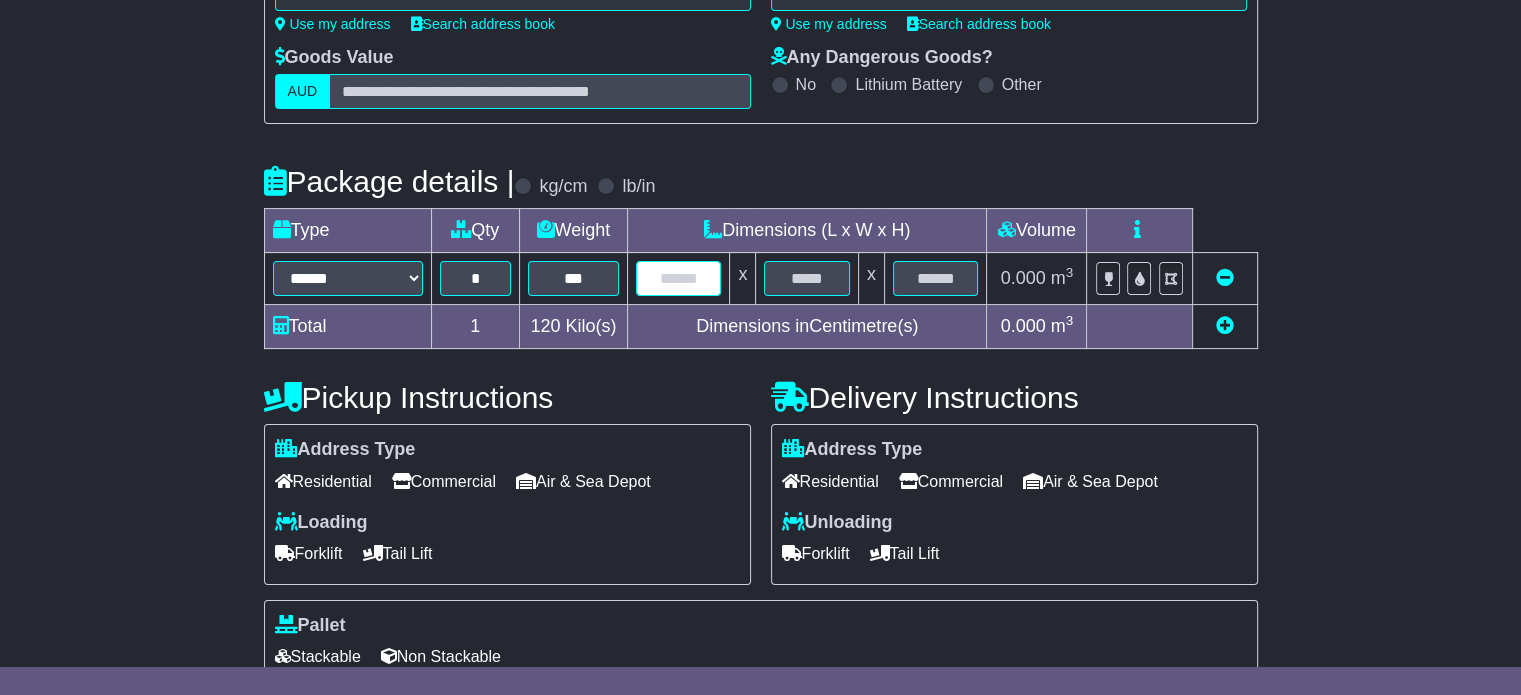 click at bounding box center [678, 278] 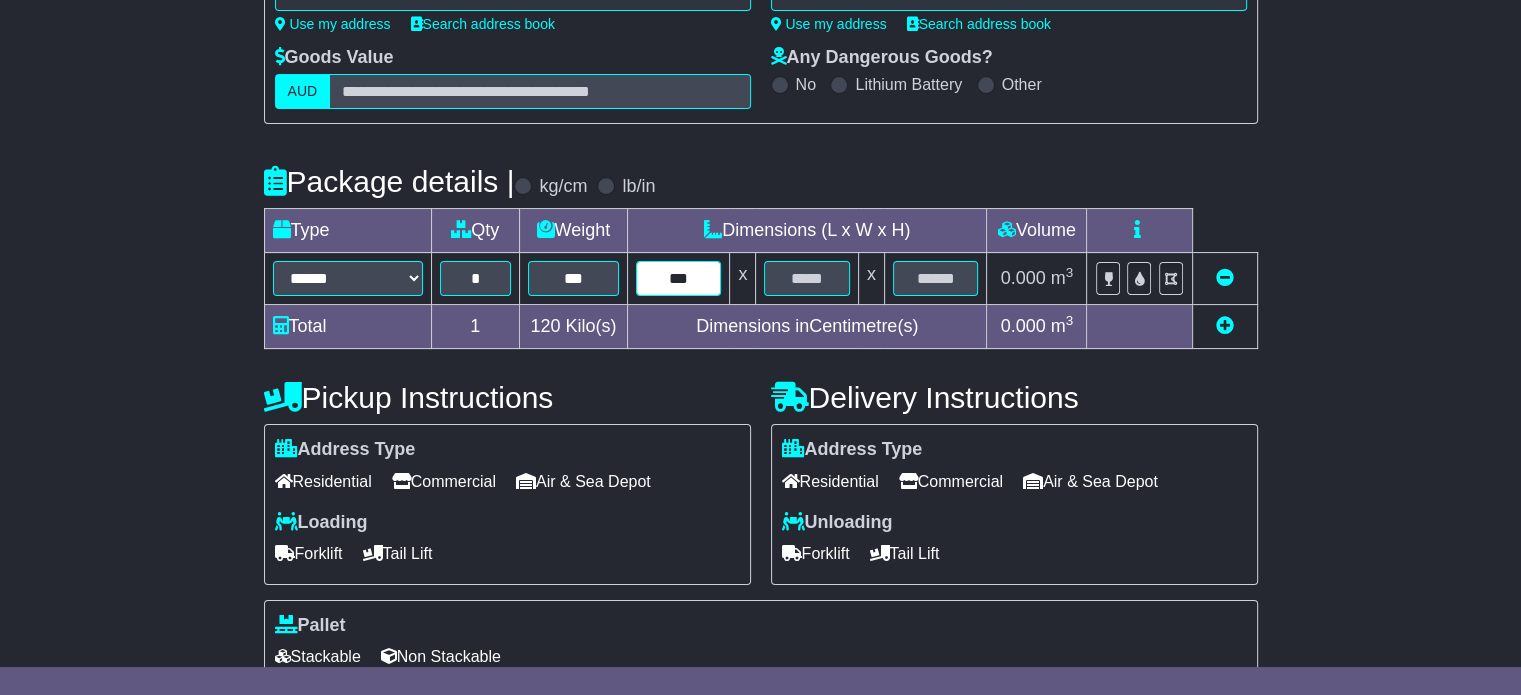 type on "***" 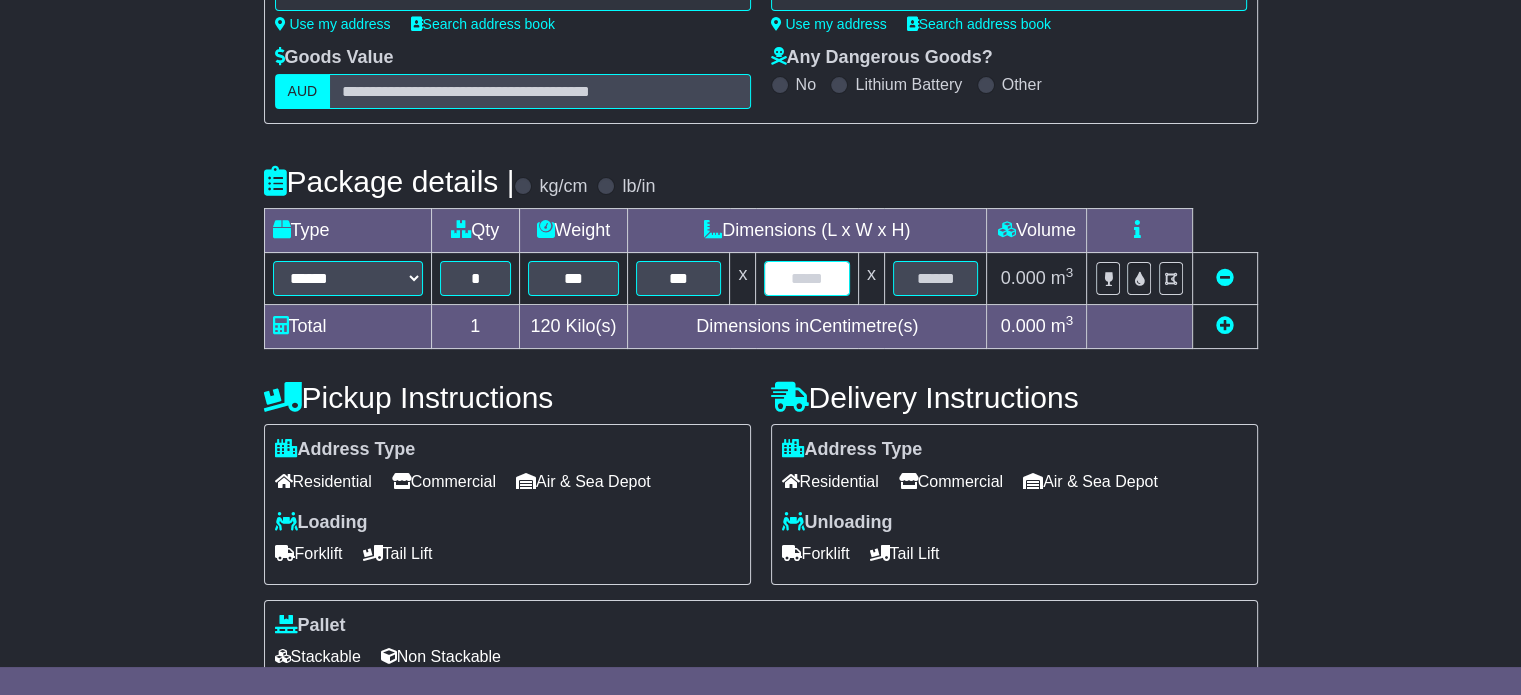 click at bounding box center (806, 278) 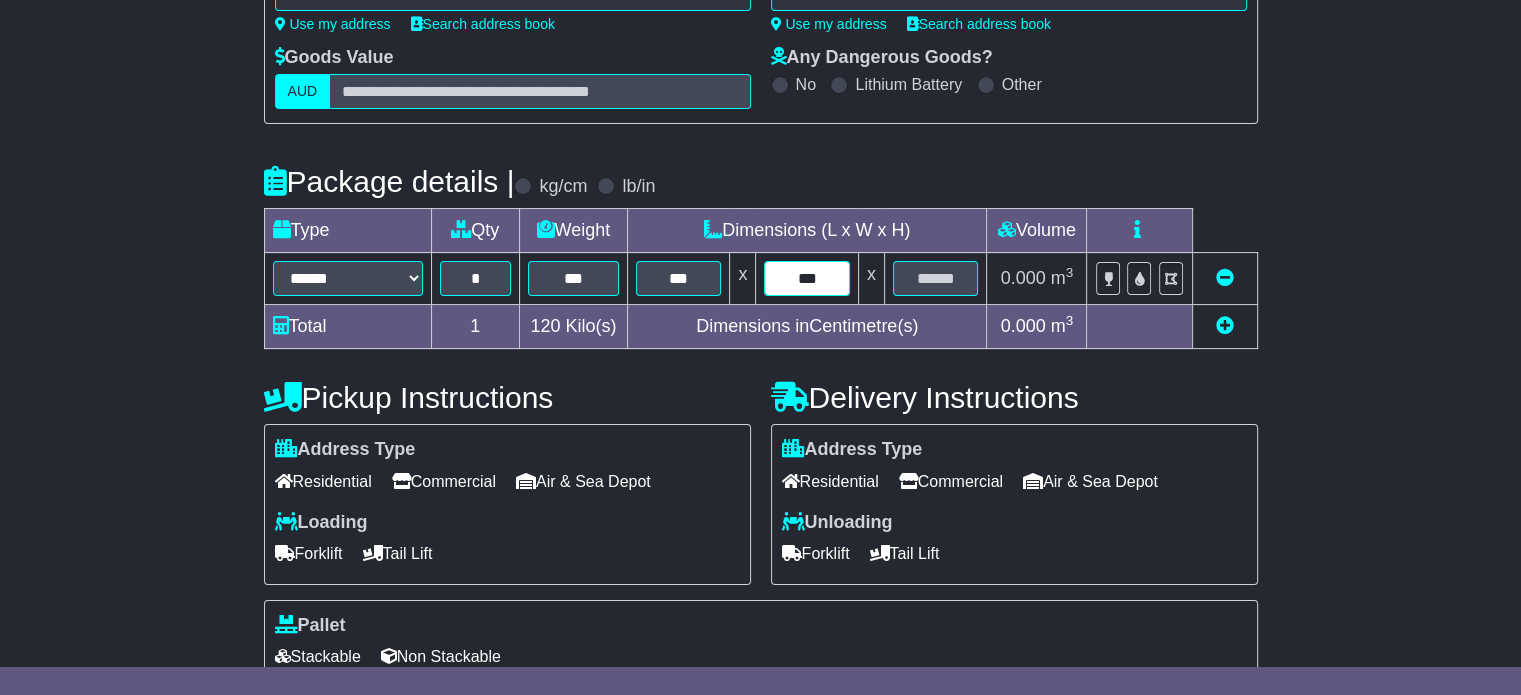 type on "***" 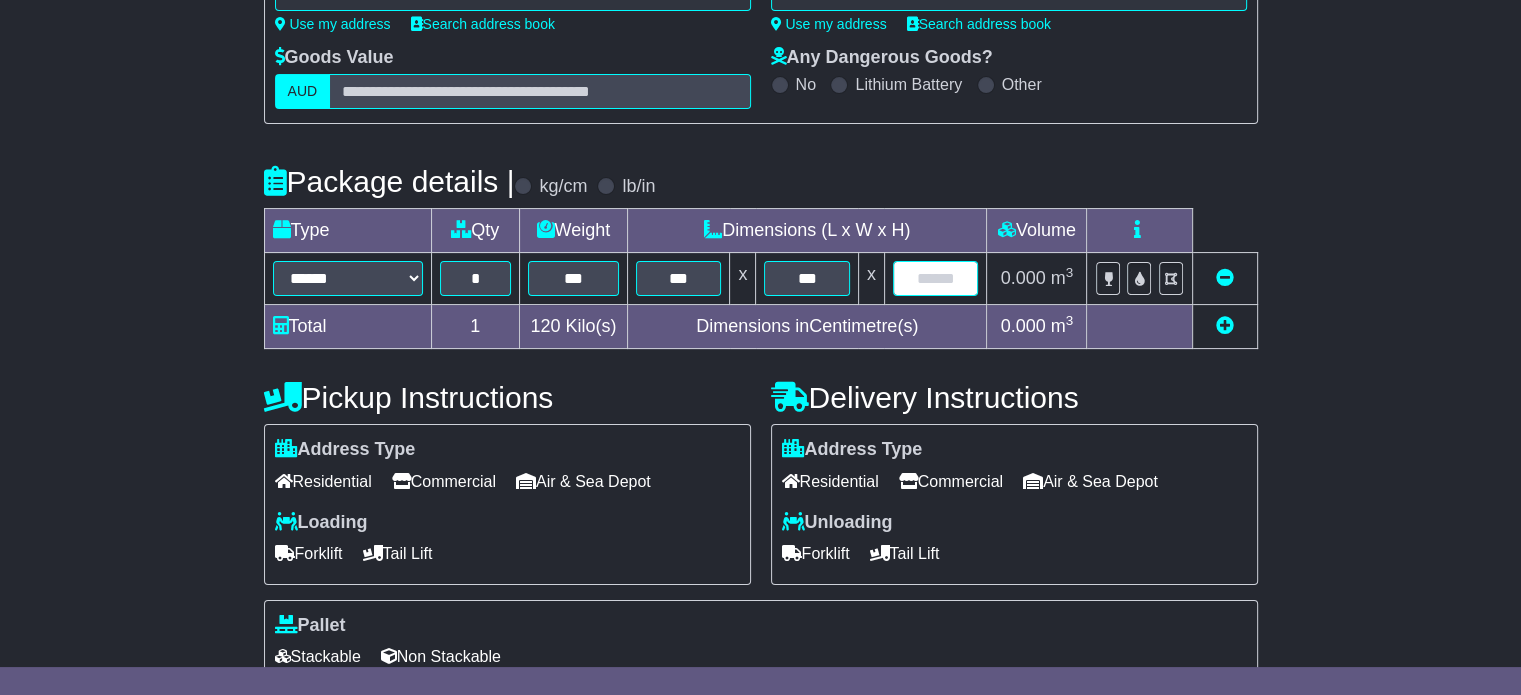click at bounding box center [936, 278] 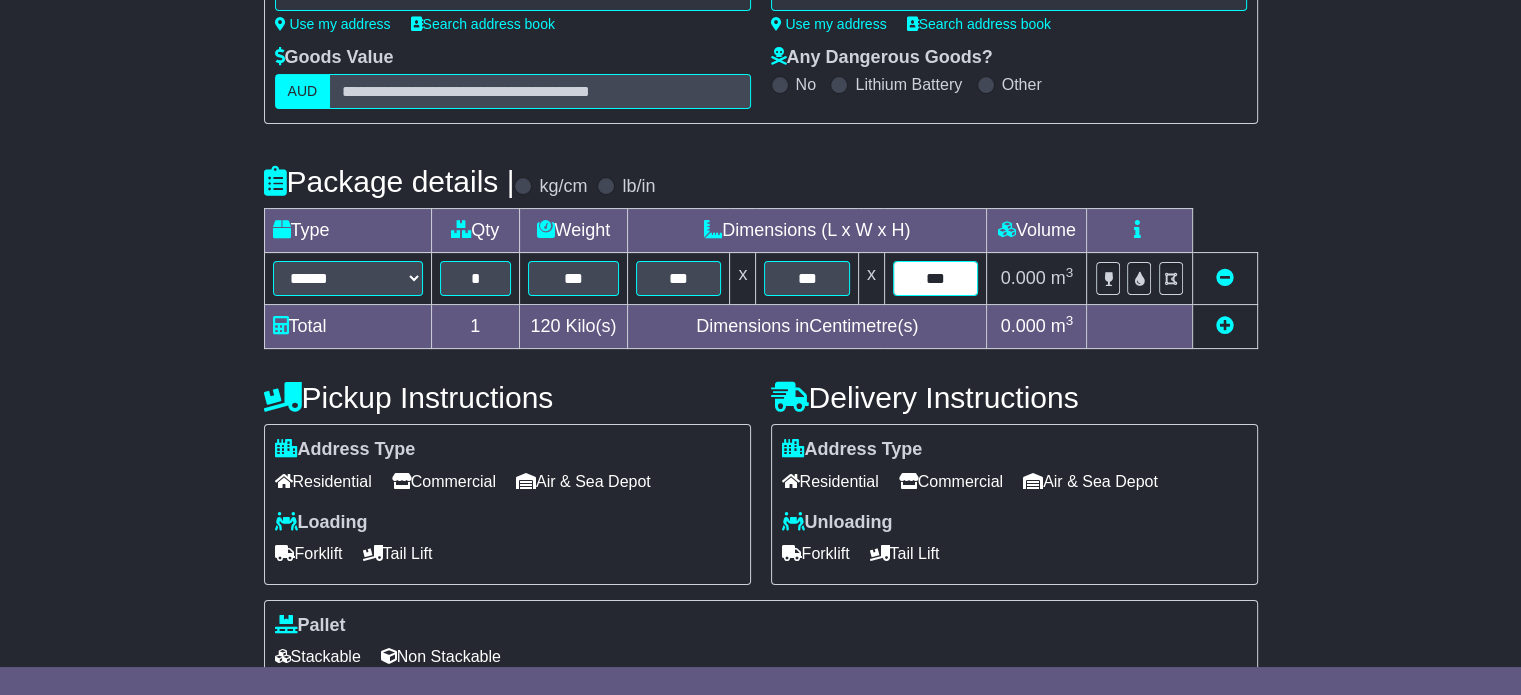 type on "***" 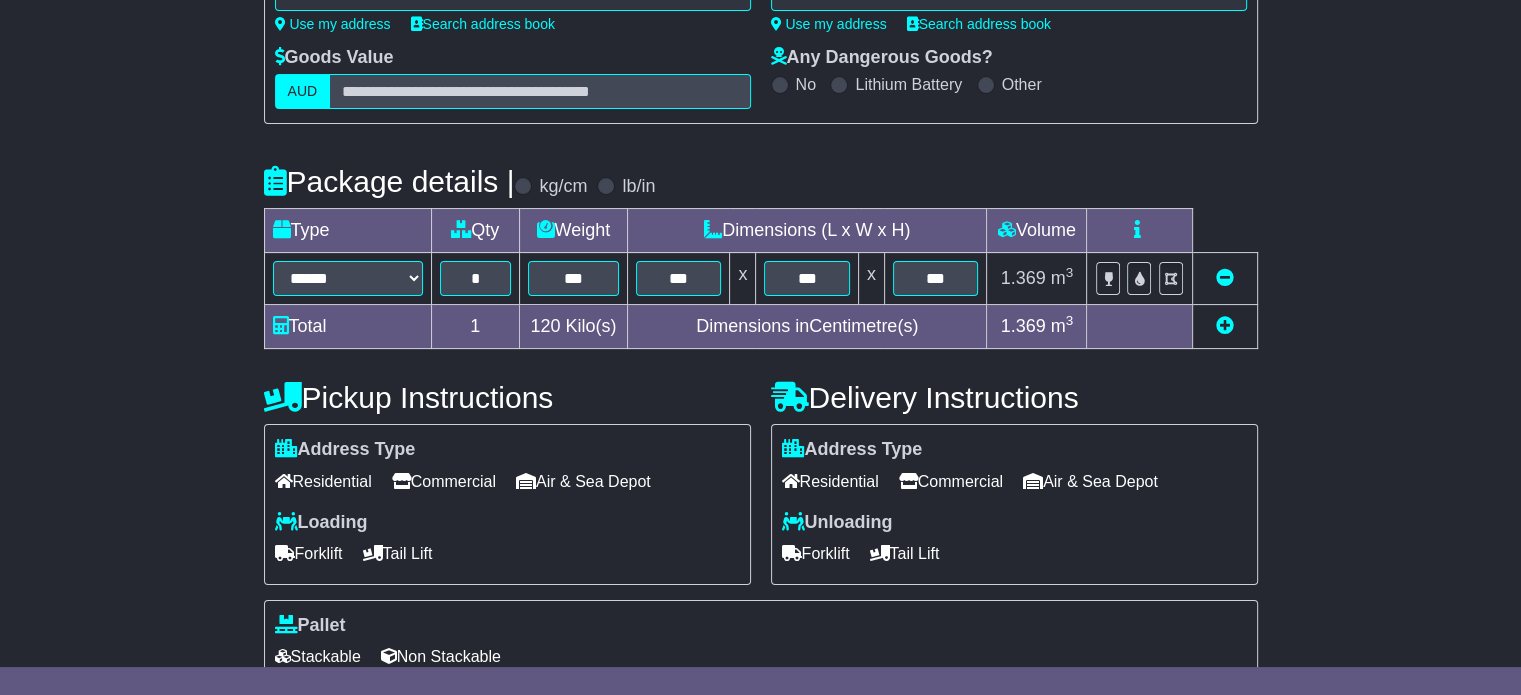 click on "Commercial" at bounding box center (444, 481) 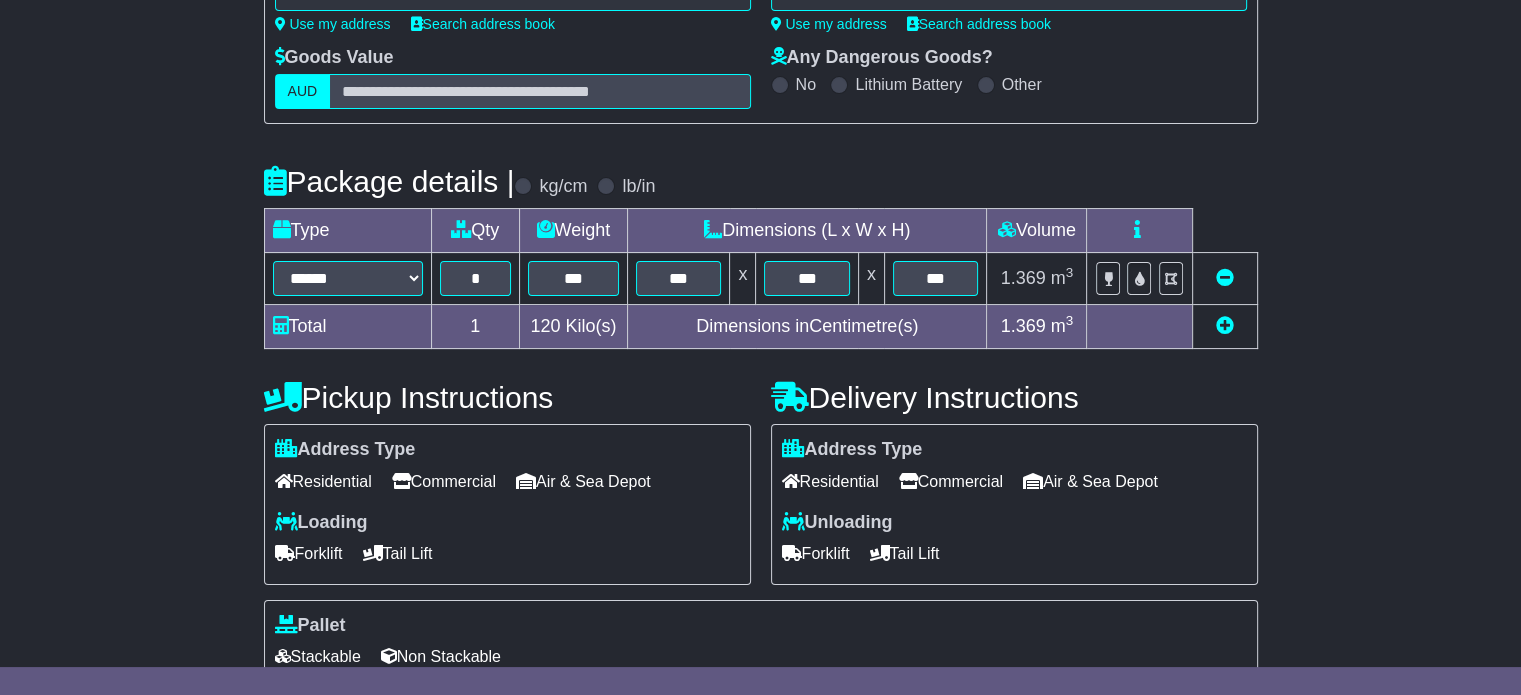 click on "Commercial" at bounding box center (951, 481) 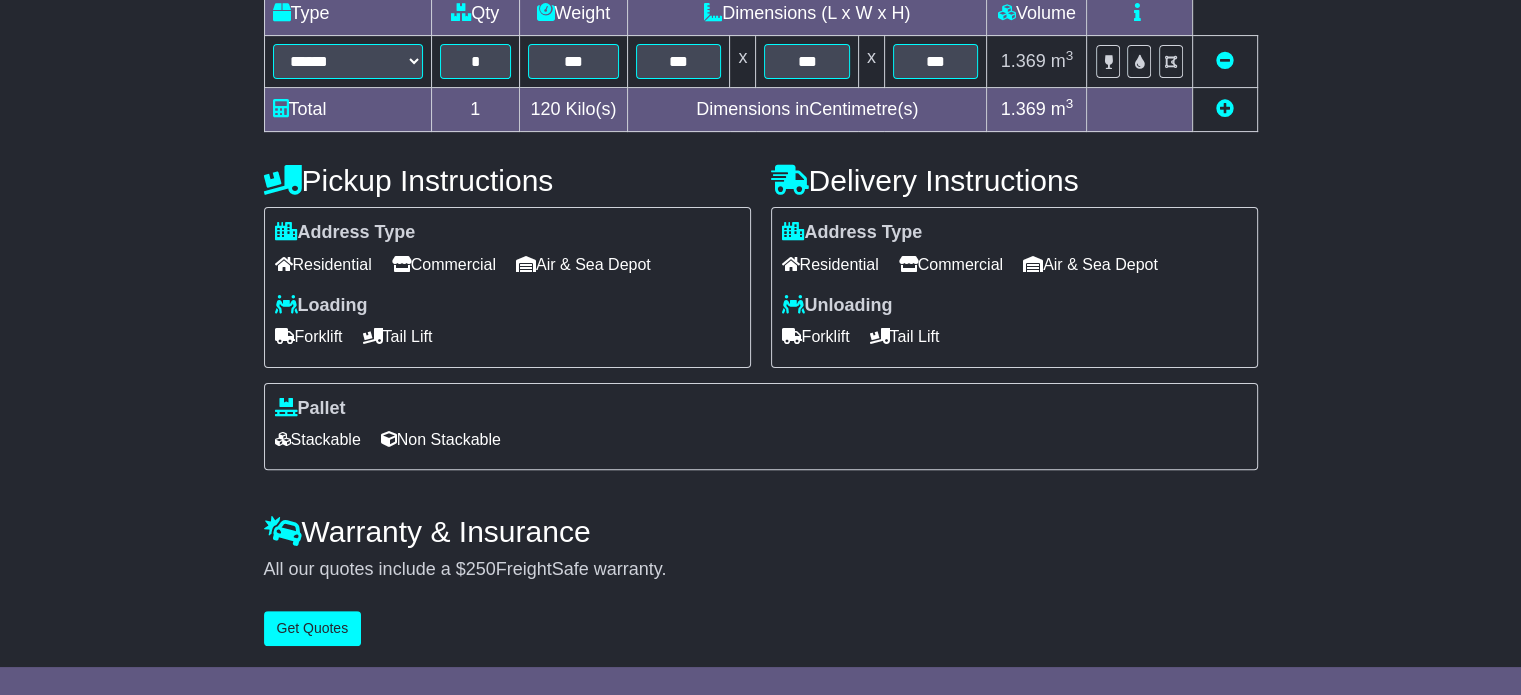 scroll, scrollTop: 538, scrollLeft: 0, axis: vertical 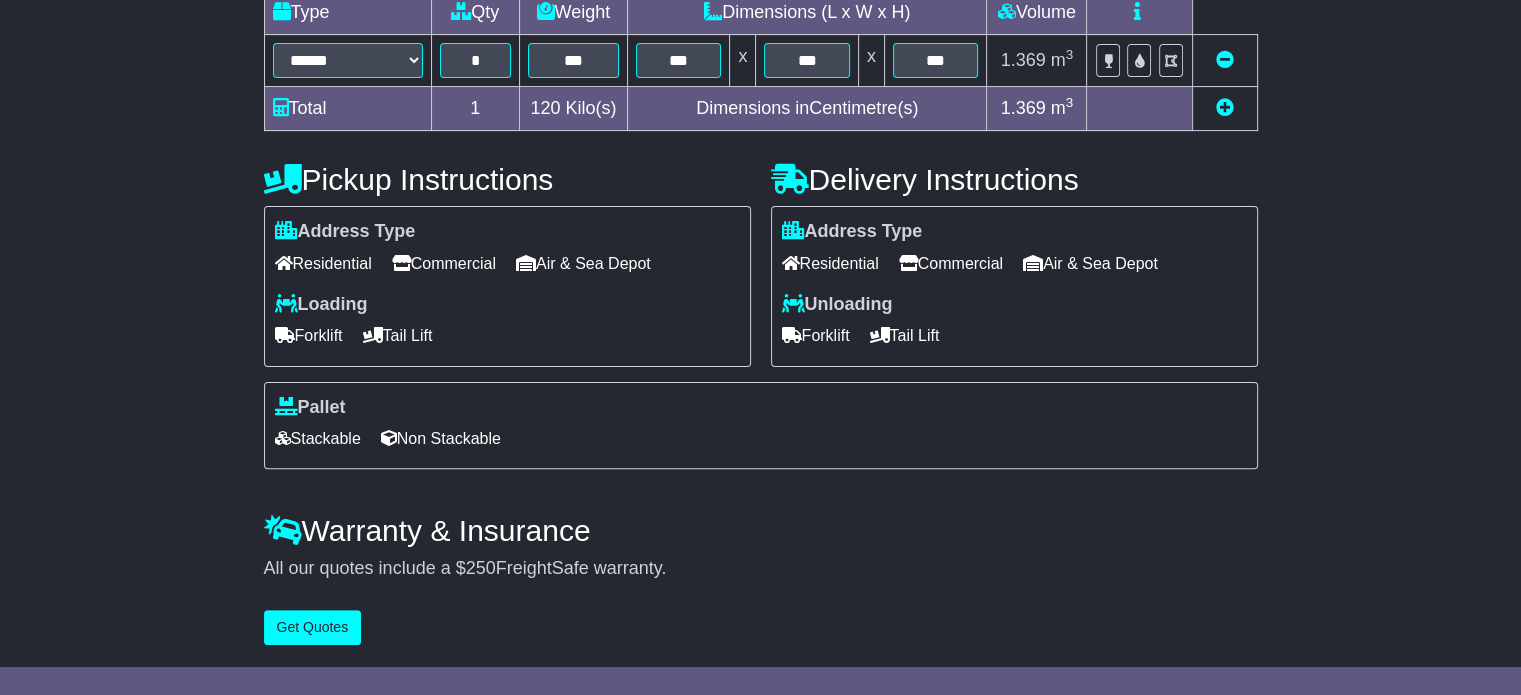 click on "Stackable" at bounding box center (318, 438) 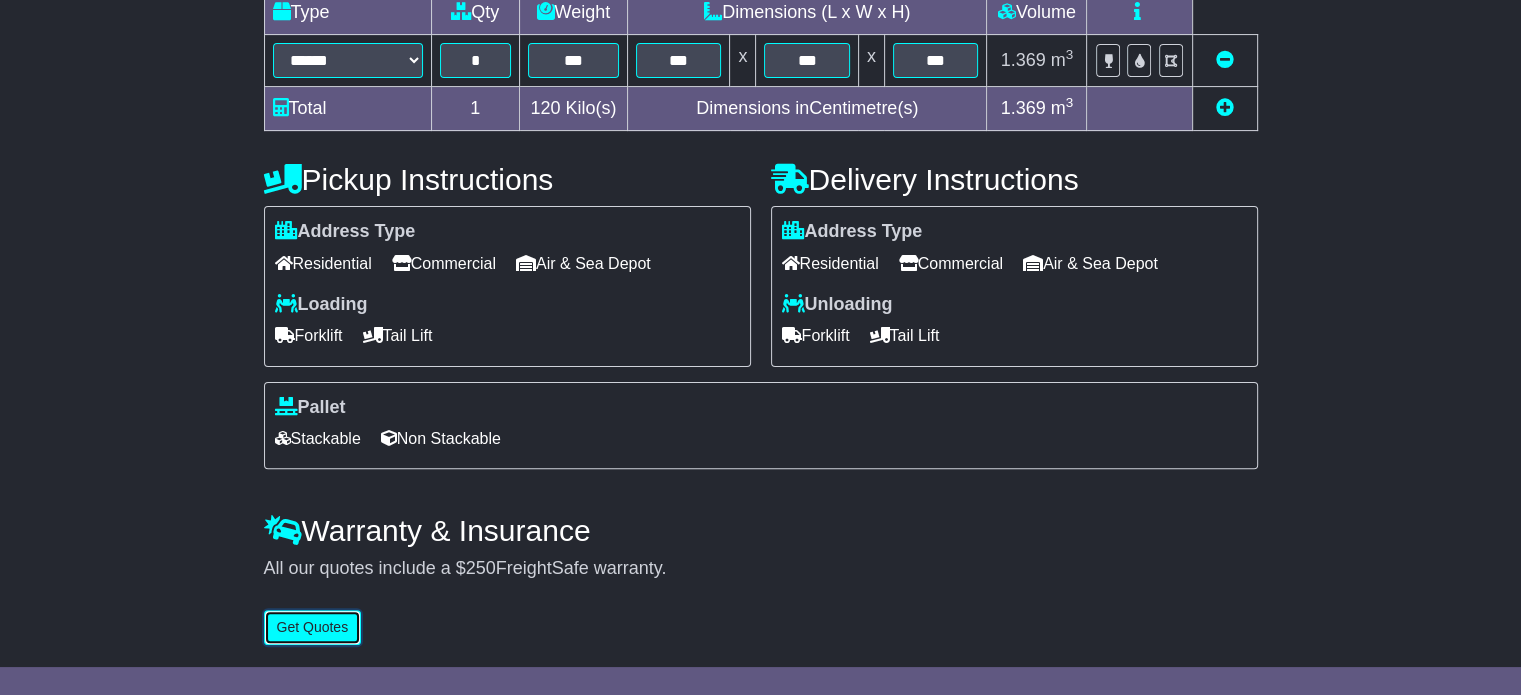 click on "Get Quotes" at bounding box center [313, 627] 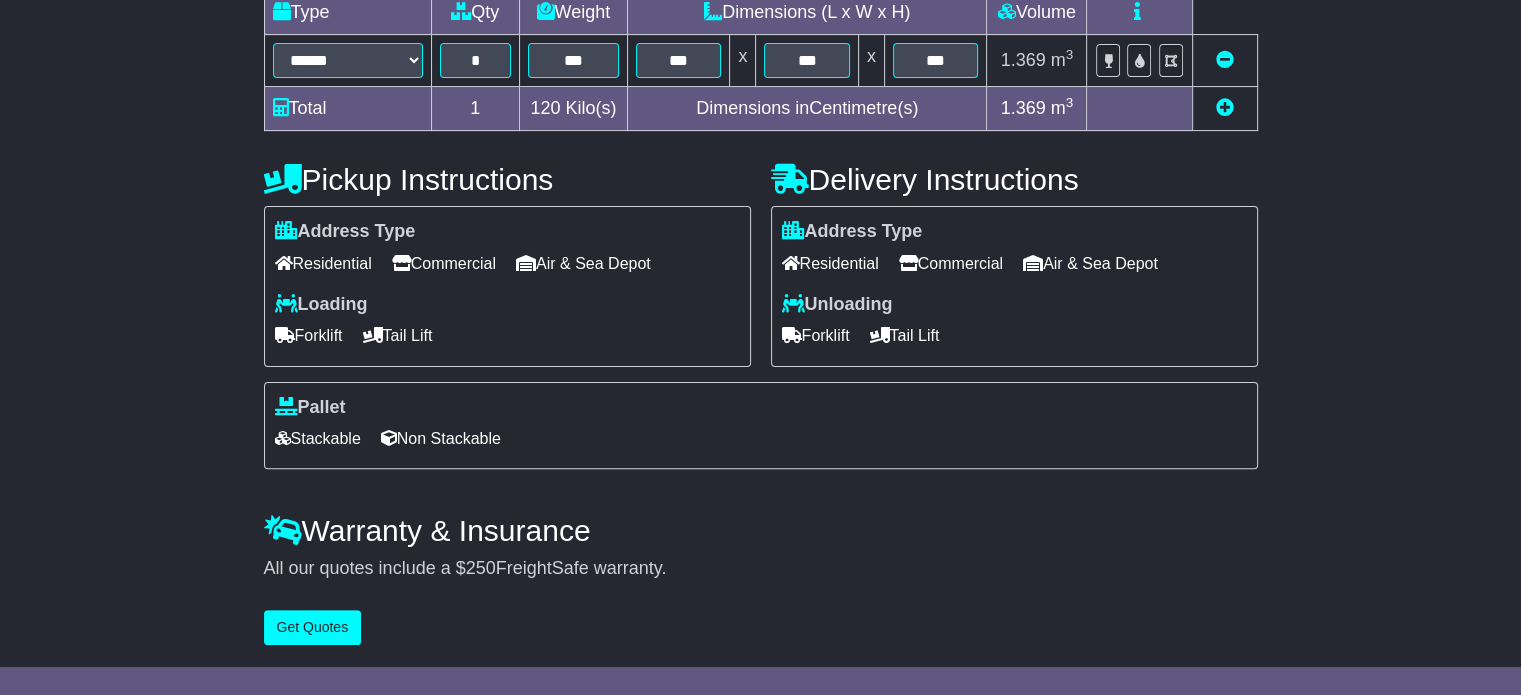 scroll, scrollTop: 0, scrollLeft: 0, axis: both 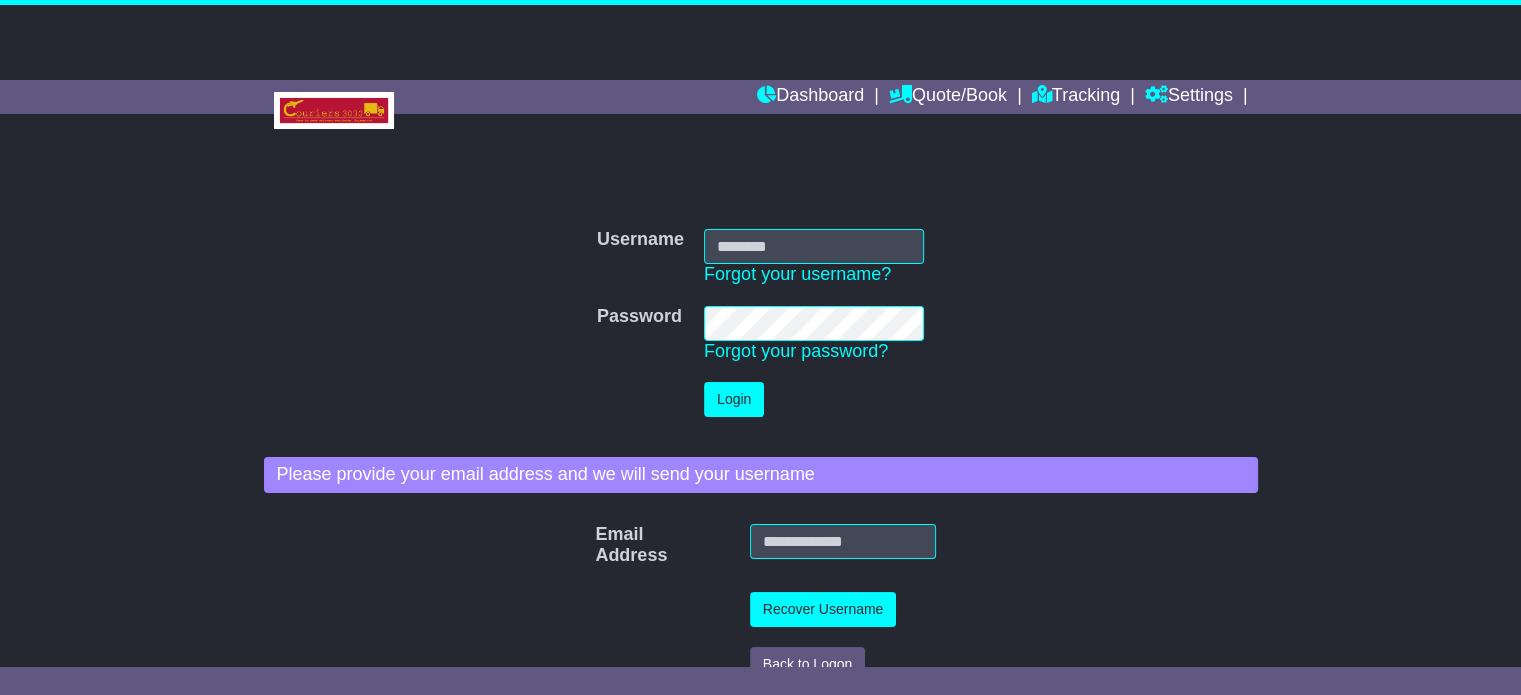 type on "**********" 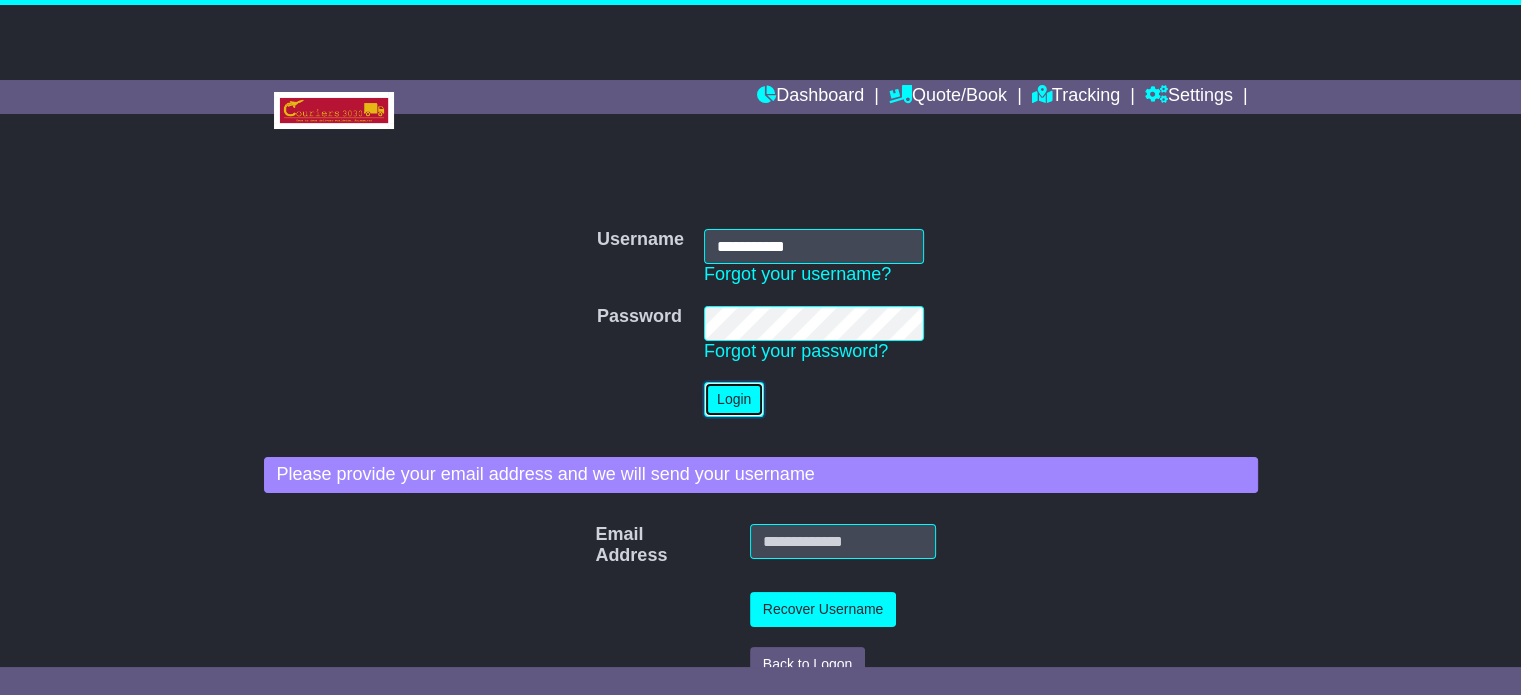 click on "Login" at bounding box center [734, 399] 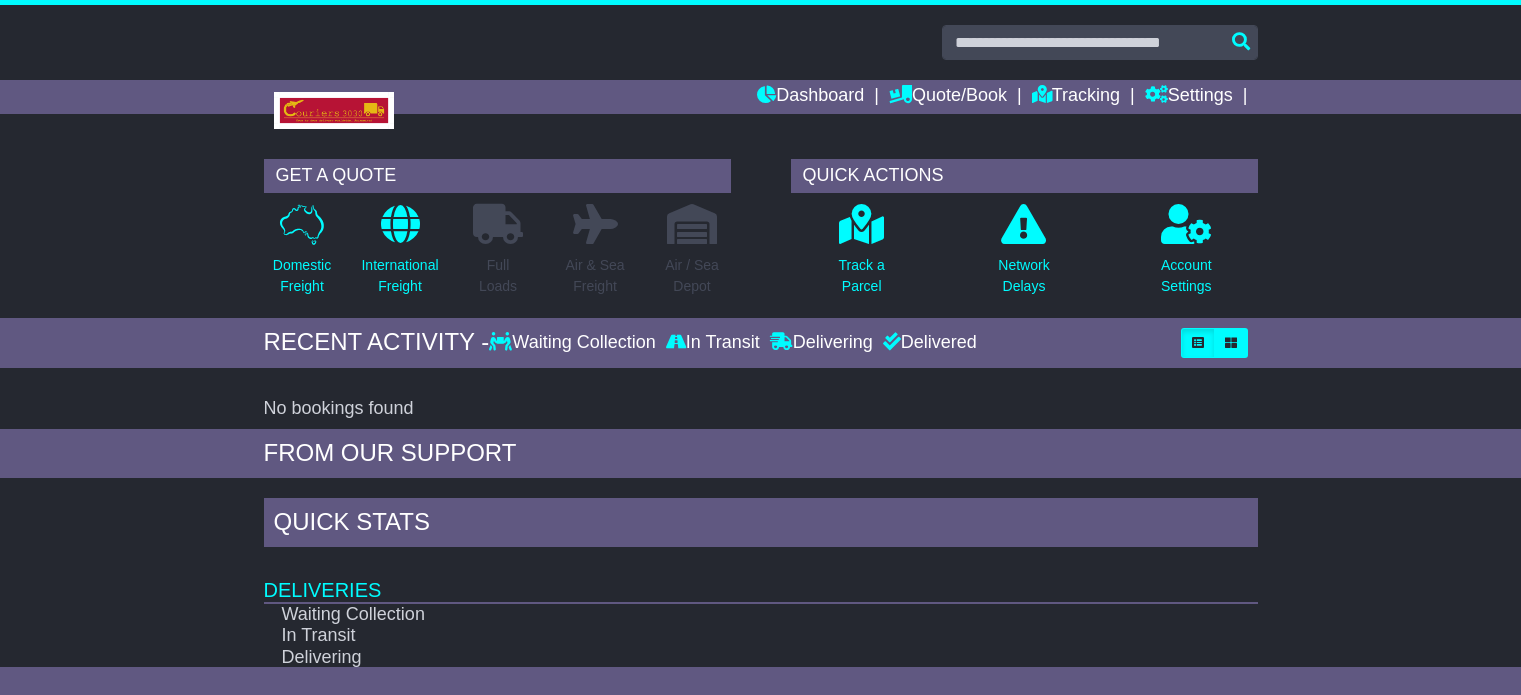 scroll, scrollTop: 0, scrollLeft: 0, axis: both 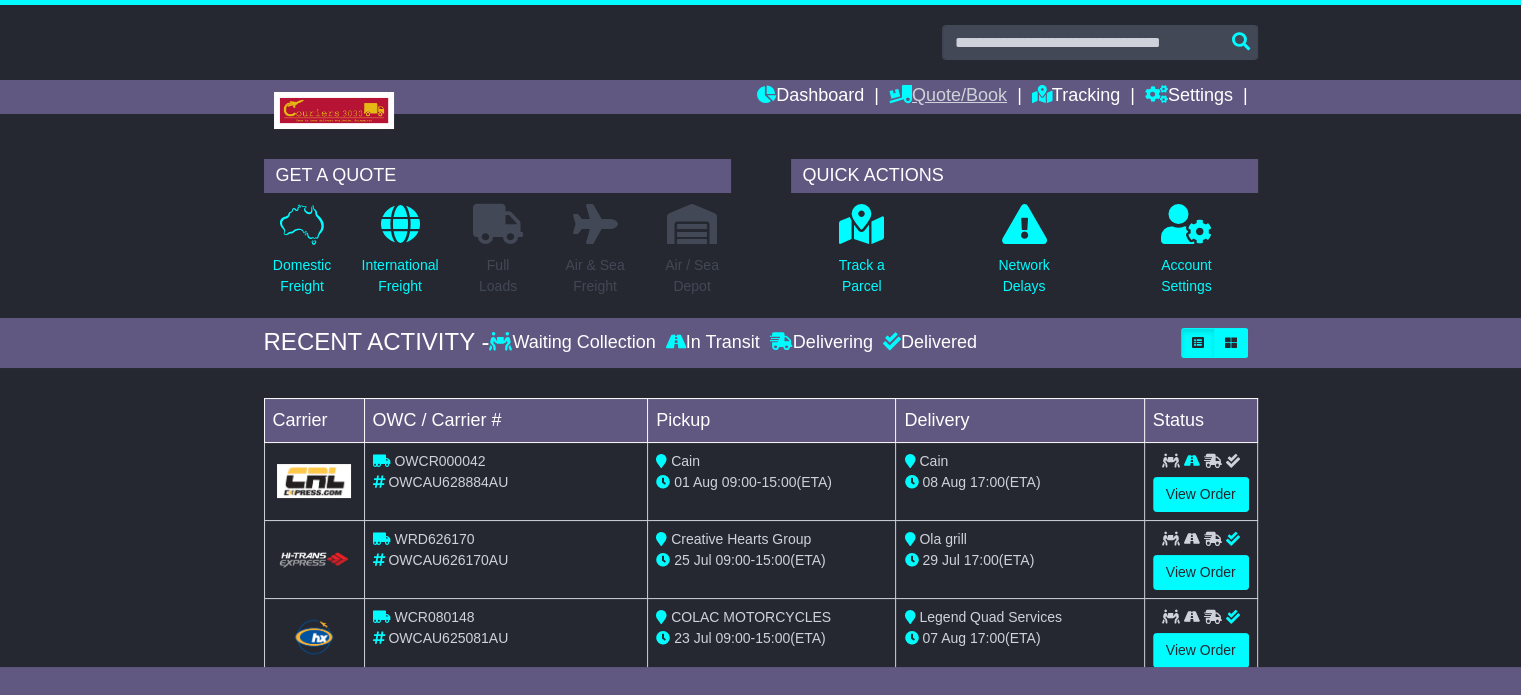 click on "Quote/Book" at bounding box center (948, 97) 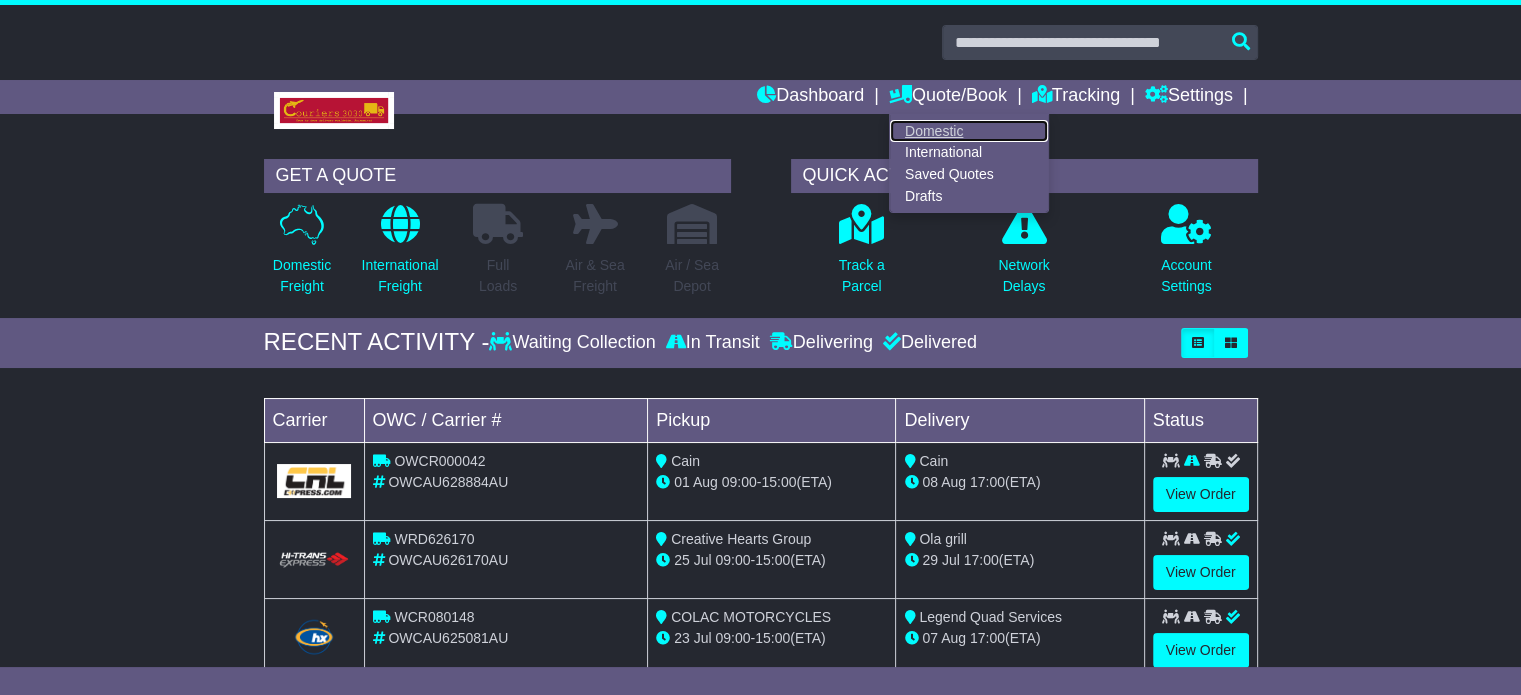 click on "Domestic" at bounding box center [969, 131] 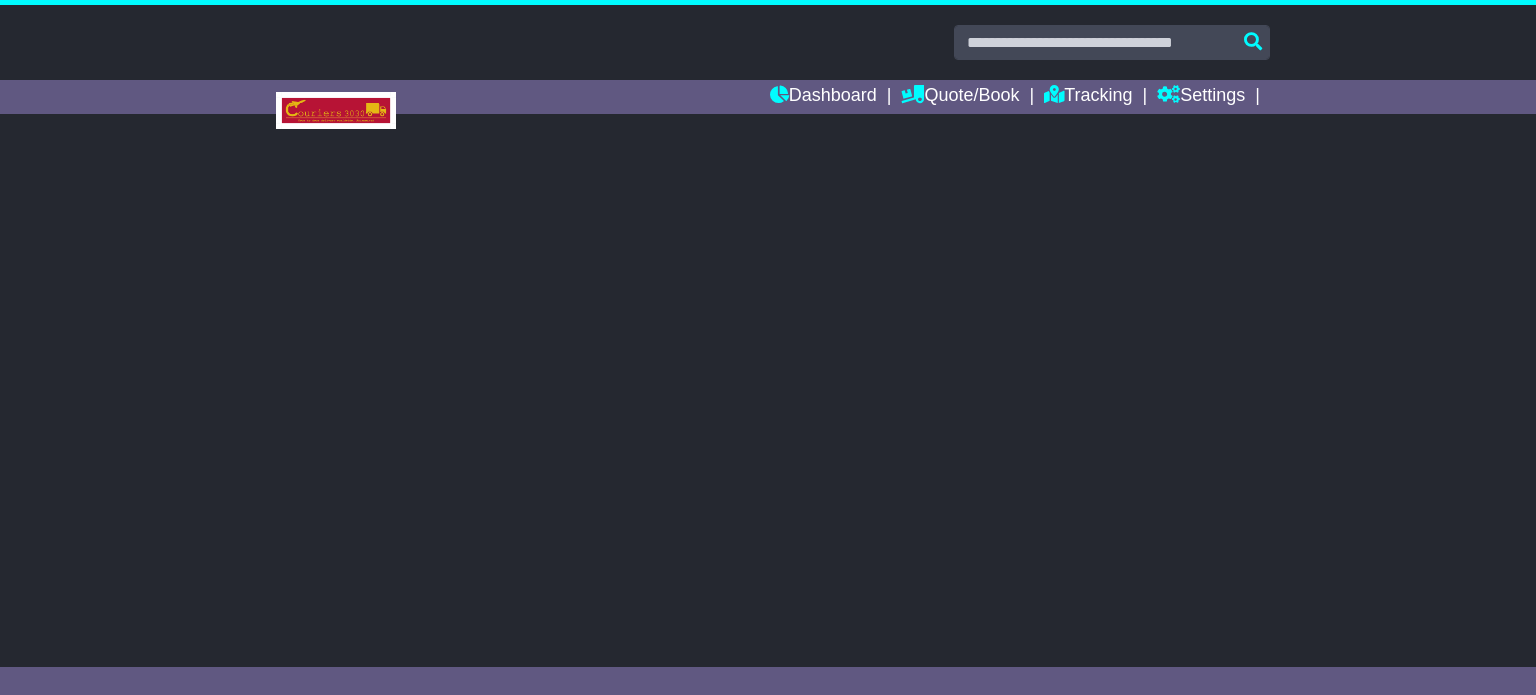 scroll, scrollTop: 0, scrollLeft: 0, axis: both 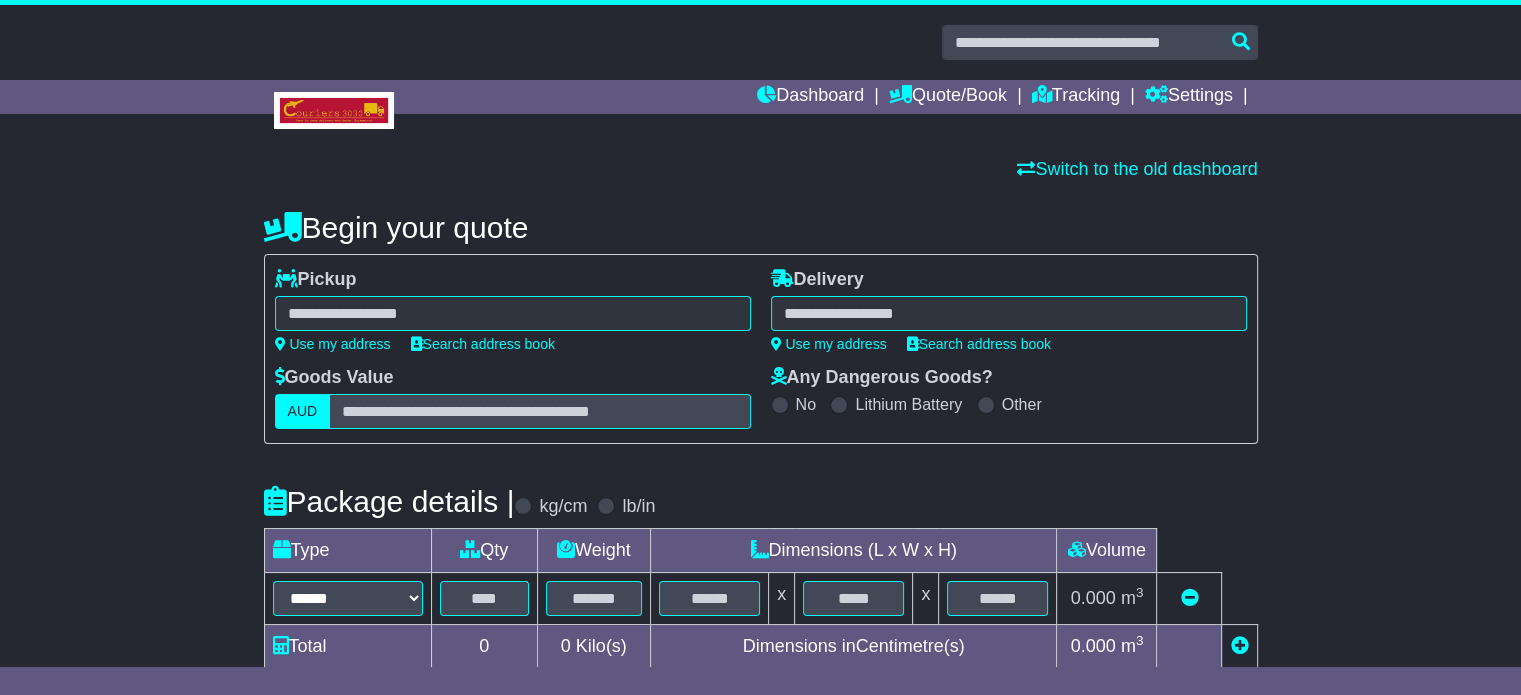 select 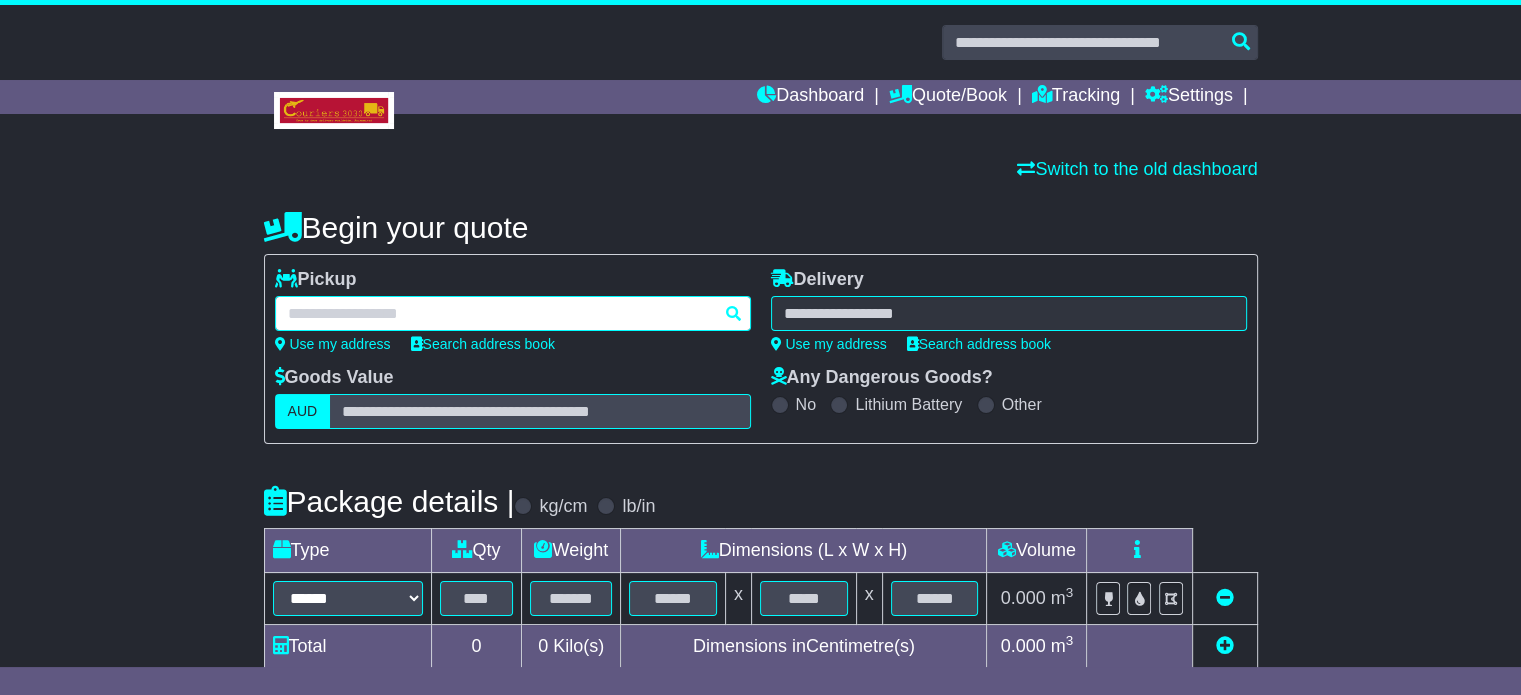 click at bounding box center [513, 313] 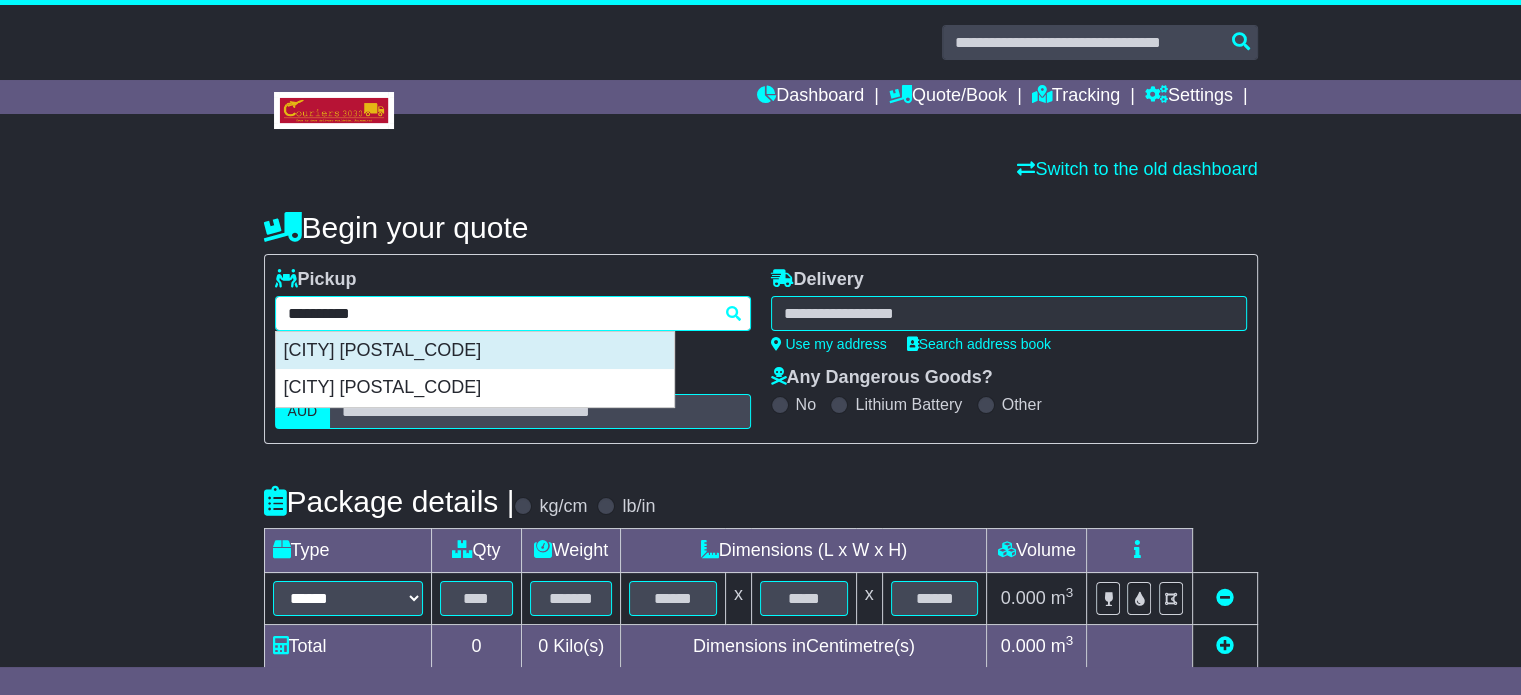 click on "KINGSGROVE 2208" at bounding box center [475, 351] 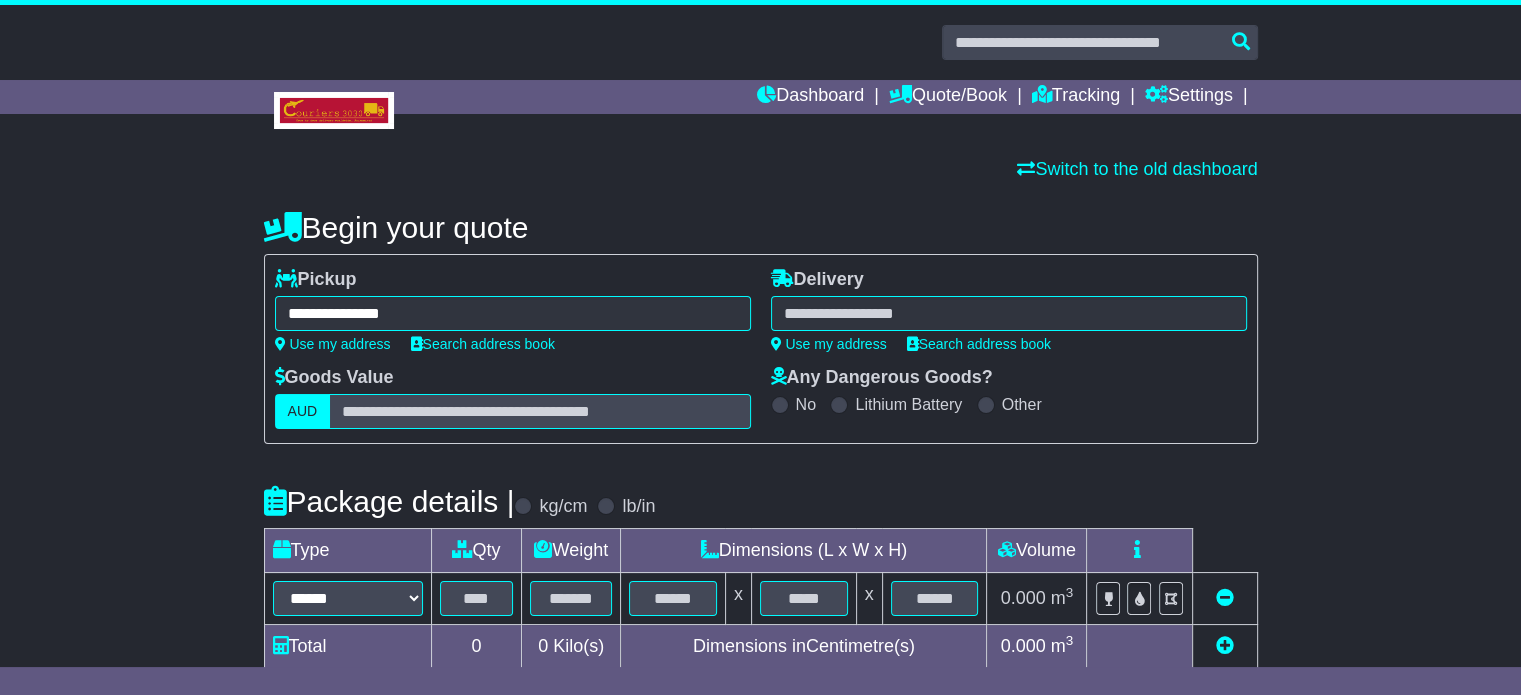 type on "**********" 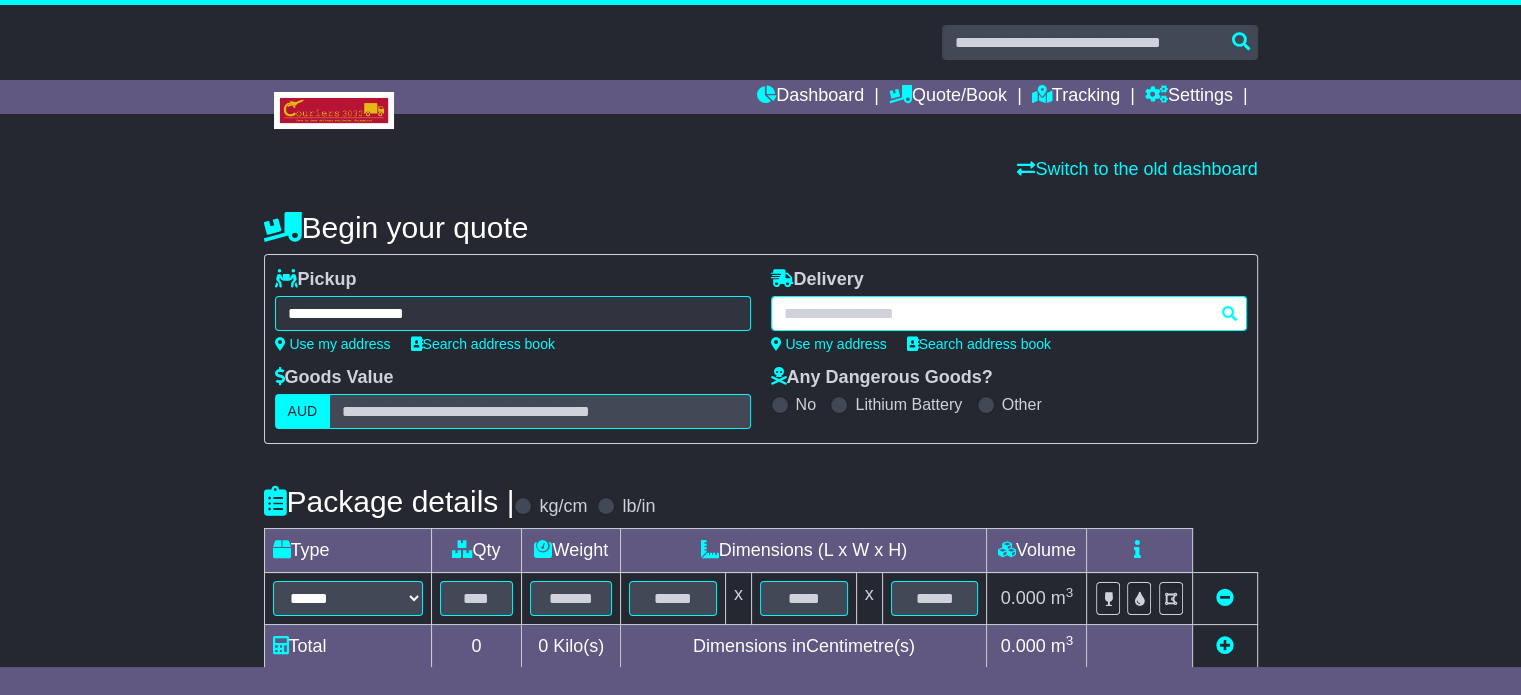 click at bounding box center (1009, 313) 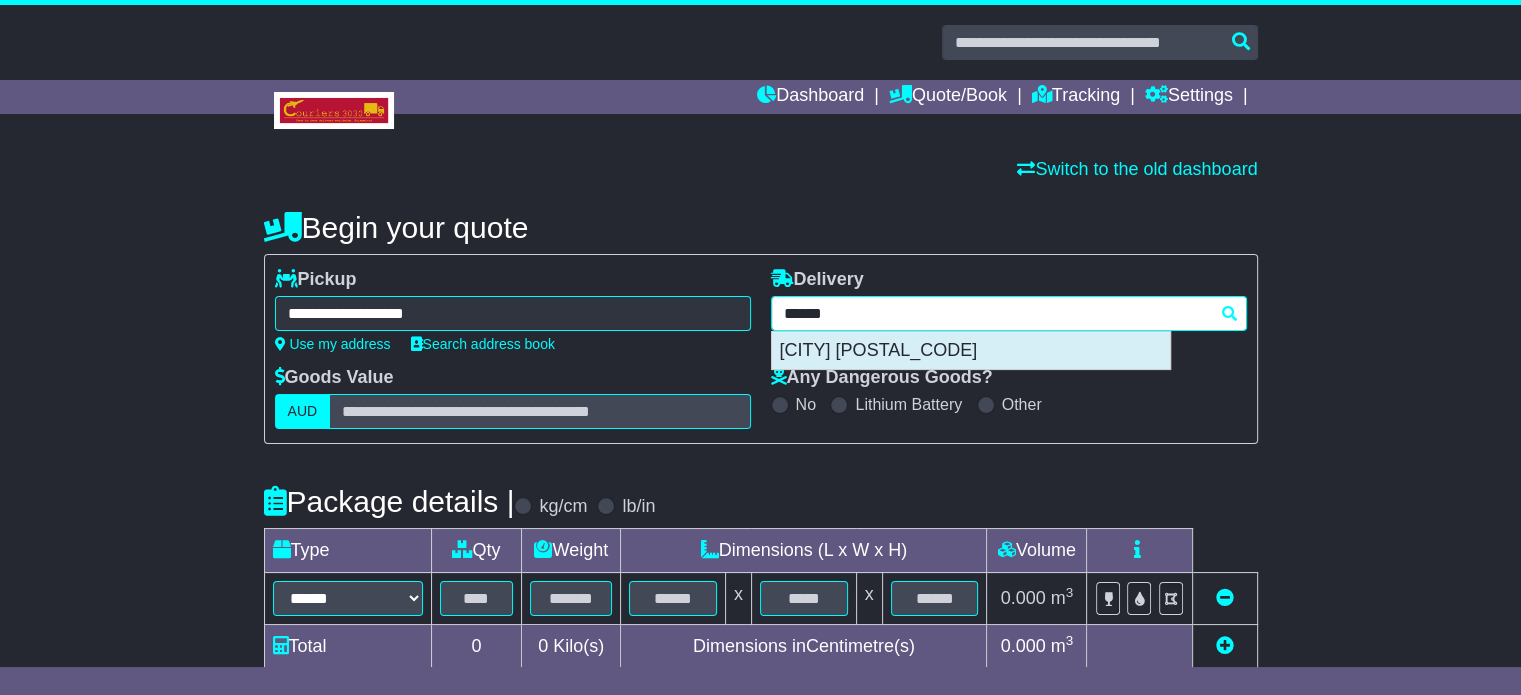 click on "HENDRA 4011" at bounding box center [971, 351] 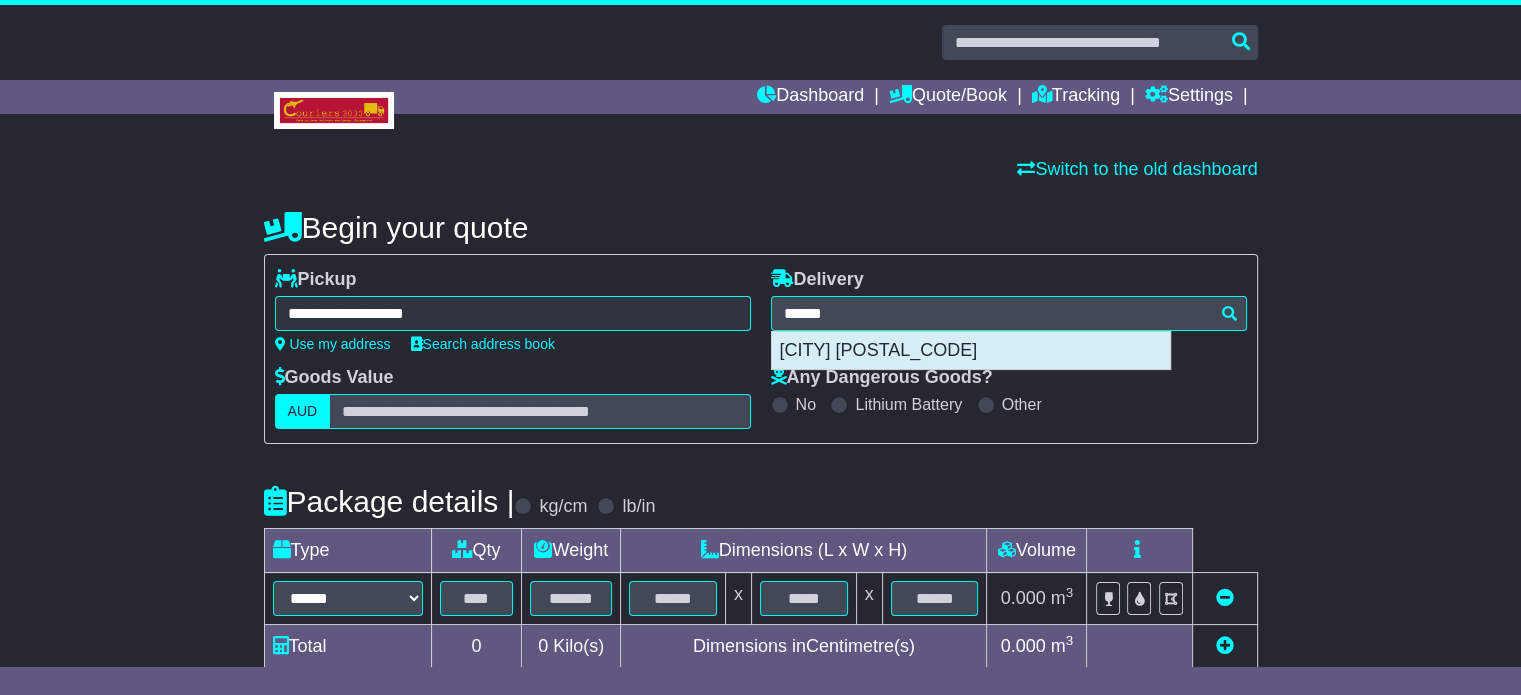 type on "**********" 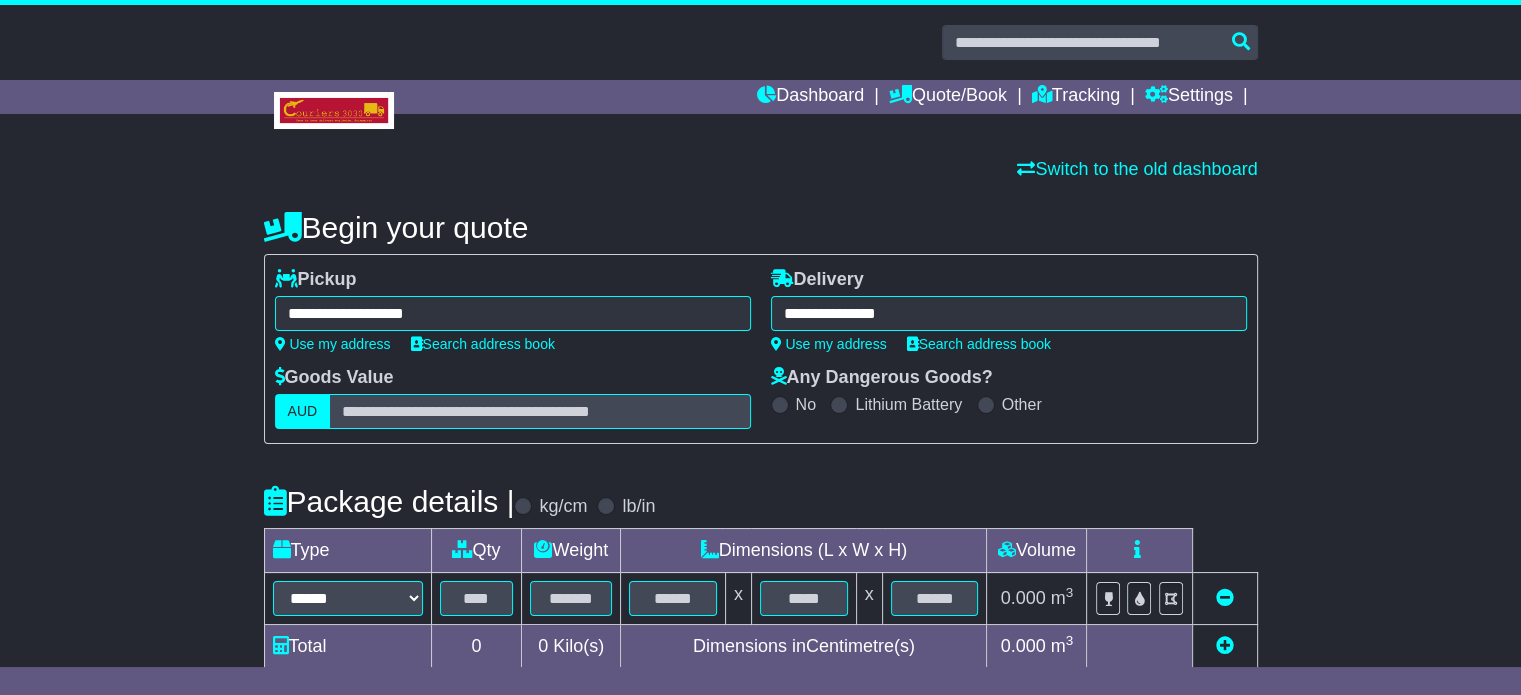 click on "Package details |
kg/cm
lb/in" at bounding box center [761, 501] 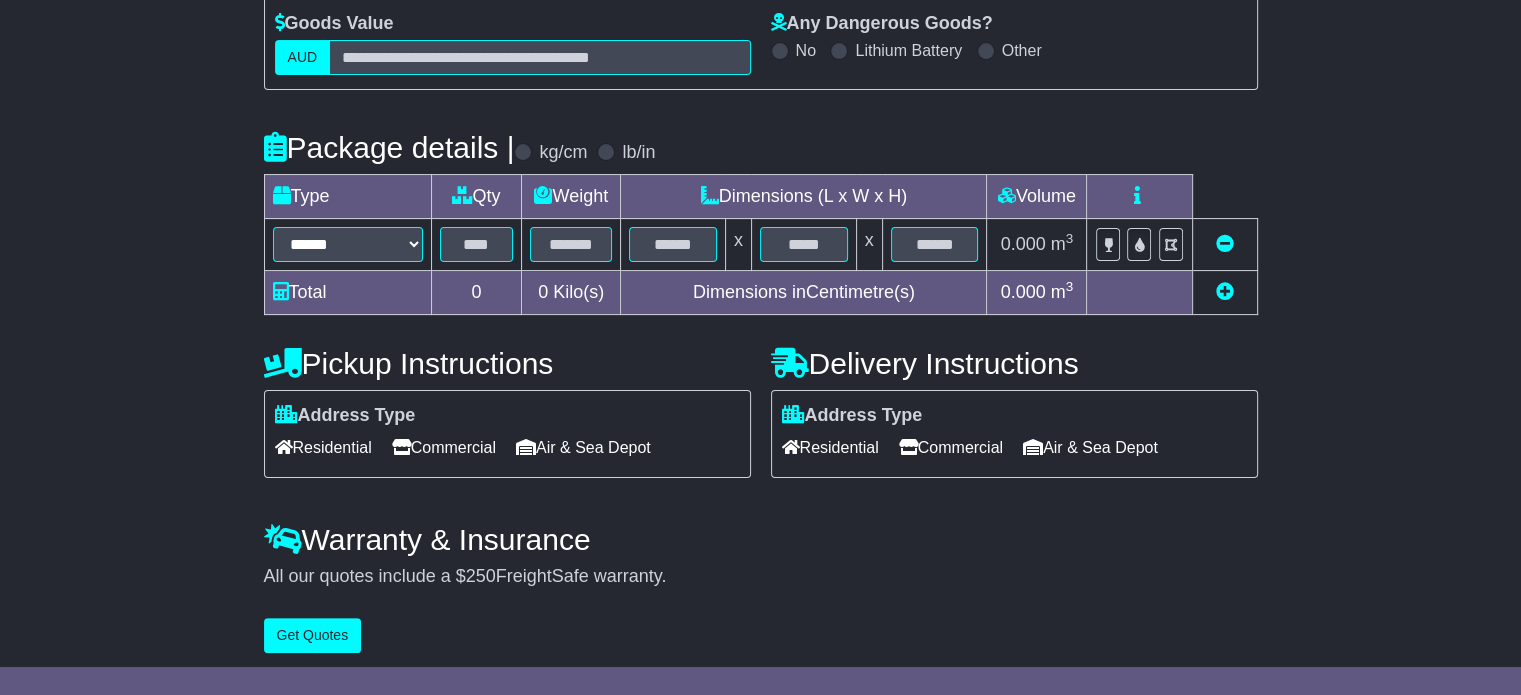 scroll, scrollTop: 360, scrollLeft: 0, axis: vertical 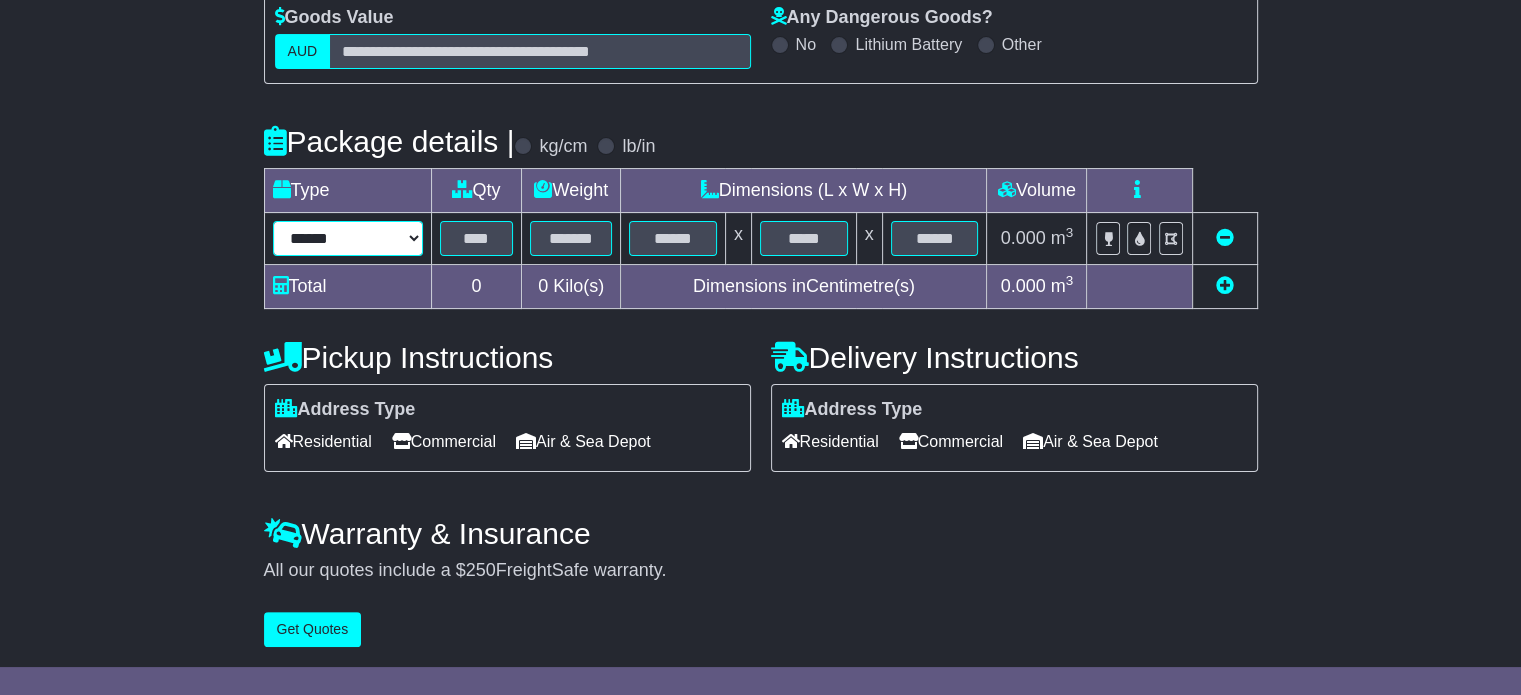 click on "****** ****** *** ******** ***** **** **** ****** *** *******" at bounding box center (348, 238) 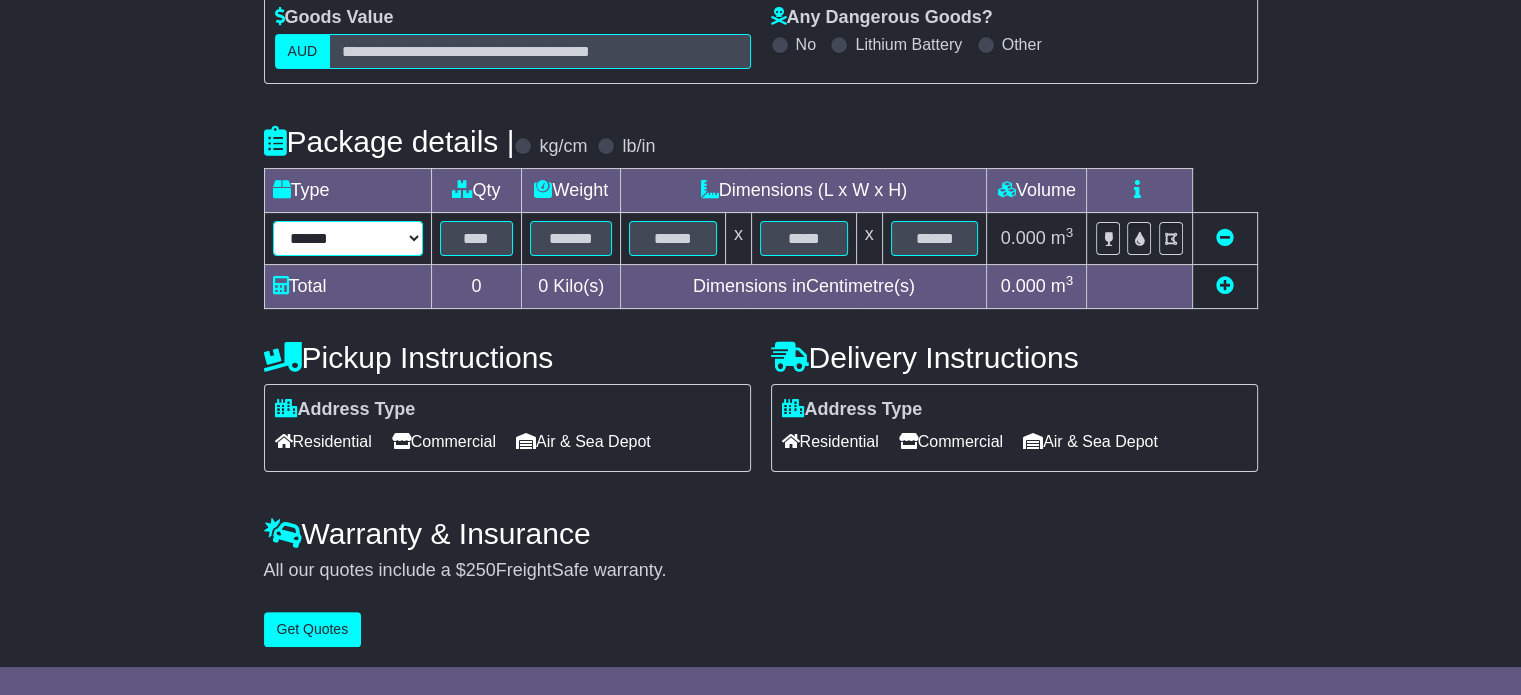 select on "*****" 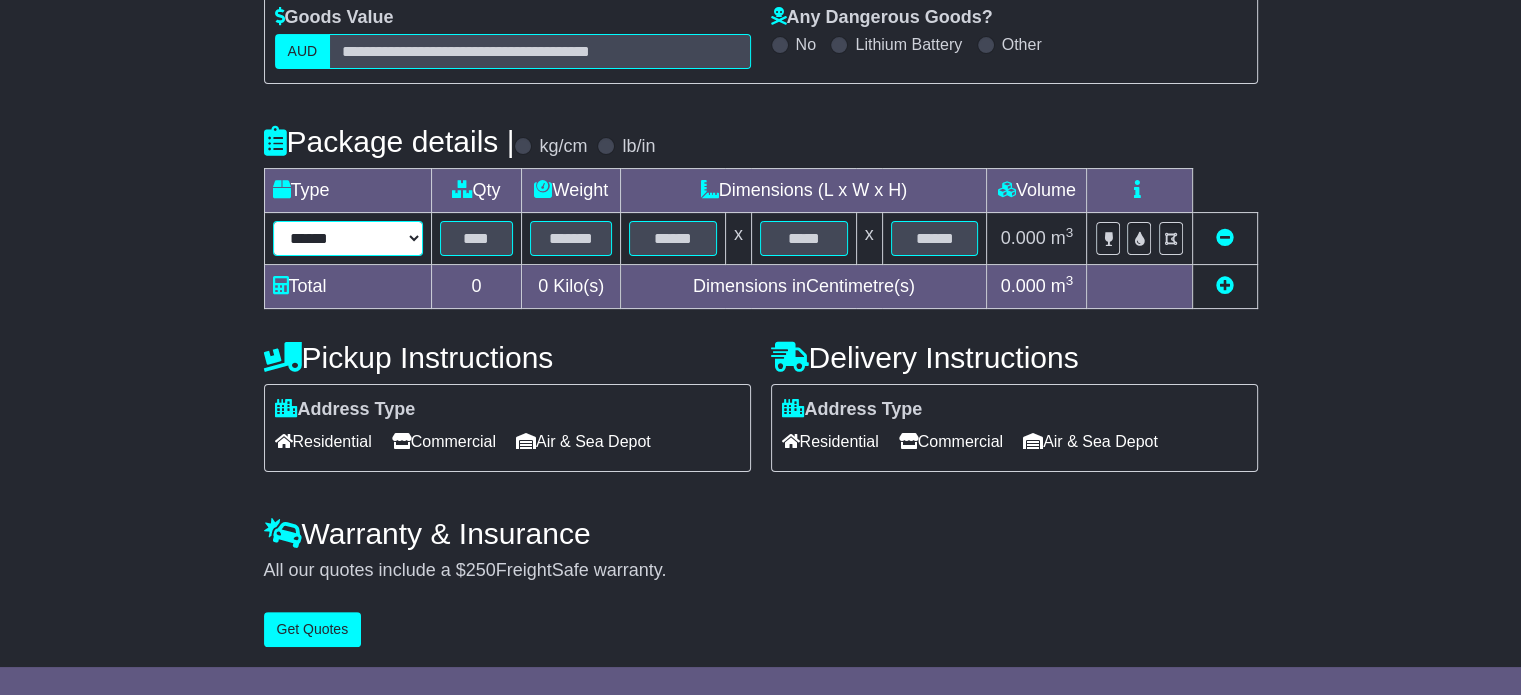 click on "****** ****** *** ******** ***** **** **** ****** *** *******" at bounding box center [348, 238] 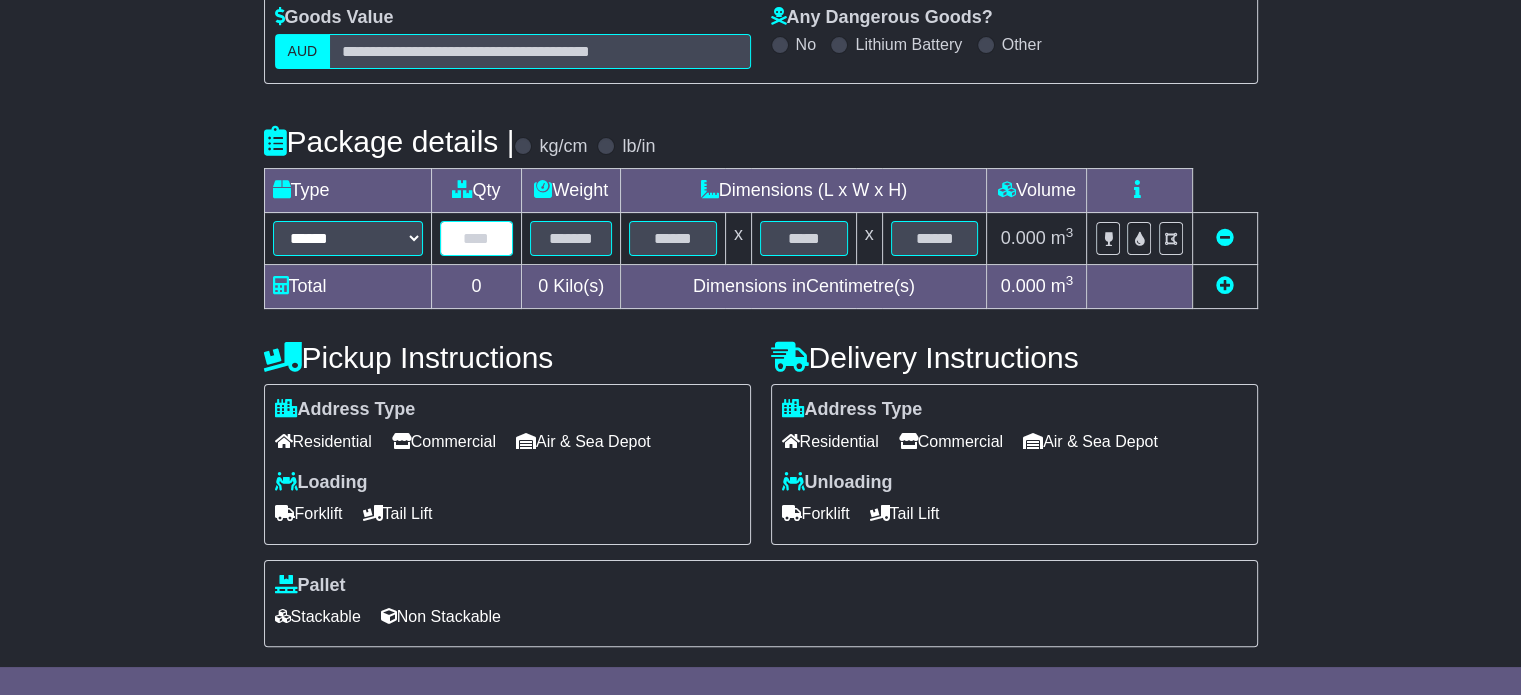 click at bounding box center [477, 238] 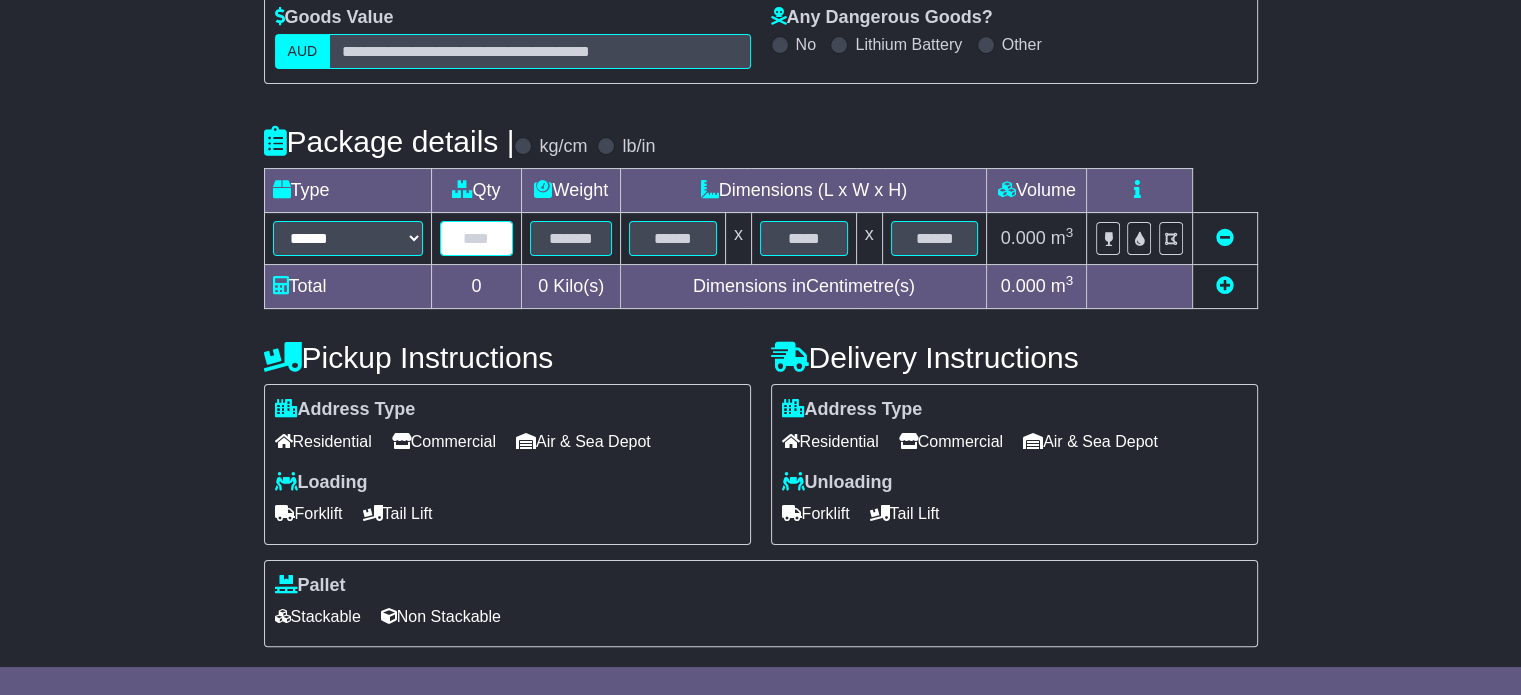 click at bounding box center (477, 238) 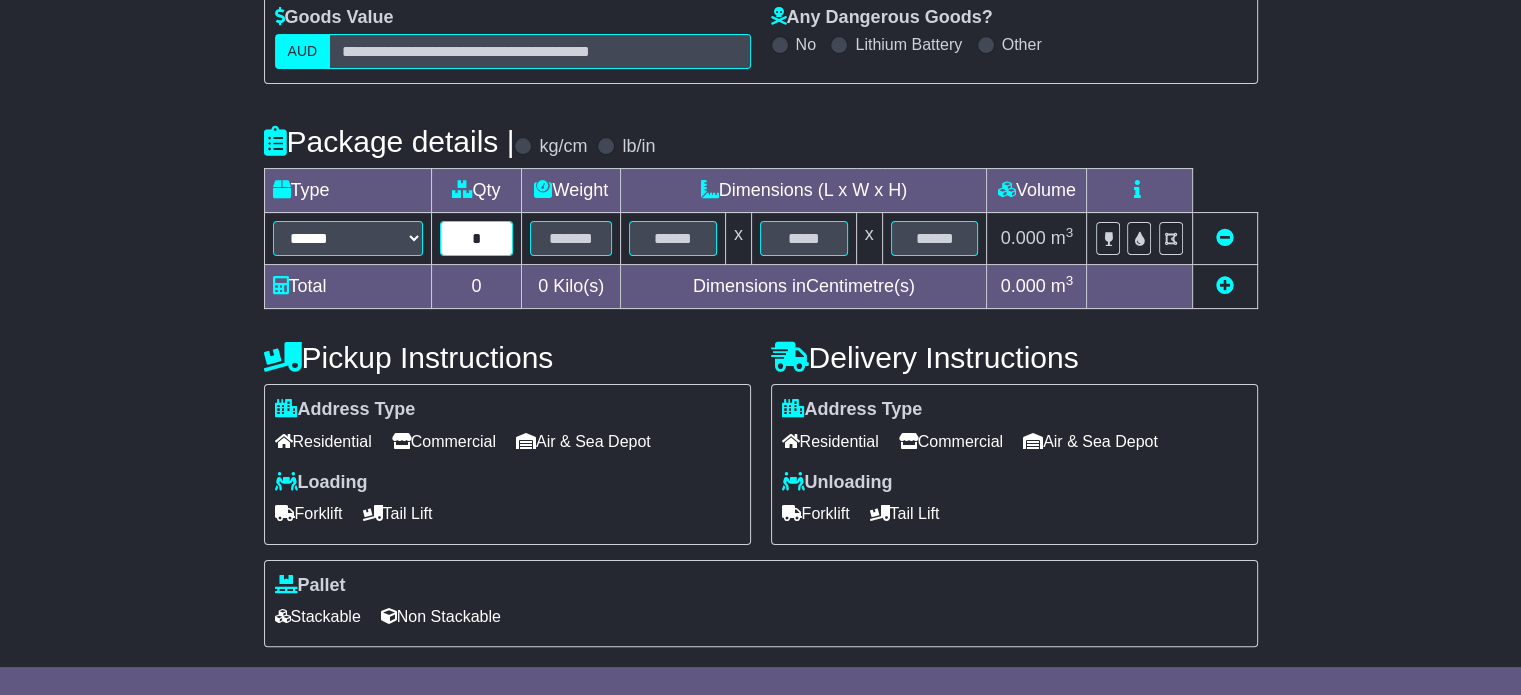 type on "*" 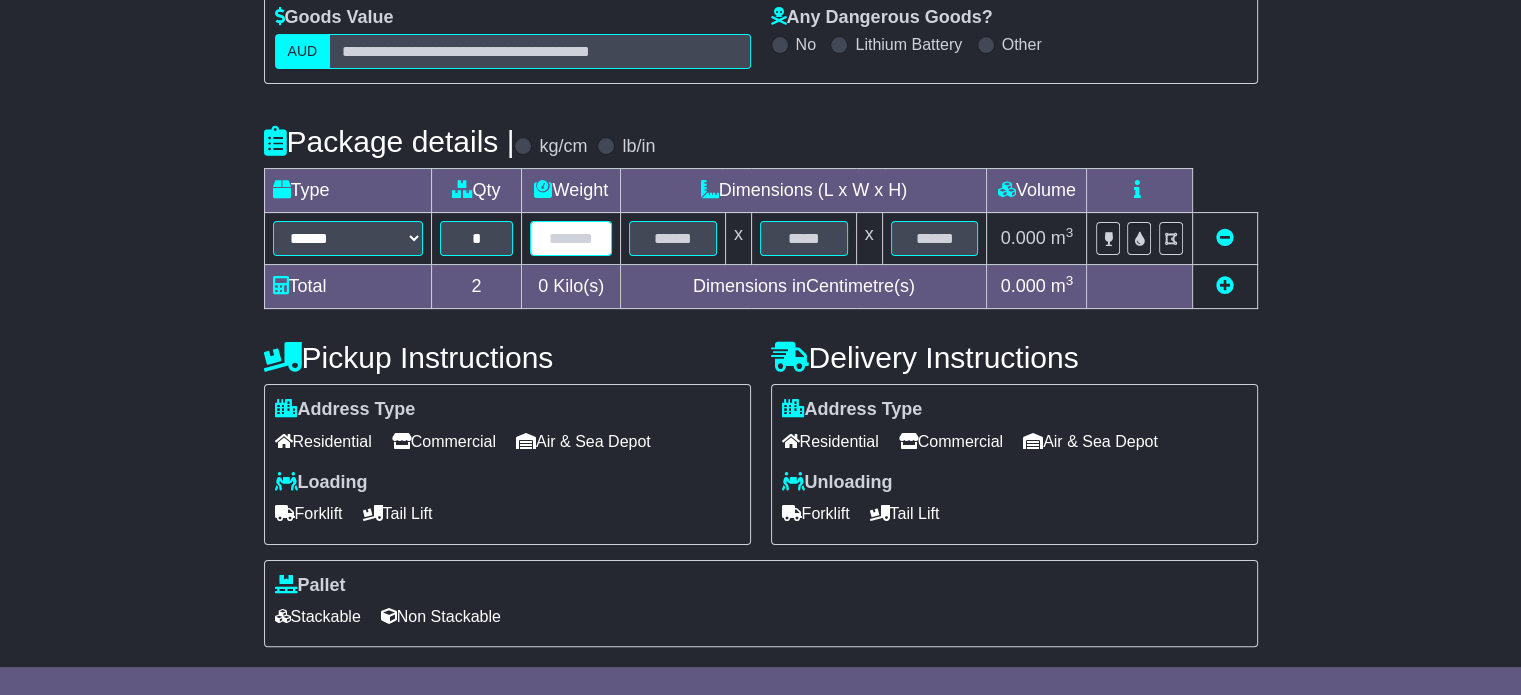 click at bounding box center (571, 238) 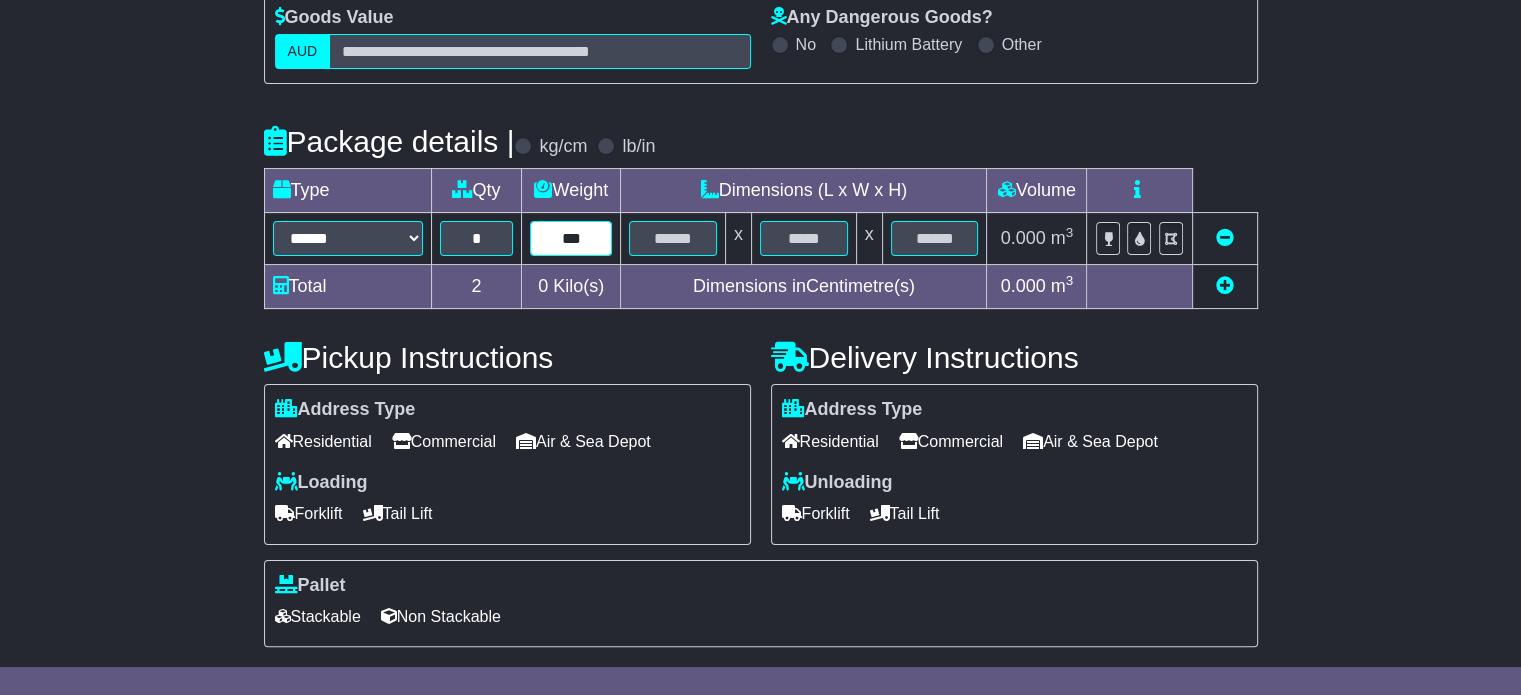 type on "***" 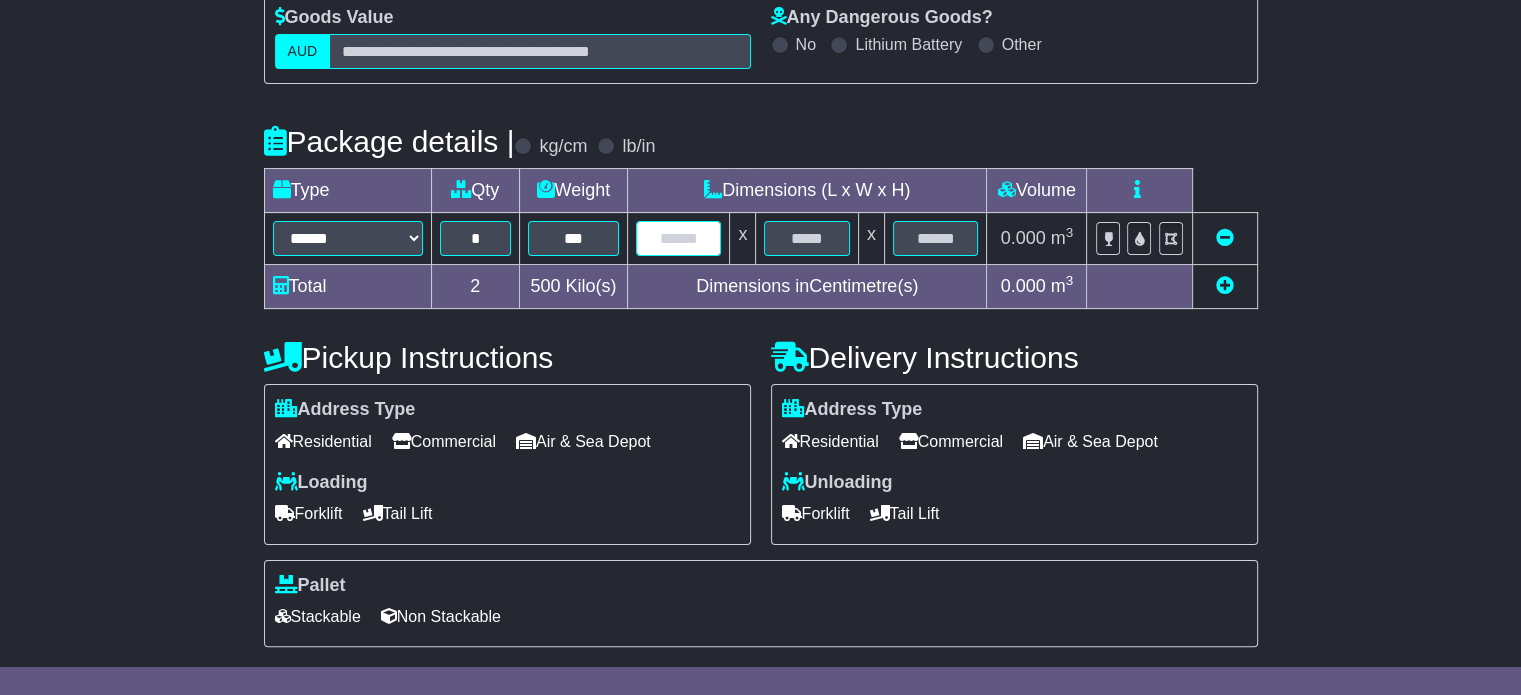 click at bounding box center (678, 238) 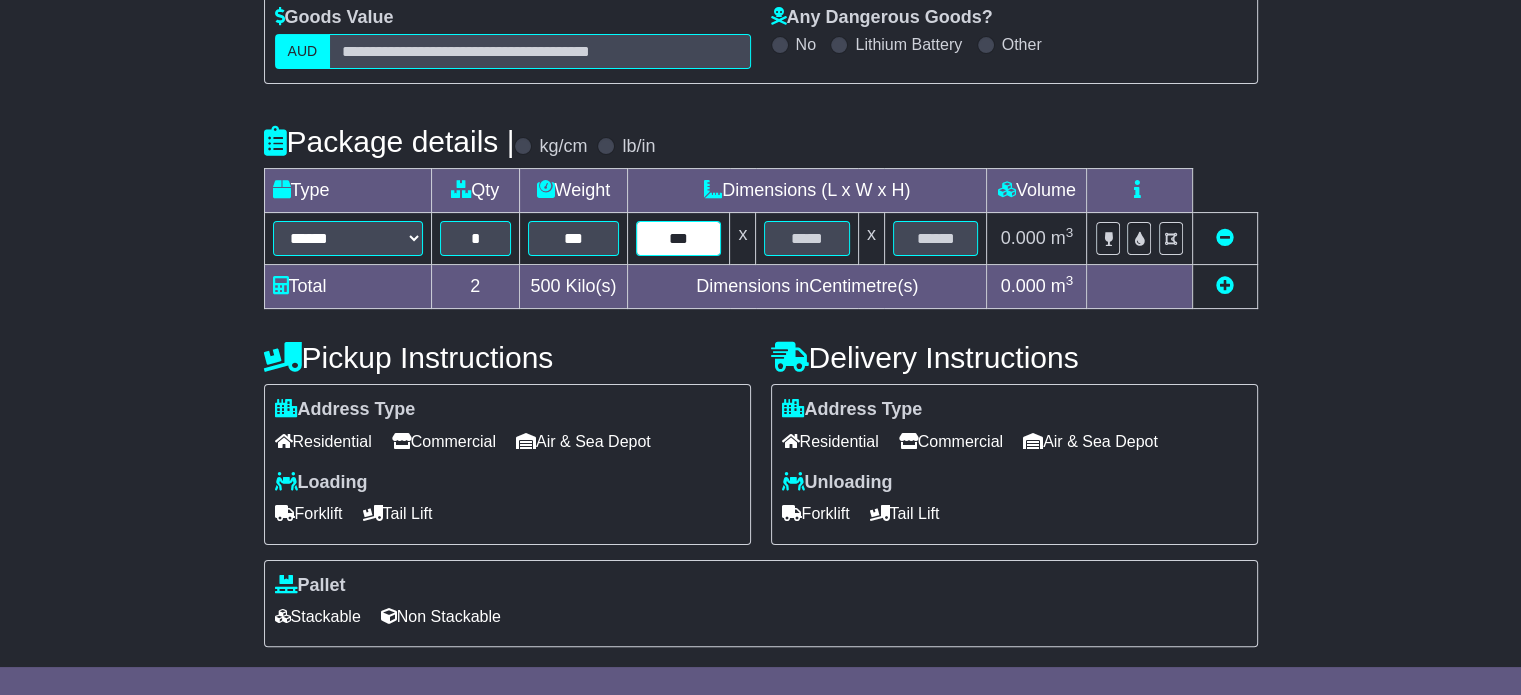 type on "***" 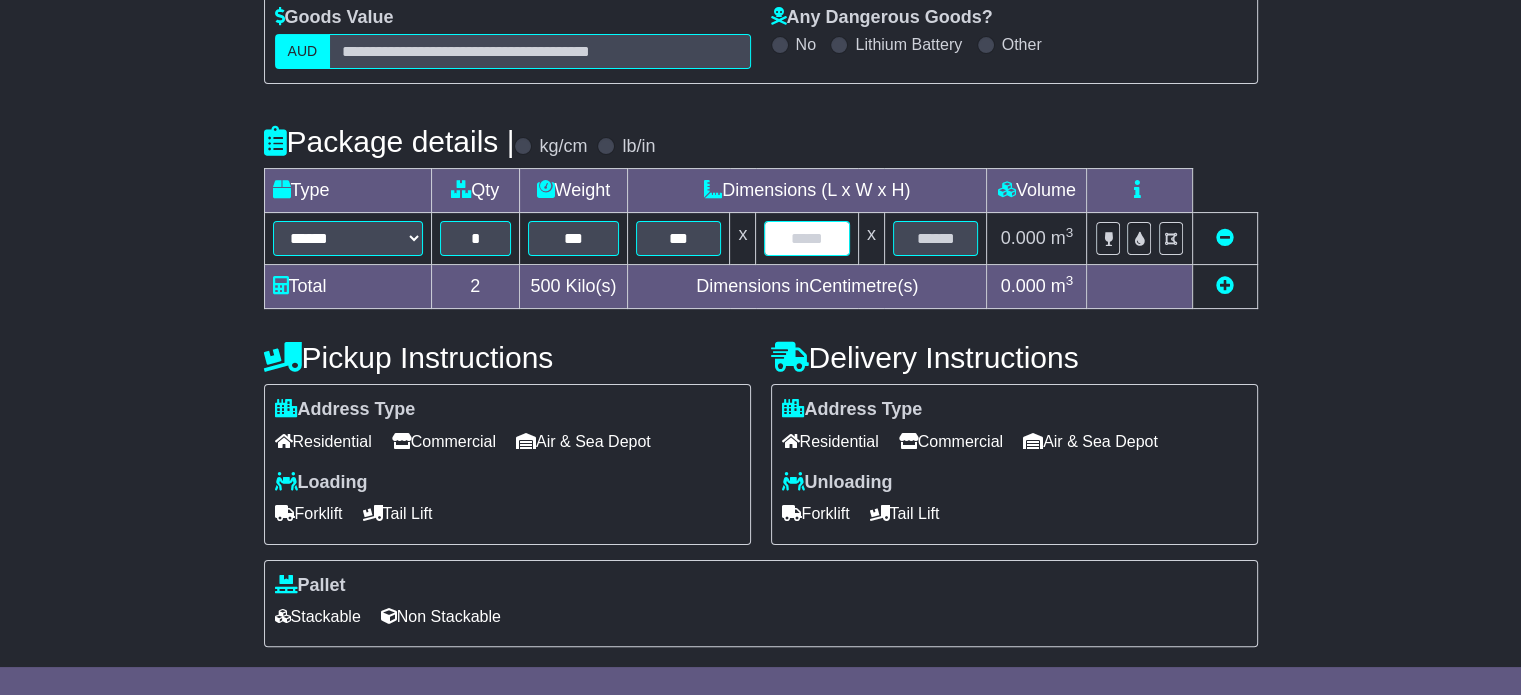 click at bounding box center (806, 238) 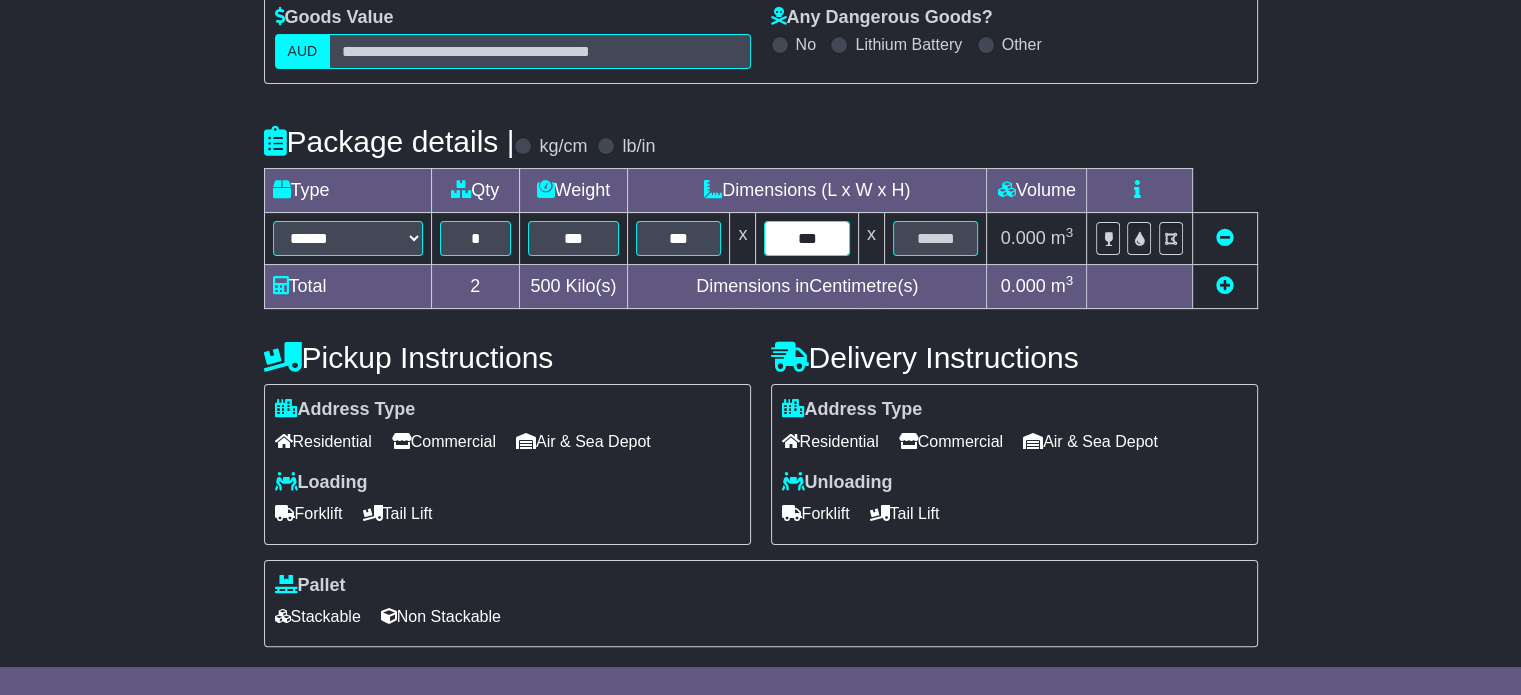 type on "***" 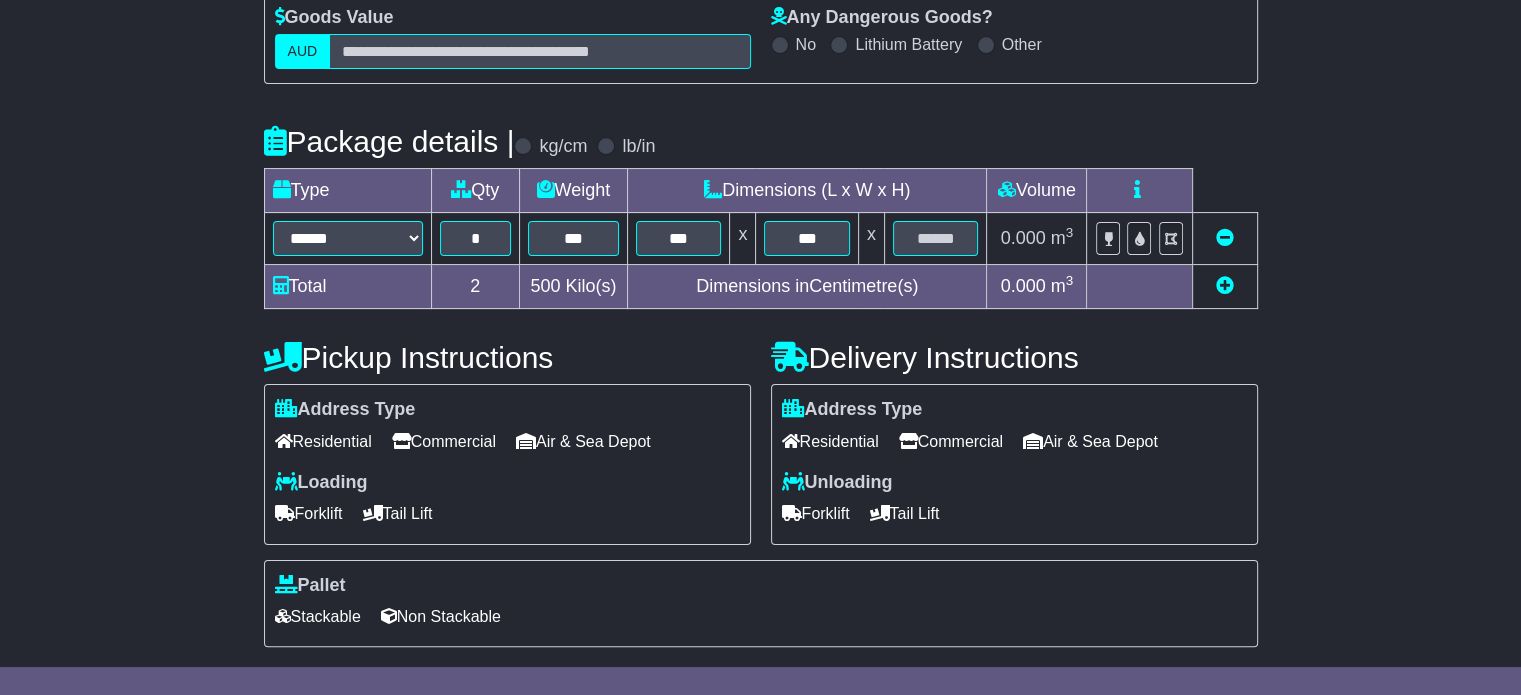 click on "0.000
m 3
ft 3" at bounding box center (1037, 239) 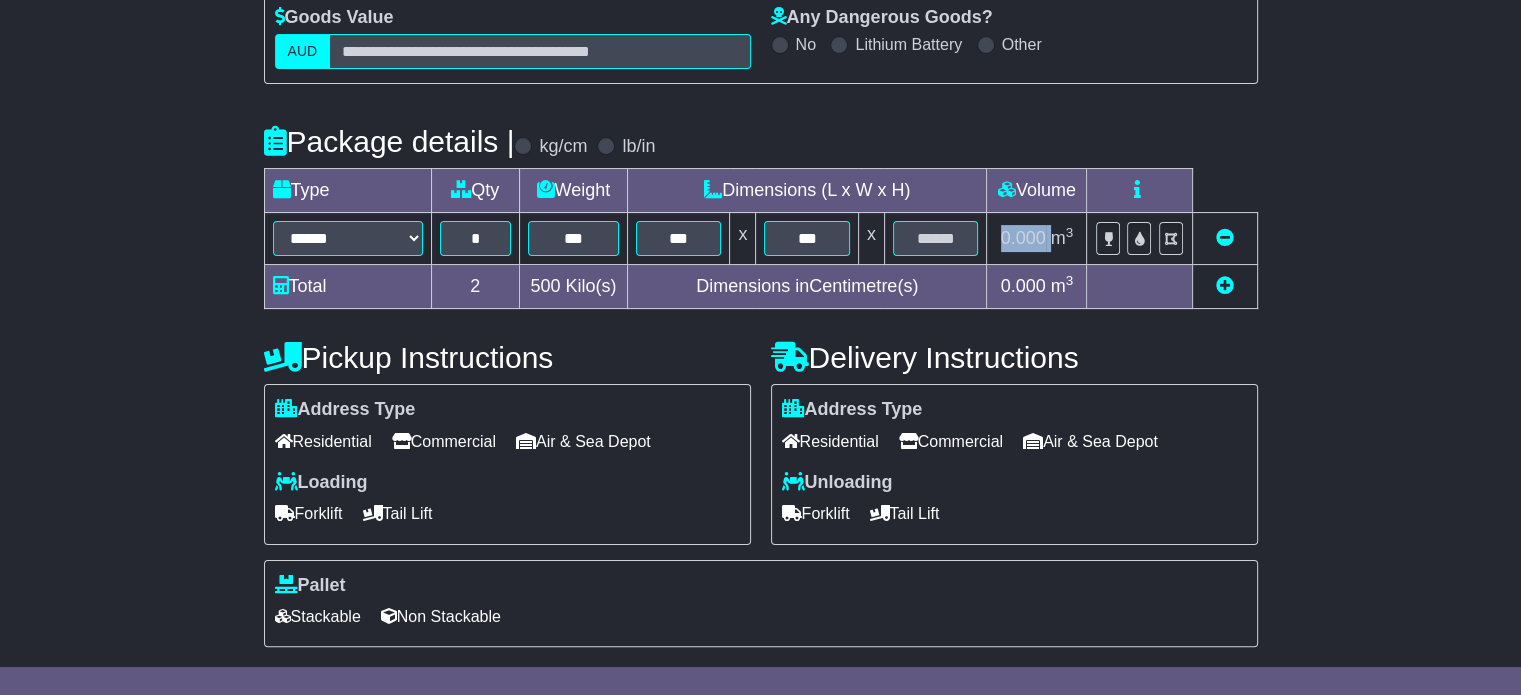 click on "0.000
m 3
ft 3" at bounding box center (1037, 239) 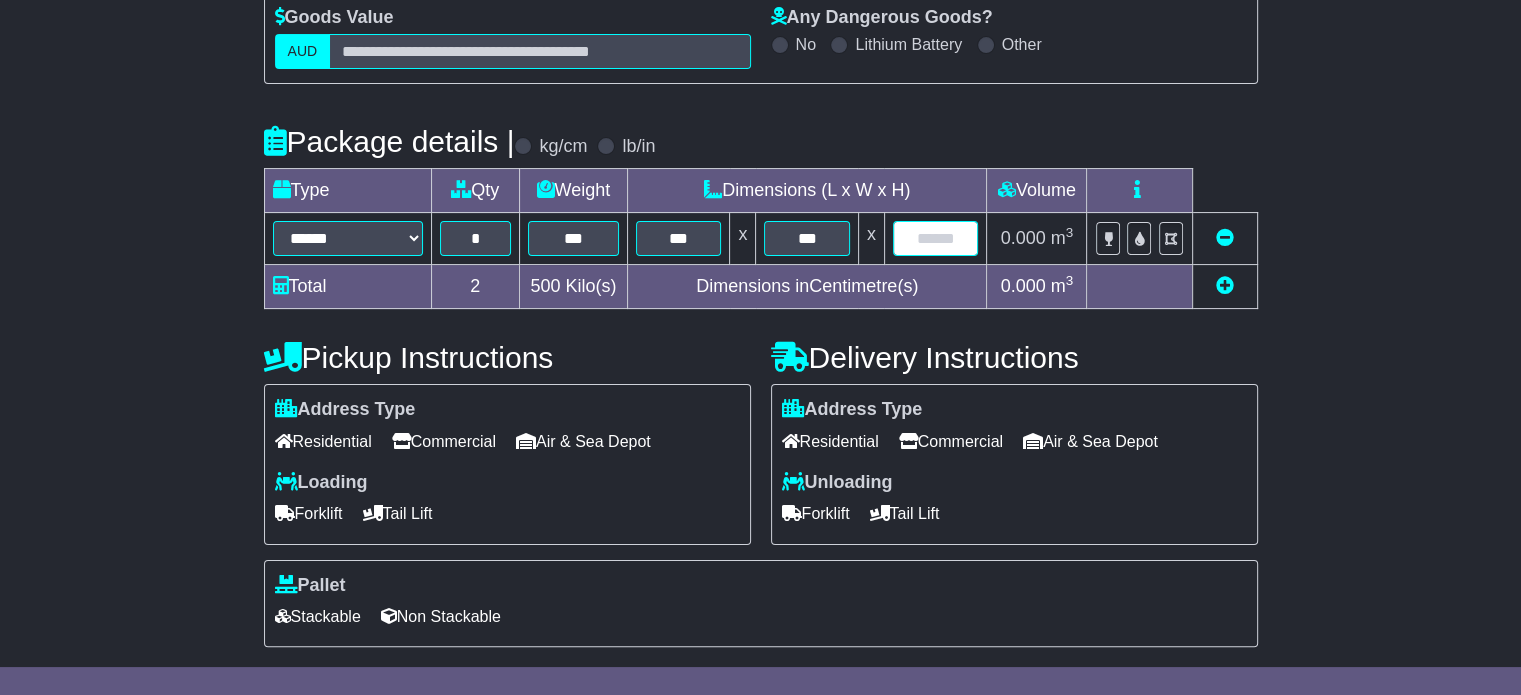 click at bounding box center [936, 238] 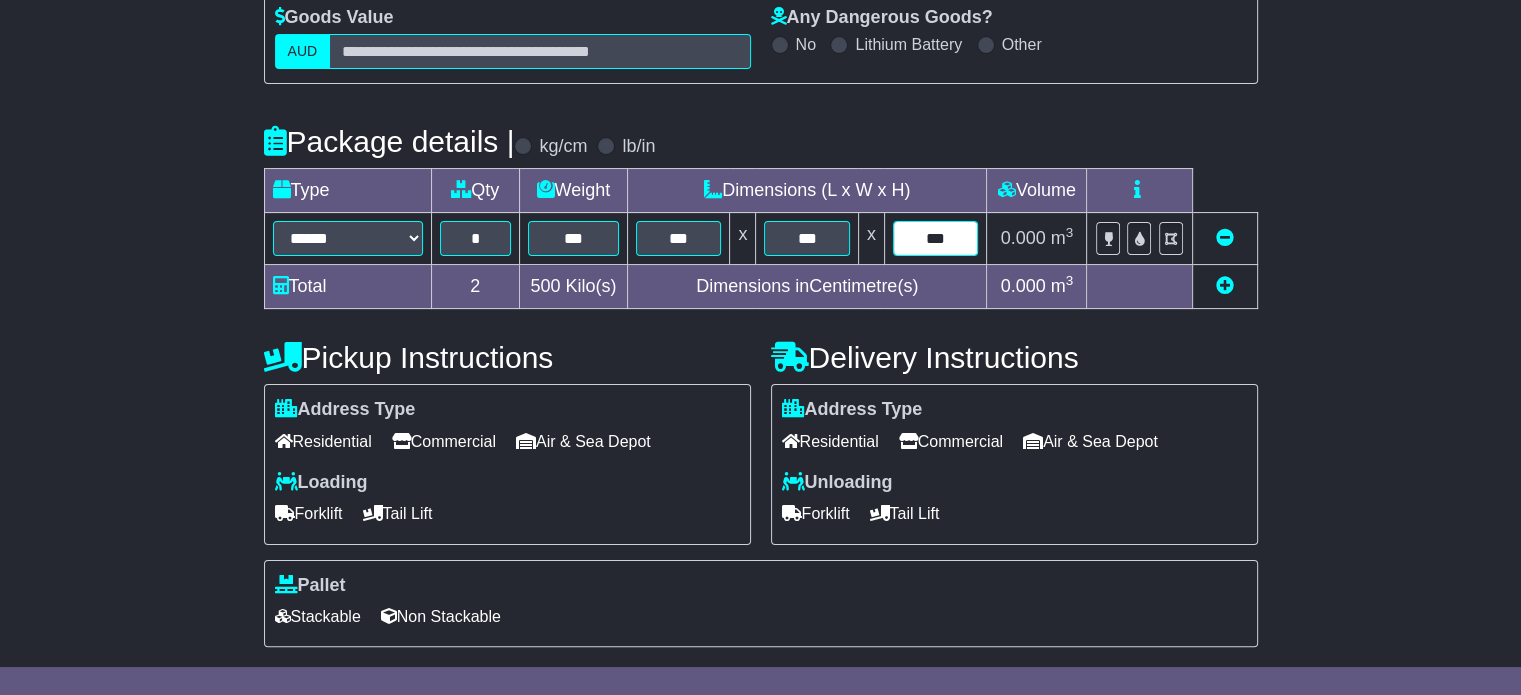 type on "***" 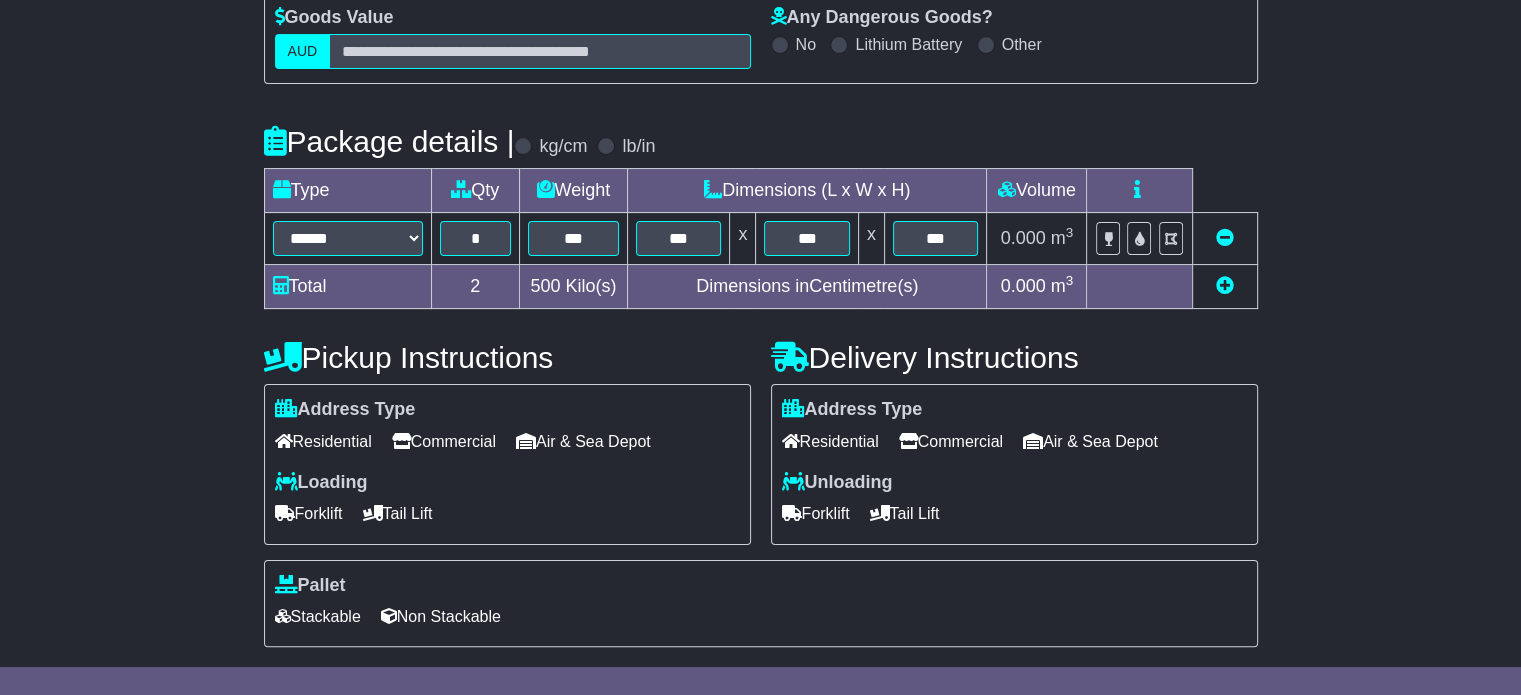 click on "Commercial" at bounding box center (951, 441) 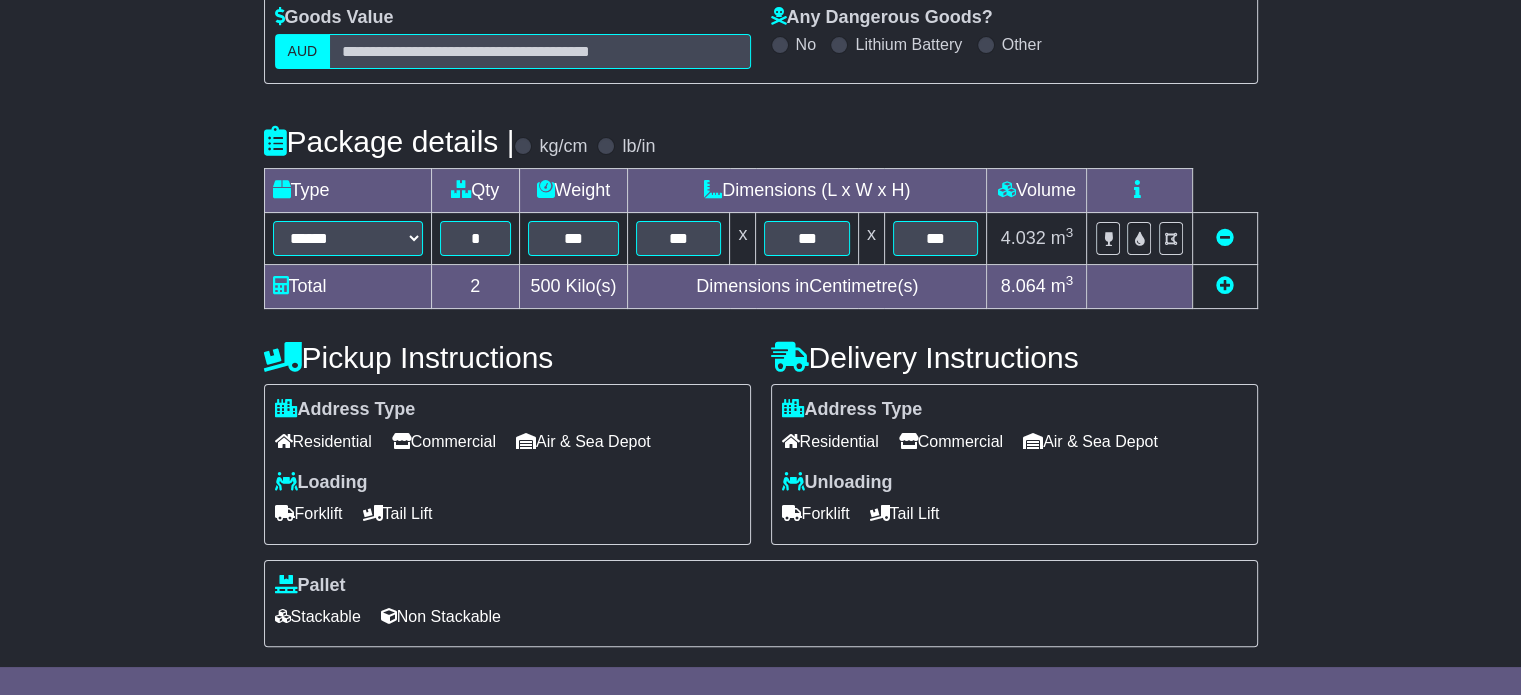 click on "Commercial" at bounding box center (444, 441) 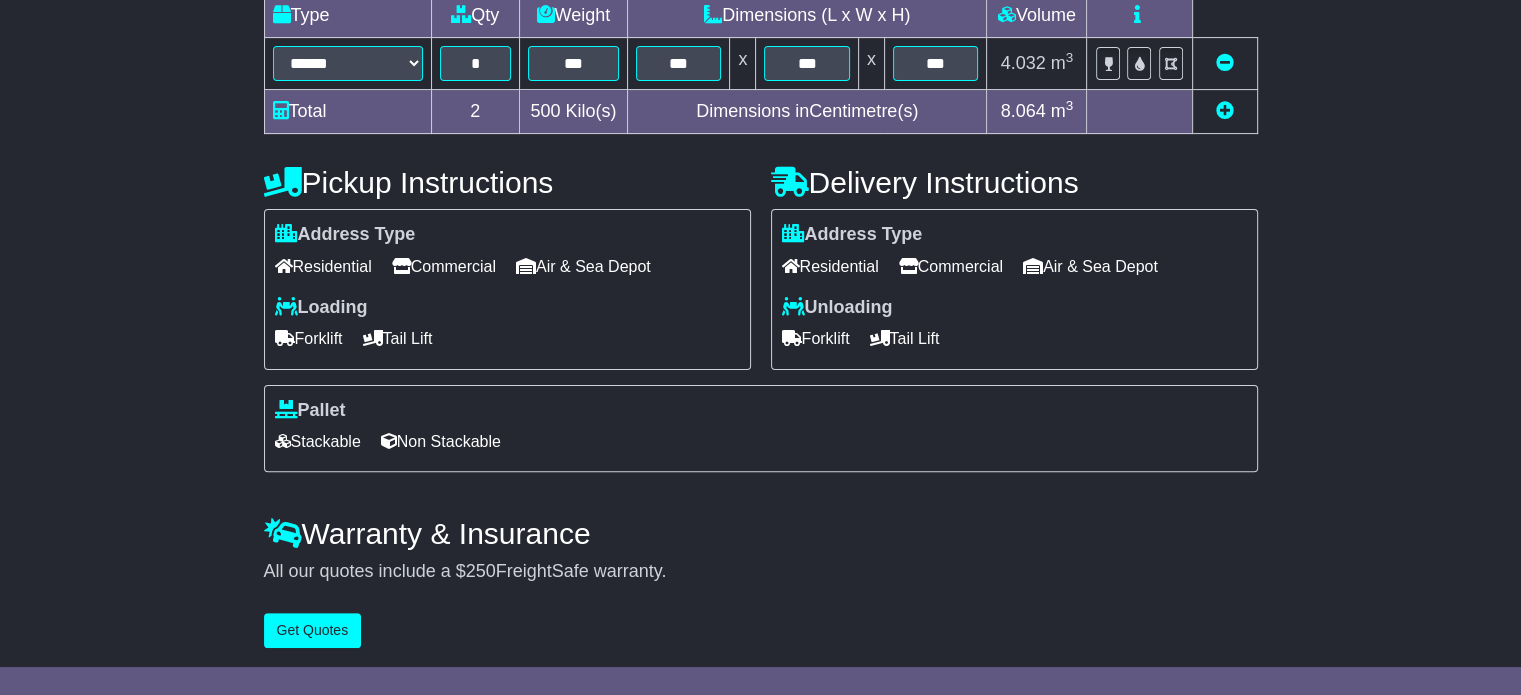 scroll, scrollTop: 540, scrollLeft: 0, axis: vertical 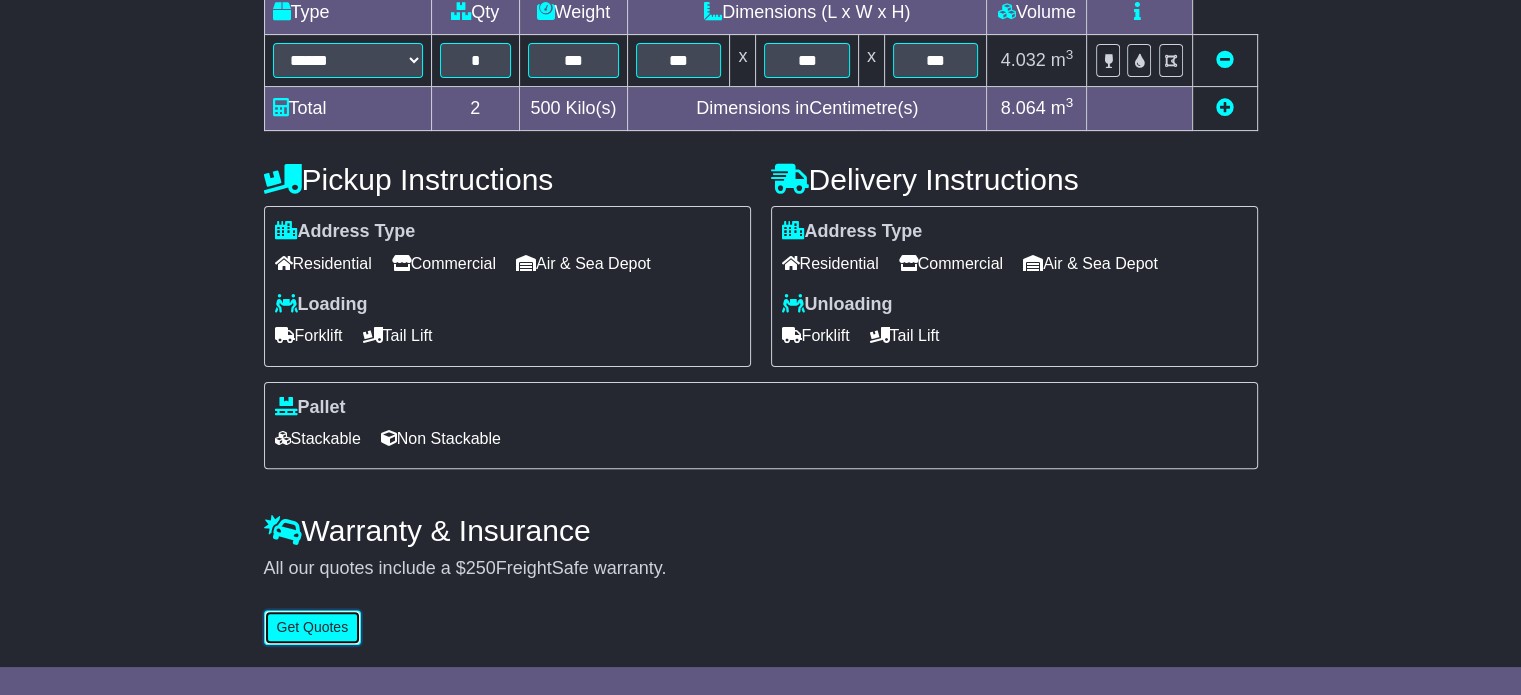 click on "Get Quotes" at bounding box center [313, 627] 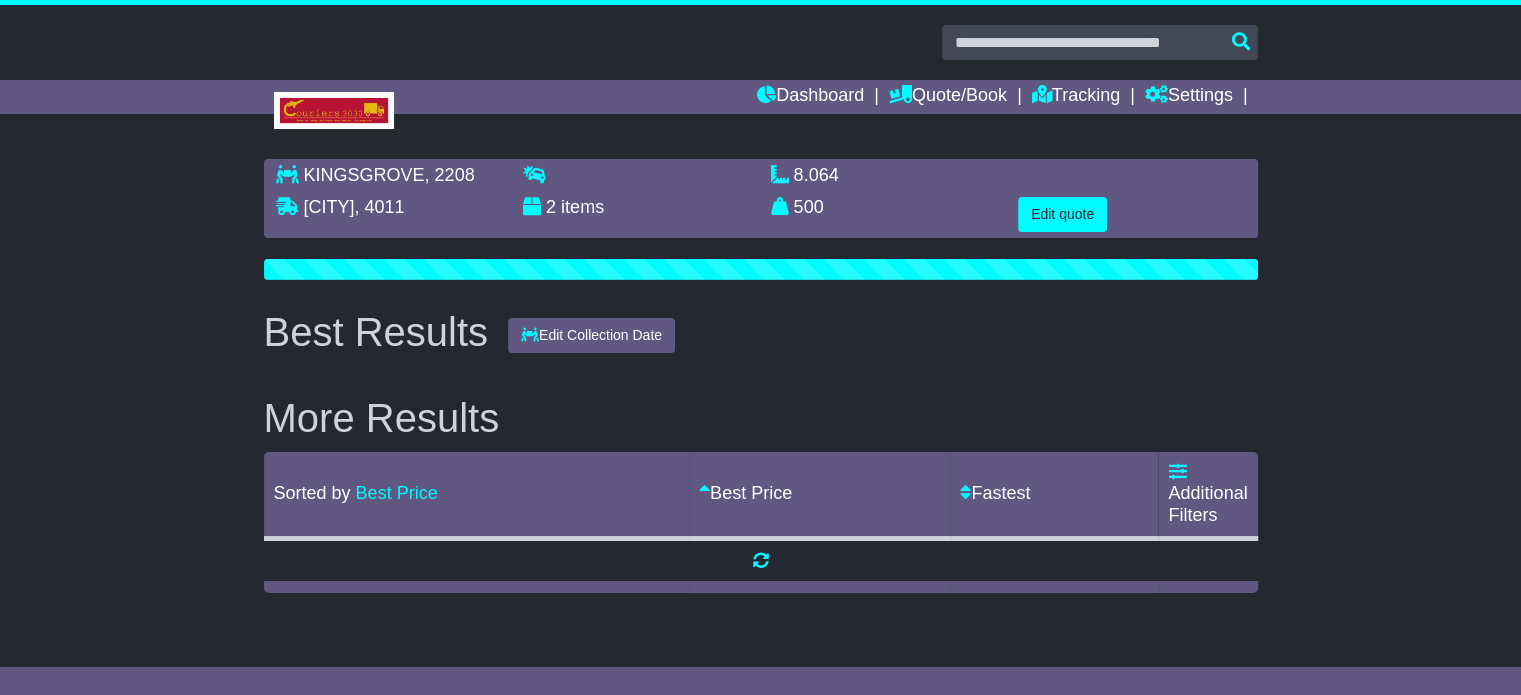 scroll, scrollTop: 0, scrollLeft: 0, axis: both 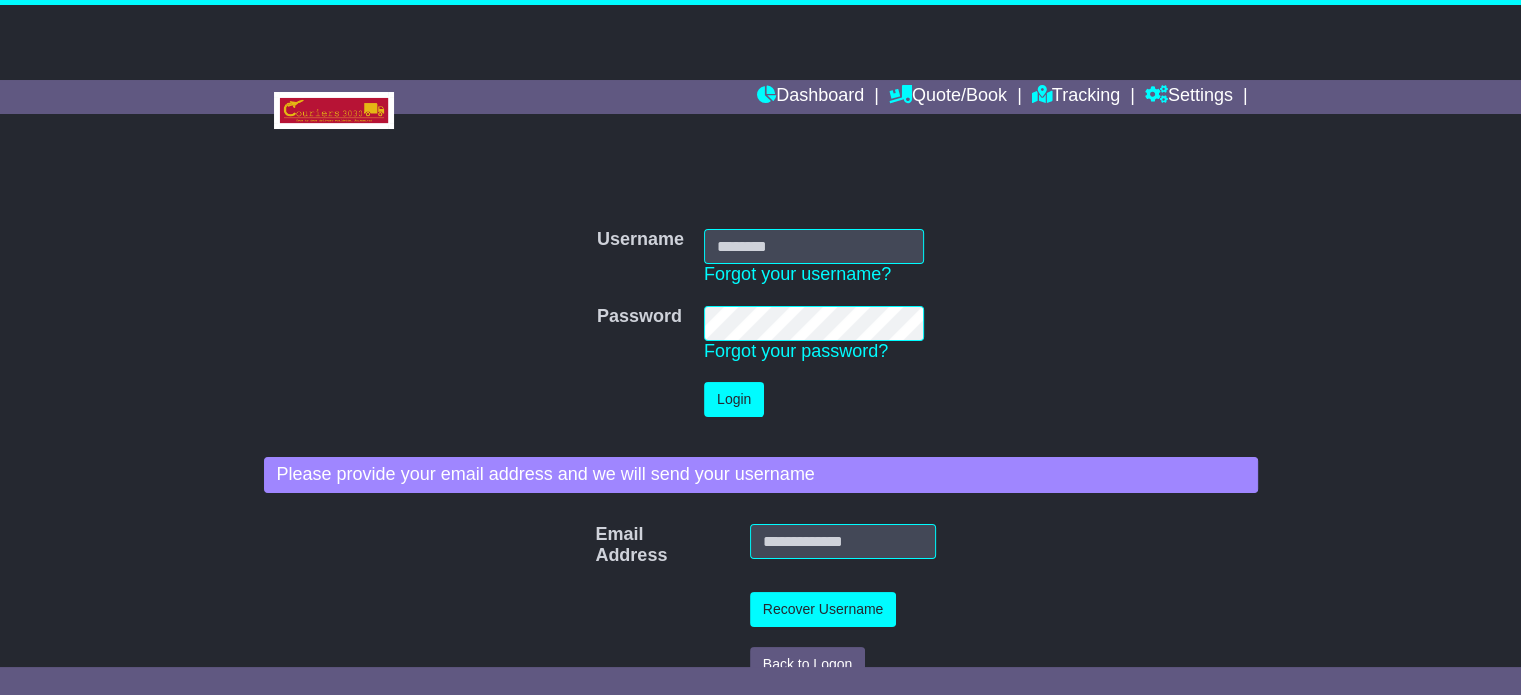 type on "**********" 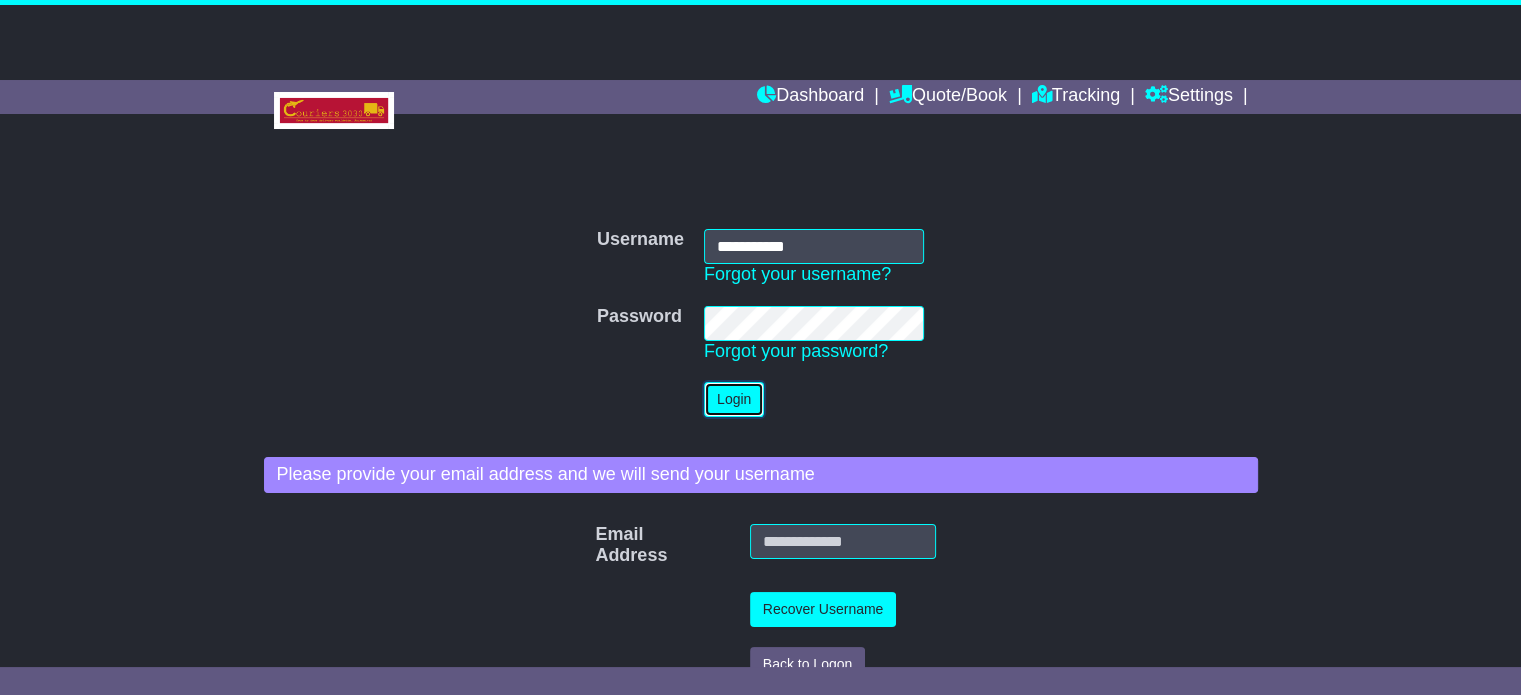 click on "Login" at bounding box center (734, 399) 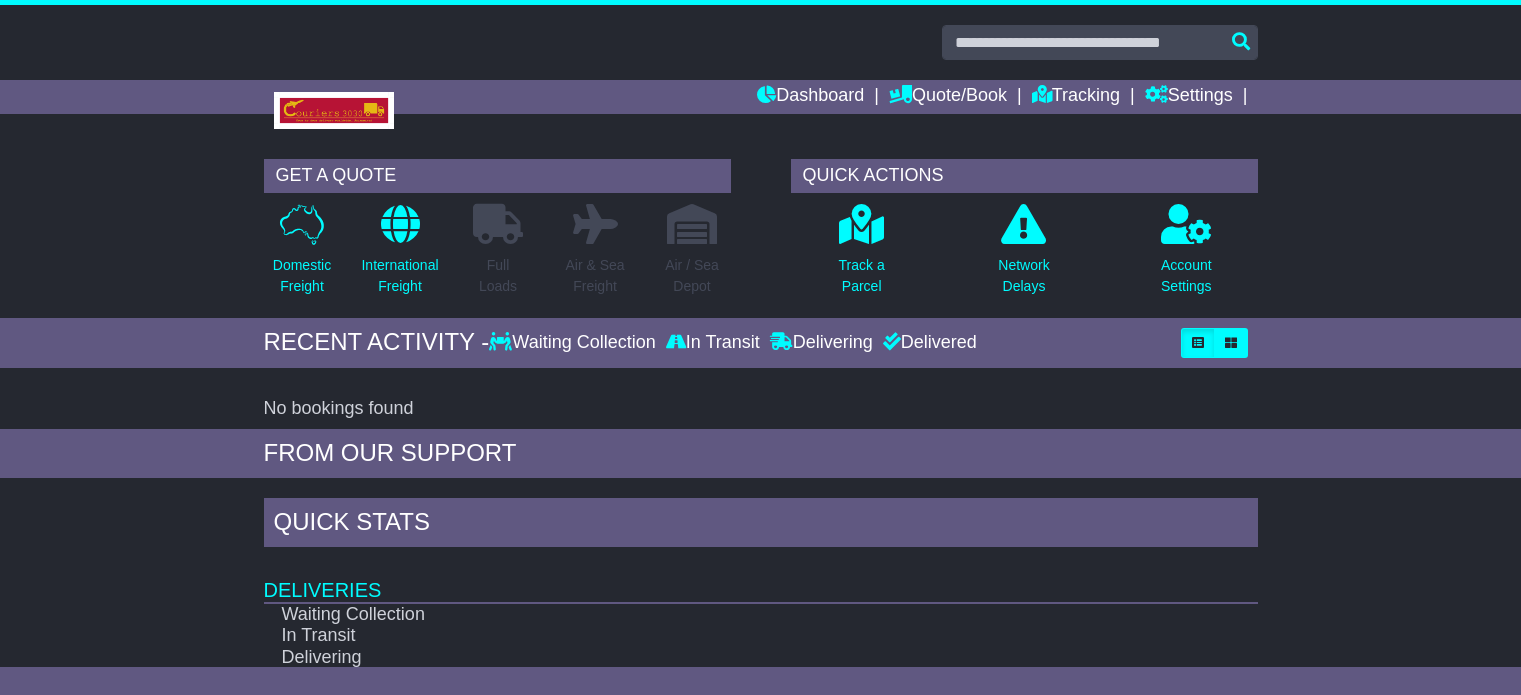 scroll, scrollTop: 0, scrollLeft: 0, axis: both 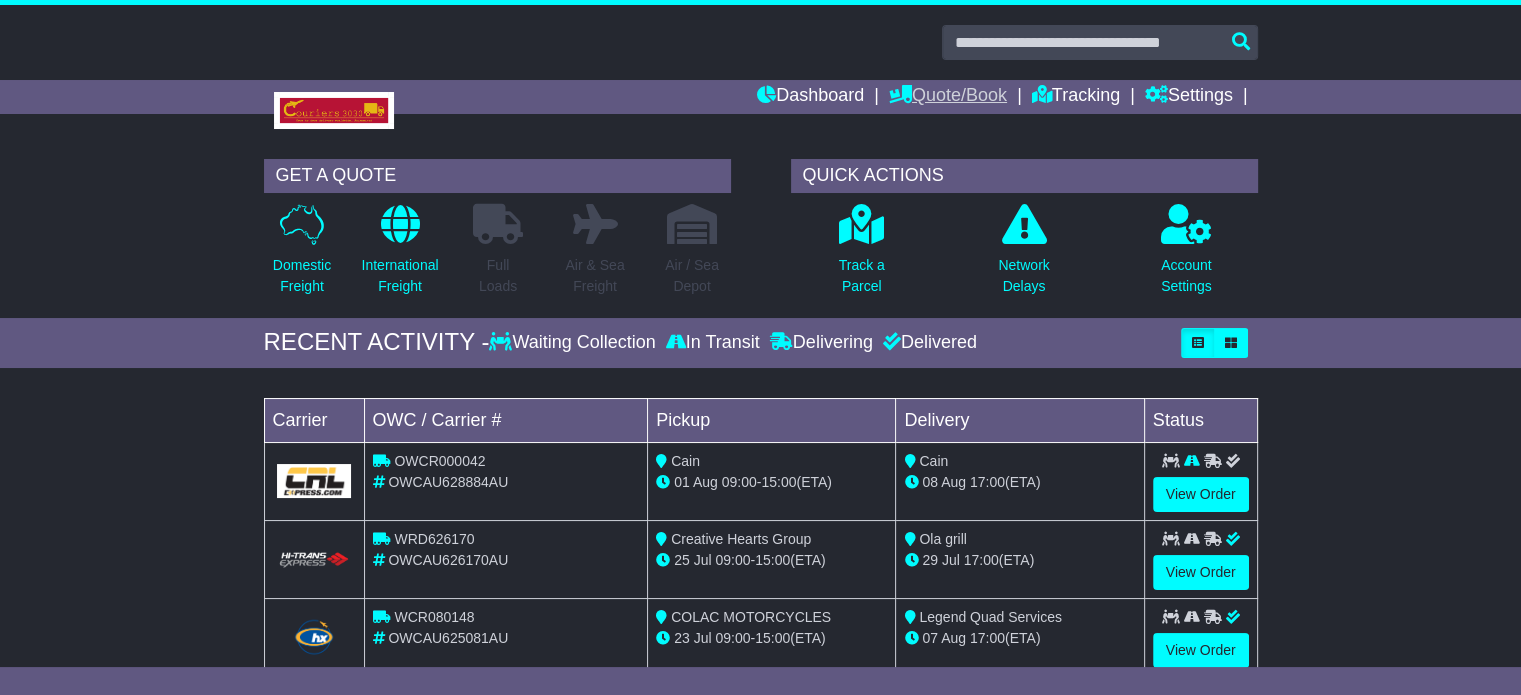 click on "Quote/Book" at bounding box center [948, 97] 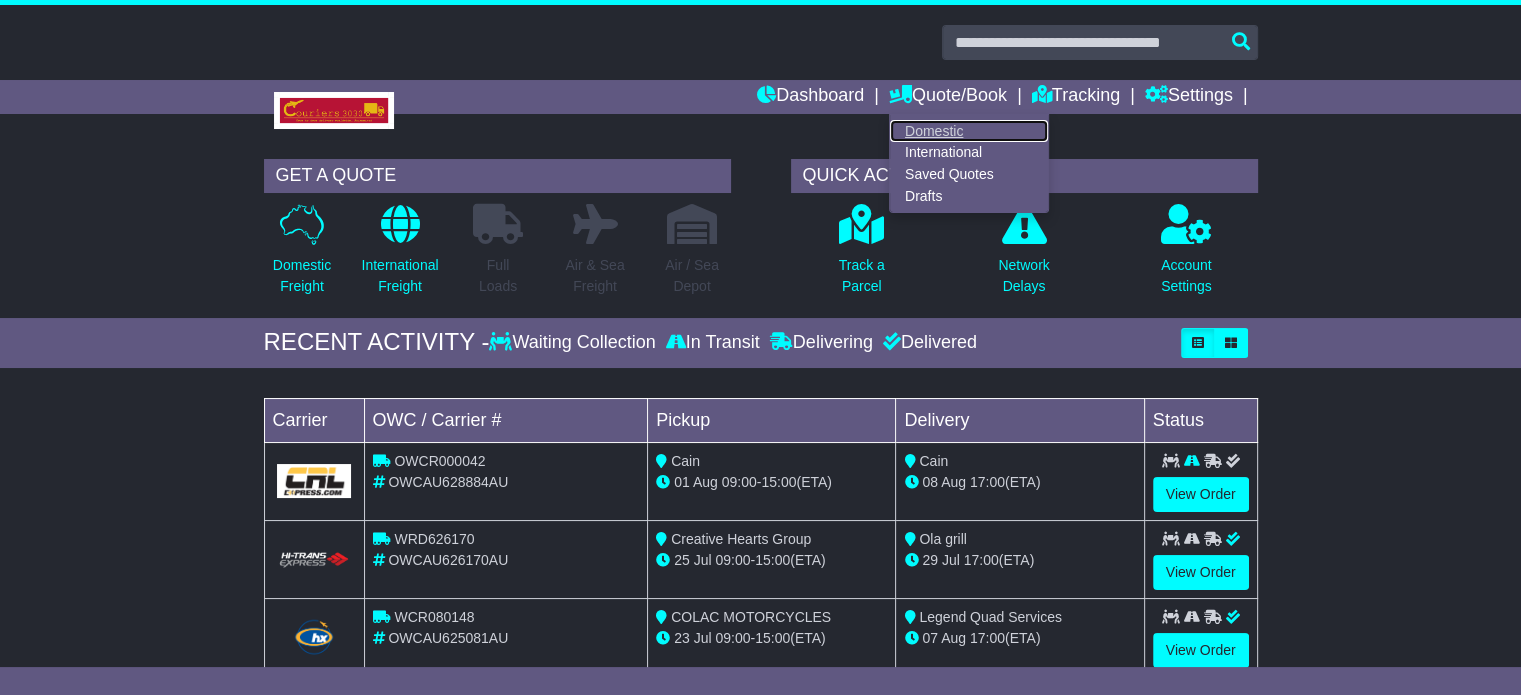 click on "Domestic" at bounding box center [969, 131] 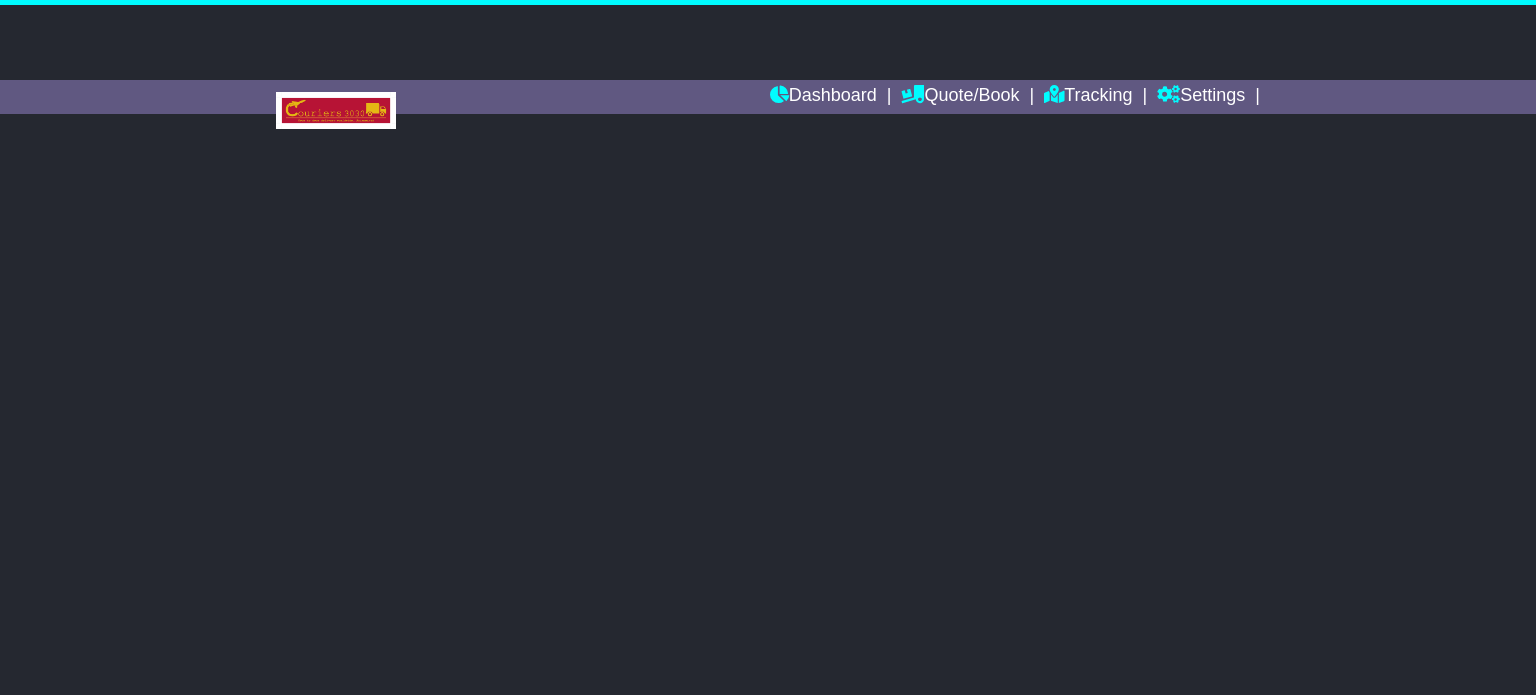 scroll, scrollTop: 0, scrollLeft: 0, axis: both 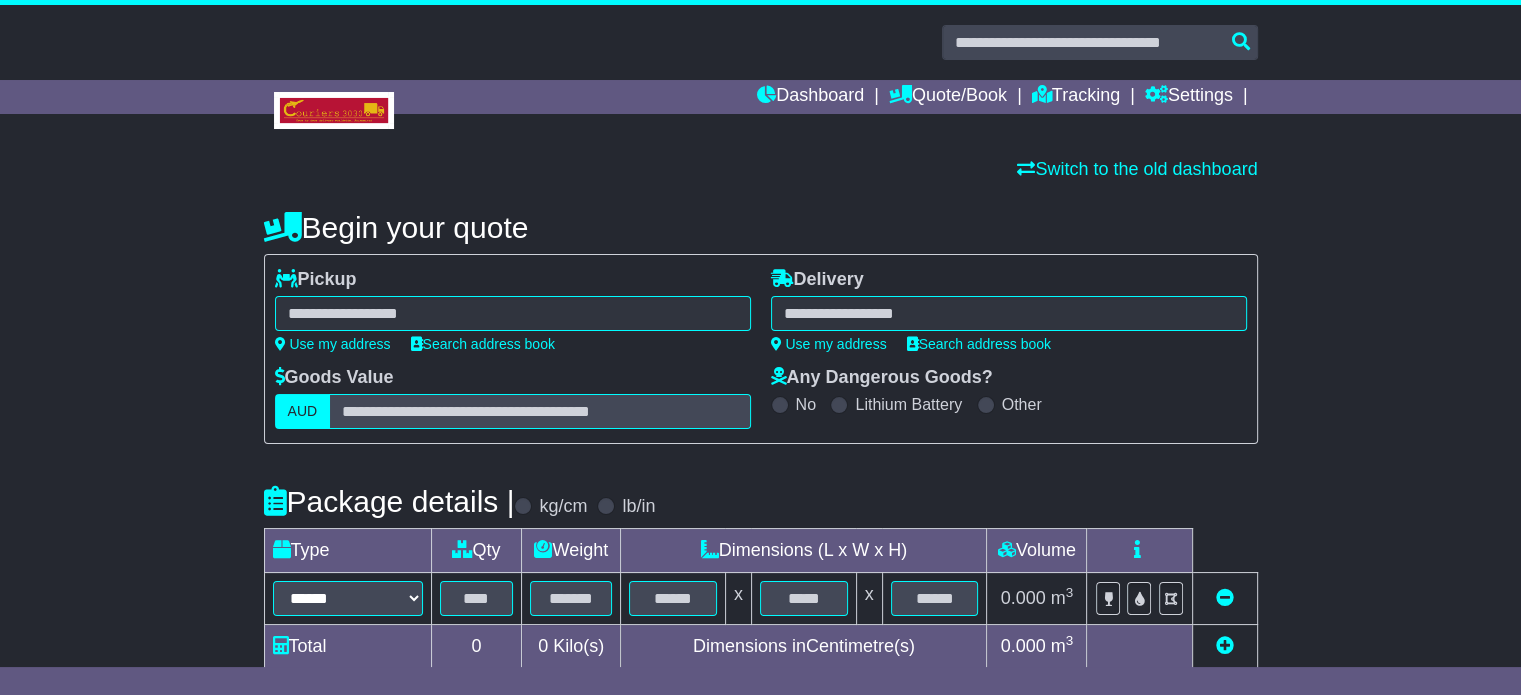 click at bounding box center [513, 313] 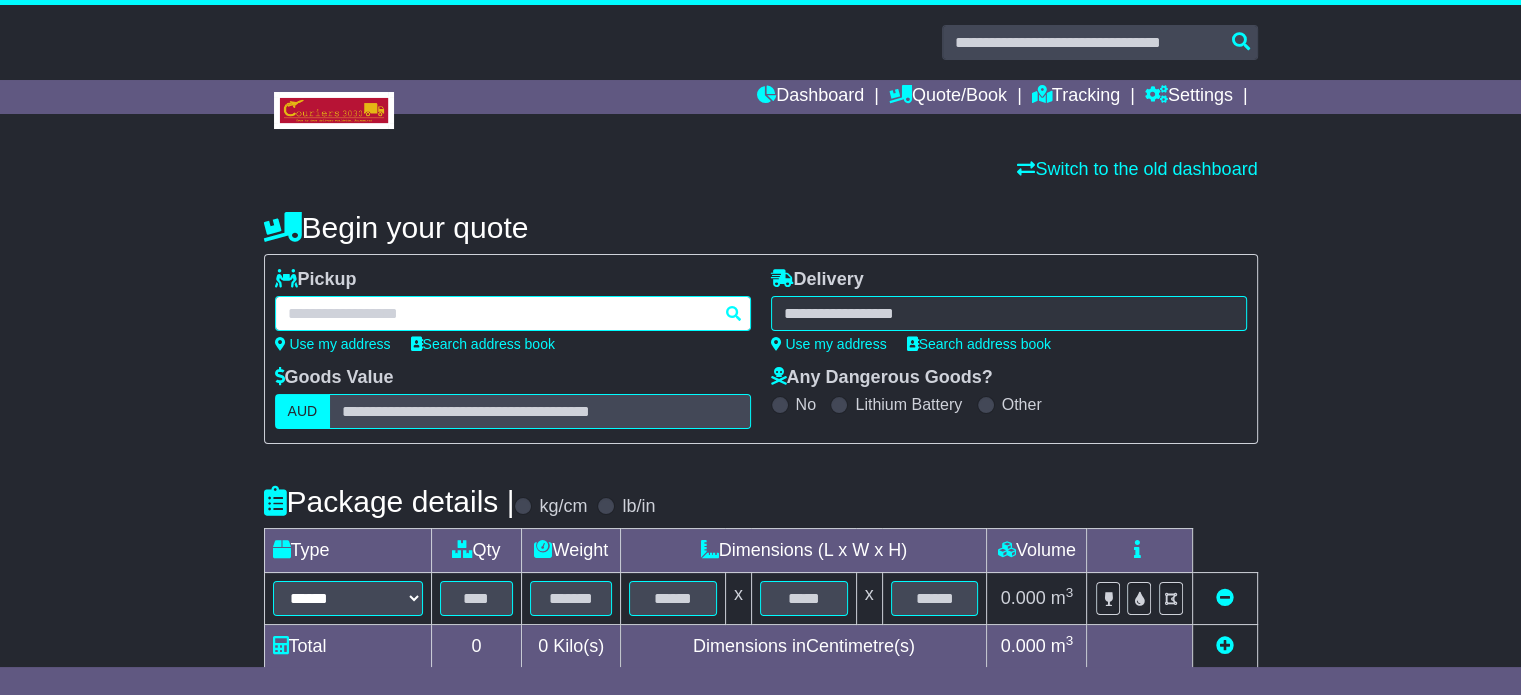 paste on "**********" 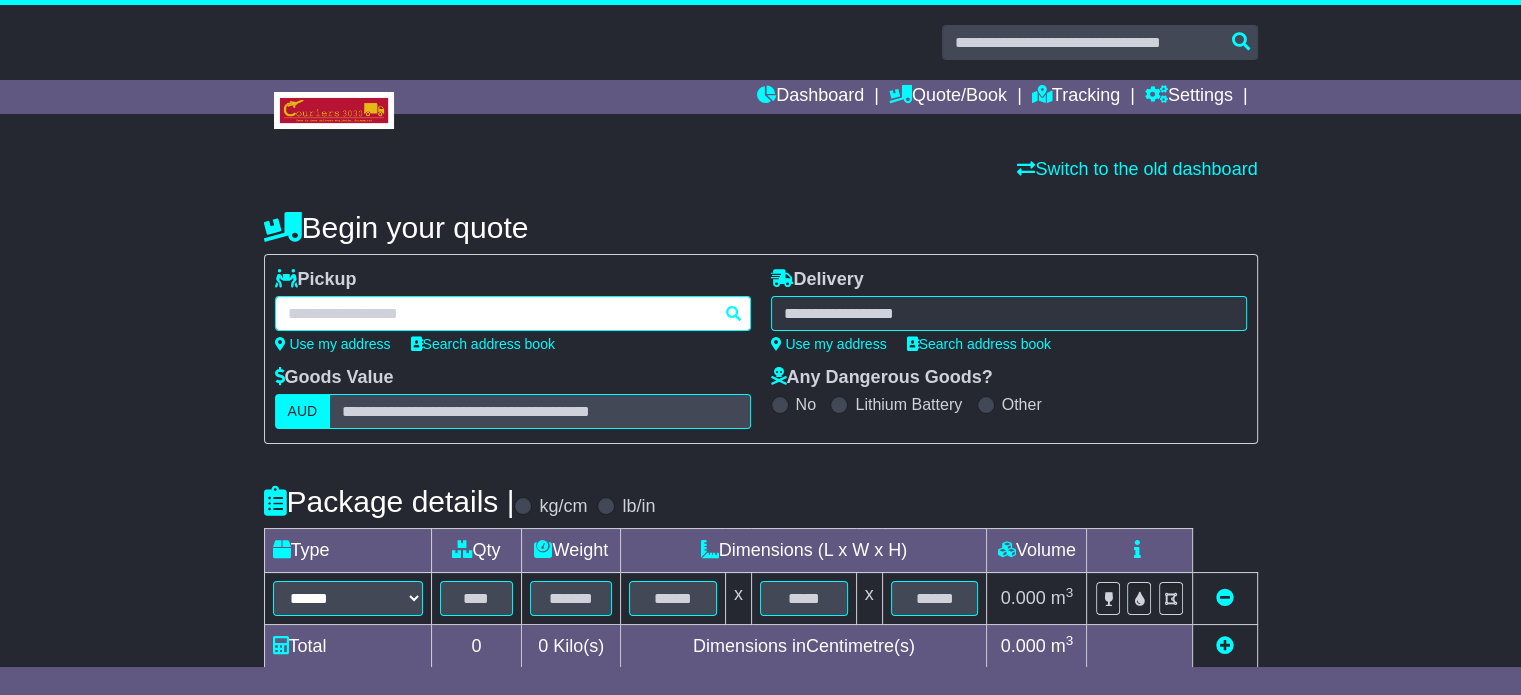 type on "**********" 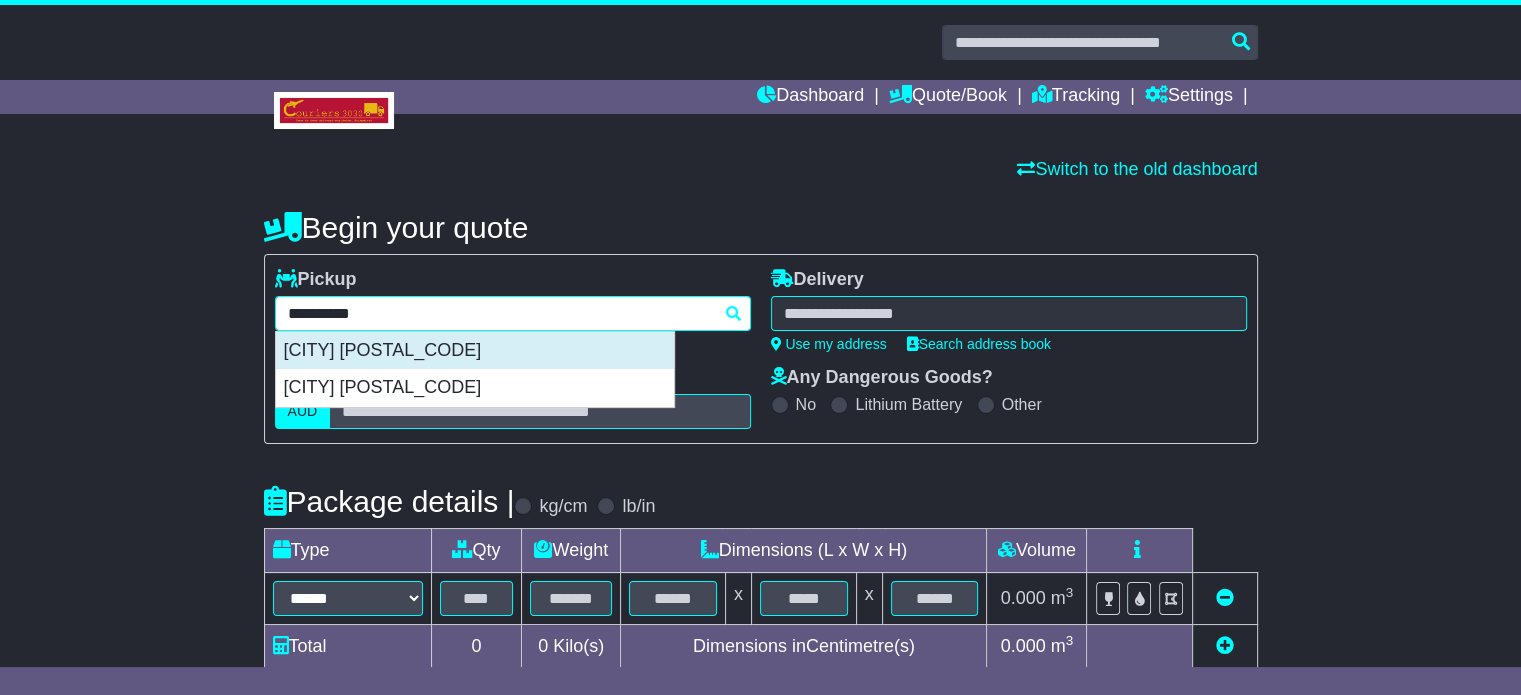 click on "KINGSGROVE 2208" at bounding box center (475, 351) 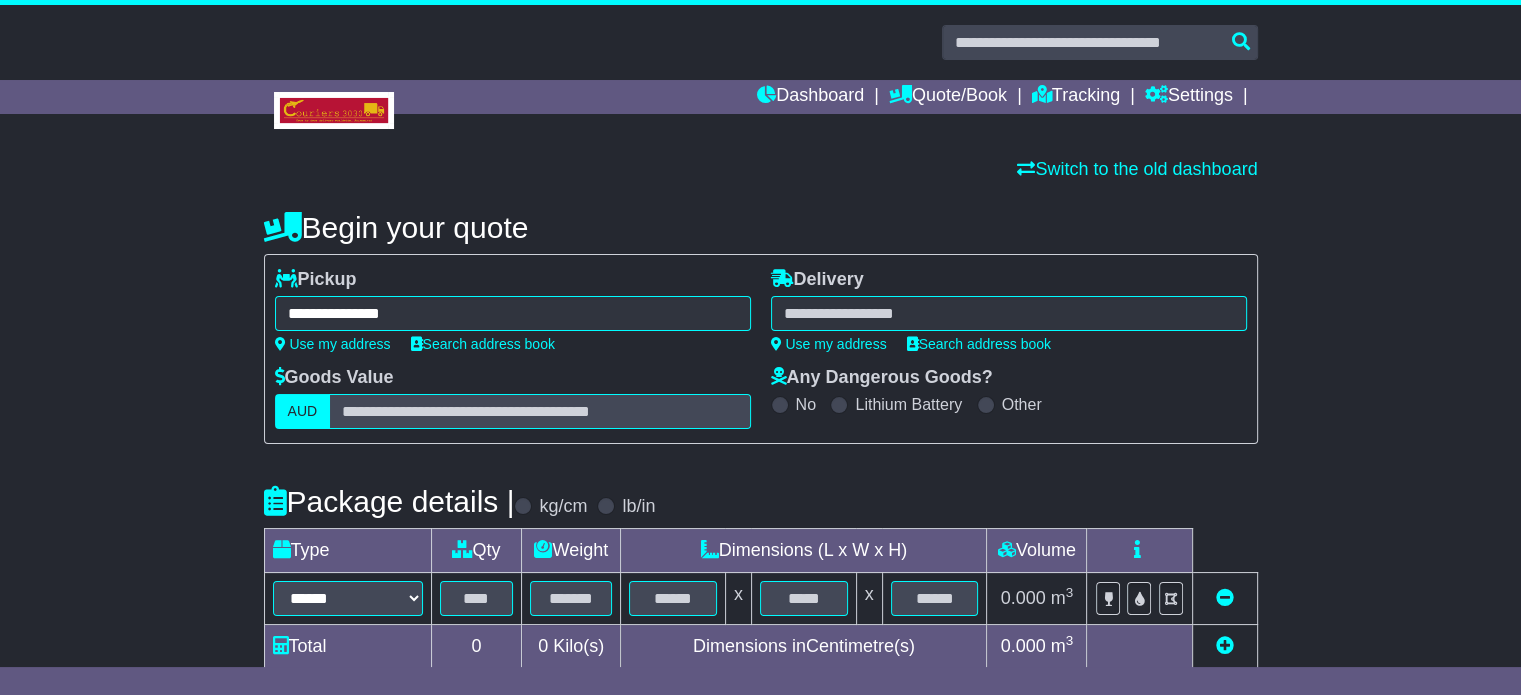type on "**********" 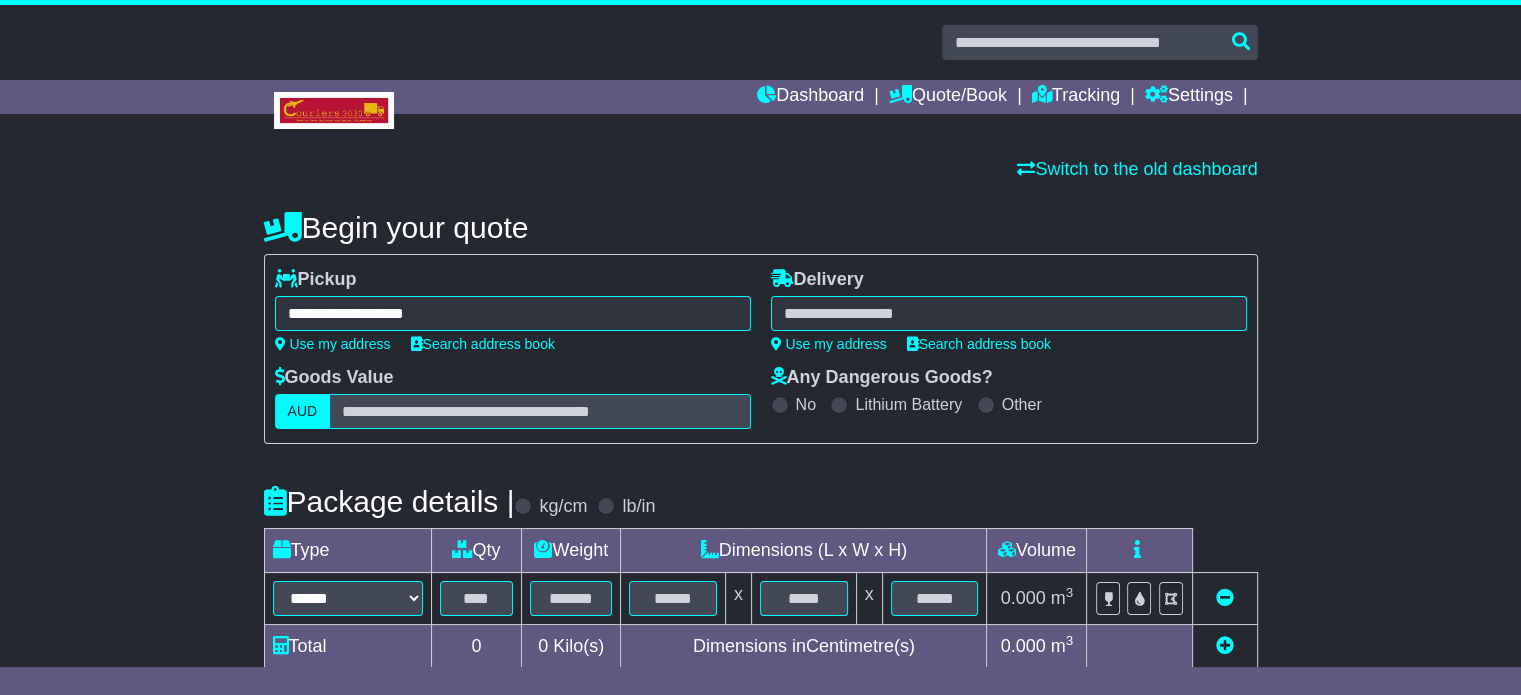 click at bounding box center [1009, 313] 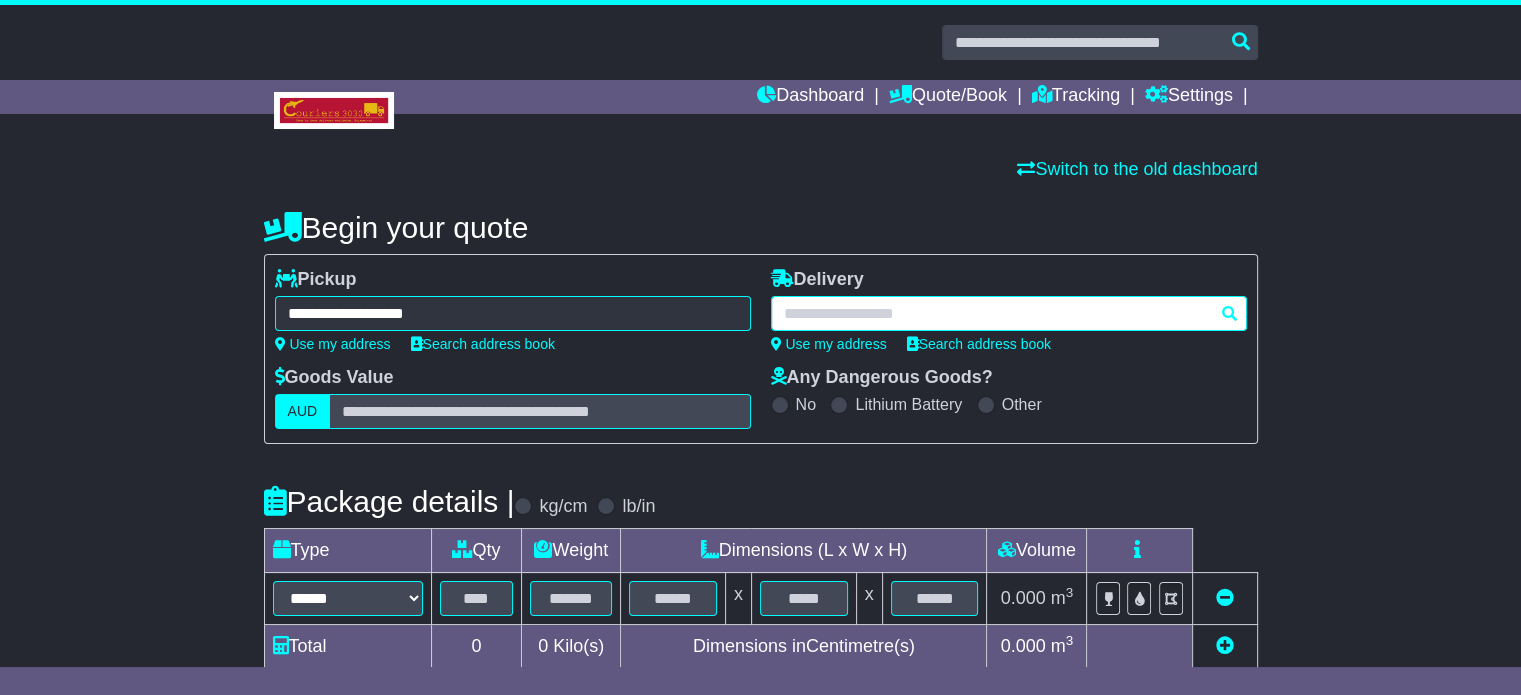 paste on "*********" 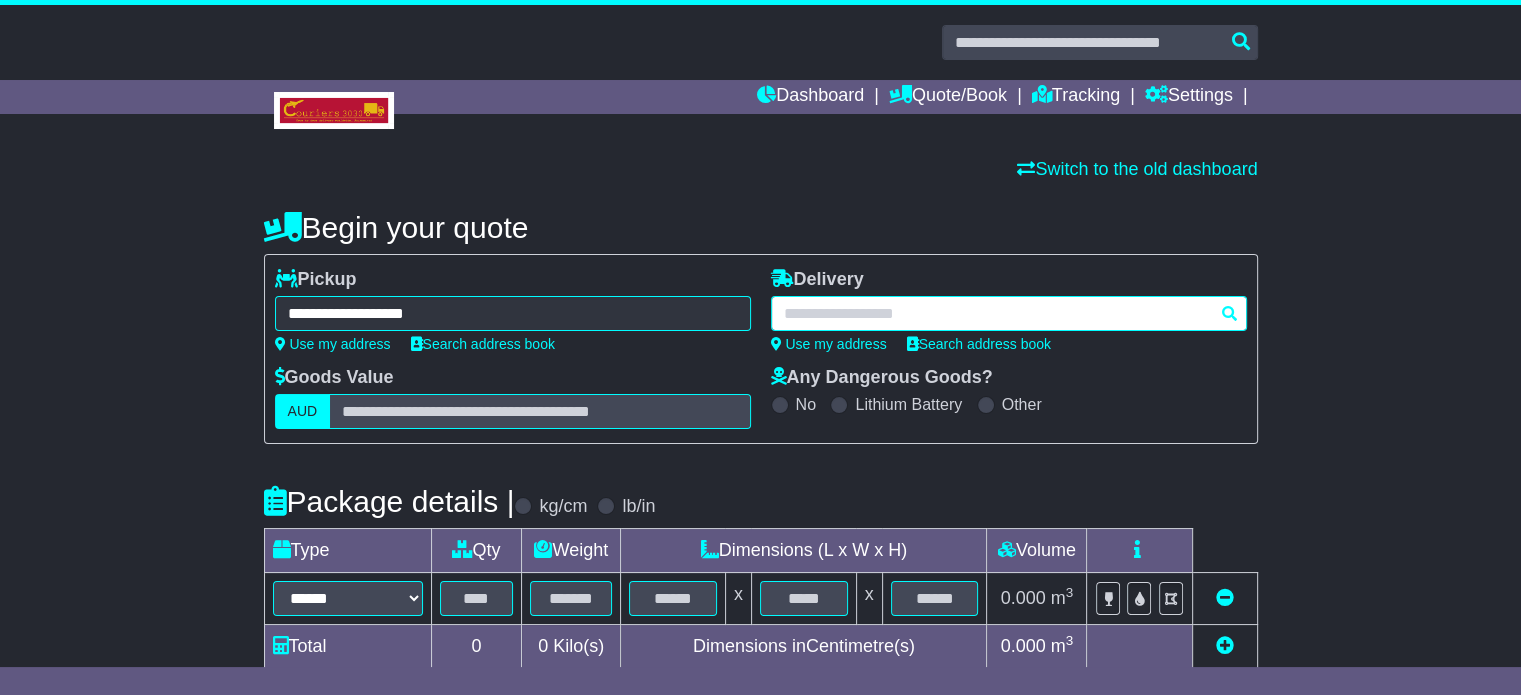 type on "*********" 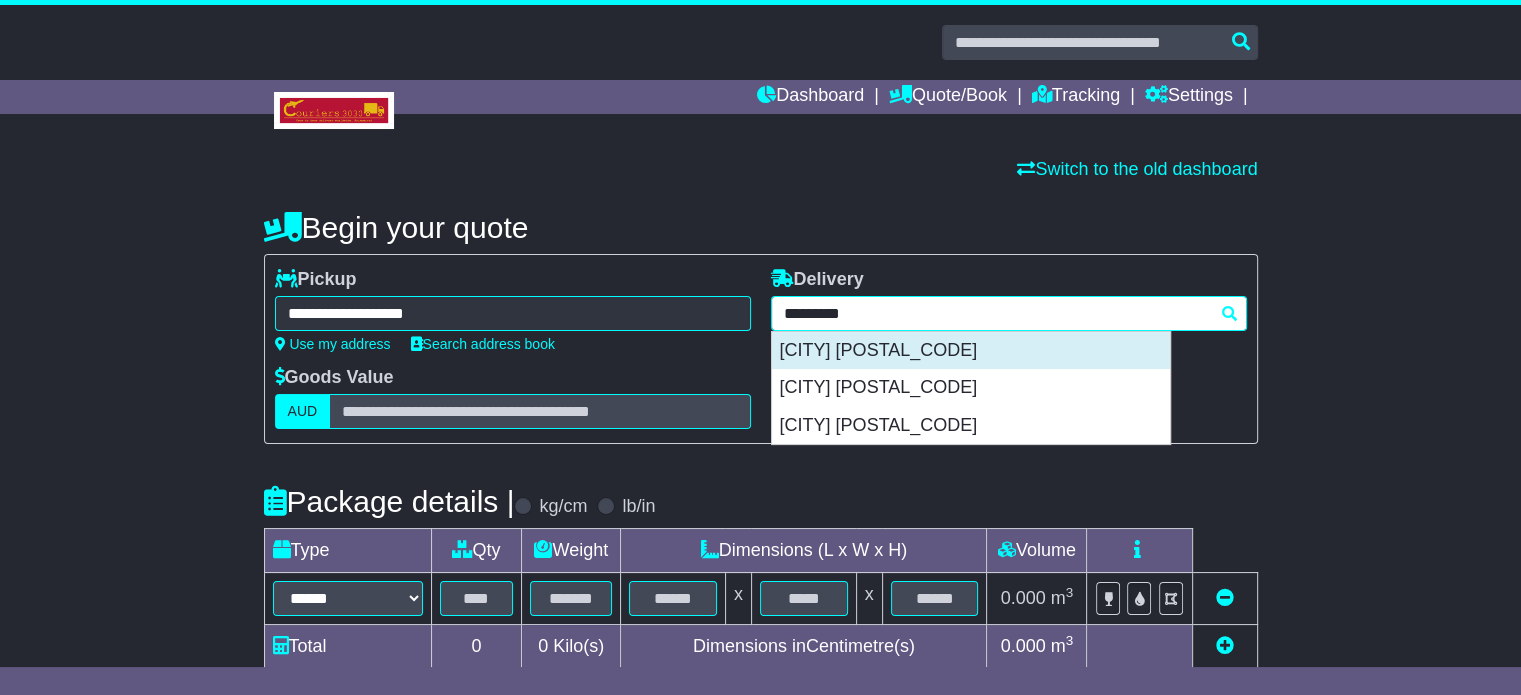 click on "CALOUNDRA 4551" at bounding box center [971, 351] 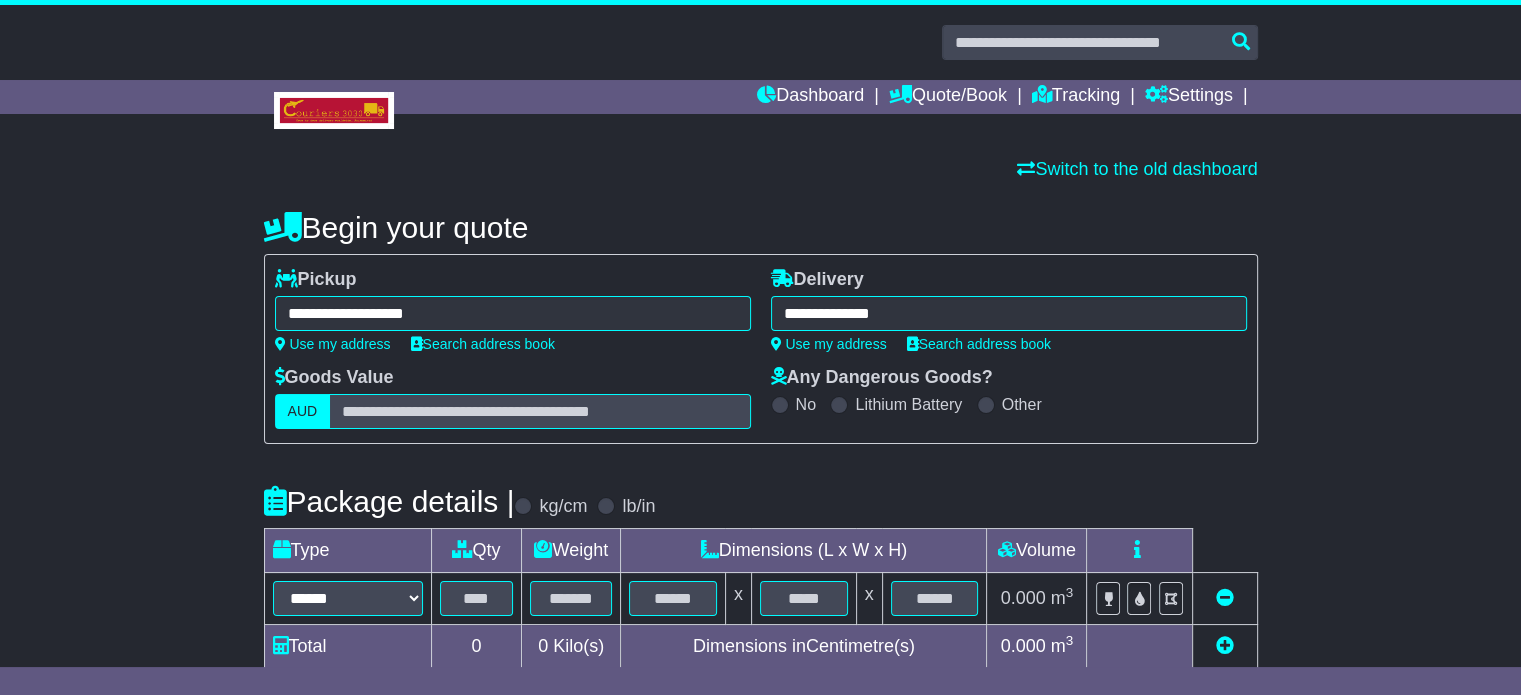 type on "**********" 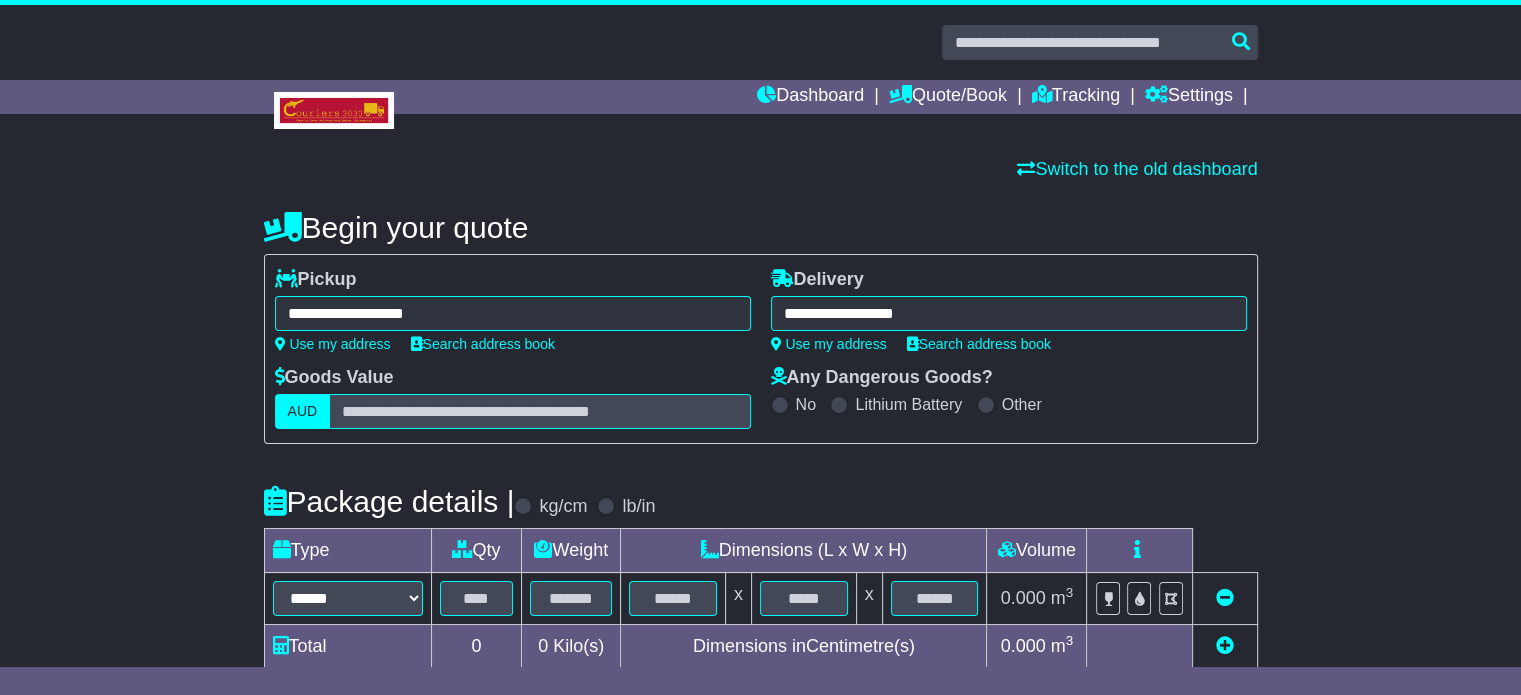 click on "Dimensions (L x W x H)" at bounding box center (804, 551) 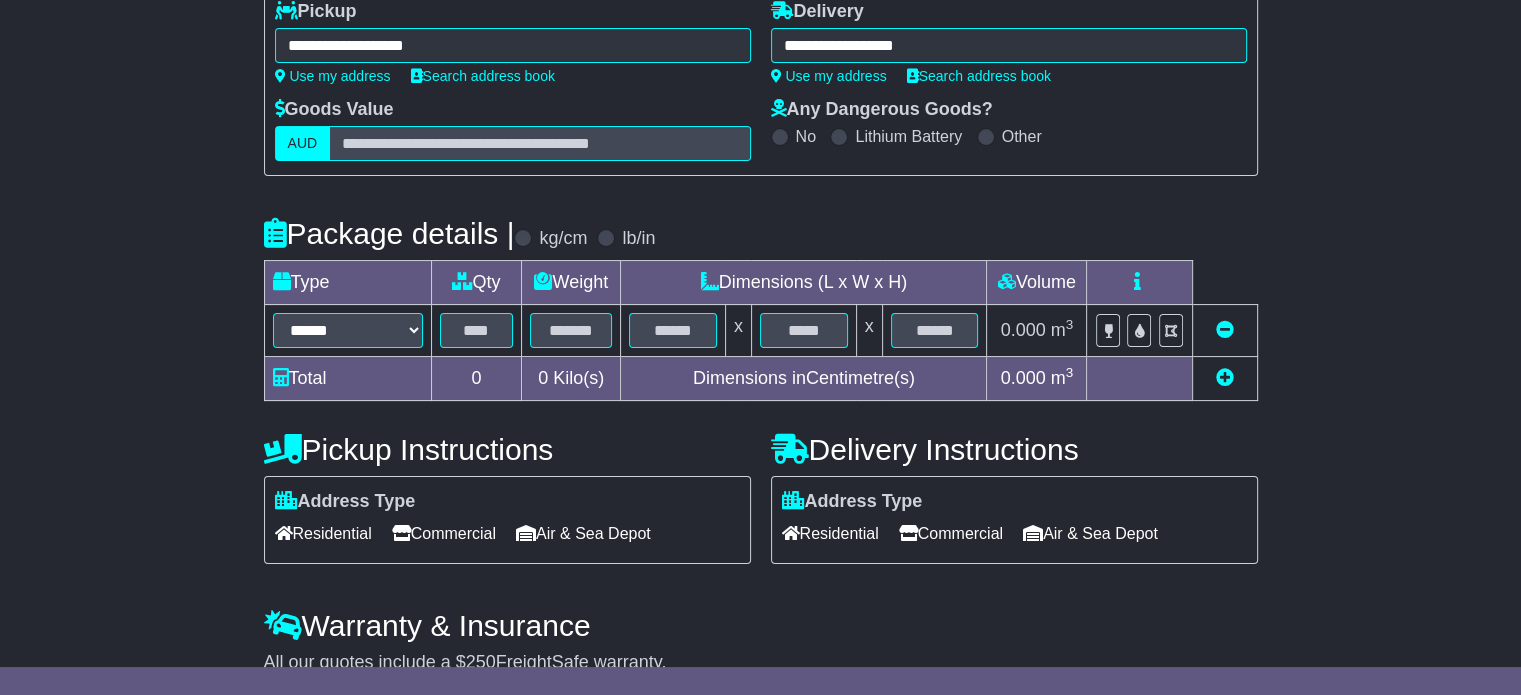 scroll, scrollTop: 320, scrollLeft: 0, axis: vertical 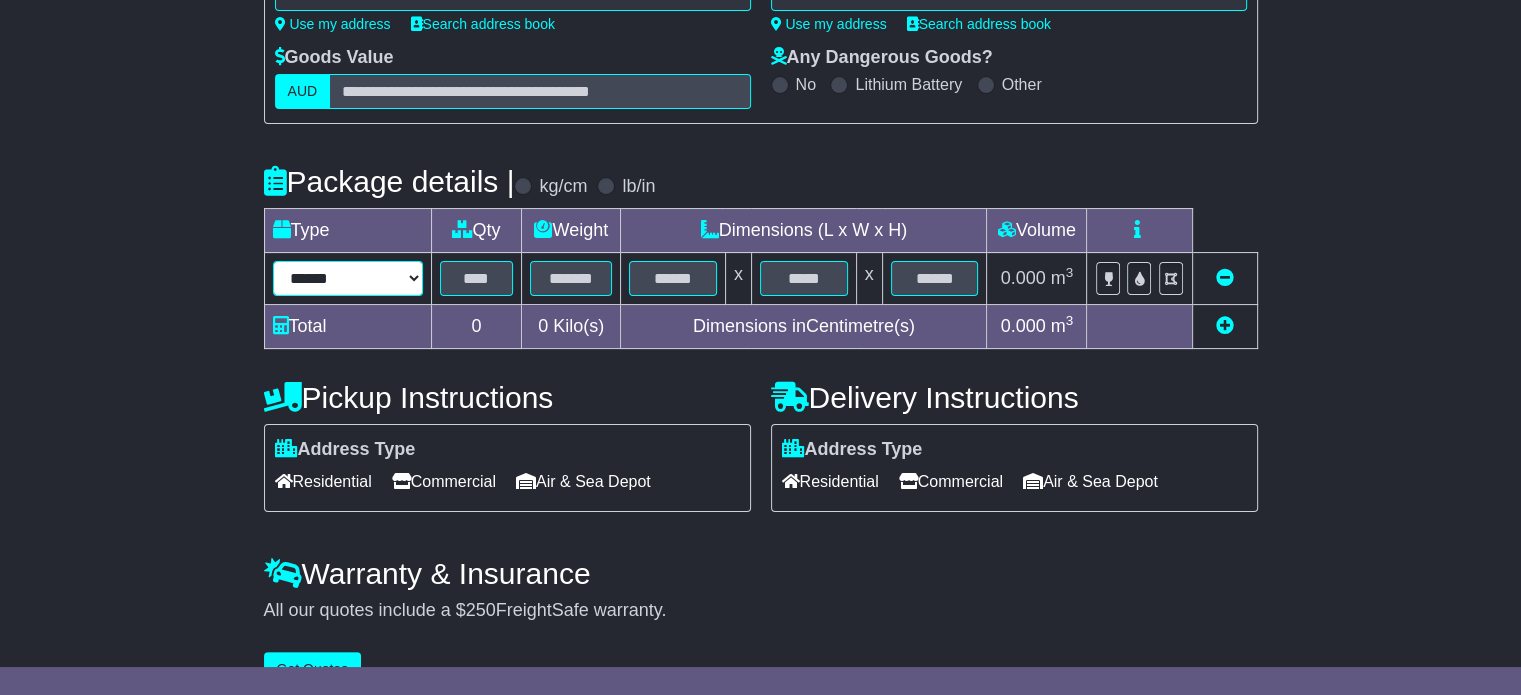 click on "****** ****** *** ******** ***** **** **** ****** *** *******" at bounding box center (348, 278) 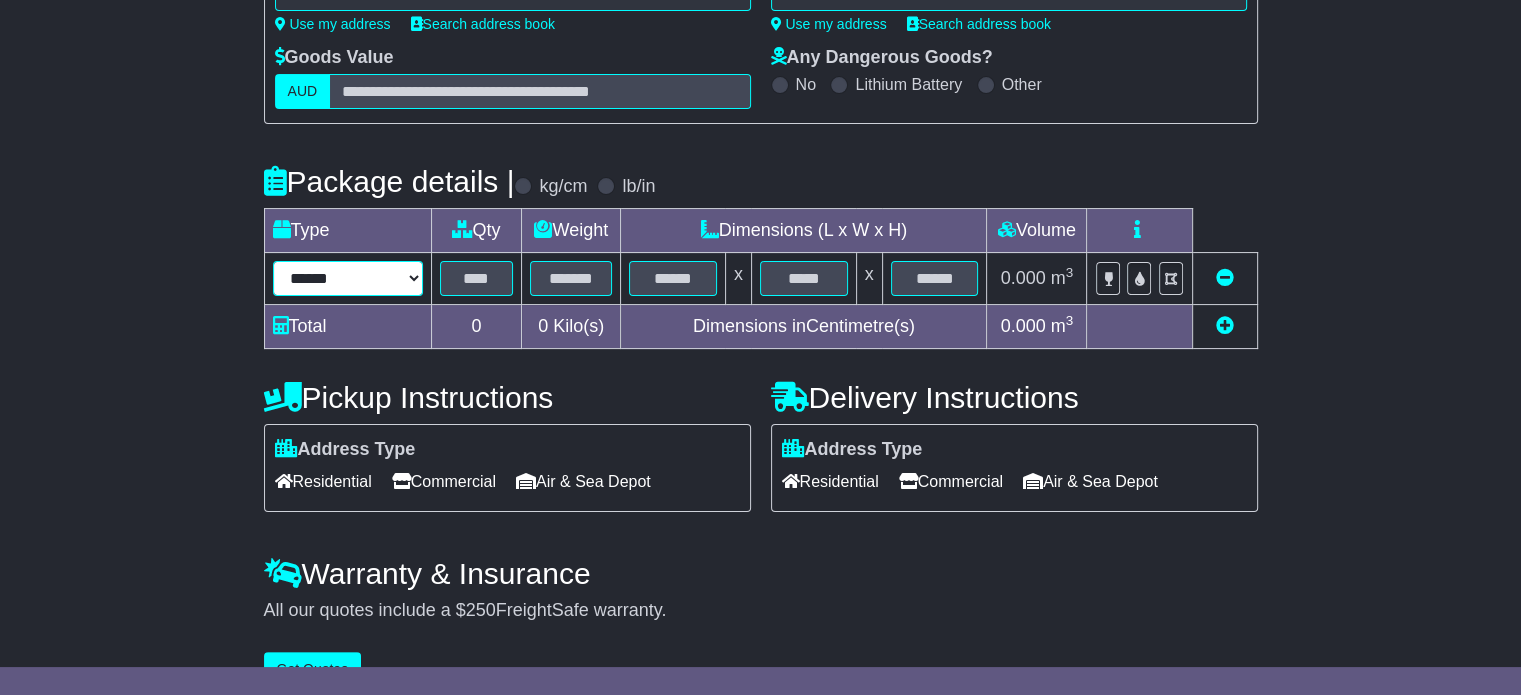 select on "*****" 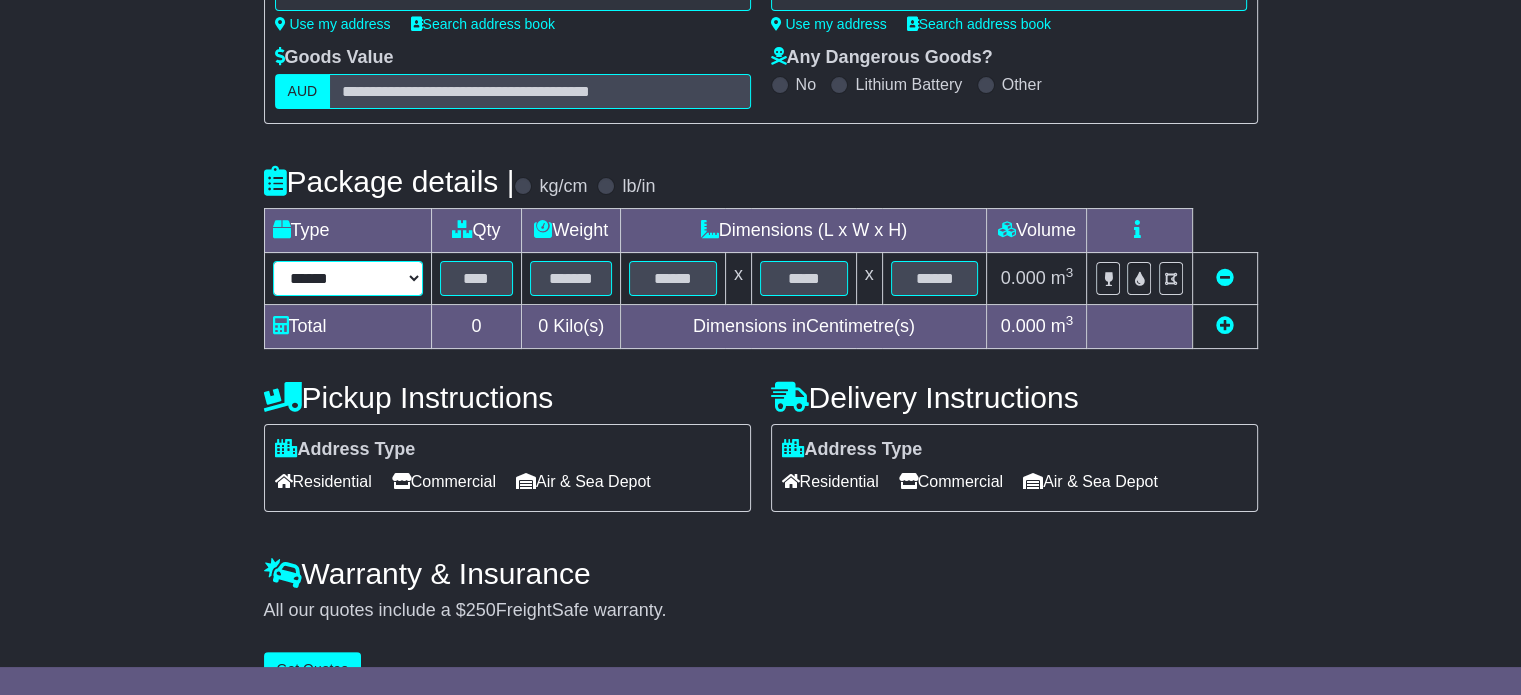 click on "****** ****** *** ******** ***** **** **** ****** *** *******" at bounding box center (348, 278) 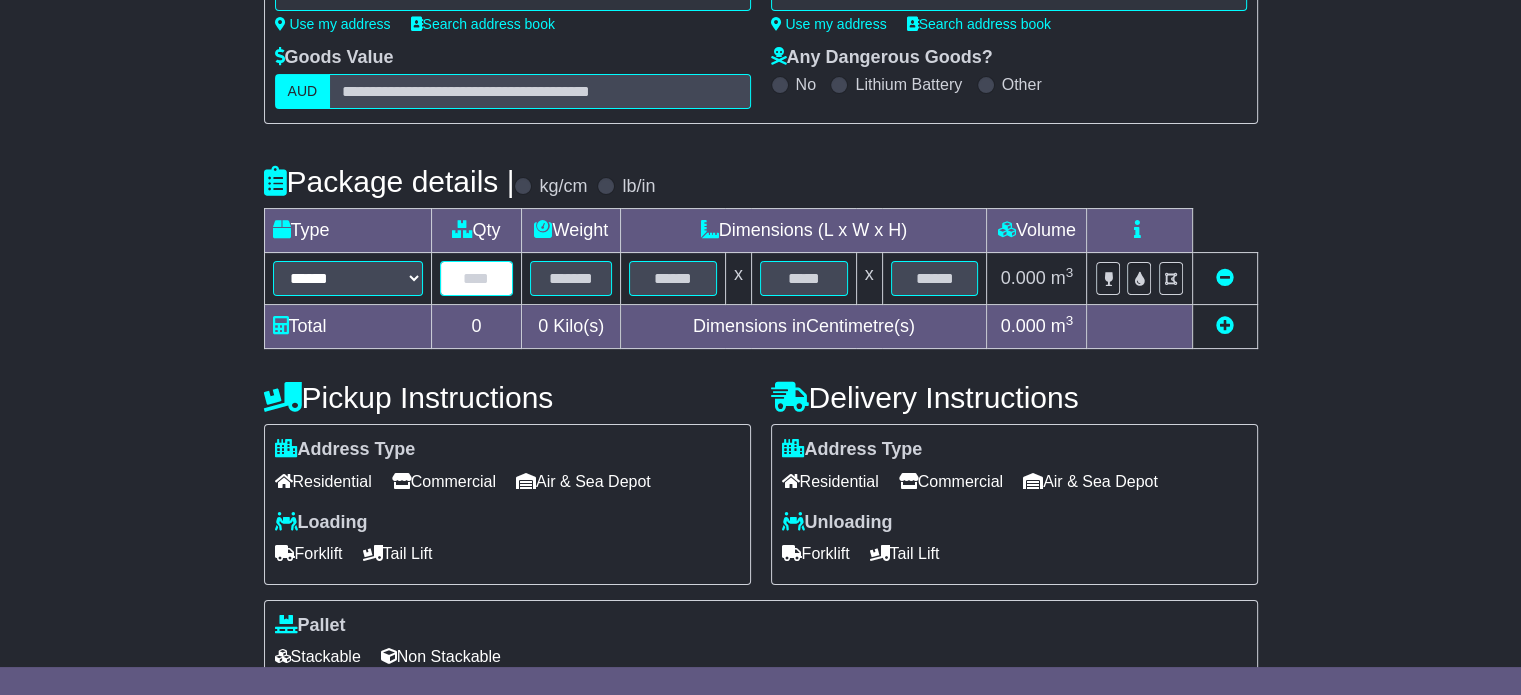 click at bounding box center [477, 278] 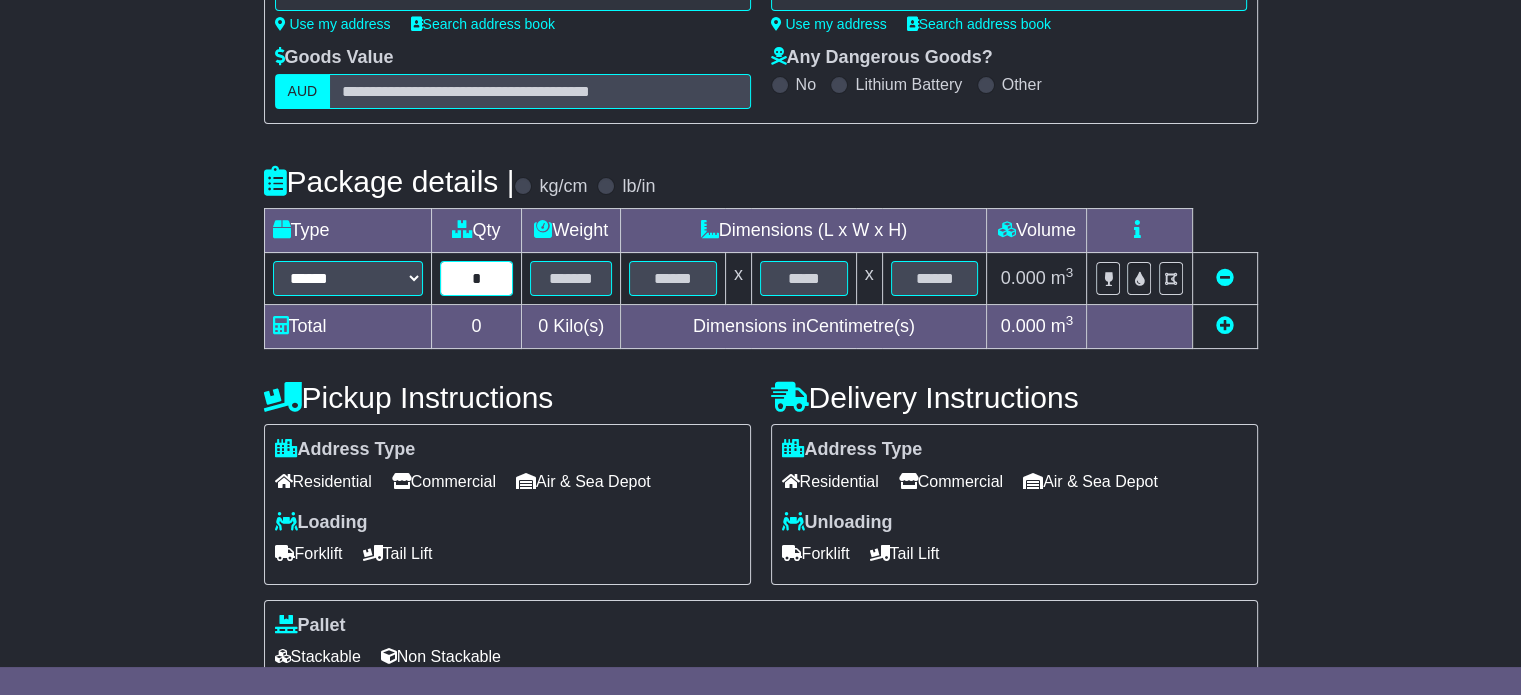 type on "*" 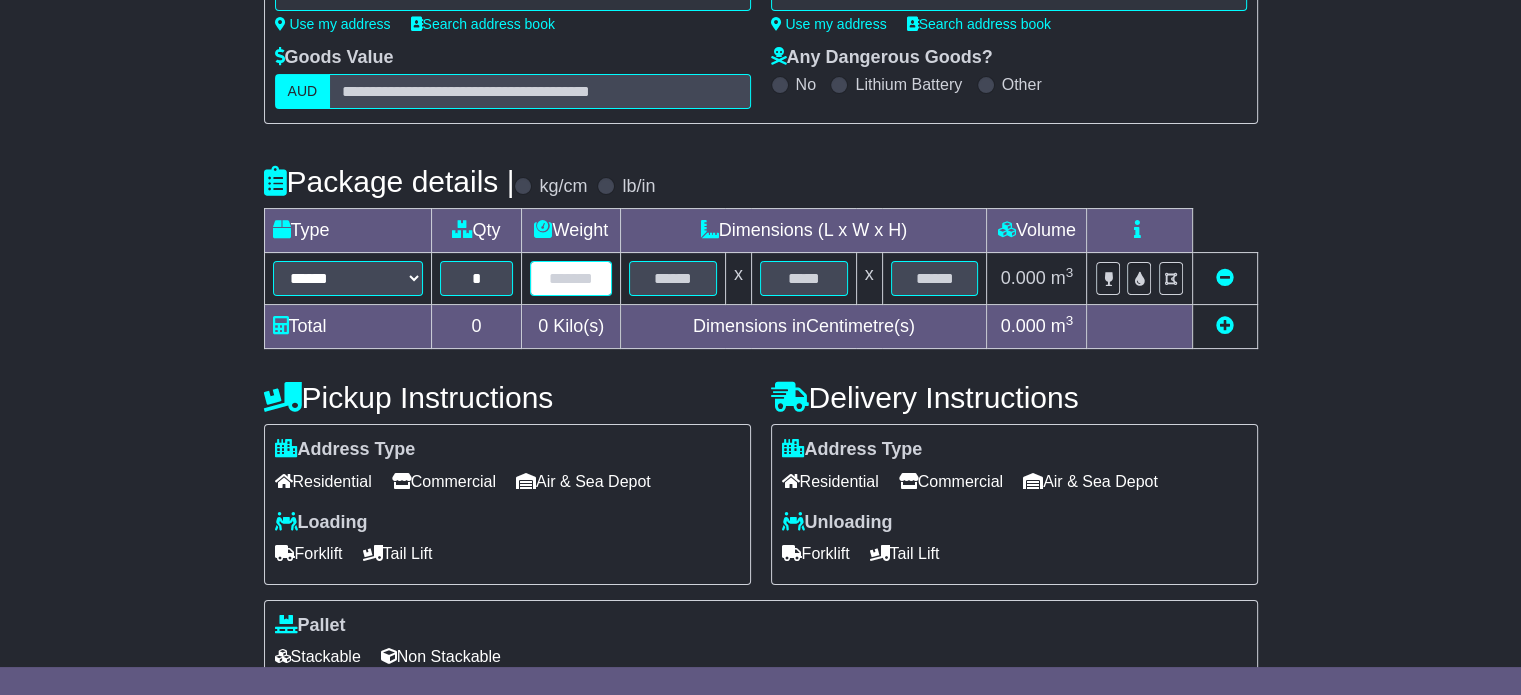 click at bounding box center [571, 278] 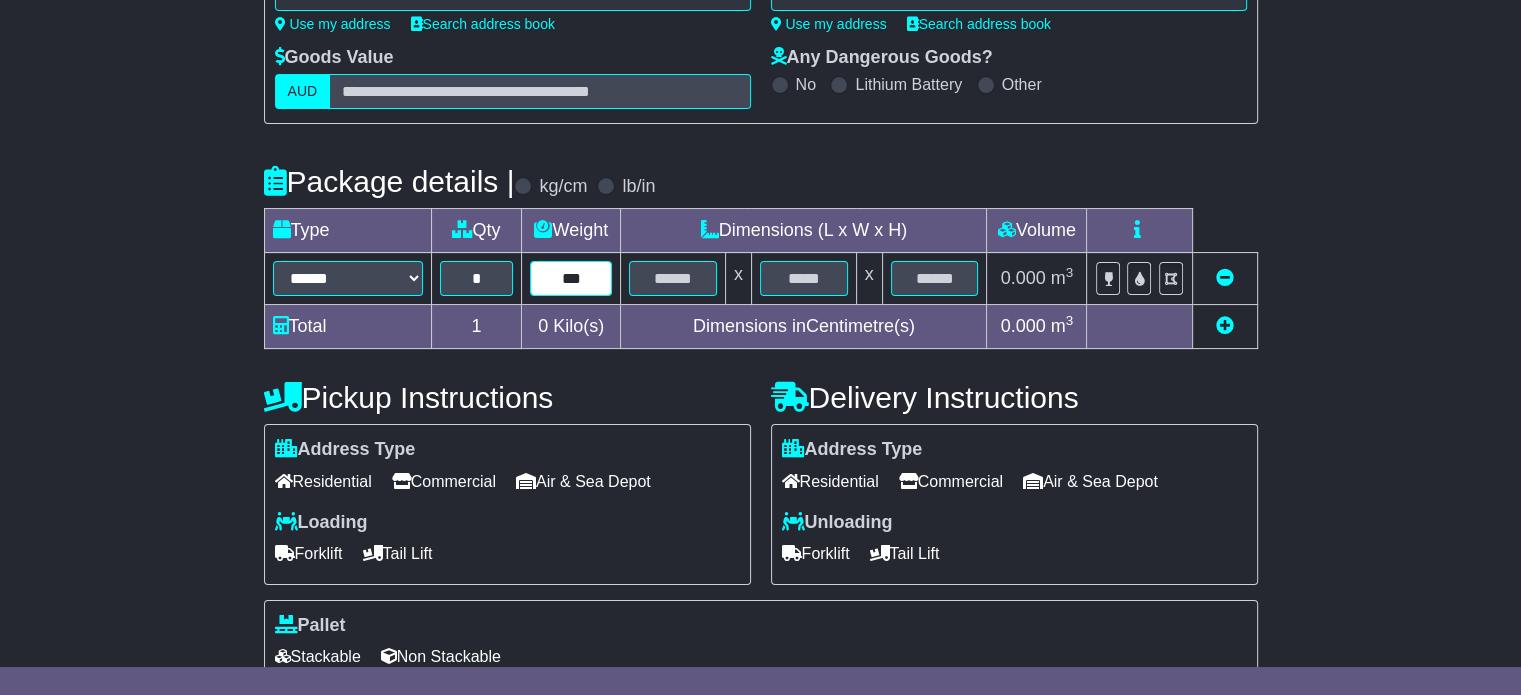type on "***" 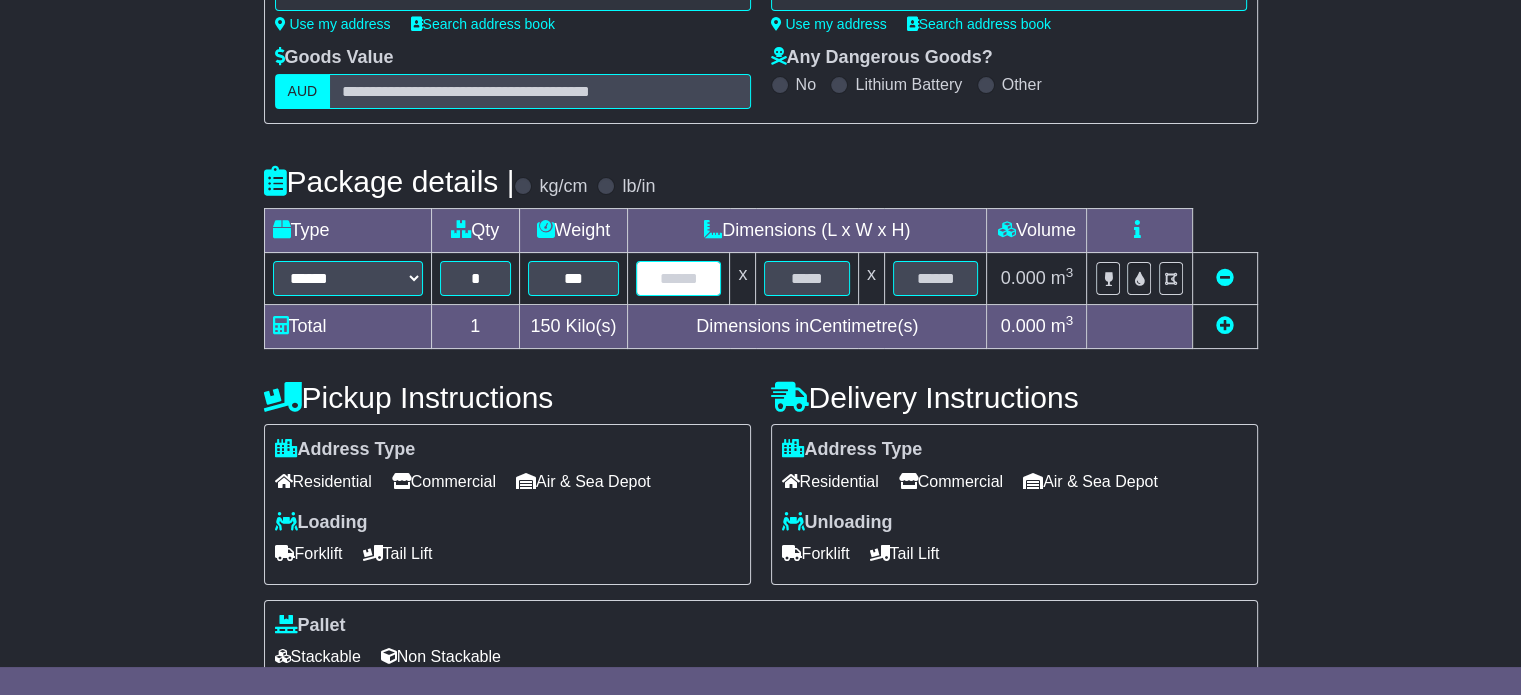 click at bounding box center [678, 278] 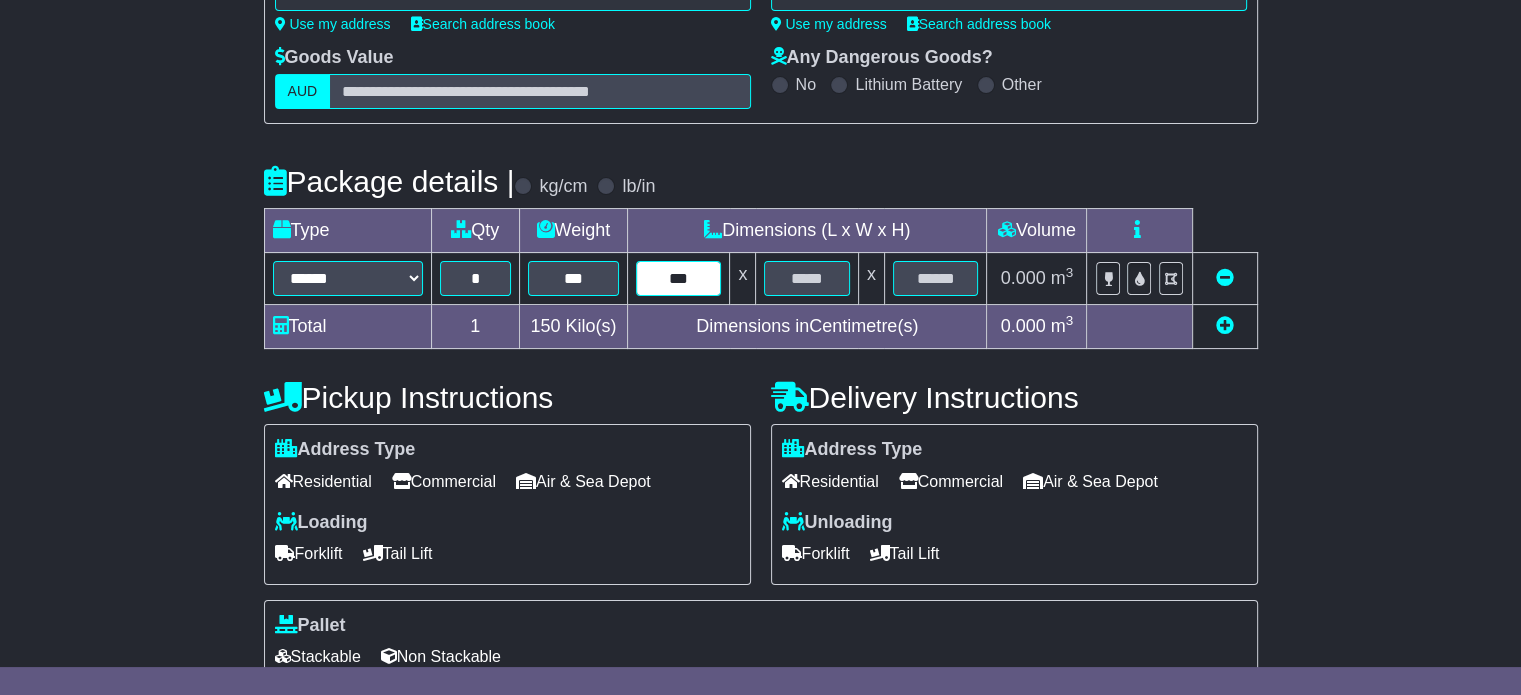 type on "***" 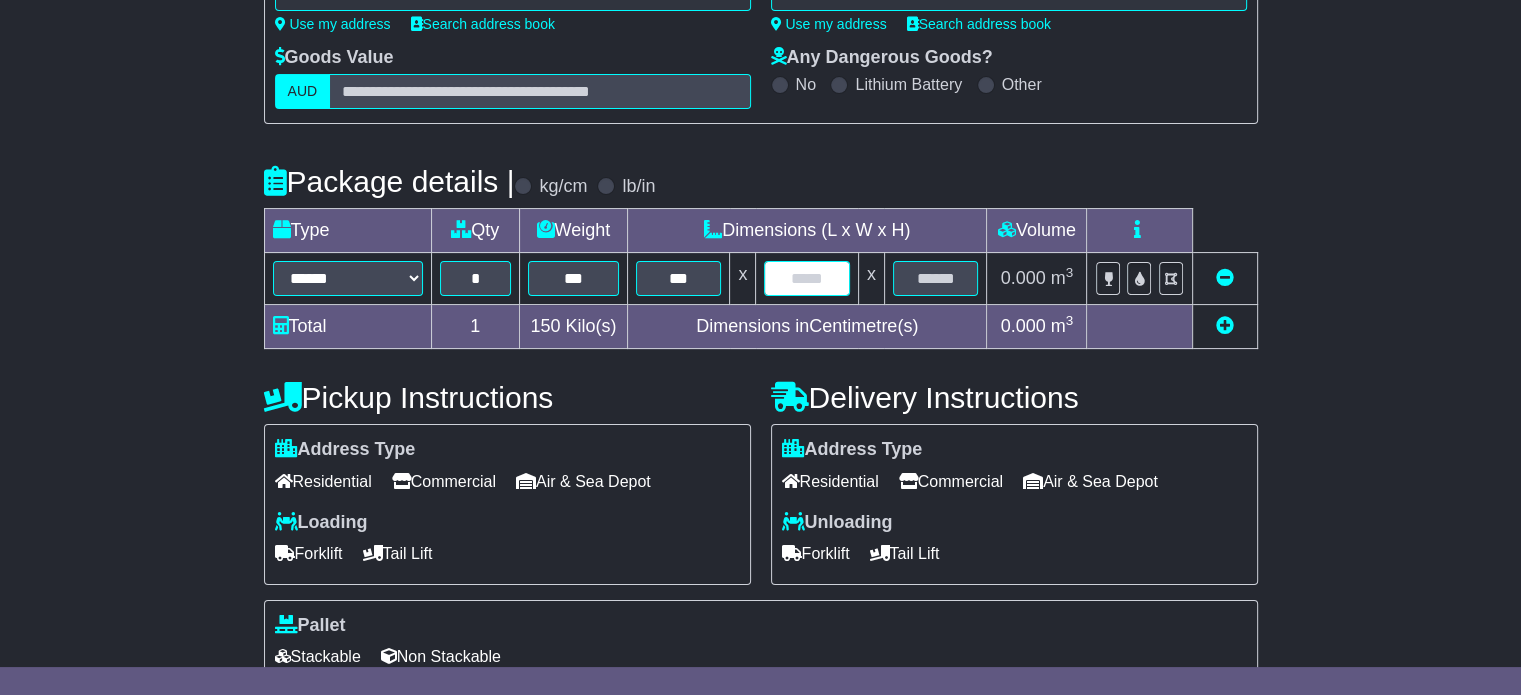 click at bounding box center [806, 278] 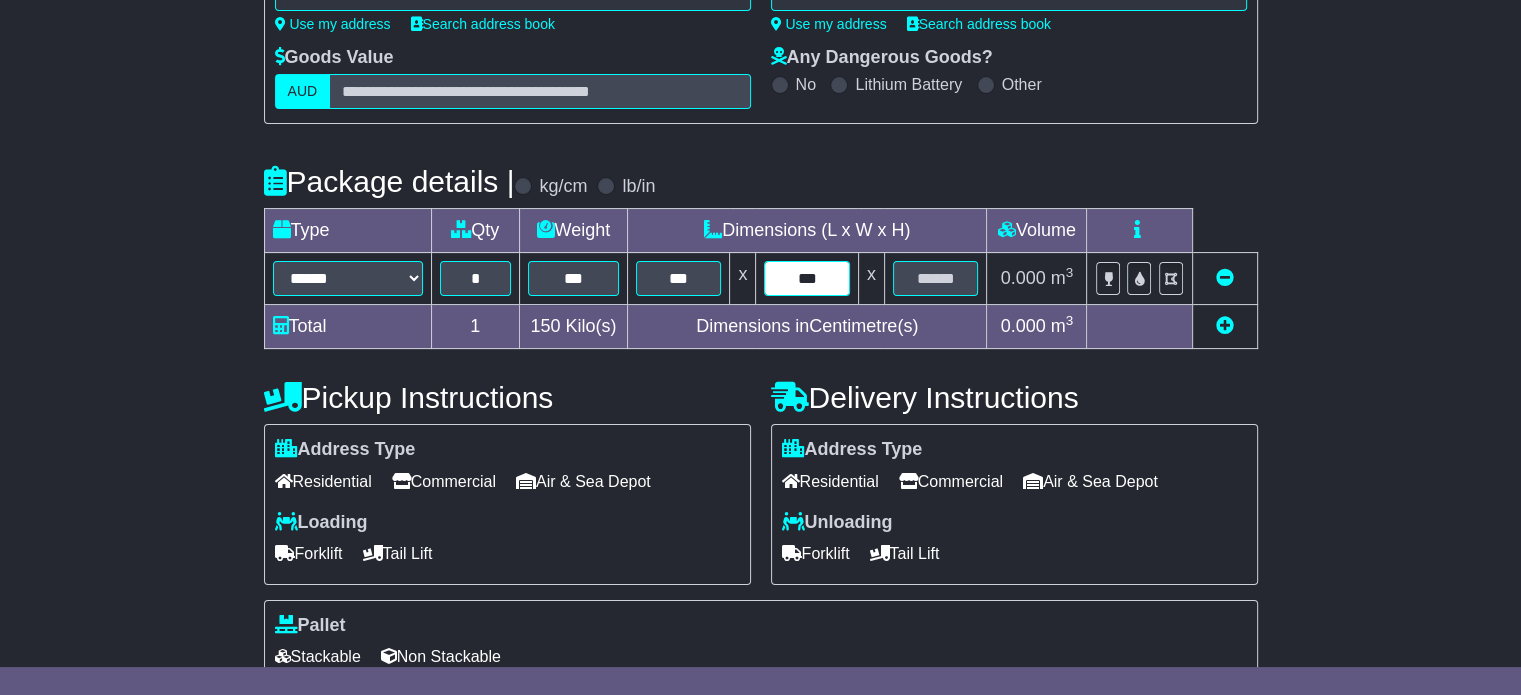 type on "***" 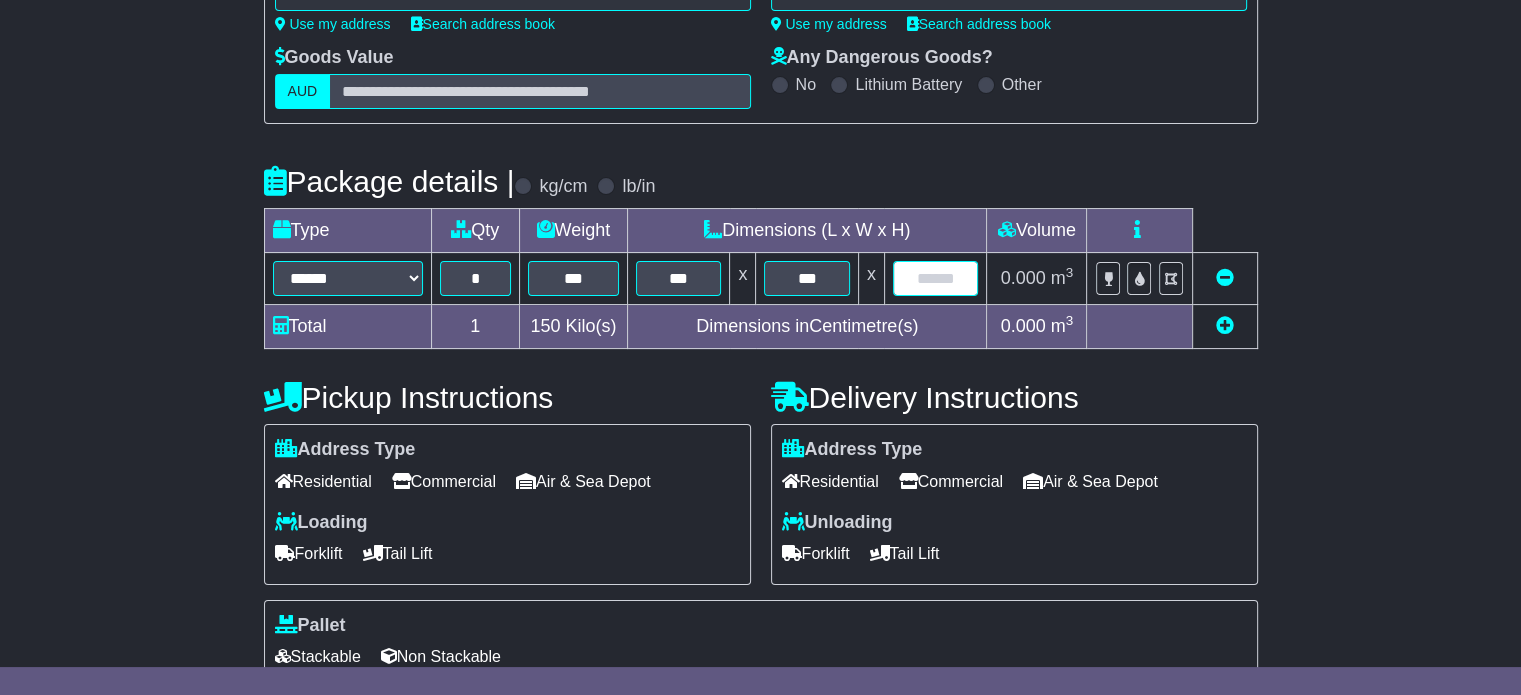 click at bounding box center [936, 278] 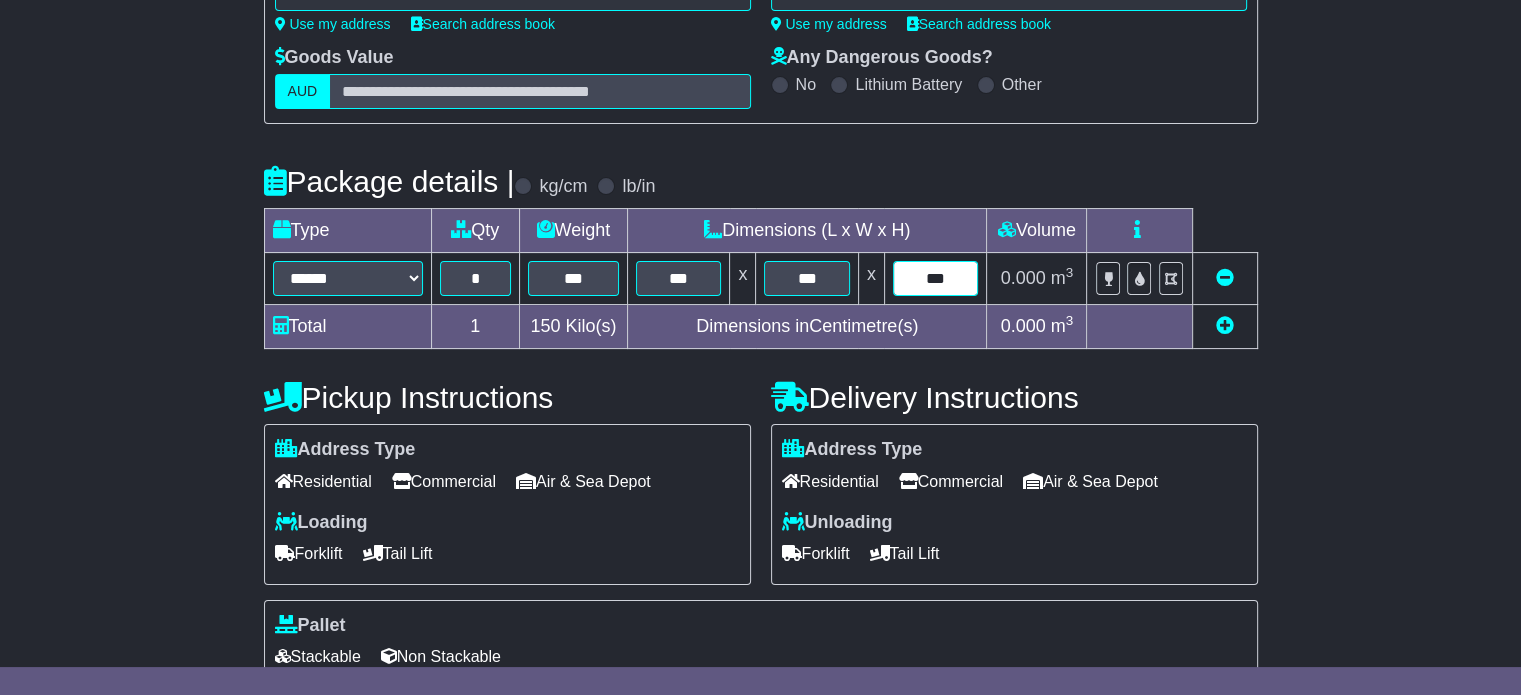 type on "***" 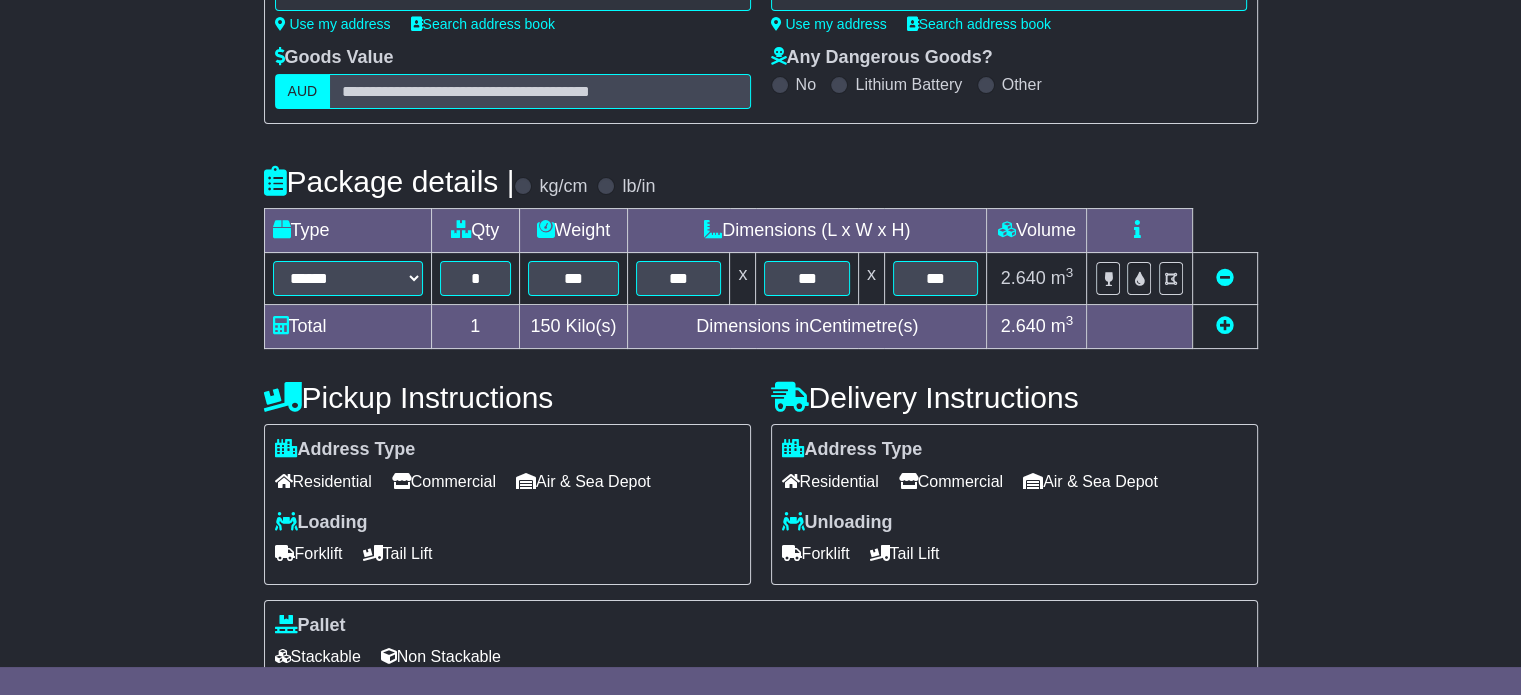 click on "Commercial" at bounding box center [444, 481] 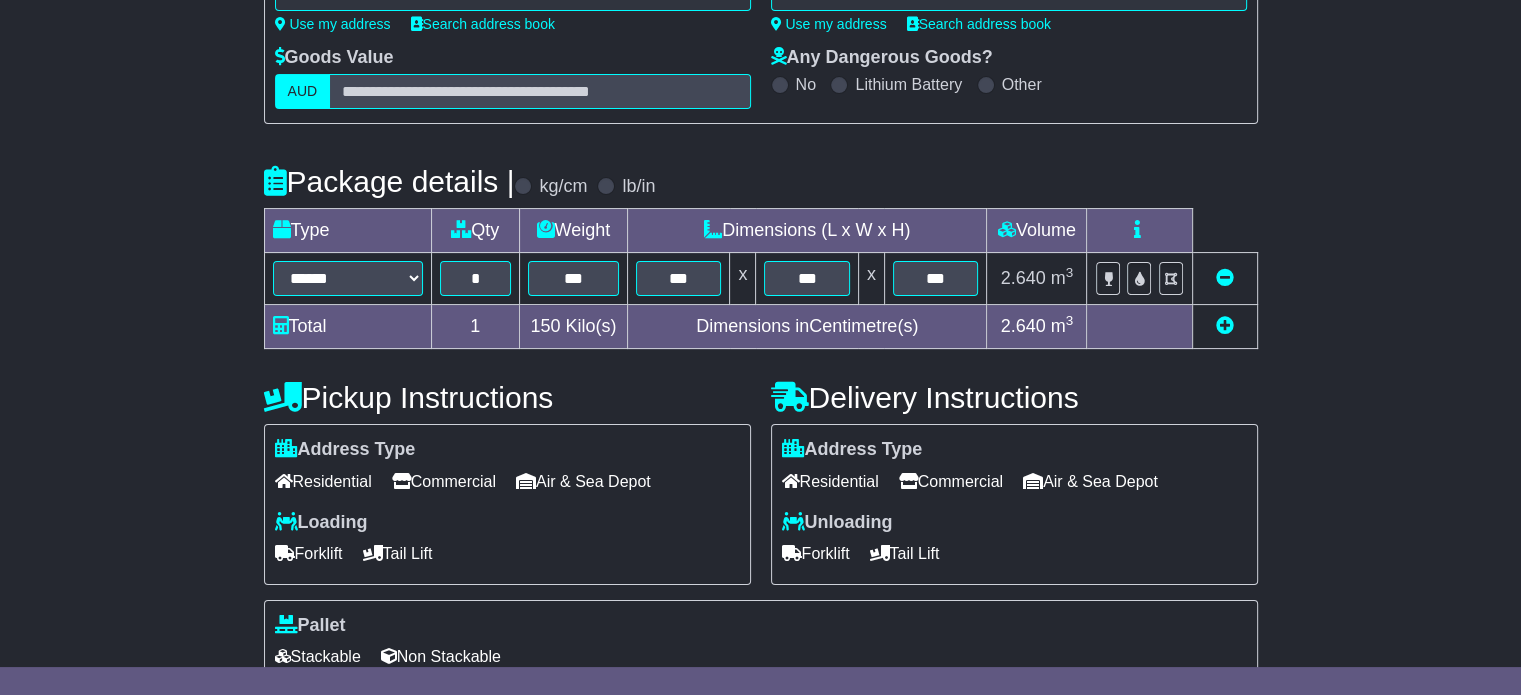 click on "Commercial" at bounding box center [951, 481] 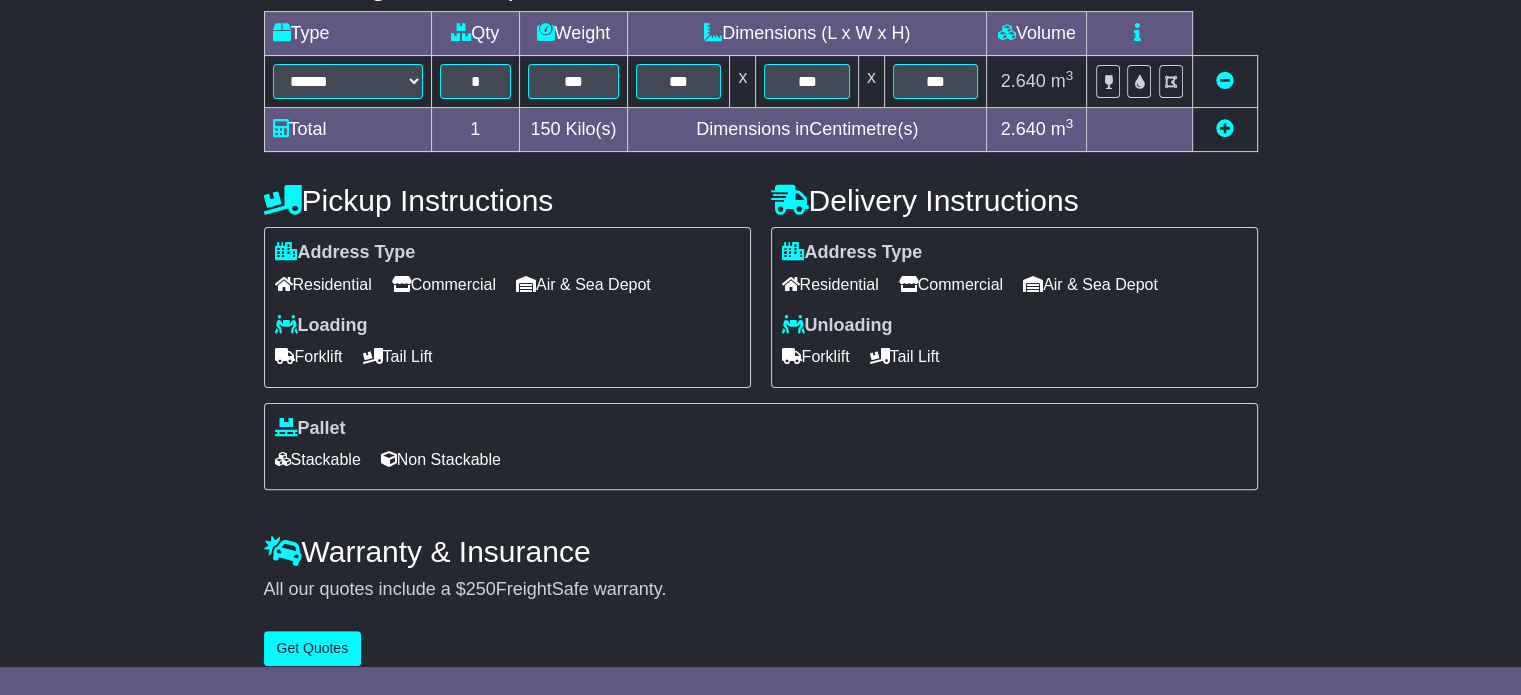 scroll, scrollTop: 538, scrollLeft: 0, axis: vertical 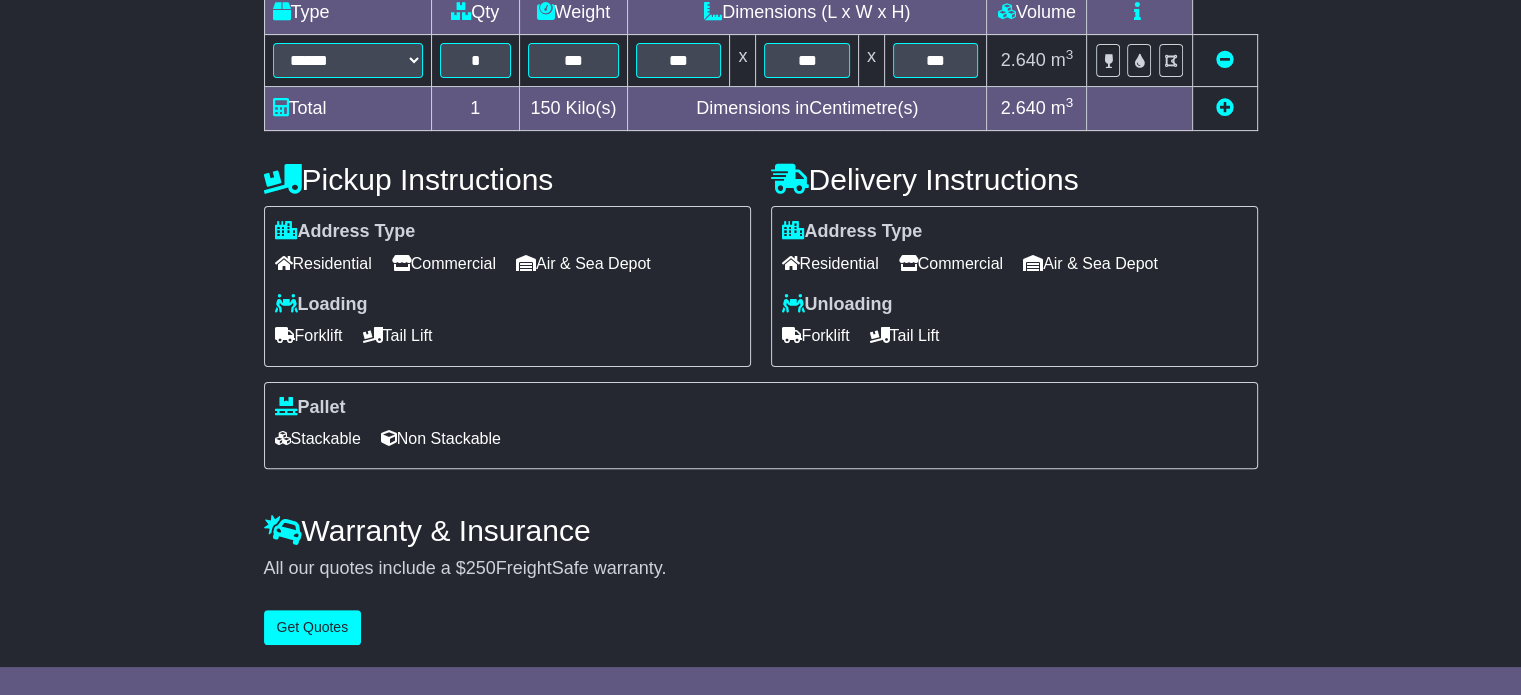 click on "Stackable" at bounding box center [318, 438] 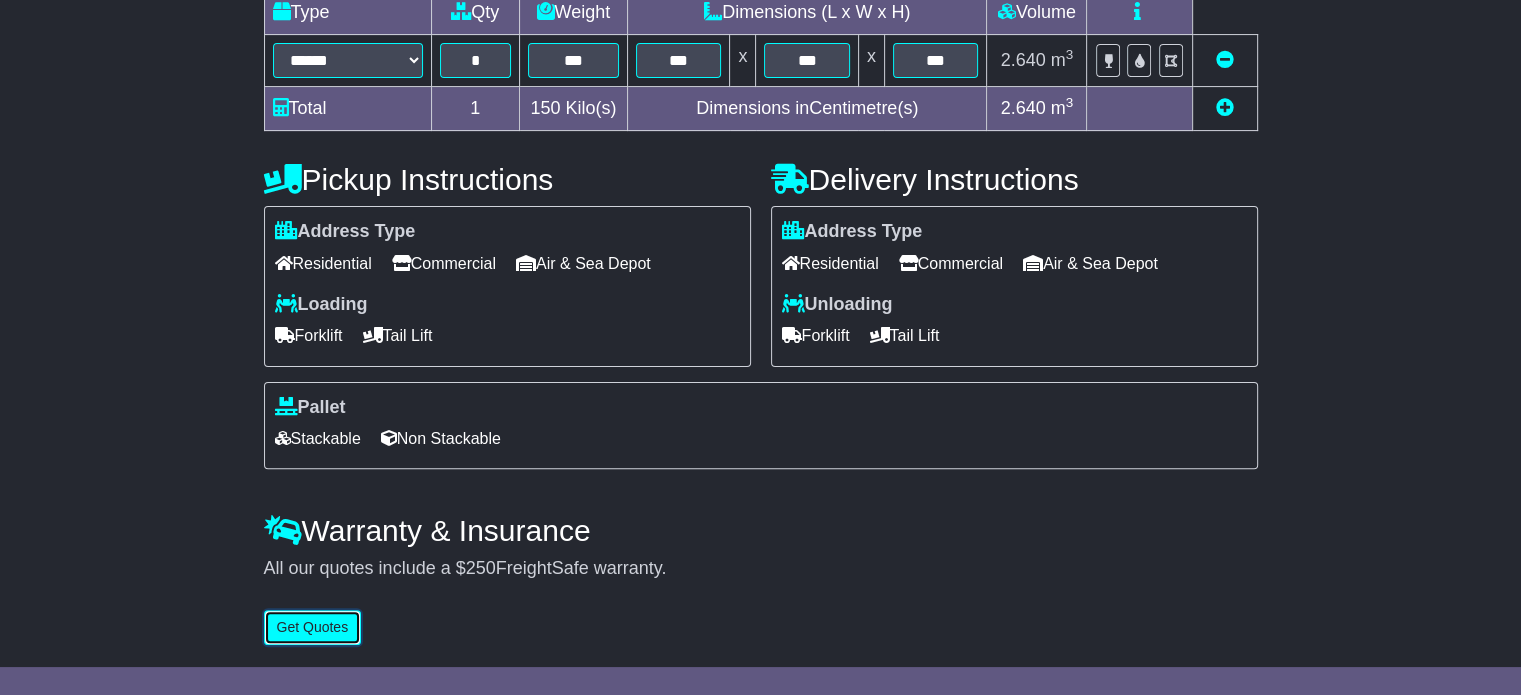 click on "Get Quotes" at bounding box center [313, 627] 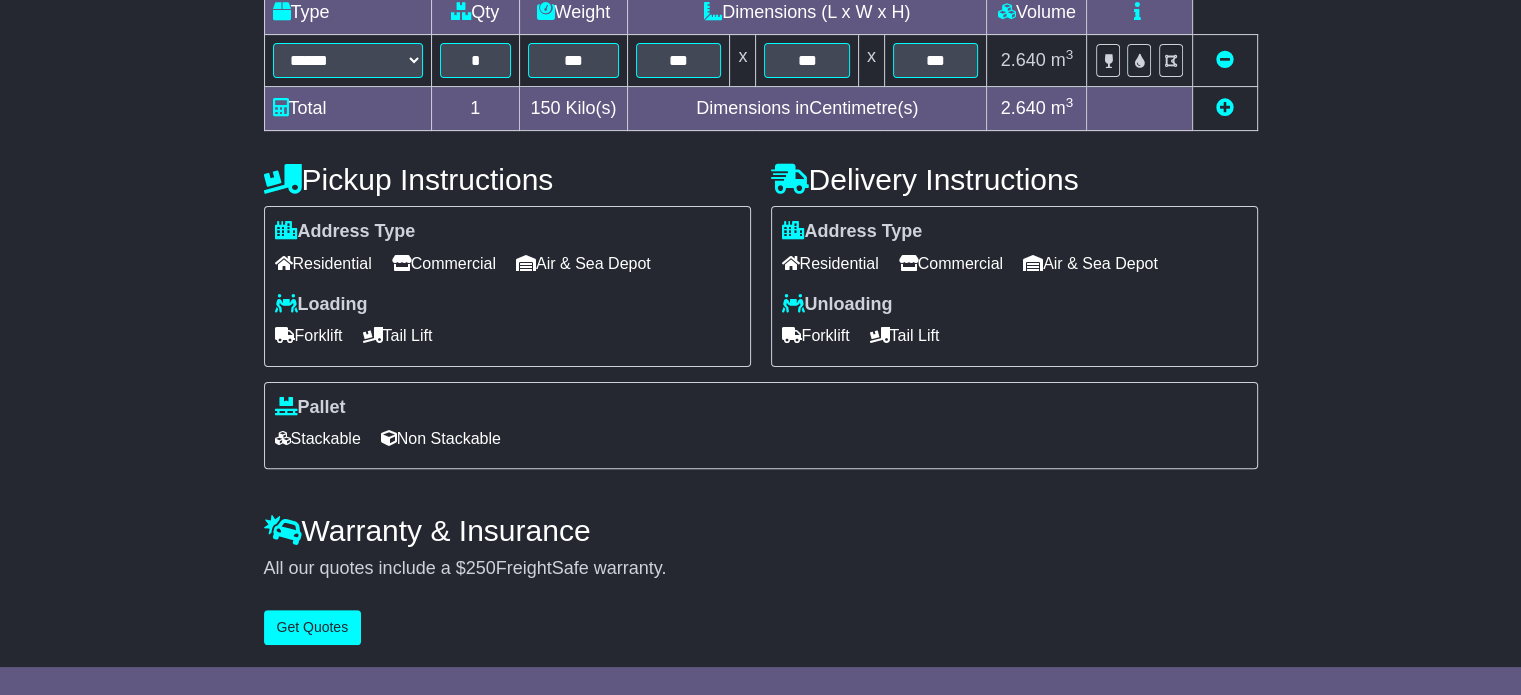 scroll, scrollTop: 0, scrollLeft: 0, axis: both 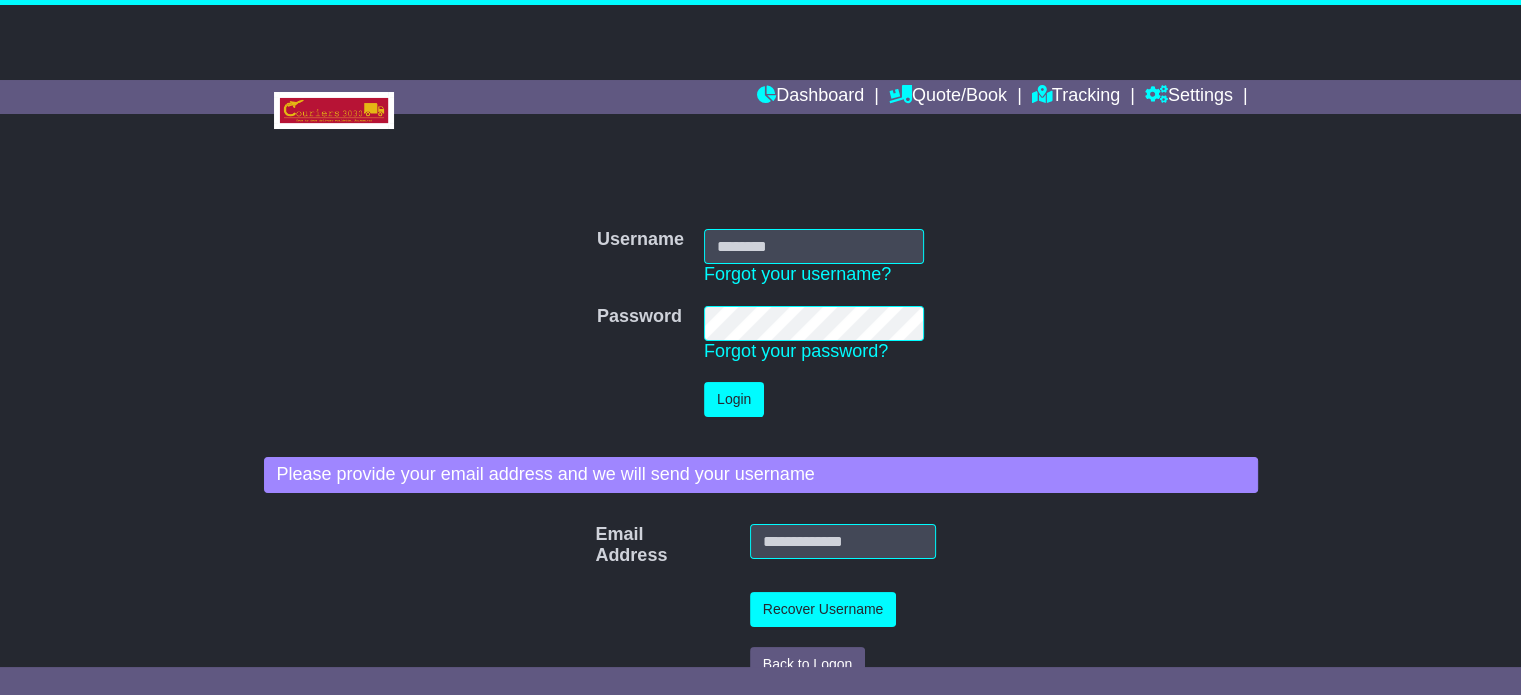 type on "**********" 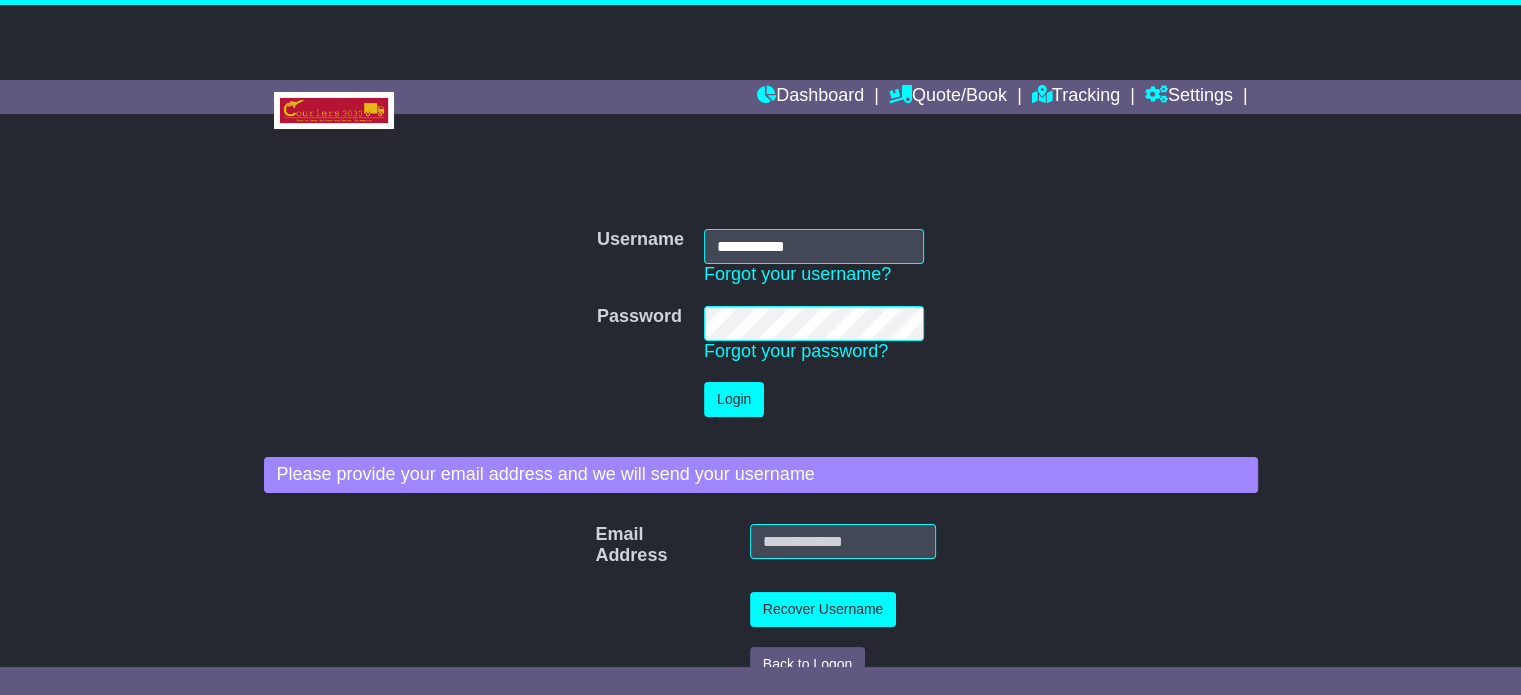 click on "Login" at bounding box center (814, 399) 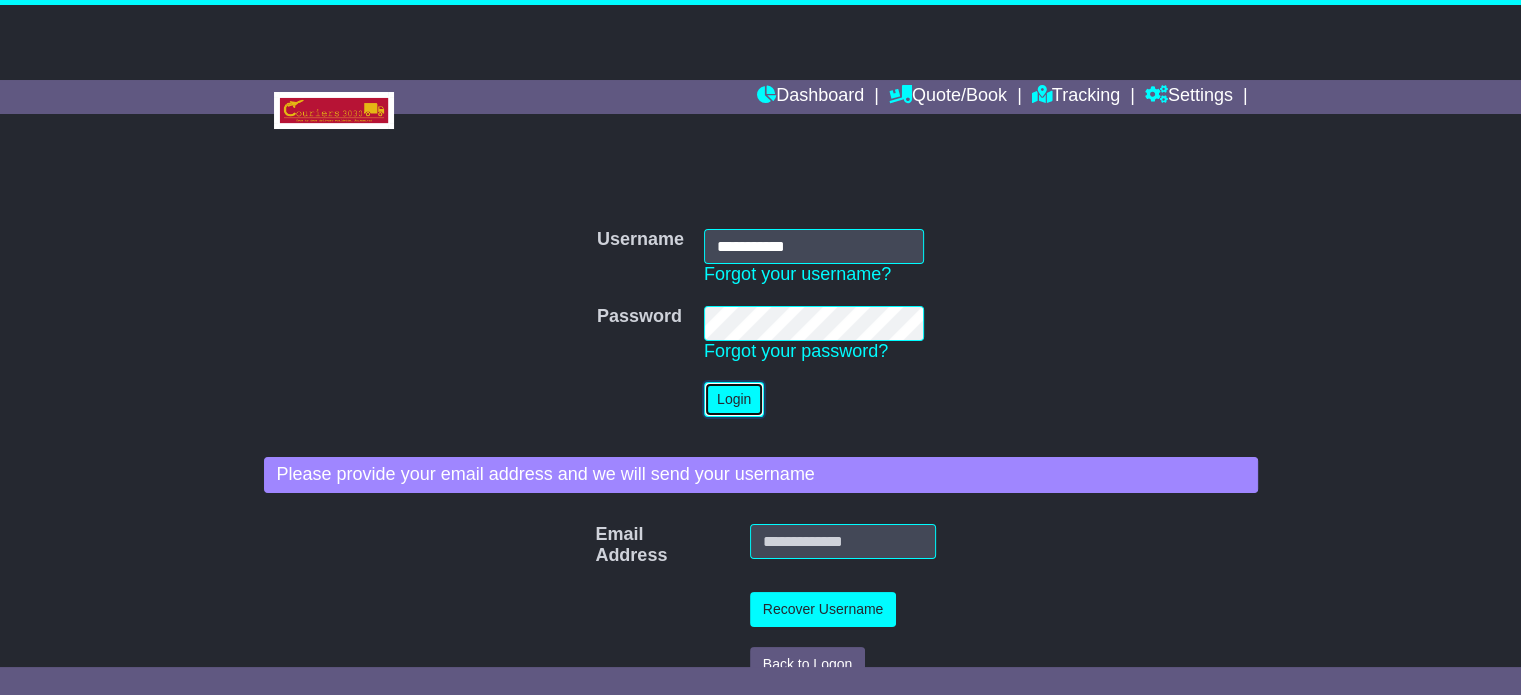 click on "Login" at bounding box center (734, 399) 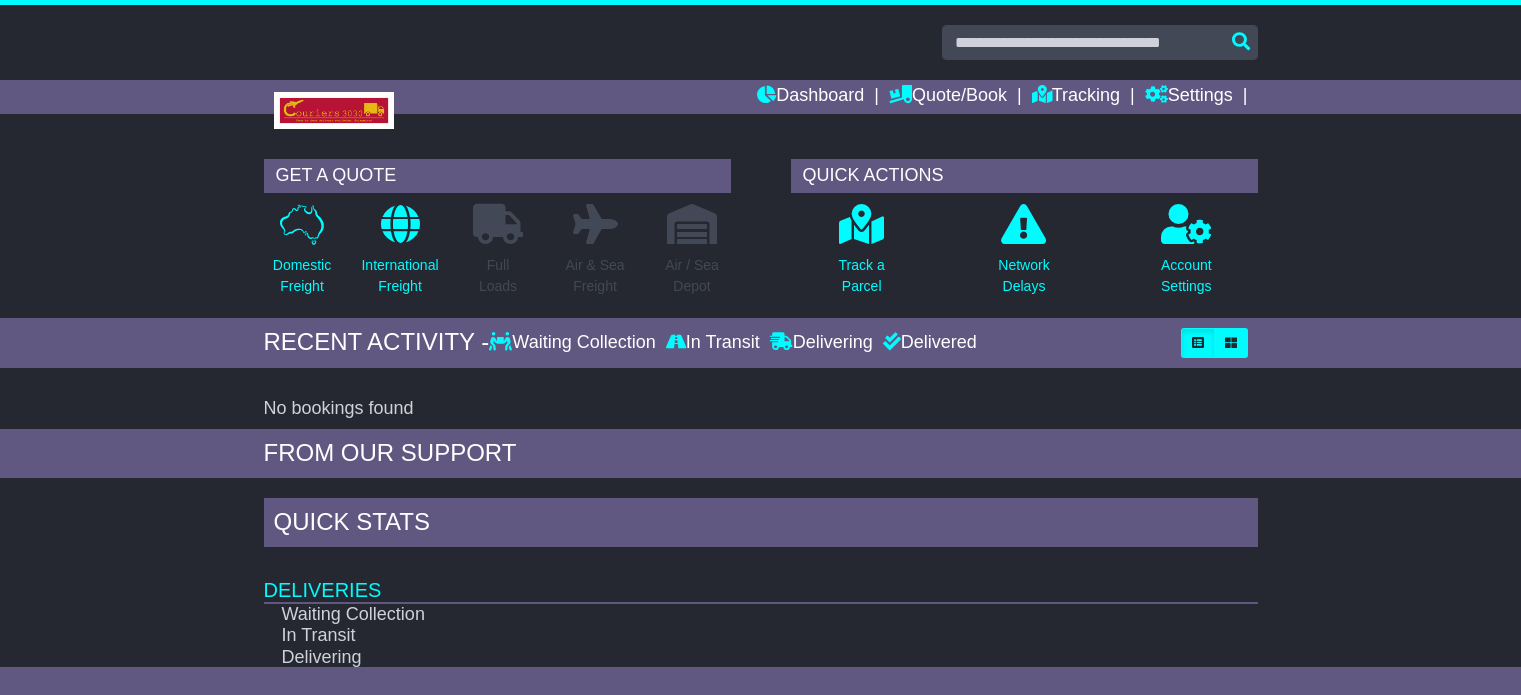 scroll, scrollTop: 0, scrollLeft: 0, axis: both 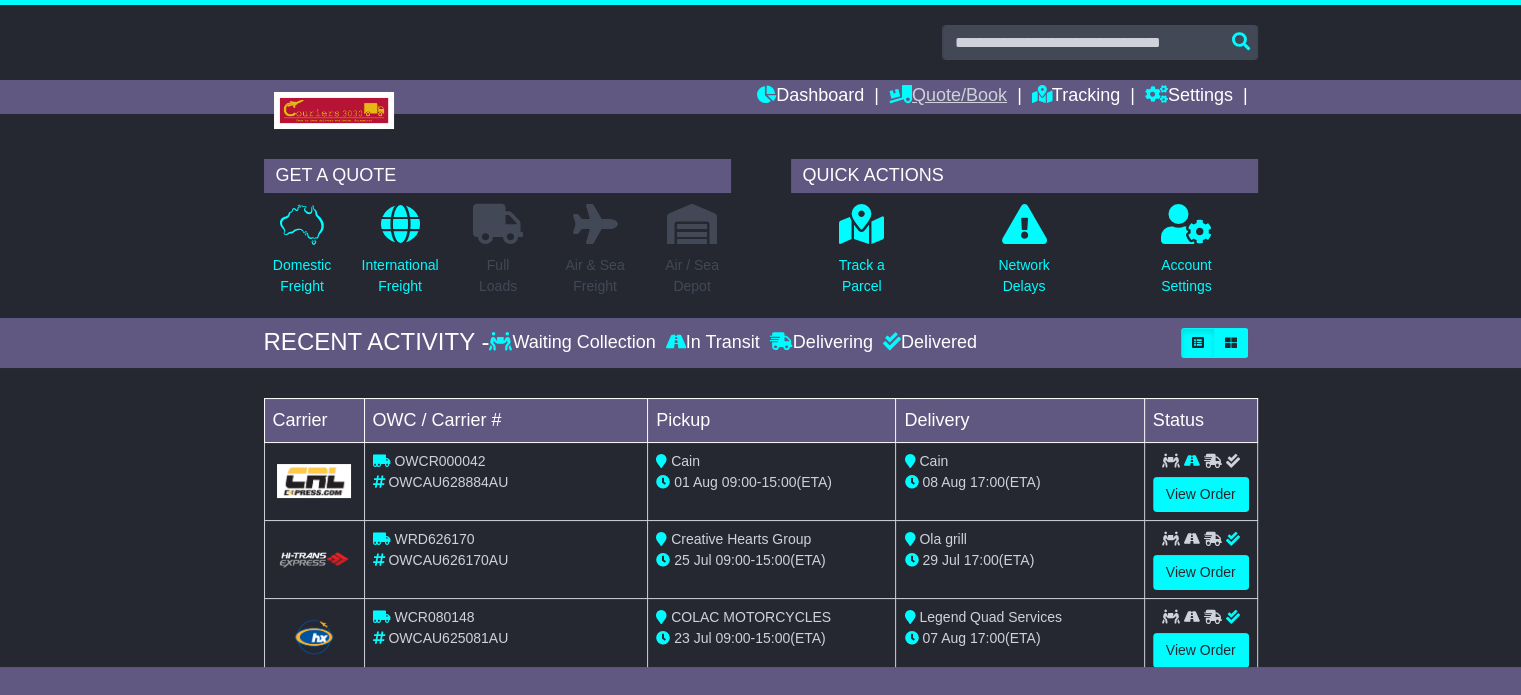 click on "Quote/Book" at bounding box center [948, 97] 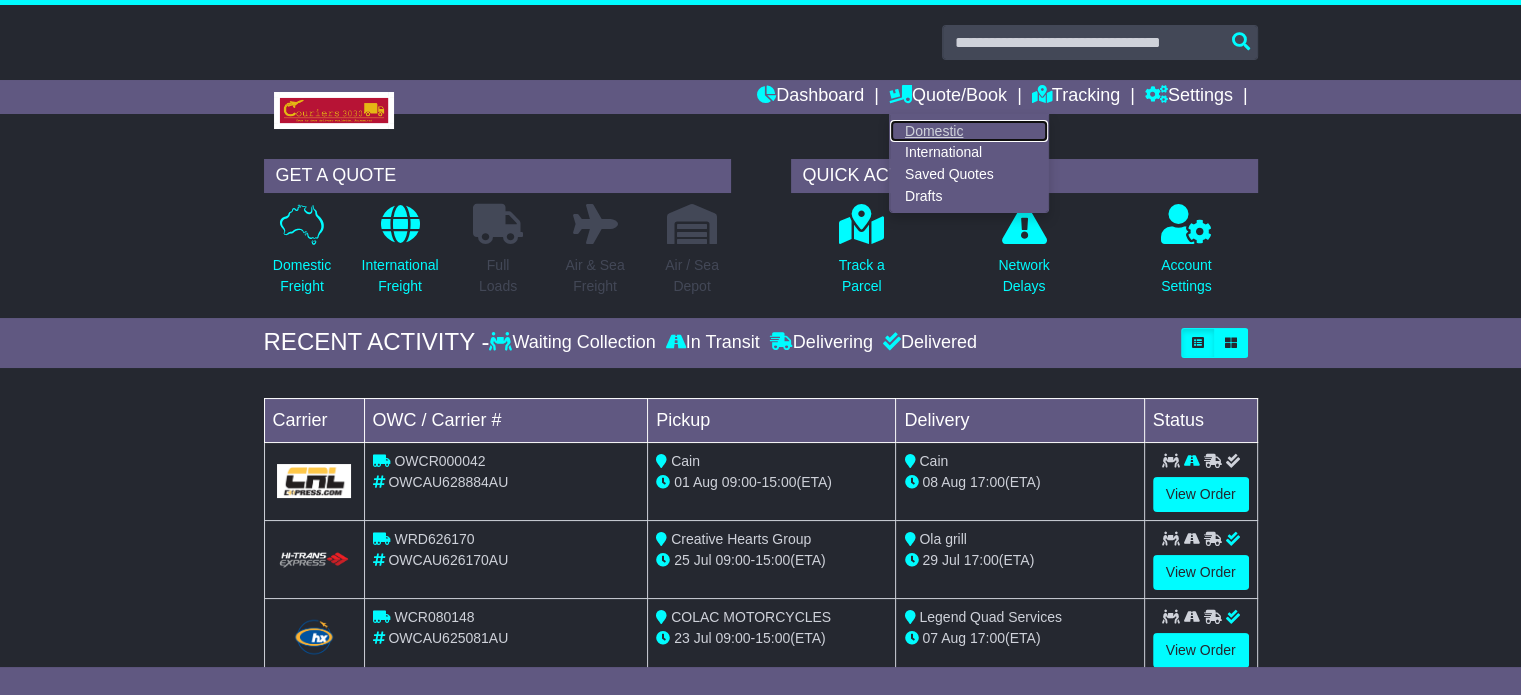 click on "Domestic" at bounding box center [969, 131] 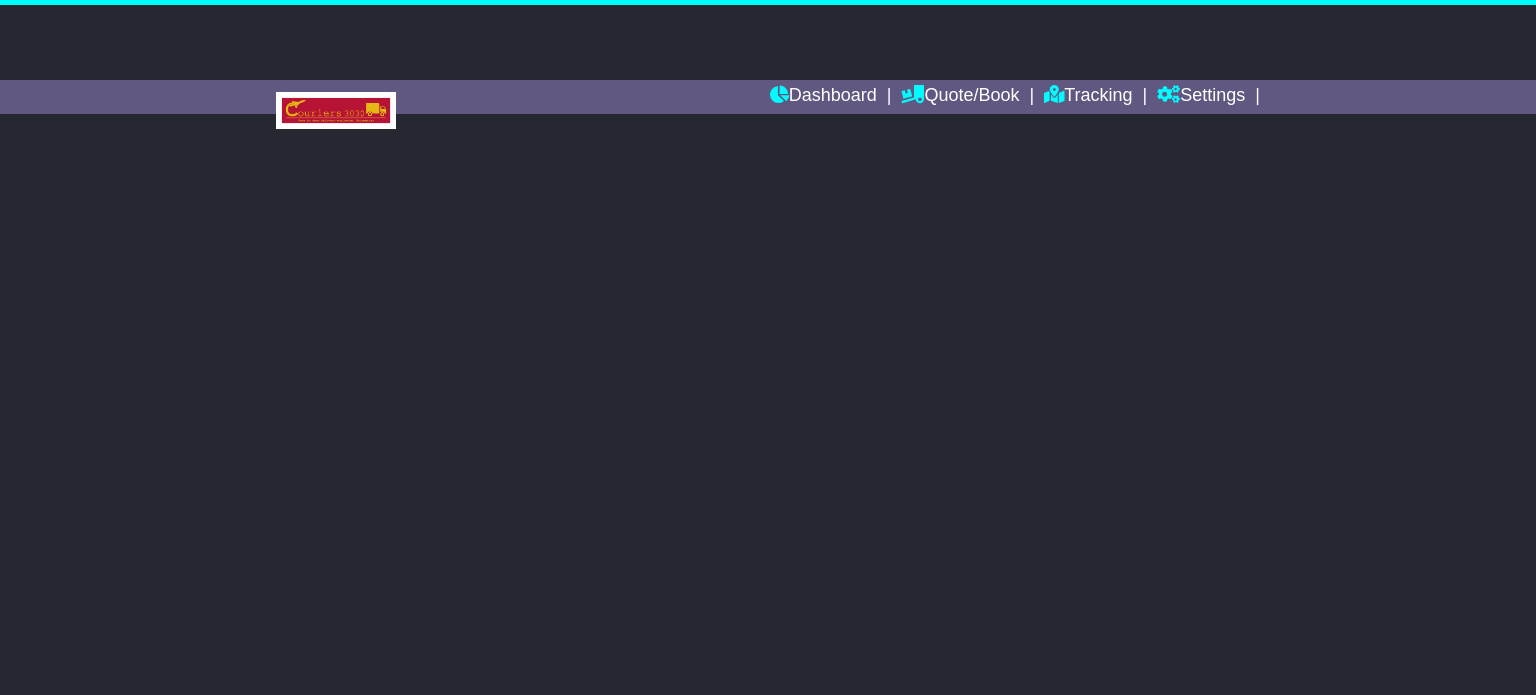 scroll, scrollTop: 0, scrollLeft: 0, axis: both 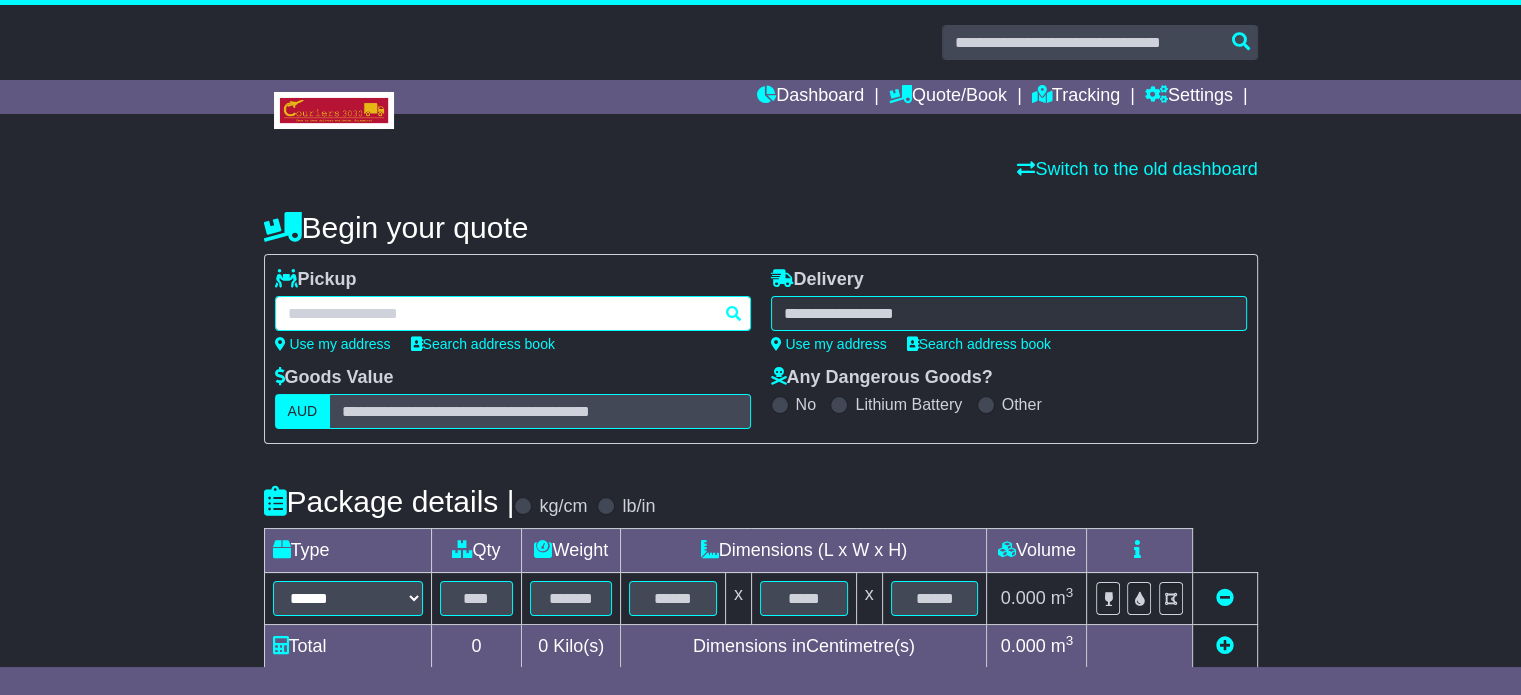 click at bounding box center [513, 313] 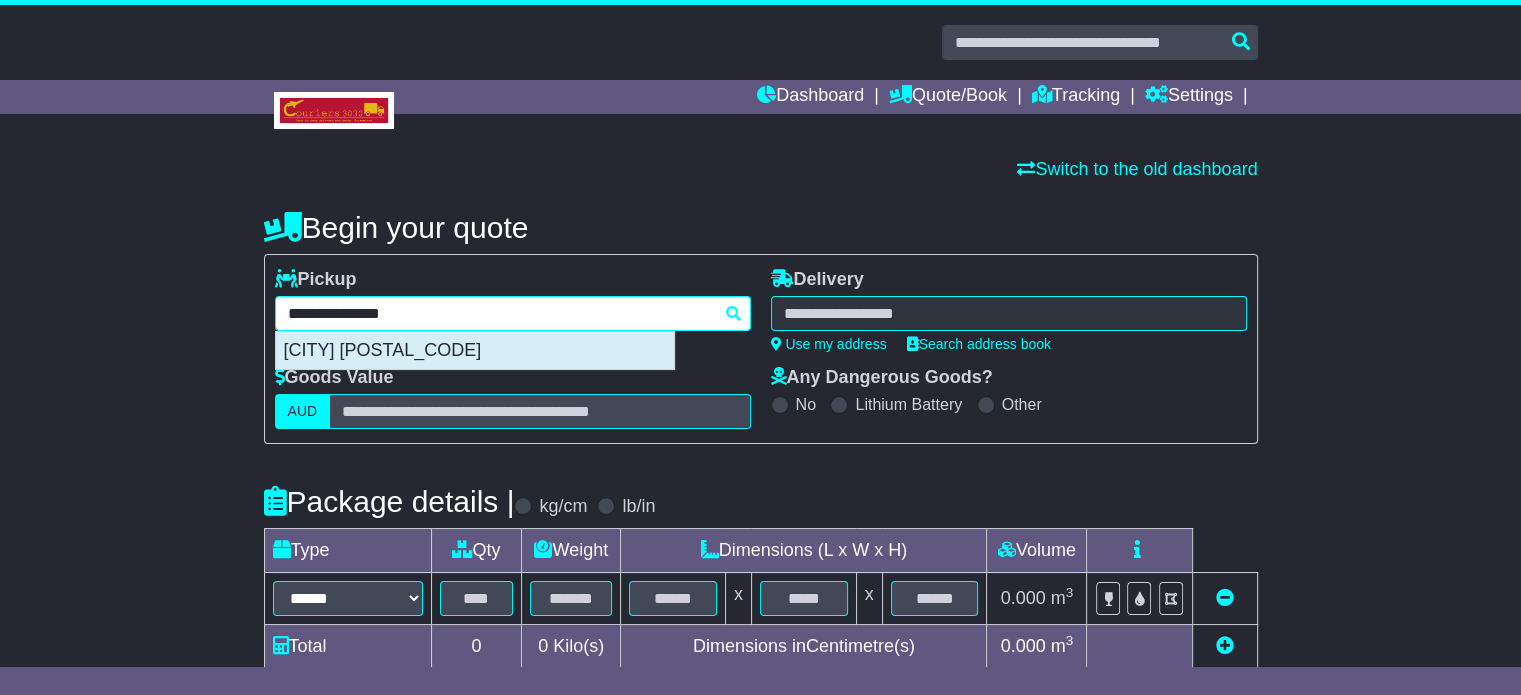 click on "[CITY] [POSTAL_CODE]" at bounding box center [475, 351] 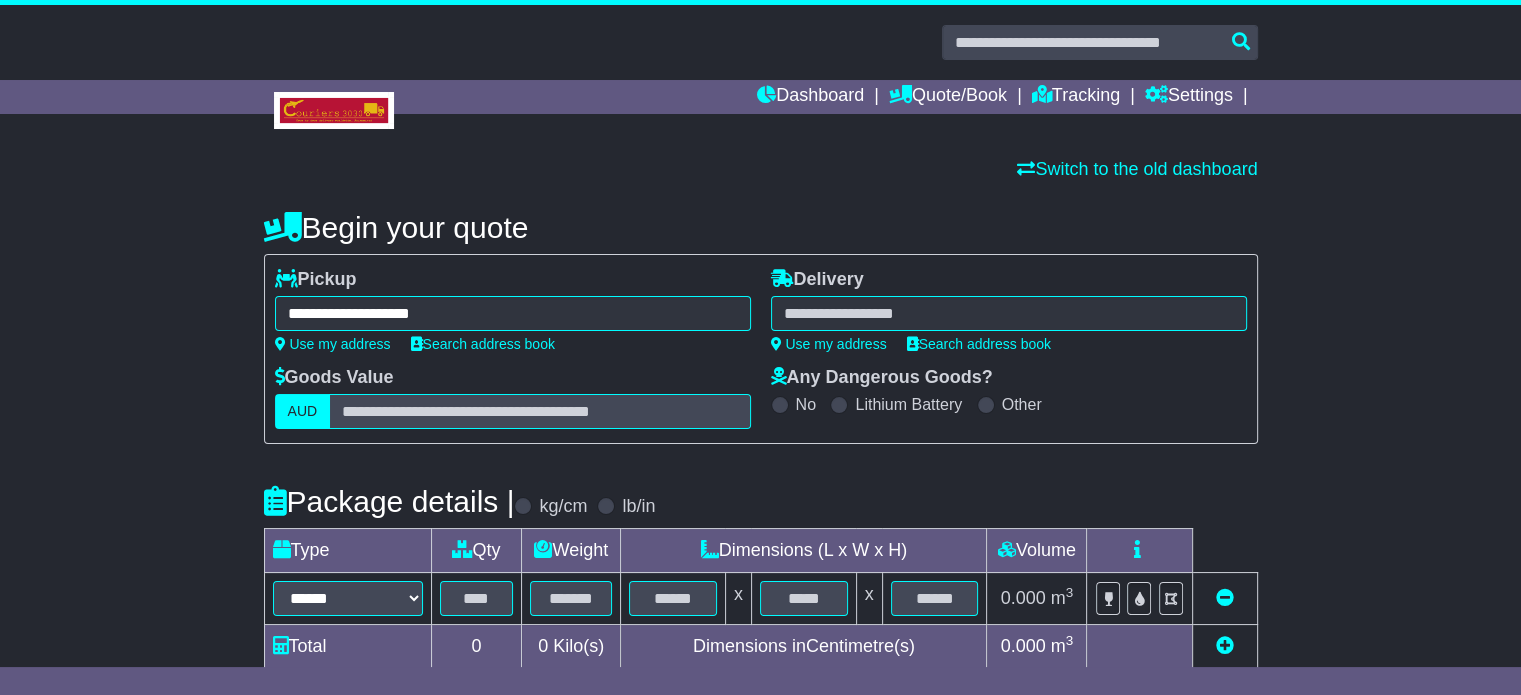 type on "**********" 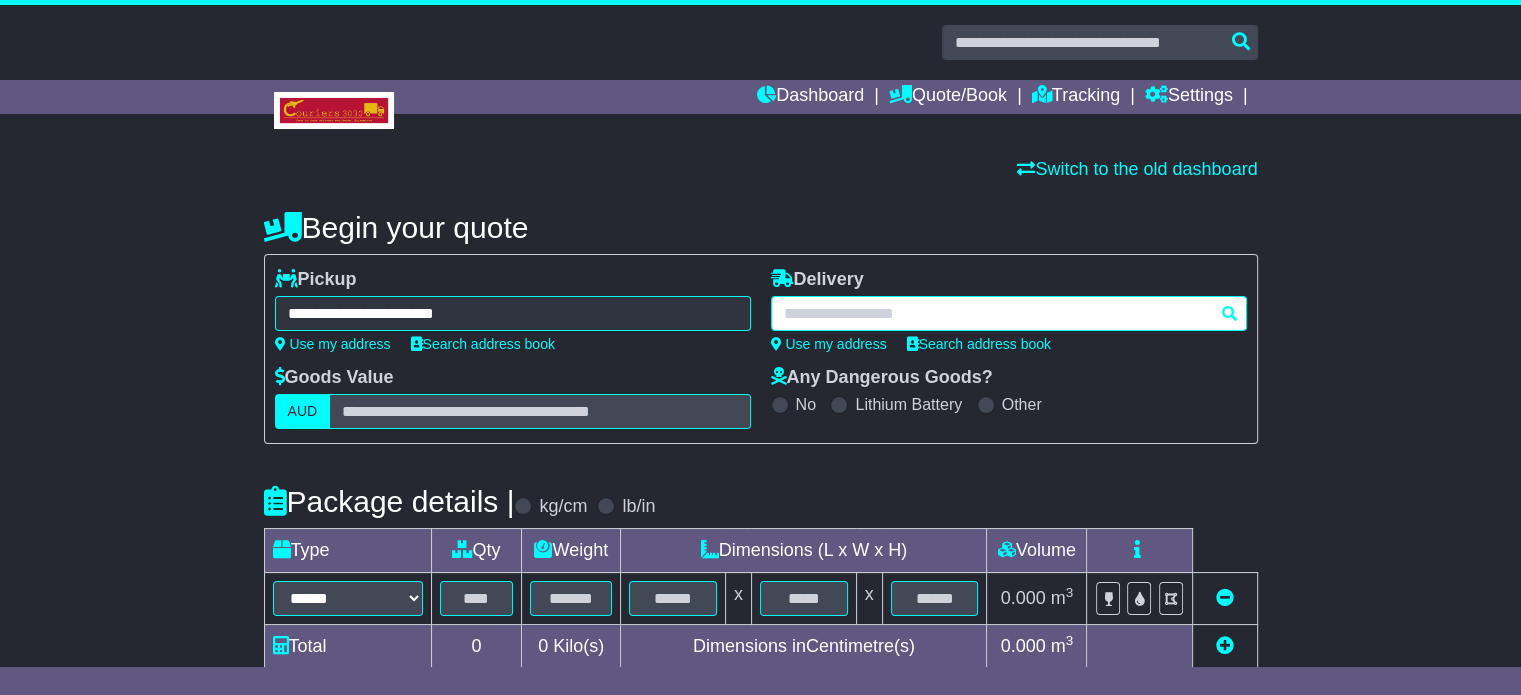 click at bounding box center [1009, 313] 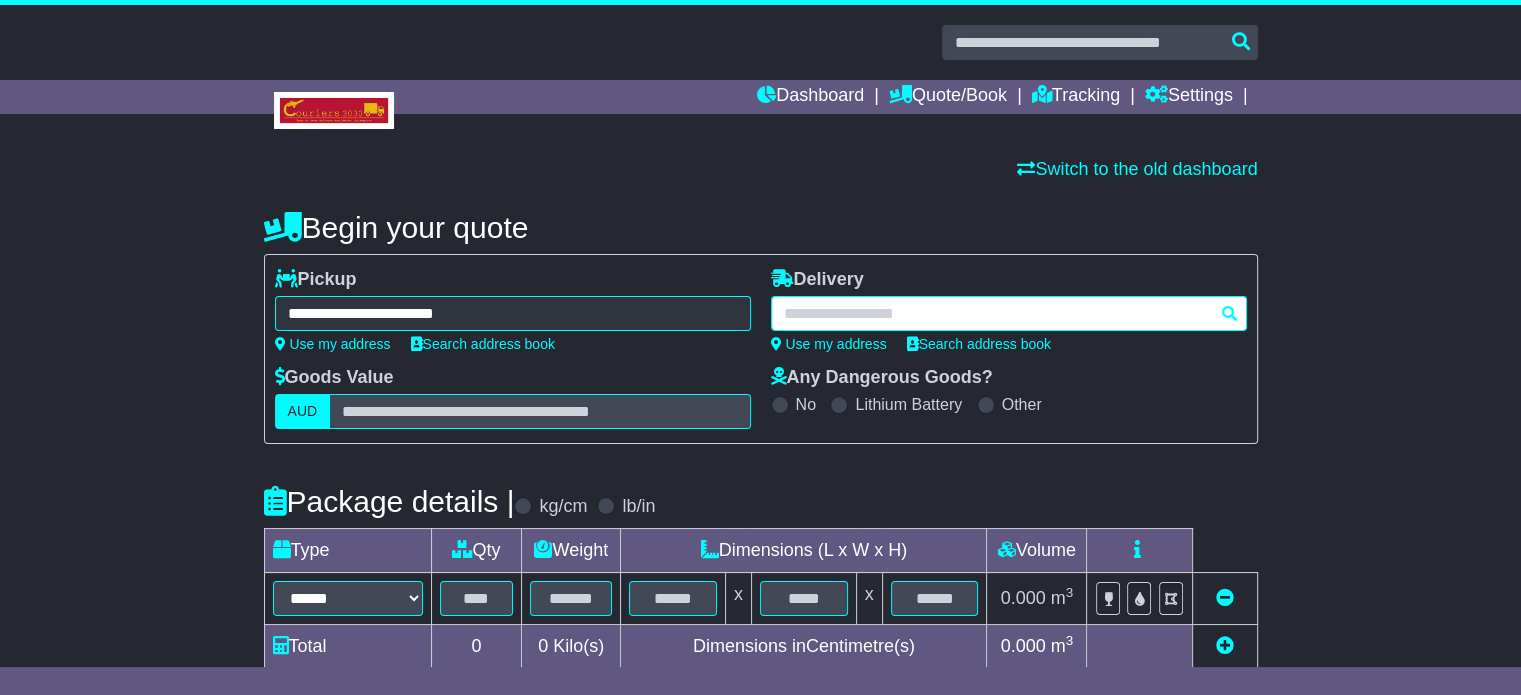 paste on "**********" 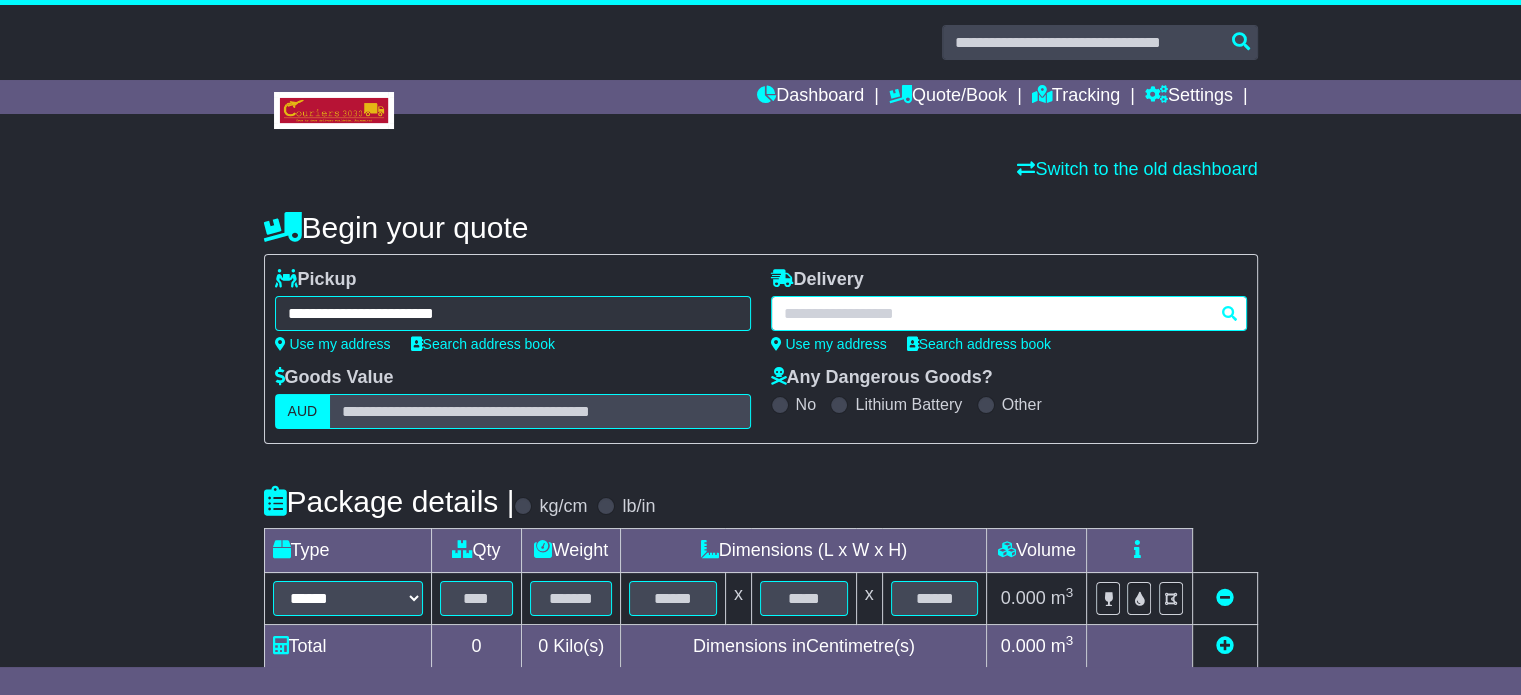 type on "**********" 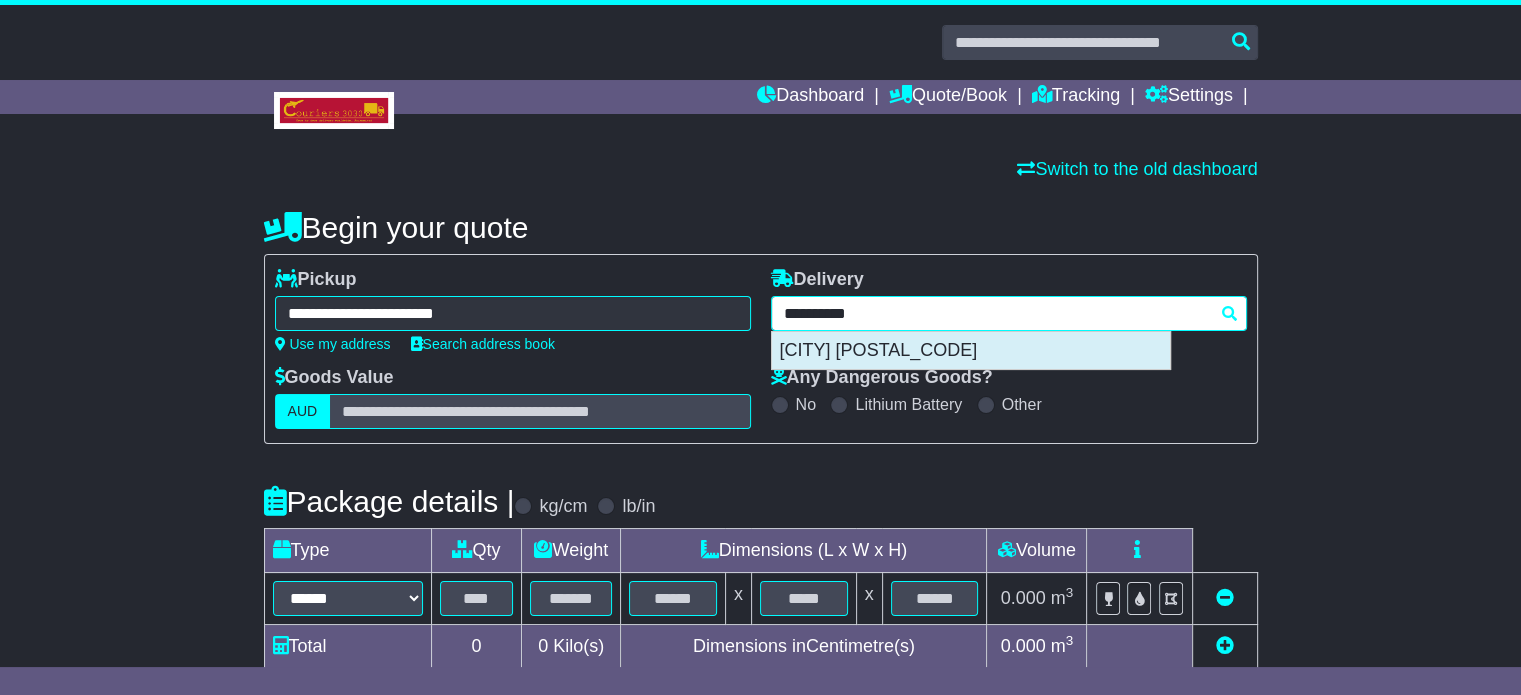 click on "[CITY] [POSTAL_CODE]" at bounding box center [971, 351] 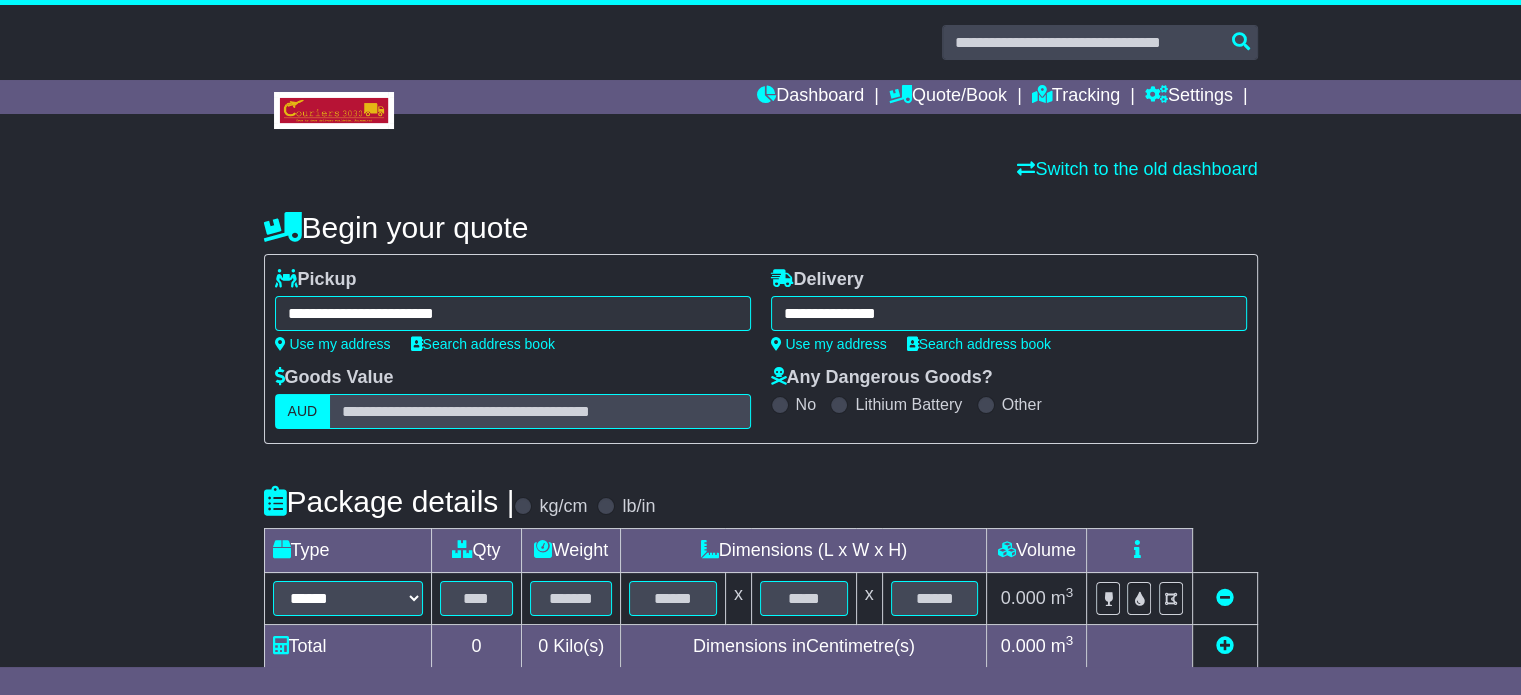 type on "**********" 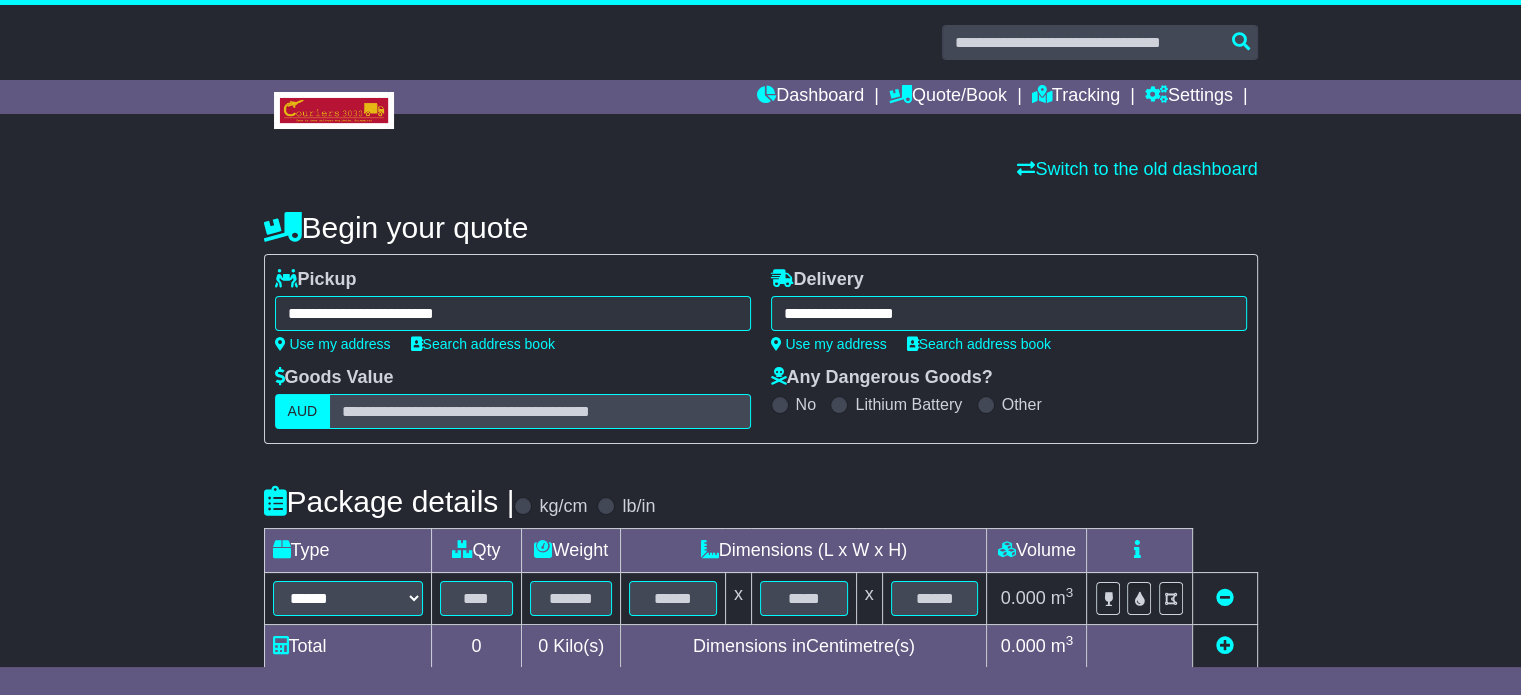click on "**********" at bounding box center [761, 571] 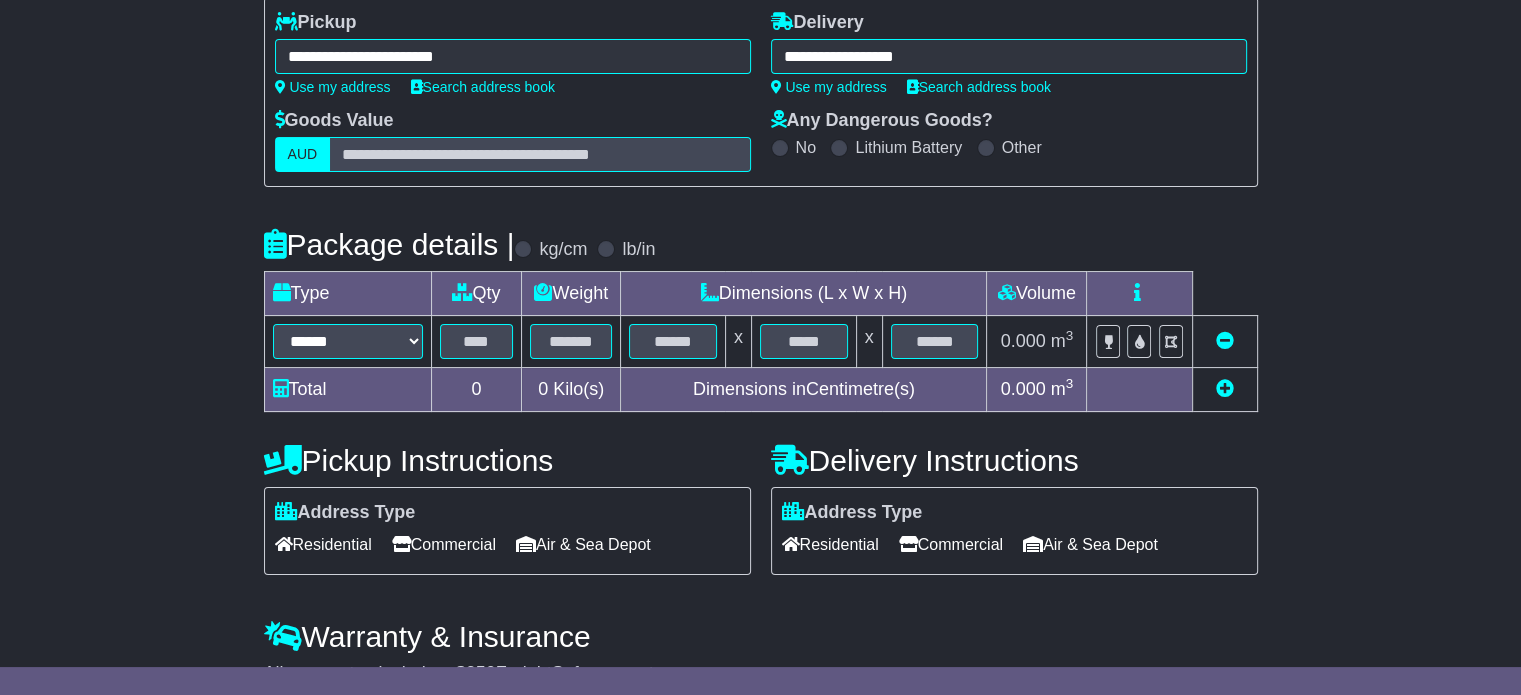 scroll, scrollTop: 320, scrollLeft: 0, axis: vertical 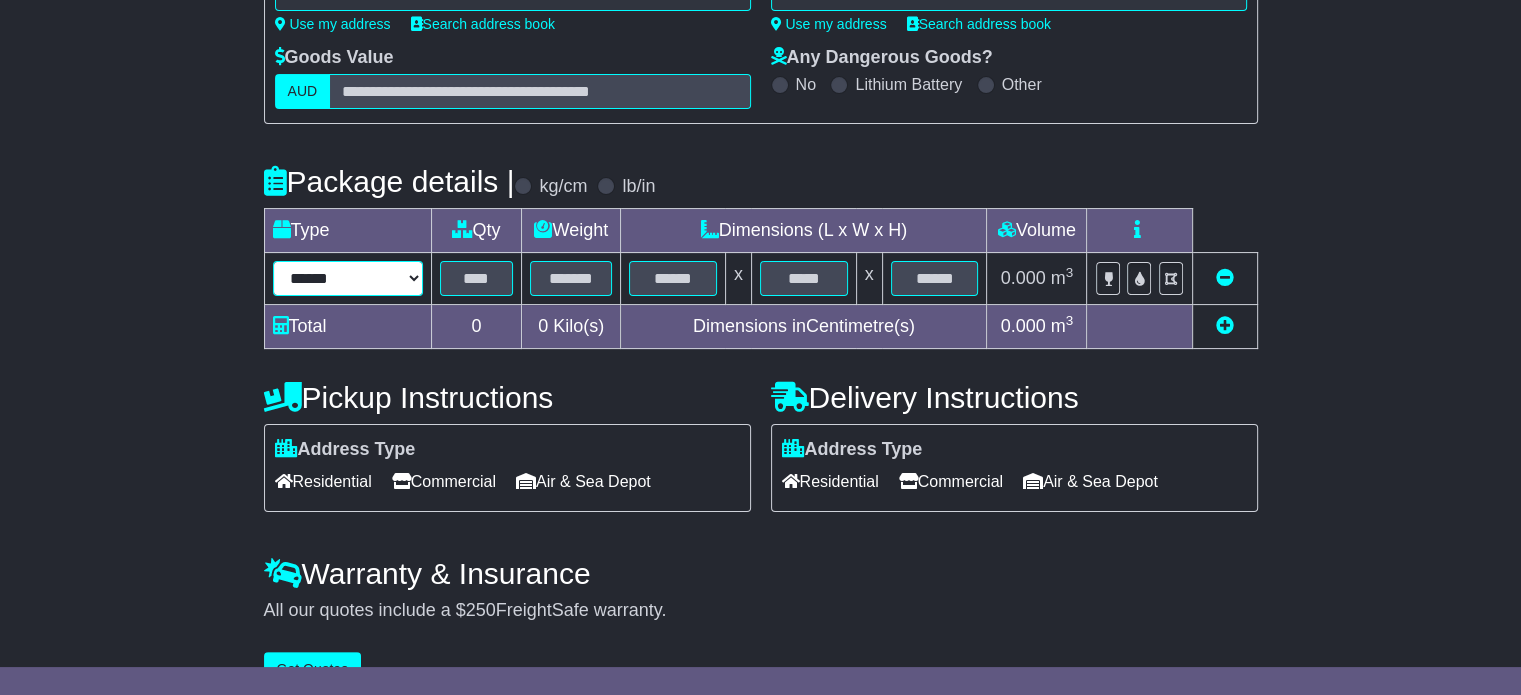 click on "****** ****** *** ******** ***** **** **** ****** *** *******" at bounding box center [348, 278] 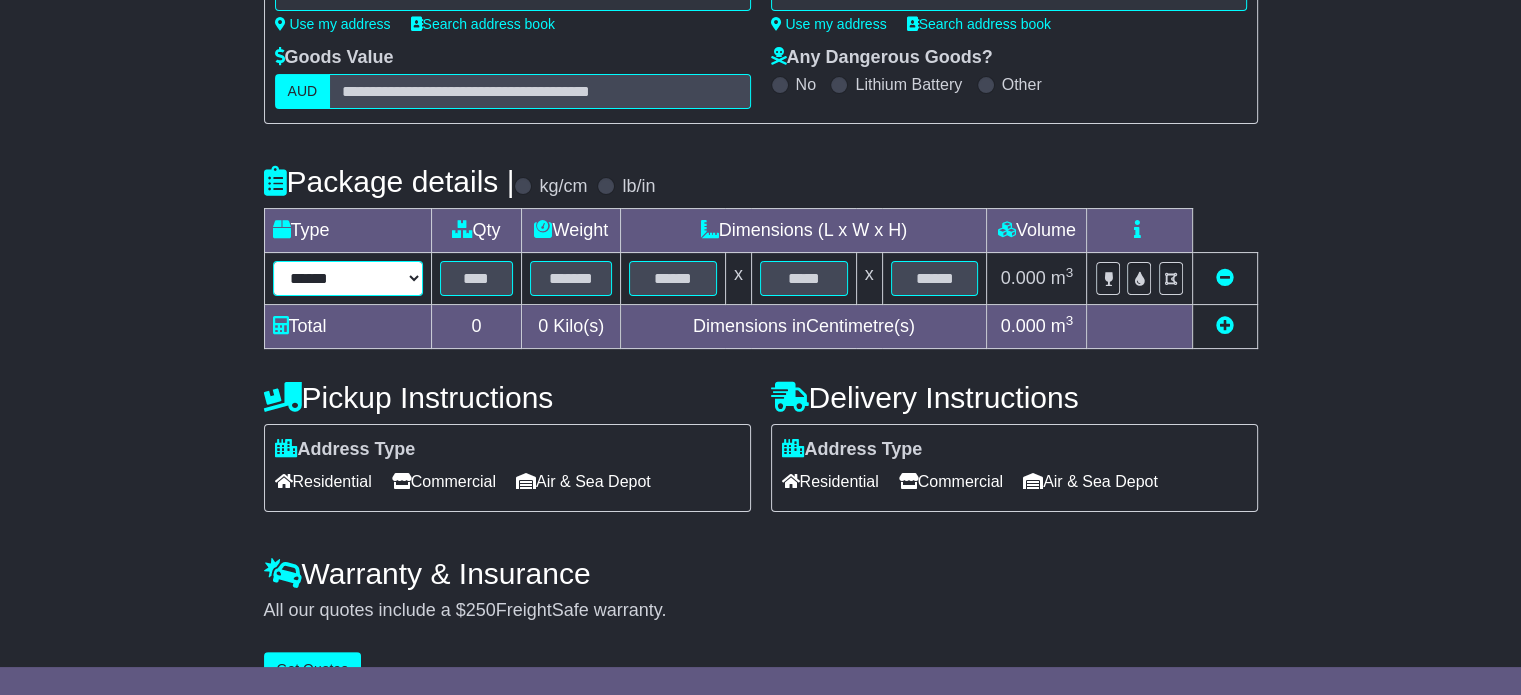 select on "*****" 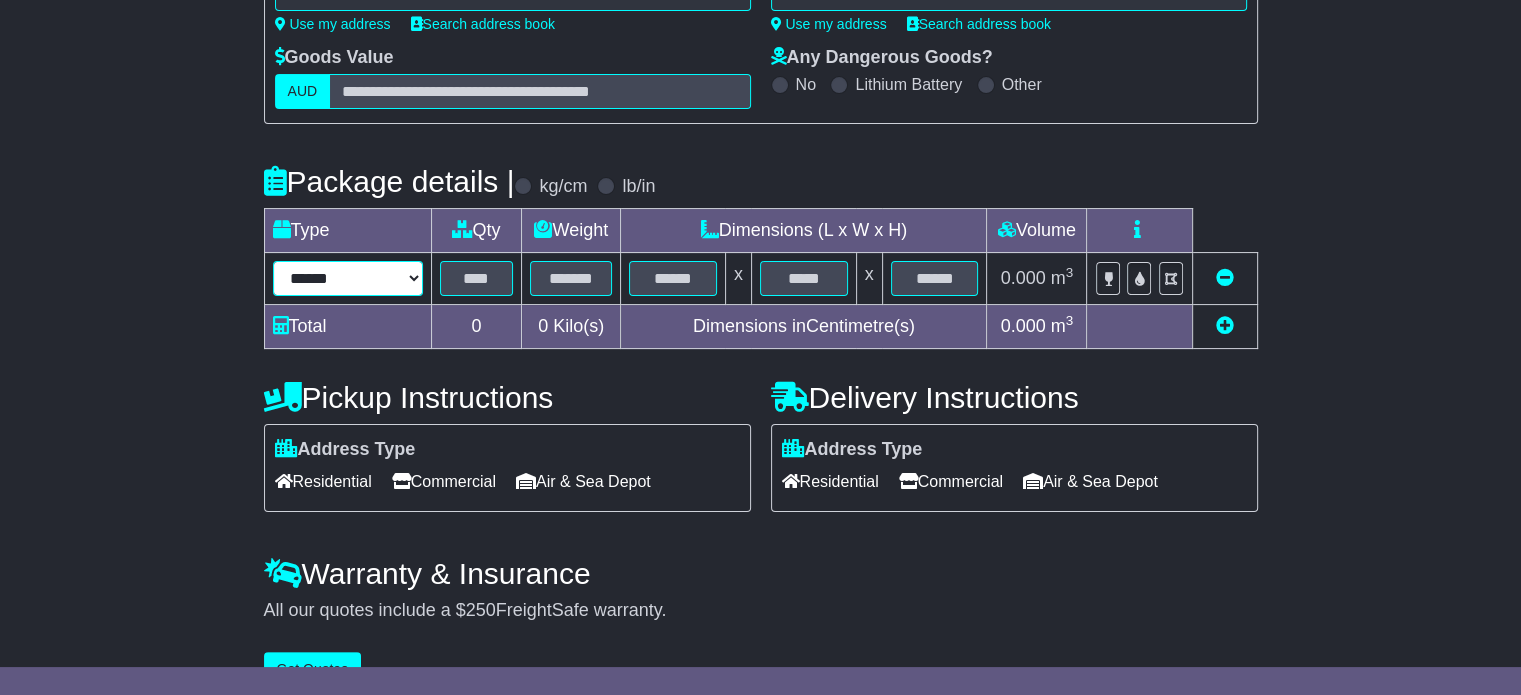 click on "****** ****** *** ******** ***** **** **** ****** *** *******" at bounding box center (348, 278) 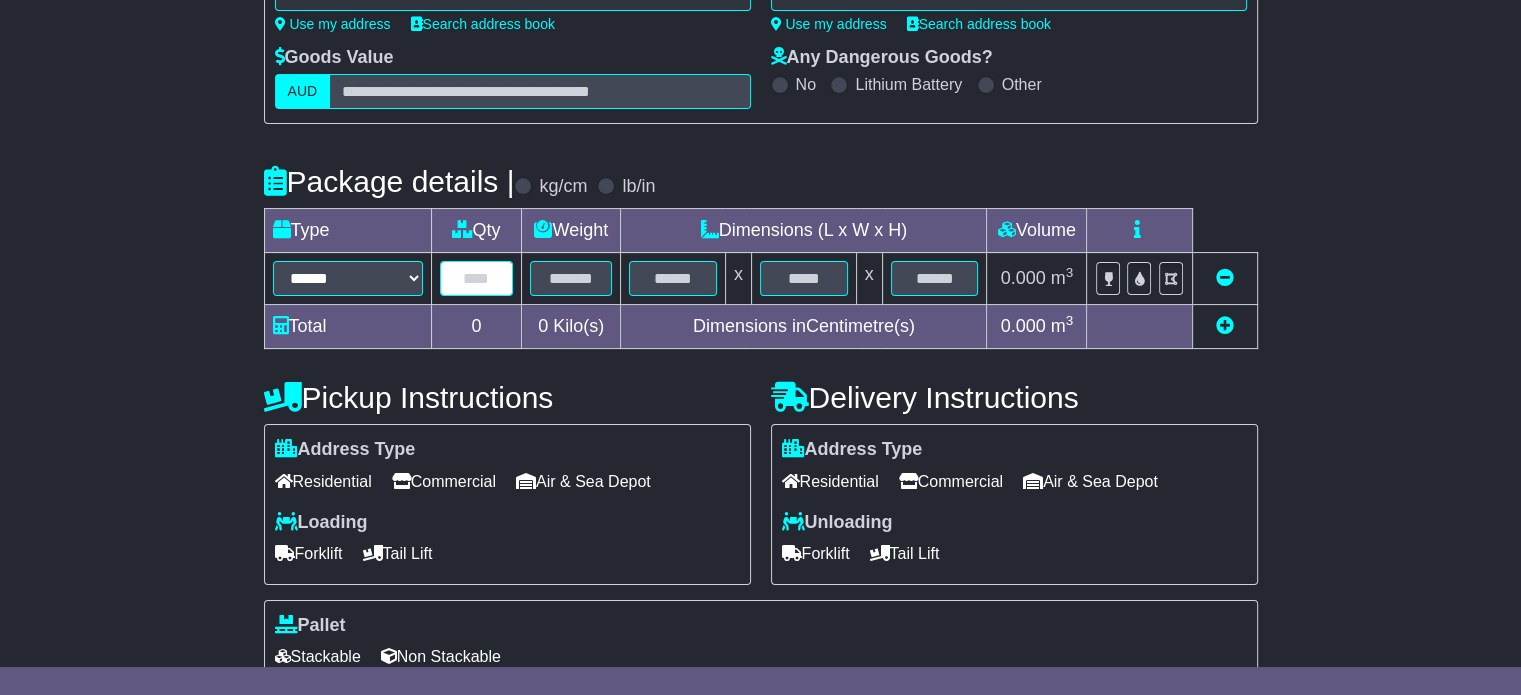 click at bounding box center [477, 278] 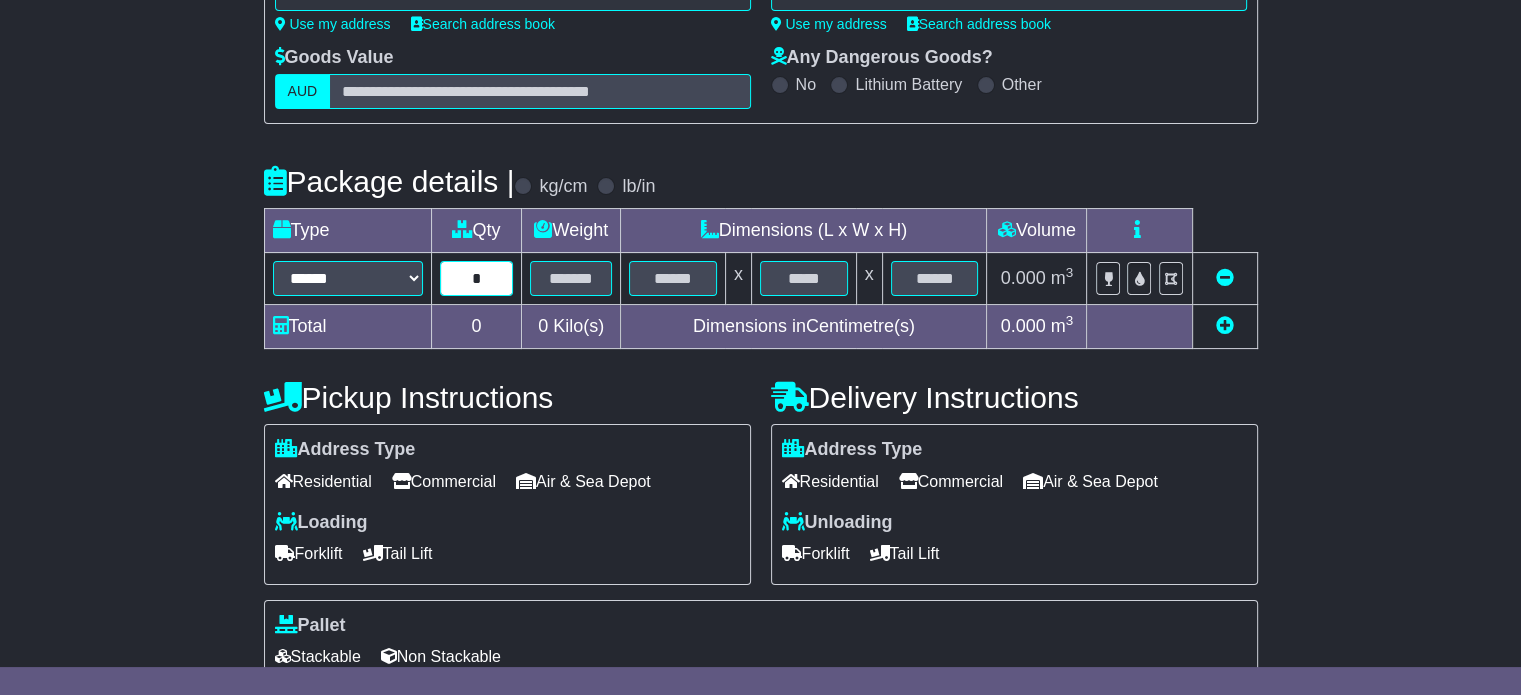 type on "*" 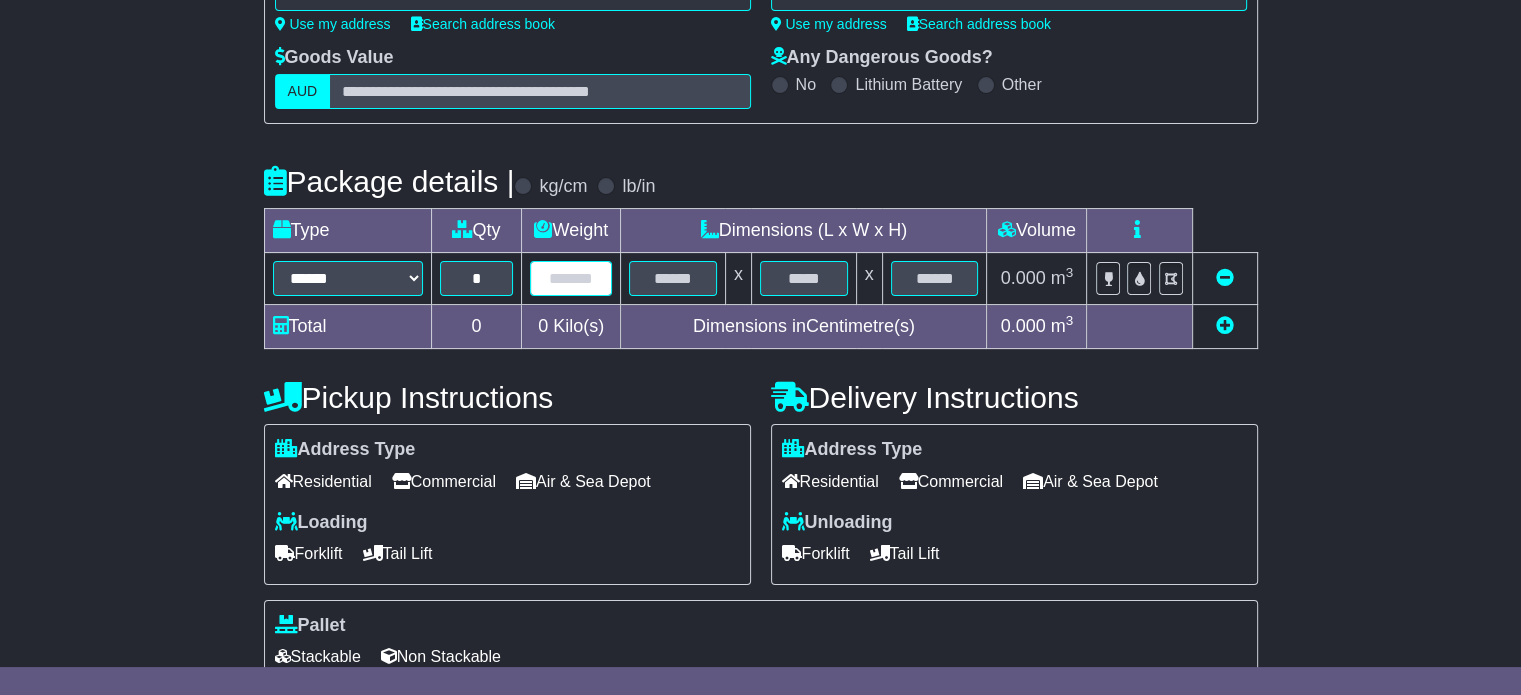 click at bounding box center (571, 278) 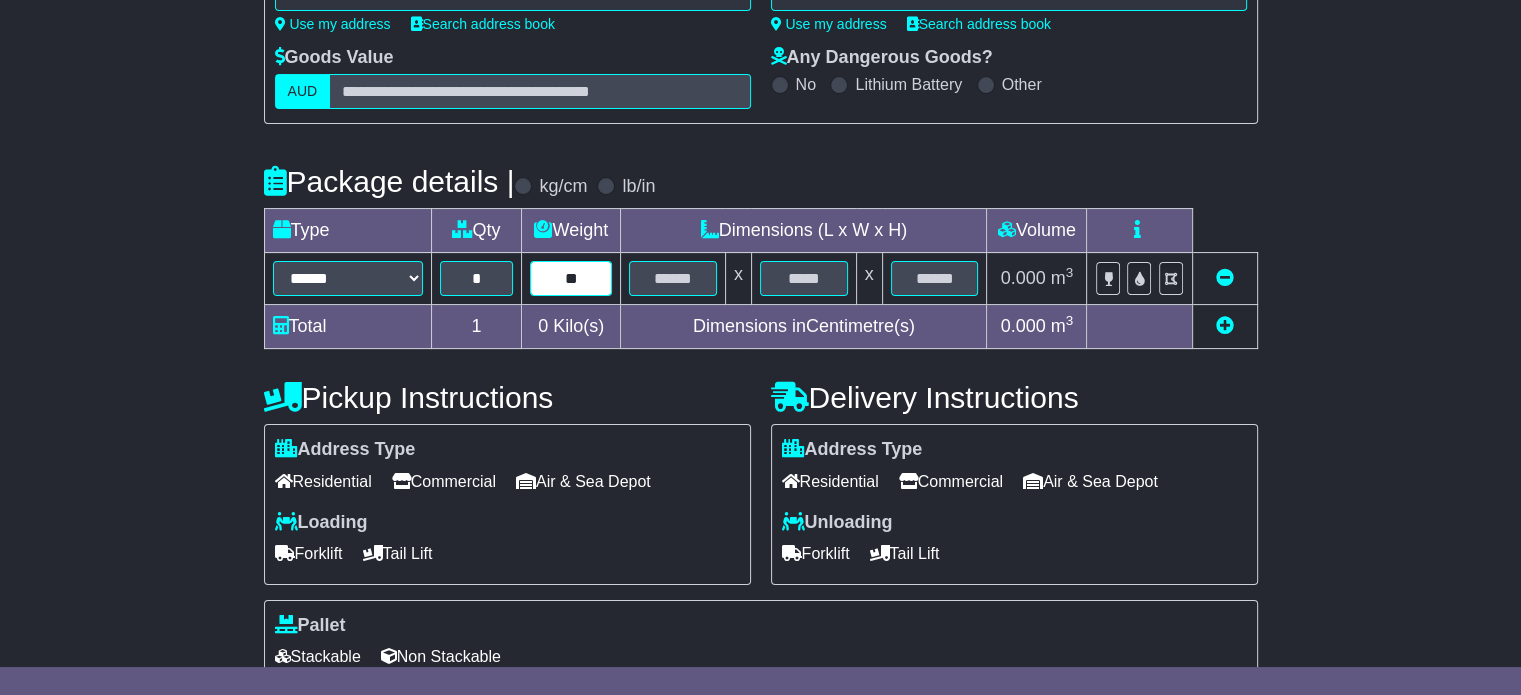 type on "**" 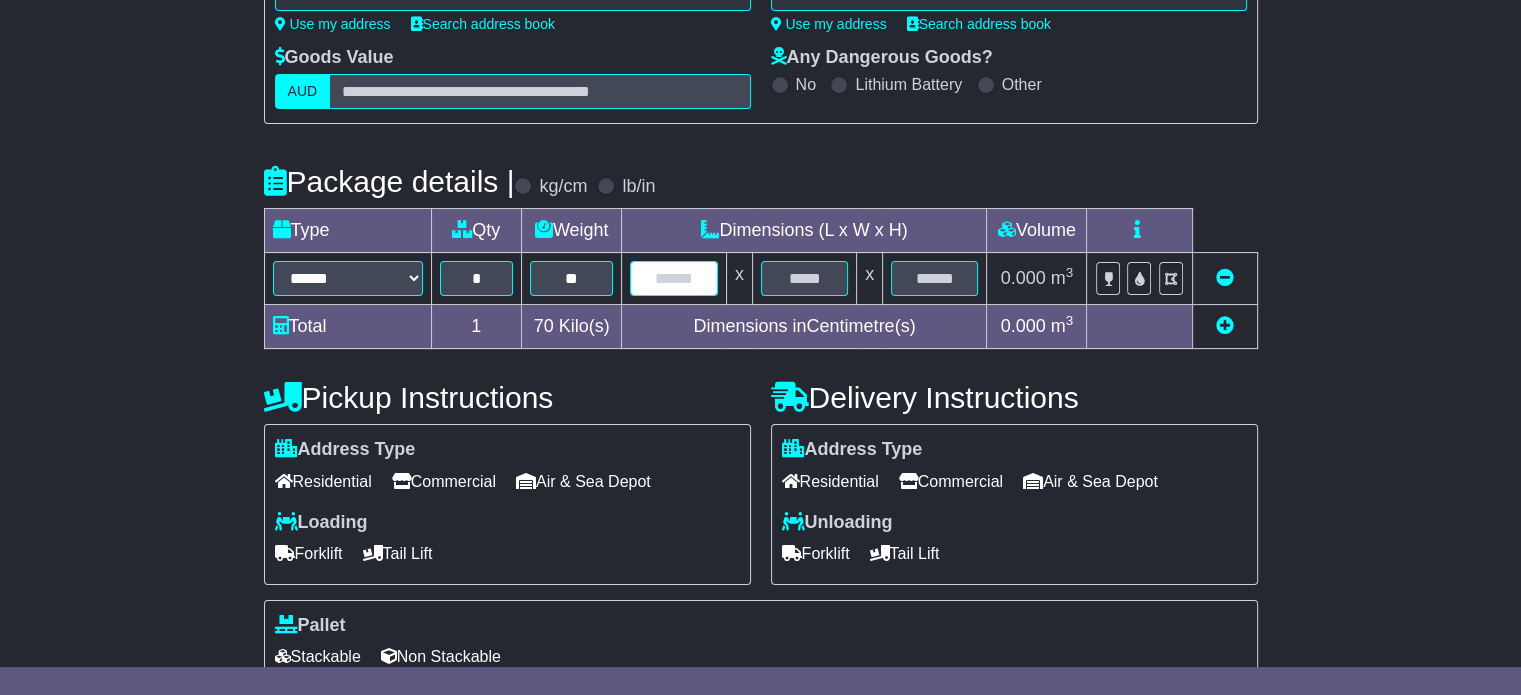 click at bounding box center [673, 278] 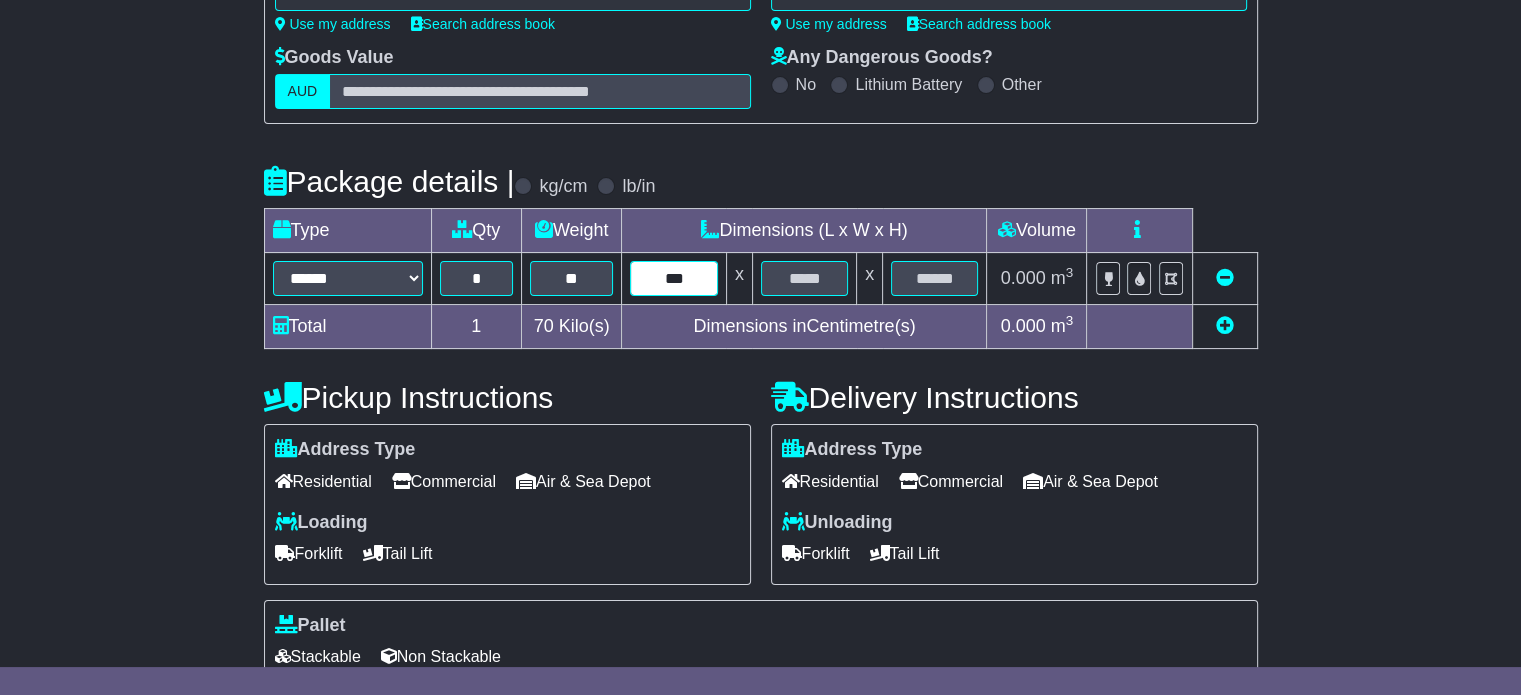 type on "***" 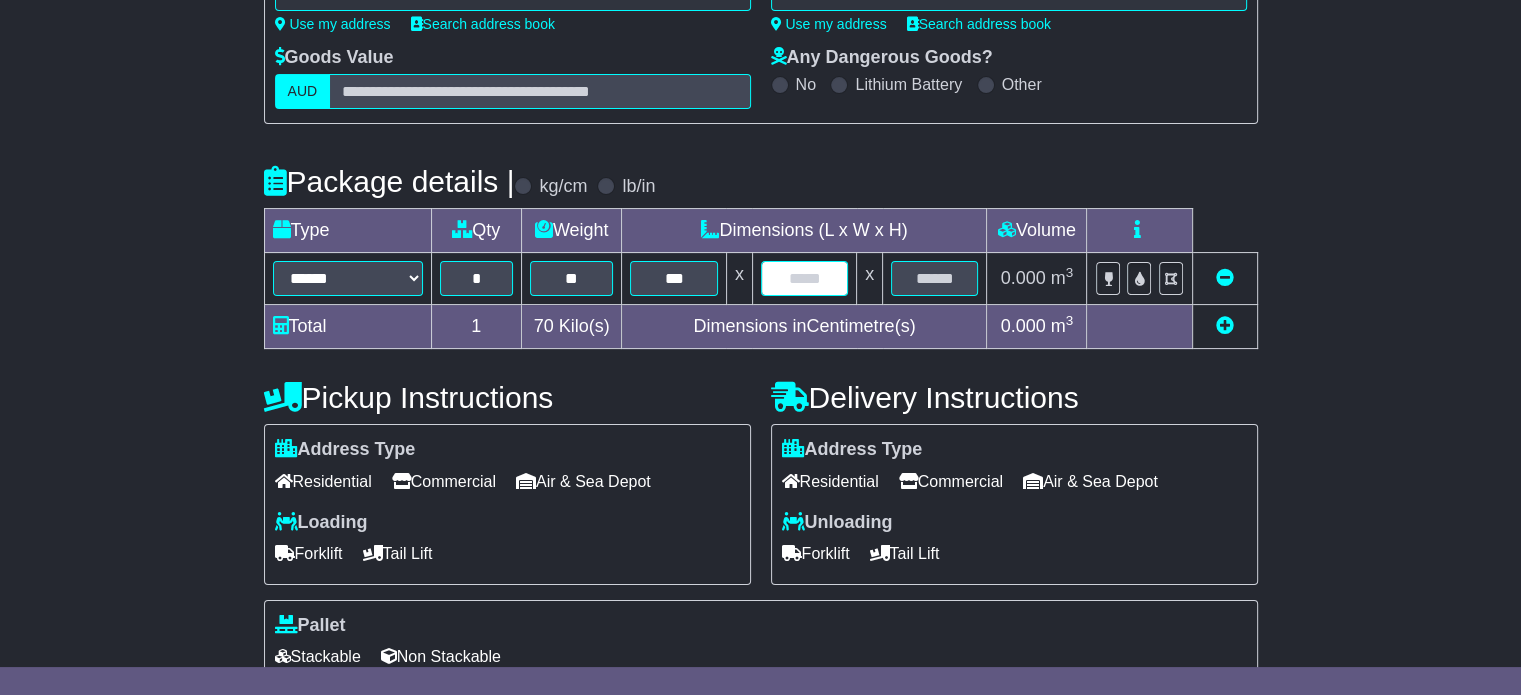 click at bounding box center (804, 278) 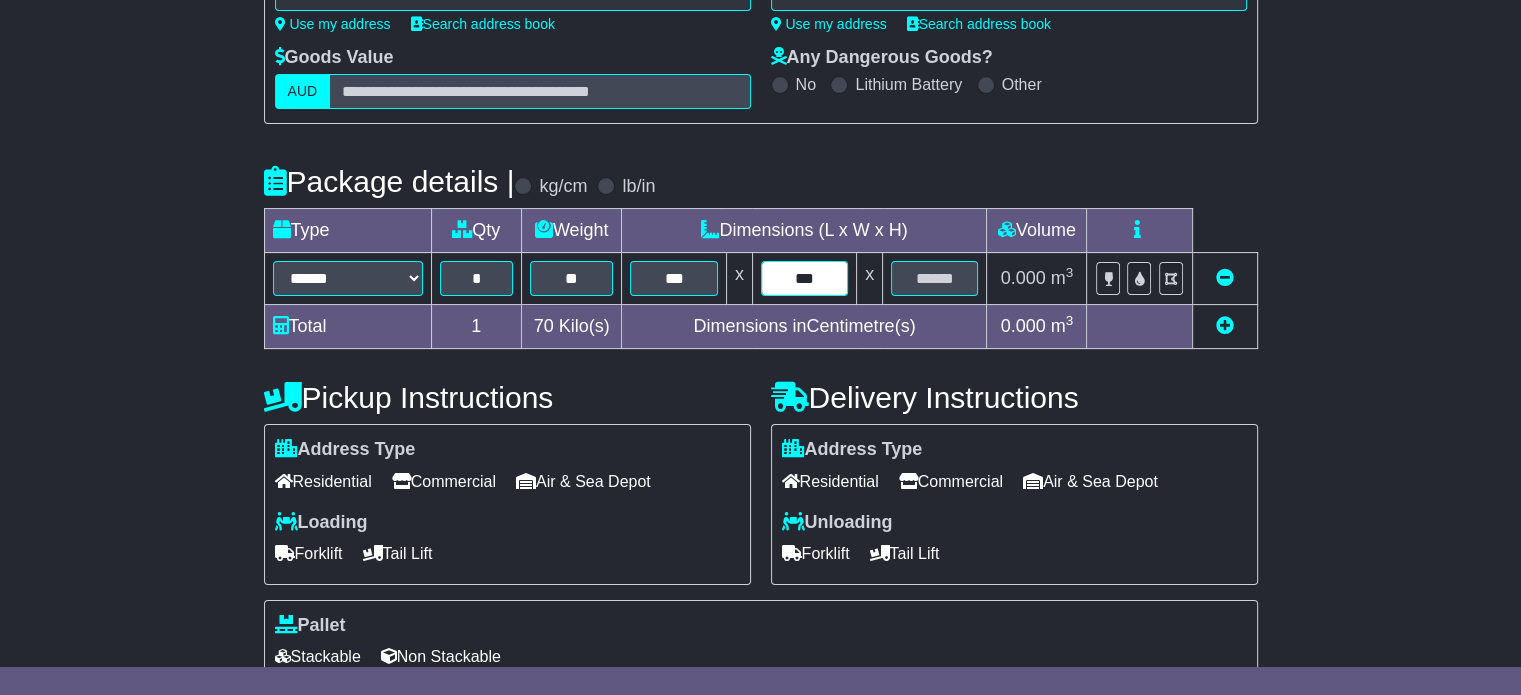 type on "***" 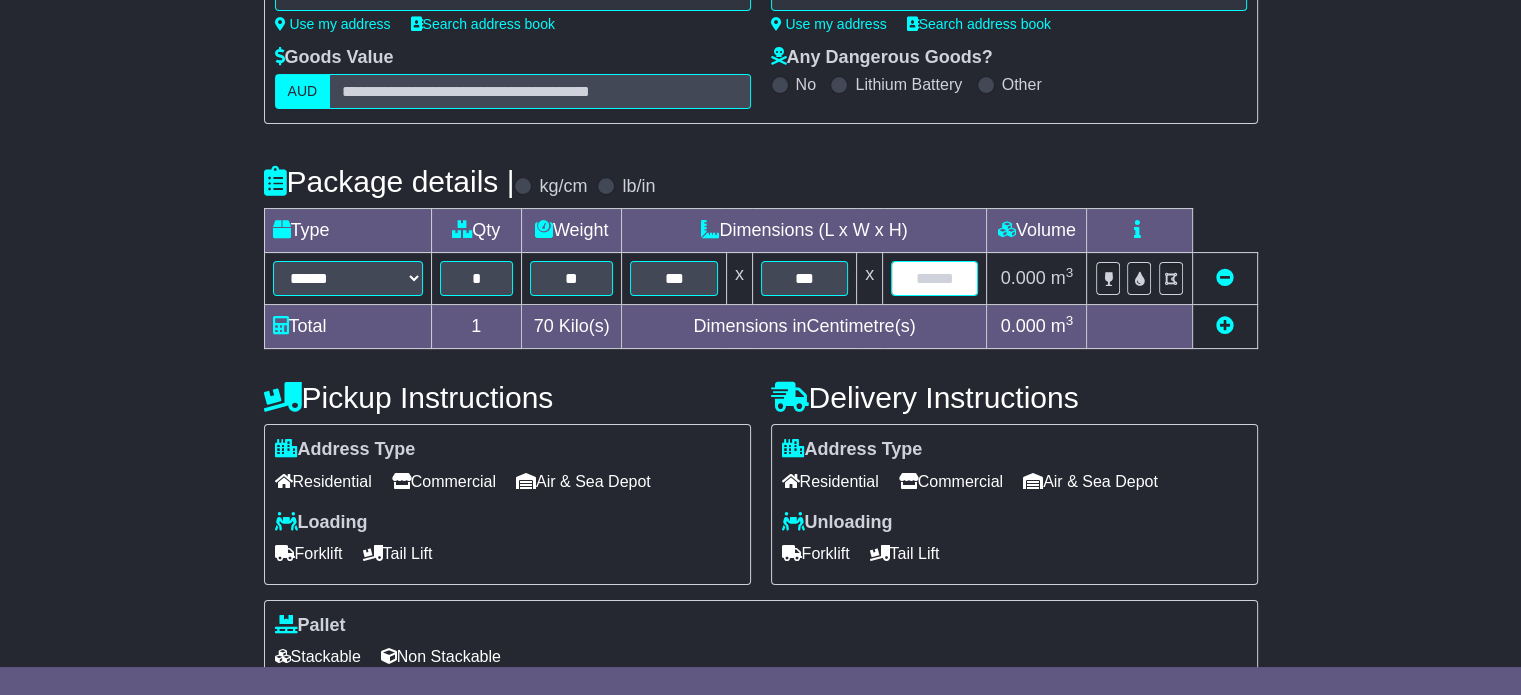 click at bounding box center (934, 278) 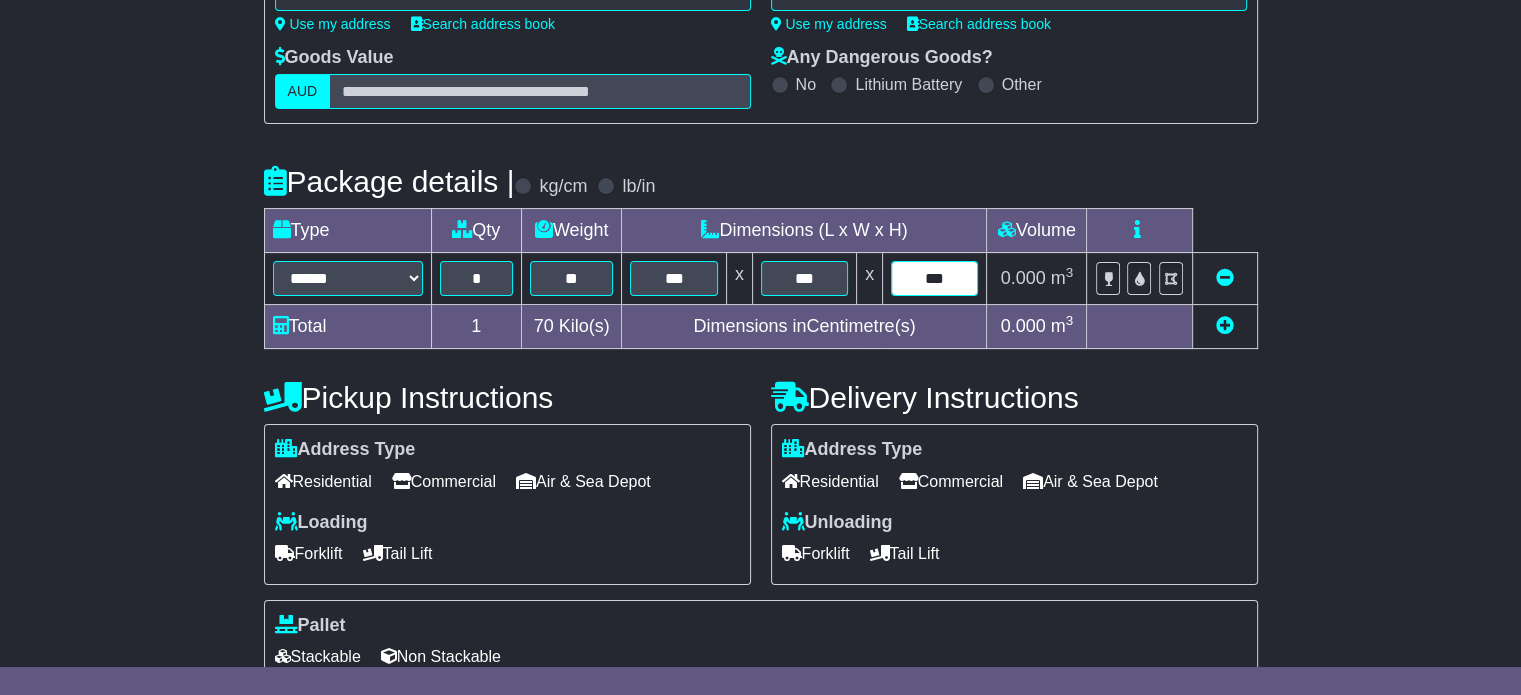 type on "***" 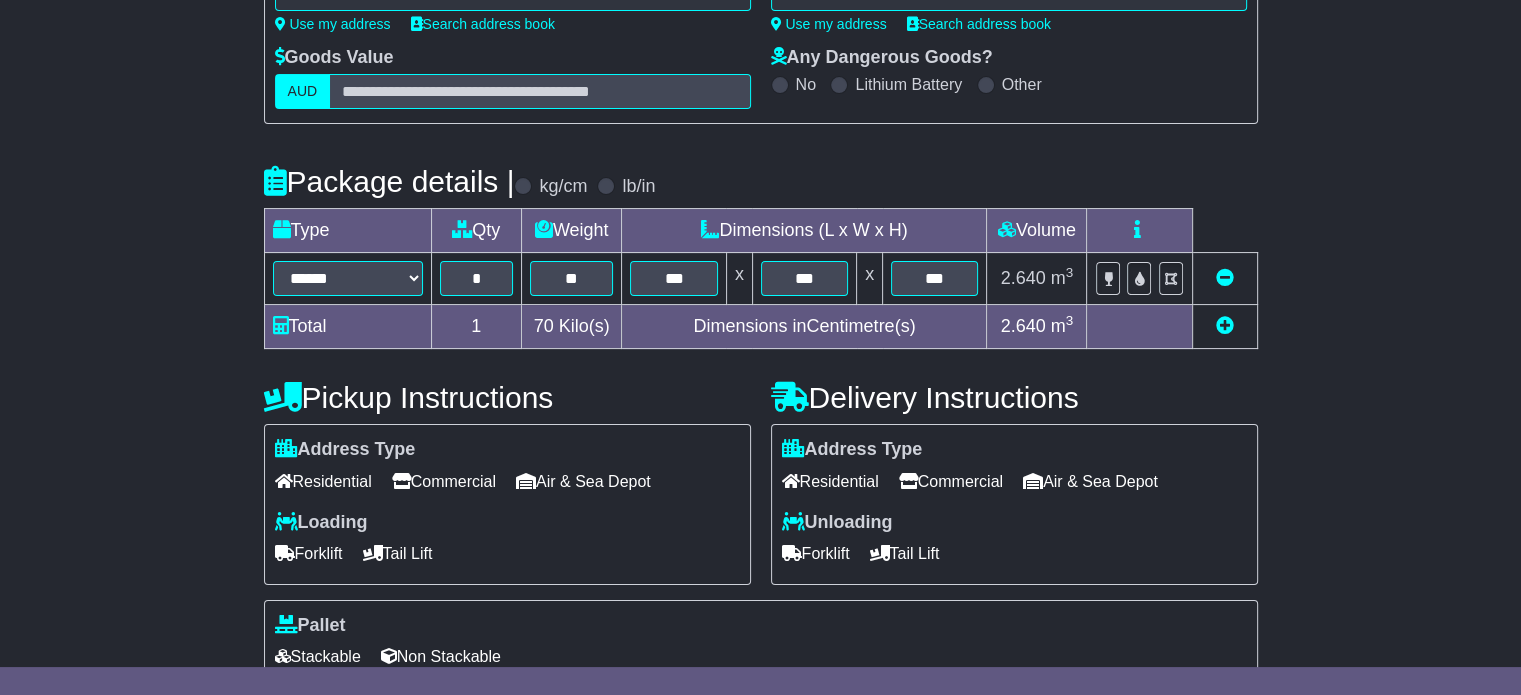 click on "Commercial" at bounding box center [951, 481] 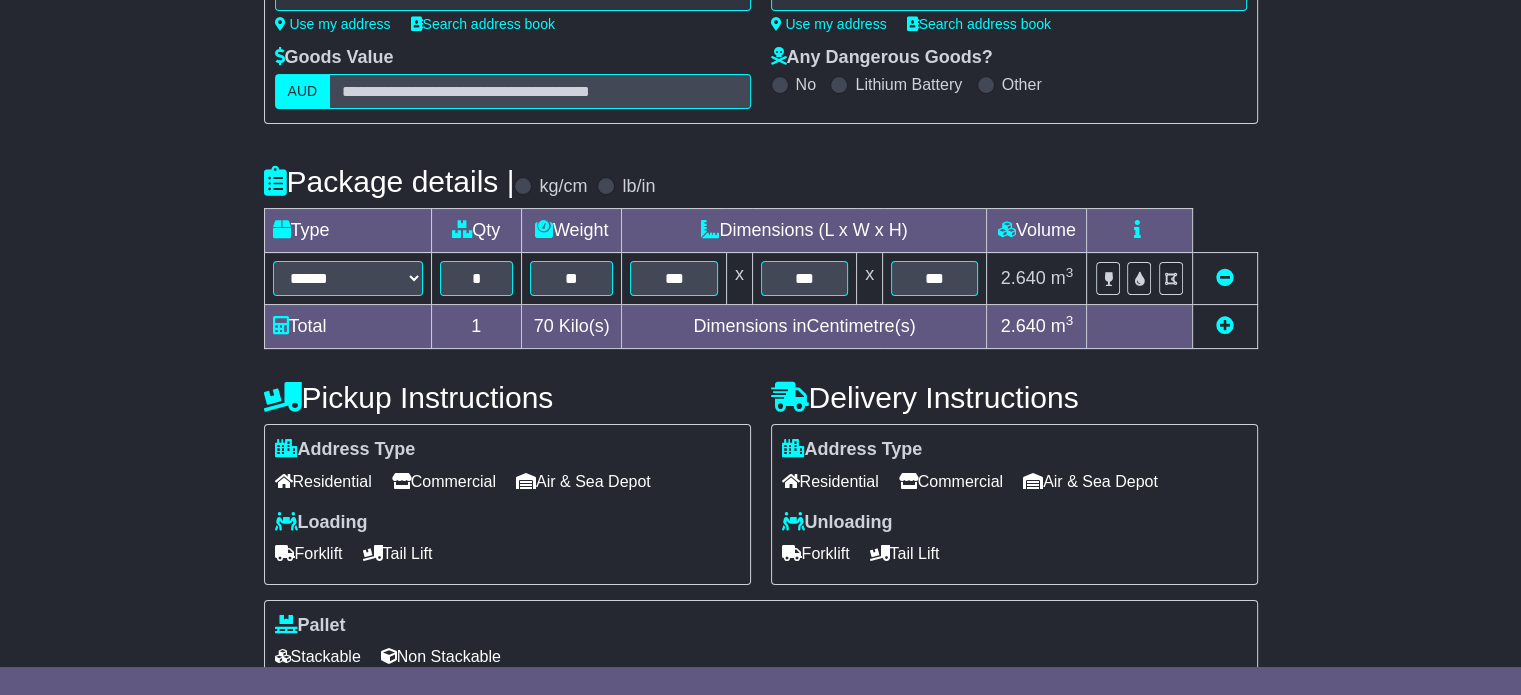 click on "Commercial" at bounding box center (444, 481) 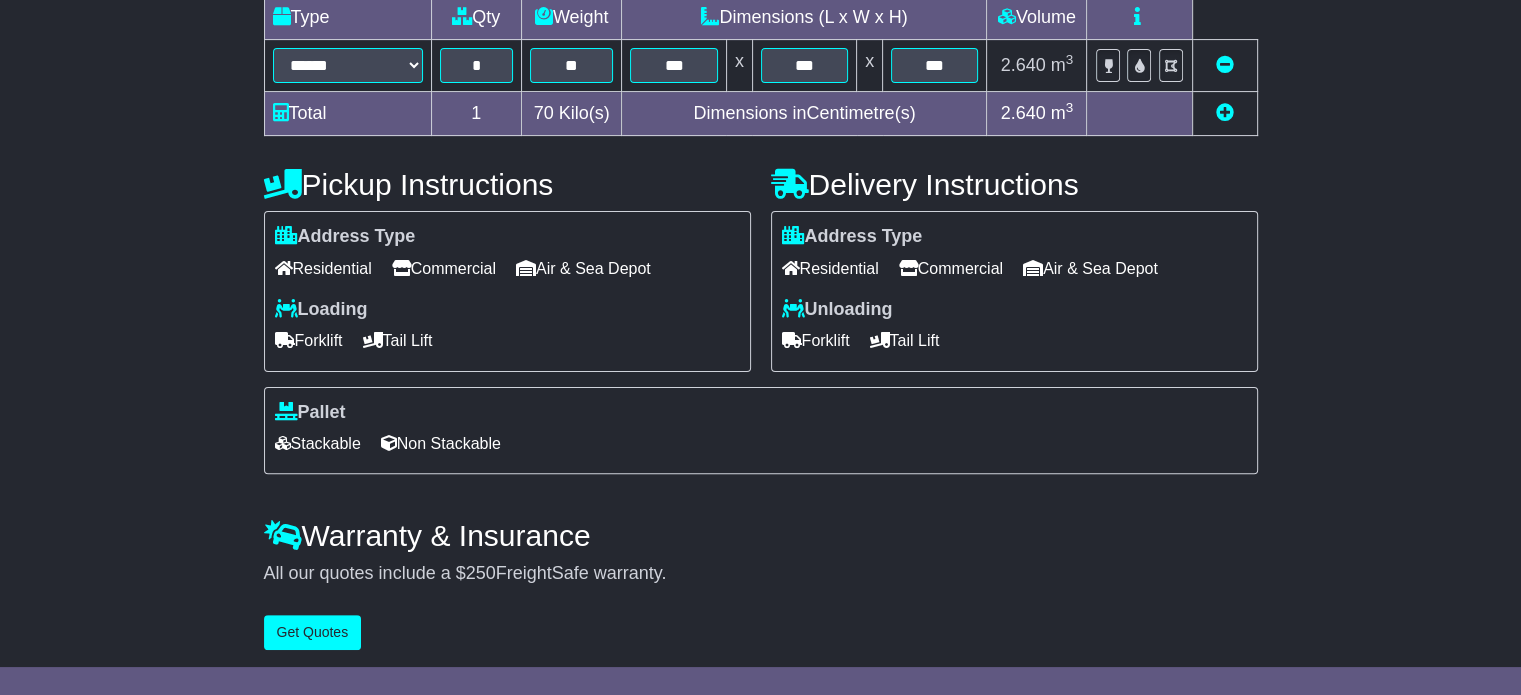 scroll, scrollTop: 538, scrollLeft: 0, axis: vertical 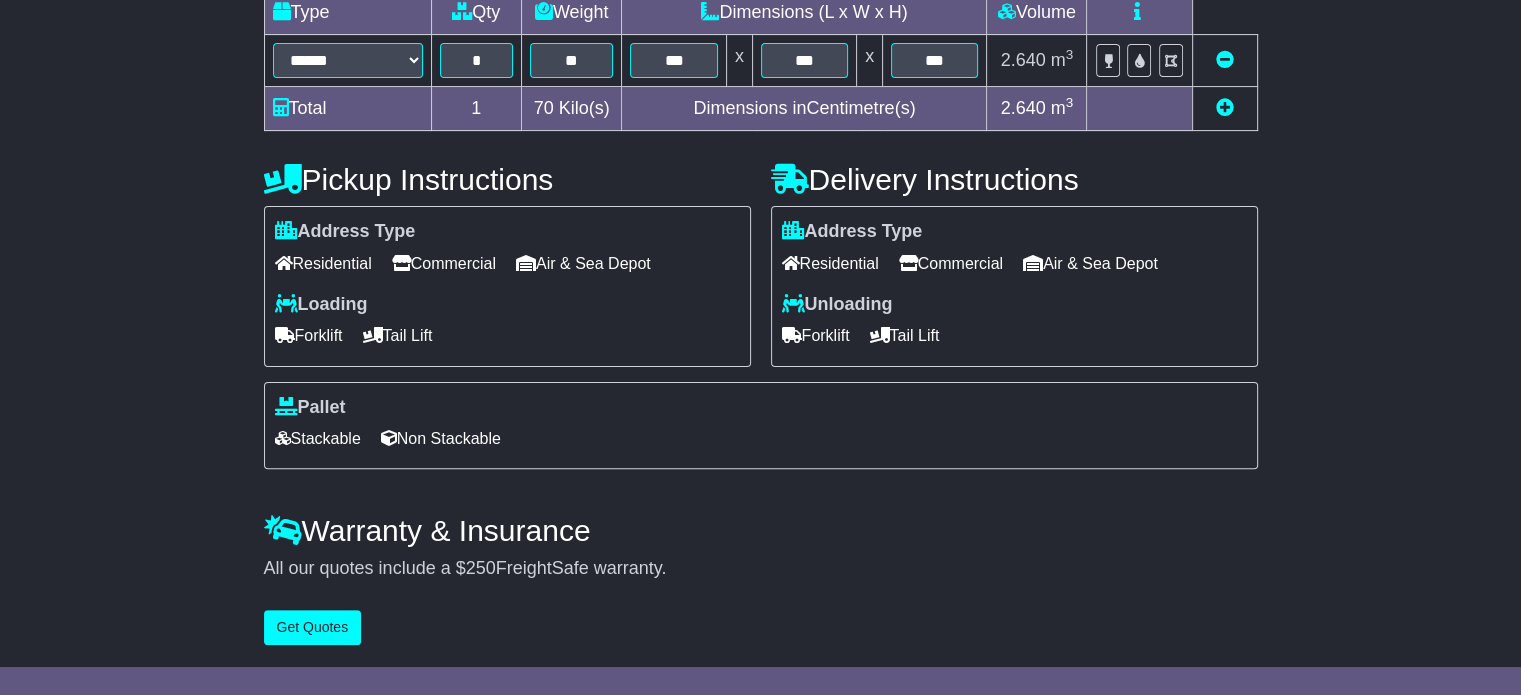 click on "Stackable" at bounding box center [318, 438] 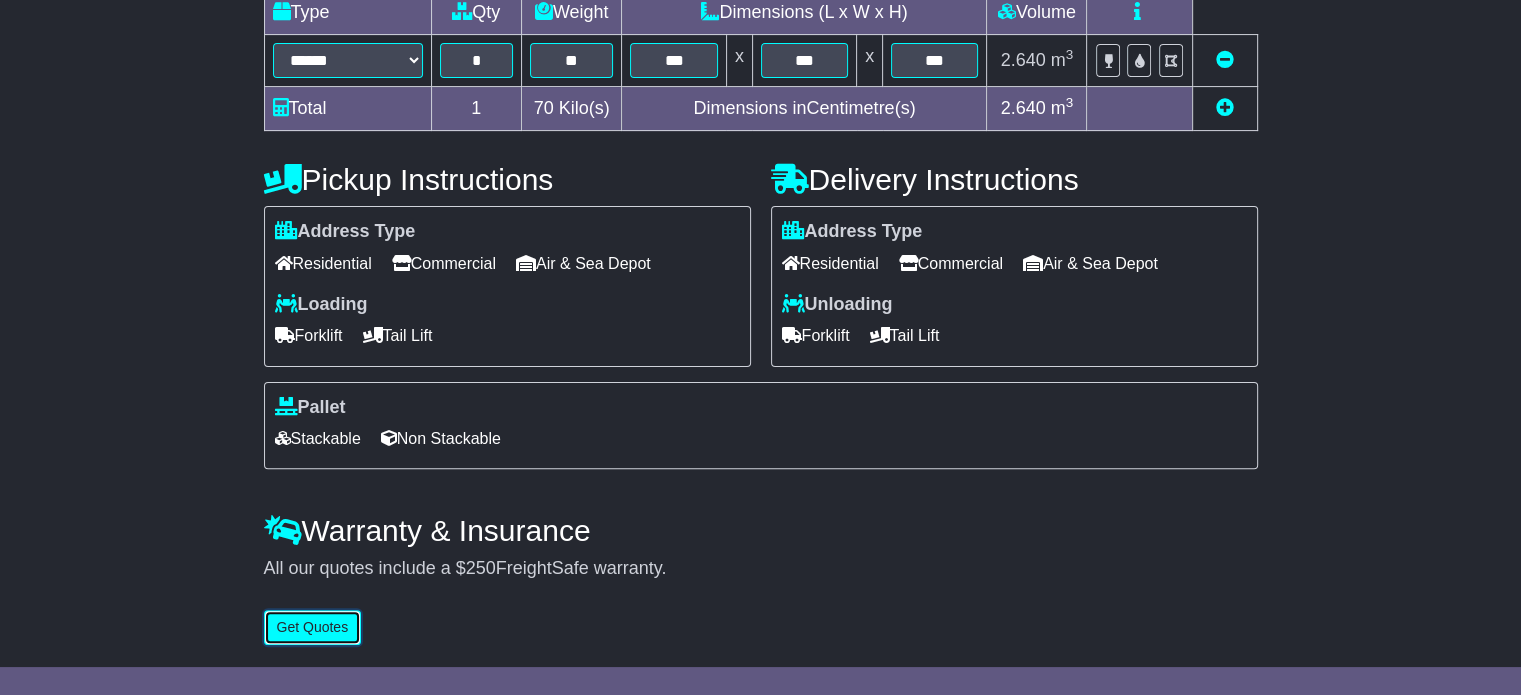 click on "Get Quotes" at bounding box center (313, 627) 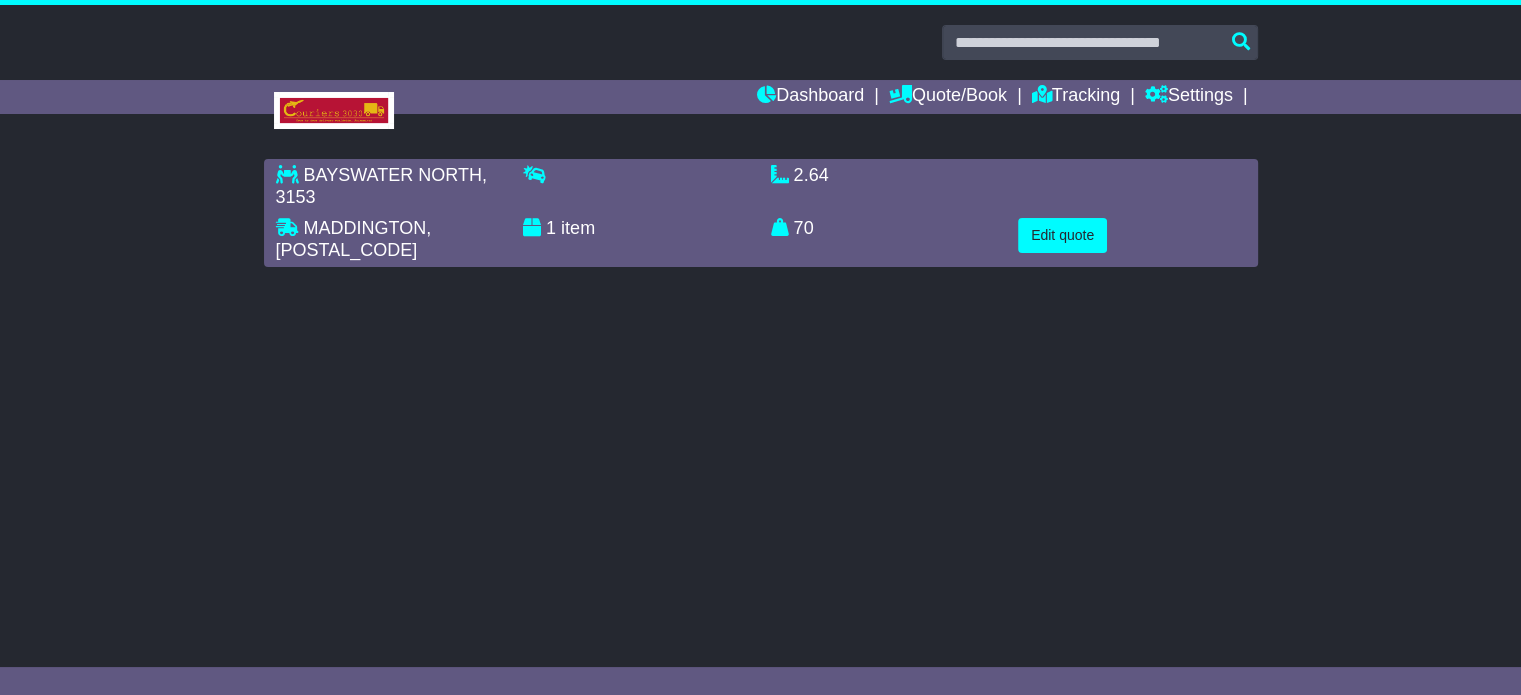 scroll, scrollTop: 0, scrollLeft: 0, axis: both 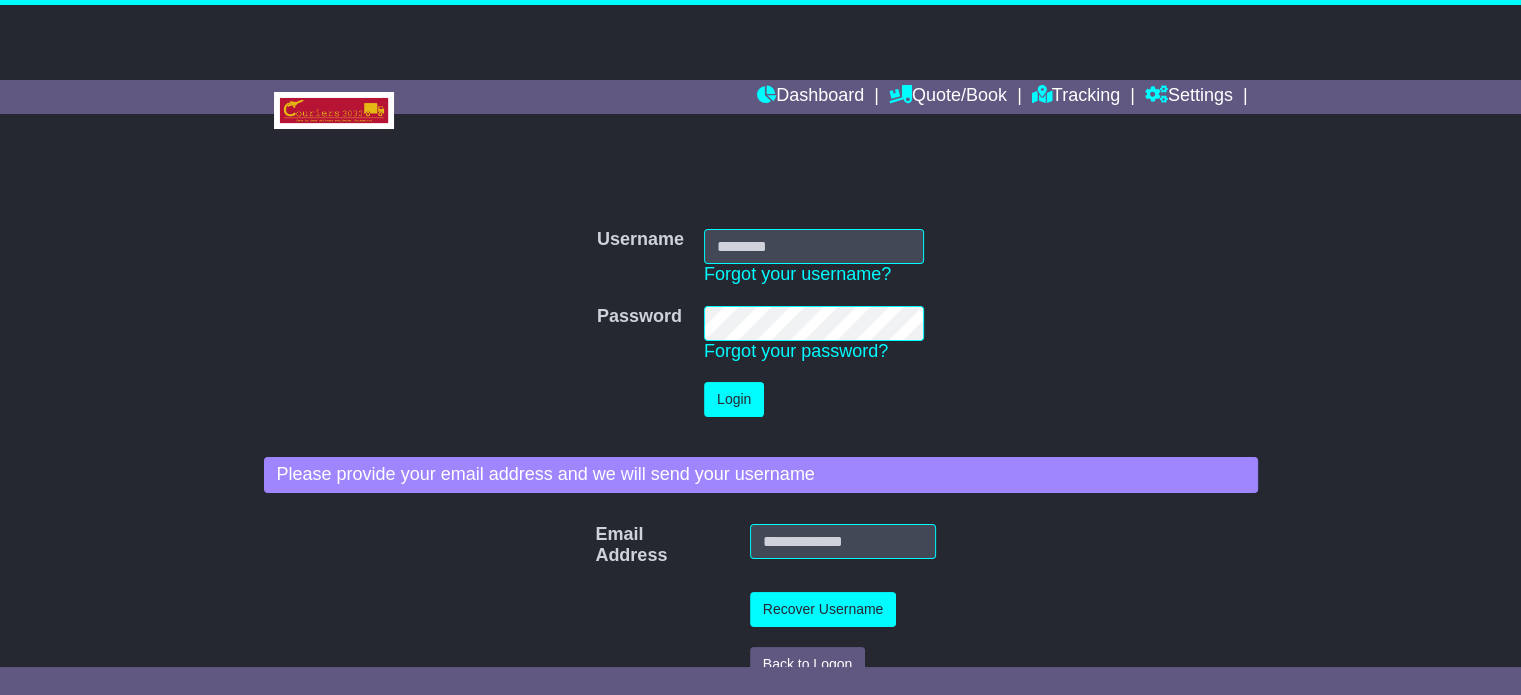 type on "**********" 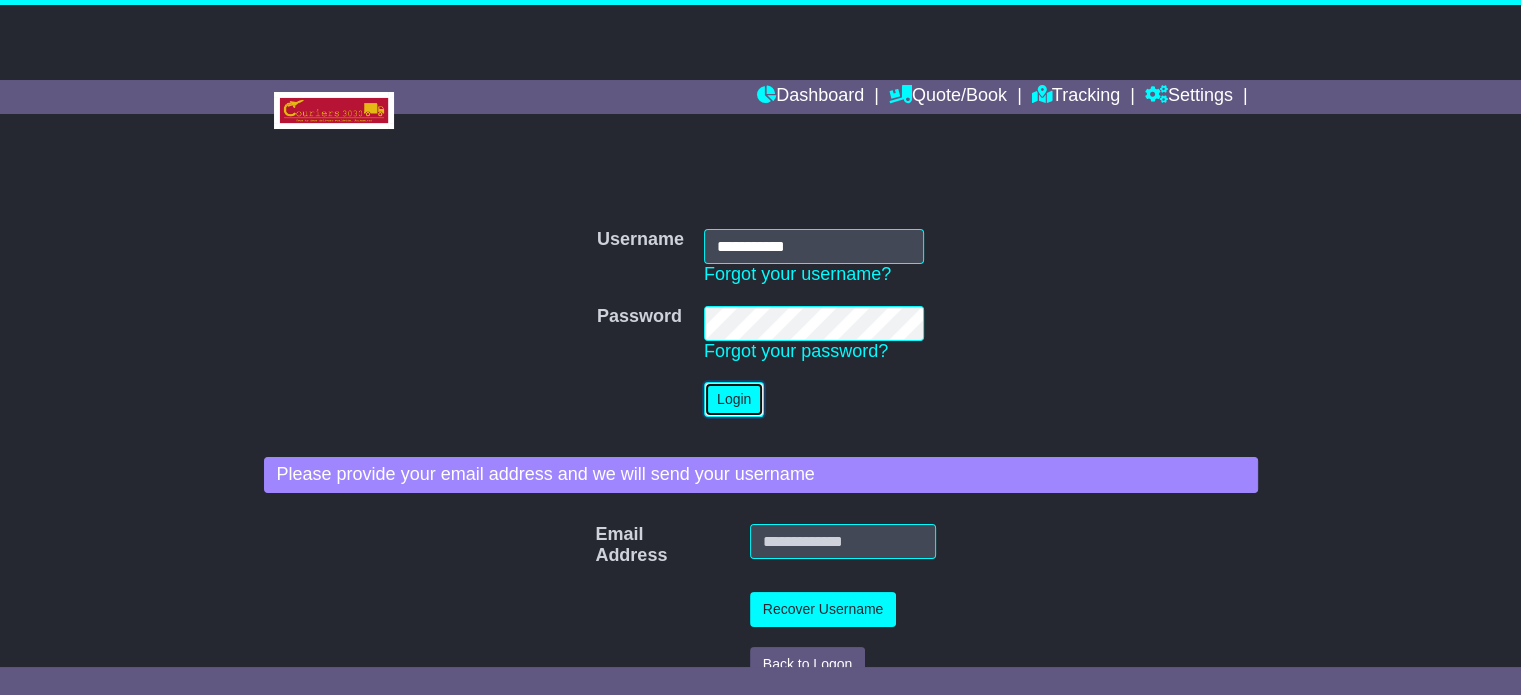 click on "Login" at bounding box center [734, 399] 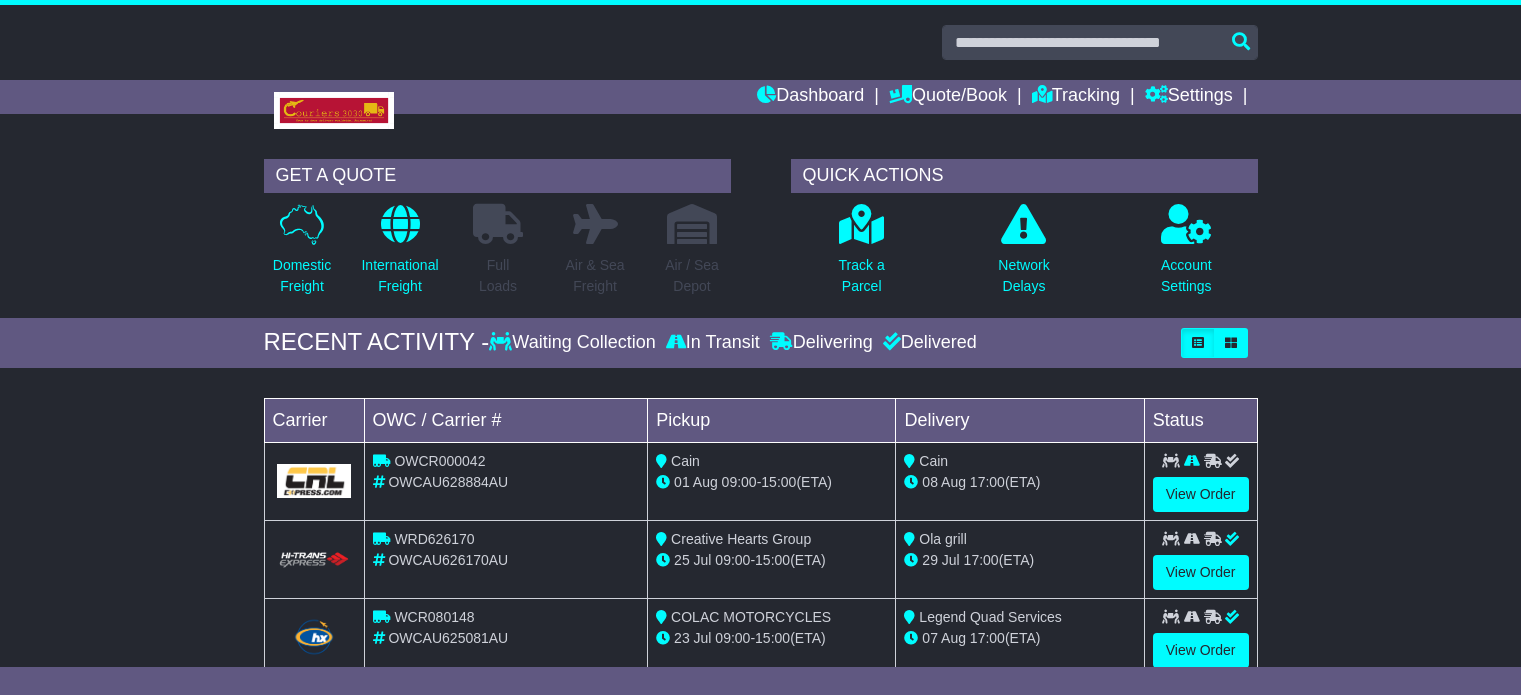 scroll, scrollTop: 0, scrollLeft: 0, axis: both 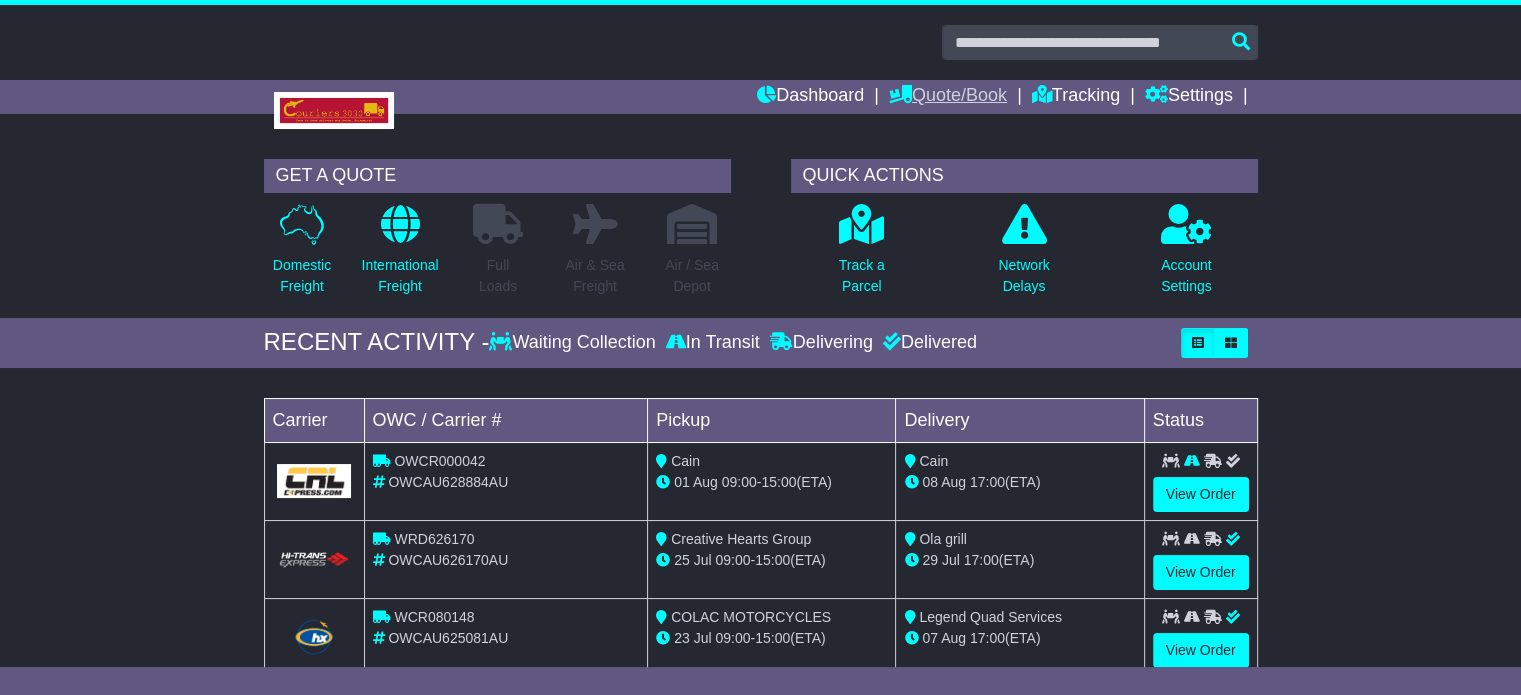 click on "Quote/Book" at bounding box center [948, 97] 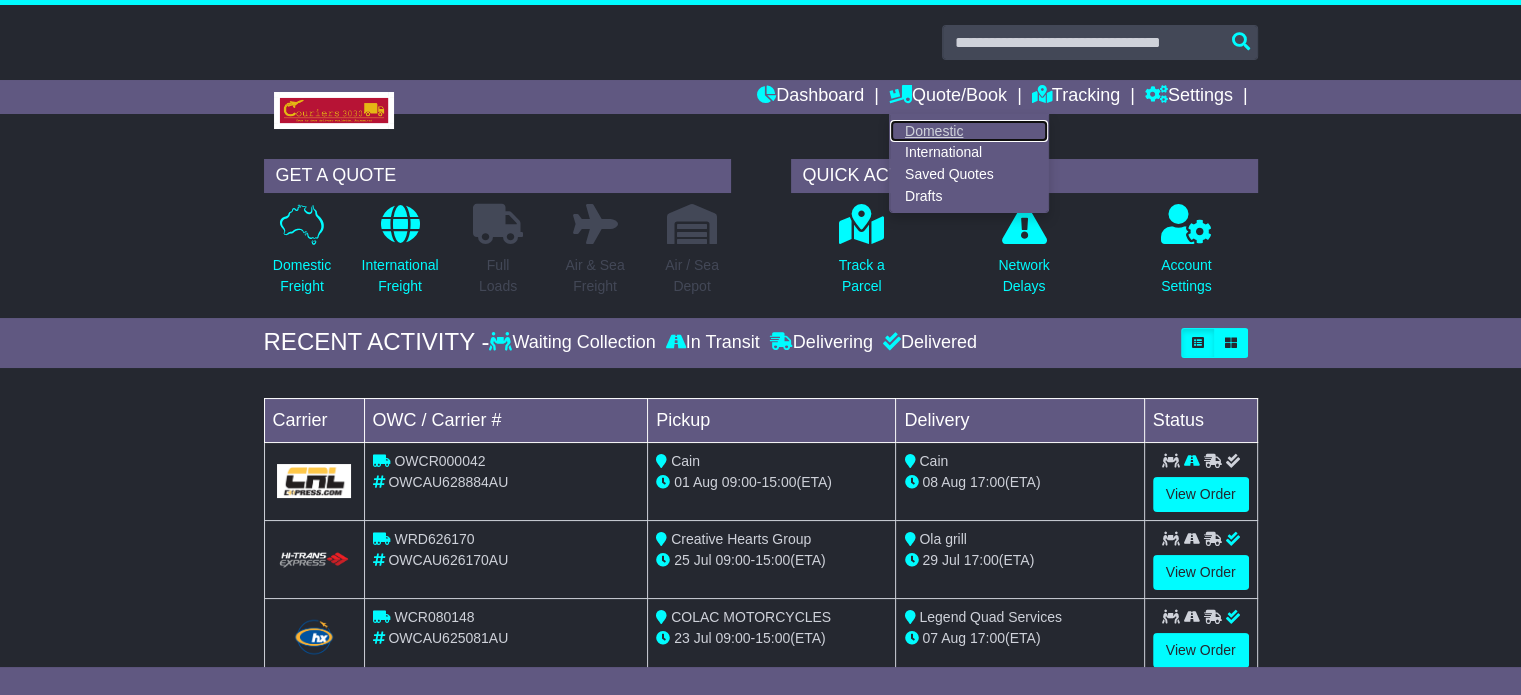 click on "Domestic" at bounding box center [969, 131] 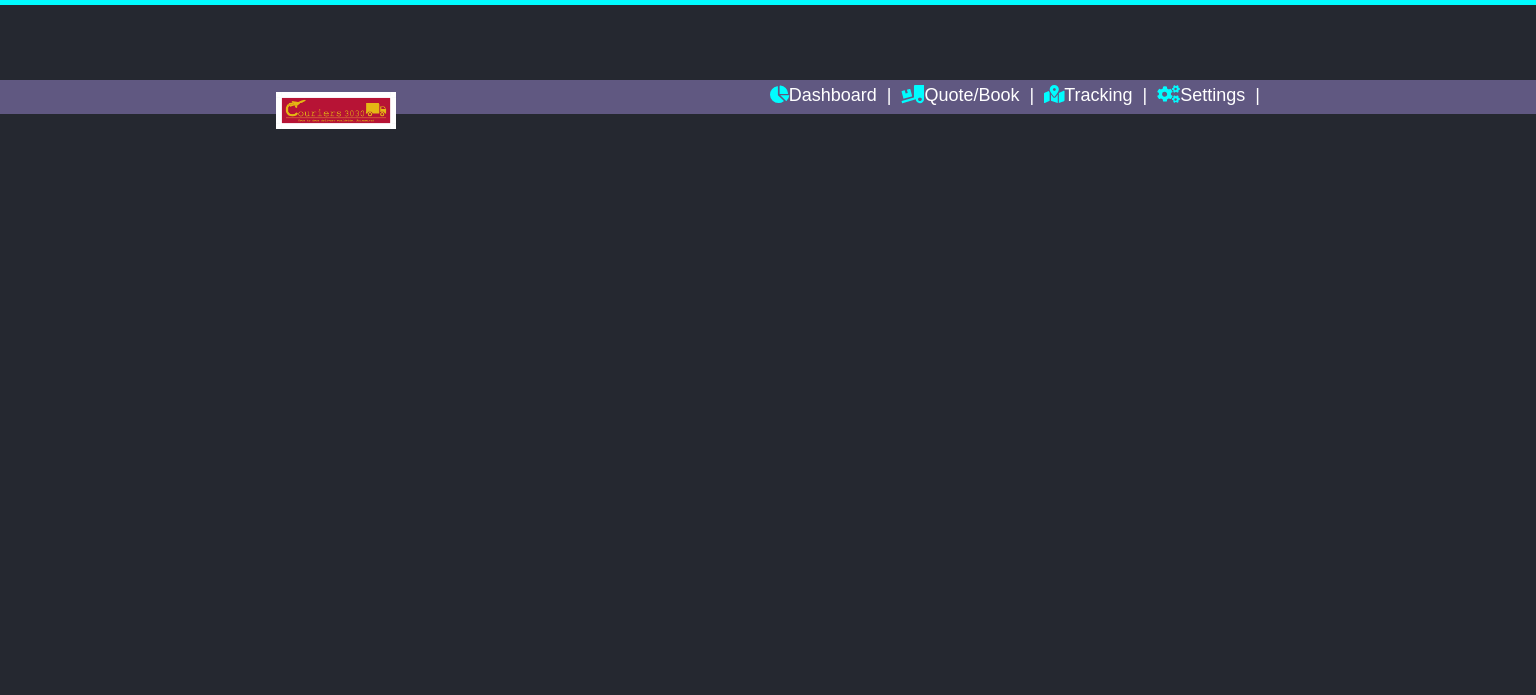 scroll, scrollTop: 0, scrollLeft: 0, axis: both 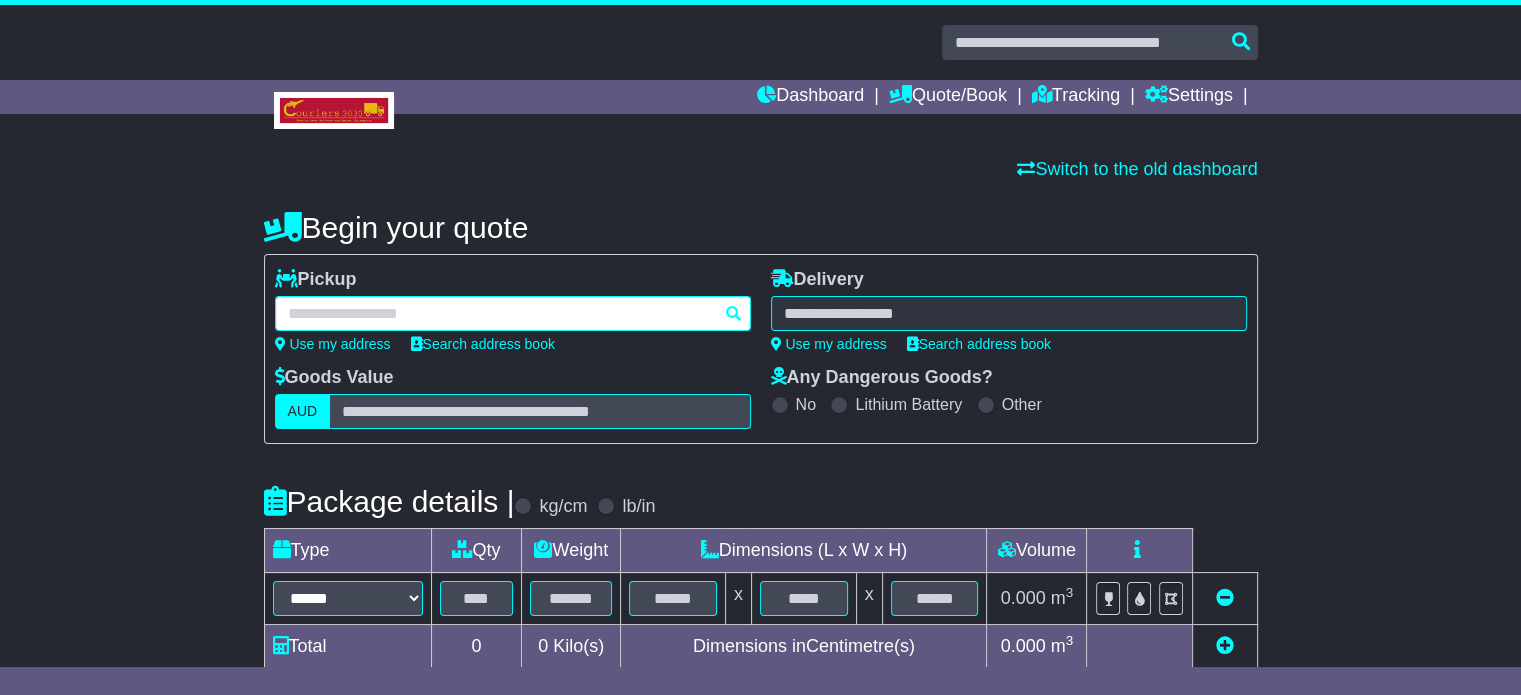click at bounding box center (513, 313) 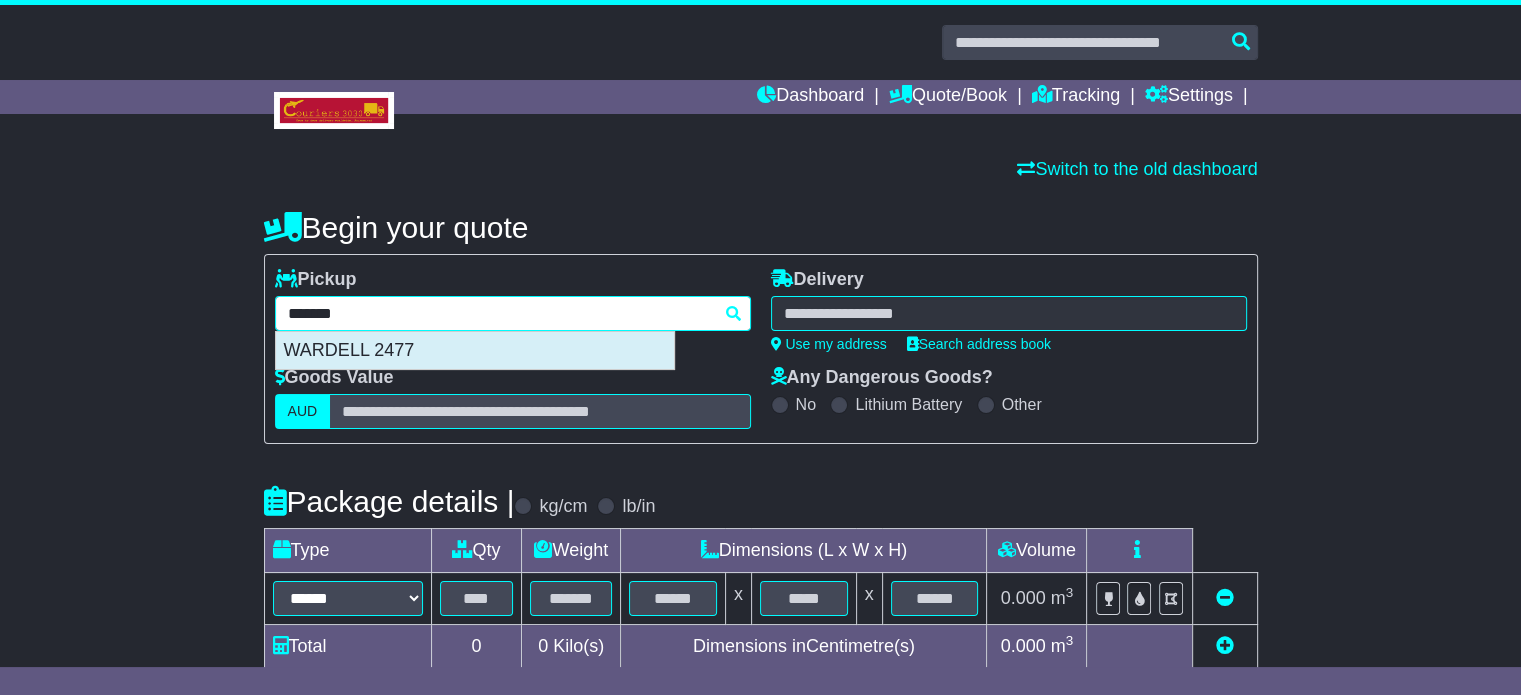 click on "WARDELL 2477" at bounding box center [475, 351] 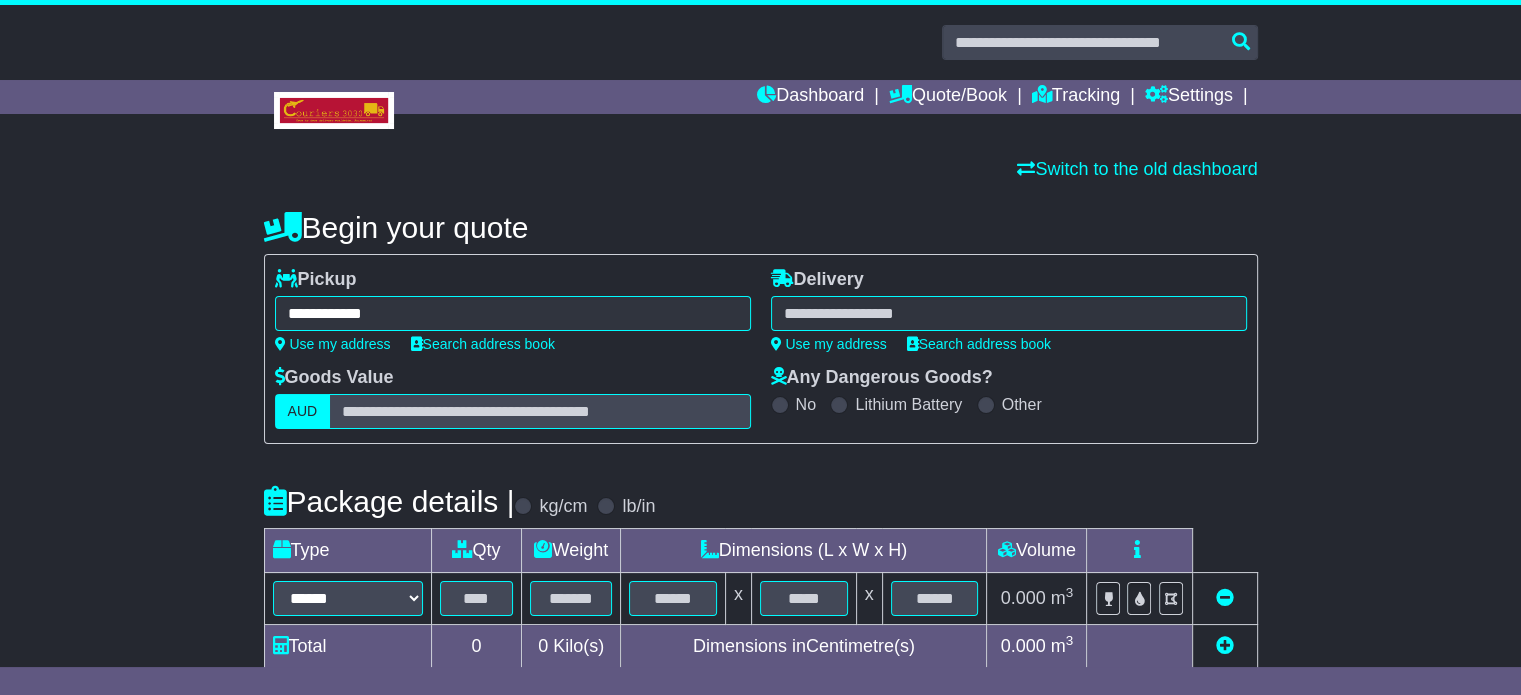 type on "**********" 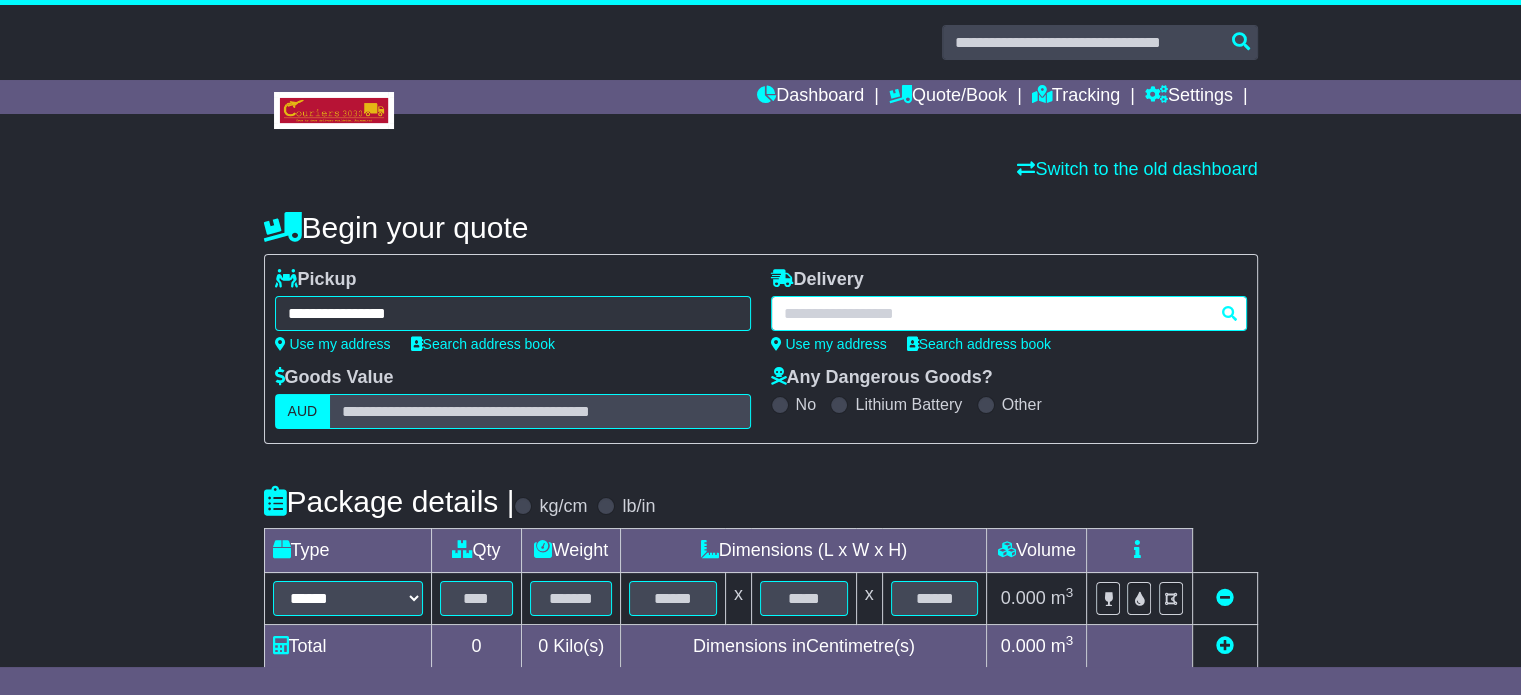 click at bounding box center [1009, 313] 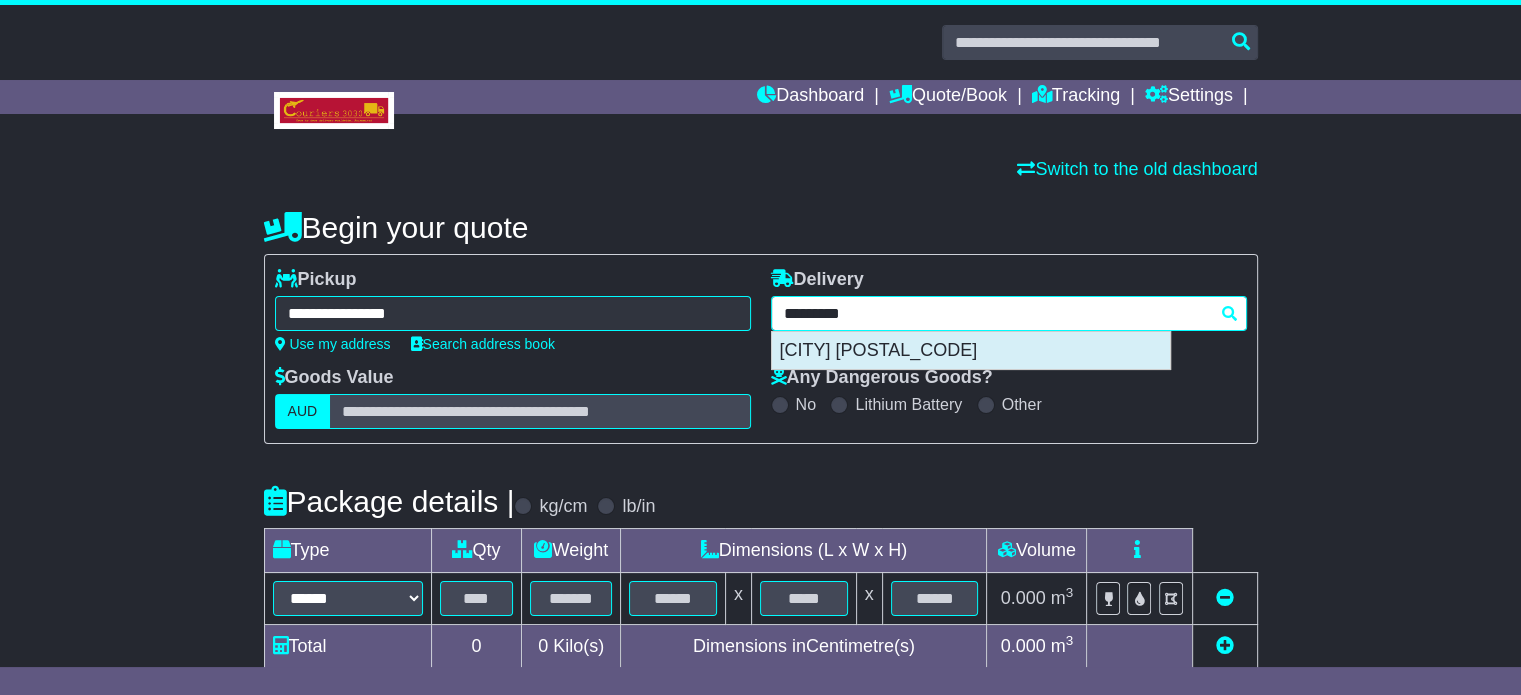 click on "CONONDALE 4552" at bounding box center (971, 351) 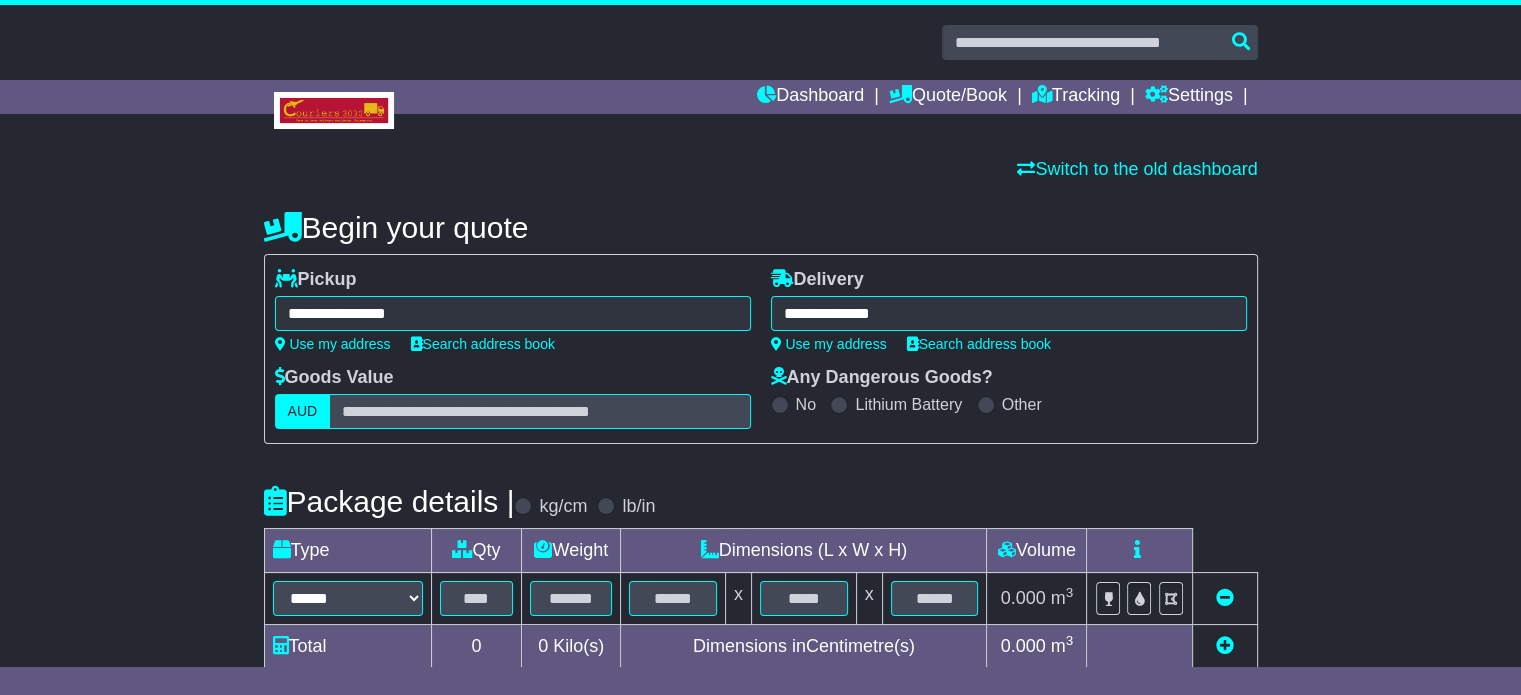 type on "**********" 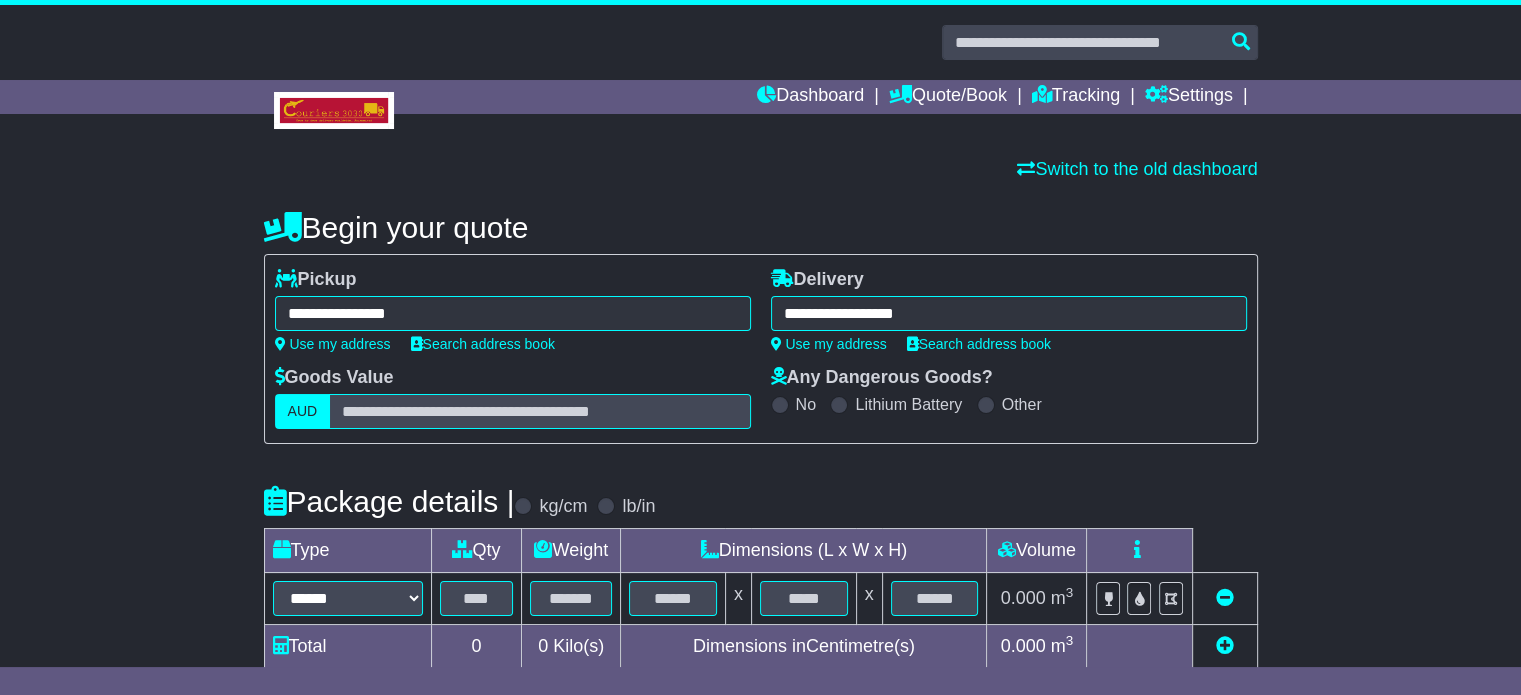 click on "Package details |
kg/cm
lb/in" at bounding box center (761, 501) 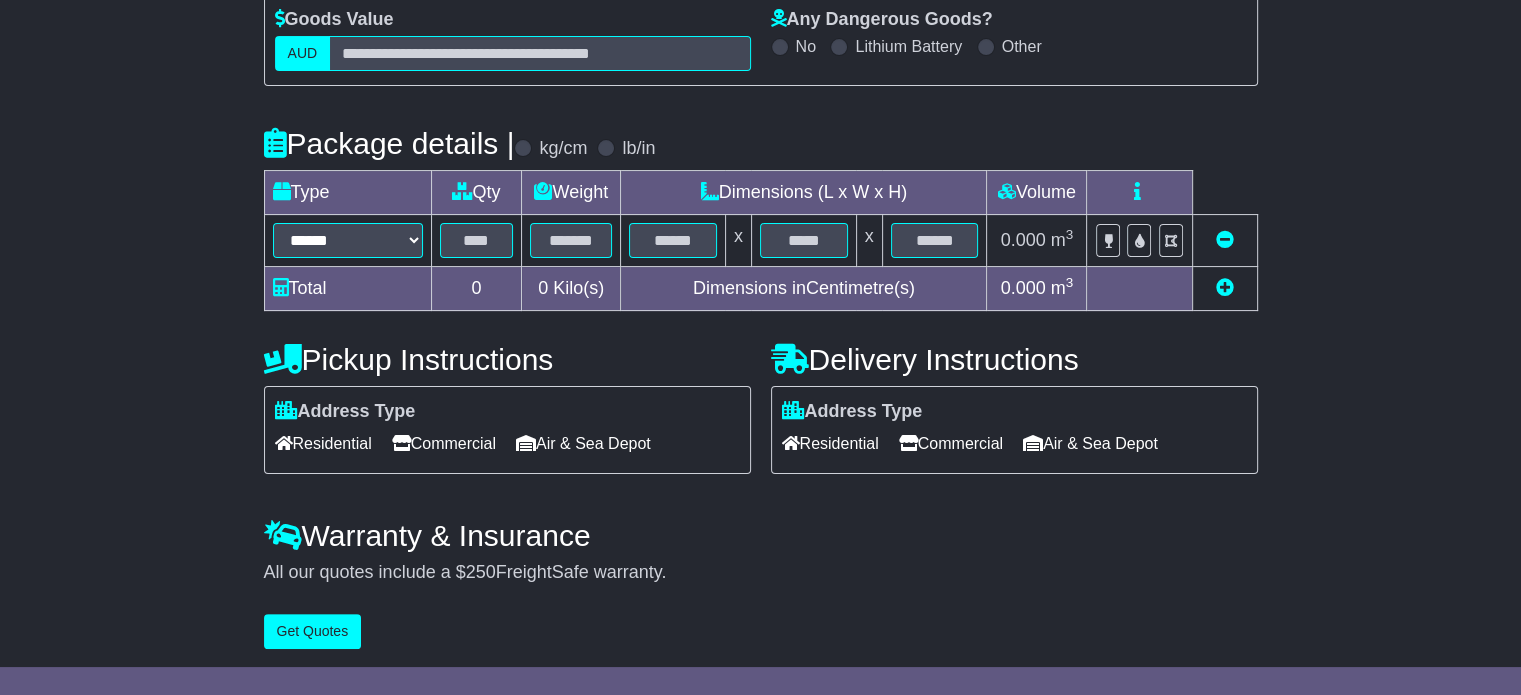 scroll, scrollTop: 360, scrollLeft: 0, axis: vertical 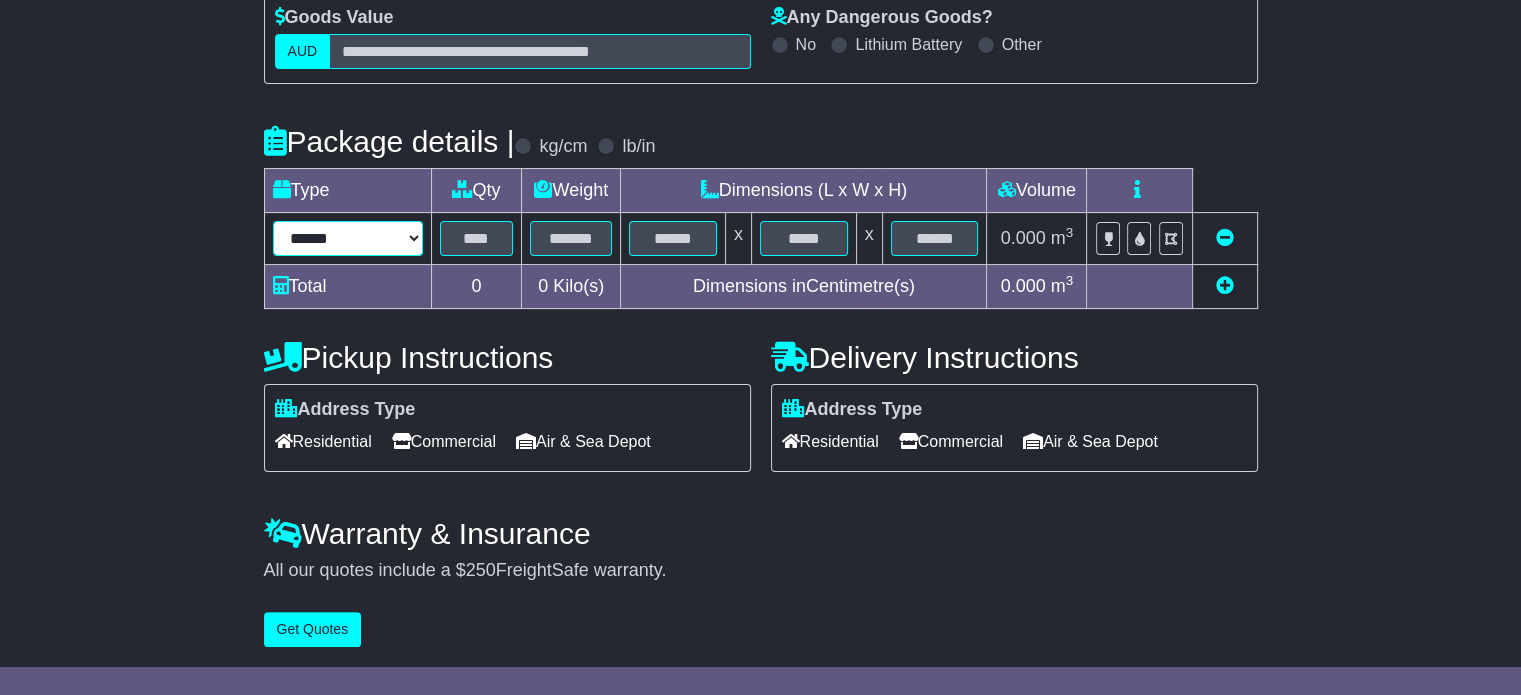 click on "****** ****** *** ******** ***** **** **** ****** *** *******" at bounding box center (348, 238) 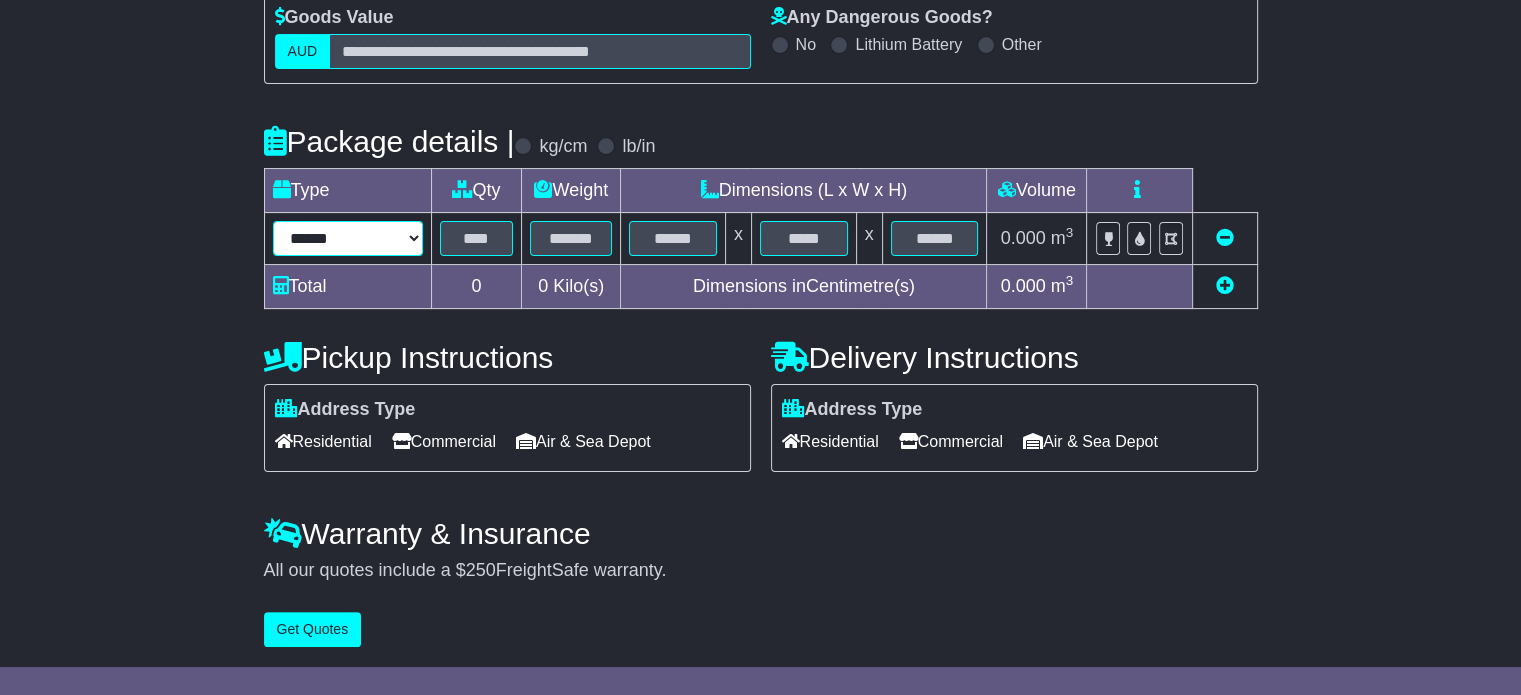 select on "*****" 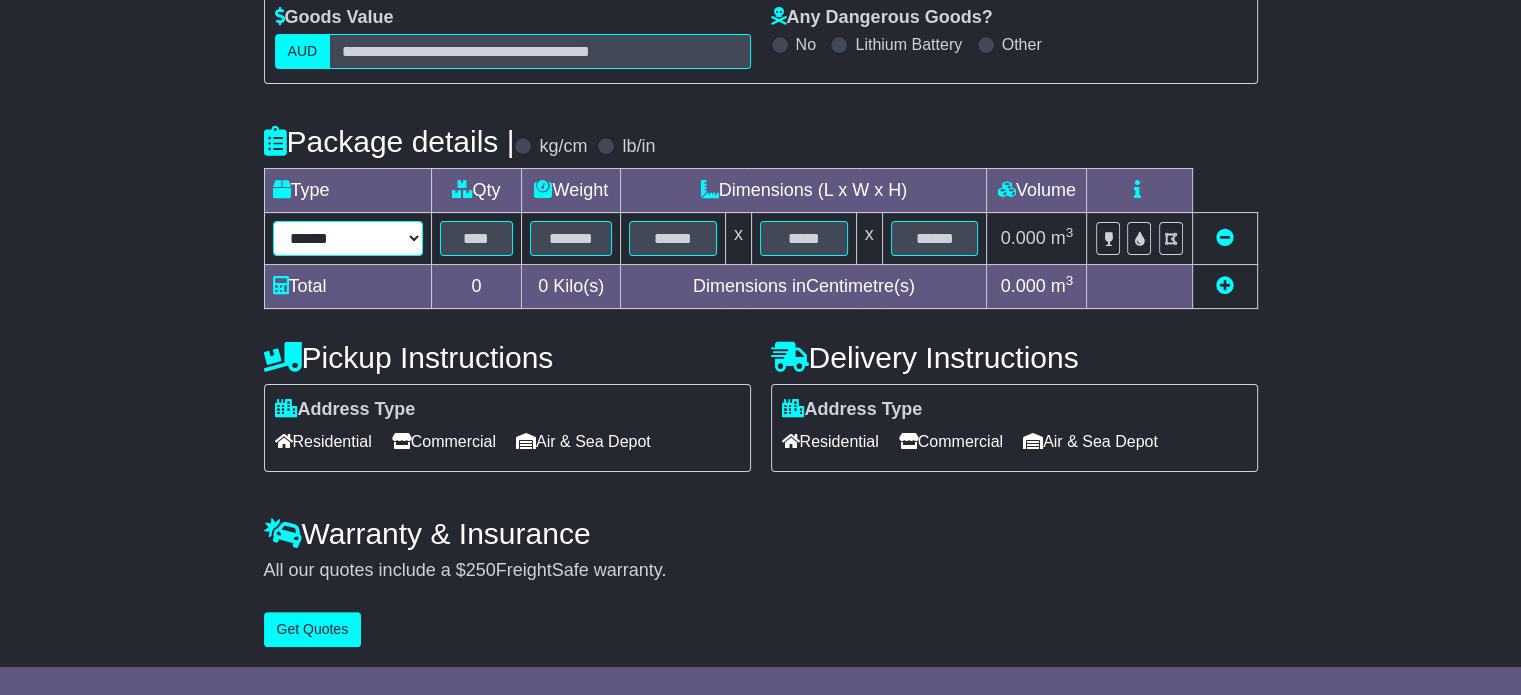 click on "****** ****** *** ******** ***** **** **** ****** *** *******" at bounding box center [348, 238] 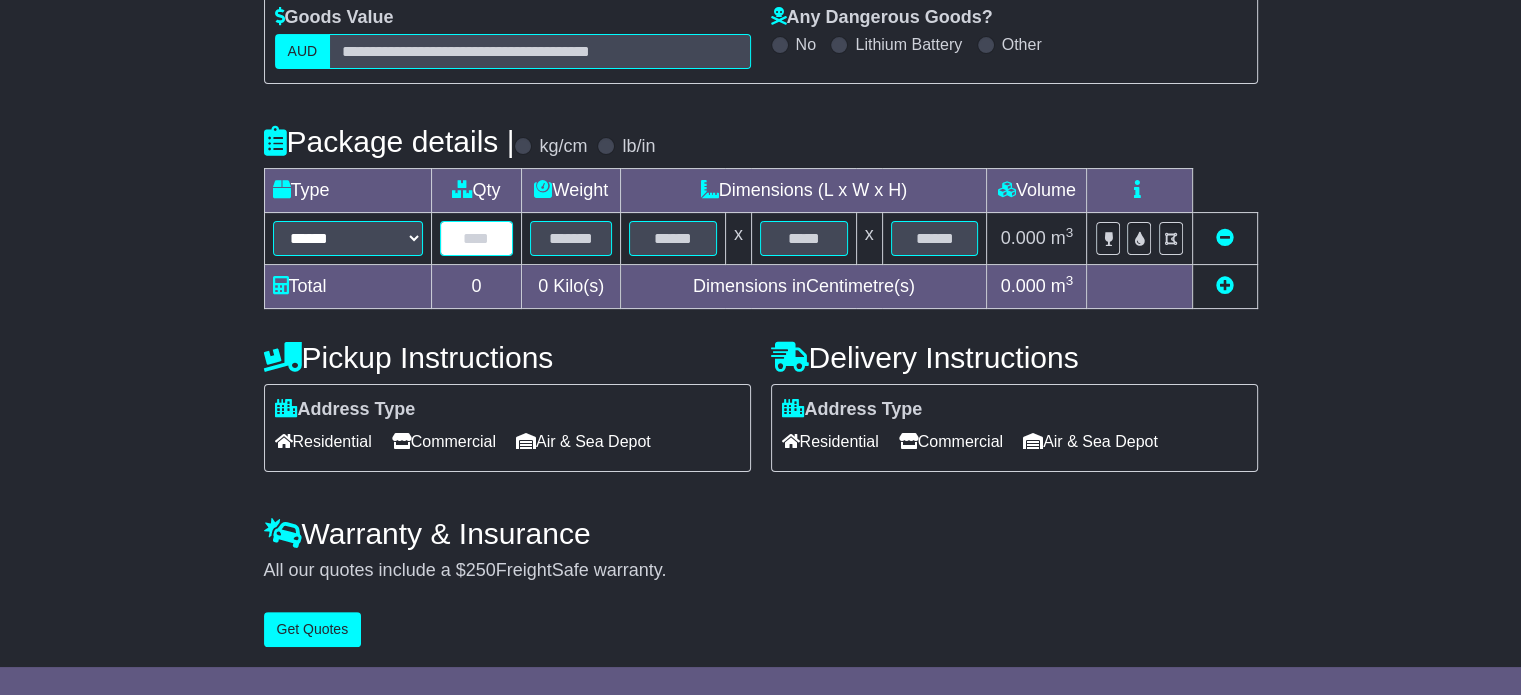 click at bounding box center [477, 238] 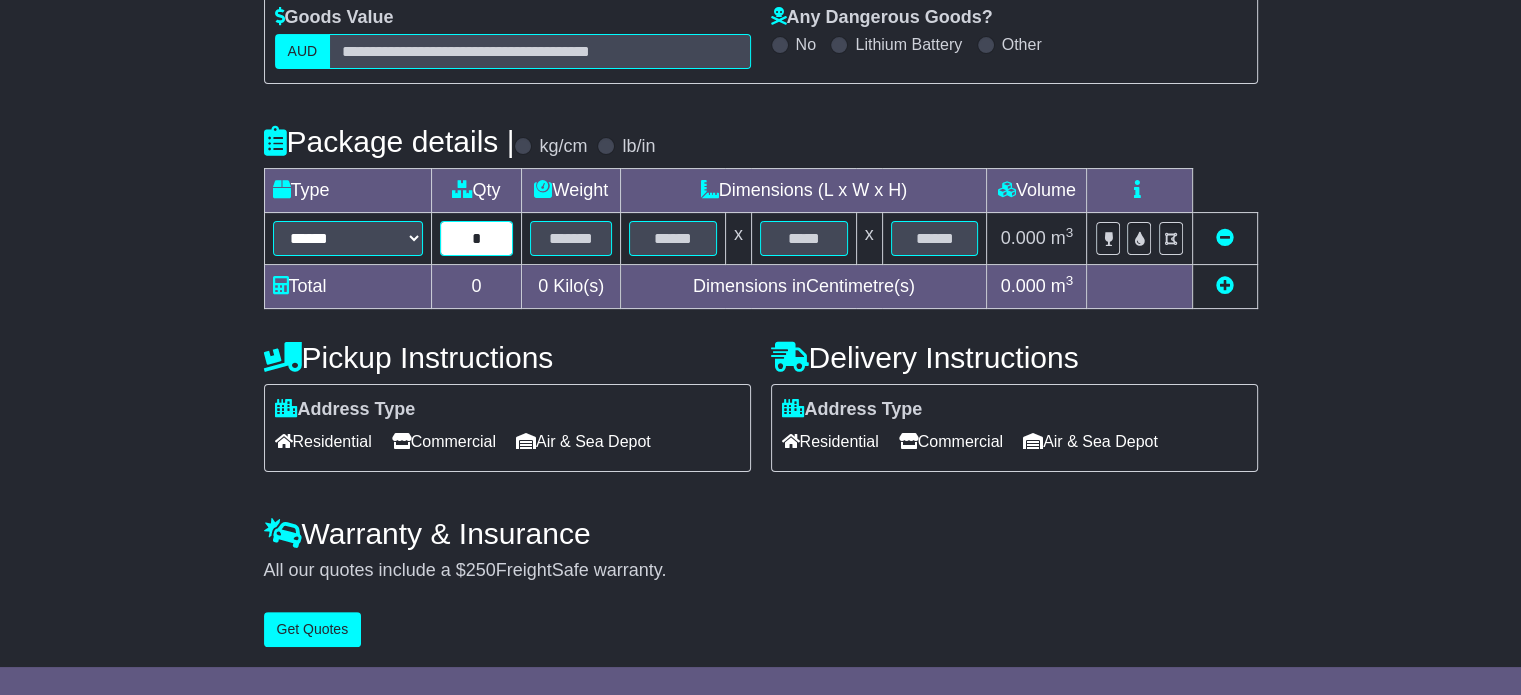 type on "*" 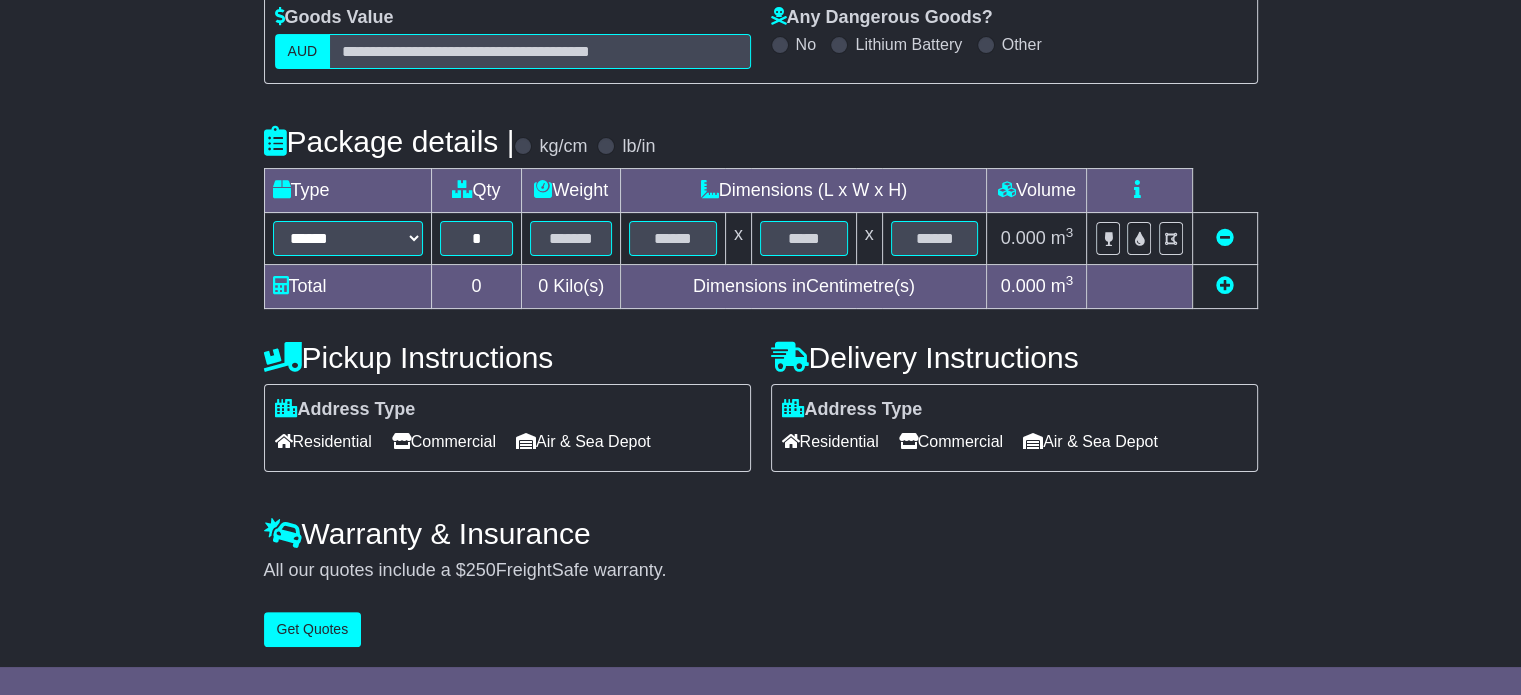 click at bounding box center [571, 239] 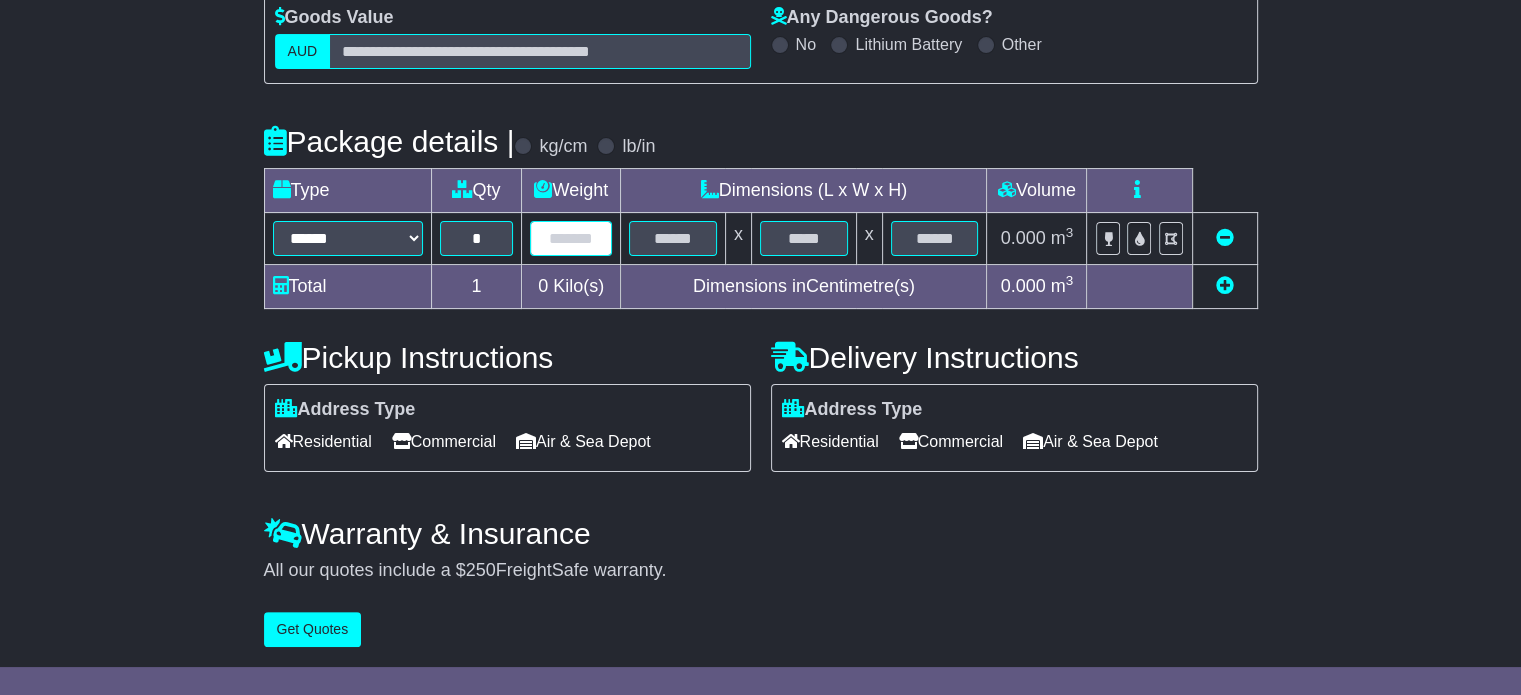 click at bounding box center (571, 238) 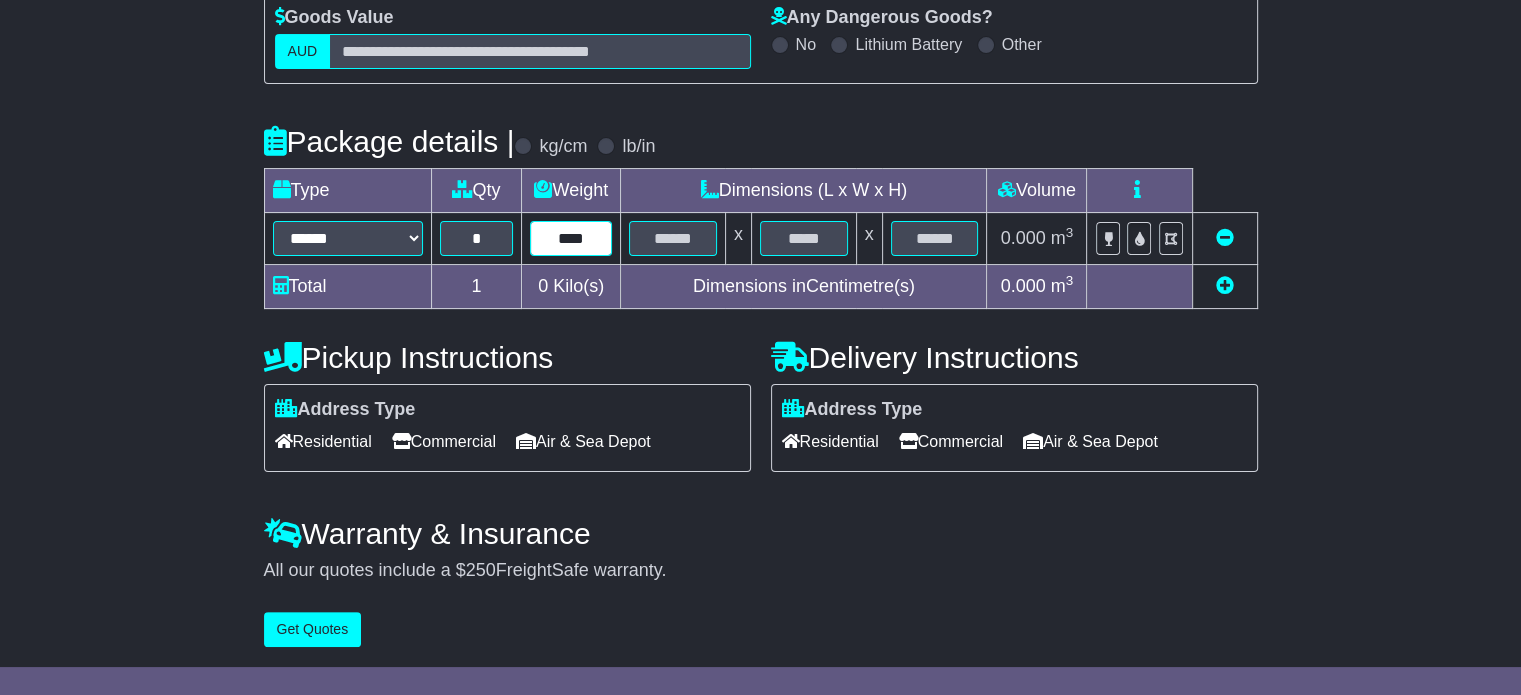 type on "****" 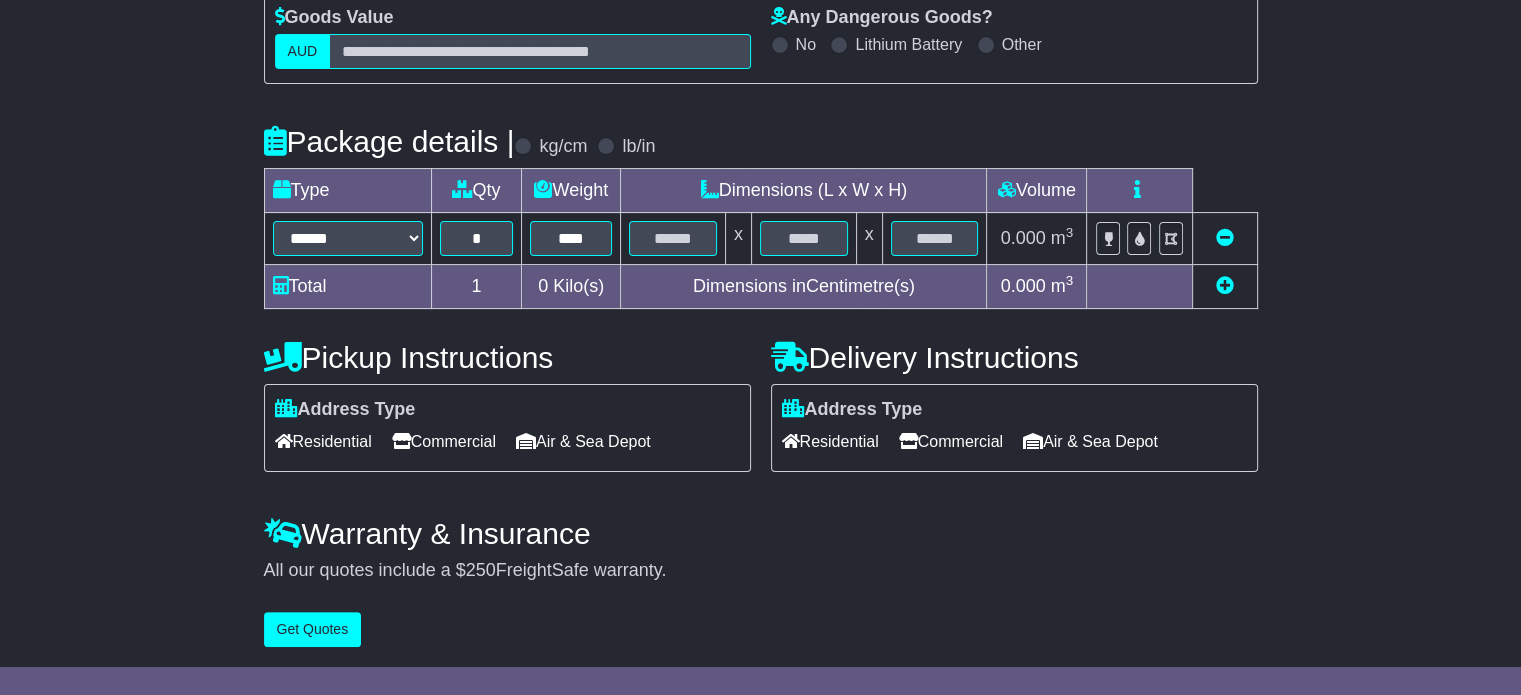 click at bounding box center (673, 239) 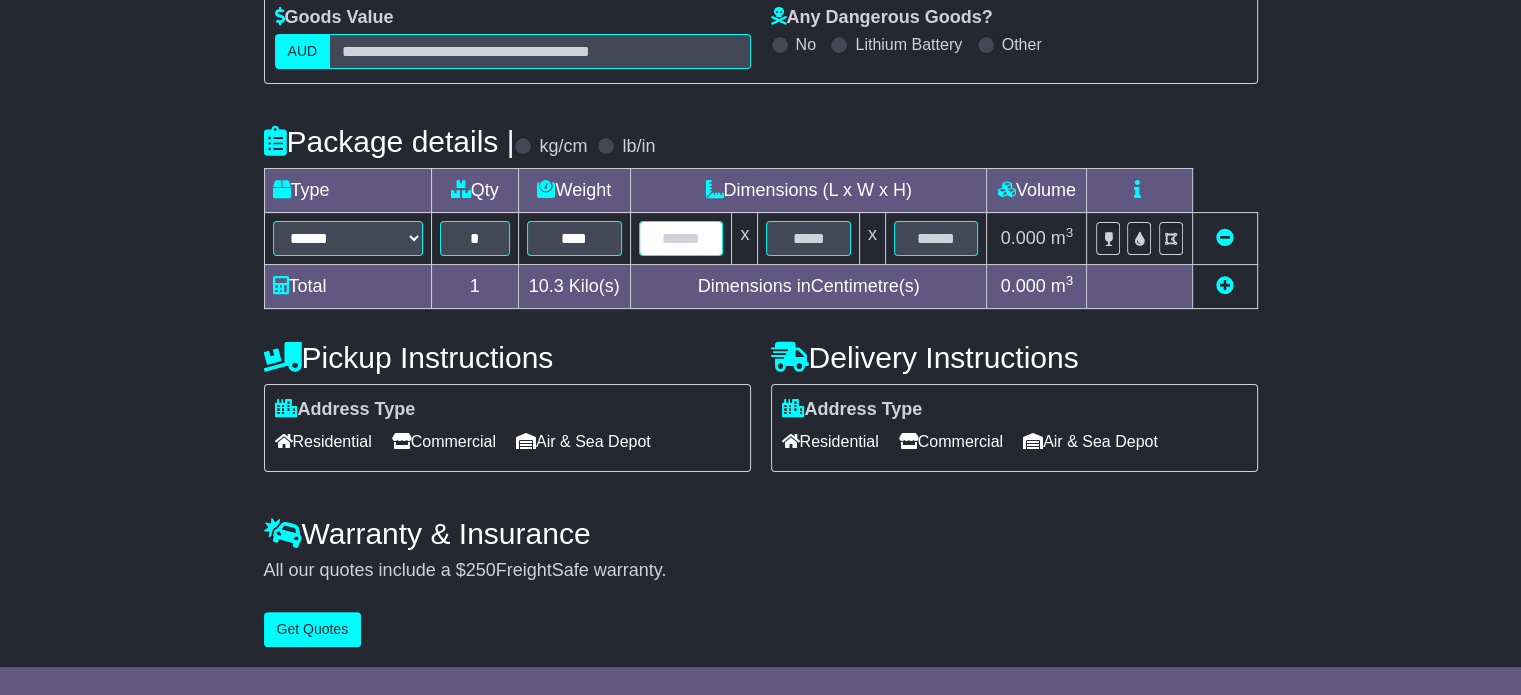 click at bounding box center (681, 238) 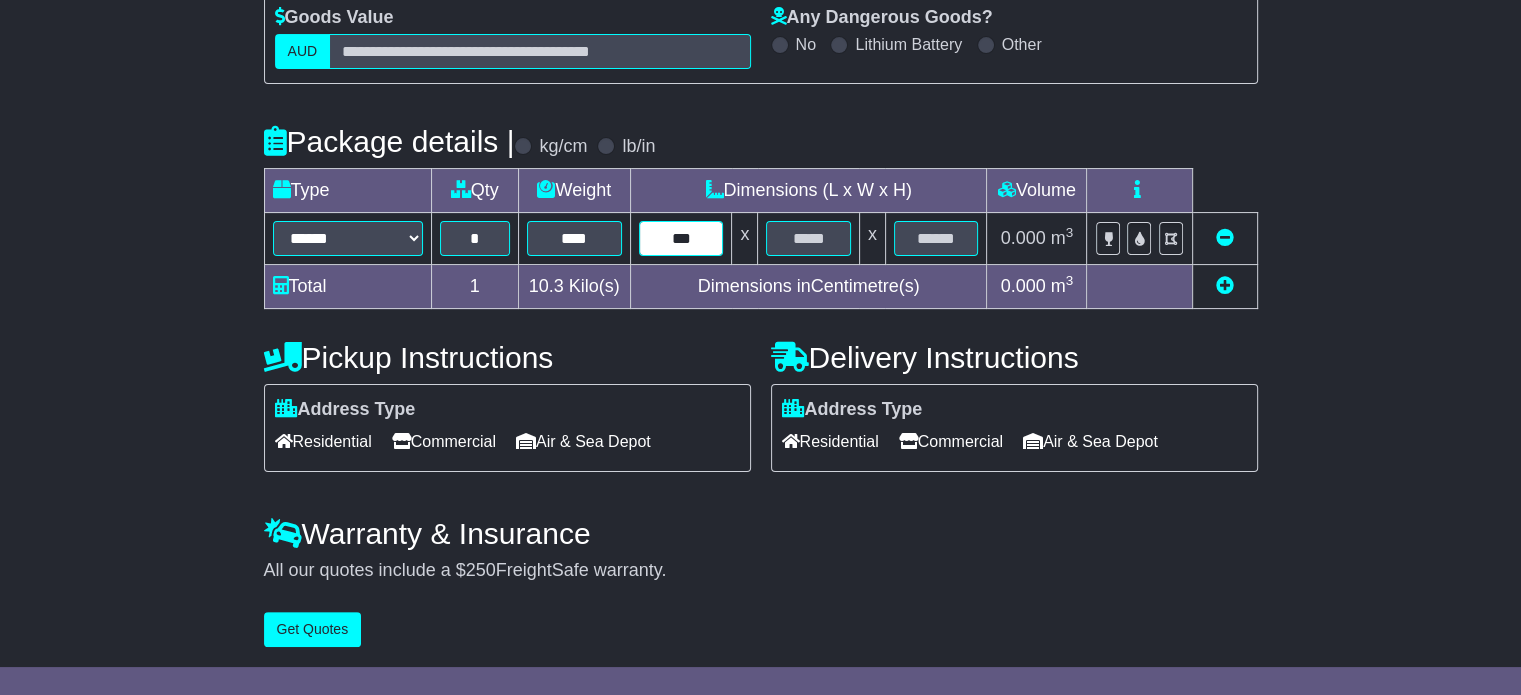 type on "***" 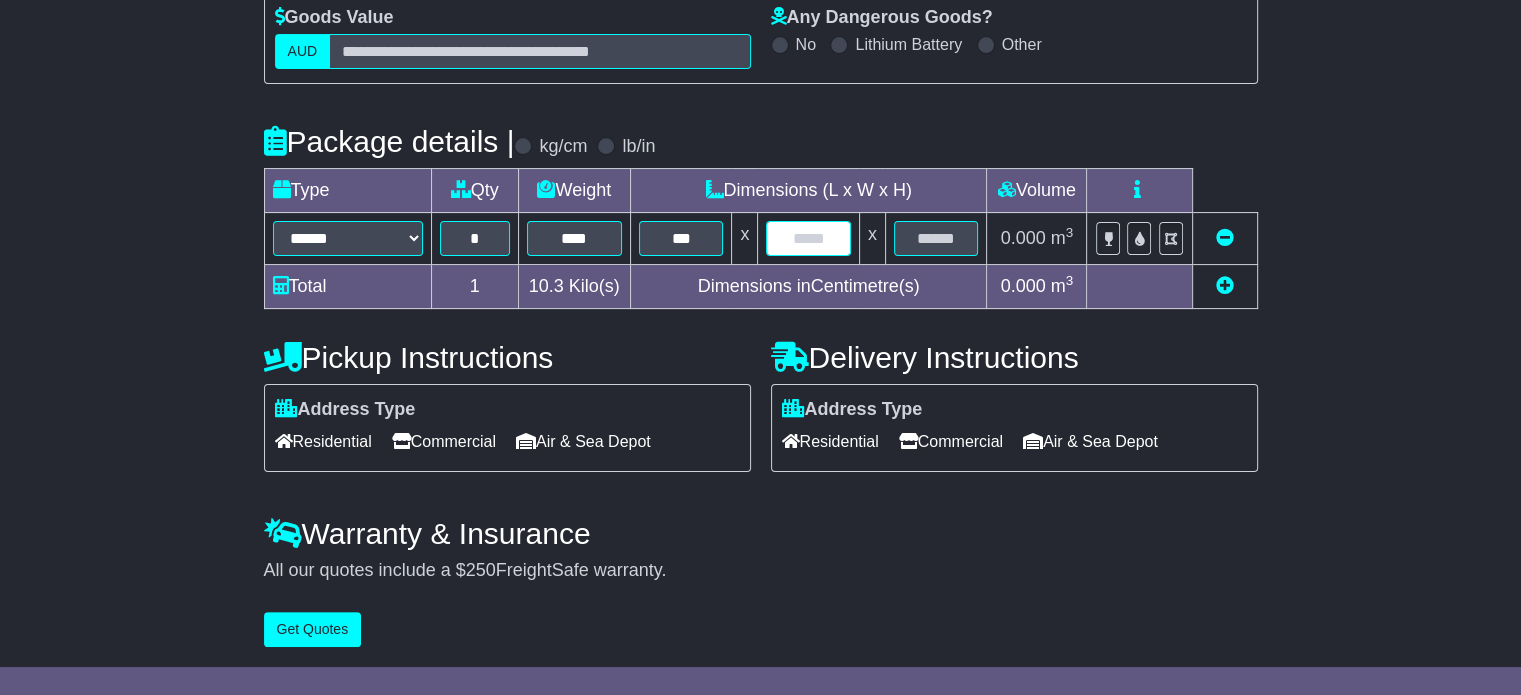 click at bounding box center [808, 238] 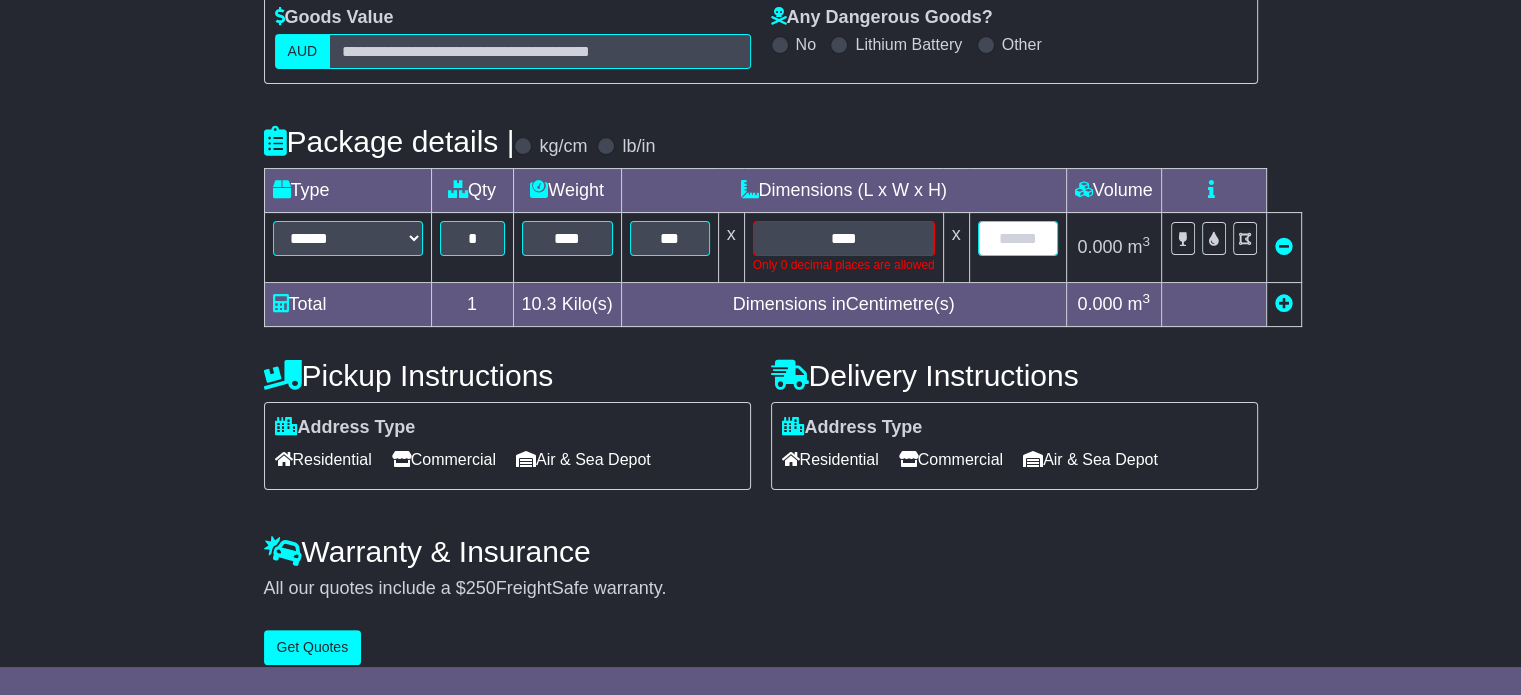 click on "****** ****** *** ******** ***** **** **** ****** *** *******
*
****
***
x
****
Only 0 decimal places are allowed
x
0.000
m 3
ft 3" at bounding box center [782, 248] 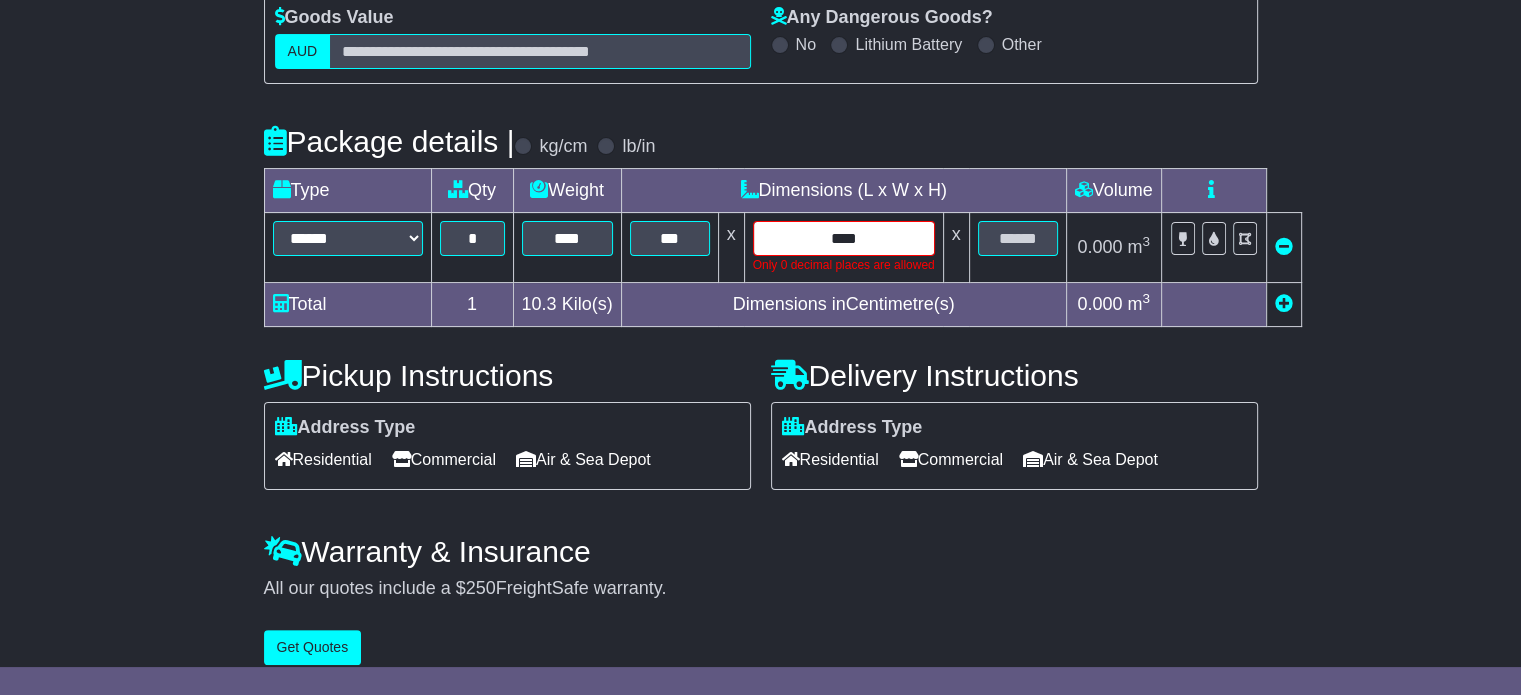 click on "****" at bounding box center [844, 238] 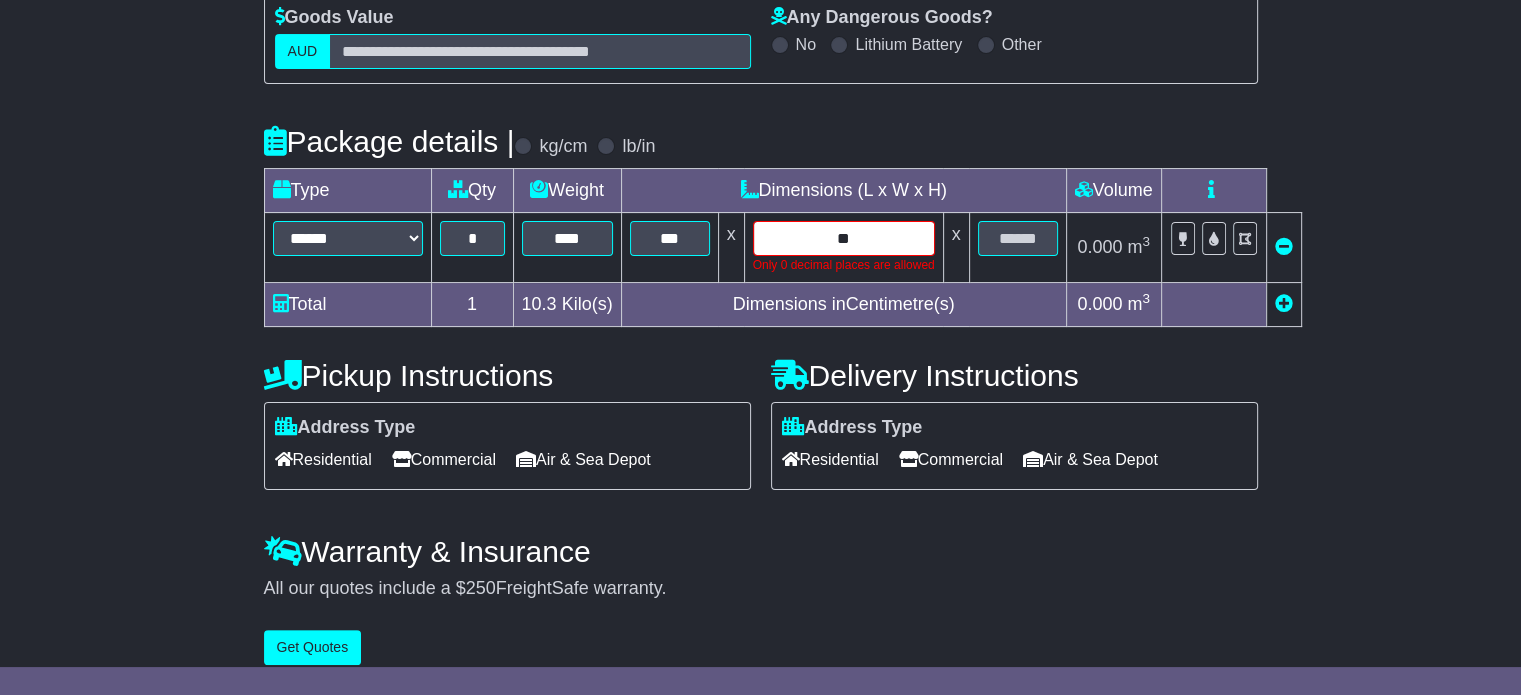 type on "**" 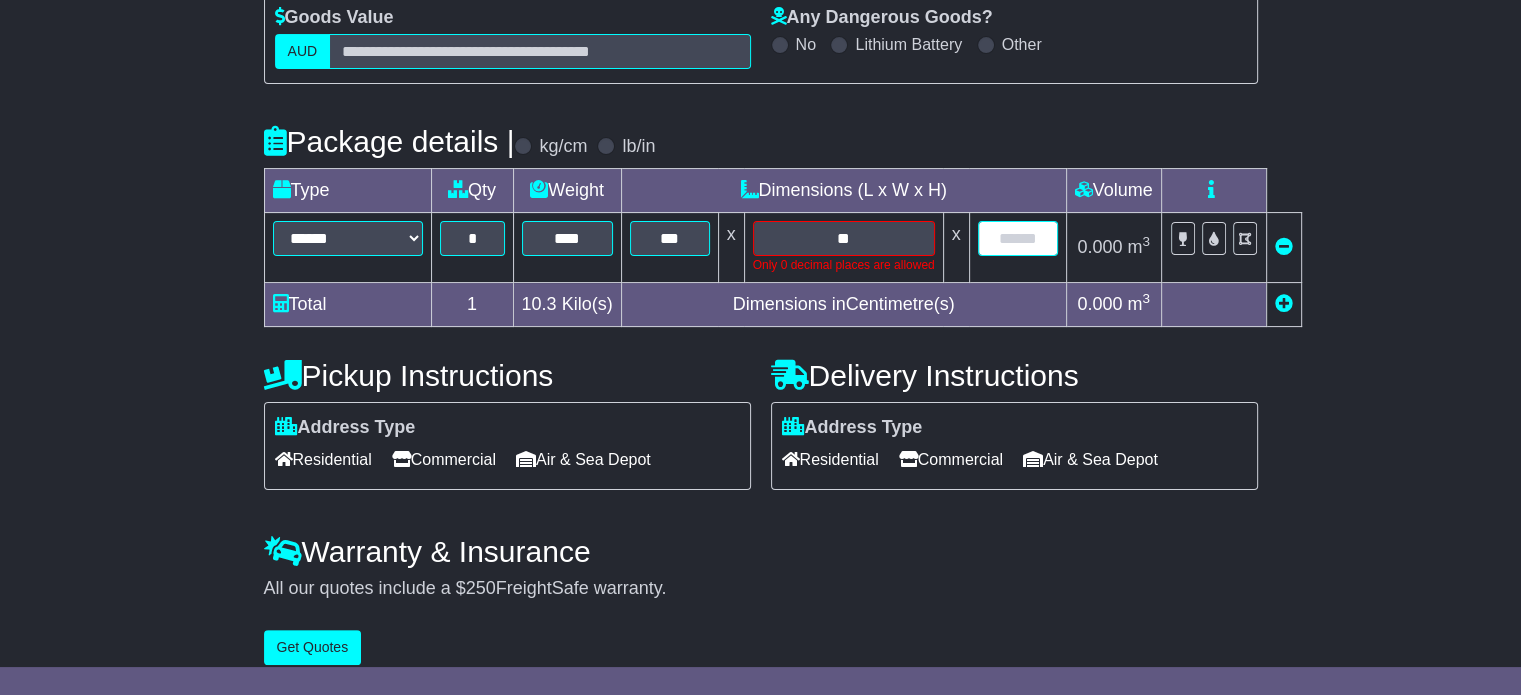 click on "****** ****** *** ******** ***** **** **** ****** *** *******
*
****
***
x
**
Only 0 decimal places are allowed
x
0.000
m 3
ft 3" at bounding box center [782, 248] 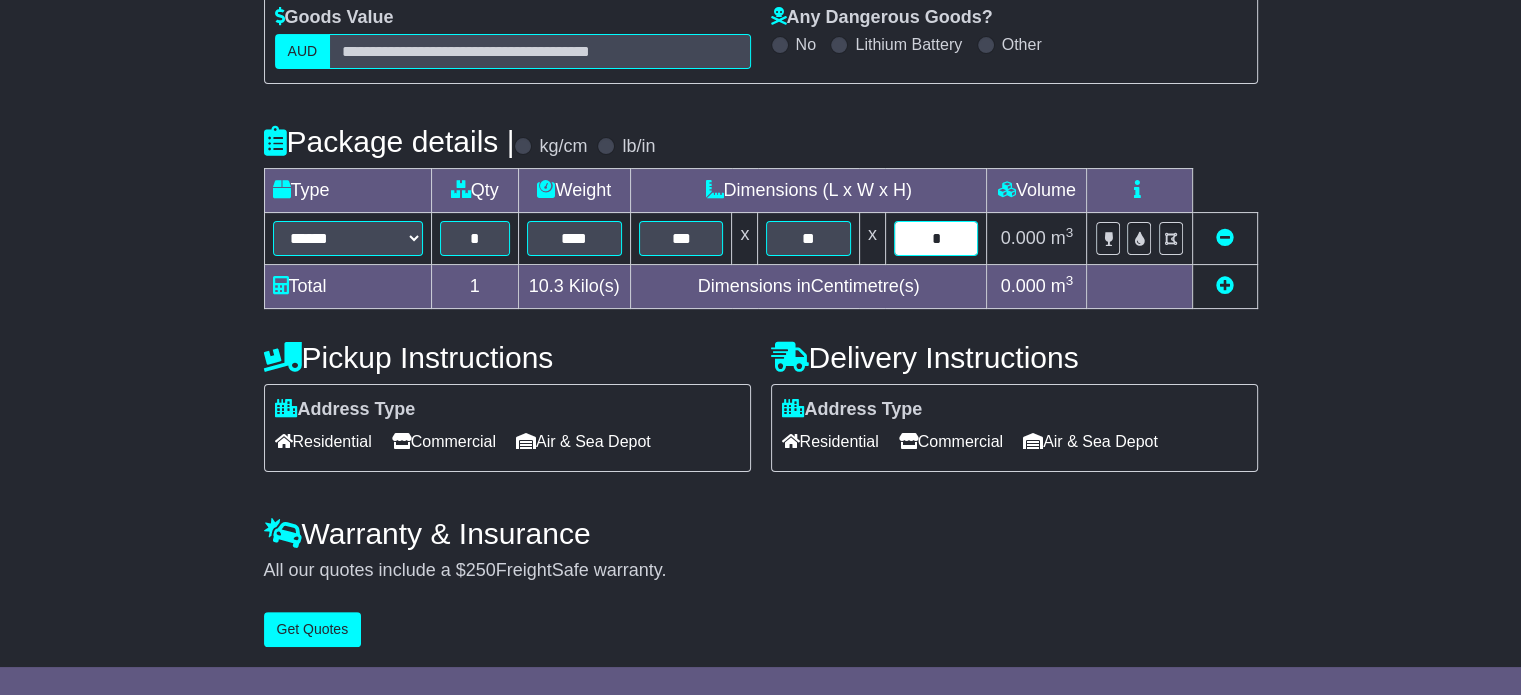 type on "*" 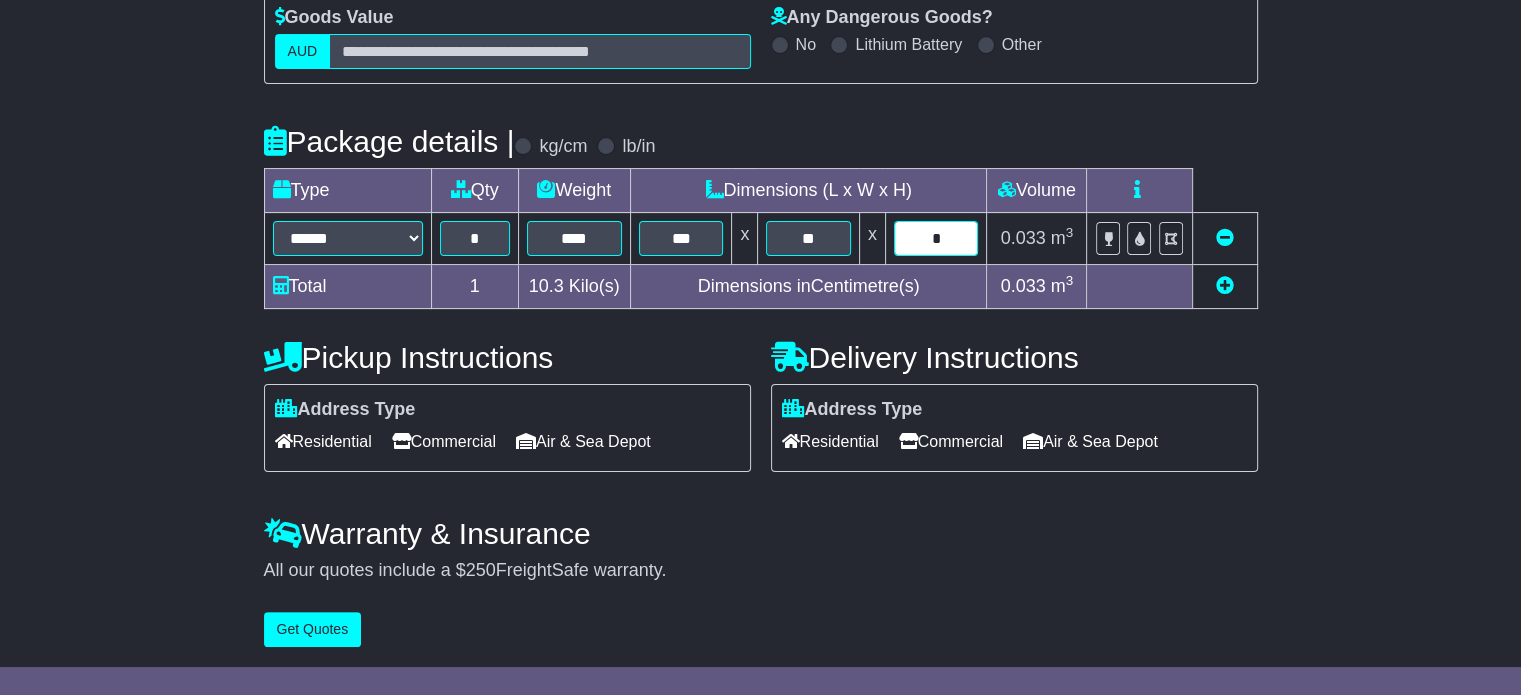 type on "*" 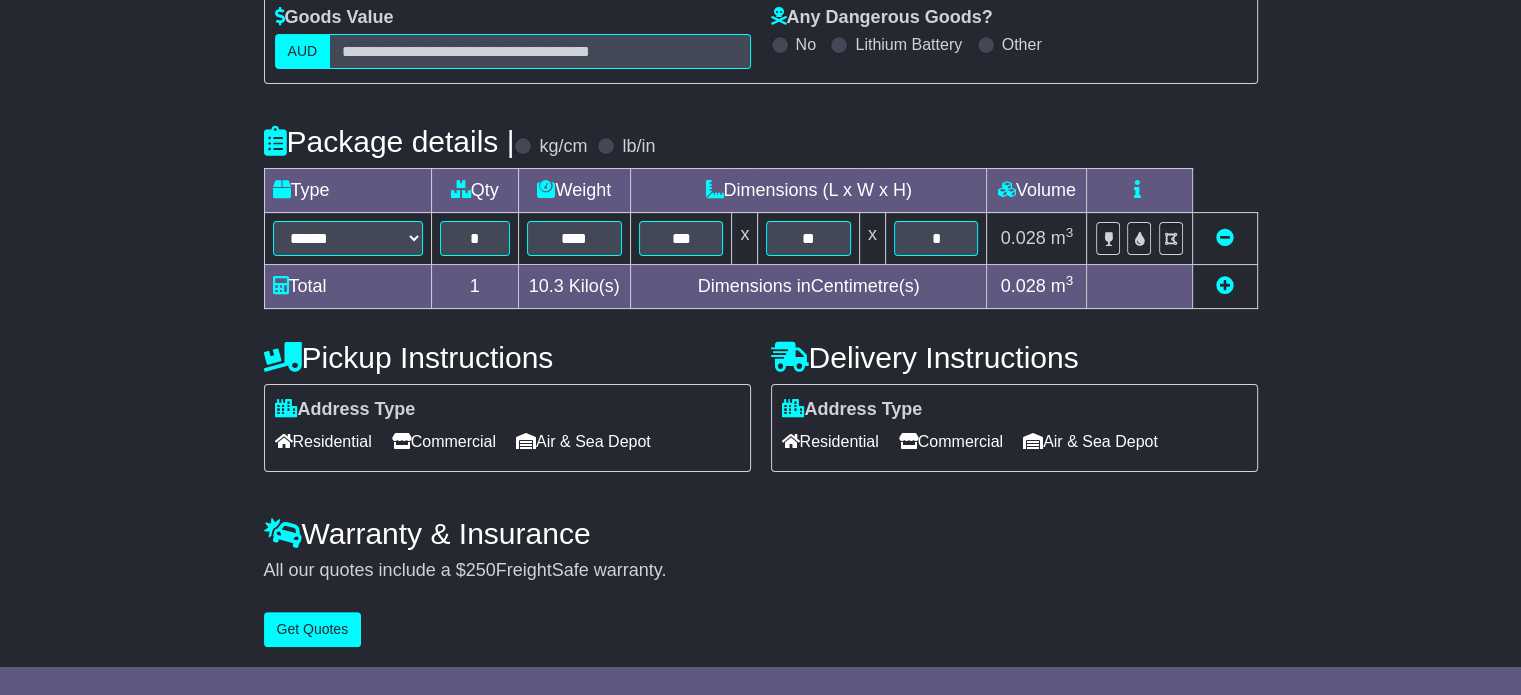 click on "Commercial" at bounding box center (444, 441) 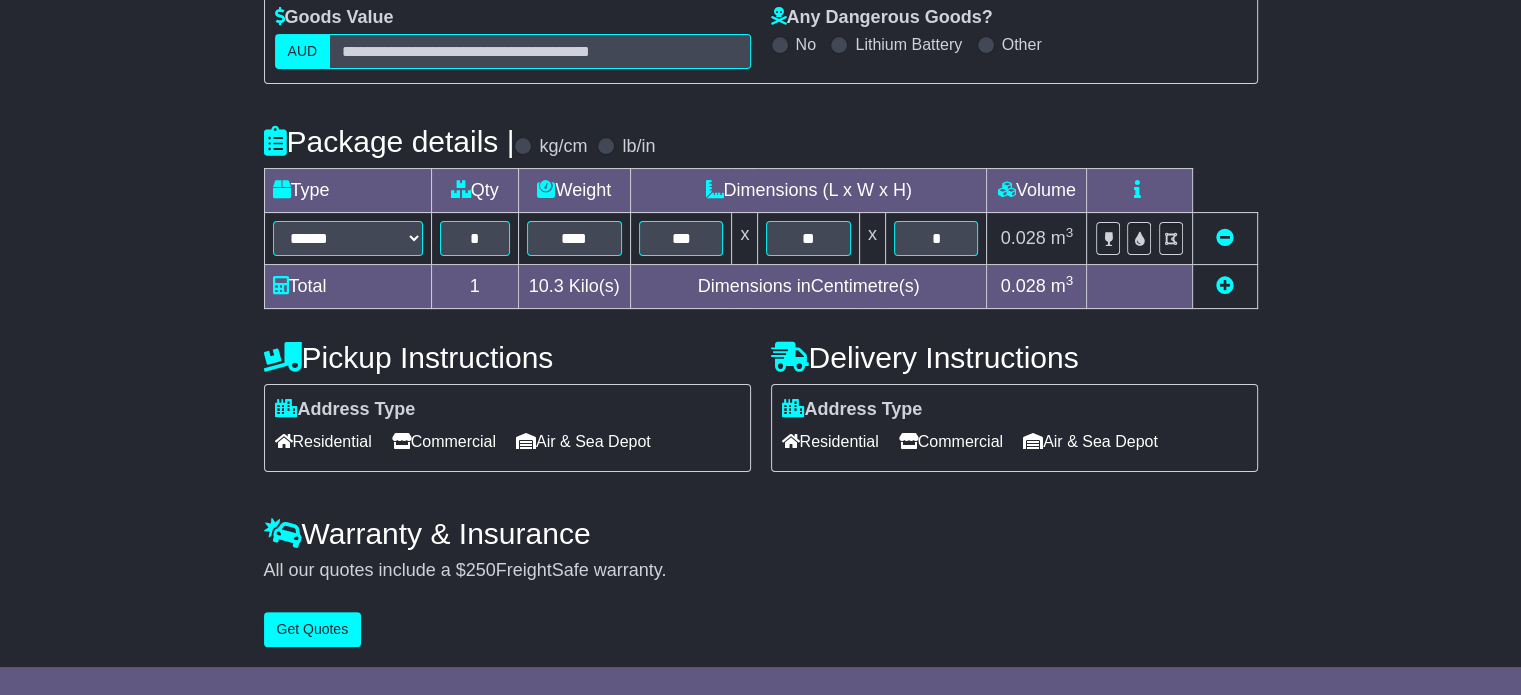 click on "Commercial" at bounding box center (951, 441) 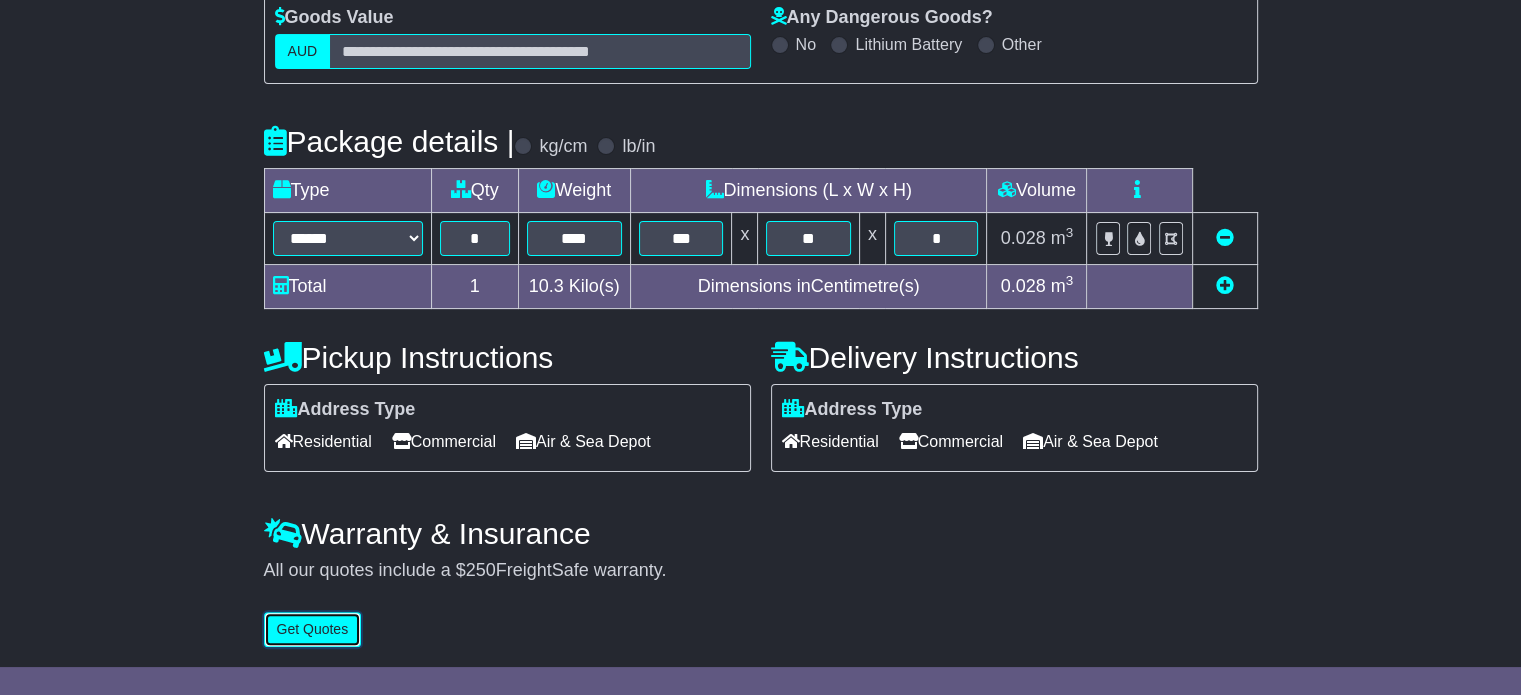 click on "Get Quotes" at bounding box center (313, 629) 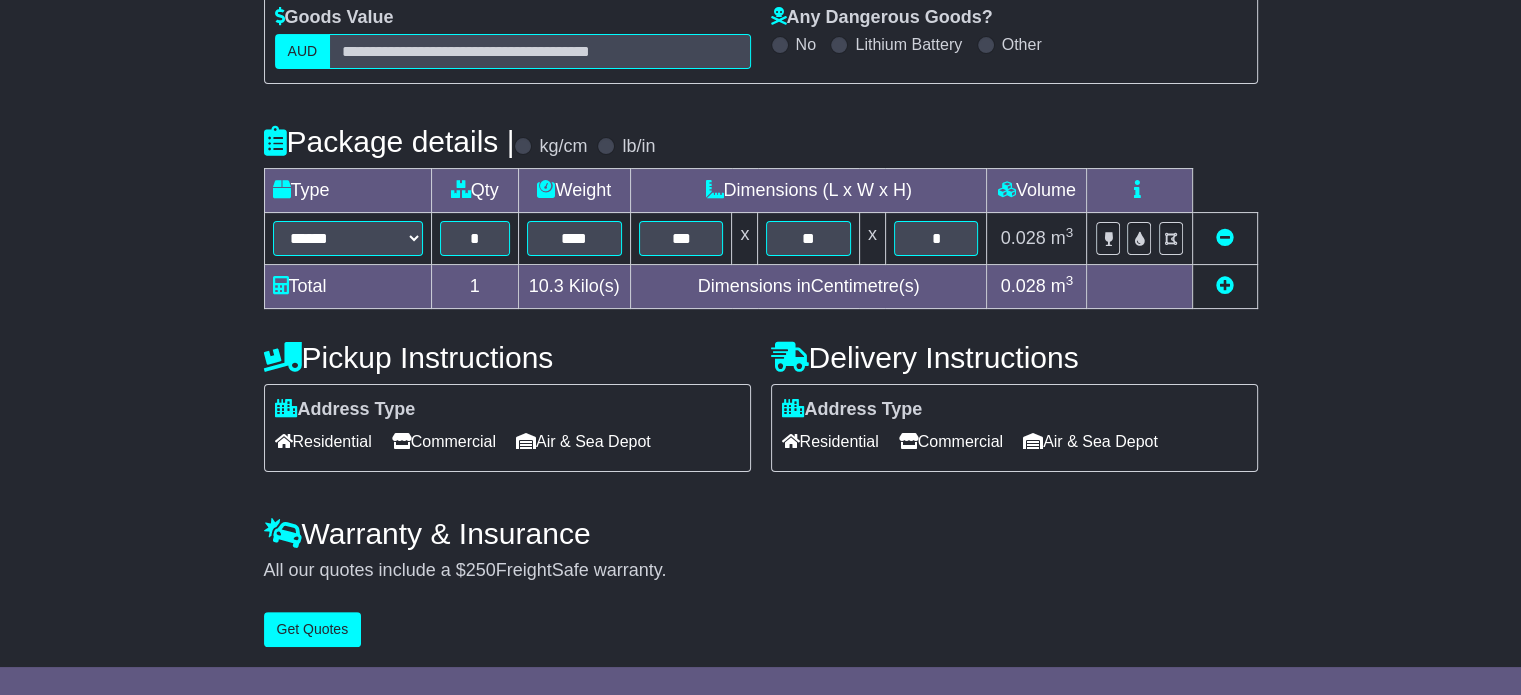 scroll, scrollTop: 0, scrollLeft: 0, axis: both 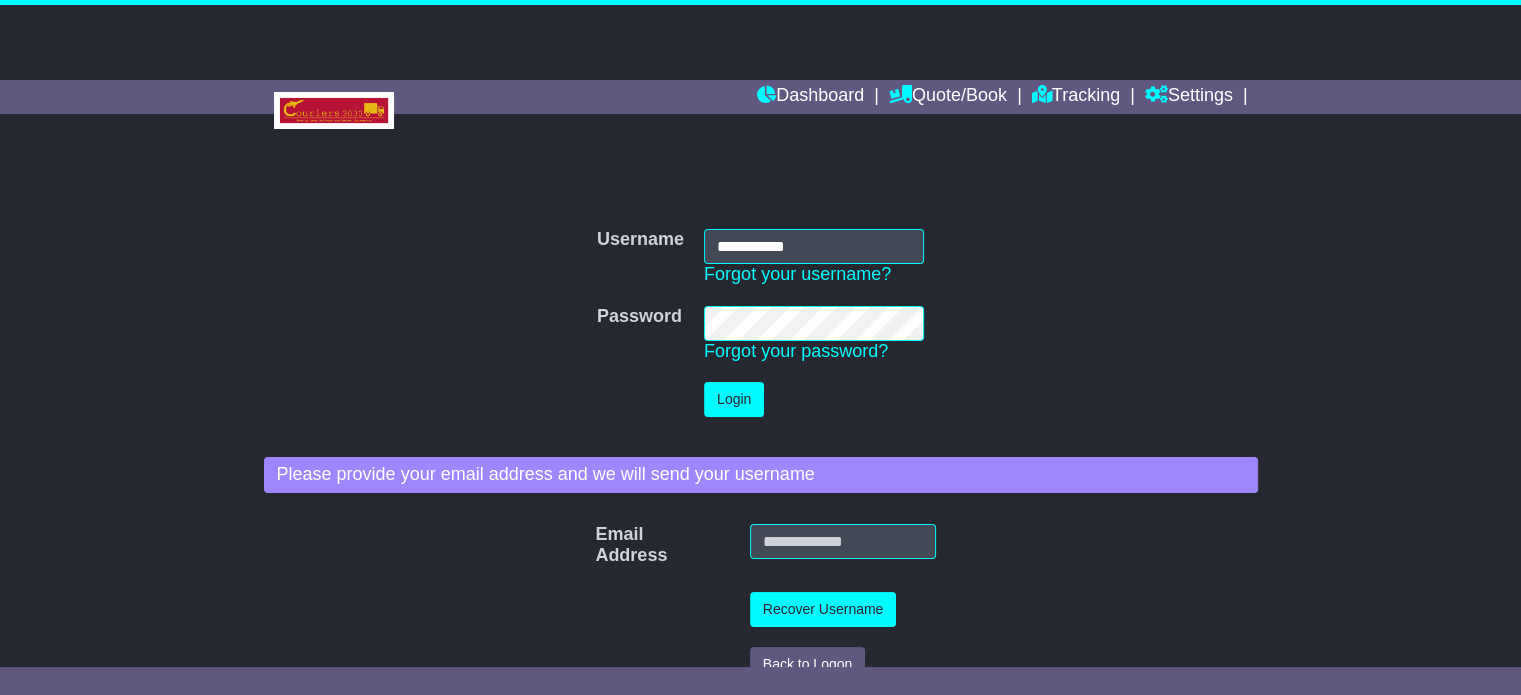 click on "Login" at bounding box center [734, 399] 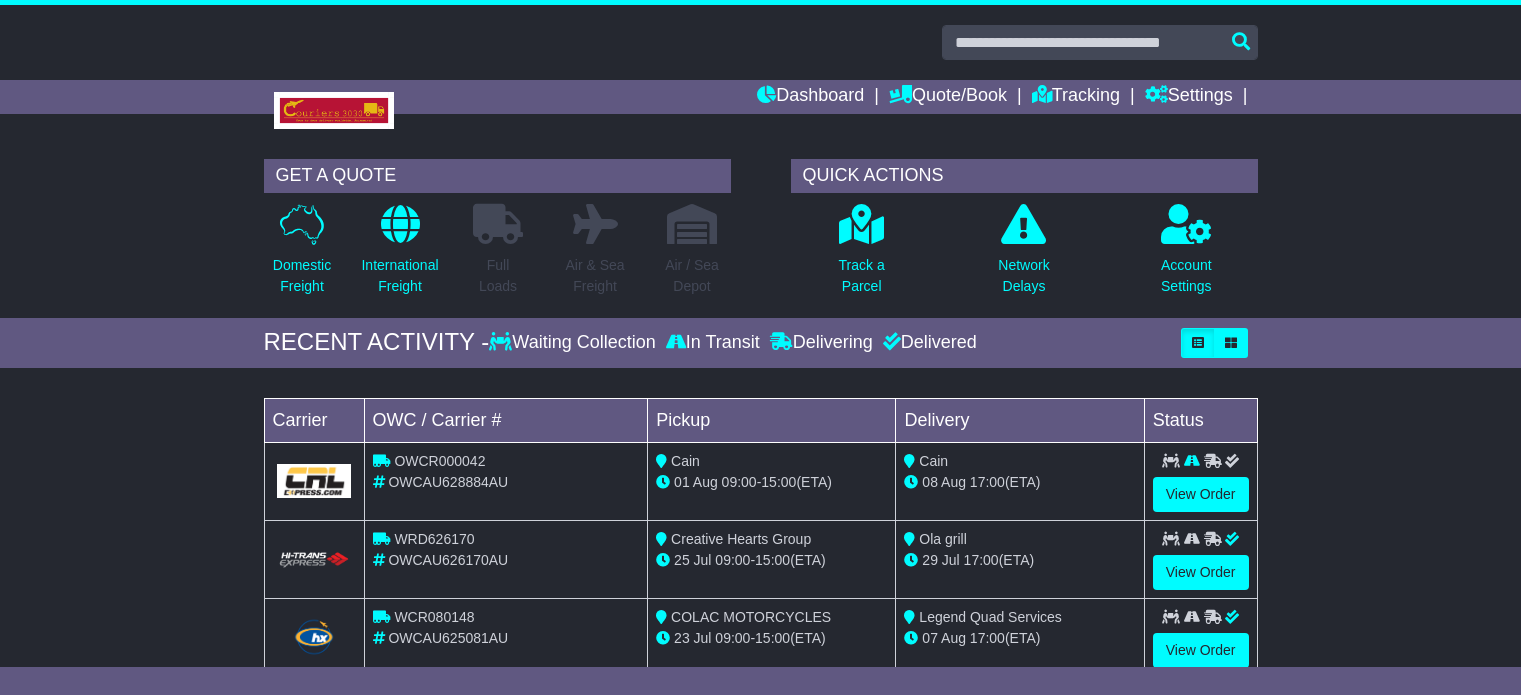 scroll, scrollTop: 0, scrollLeft: 0, axis: both 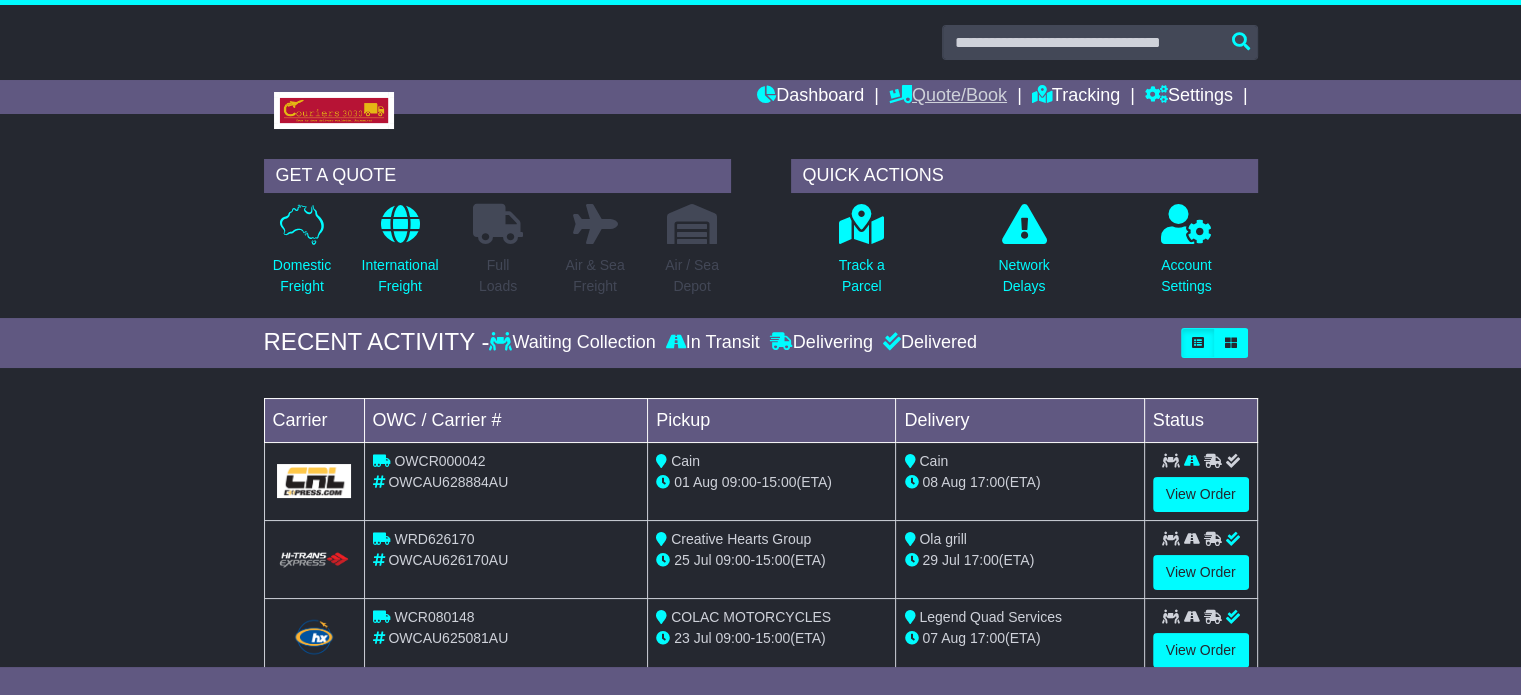 click on "Quote/Book" at bounding box center (948, 97) 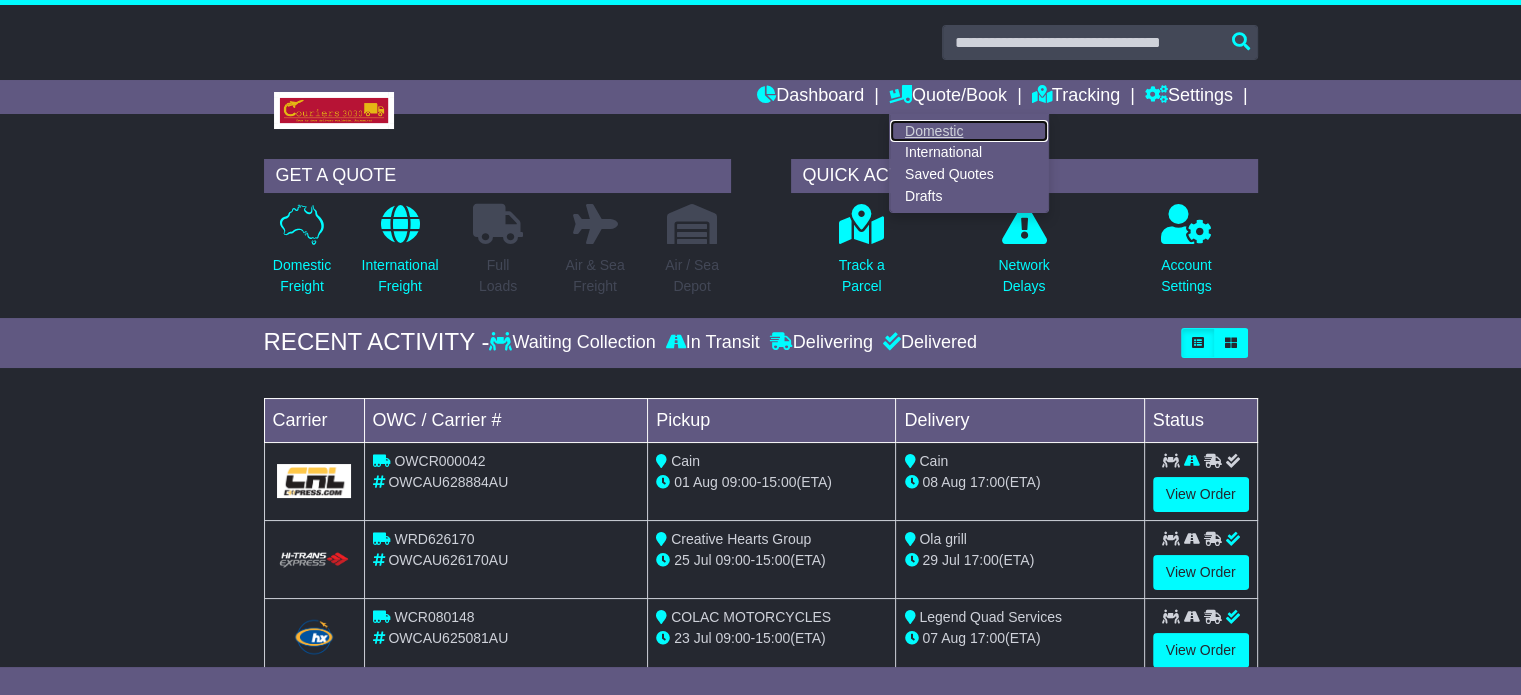 click on "Domestic" at bounding box center [969, 131] 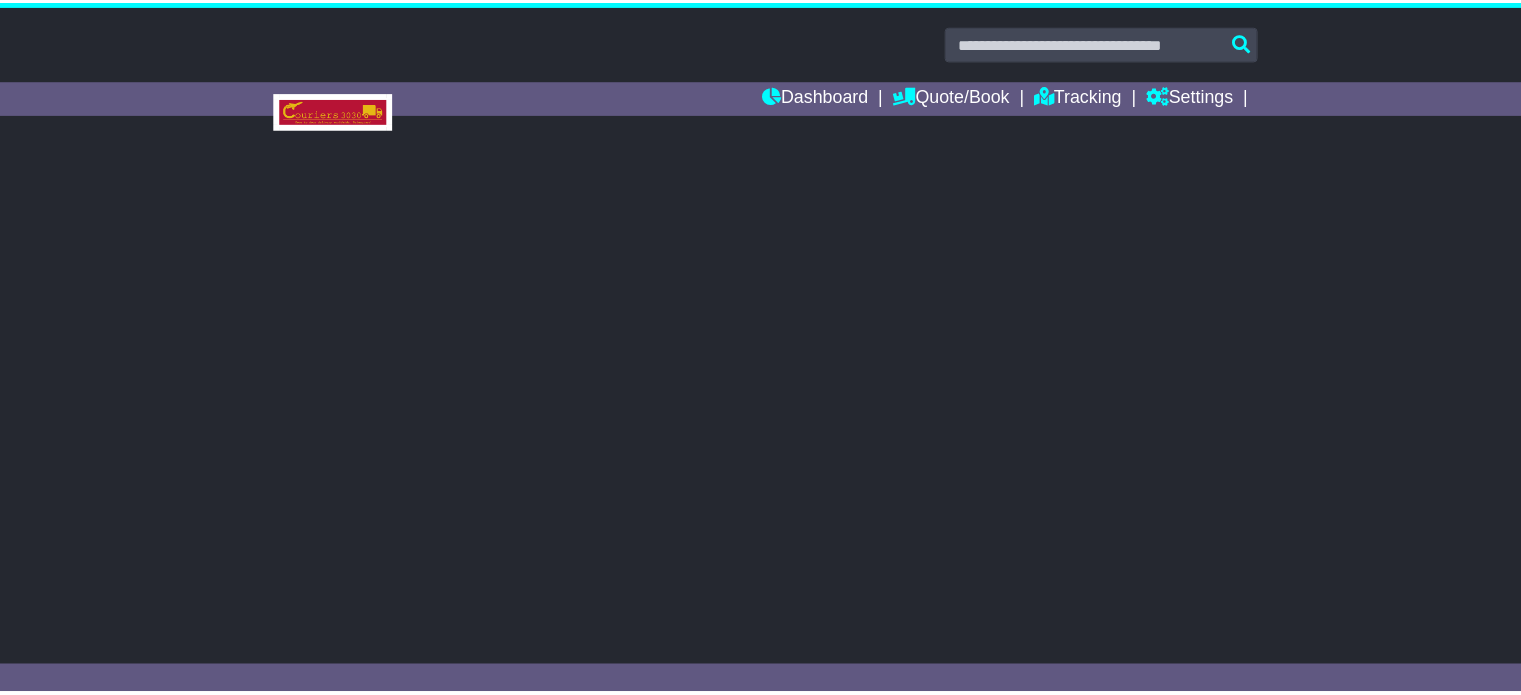 scroll, scrollTop: 0, scrollLeft: 0, axis: both 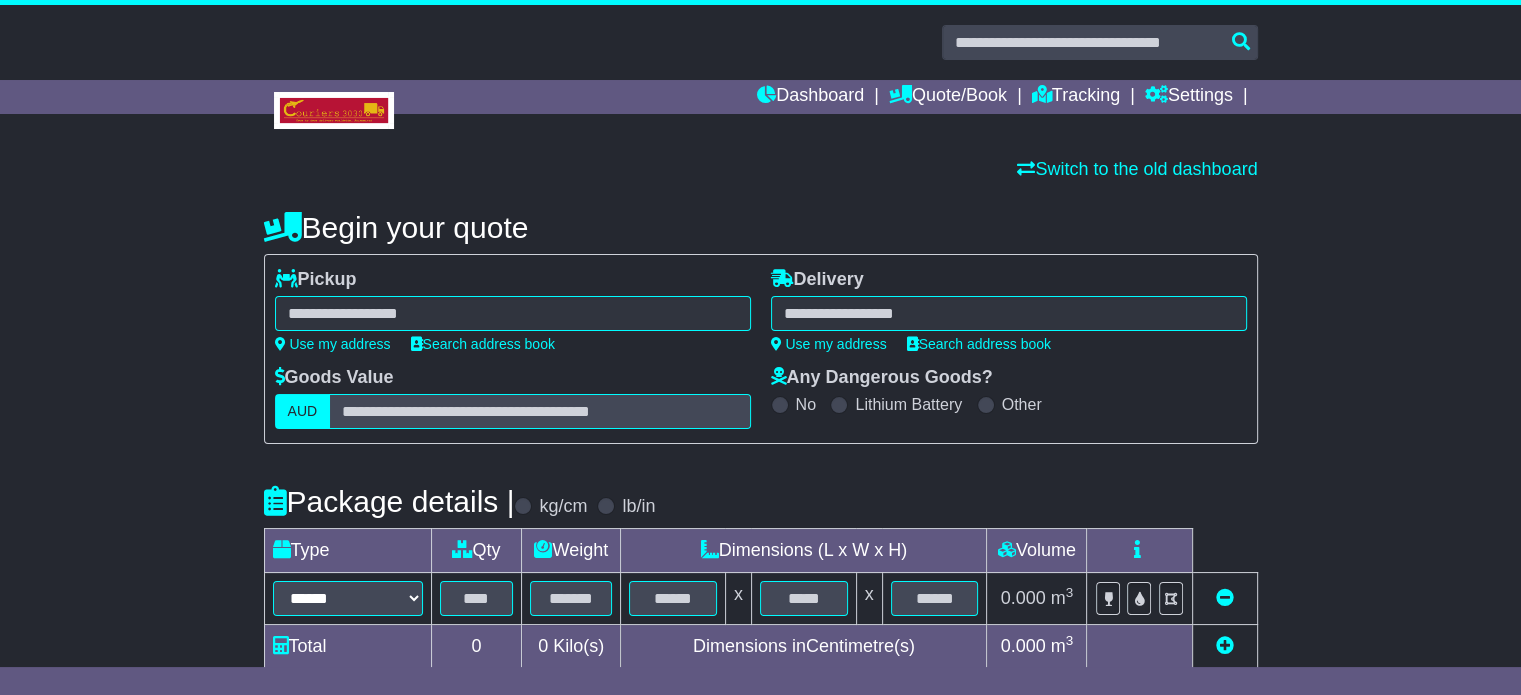 click at bounding box center (513, 313) 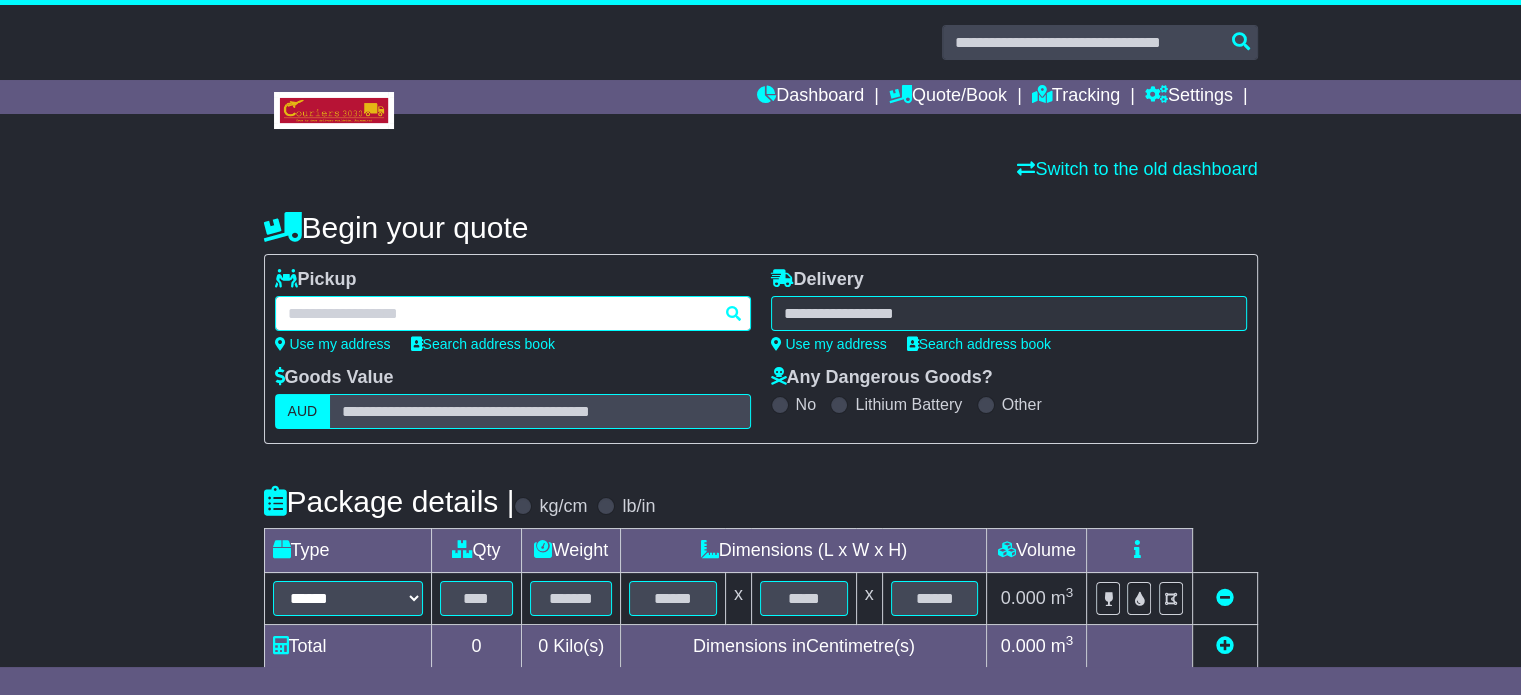 paste on "**********" 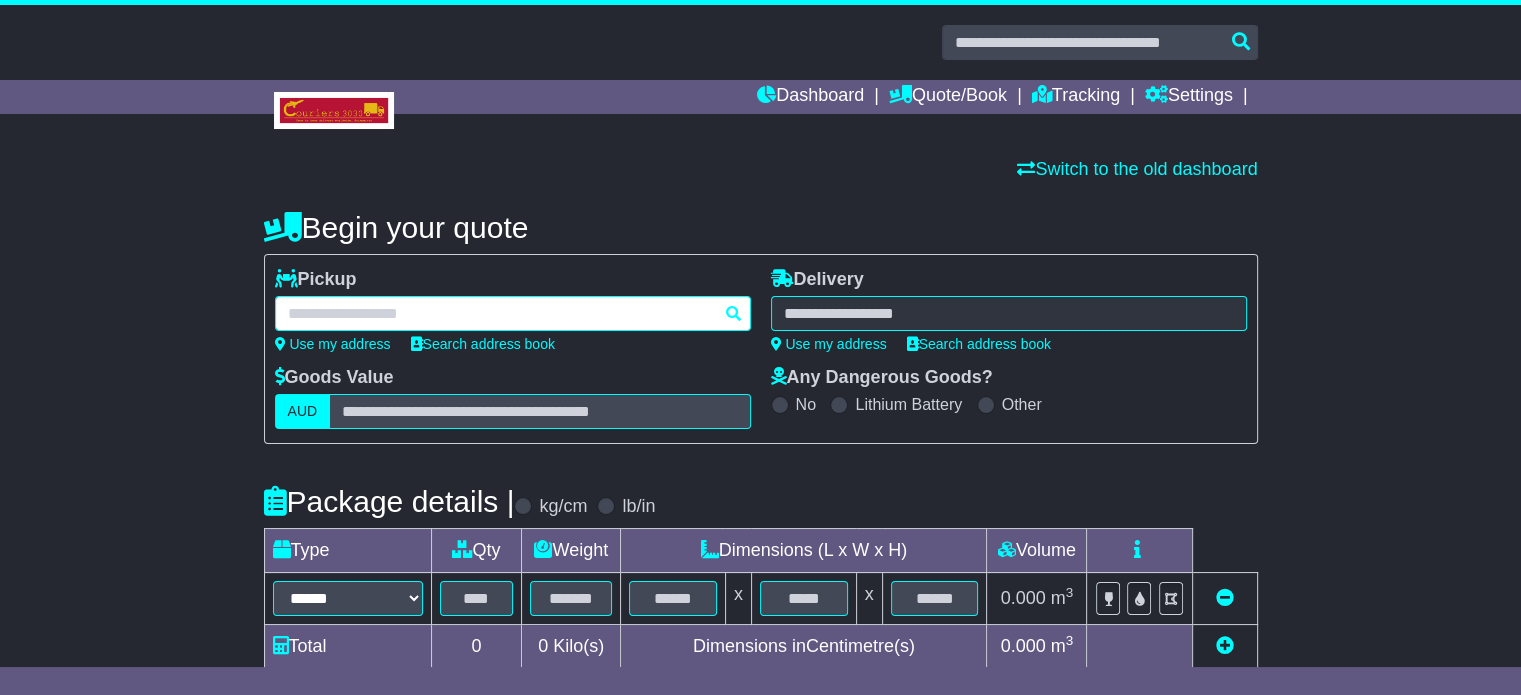 type on "**********" 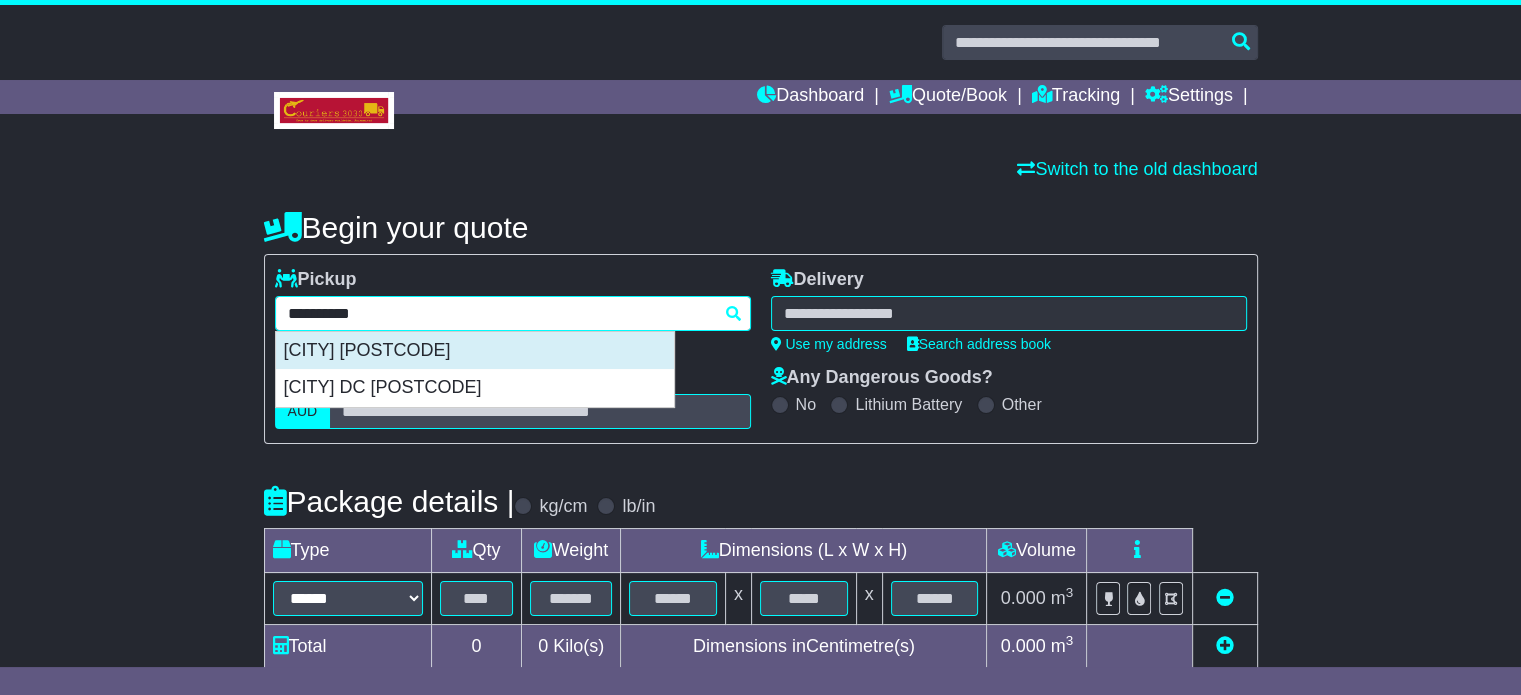 click on "KINGSGROVE 2208" at bounding box center (475, 351) 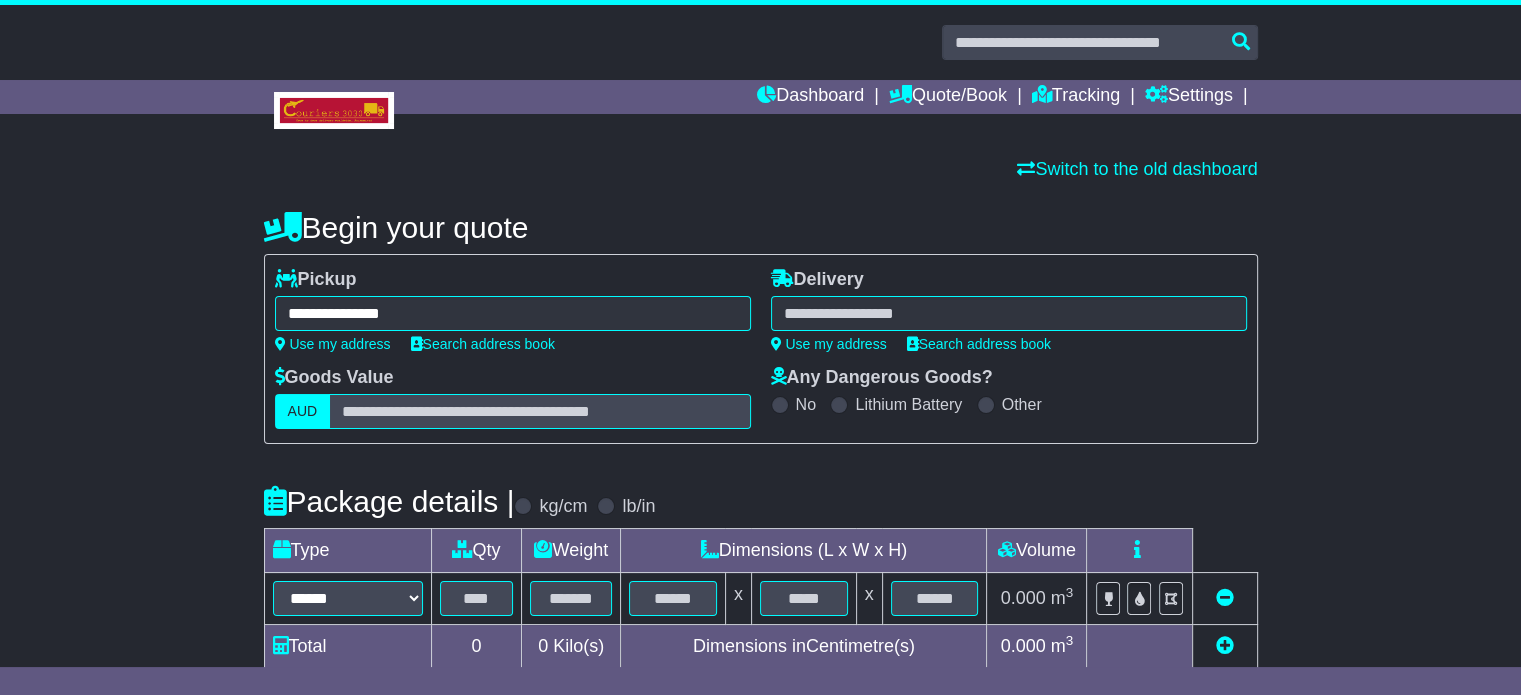 type on "**********" 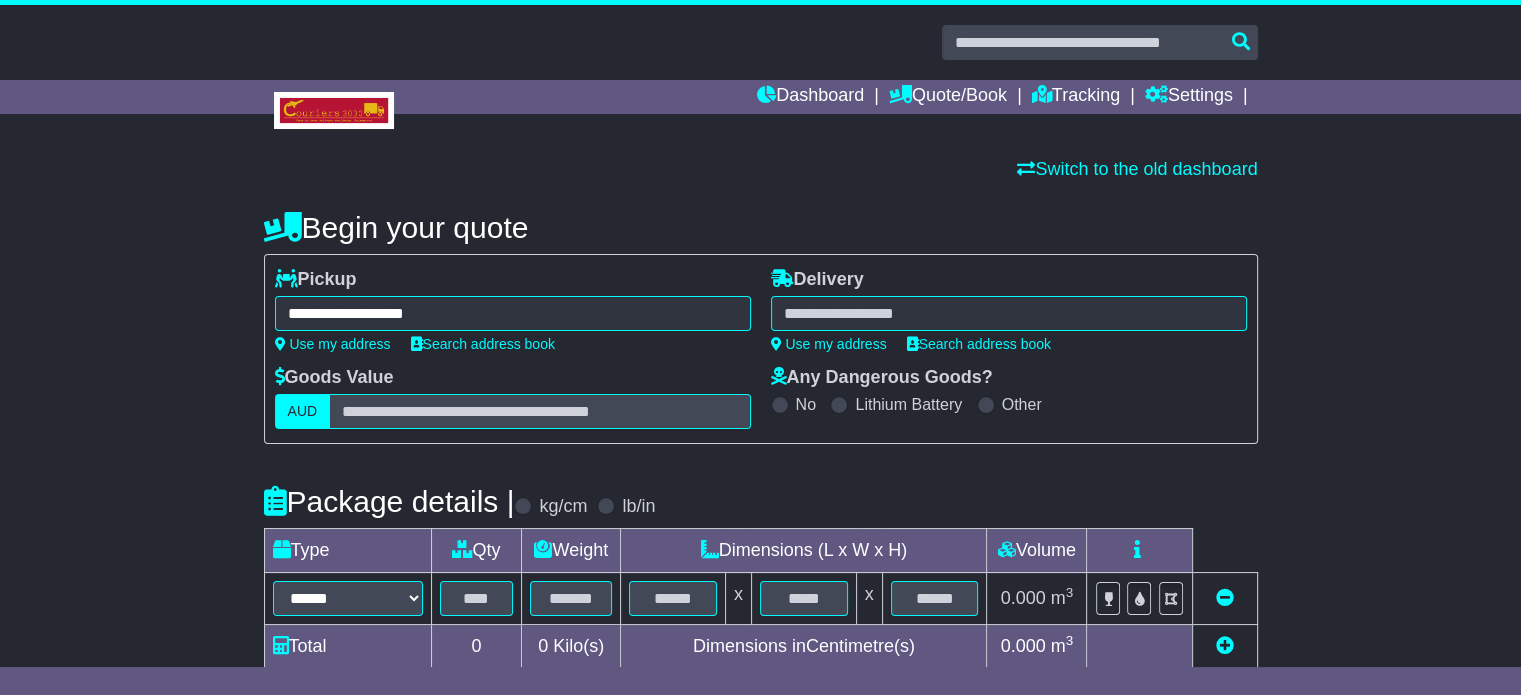 click at bounding box center (1009, 313) 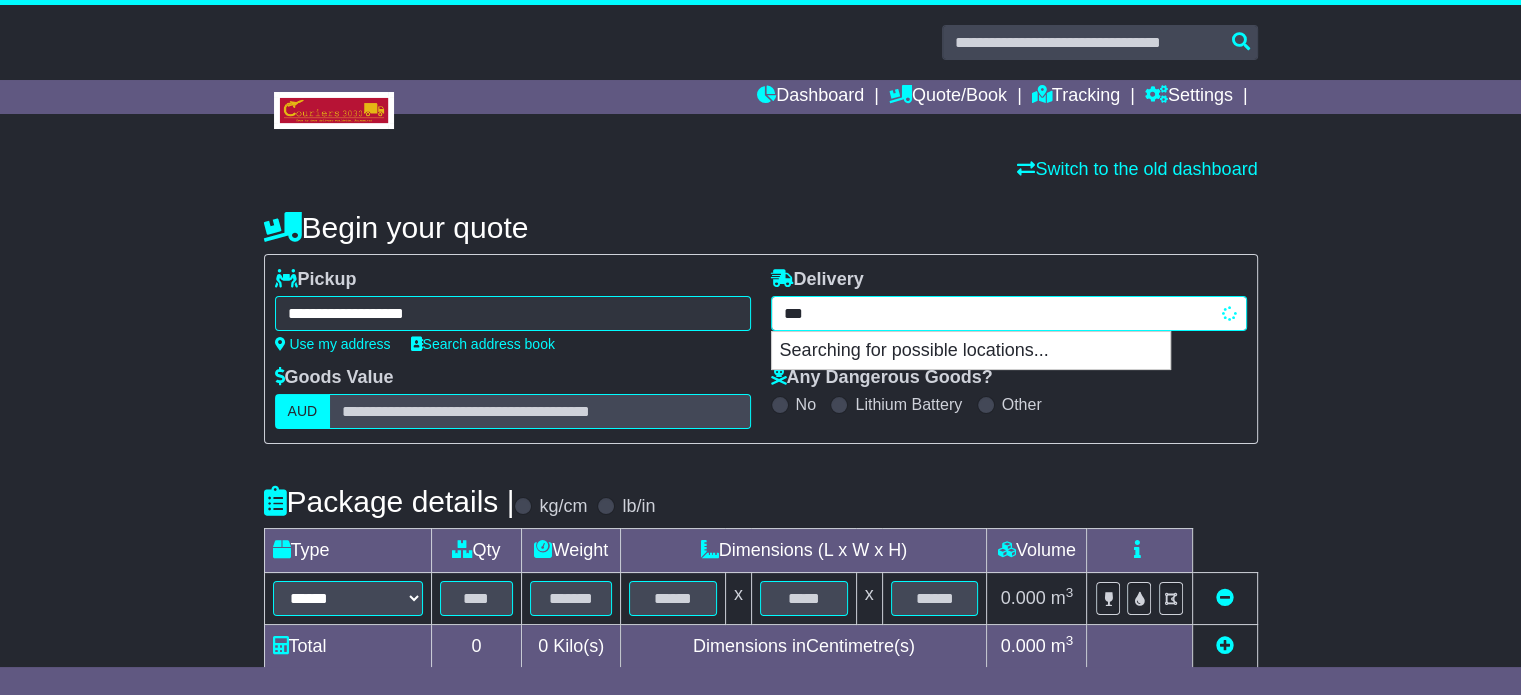type on "****" 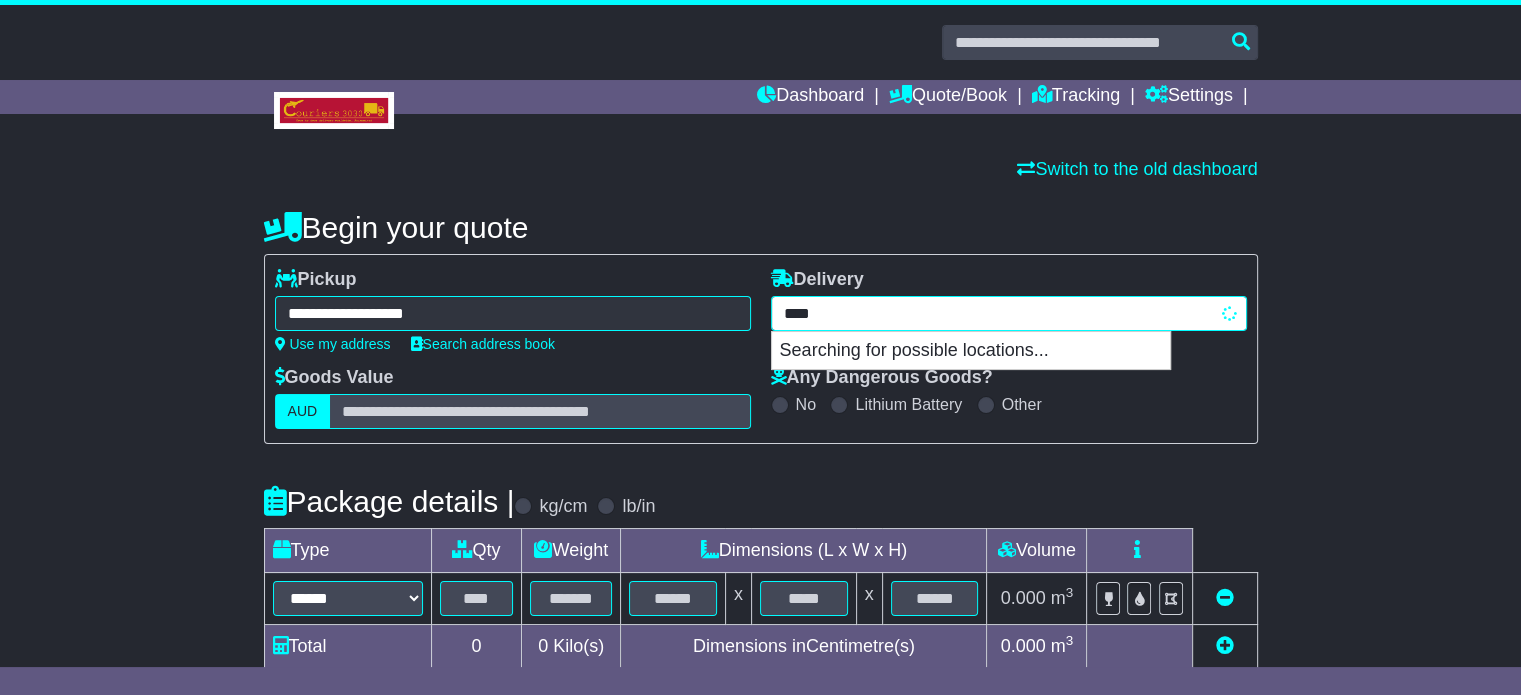 type on "********" 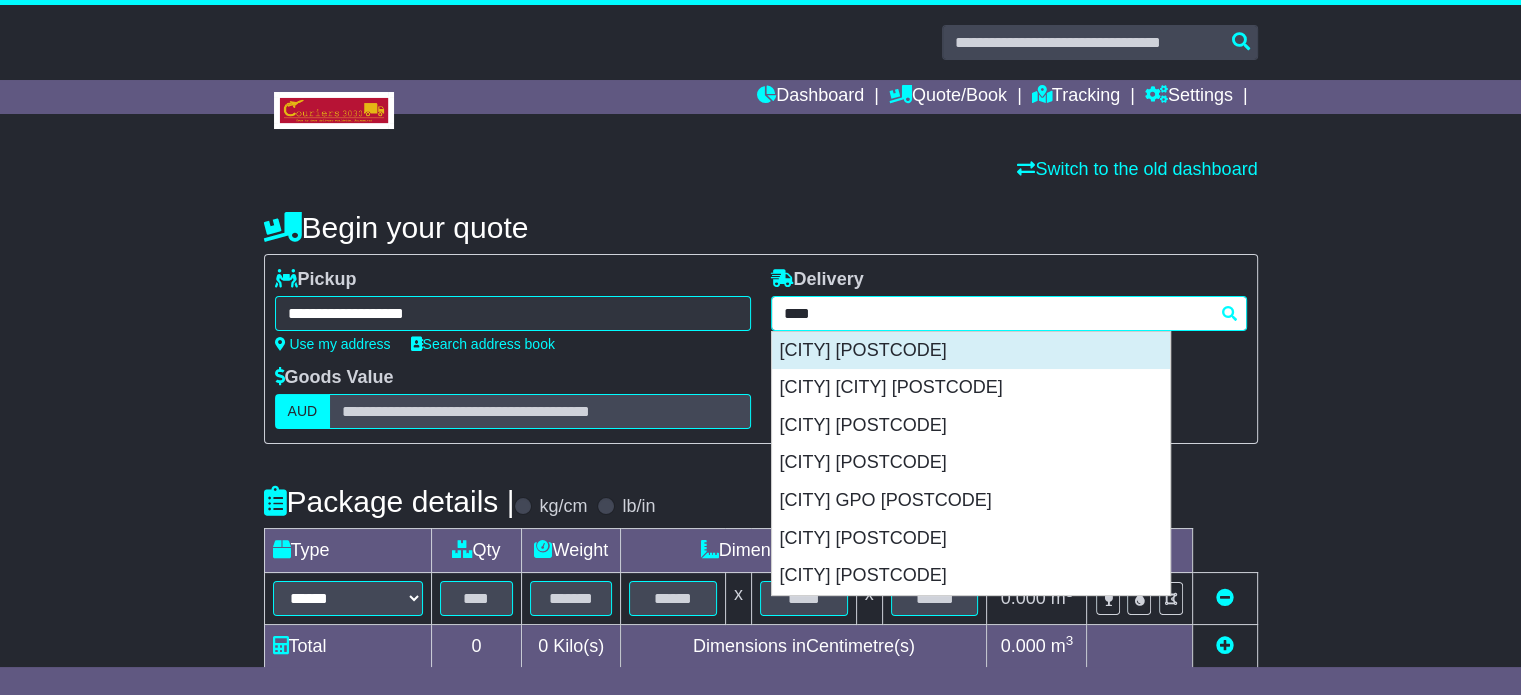 click on "BRISBANE 4000" at bounding box center (971, 351) 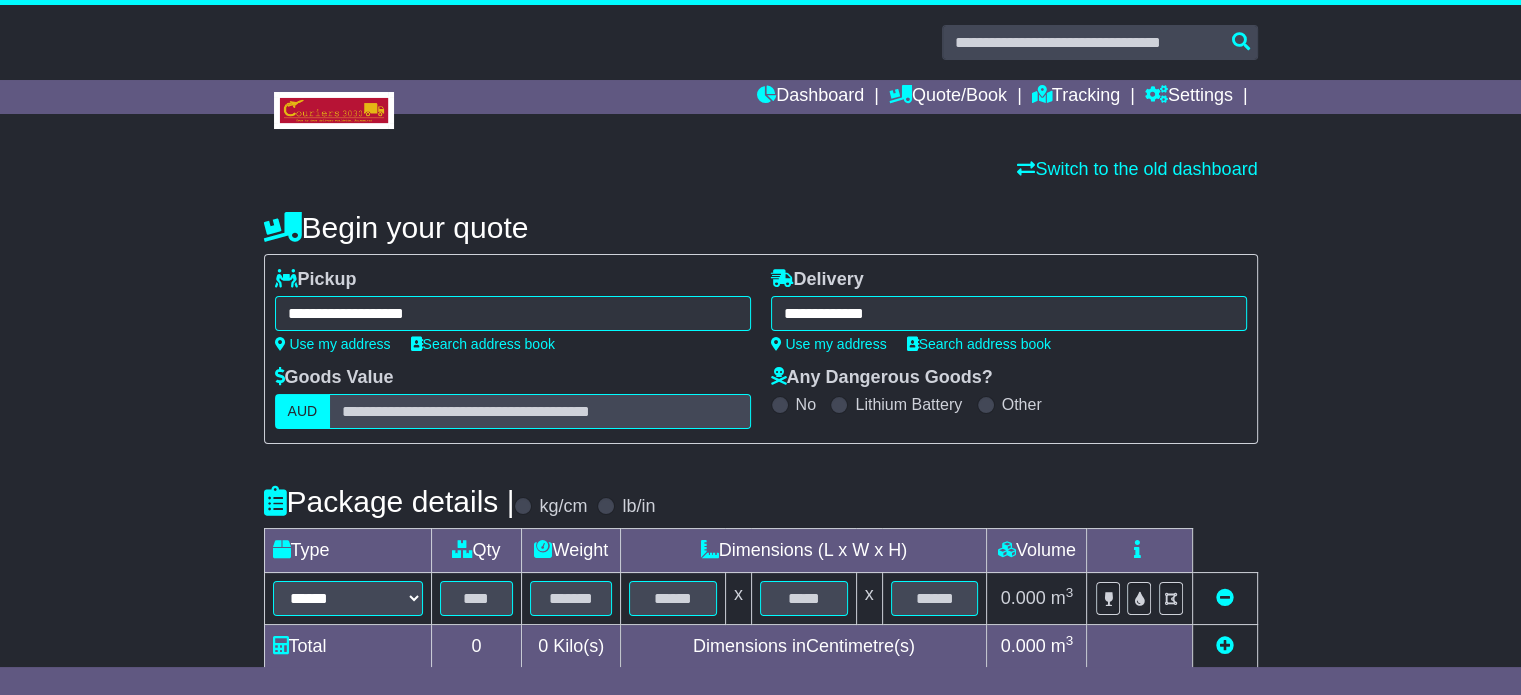type on "**********" 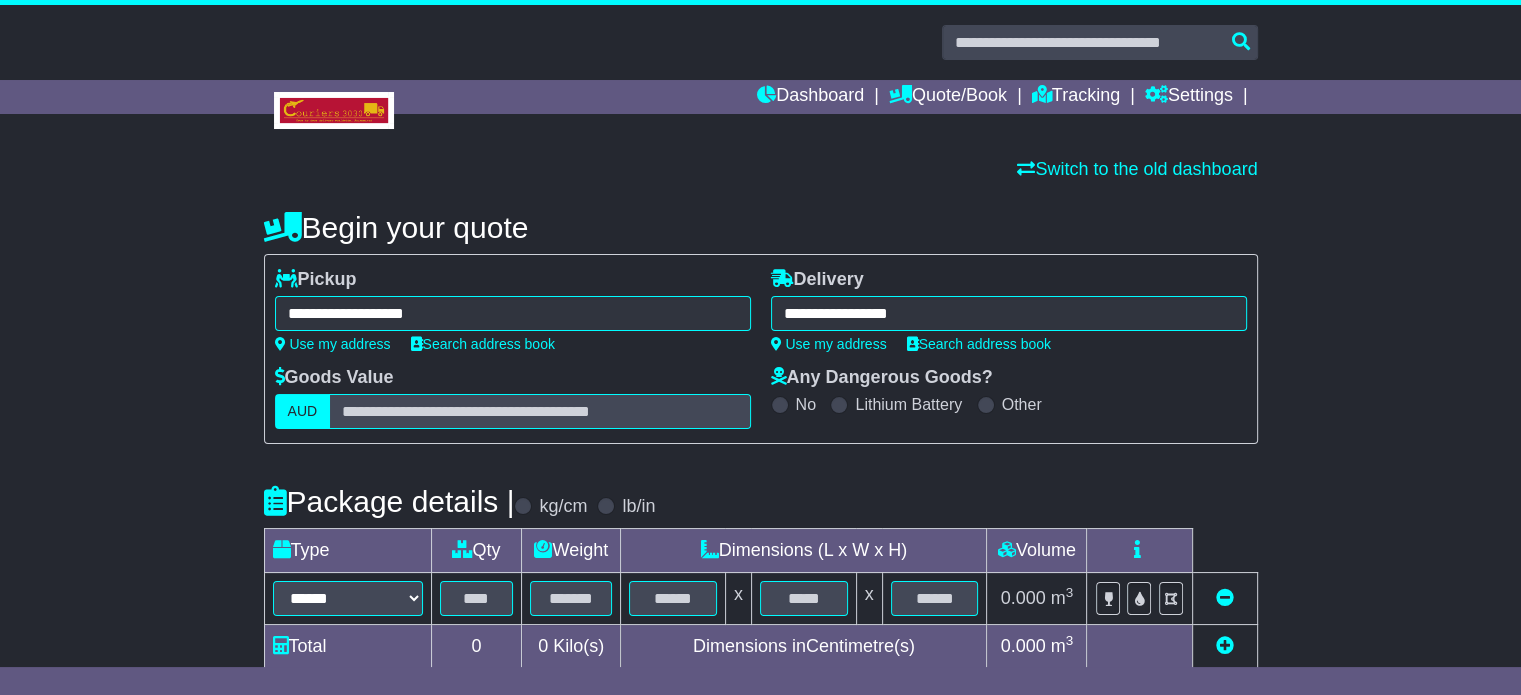 click on "**********" at bounding box center [761, 349] 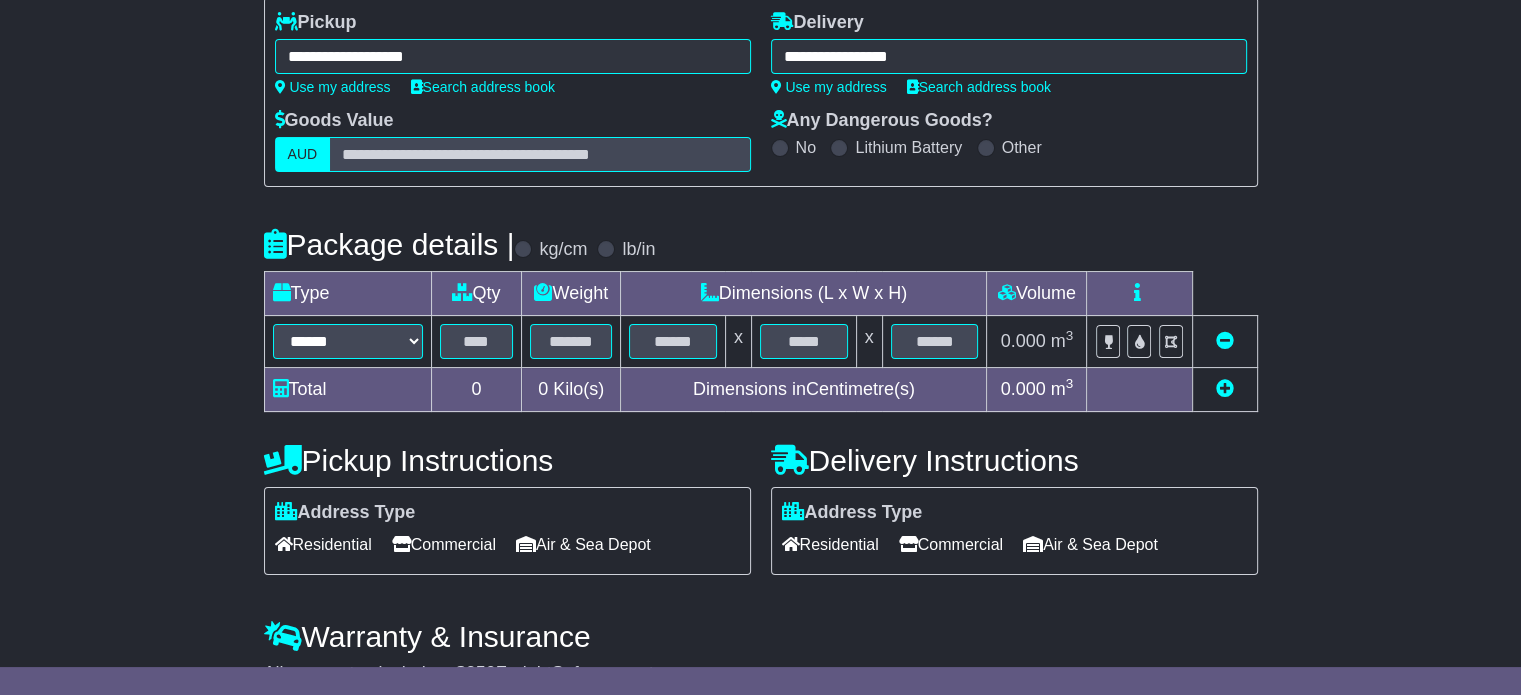 scroll, scrollTop: 360, scrollLeft: 0, axis: vertical 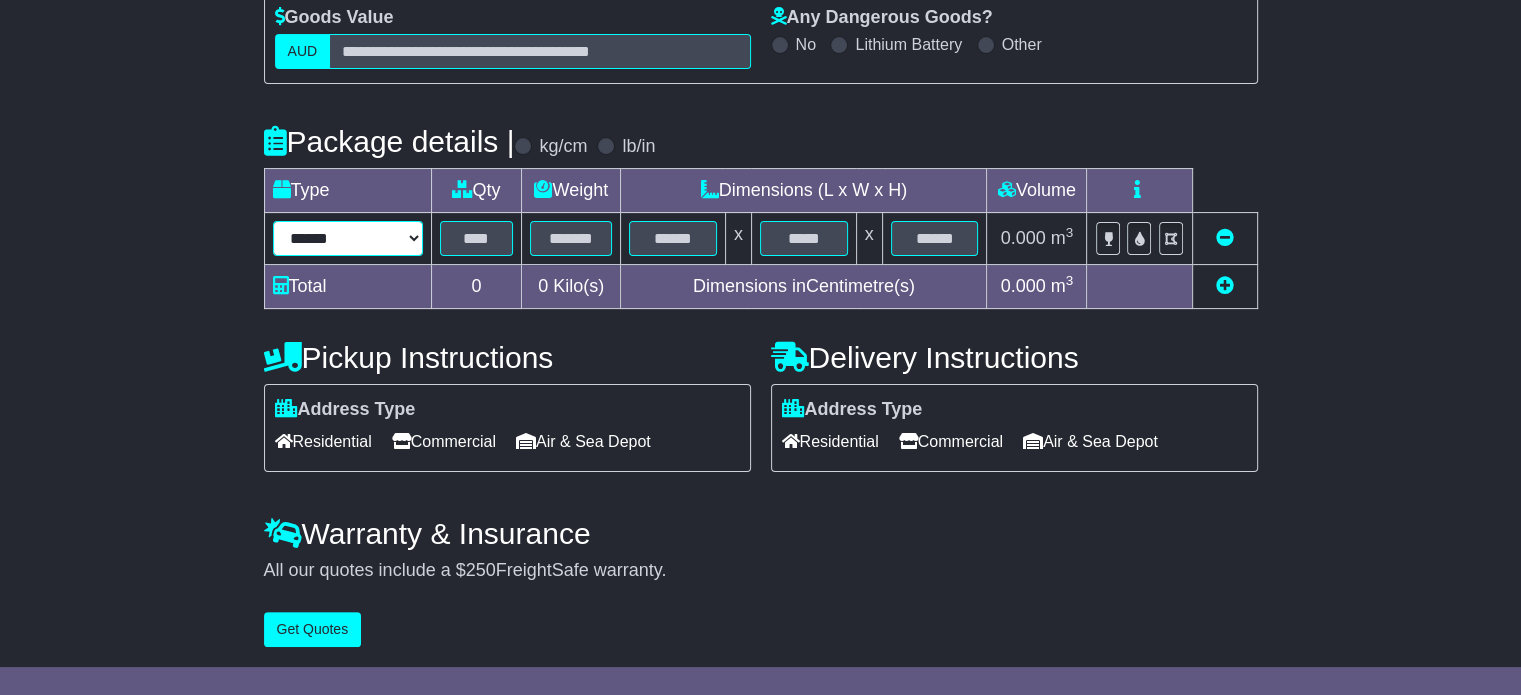 click on "****** ****** *** ******** ***** **** **** ****** *** *******" at bounding box center (348, 238) 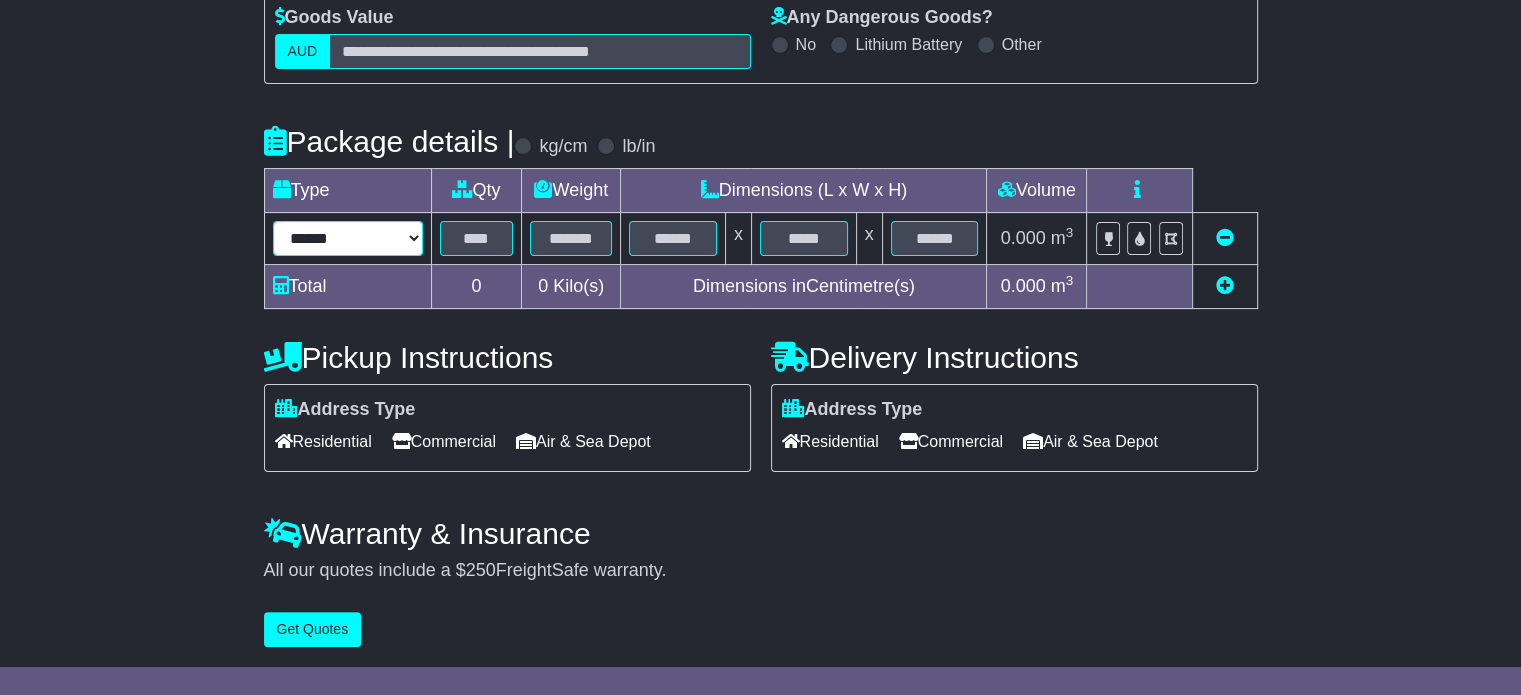 select on "*****" 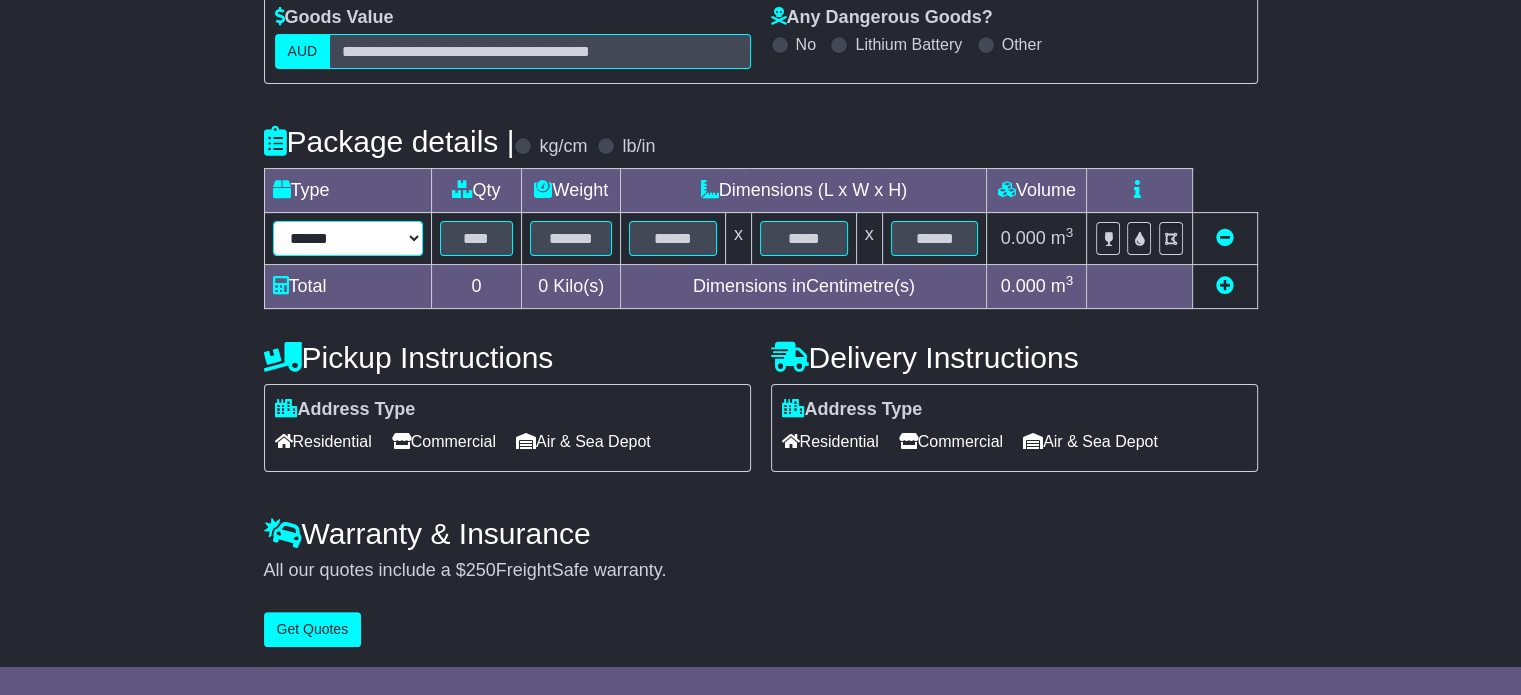 click on "****** ****** *** ******** ***** **** **** ****** *** *******" at bounding box center (348, 238) 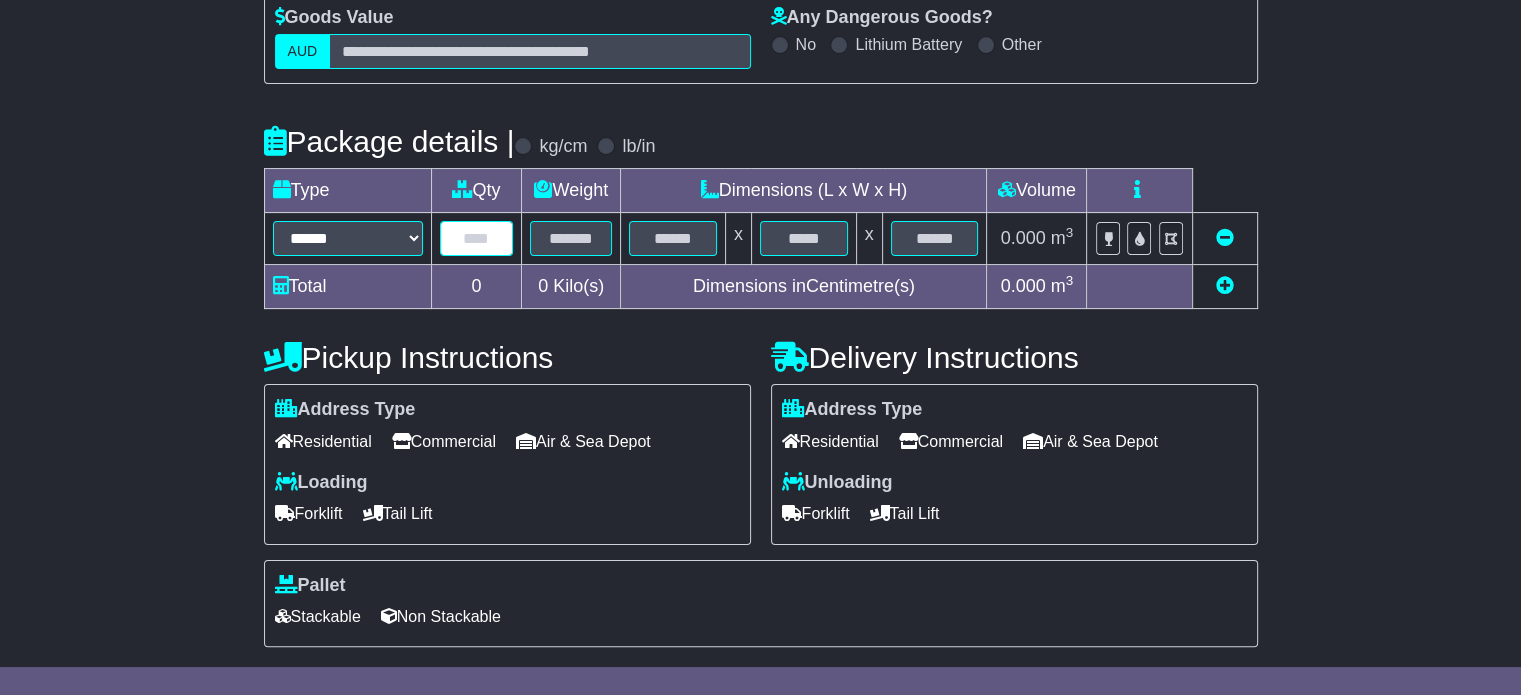 click at bounding box center (477, 238) 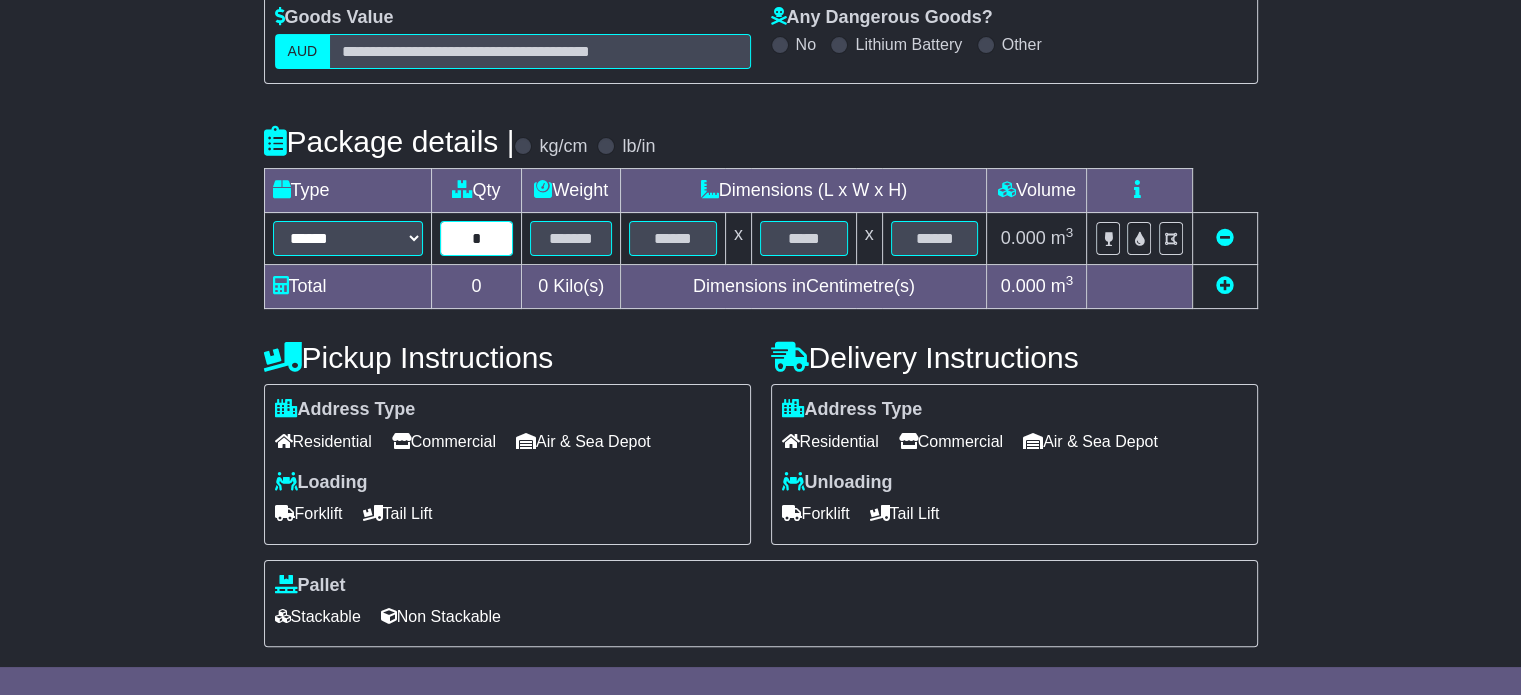 type on "*" 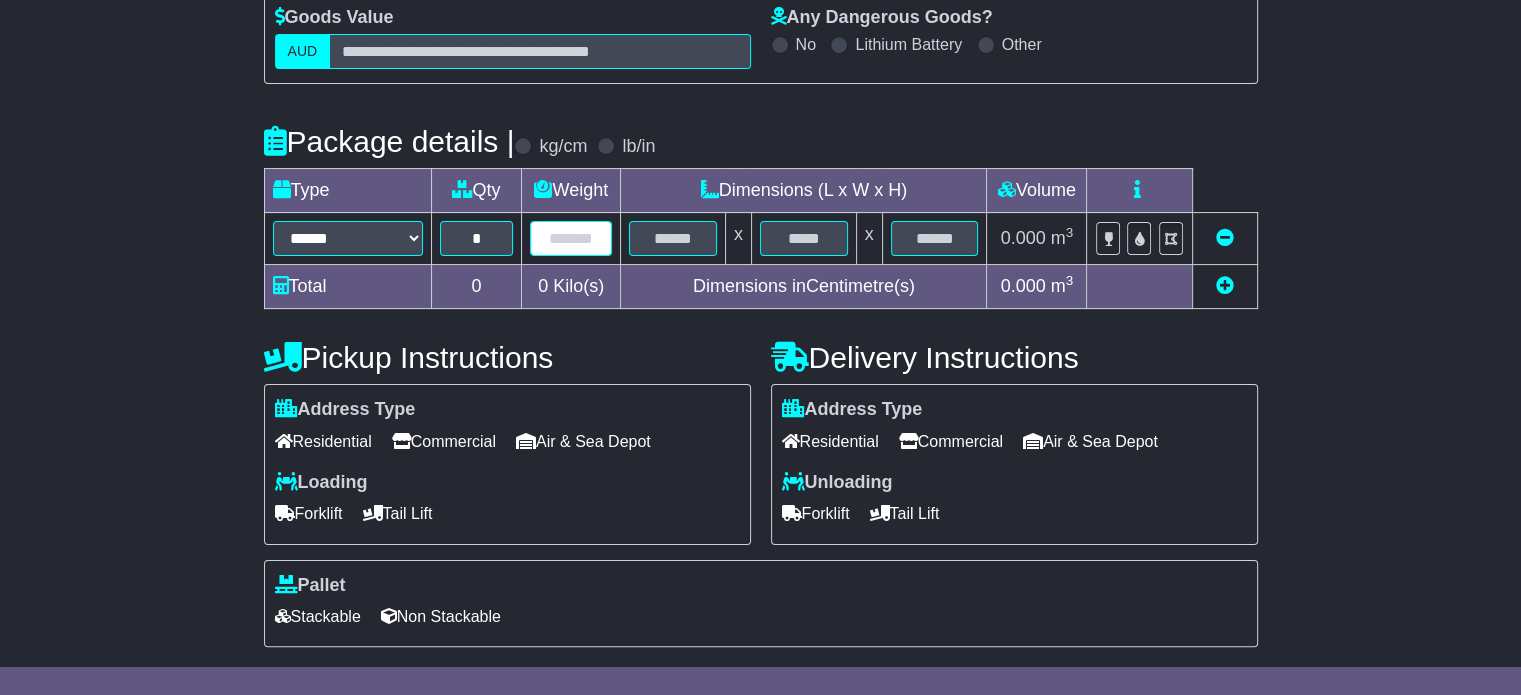 click at bounding box center [571, 238] 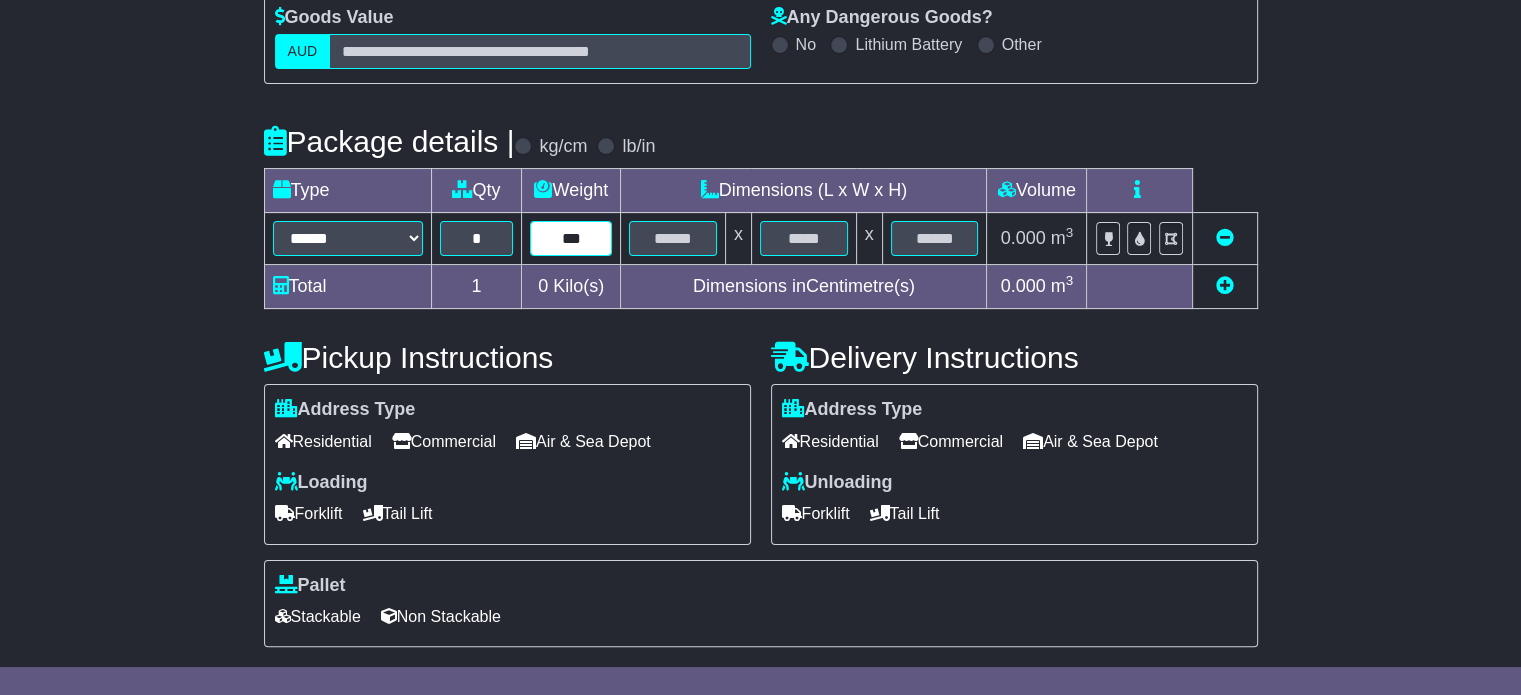 type on "***" 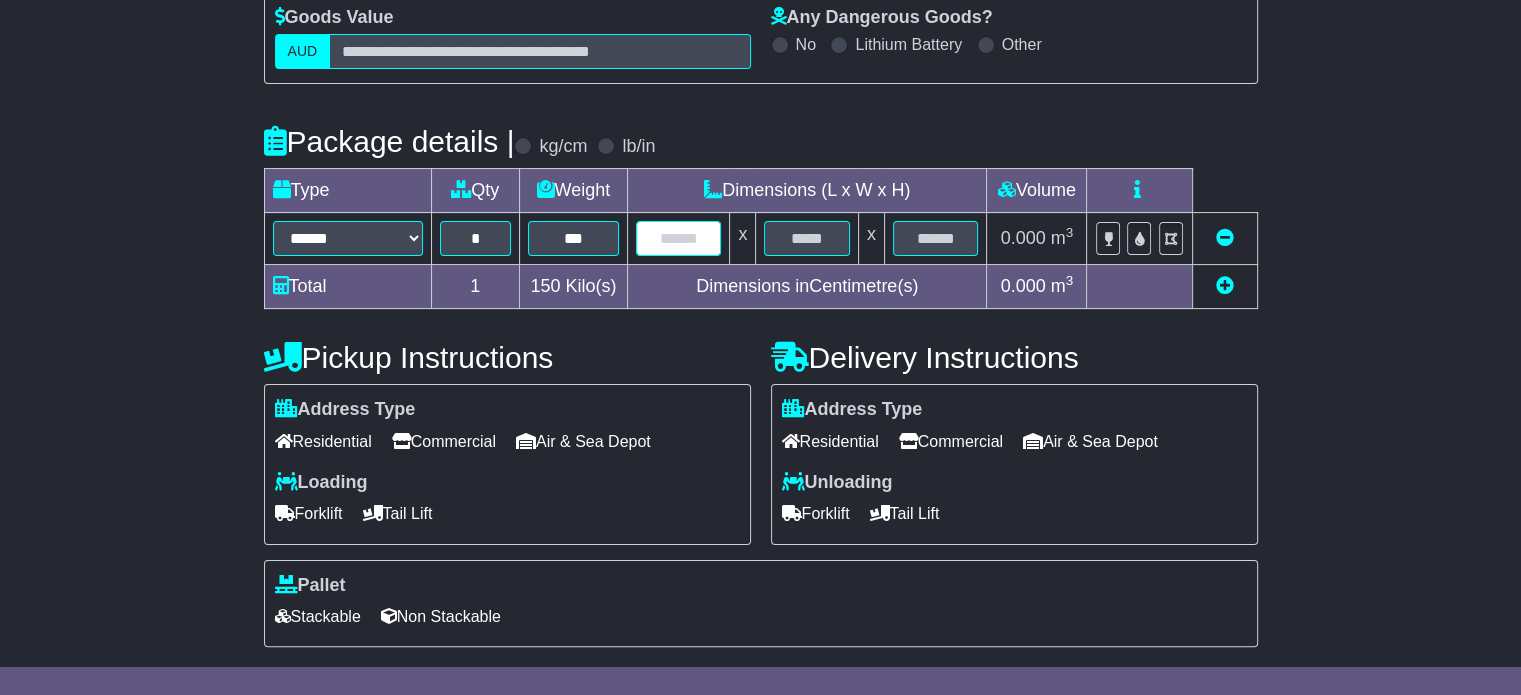 click at bounding box center [678, 238] 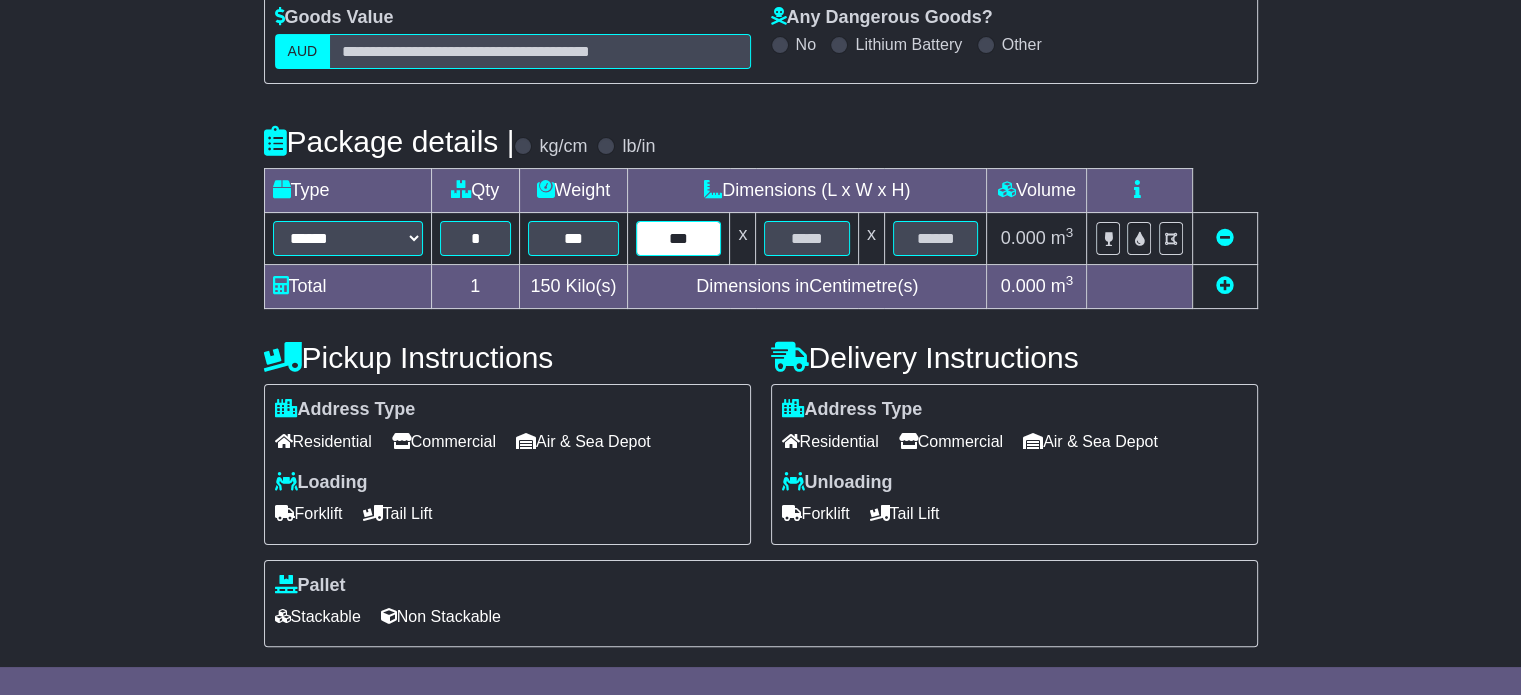type on "***" 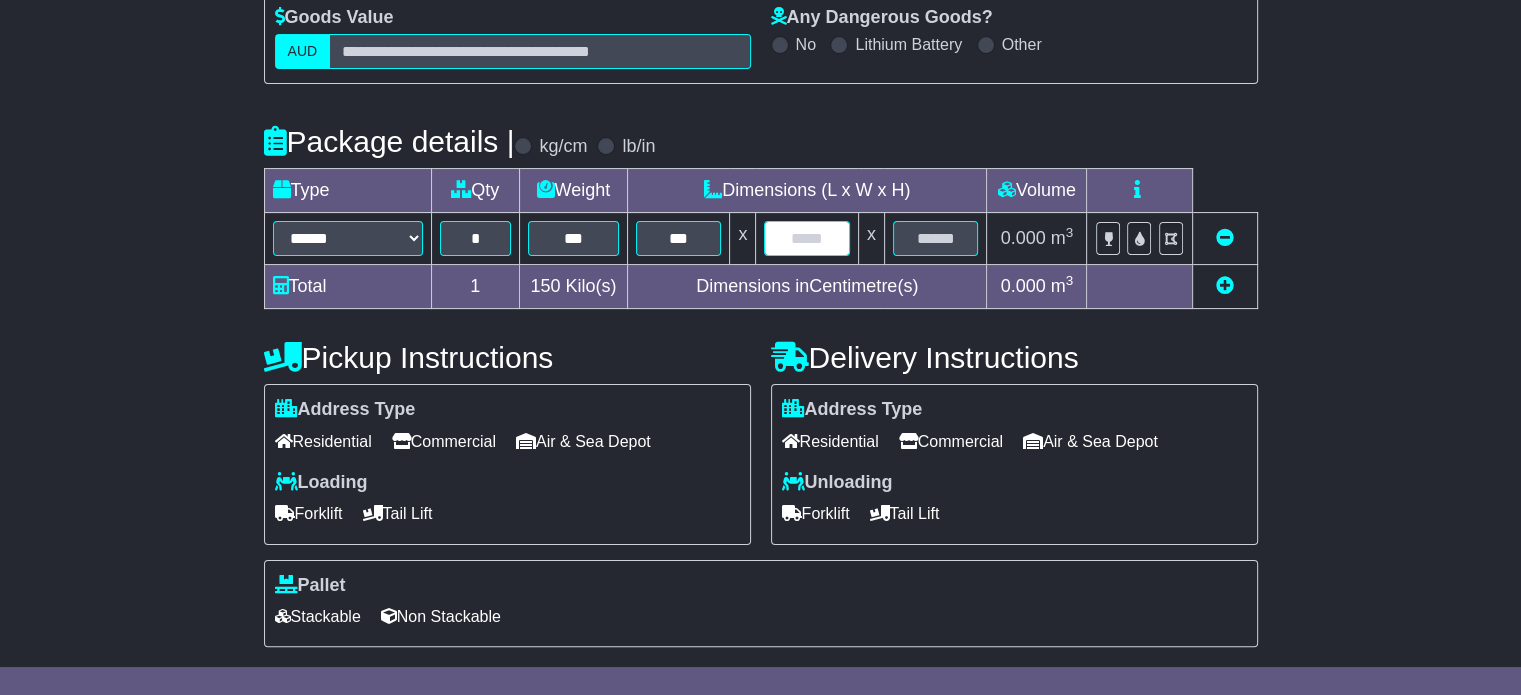 click at bounding box center (806, 238) 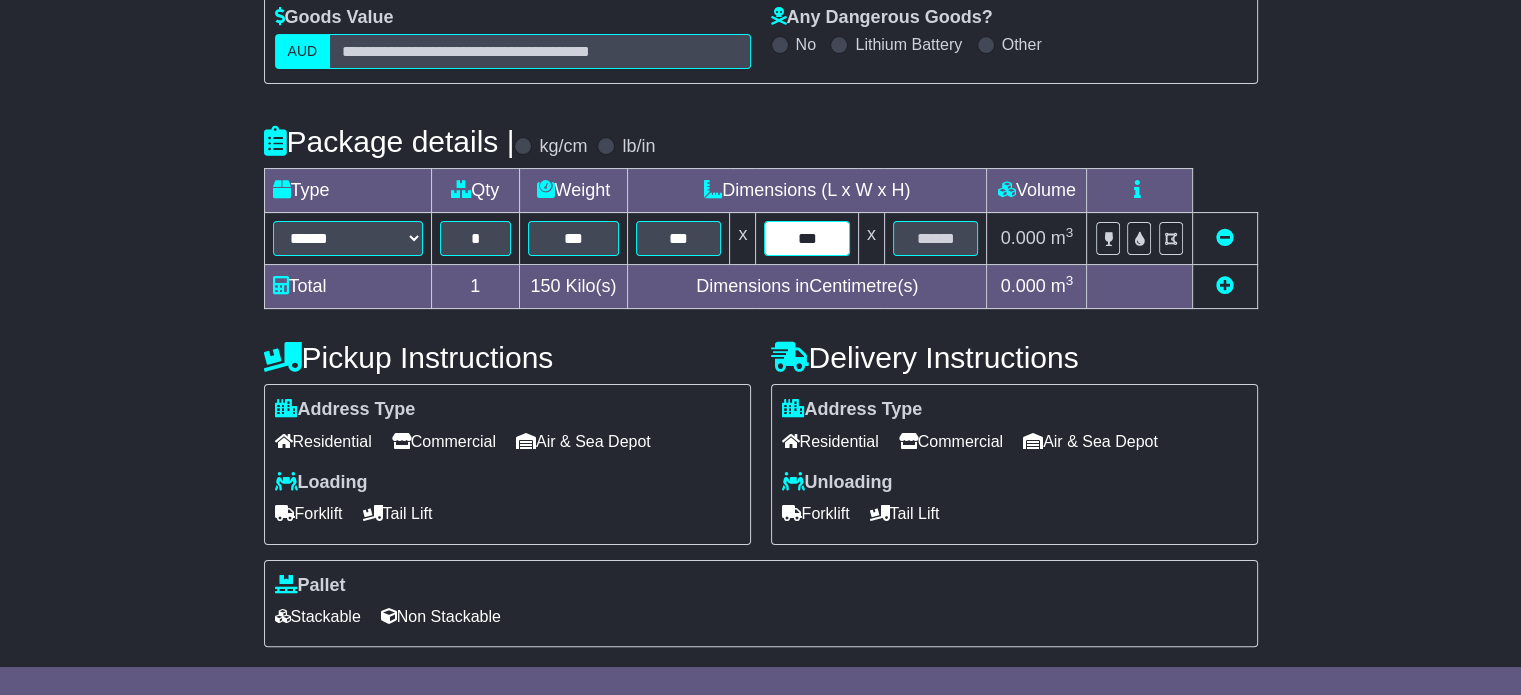 type on "***" 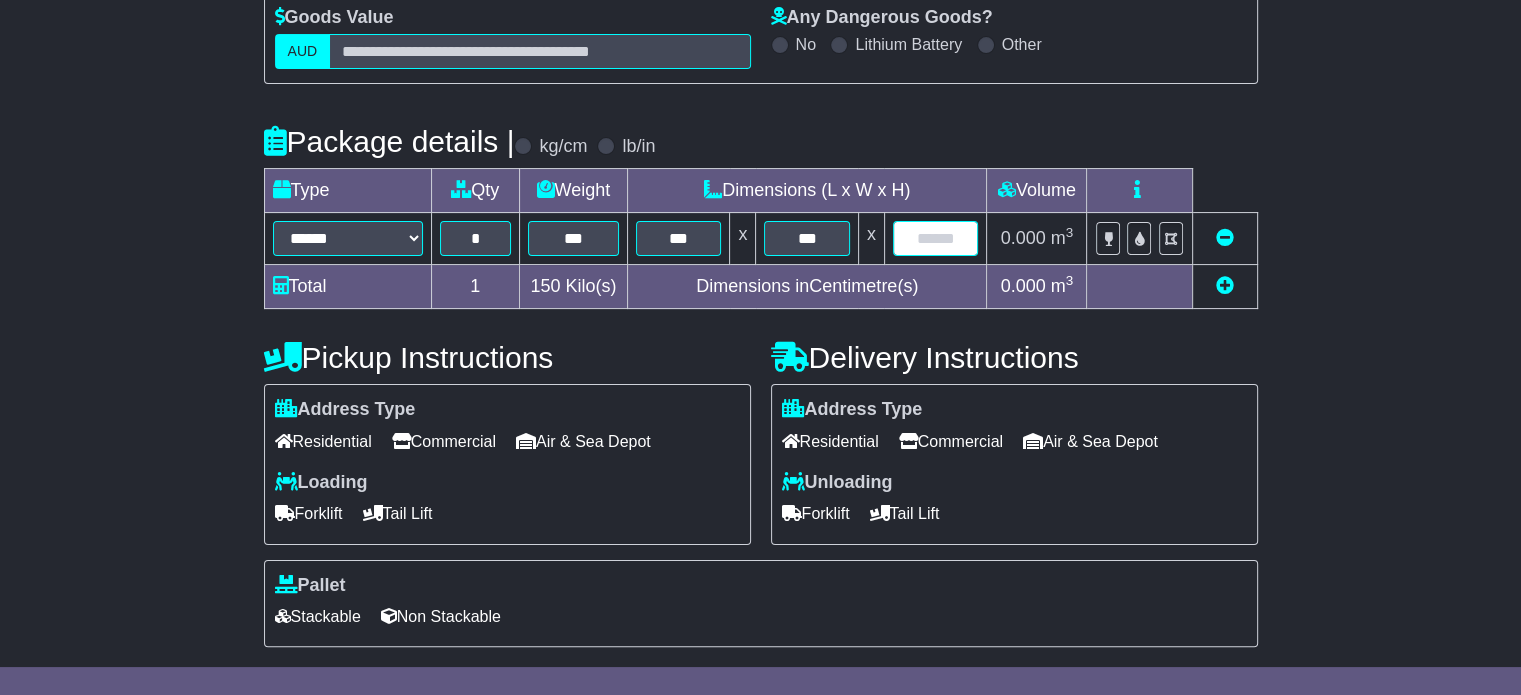 click at bounding box center (936, 238) 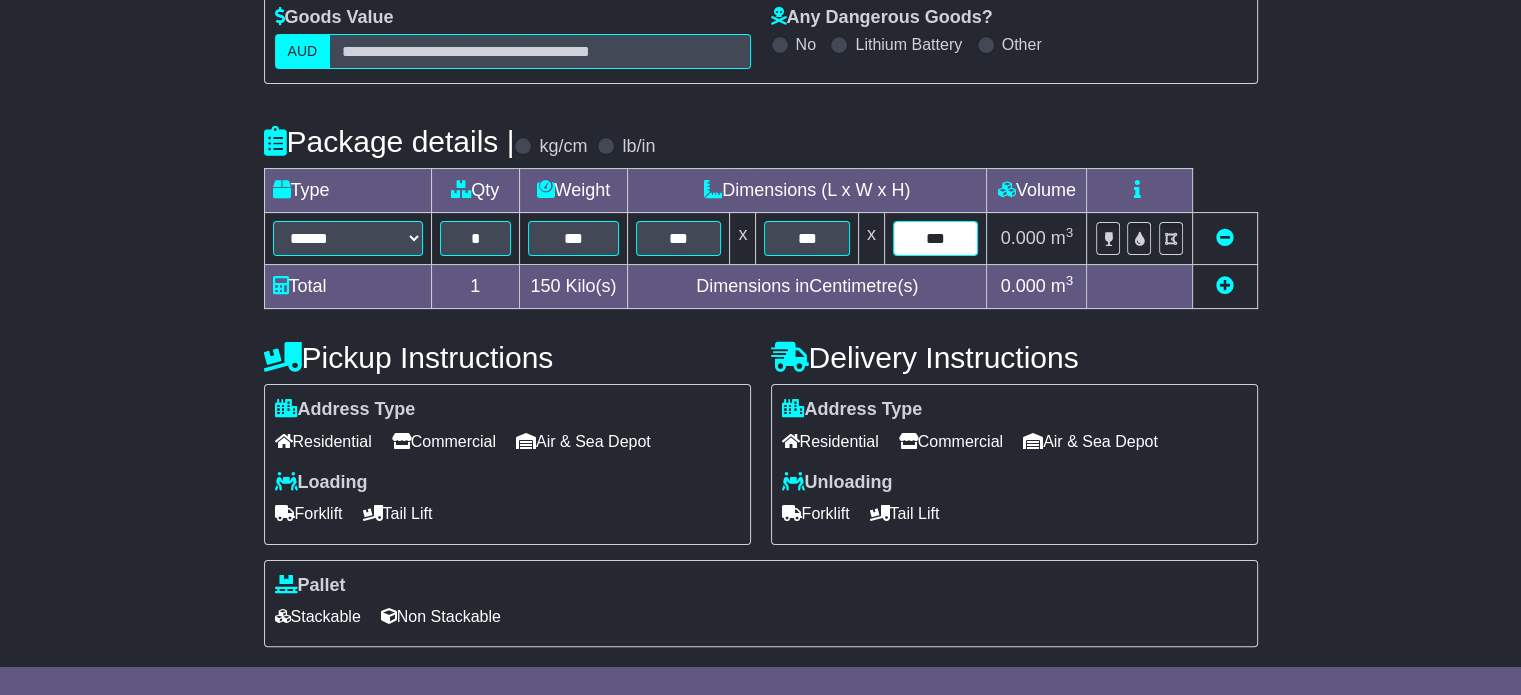 type on "***" 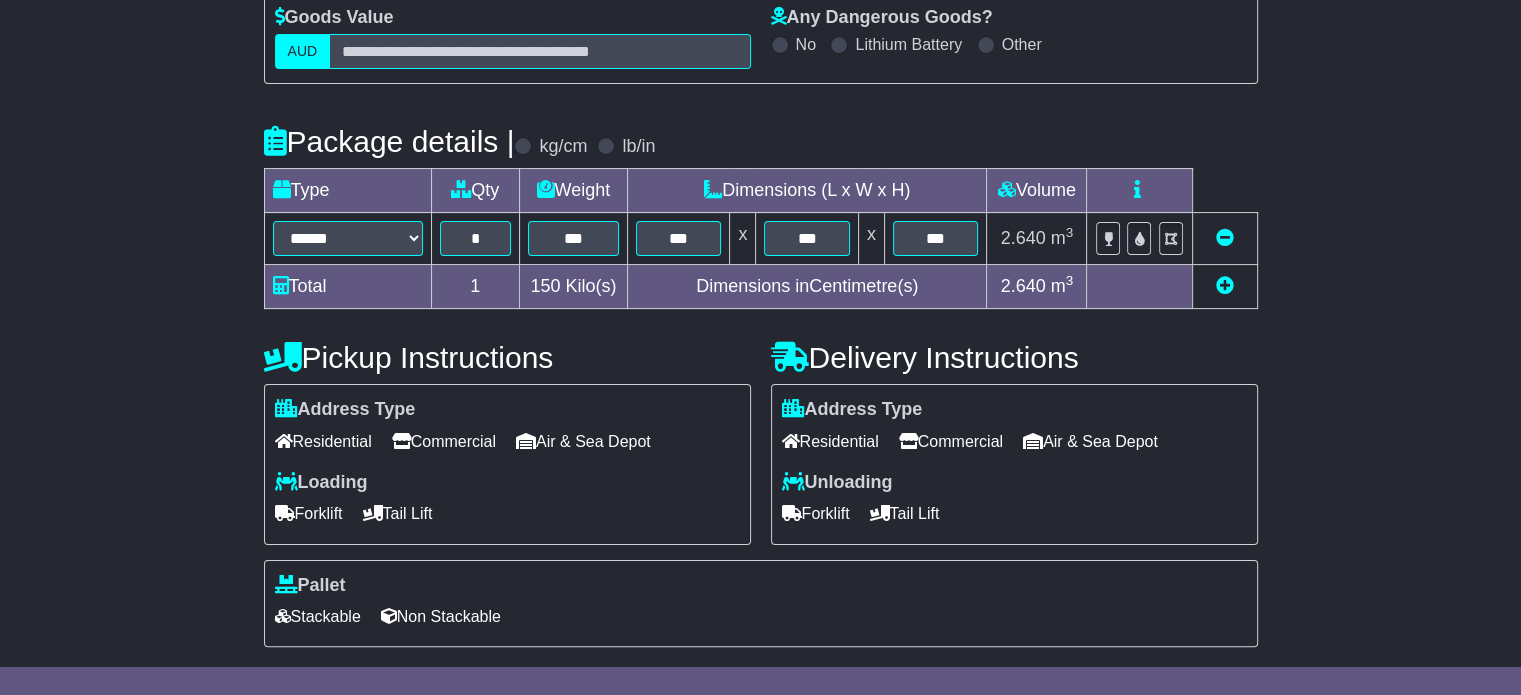 click on "Commercial" at bounding box center [444, 441] 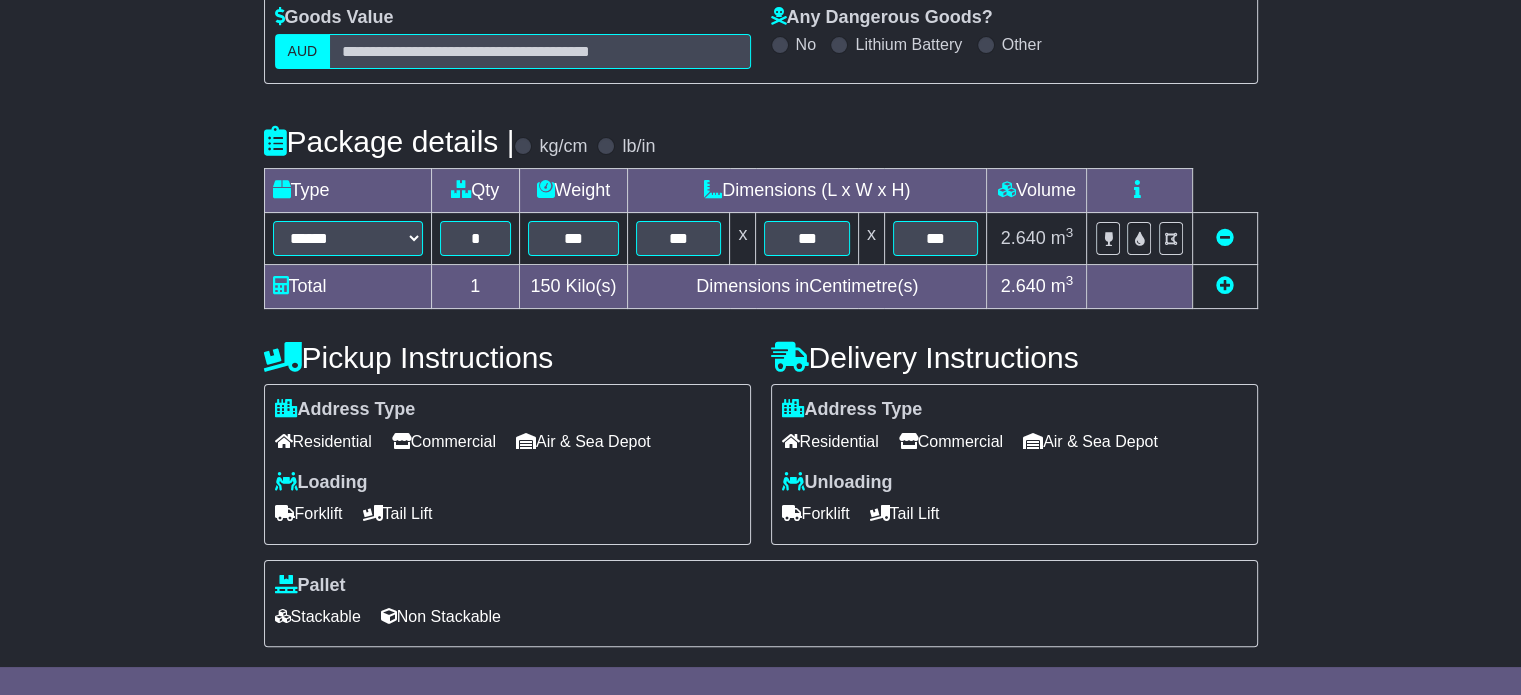 click on "Commercial" at bounding box center [951, 441] 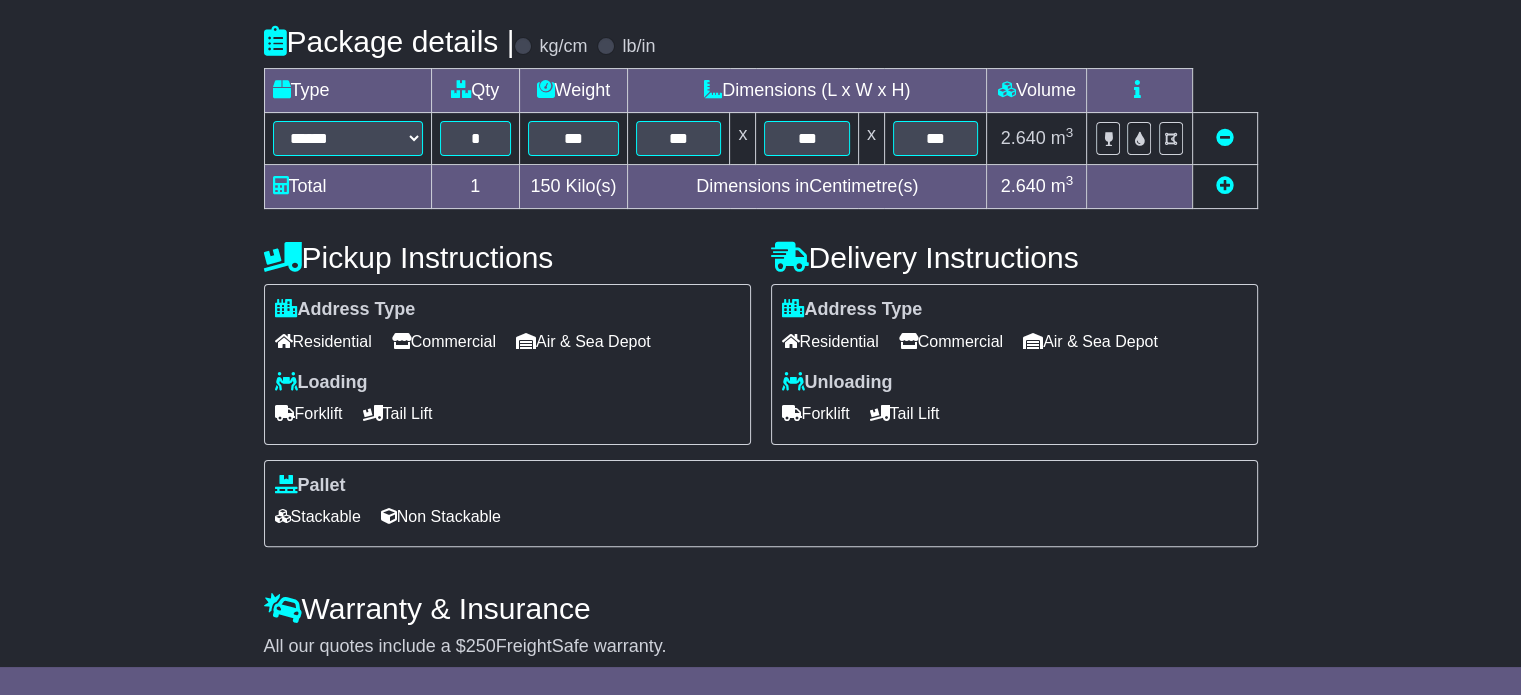 scroll, scrollTop: 540, scrollLeft: 0, axis: vertical 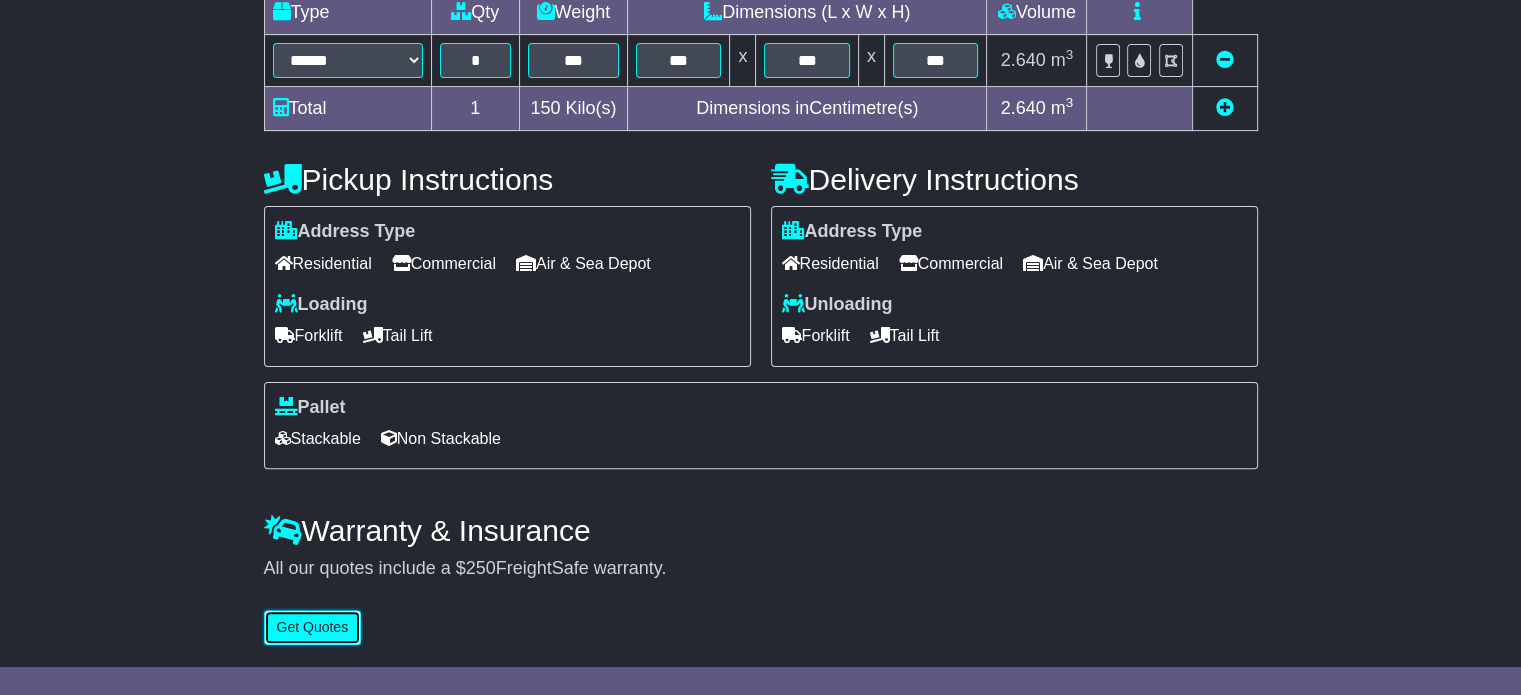 click on "Get Quotes" at bounding box center (313, 627) 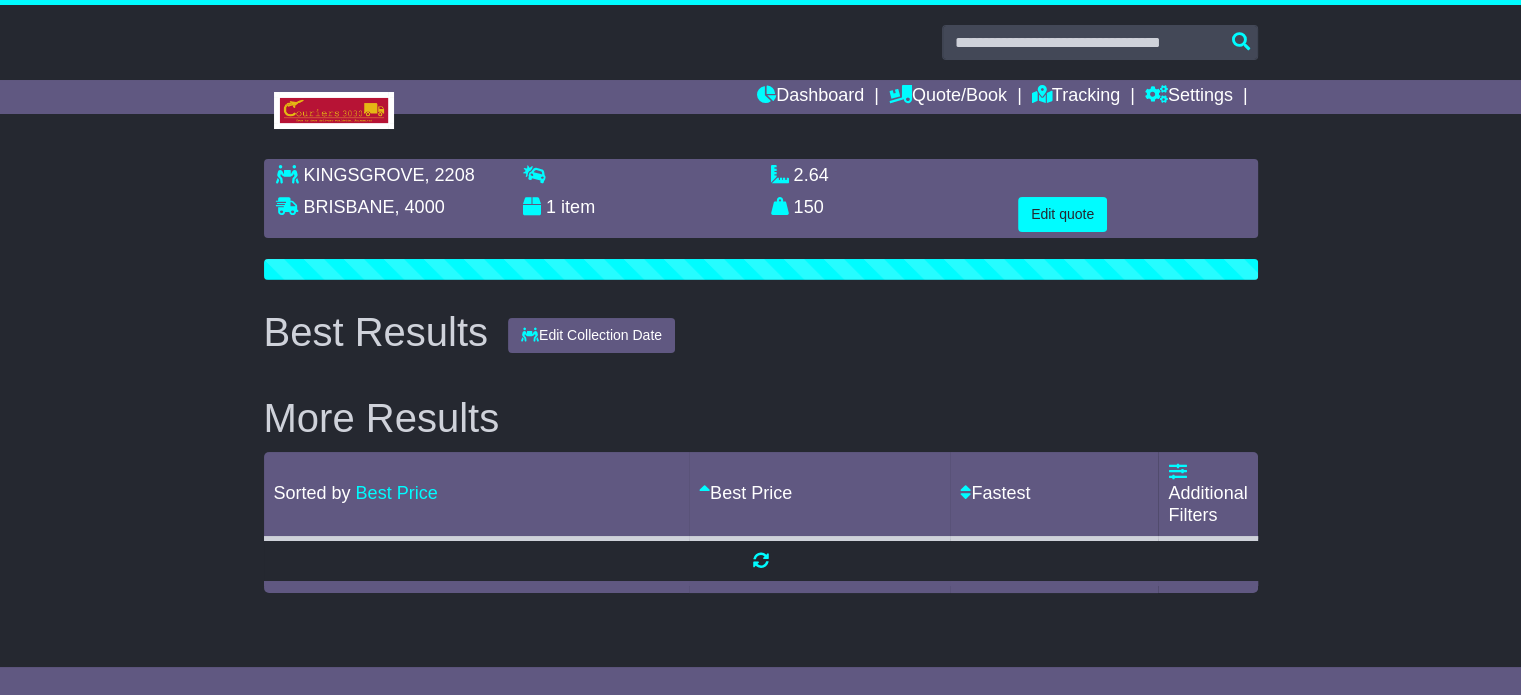 scroll, scrollTop: 0, scrollLeft: 0, axis: both 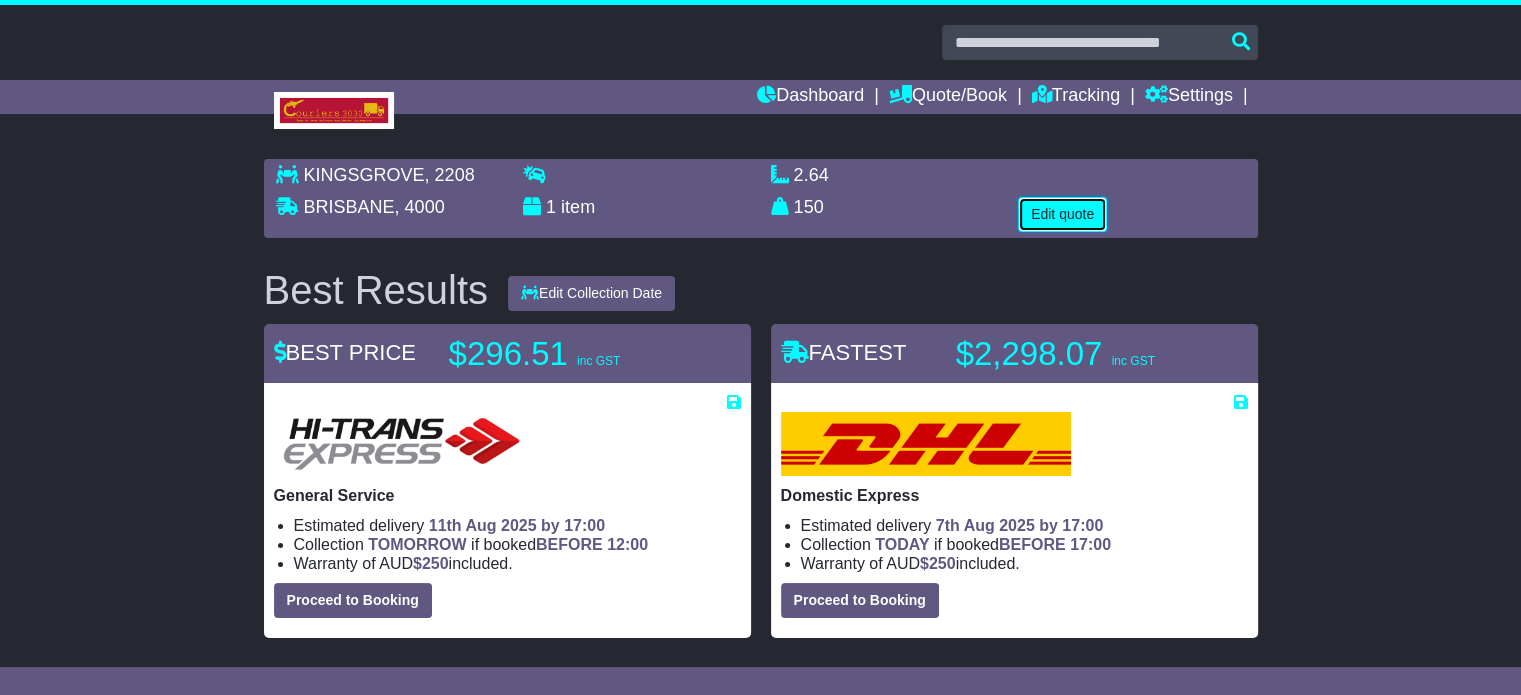 click on "Edit quote" at bounding box center [1062, 214] 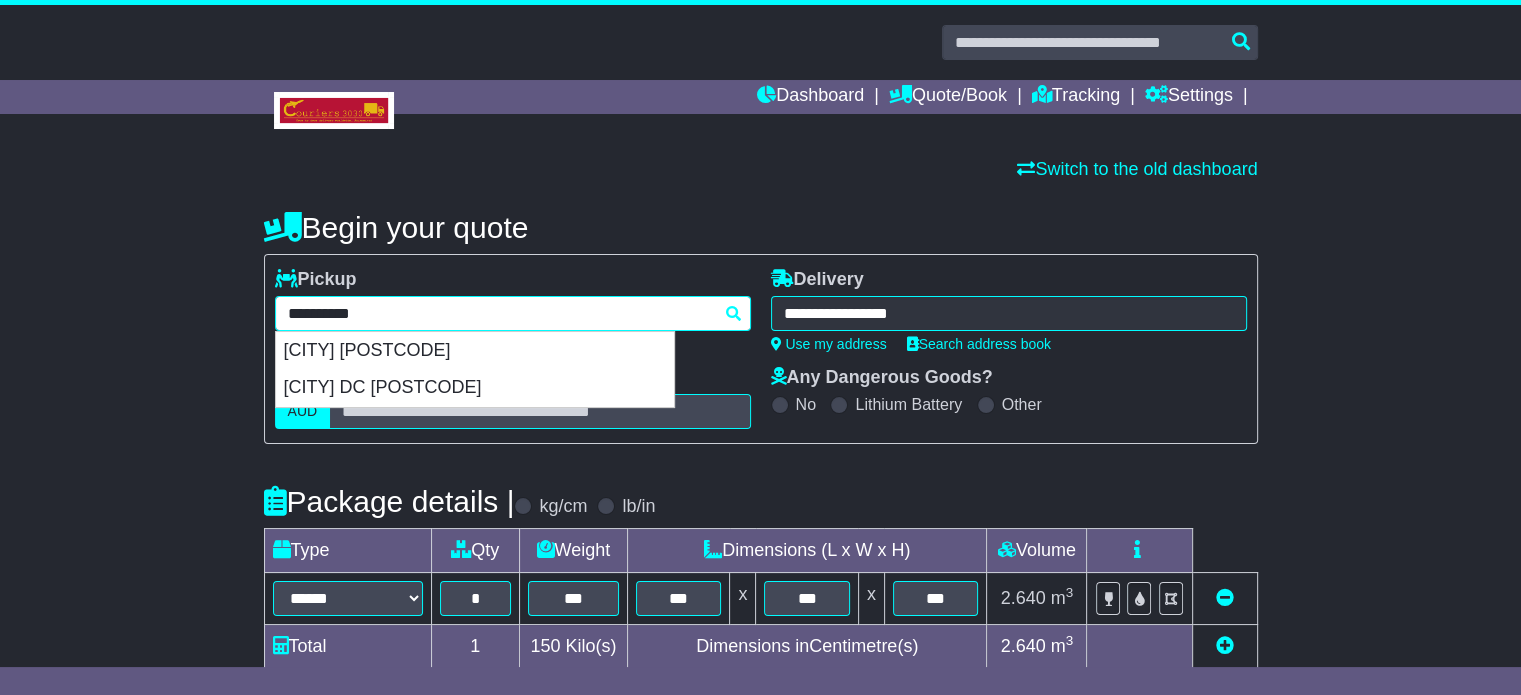 click on "**********" at bounding box center [513, 313] 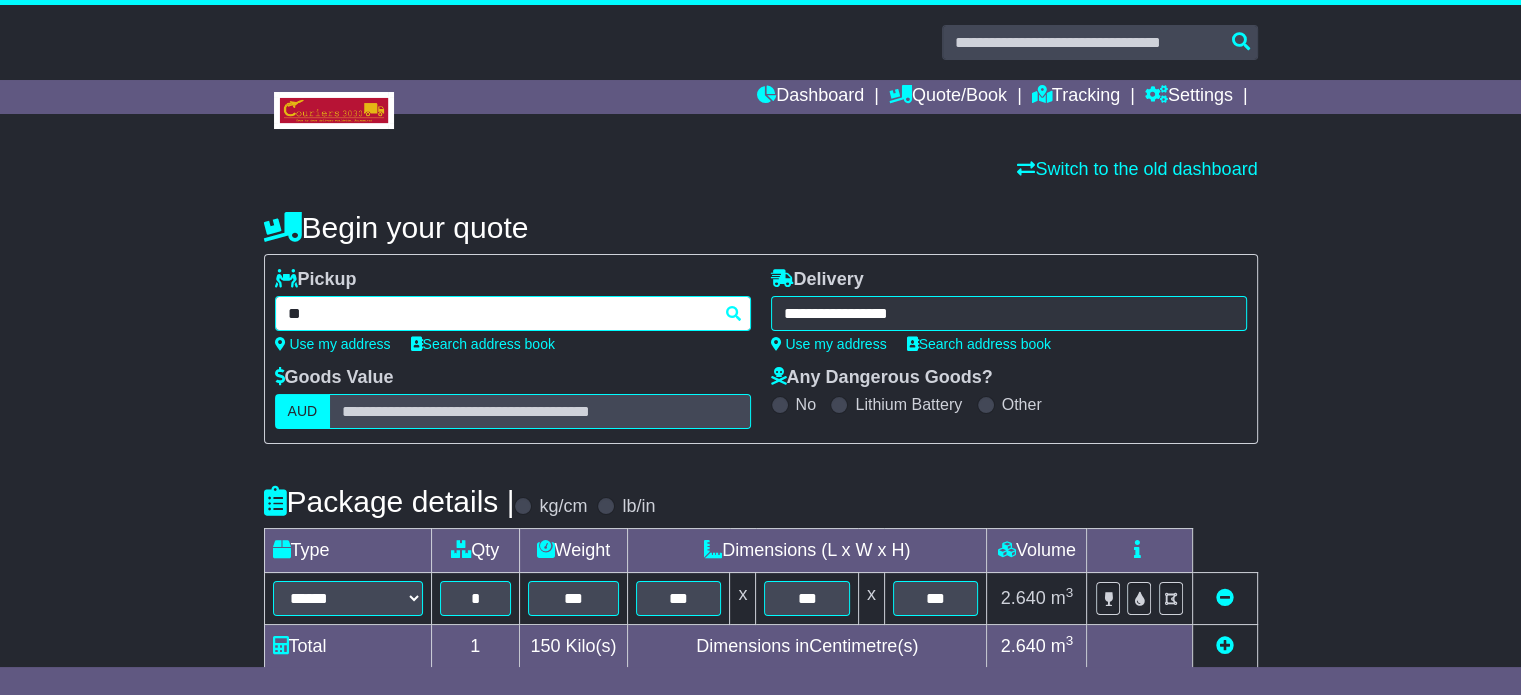 type on "*" 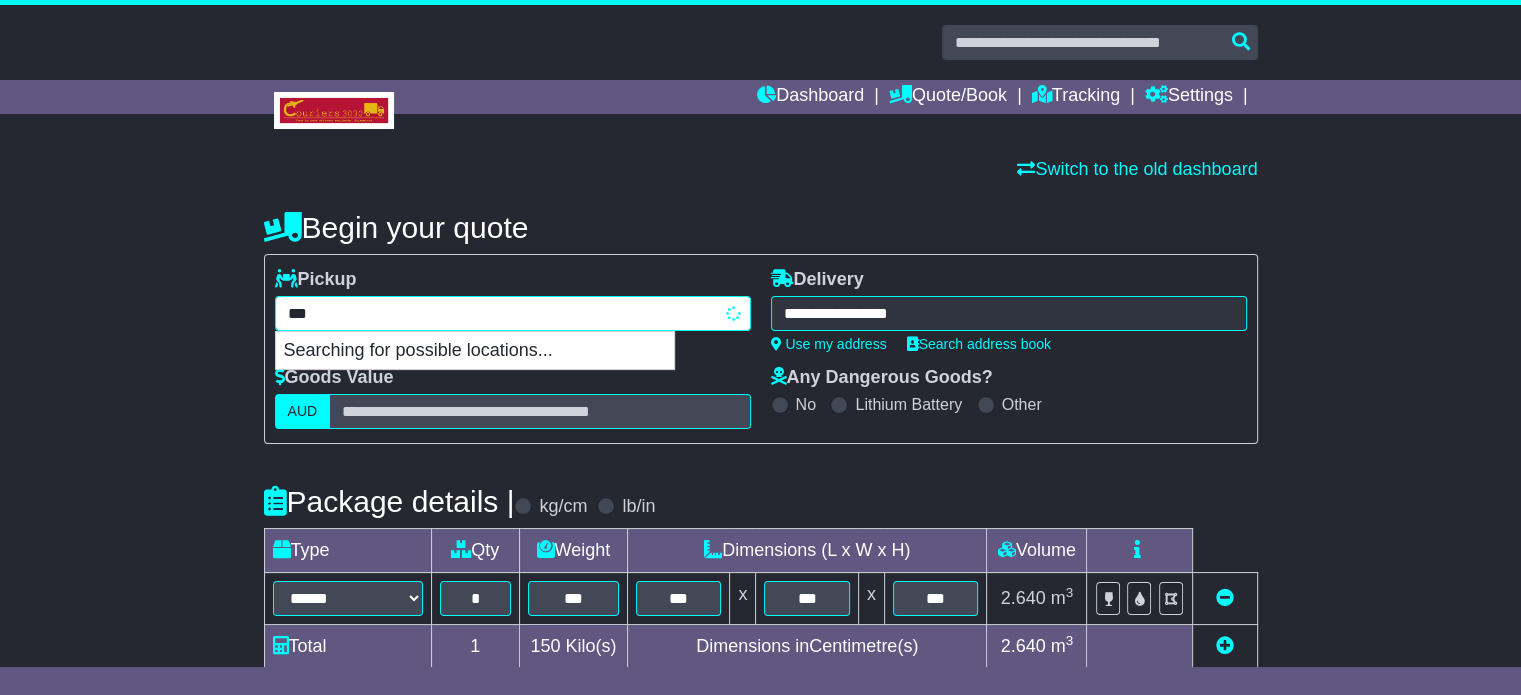 type on "********" 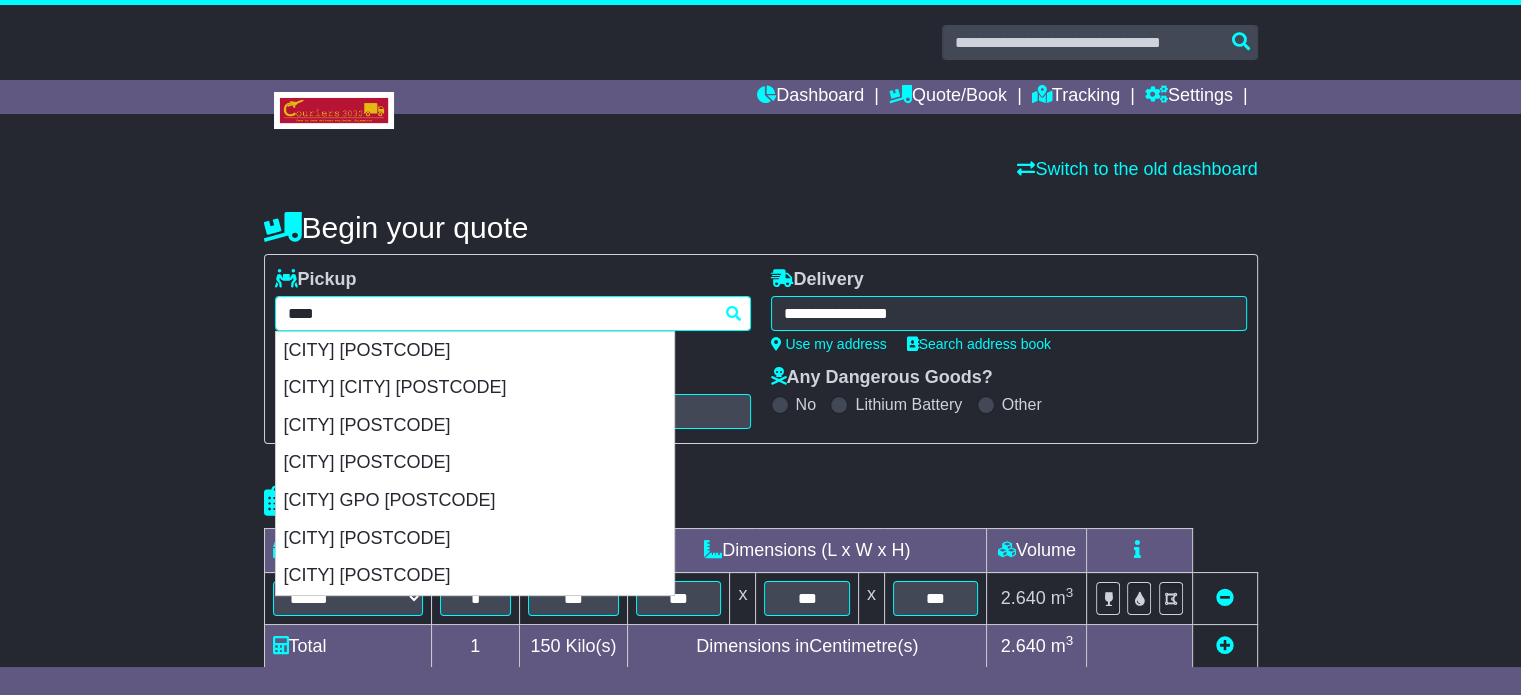 type 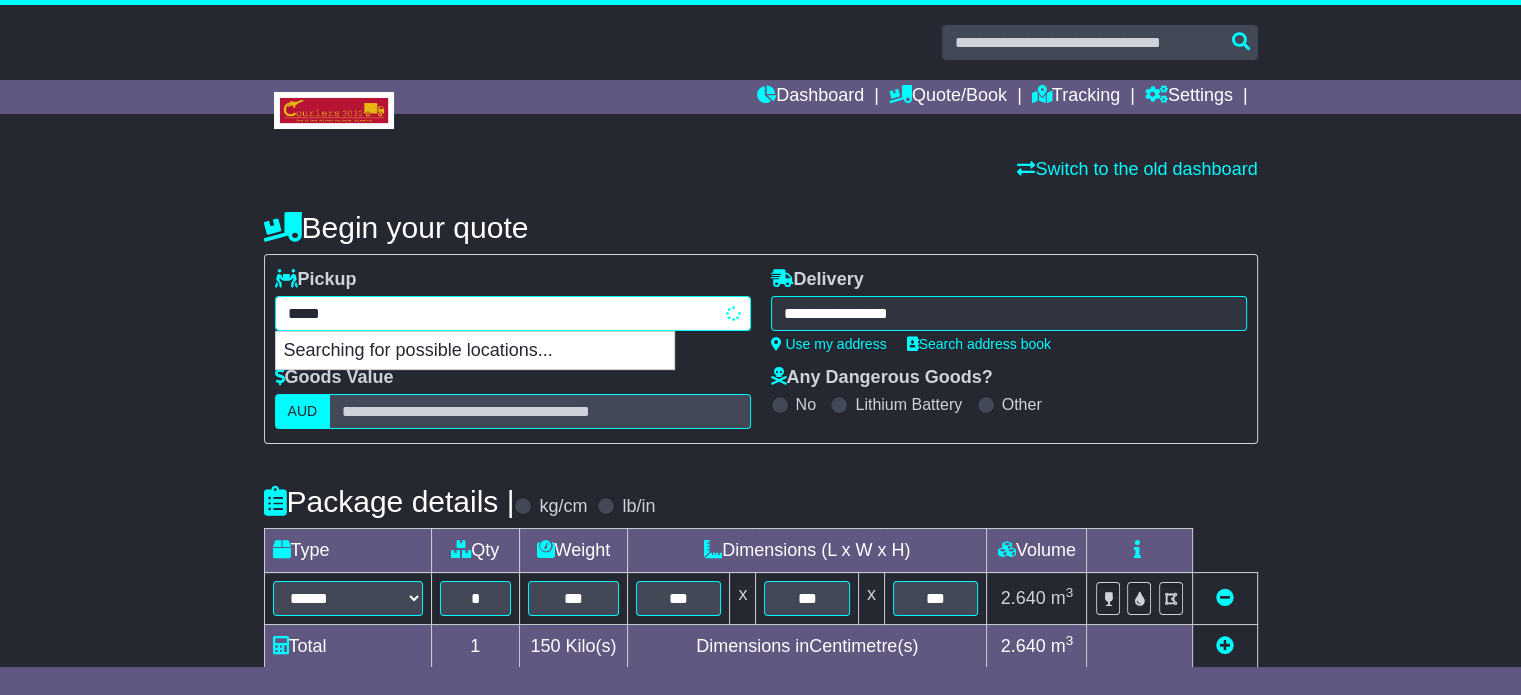 type on "********" 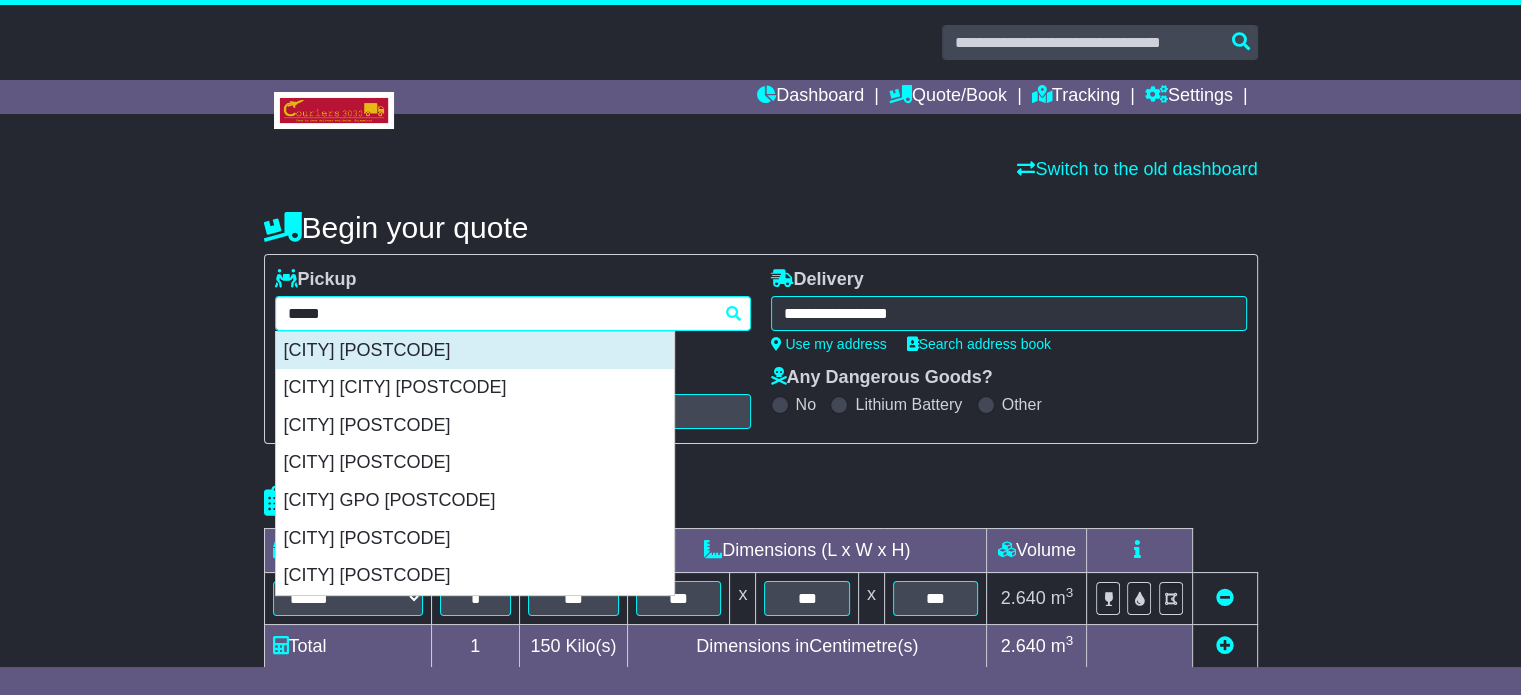 click on "BRISBANE 4000" at bounding box center [475, 351] 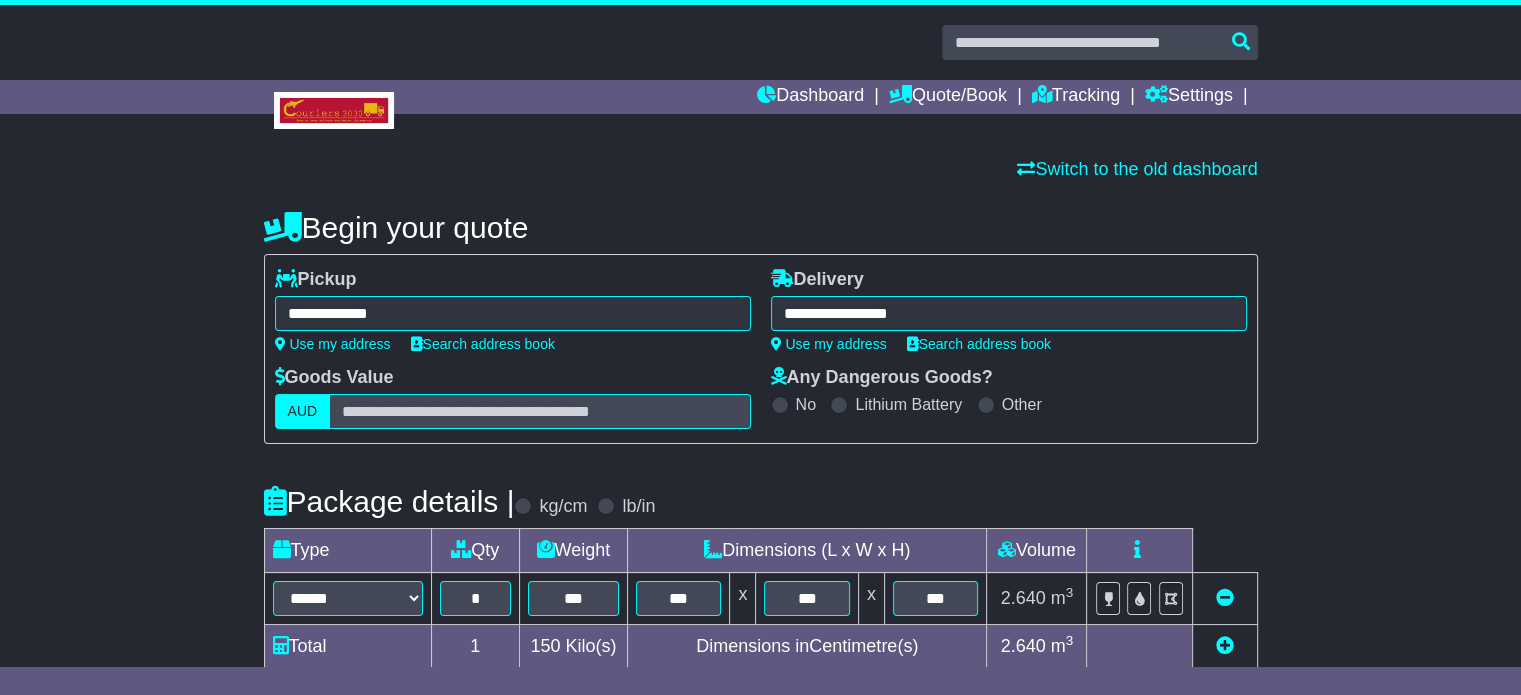 type on "**********" 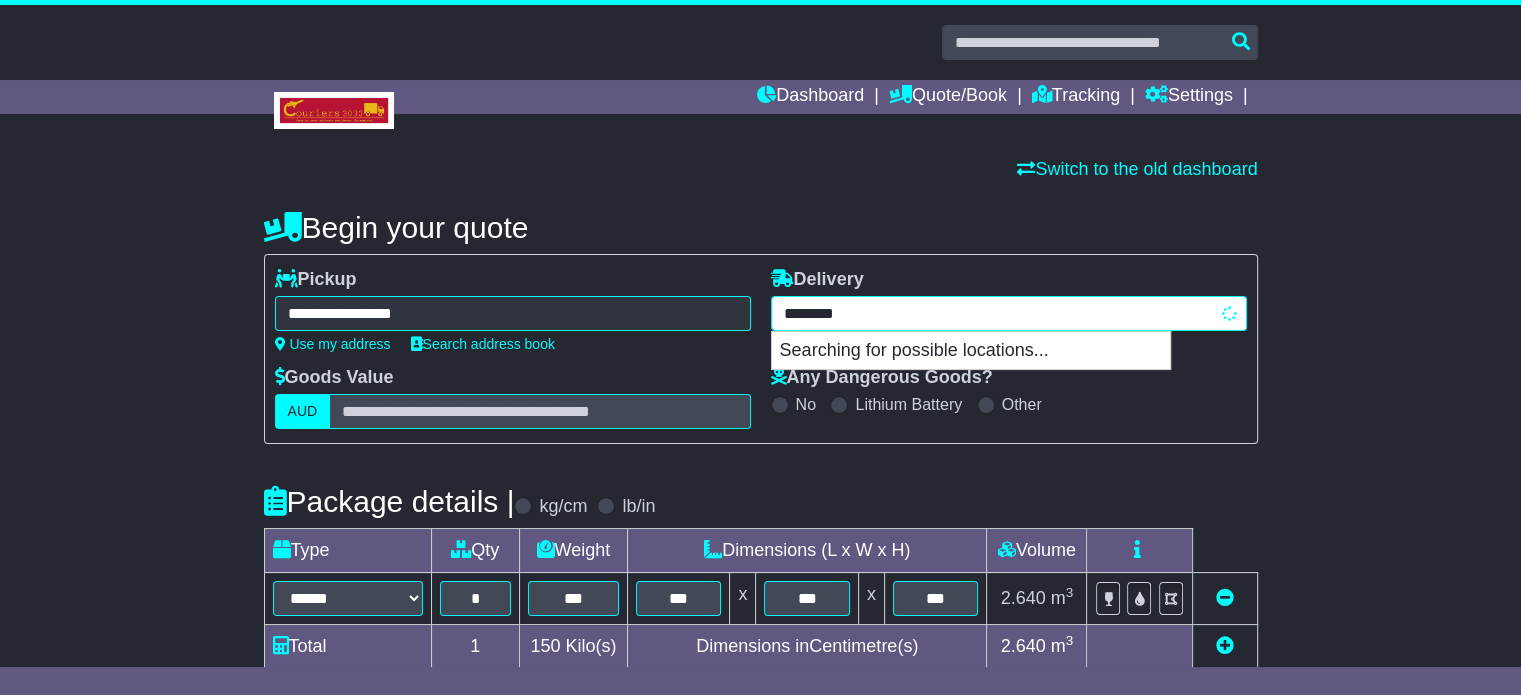 click on "**********" at bounding box center [1009, 313] 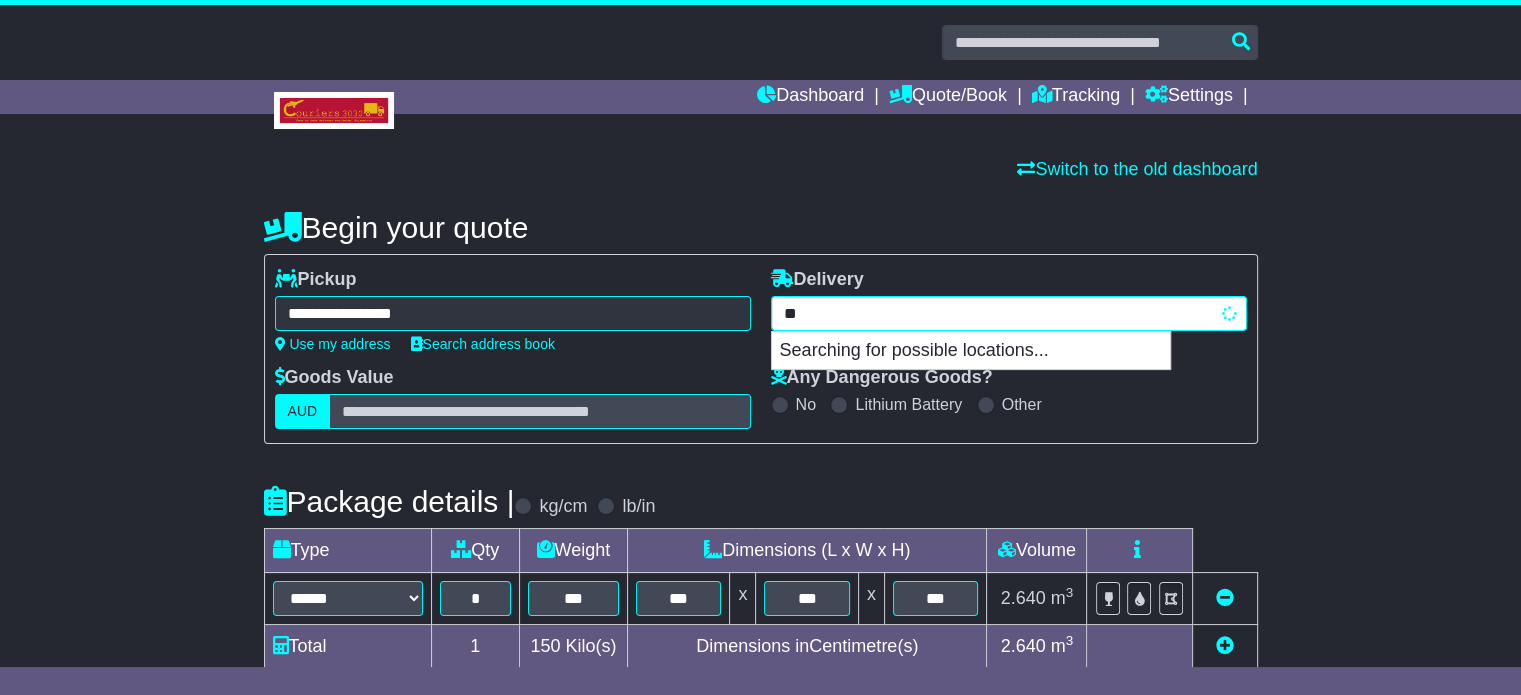 type on "*" 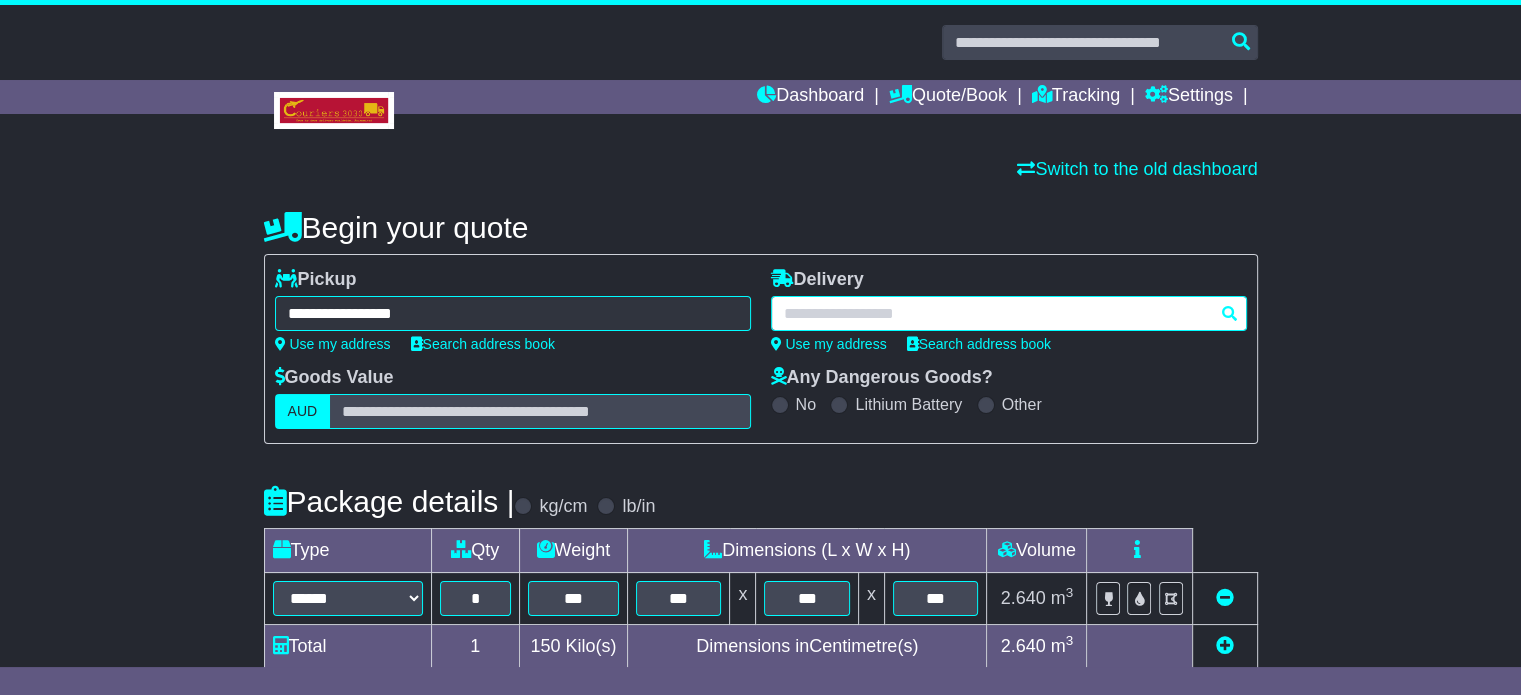 paste on "*********" 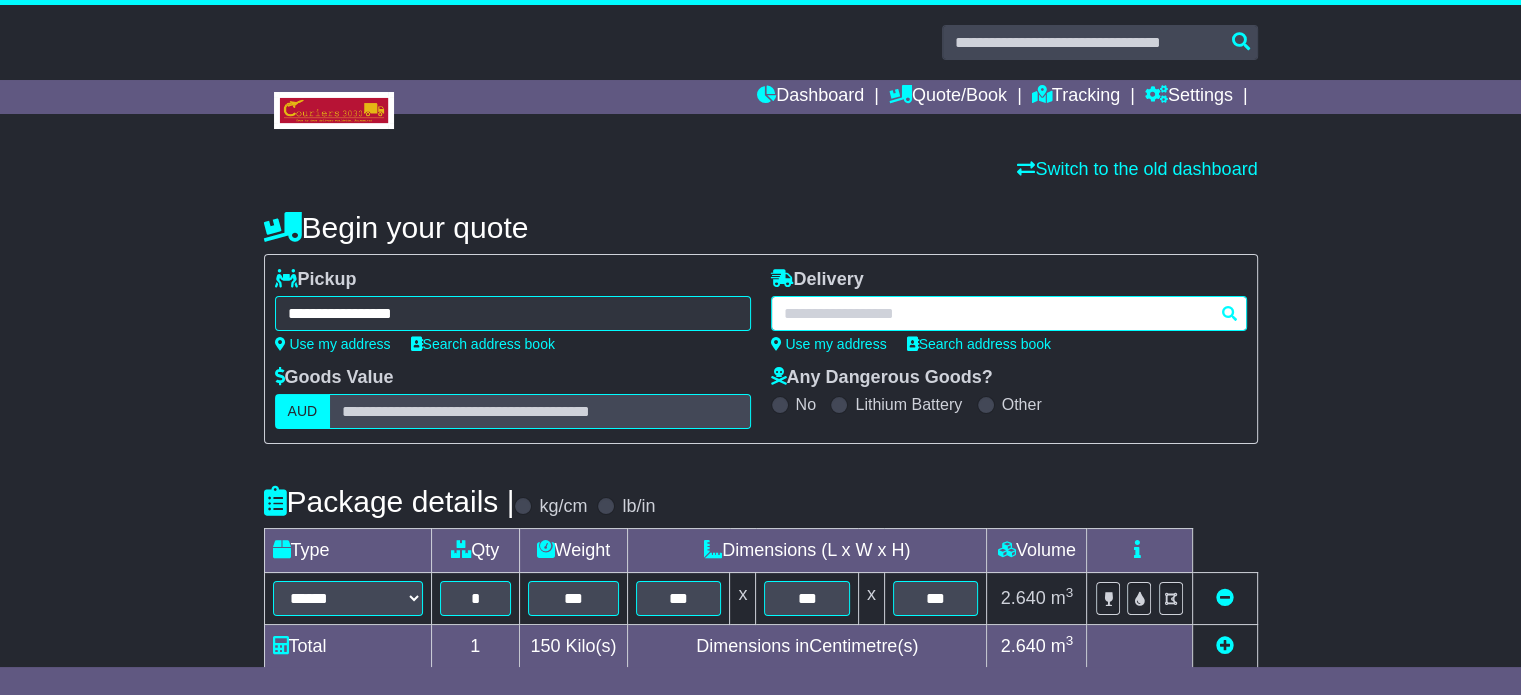 type on "*********" 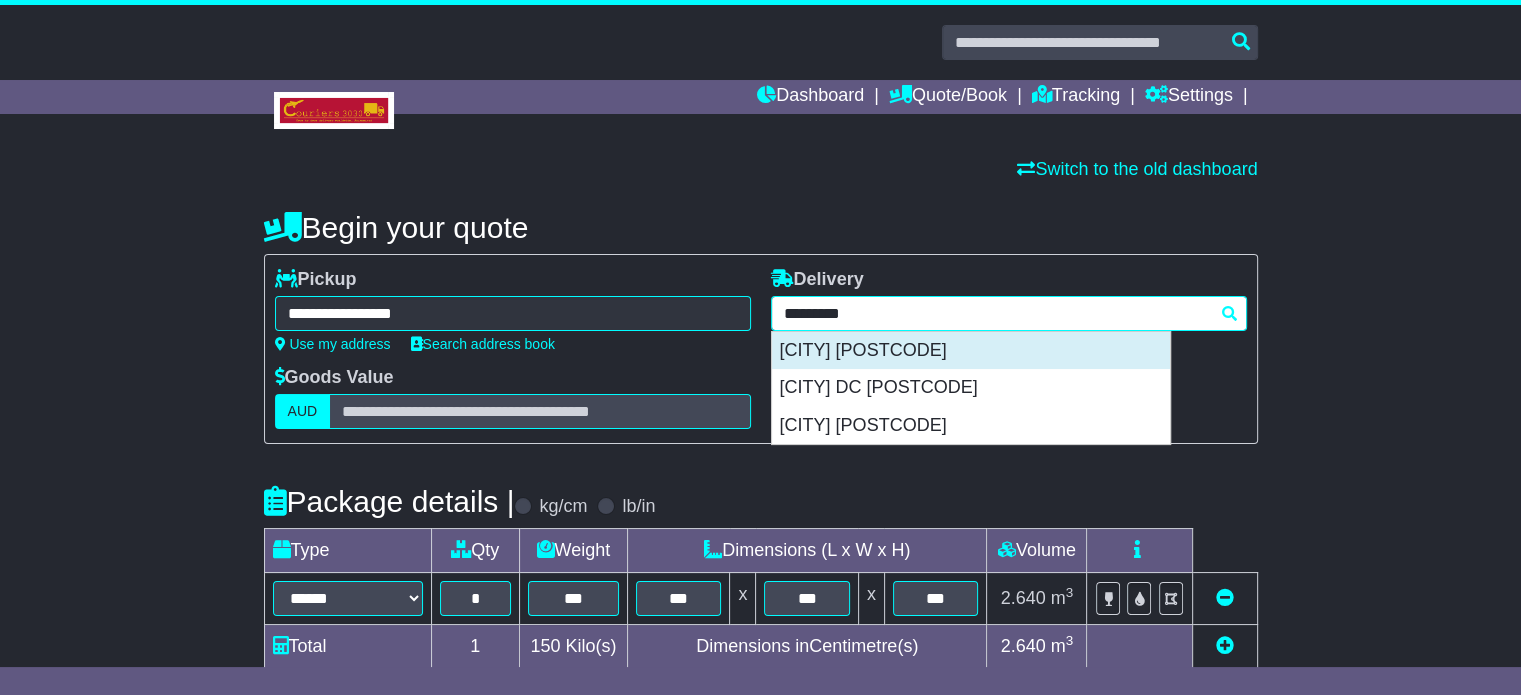 click on "CALOUNDRA 4551" at bounding box center (971, 351) 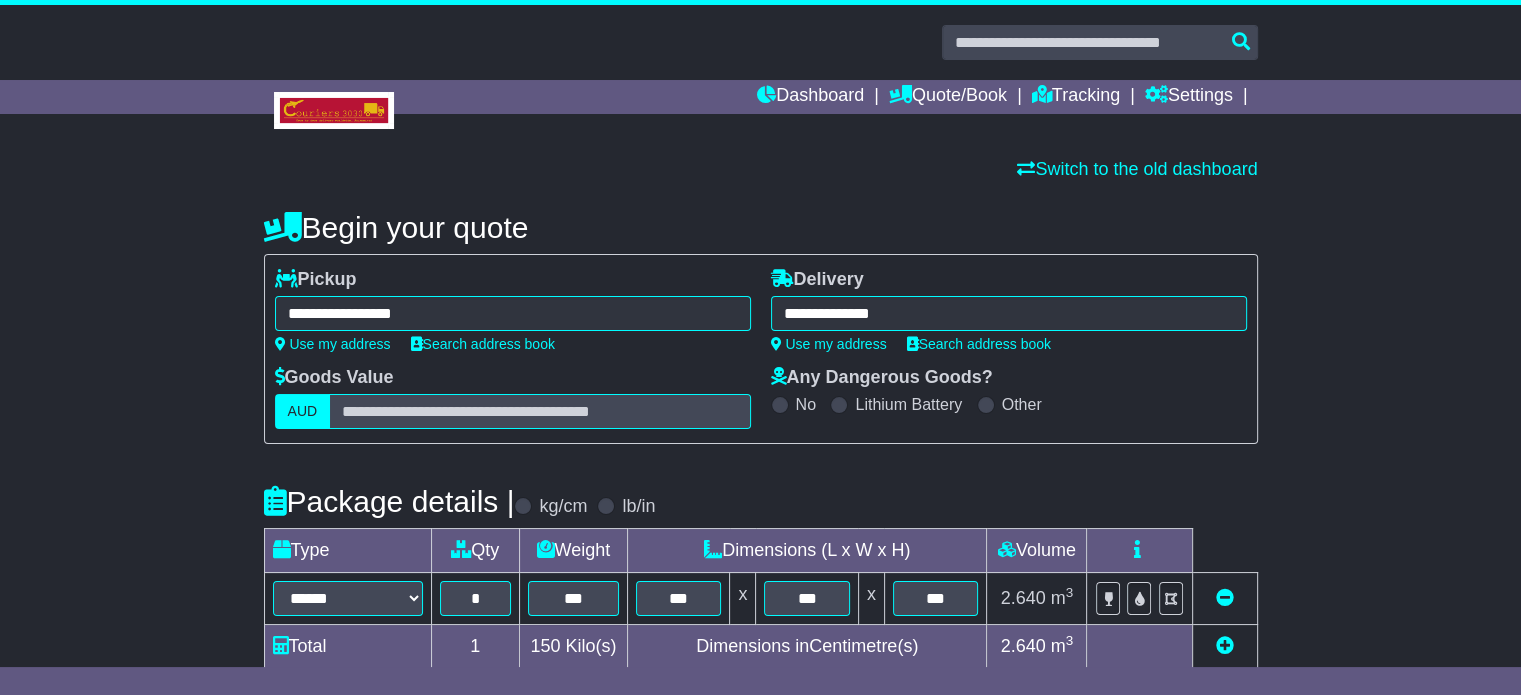 type on "**********" 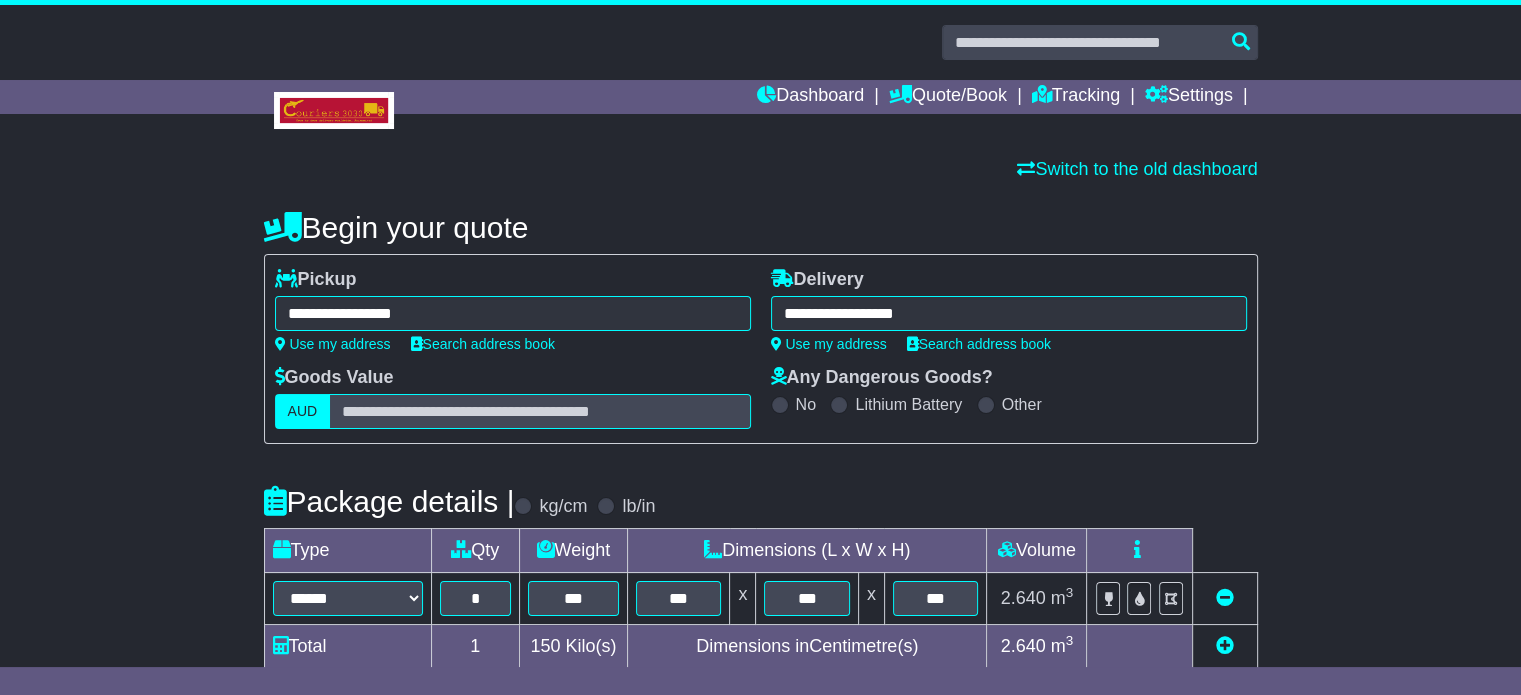 click on "**********" at bounding box center [760, 692] 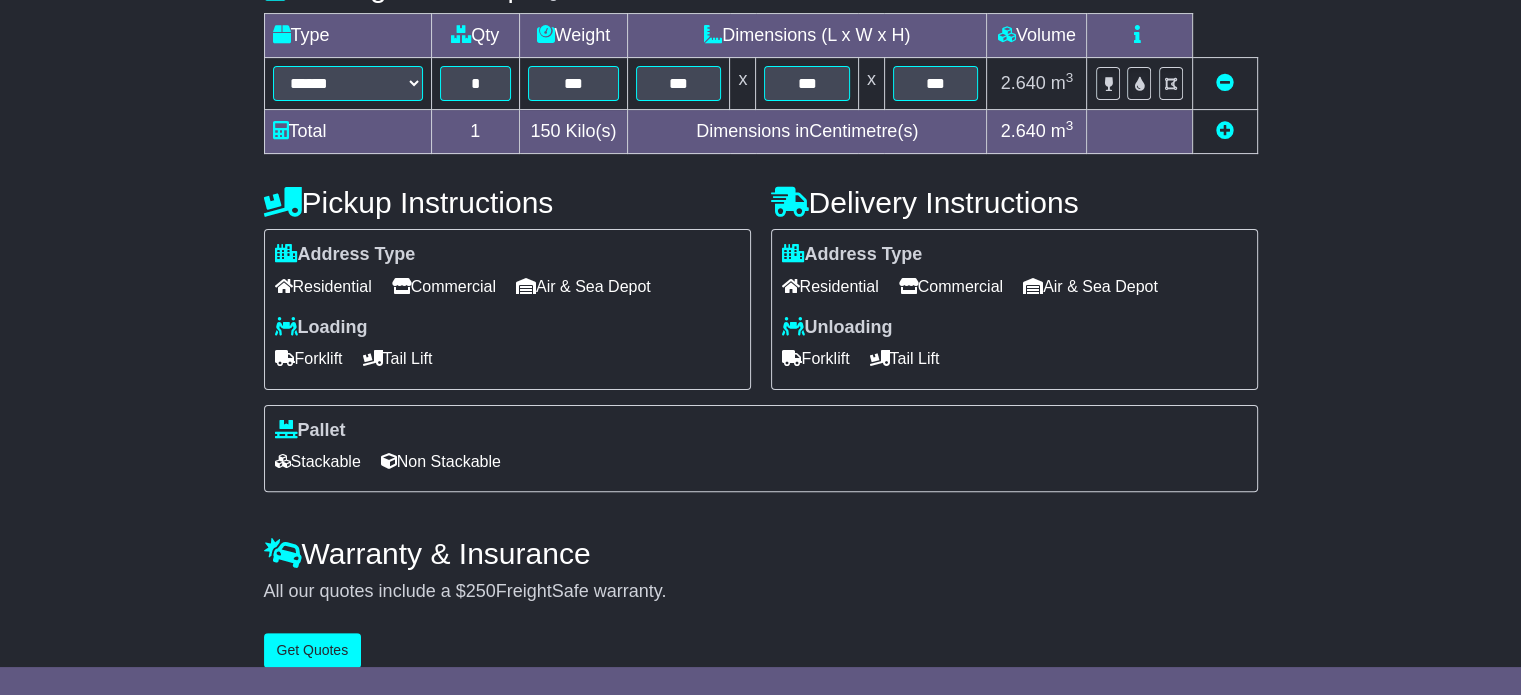 scroll, scrollTop: 540, scrollLeft: 0, axis: vertical 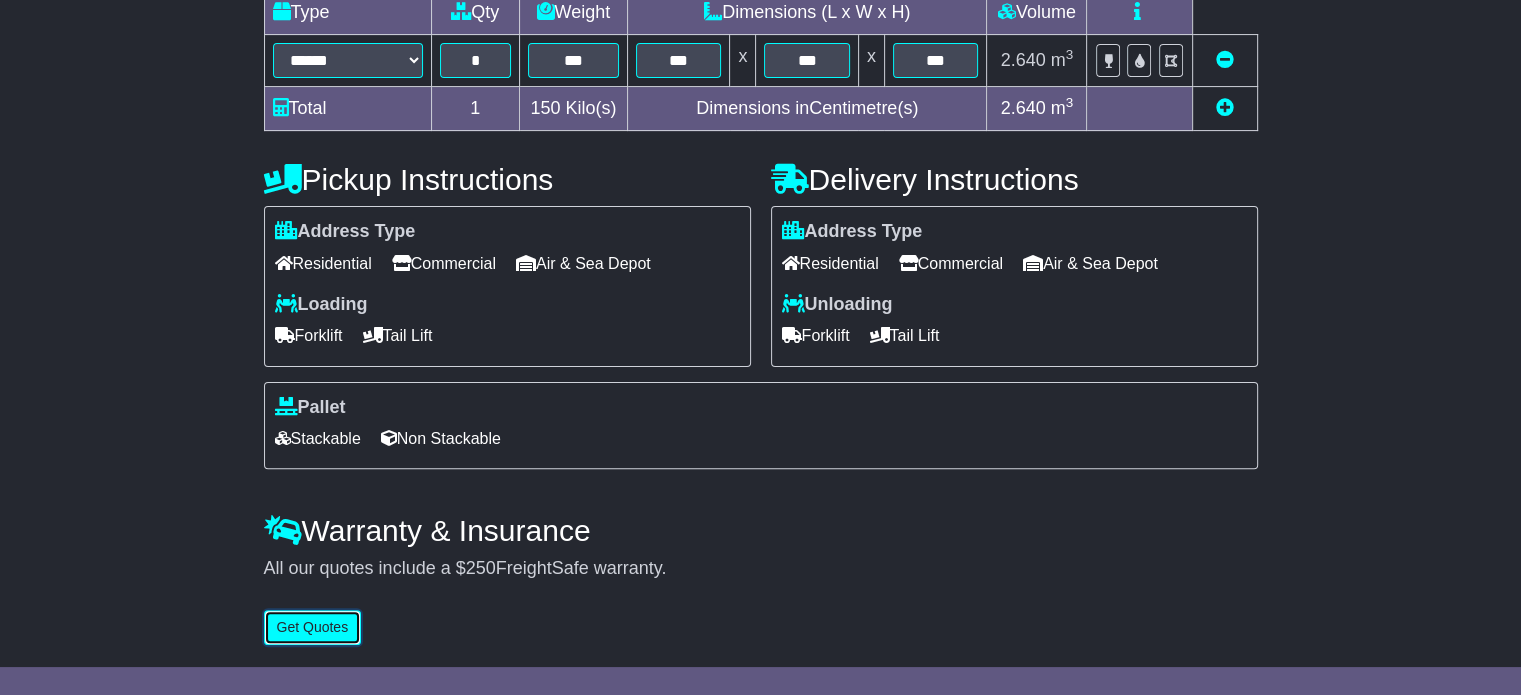 click on "Get Quotes" at bounding box center (313, 627) 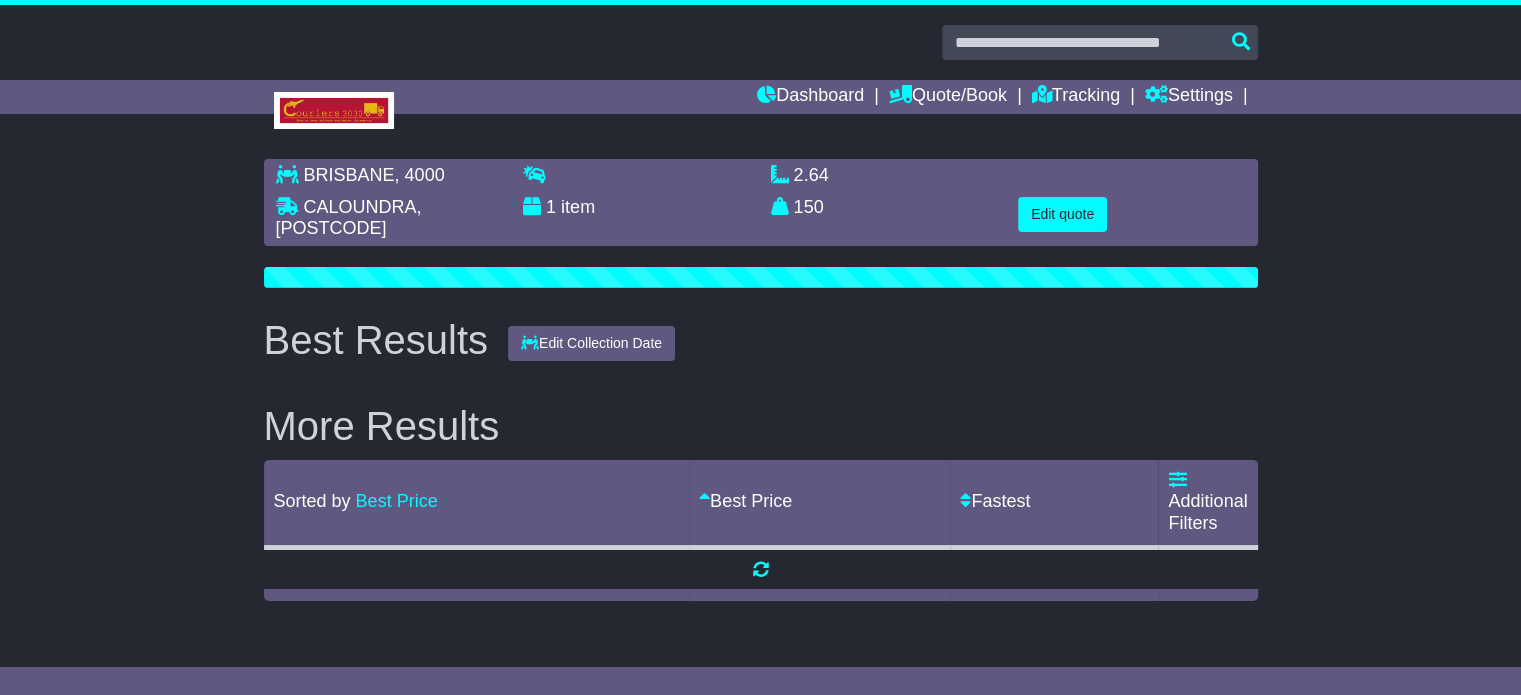 scroll, scrollTop: 0, scrollLeft: 0, axis: both 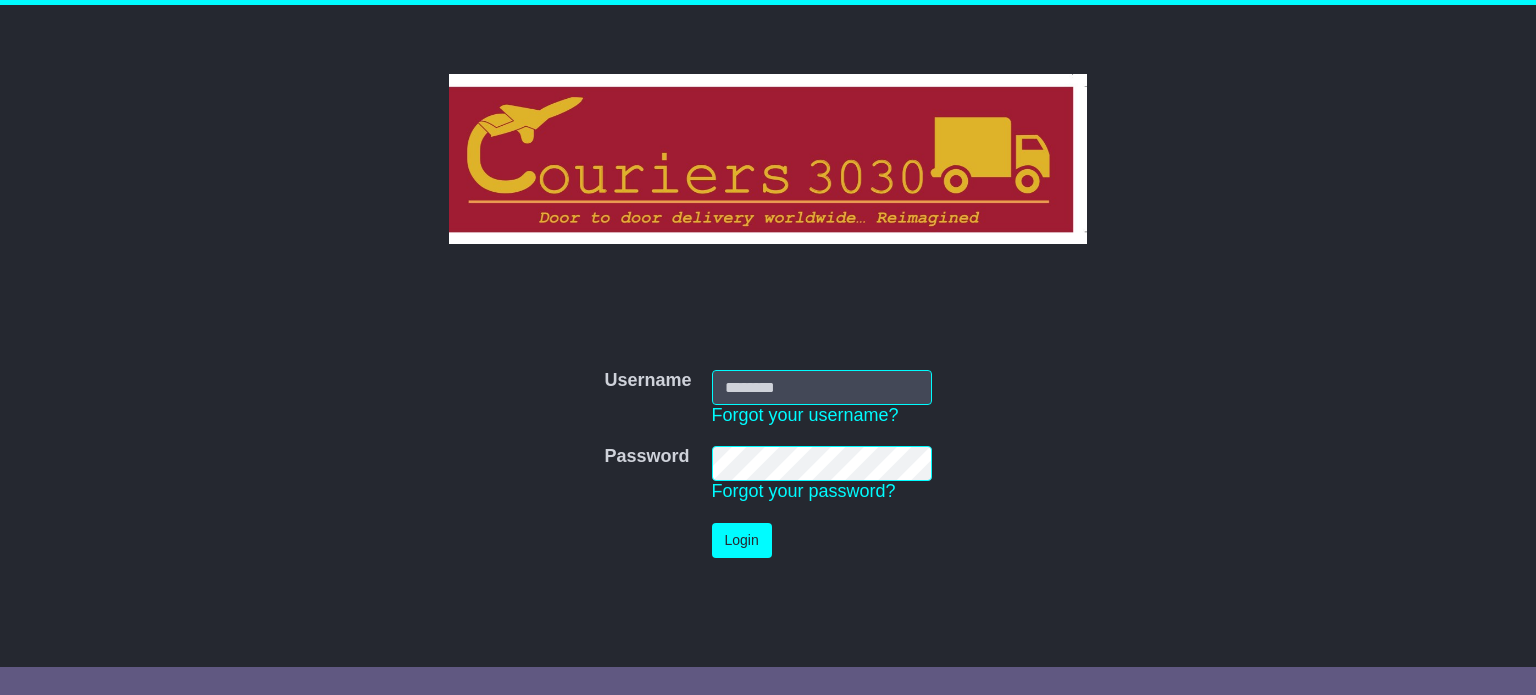 type on "**********" 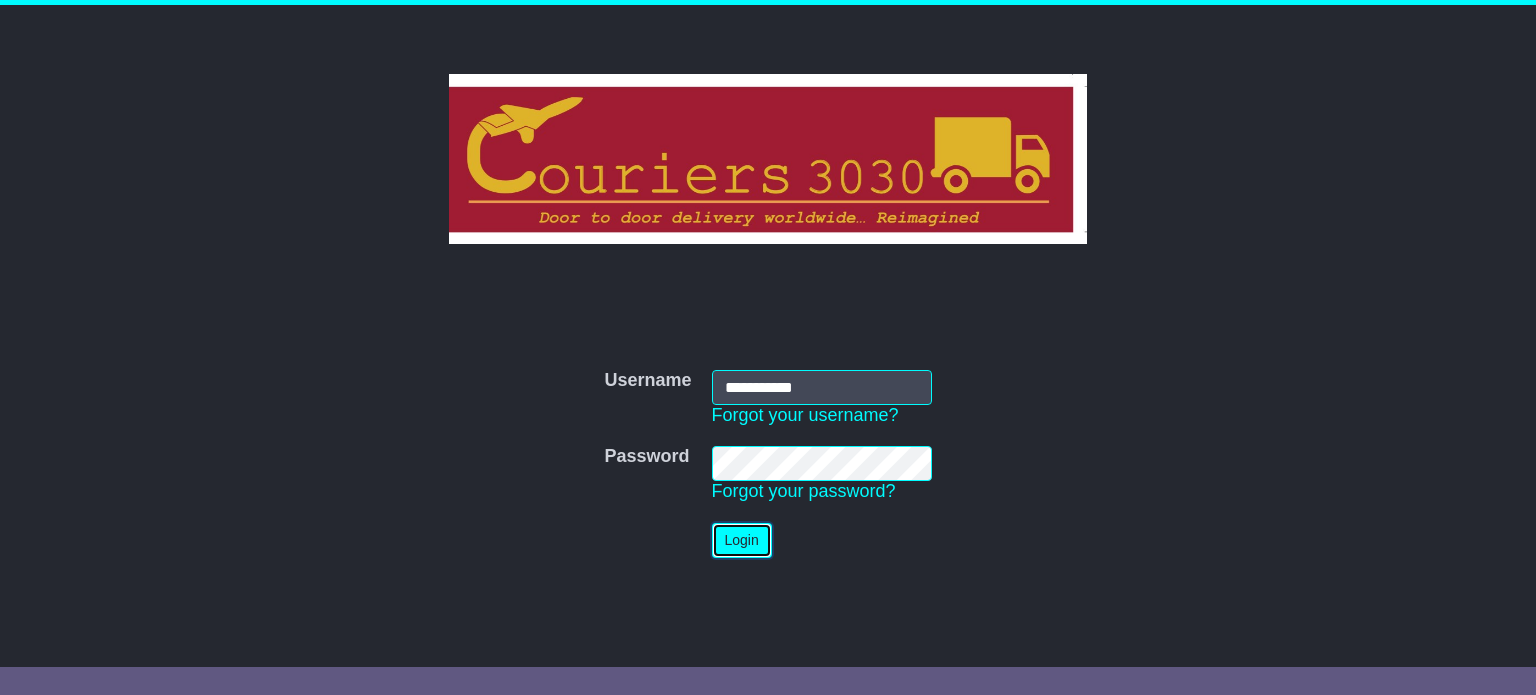 click on "Login" at bounding box center (742, 540) 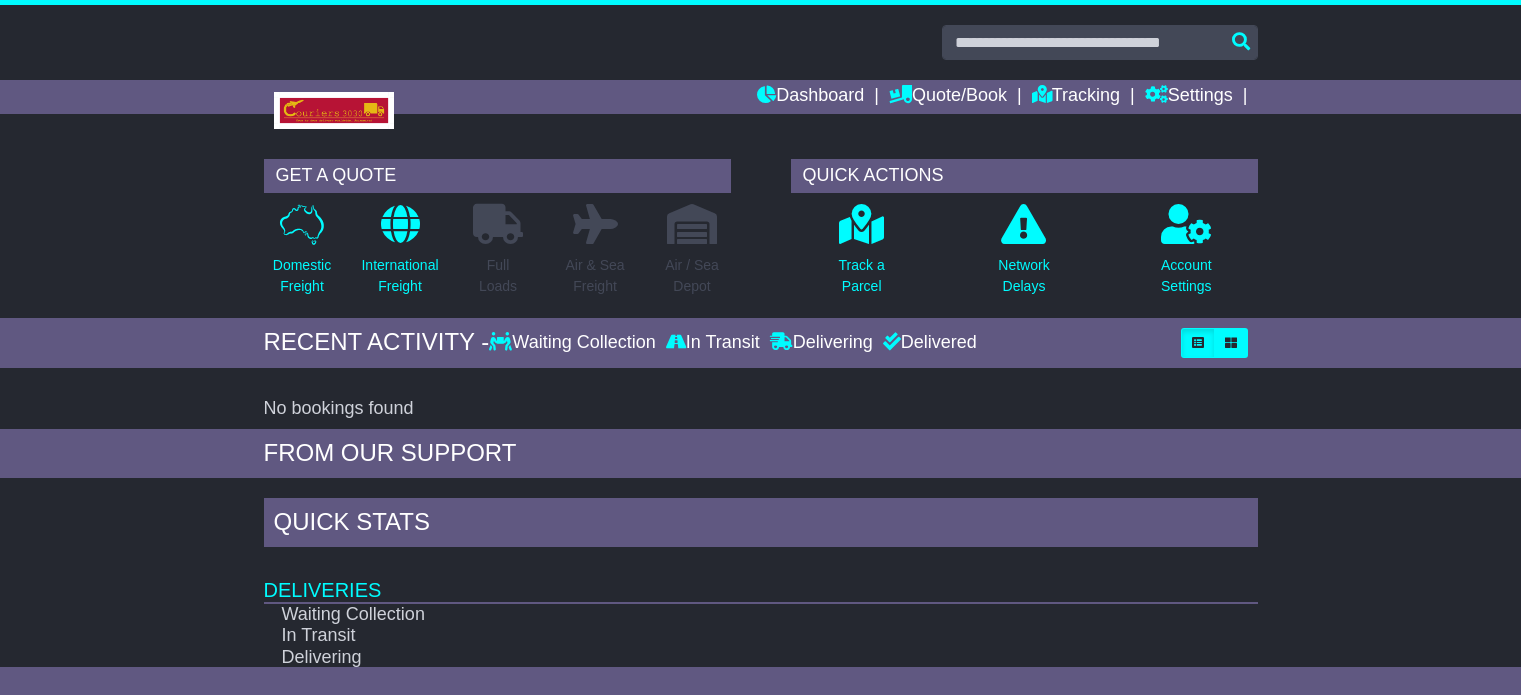 scroll, scrollTop: 0, scrollLeft: 0, axis: both 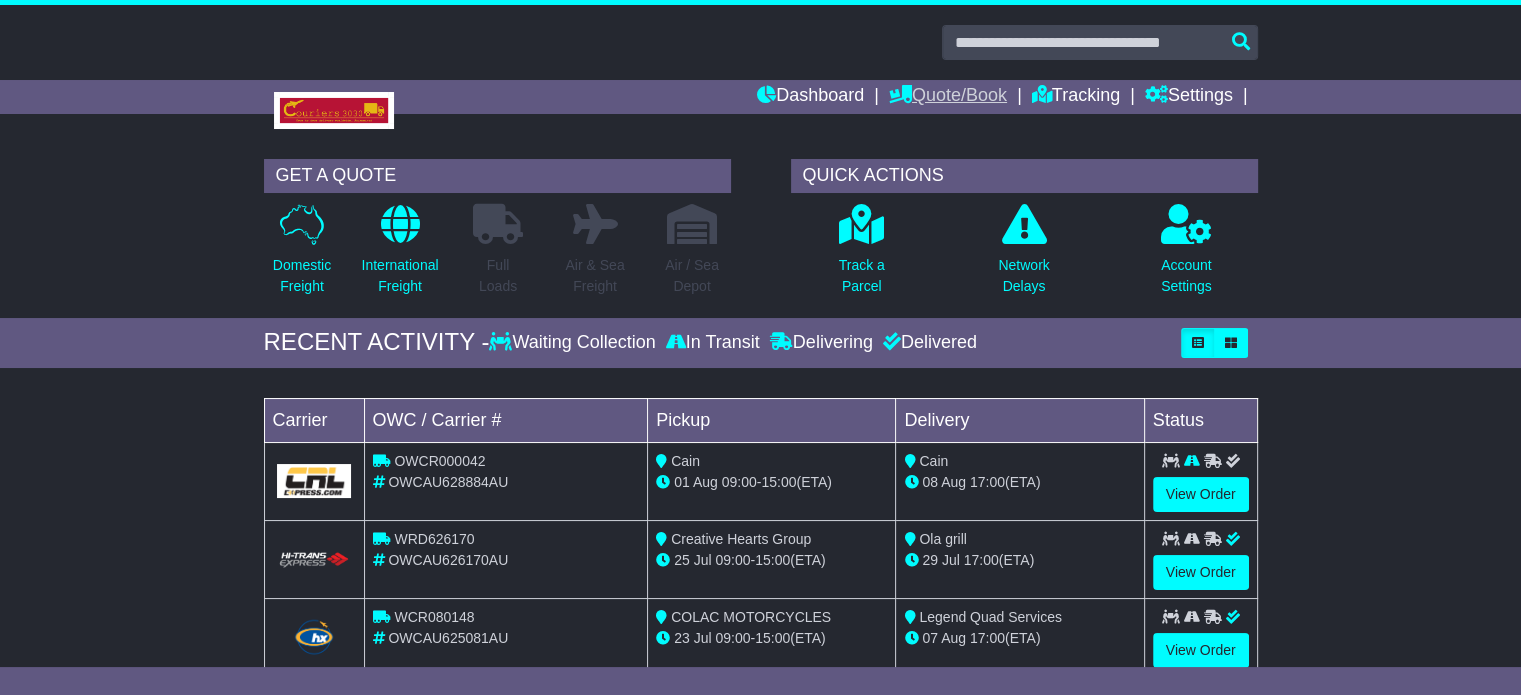 click on "Quote/Book" at bounding box center [948, 97] 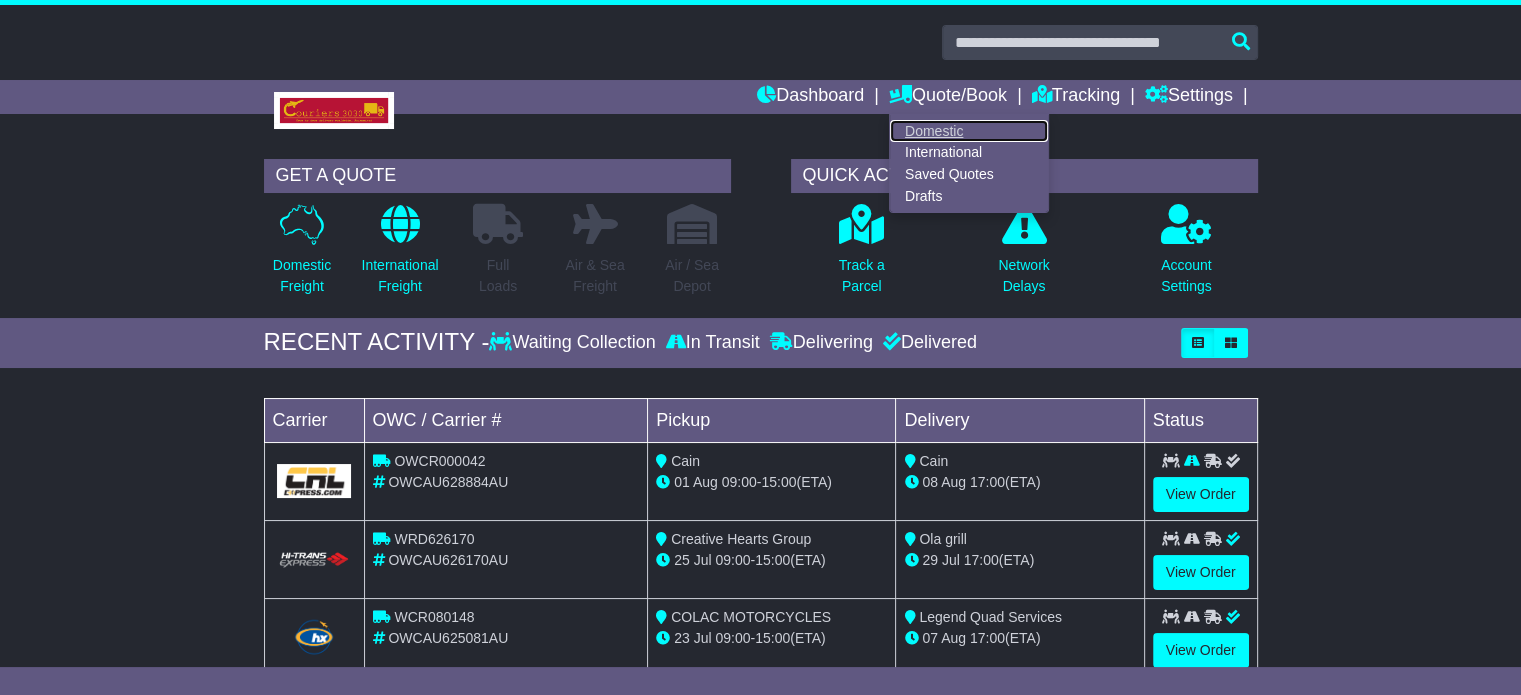 click on "Domestic" at bounding box center (969, 131) 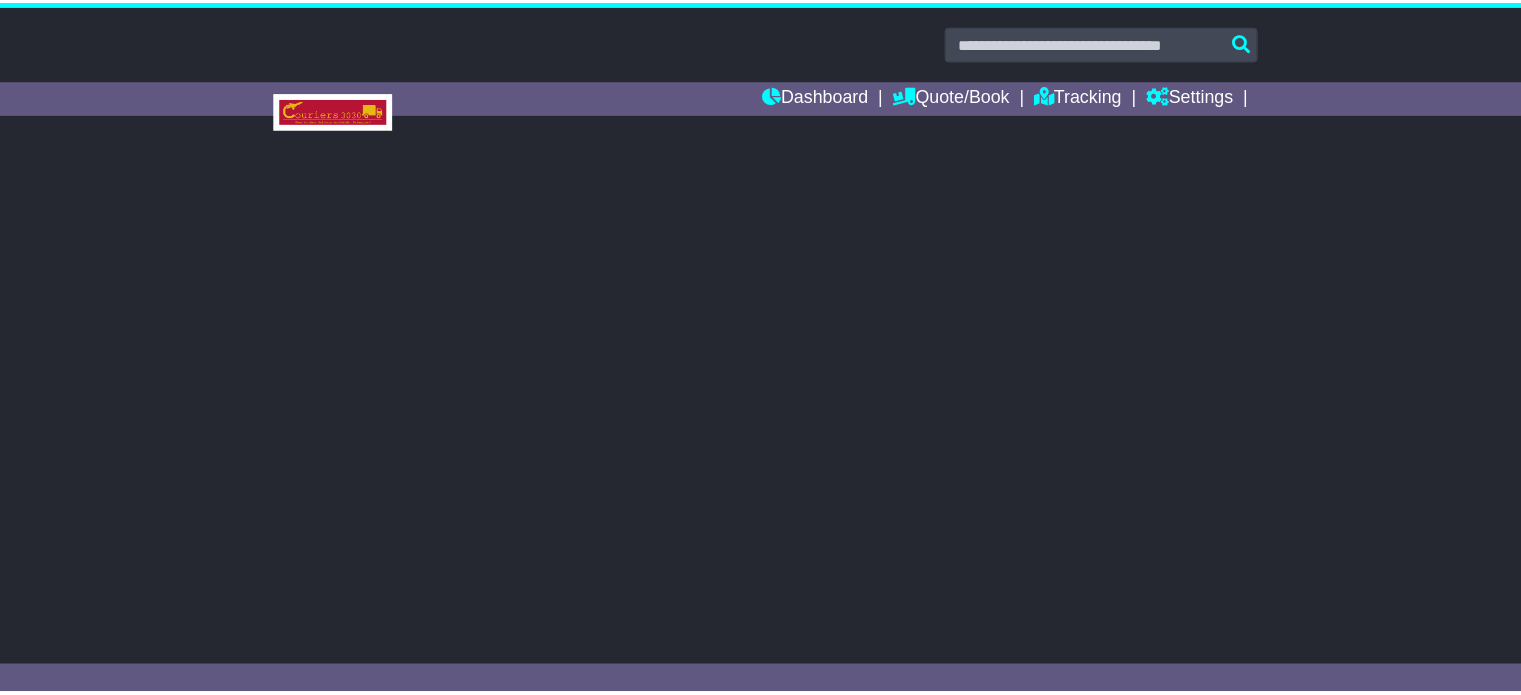 scroll, scrollTop: 0, scrollLeft: 0, axis: both 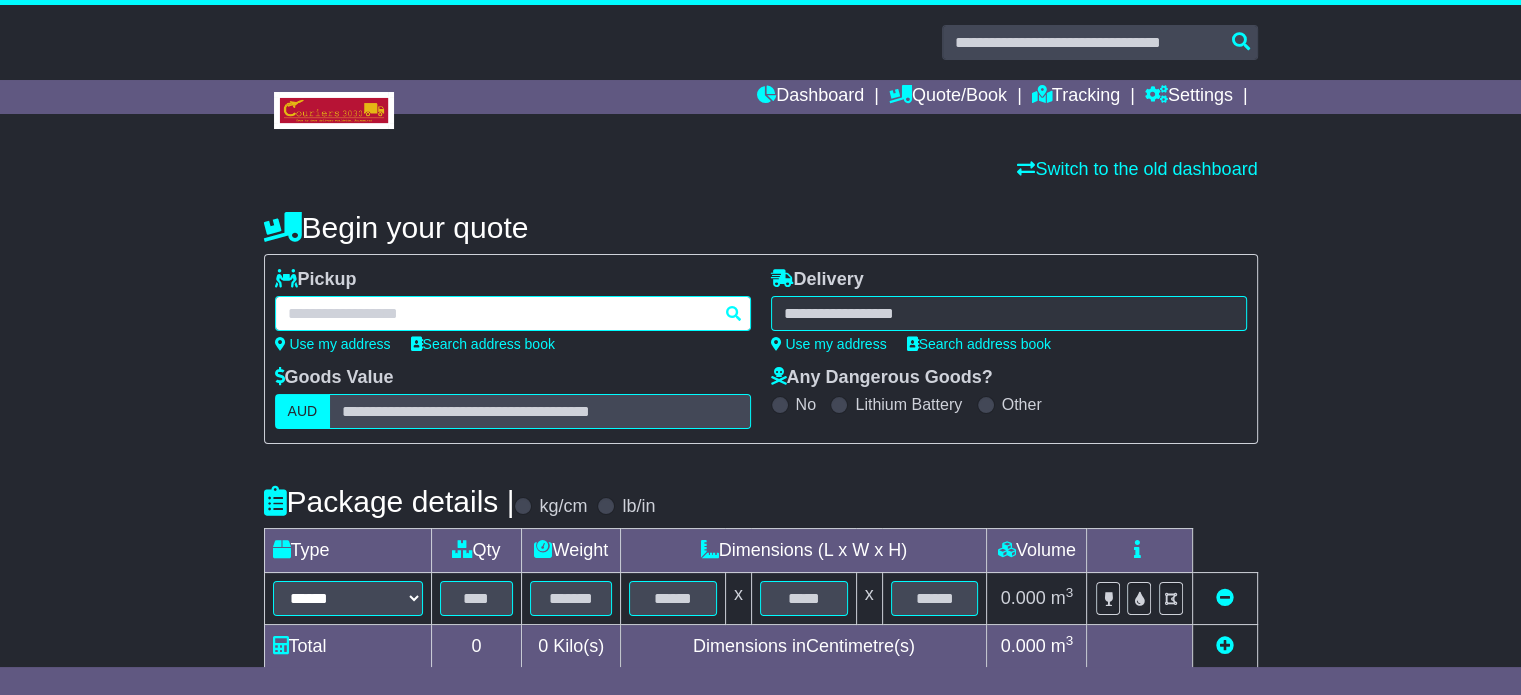 click at bounding box center (513, 313) 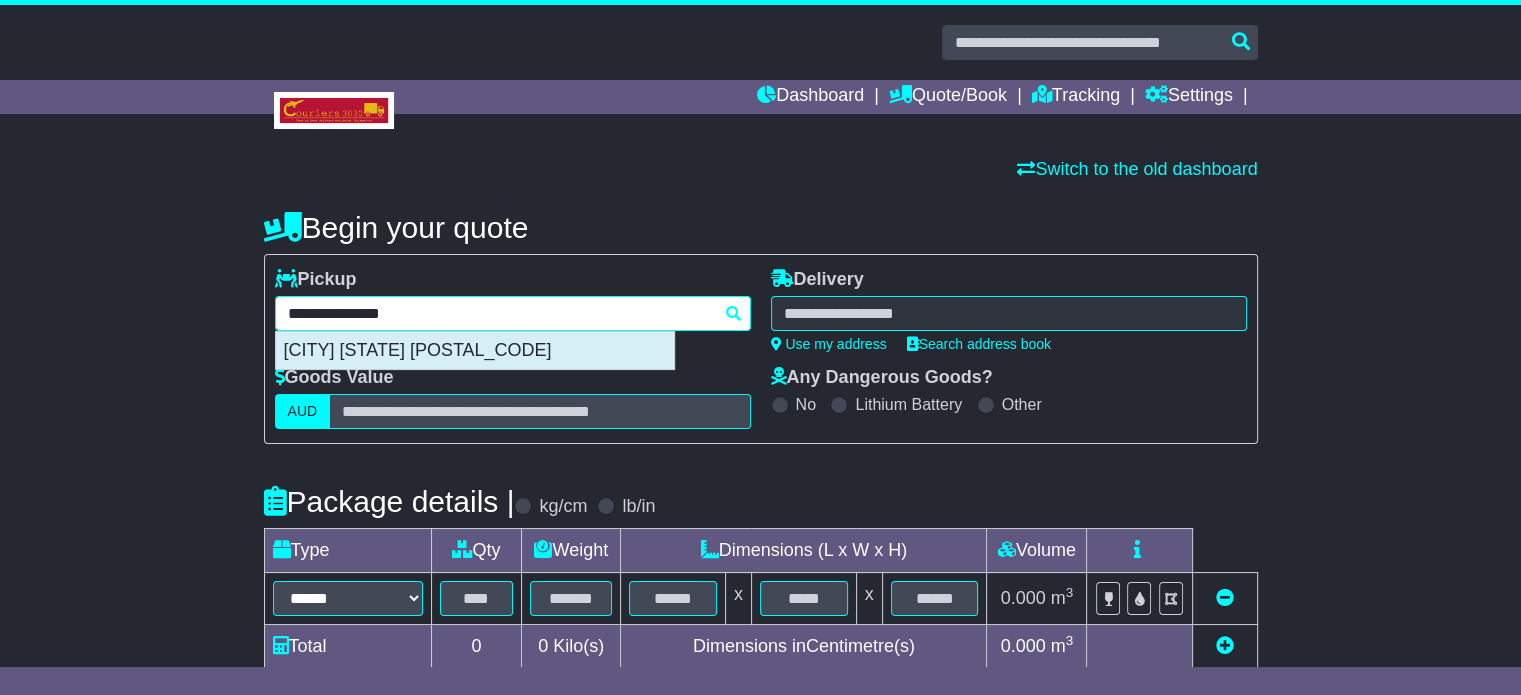 click on "[CITY] [STATE] [POSTAL_CODE]" at bounding box center [475, 351] 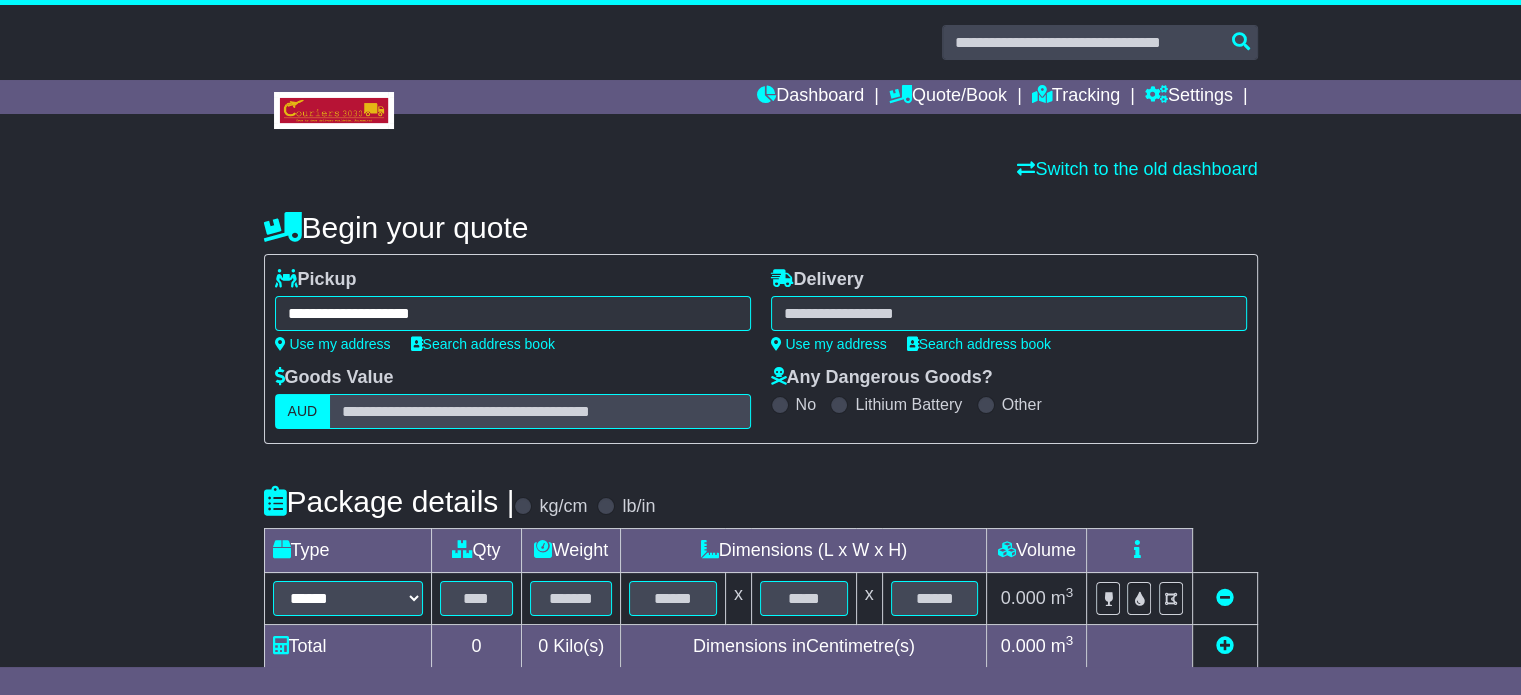 type on "**********" 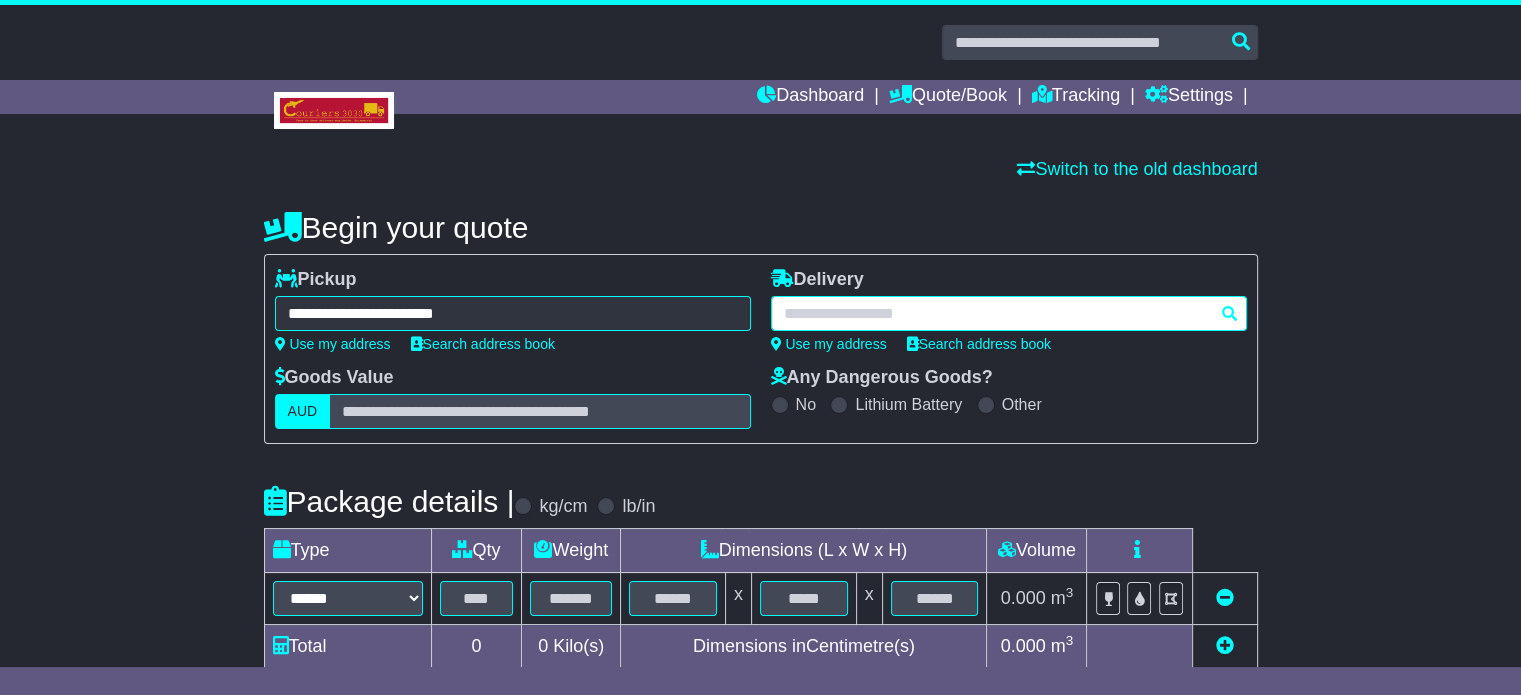 click at bounding box center [1009, 313] 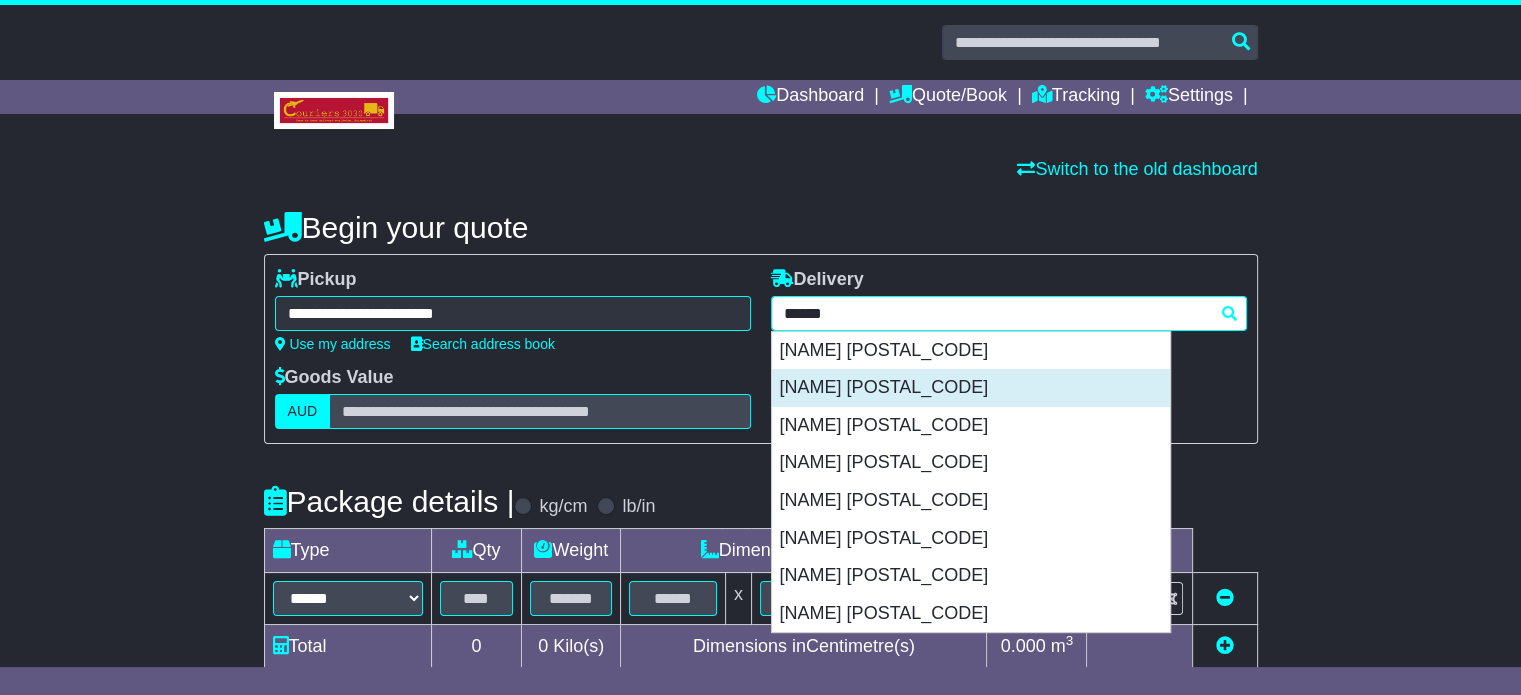 click on "[NAME] [POSTAL_CODE]" at bounding box center [971, 388] 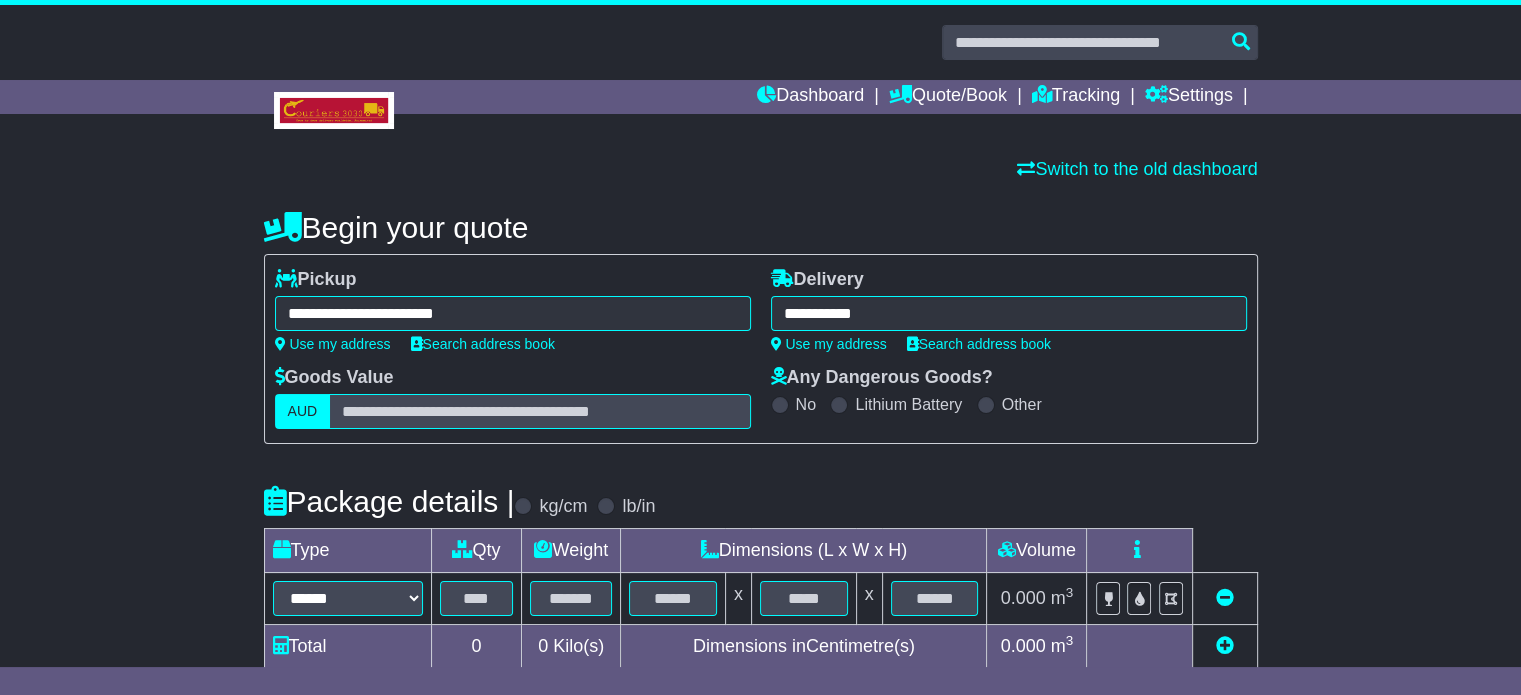 type on "**********" 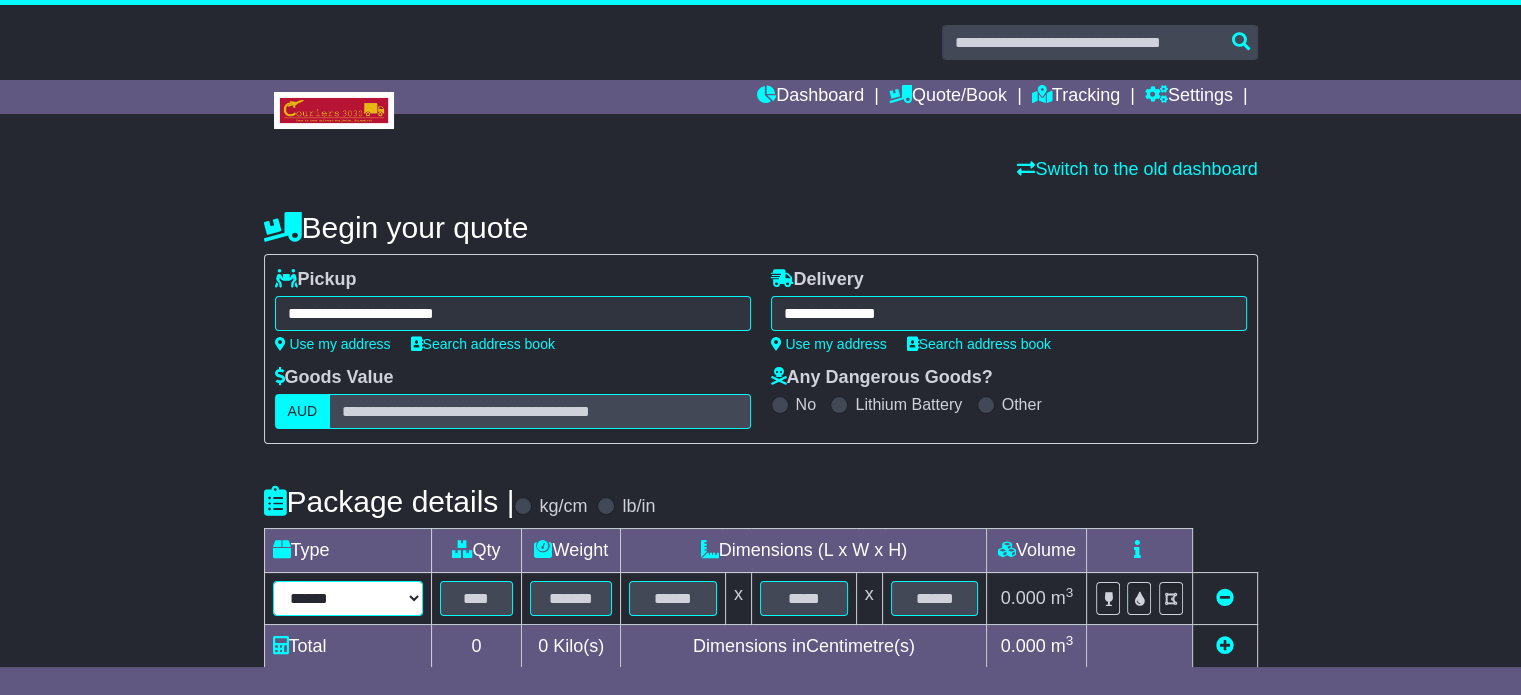 click on "****** ****** *** ******** ***** **** **** ****** *** *******" at bounding box center (348, 598) 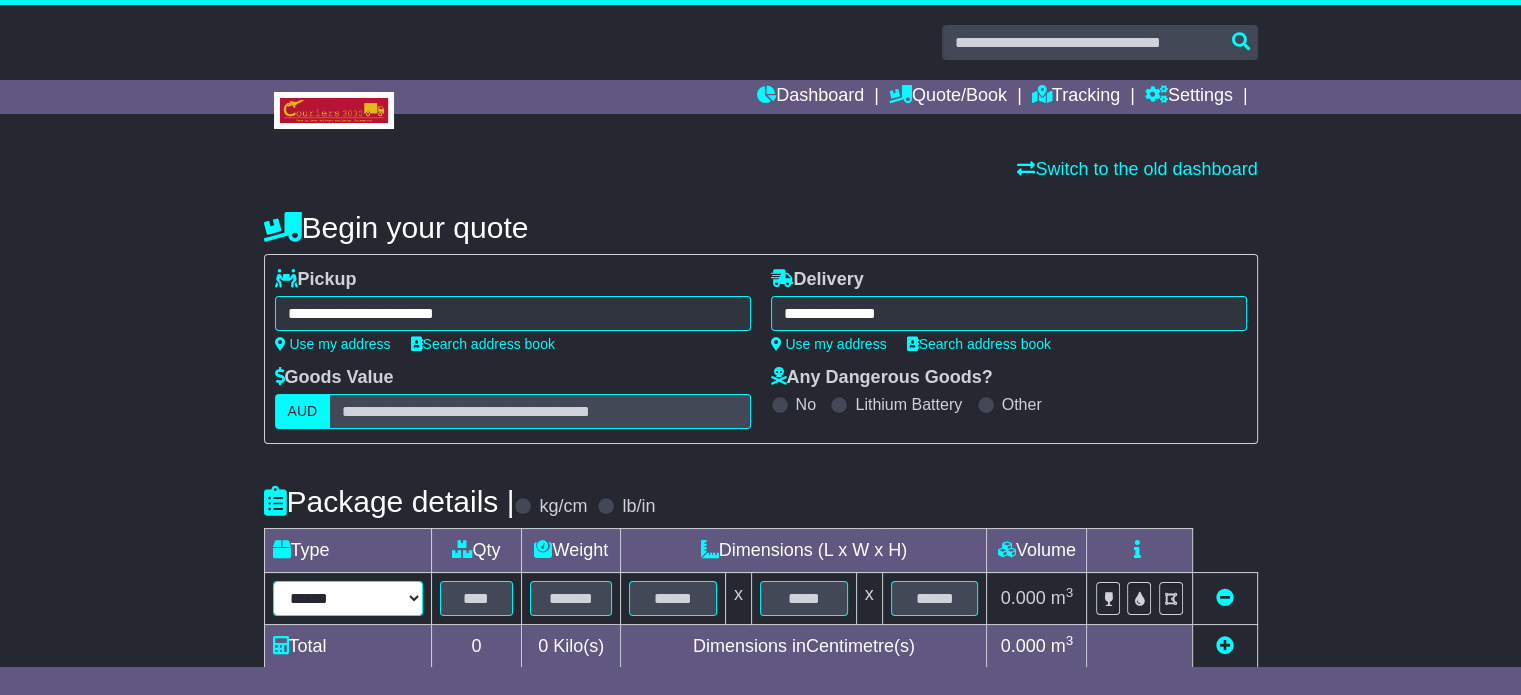 select on "*****" 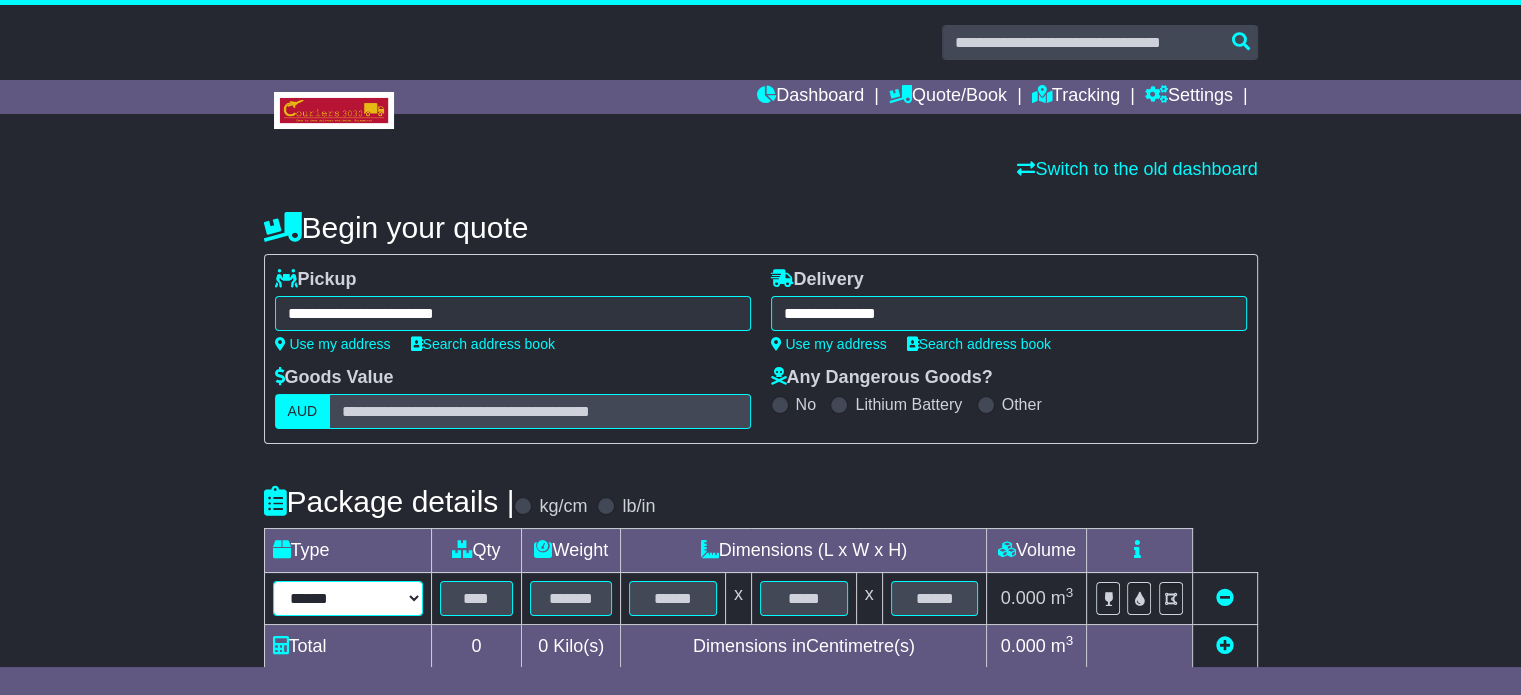 click on "****** ****** *** ******** ***** **** **** ****** *** *******" at bounding box center (348, 598) 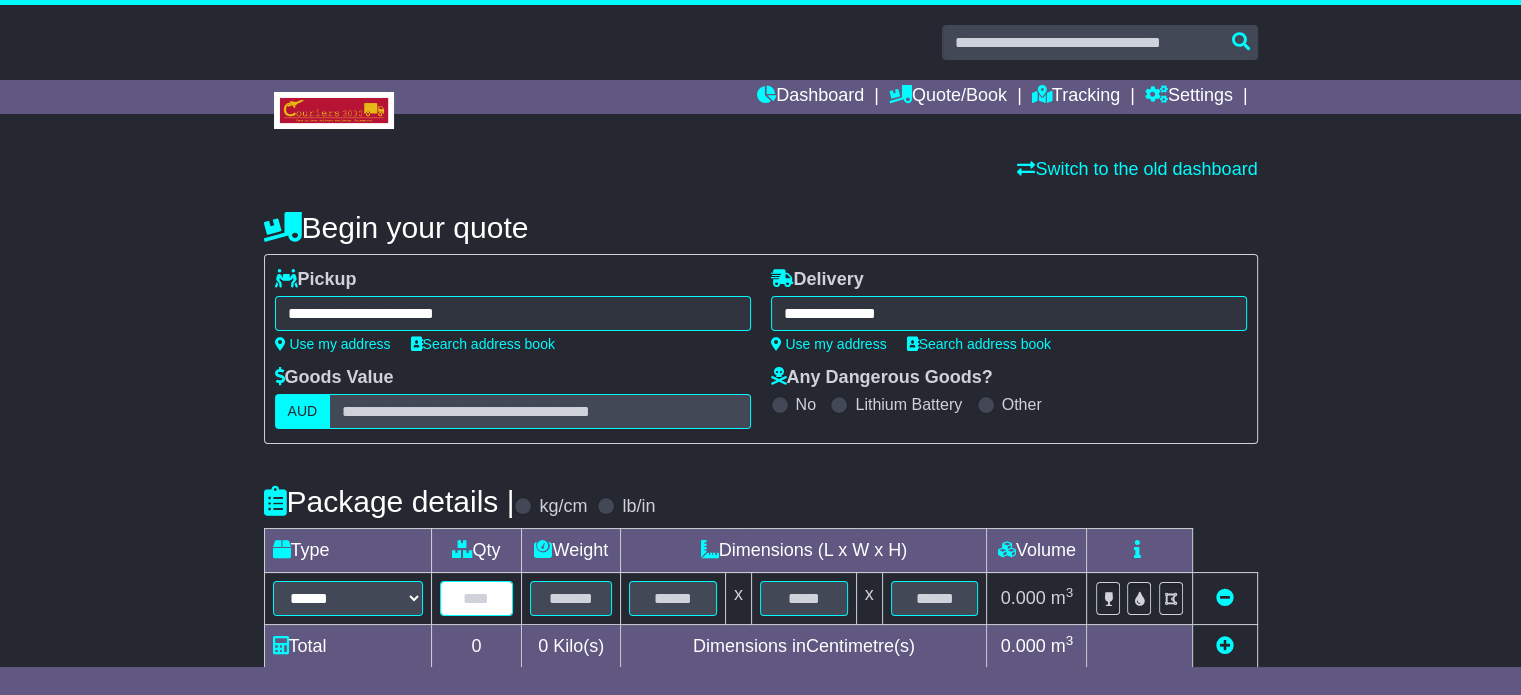 click at bounding box center (477, 598) 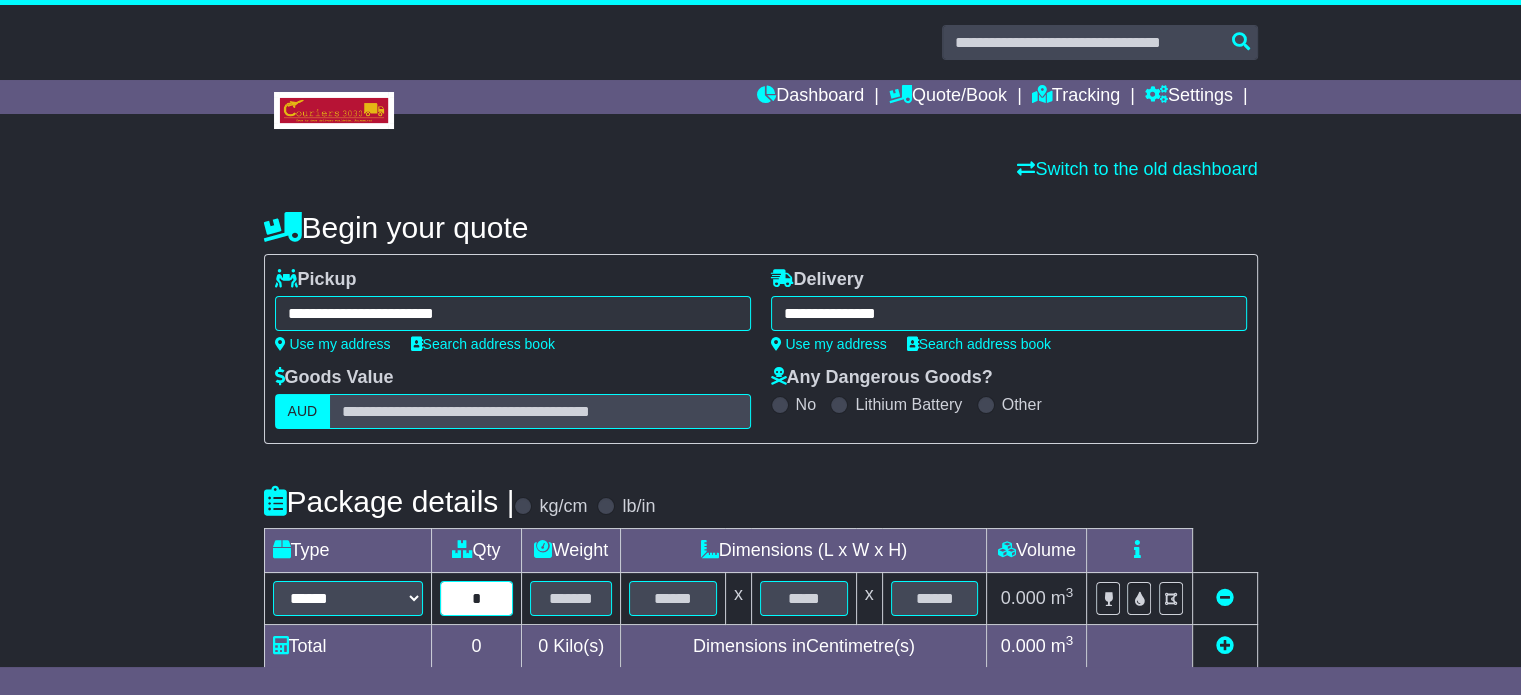 type on "*" 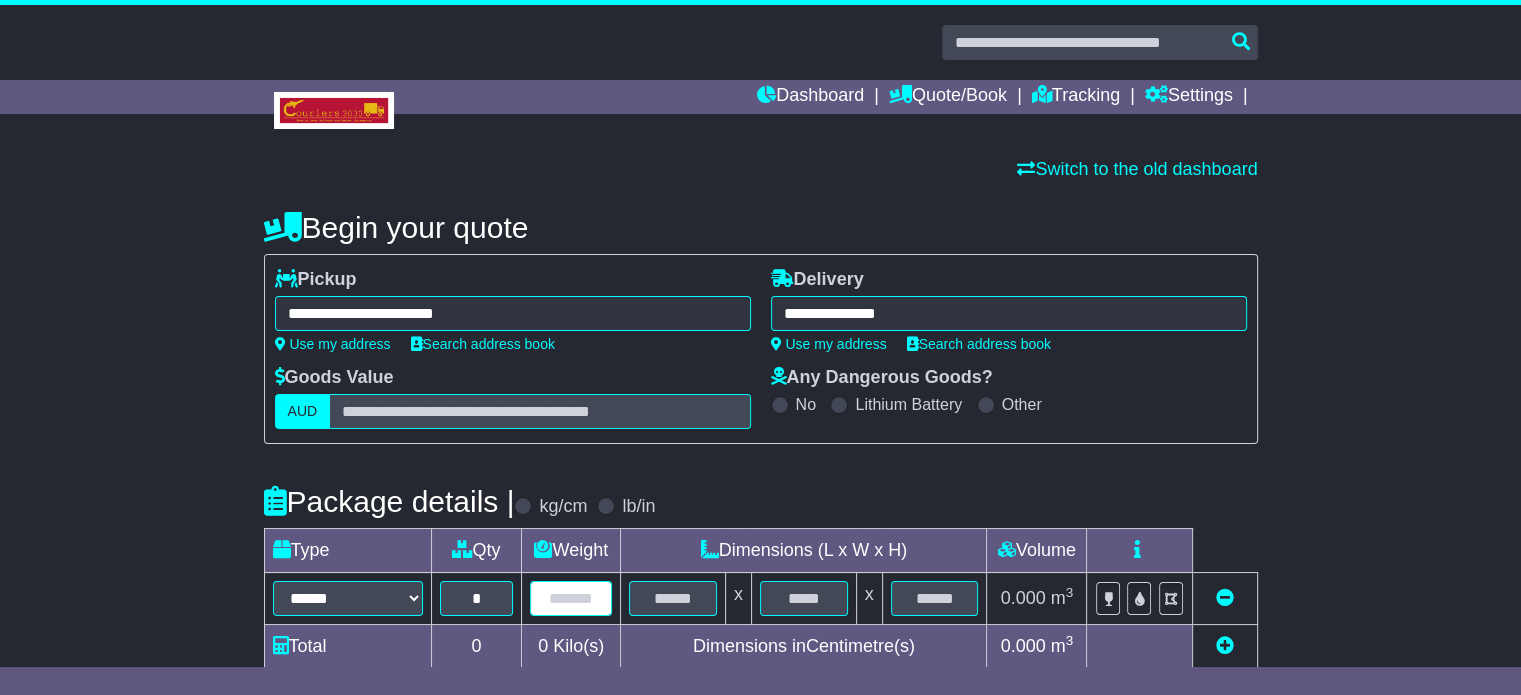 click at bounding box center [571, 598] 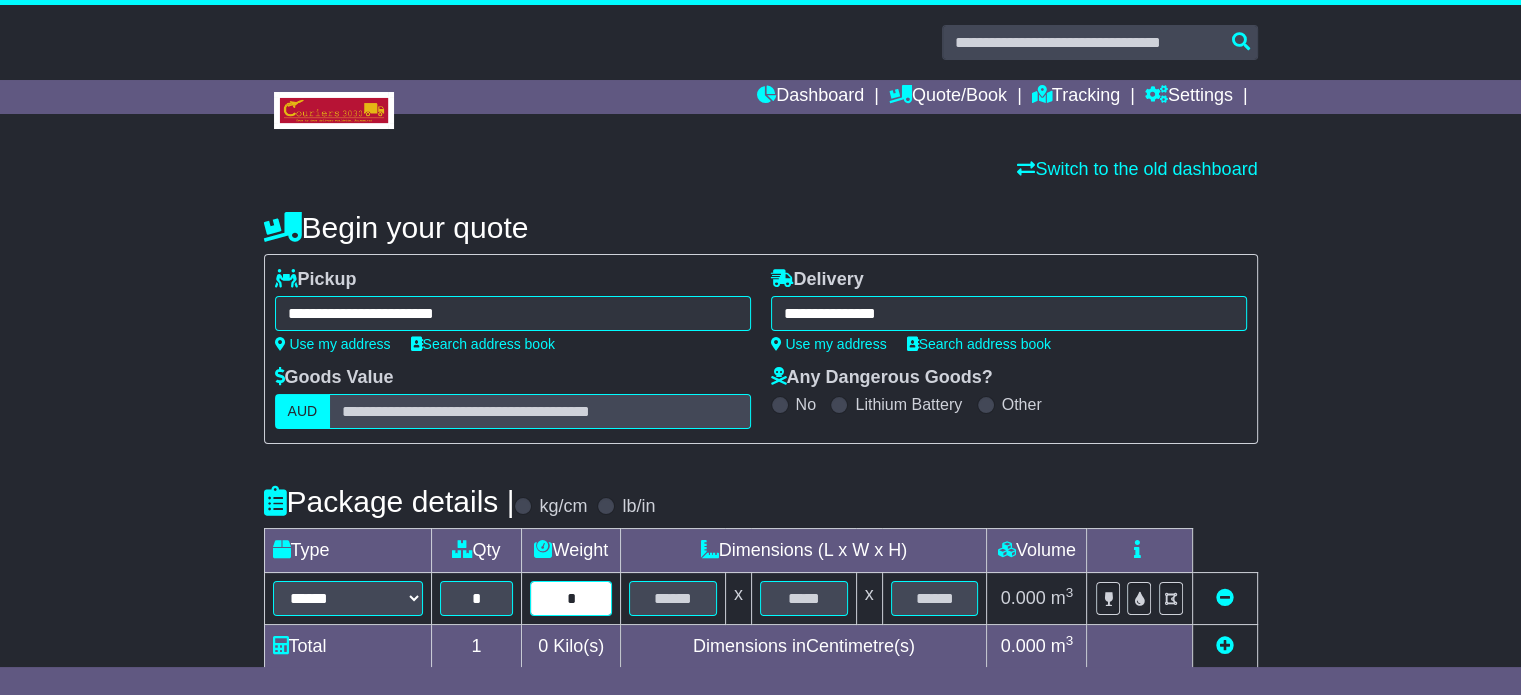 type on "*" 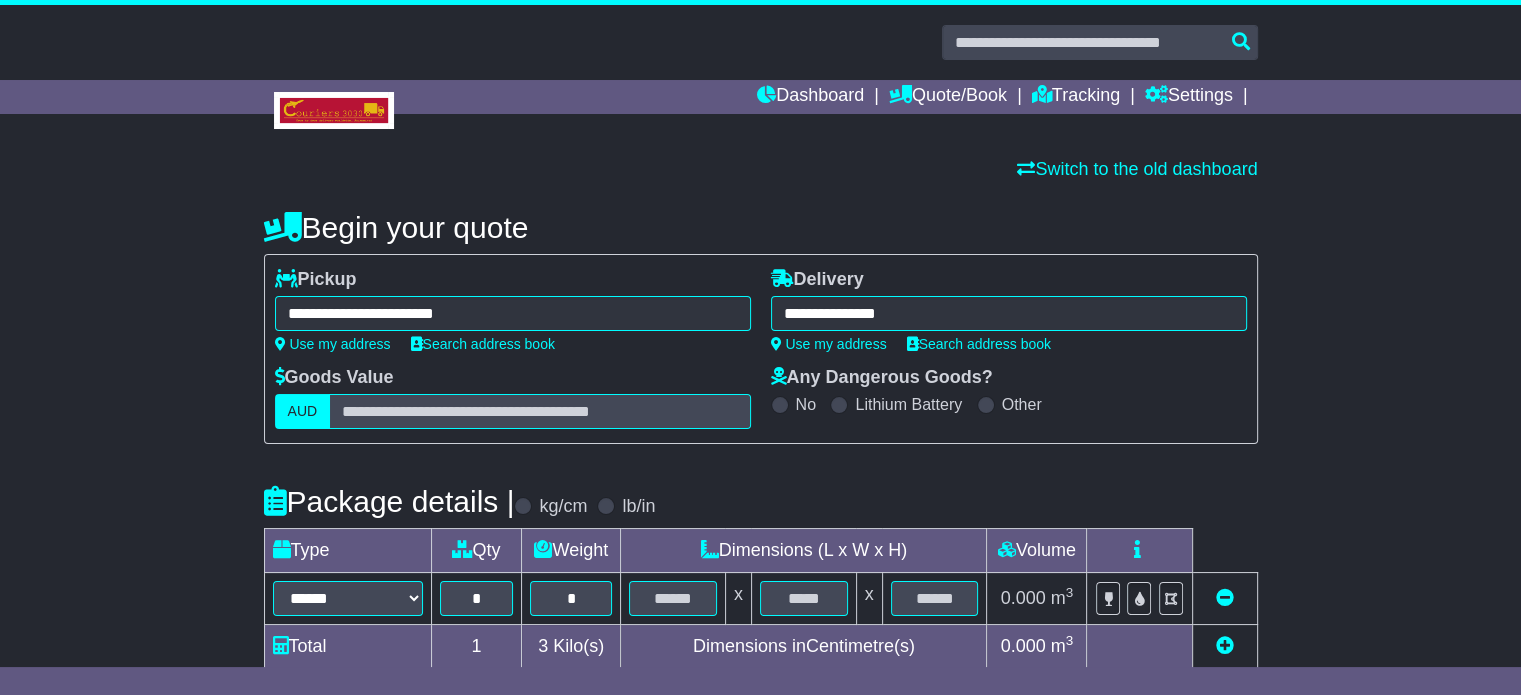 click on "Package details |
kg/cm
lb/in" at bounding box center (761, 501) 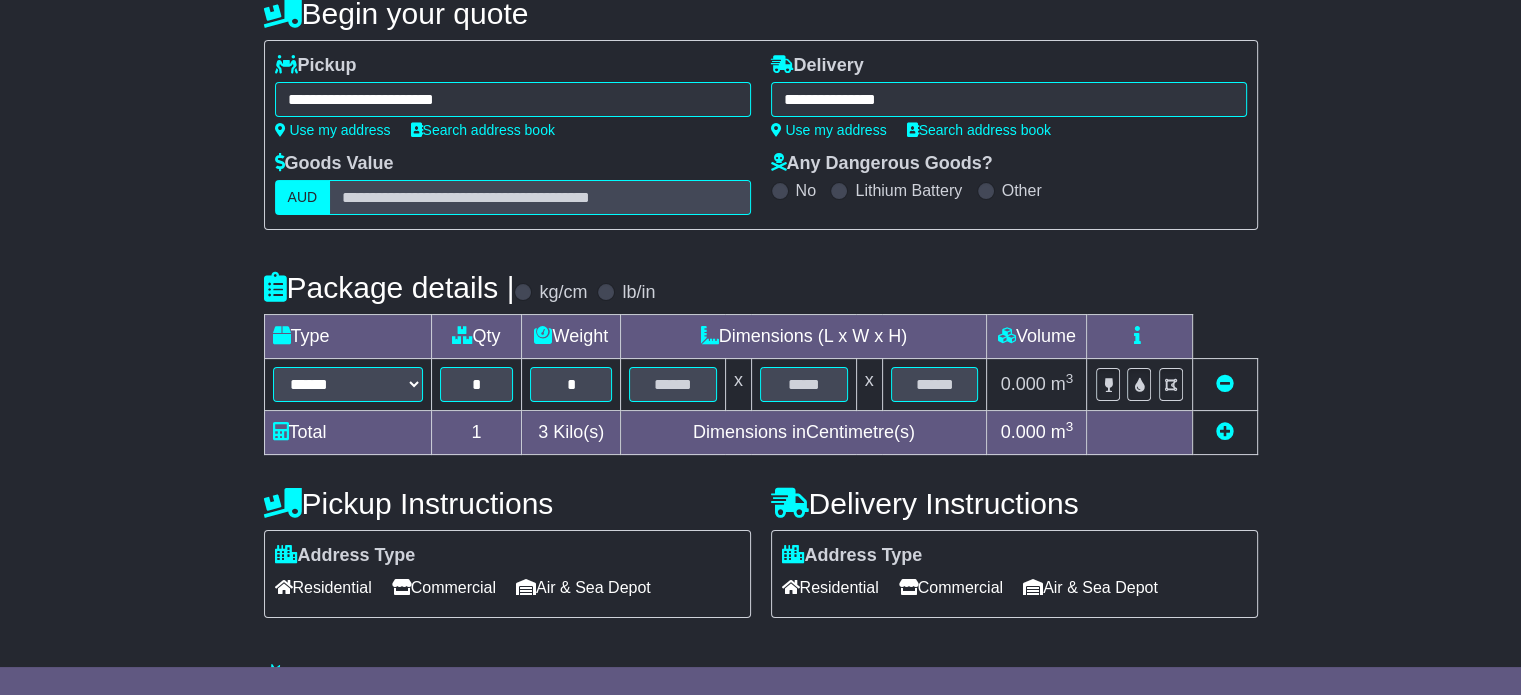 scroll, scrollTop: 280, scrollLeft: 0, axis: vertical 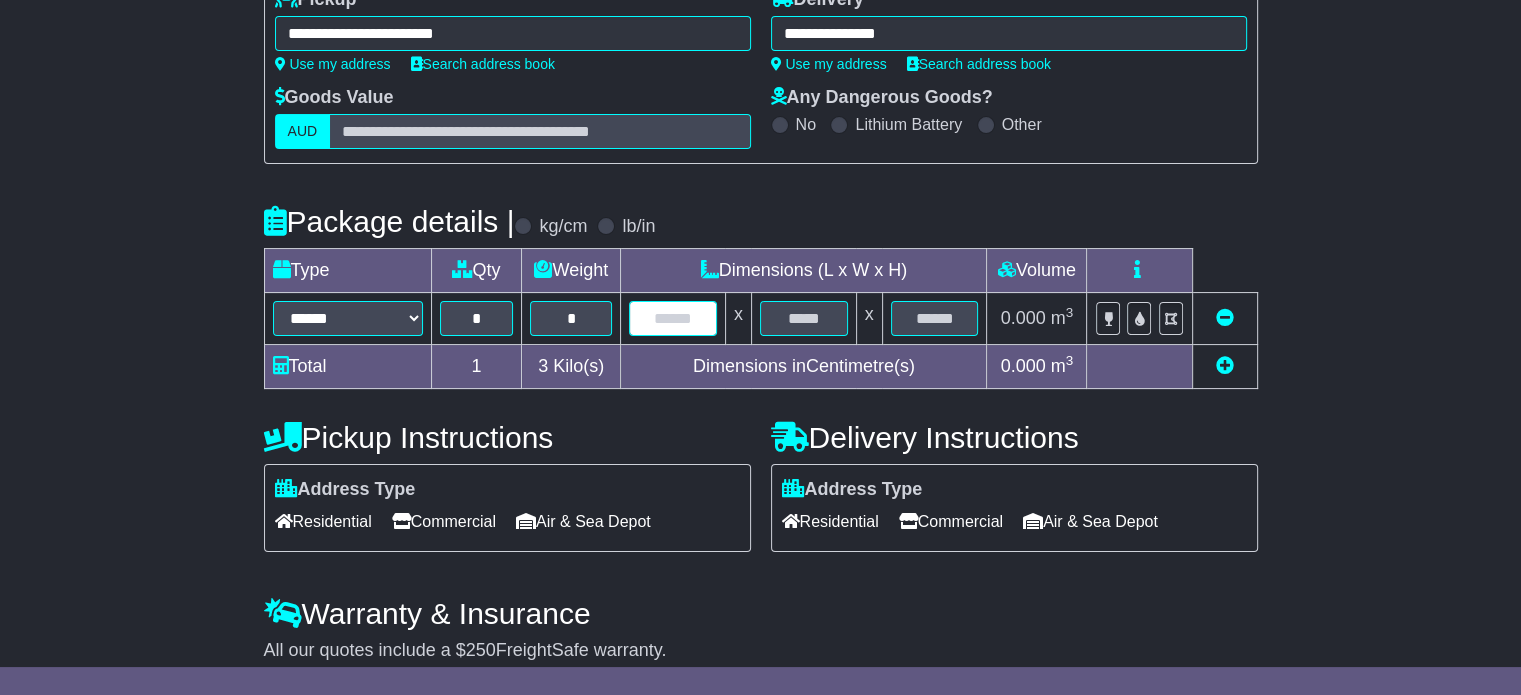 click at bounding box center [673, 318] 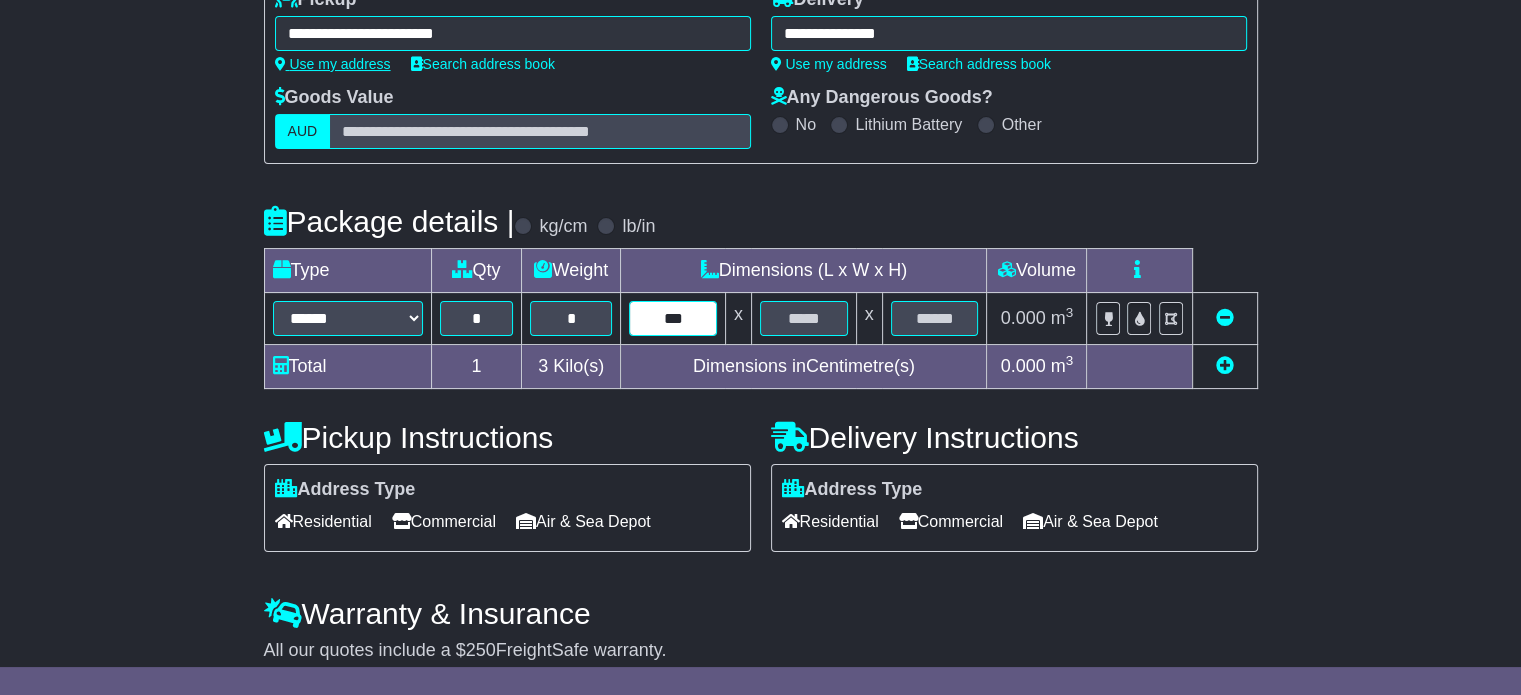type on "***" 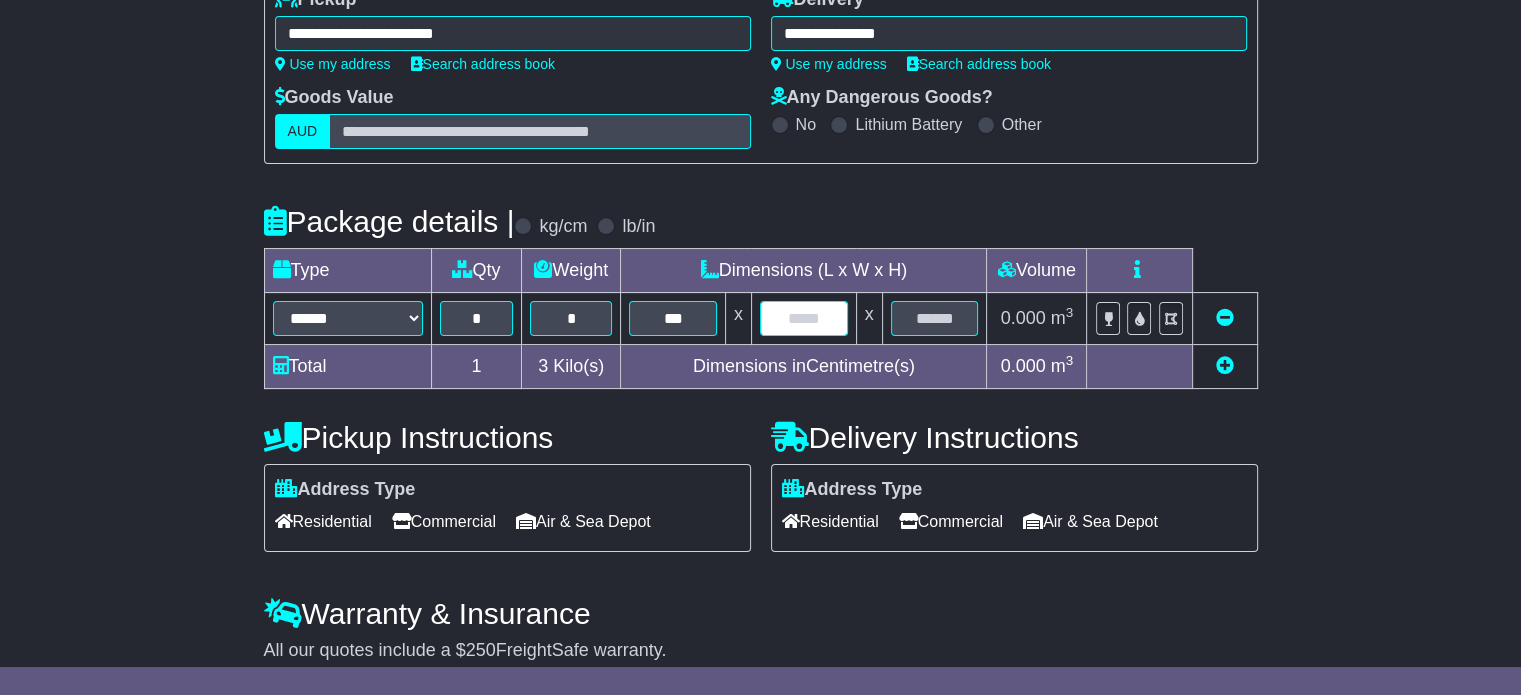 click at bounding box center (804, 318) 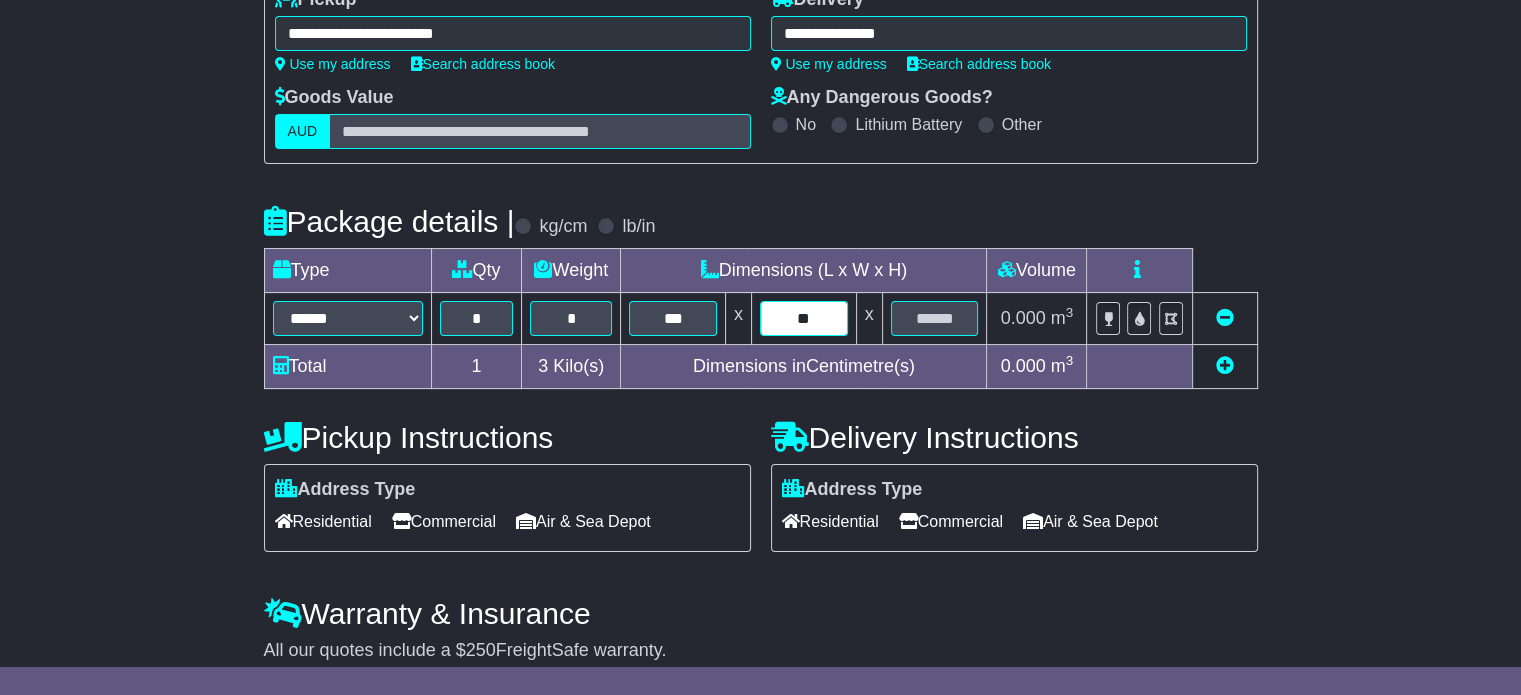 type on "**" 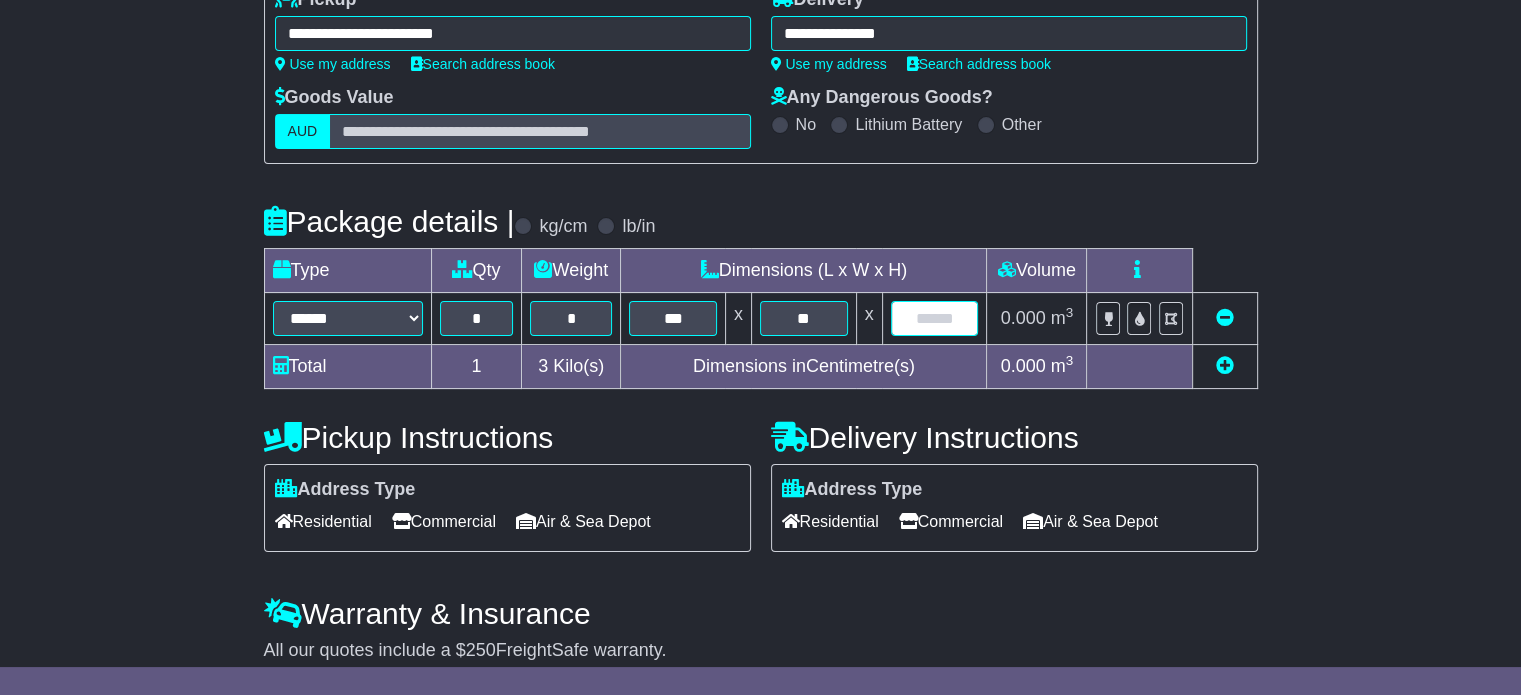 click at bounding box center (935, 318) 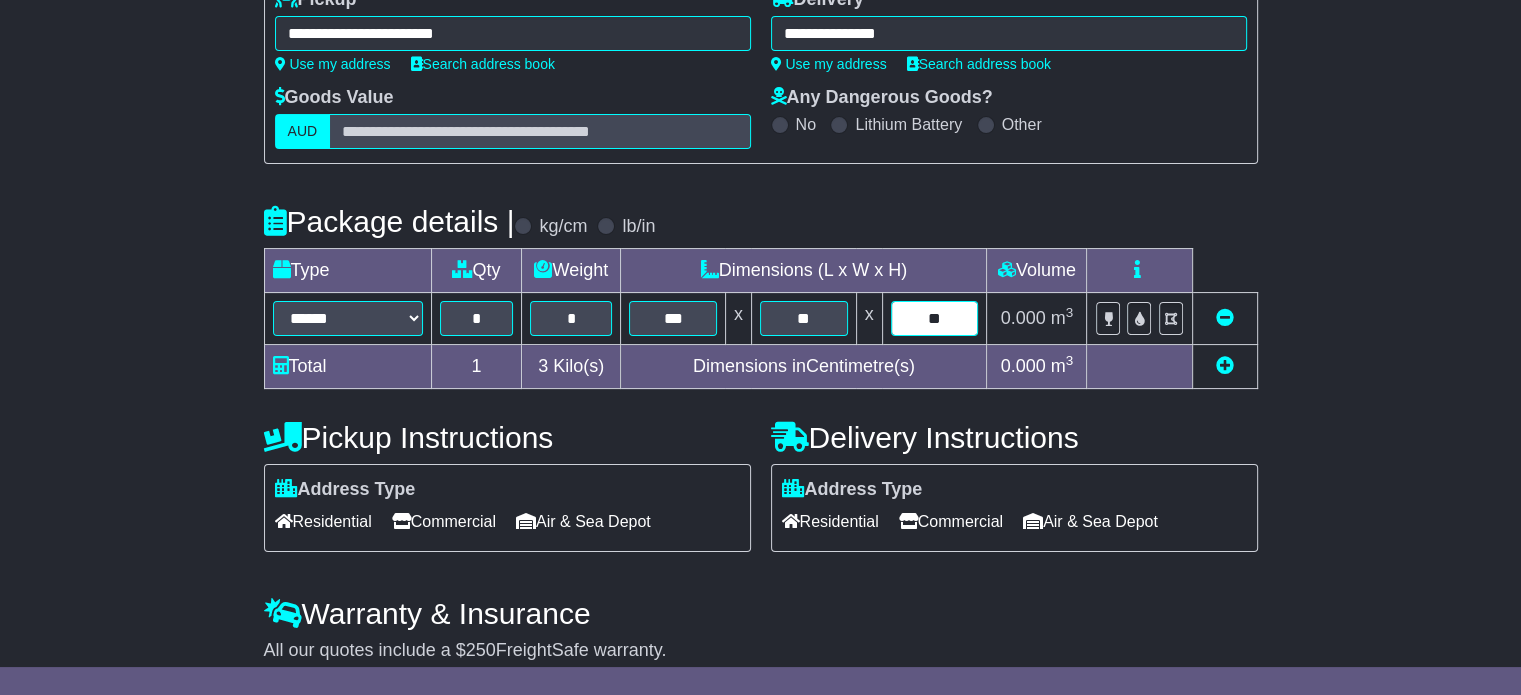 type on "**" 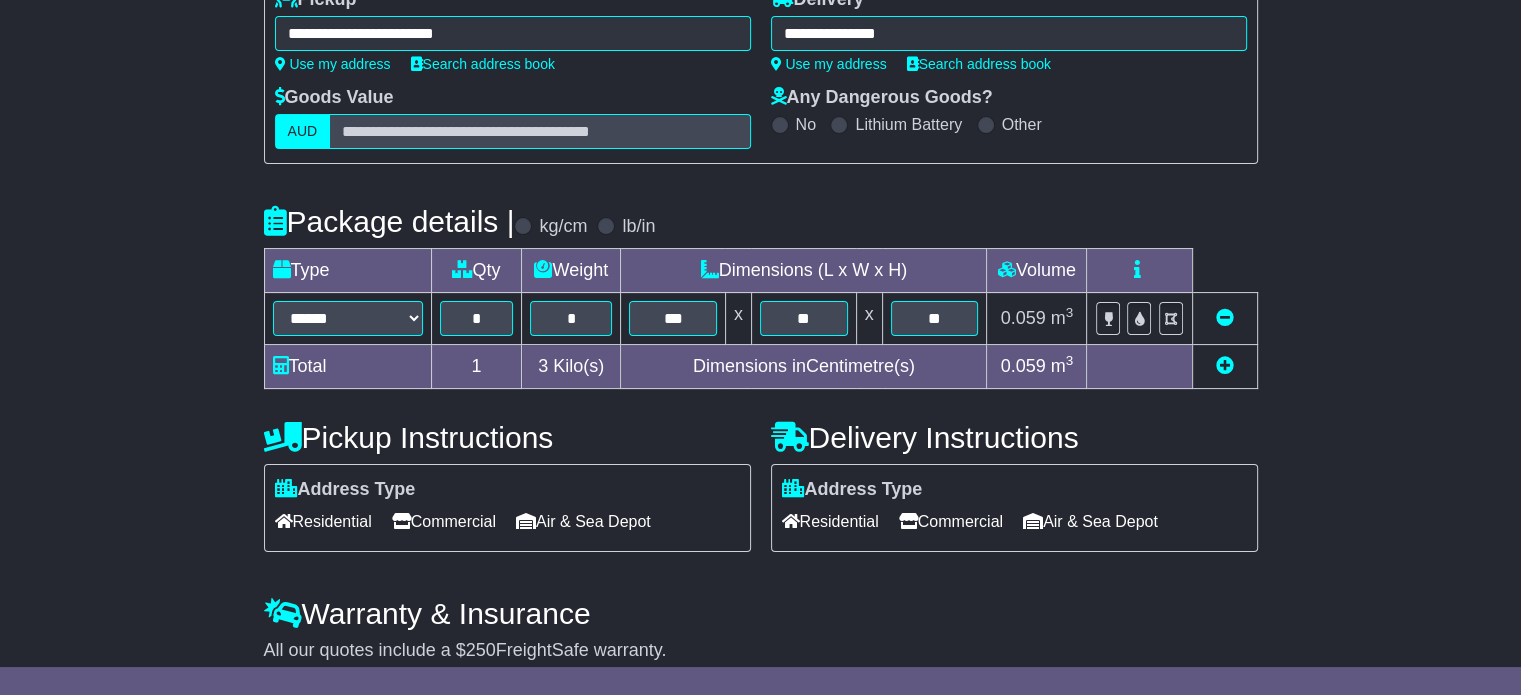 click on "Commercial" at bounding box center (444, 521) 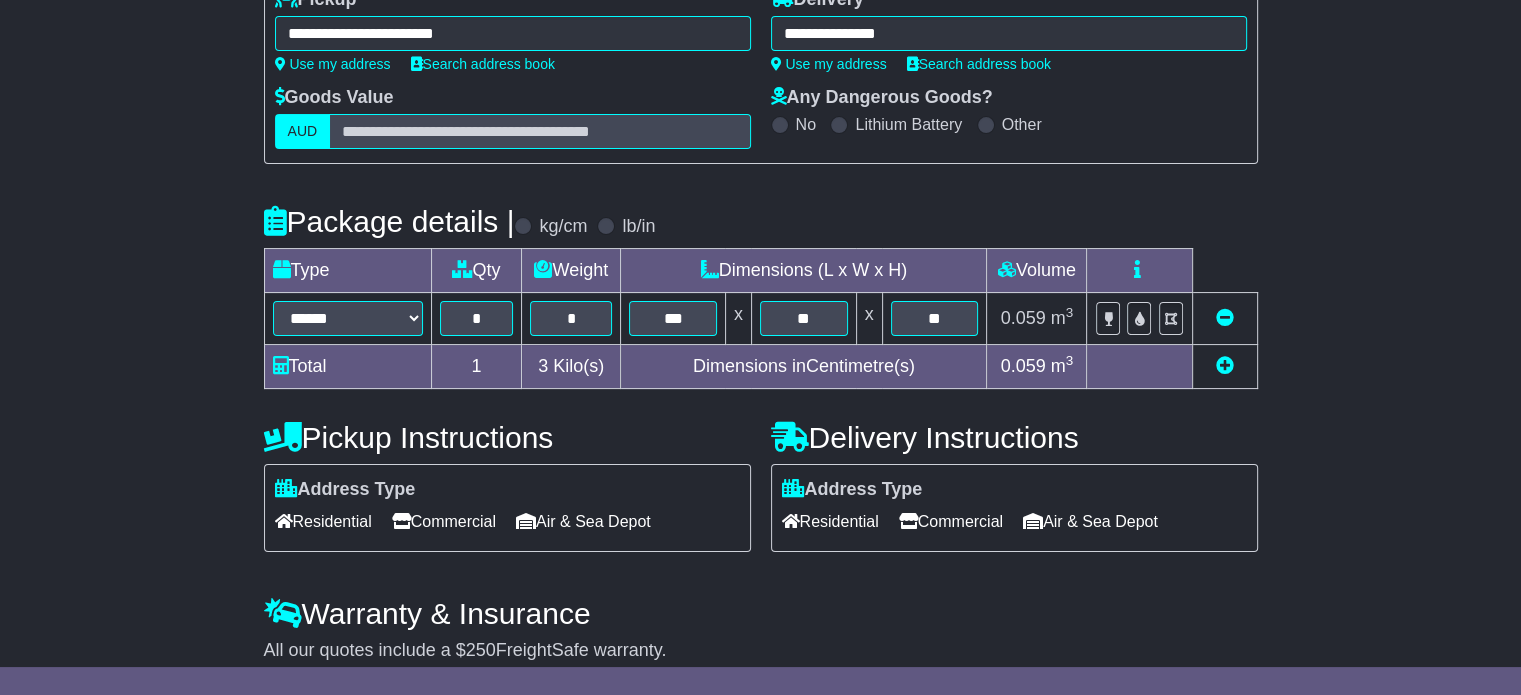 click on "Residential" at bounding box center [830, 521] 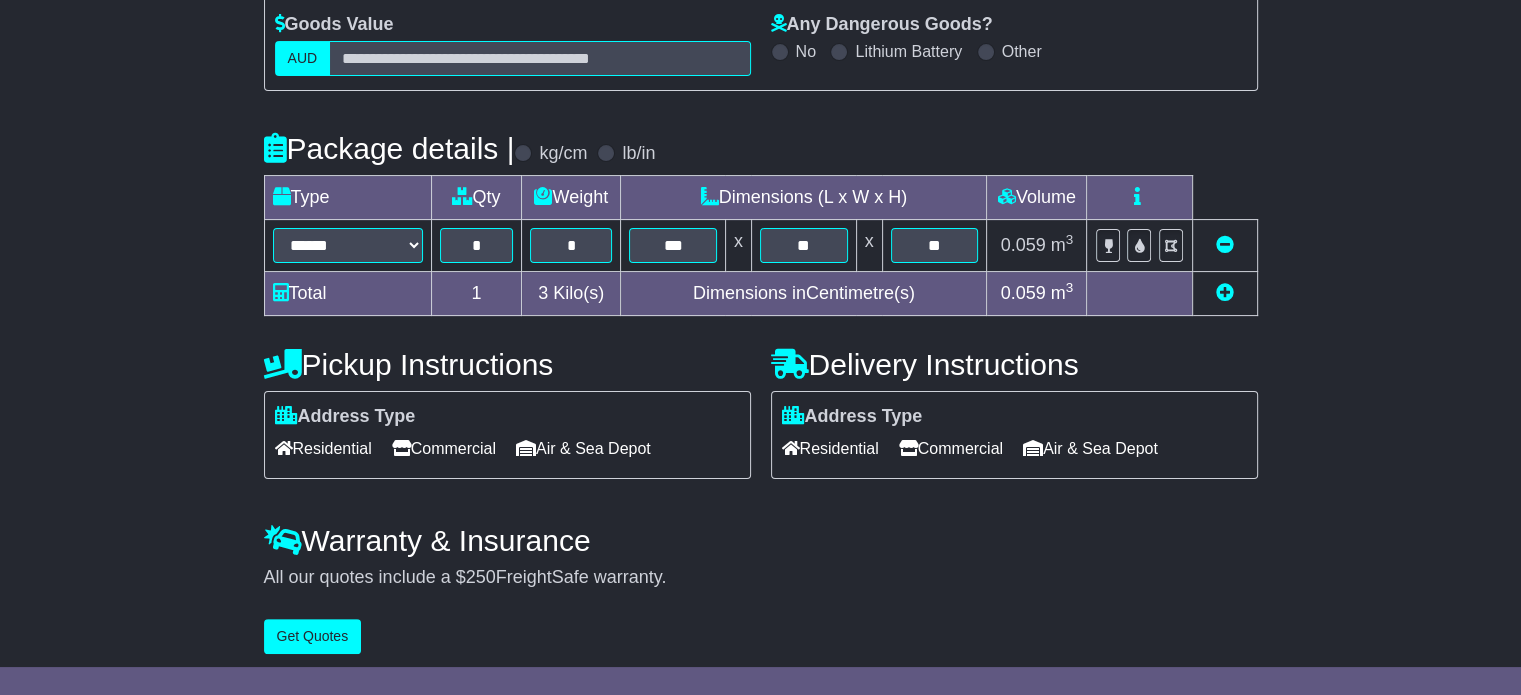 scroll, scrollTop: 361, scrollLeft: 0, axis: vertical 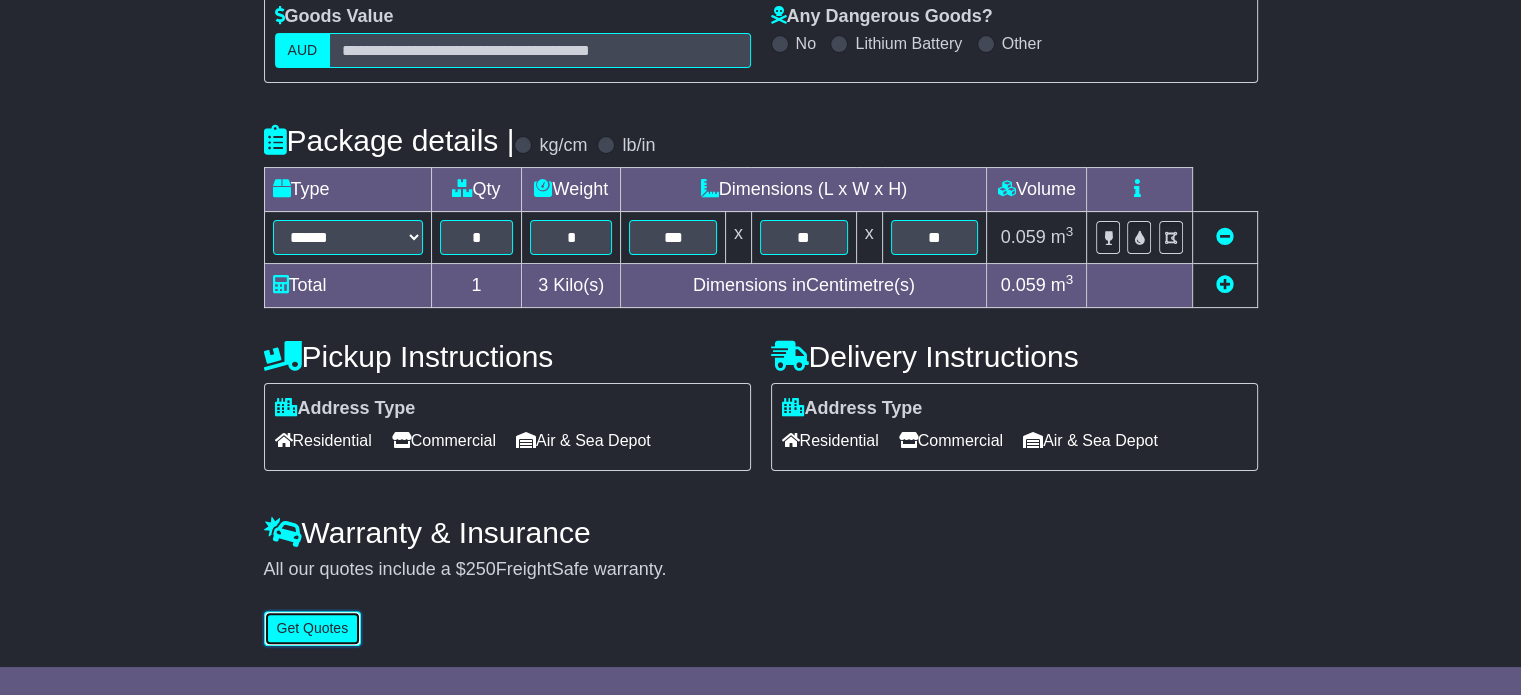 click on "Get Quotes" at bounding box center [313, 628] 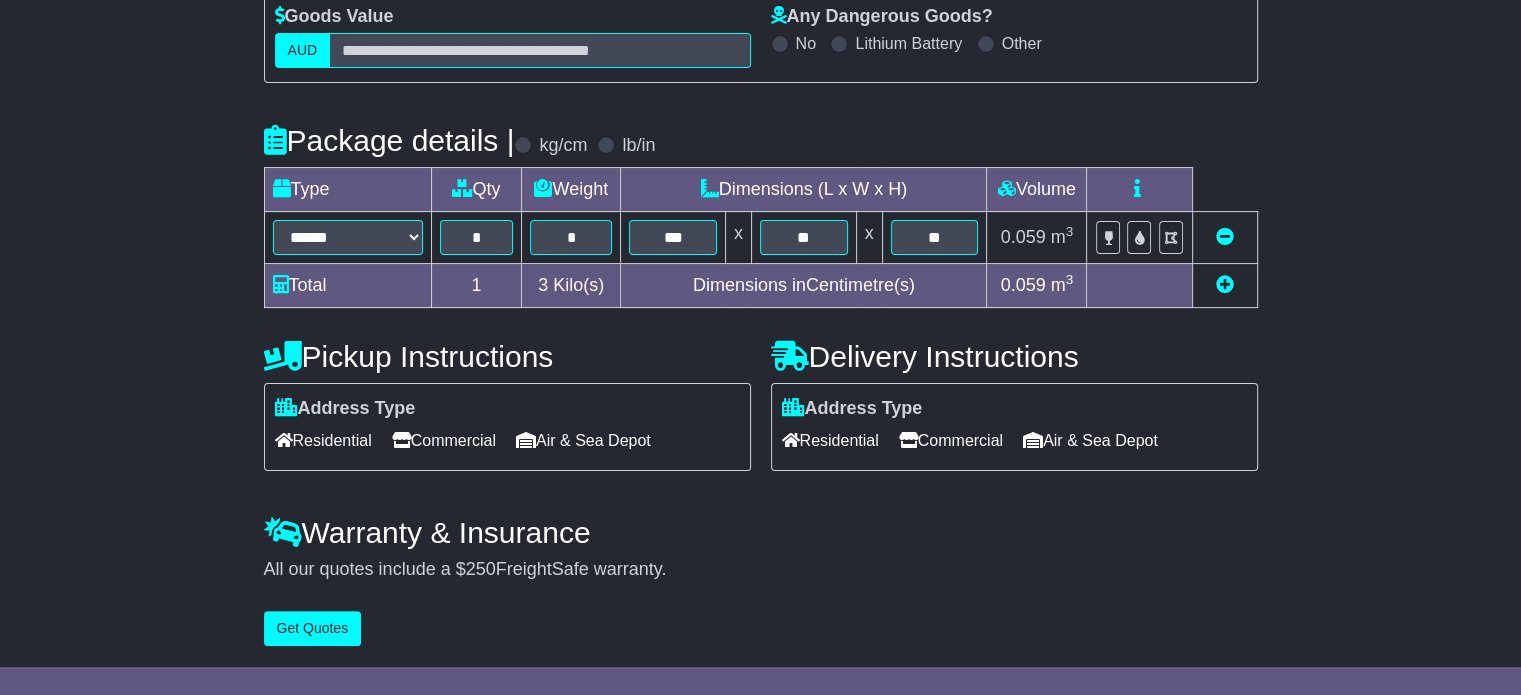 scroll, scrollTop: 0, scrollLeft: 0, axis: both 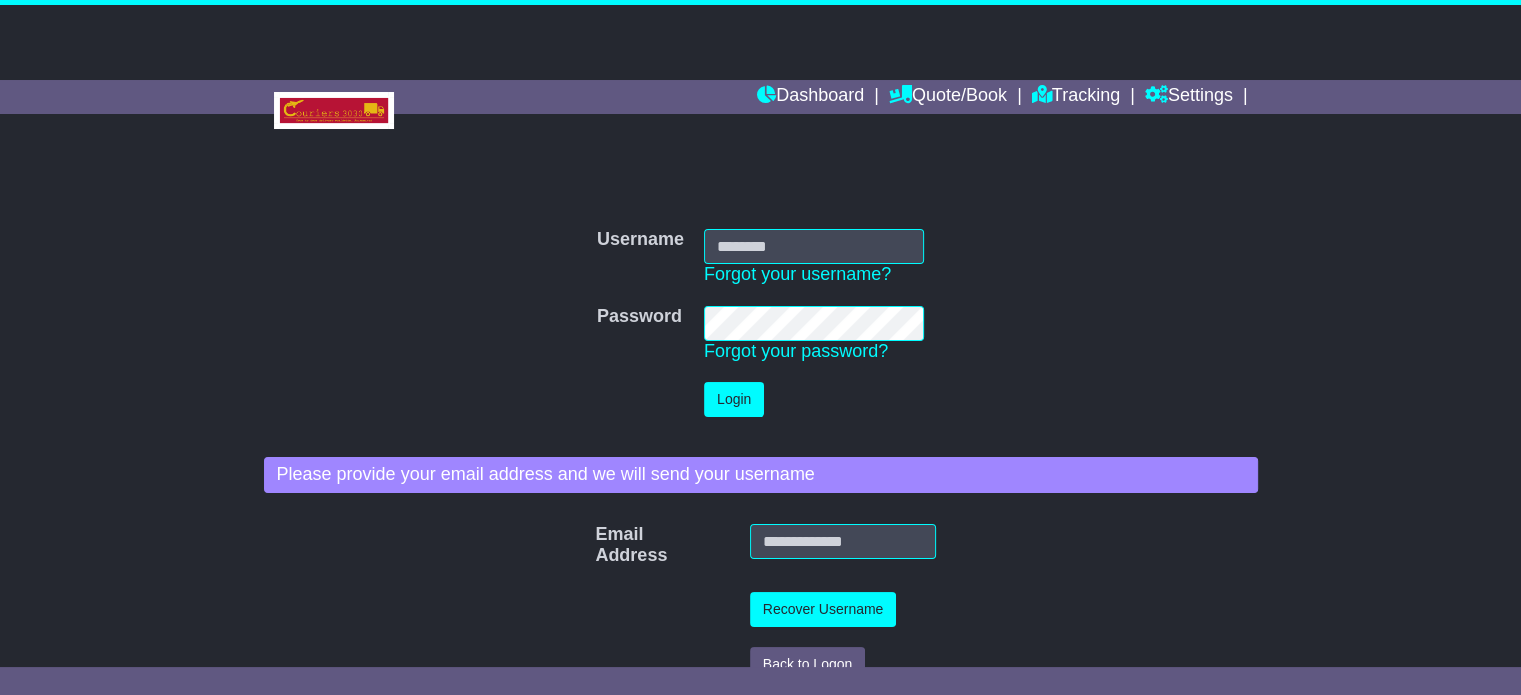 type on "**********" 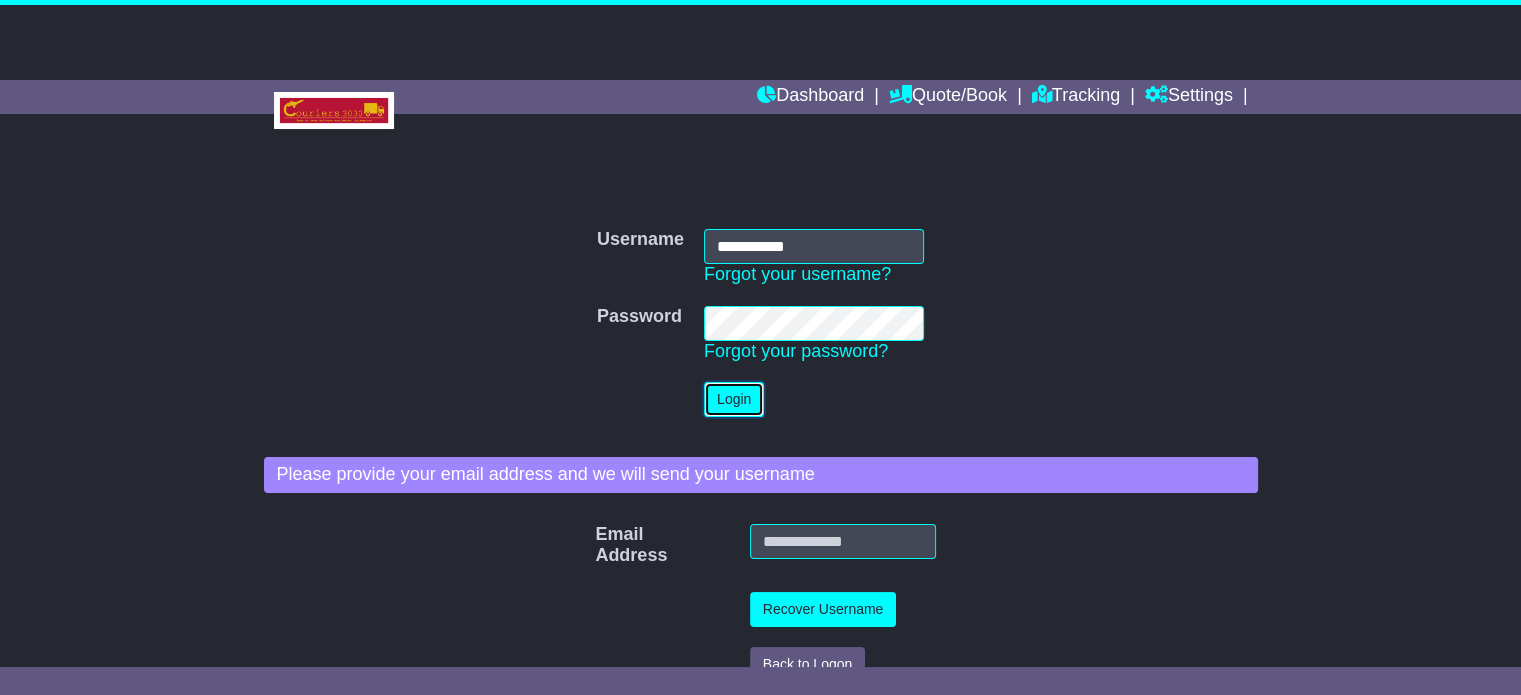 click on "Login" at bounding box center [734, 399] 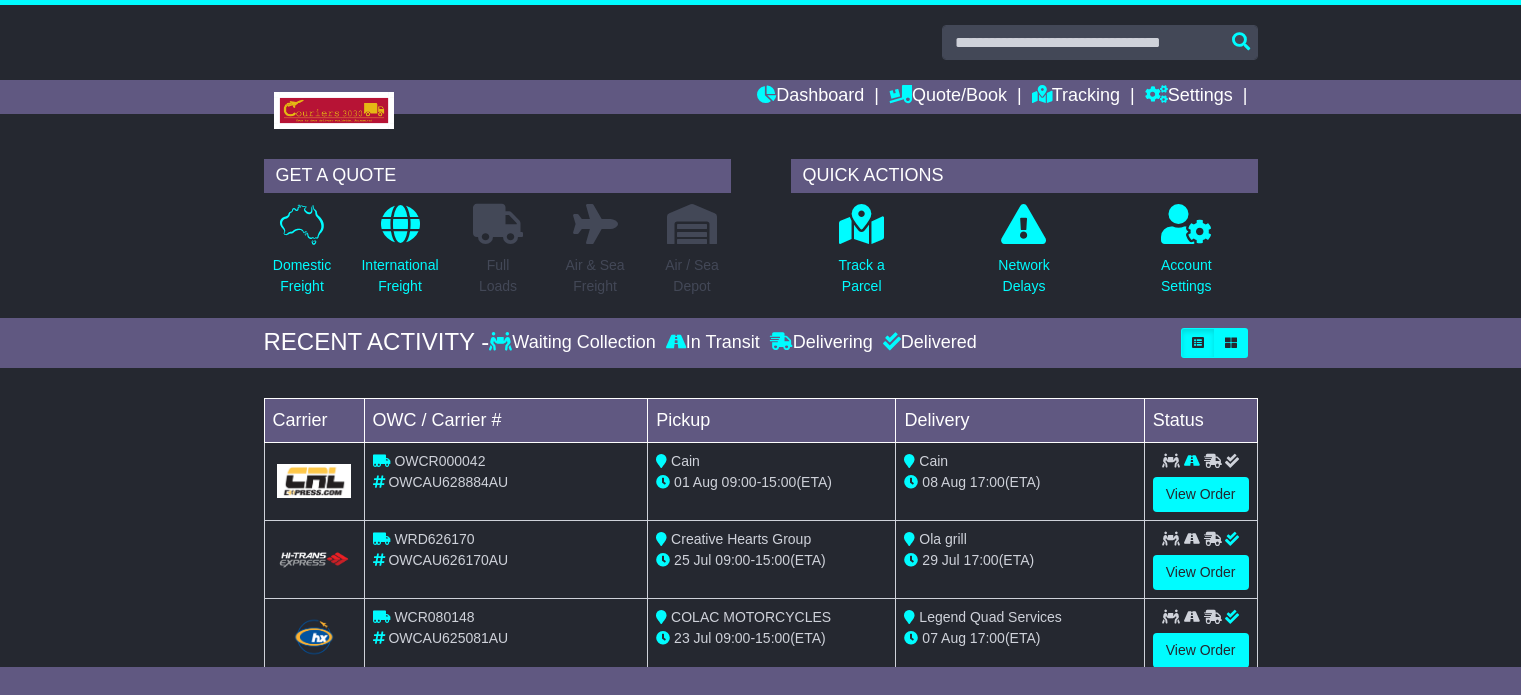 scroll, scrollTop: 0, scrollLeft: 0, axis: both 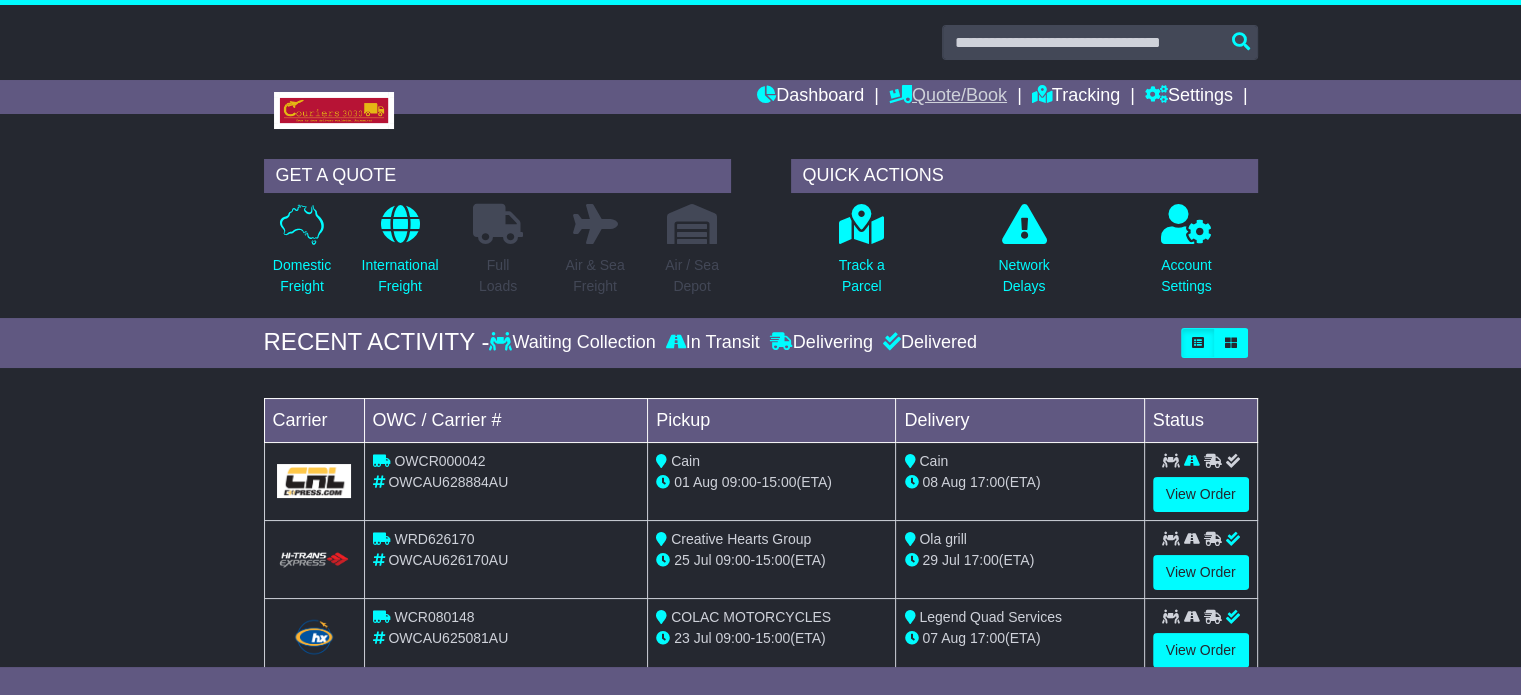 click on "Quote/Book" at bounding box center [948, 97] 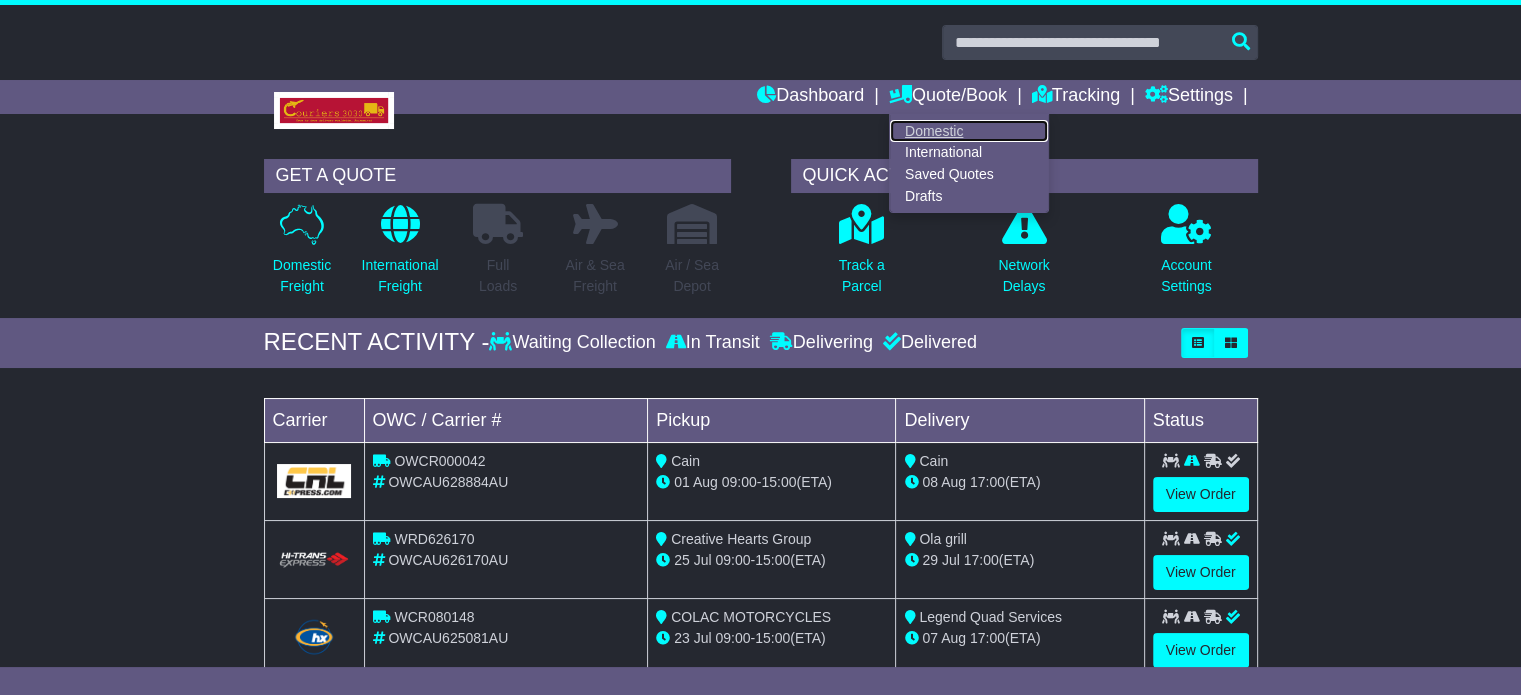 click on "Domestic" at bounding box center [969, 131] 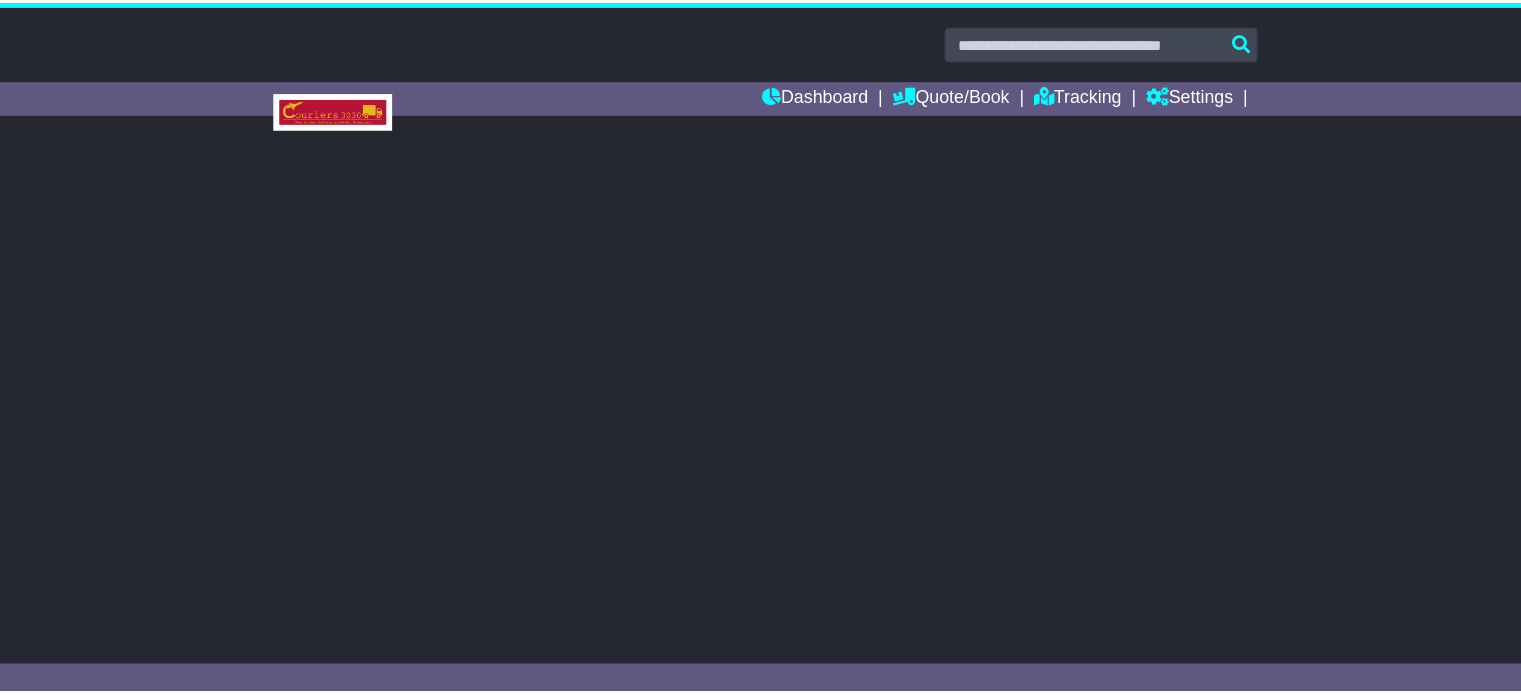 scroll, scrollTop: 0, scrollLeft: 0, axis: both 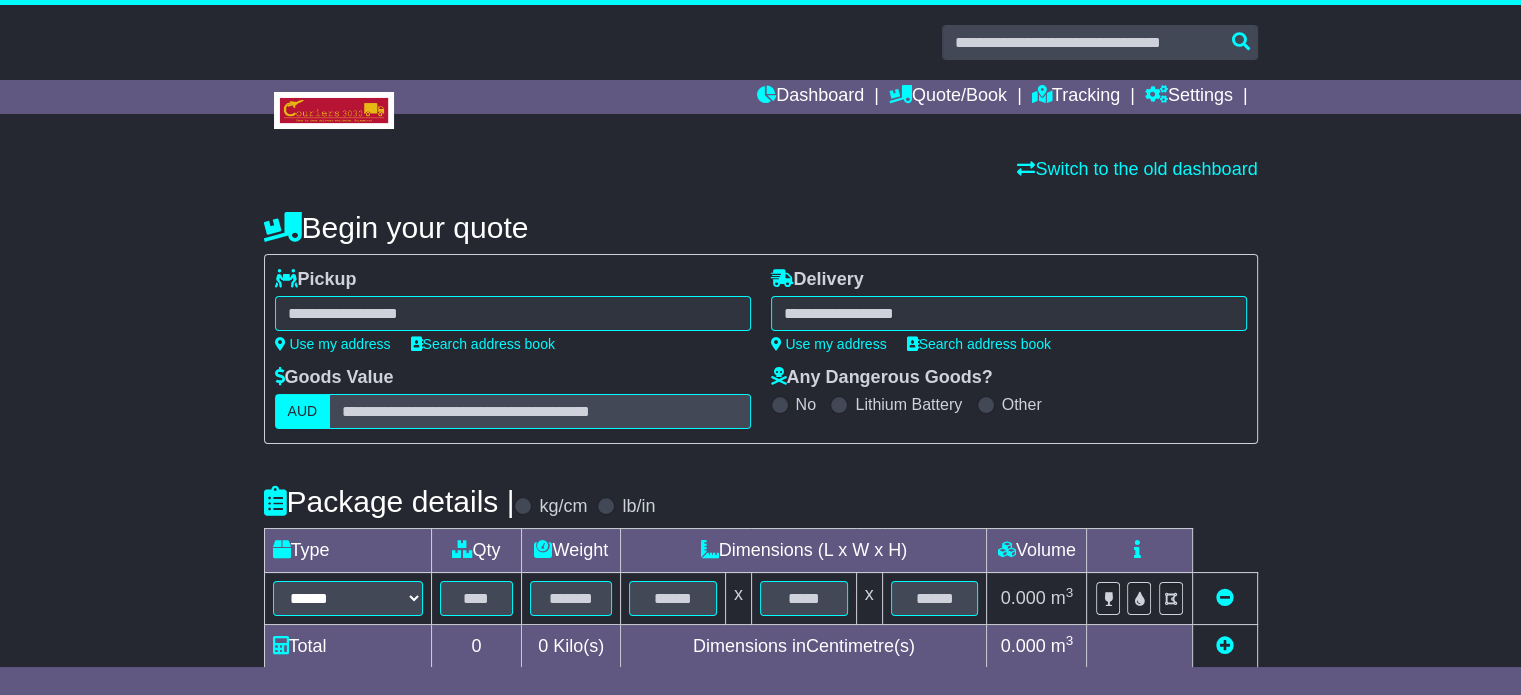 click at bounding box center (513, 313) 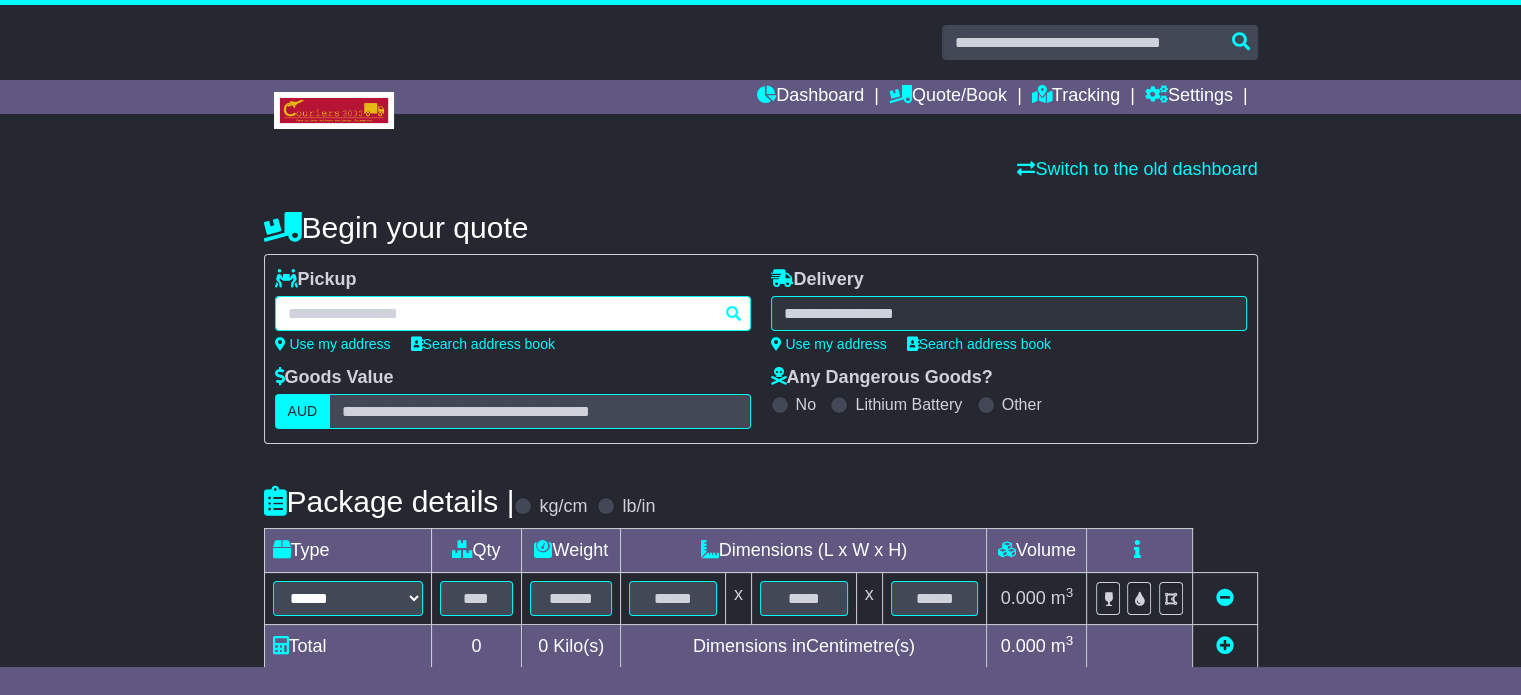 paste on "**********" 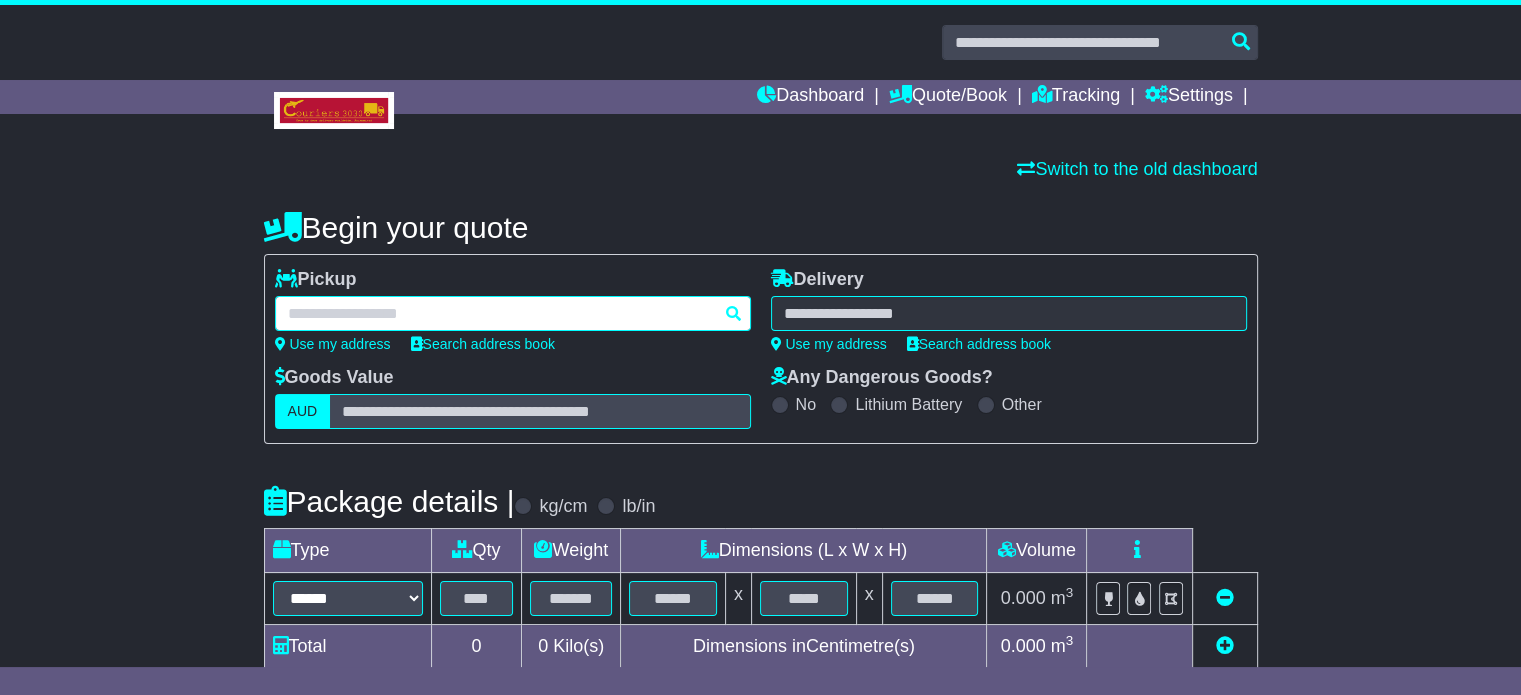 type on "**********" 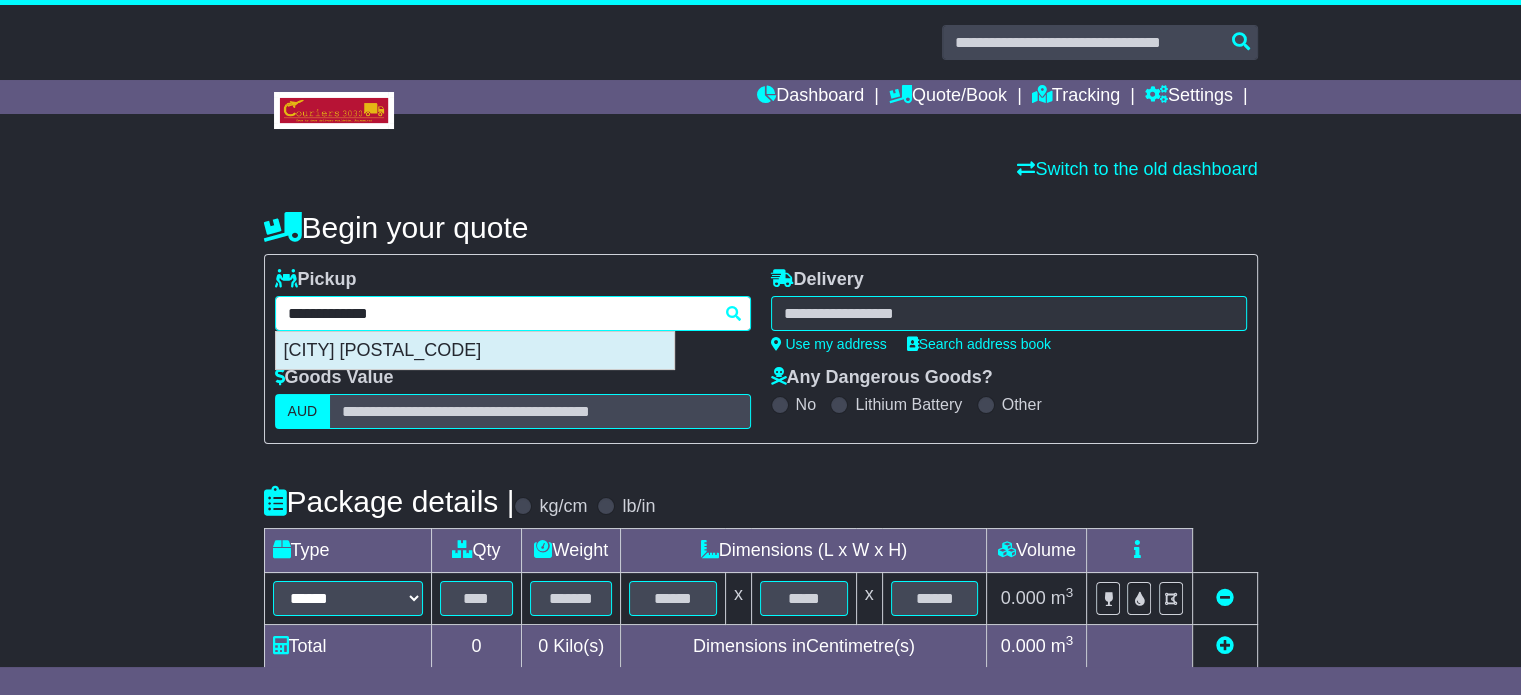 click on "CROYDON SOUTH 3136" at bounding box center [475, 351] 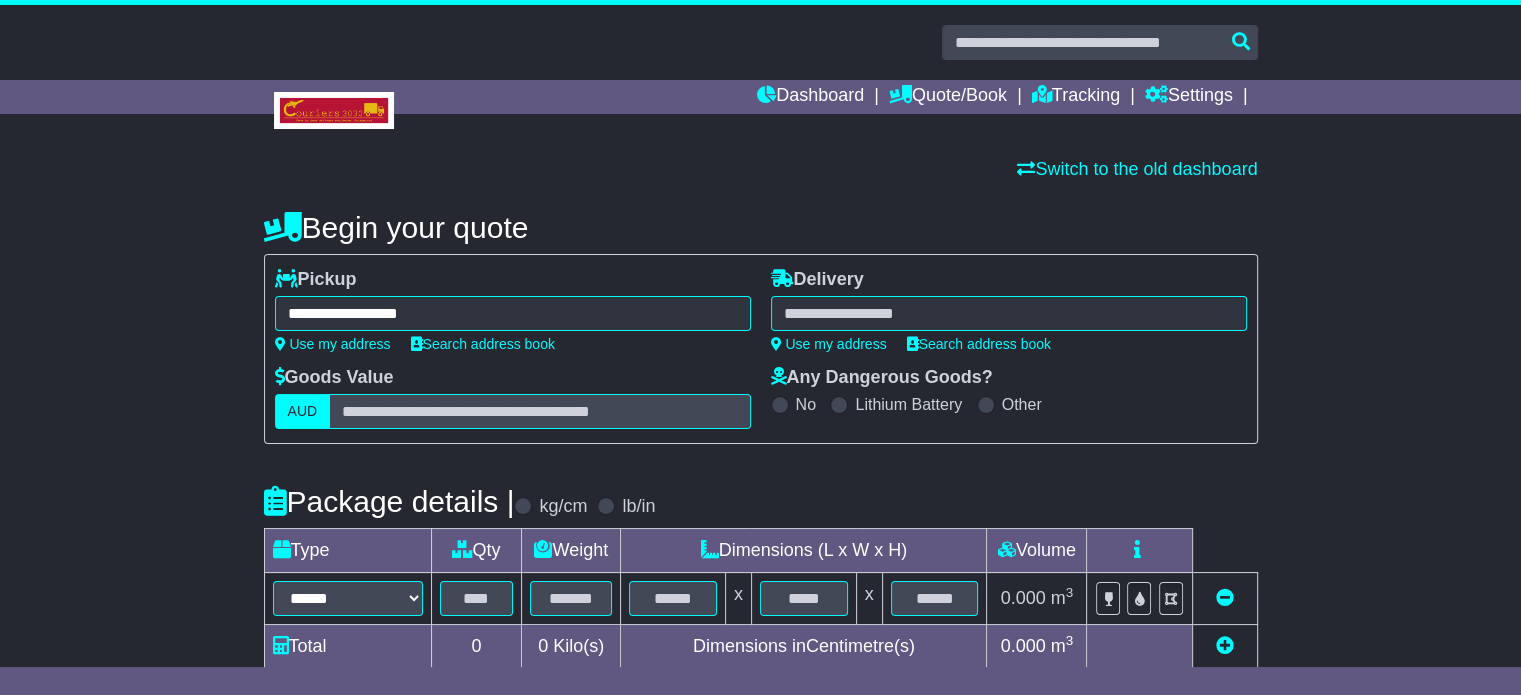 type on "**********" 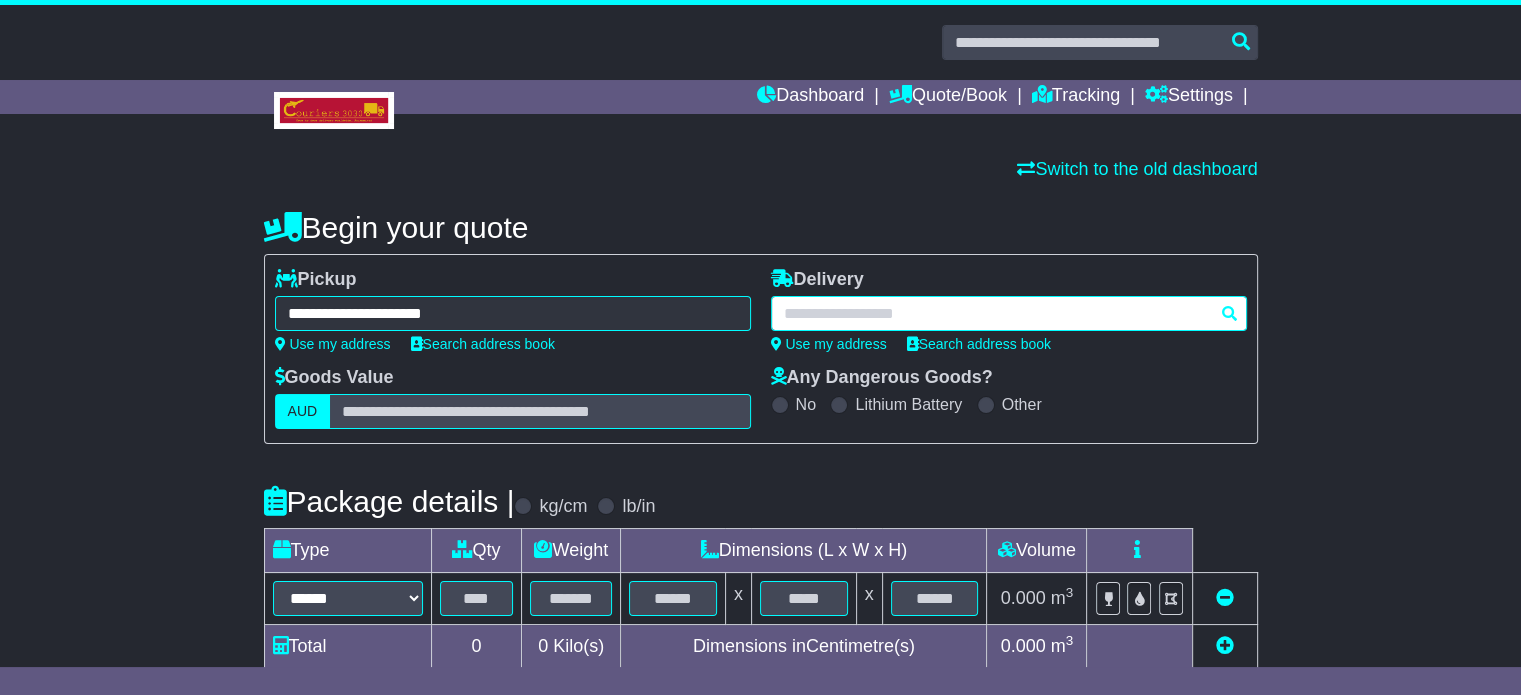 click at bounding box center (1009, 313) 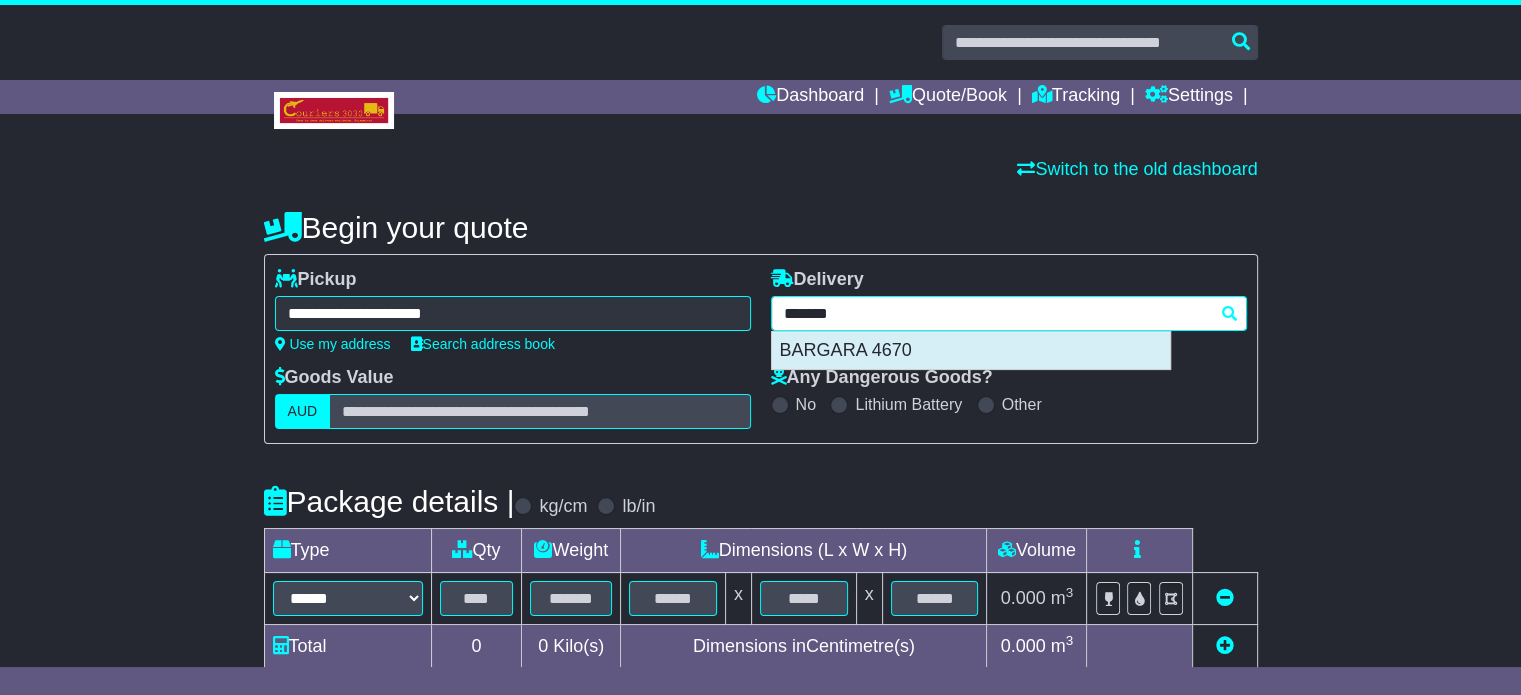 click on "BARGARA 4670" at bounding box center (971, 351) 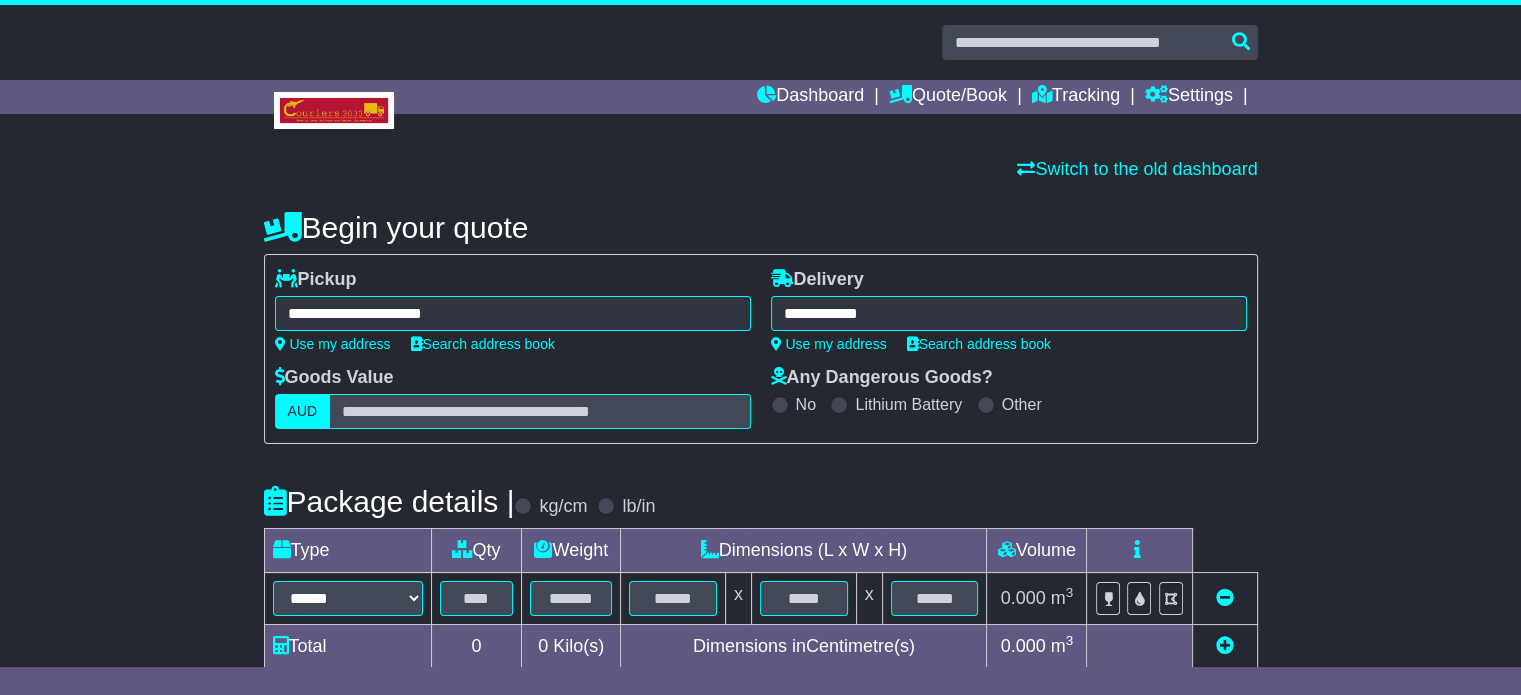 type on "**********" 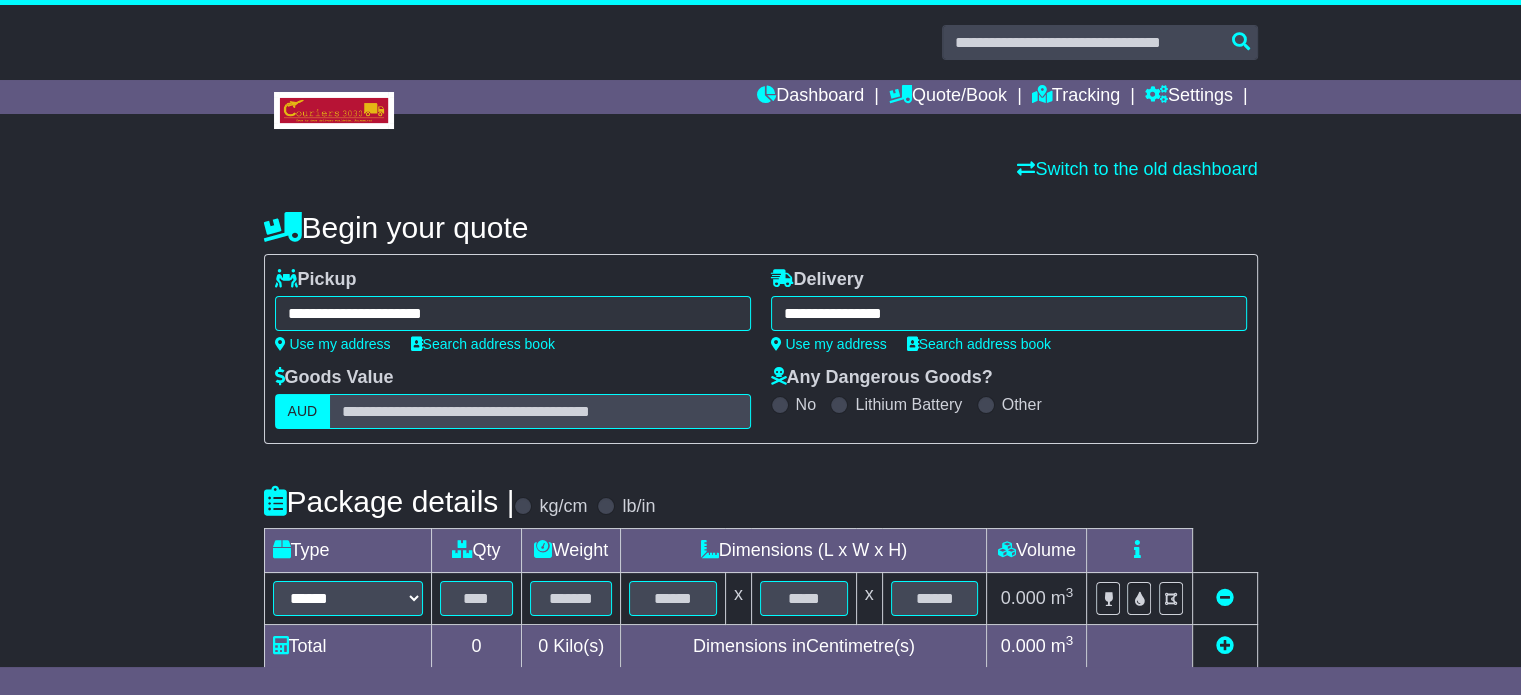 click on "**********" at bounding box center [761, 571] 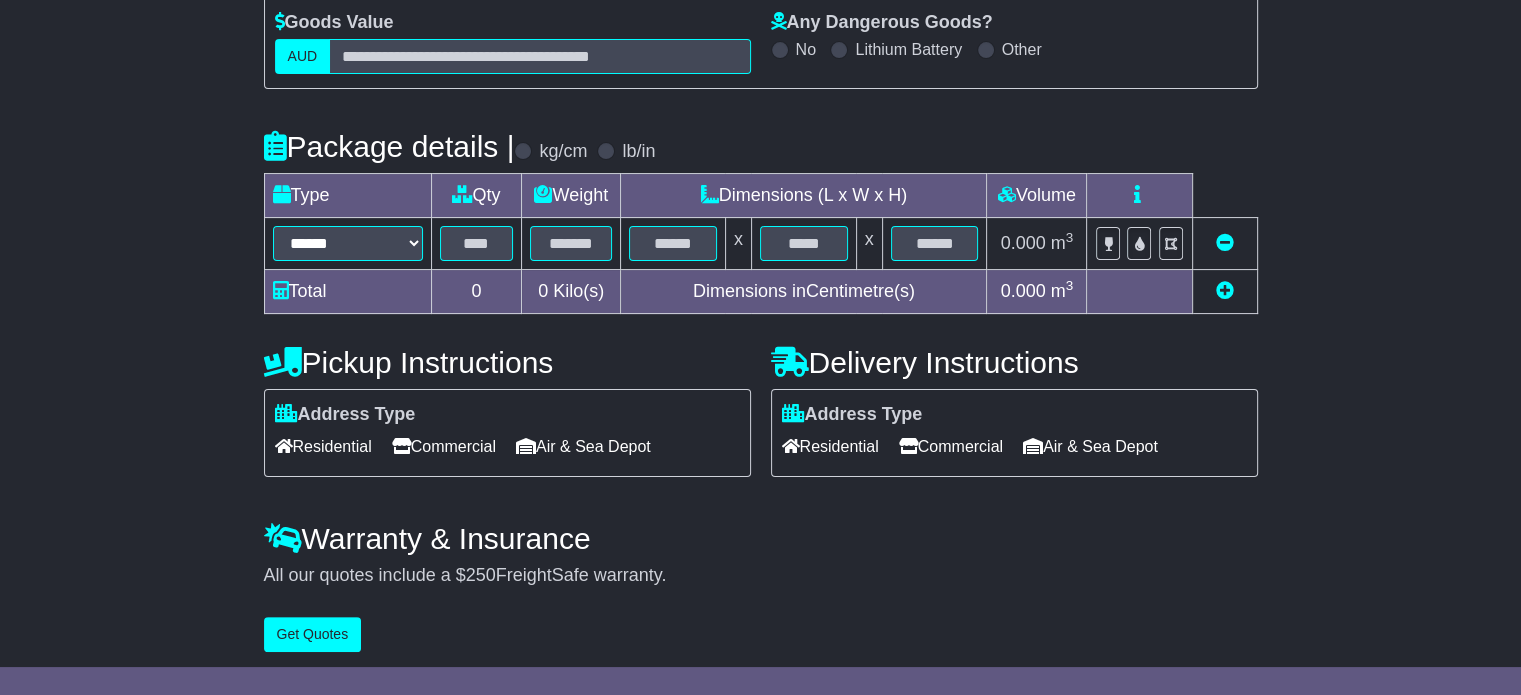scroll, scrollTop: 360, scrollLeft: 0, axis: vertical 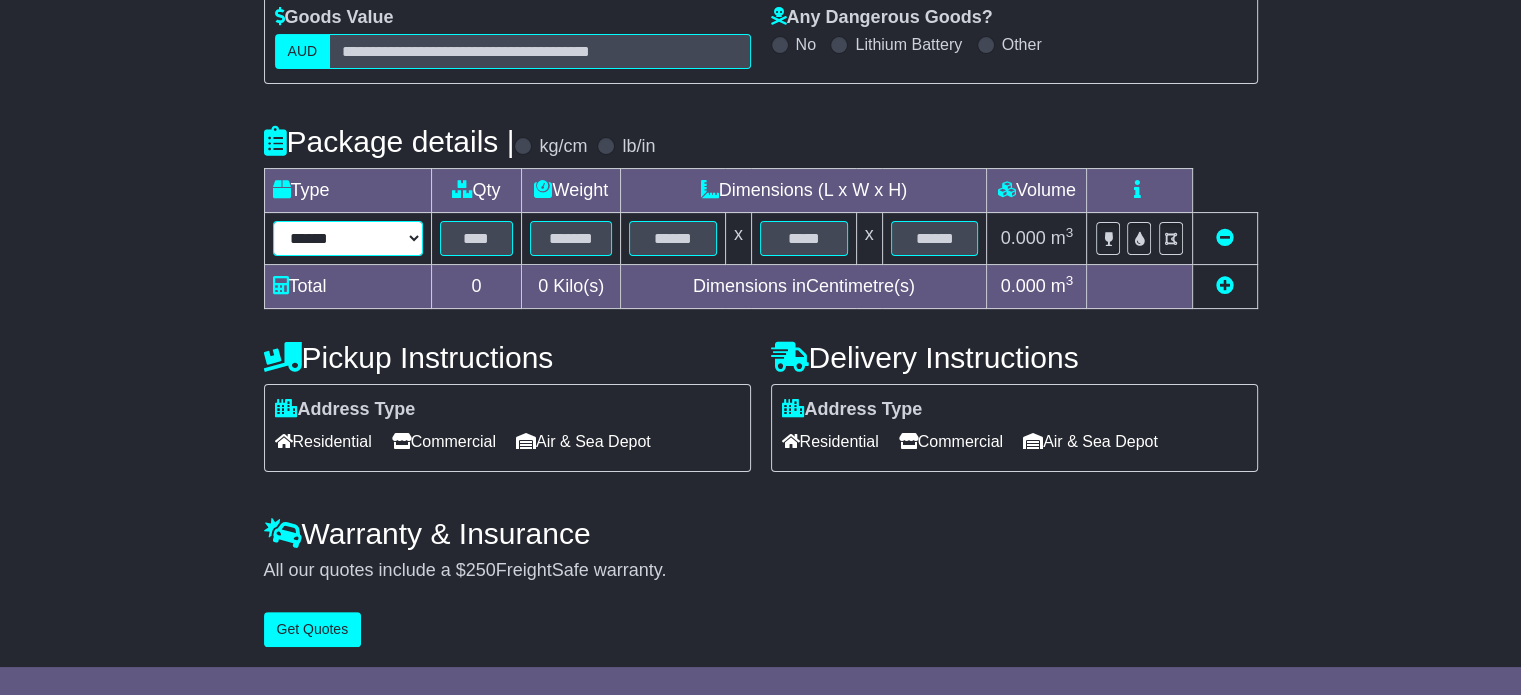 click on "****** ****** *** ******** ***** **** **** ****** *** *******" at bounding box center [348, 238] 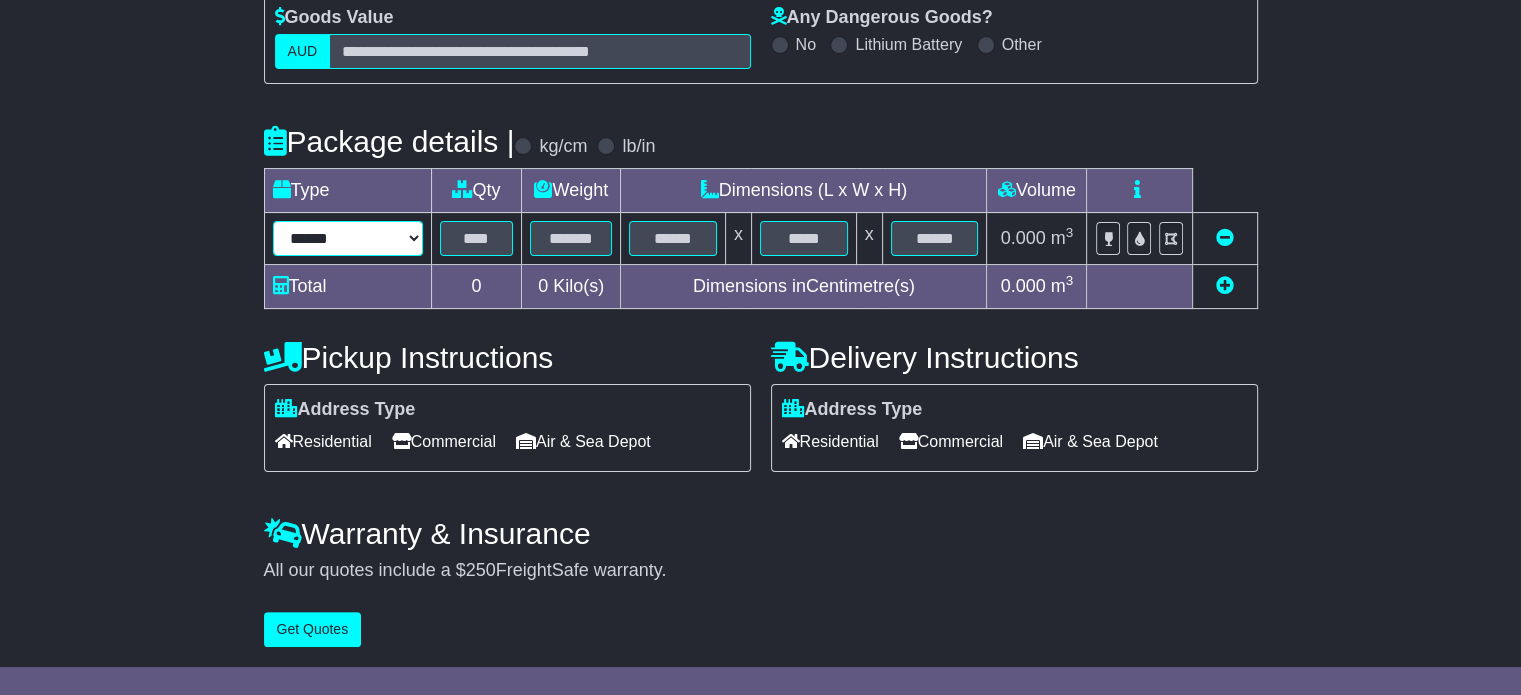 select on "*****" 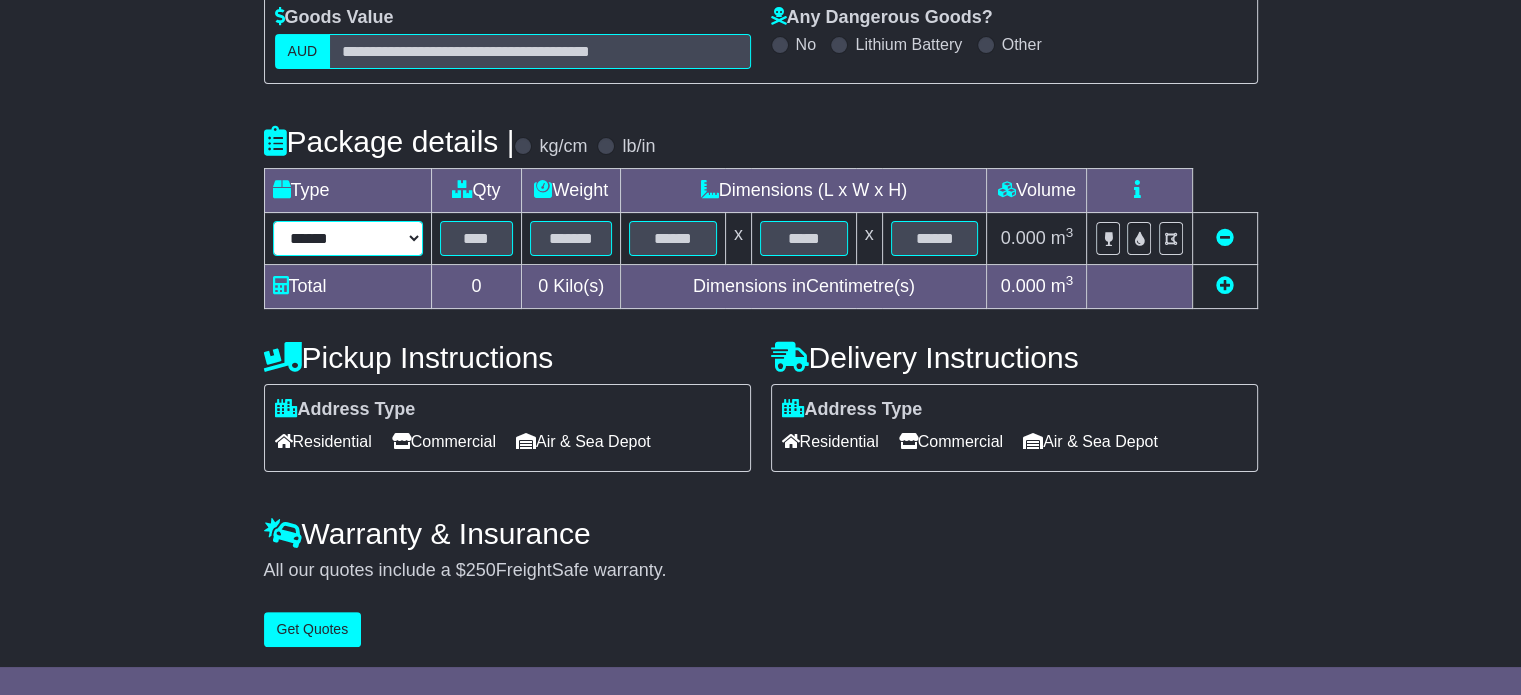 click on "****** ****** *** ******** ***** **** **** ****** *** *******" at bounding box center [348, 238] 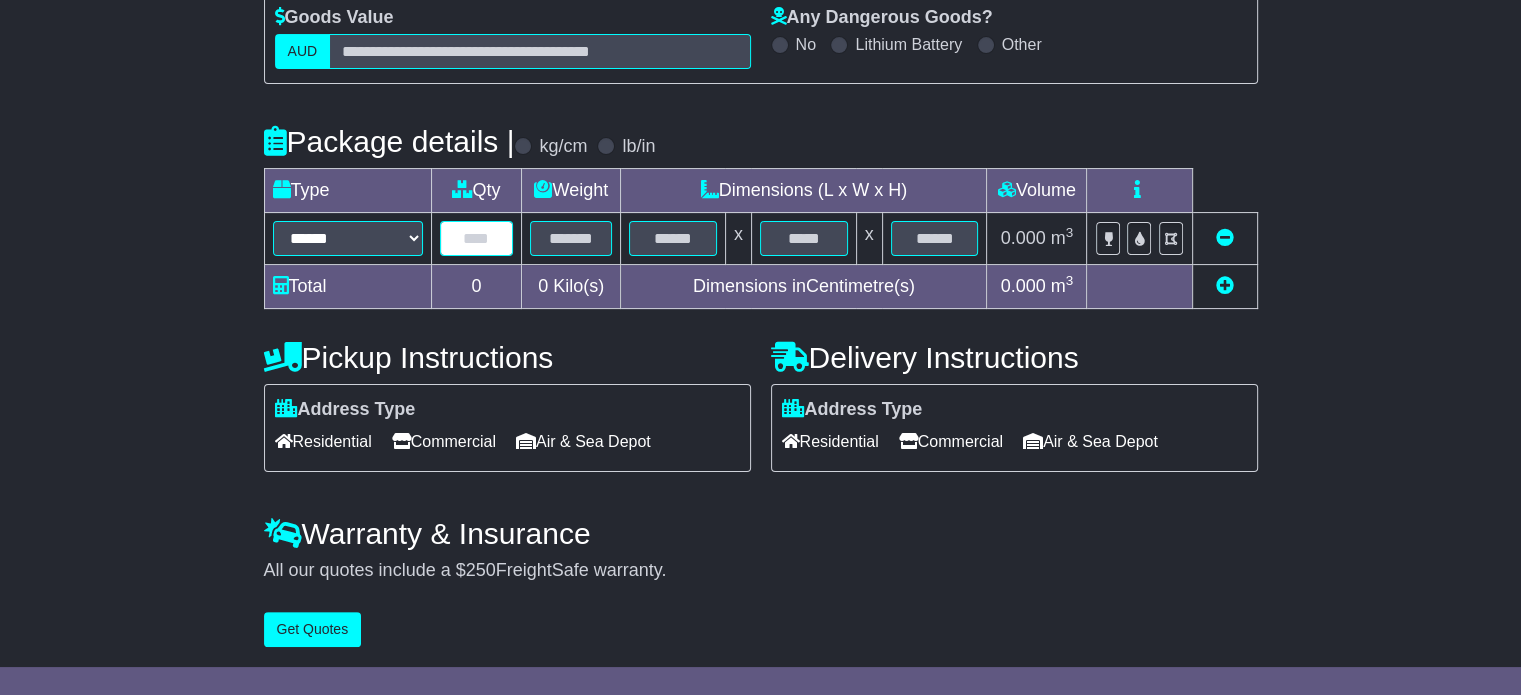 click at bounding box center [477, 238] 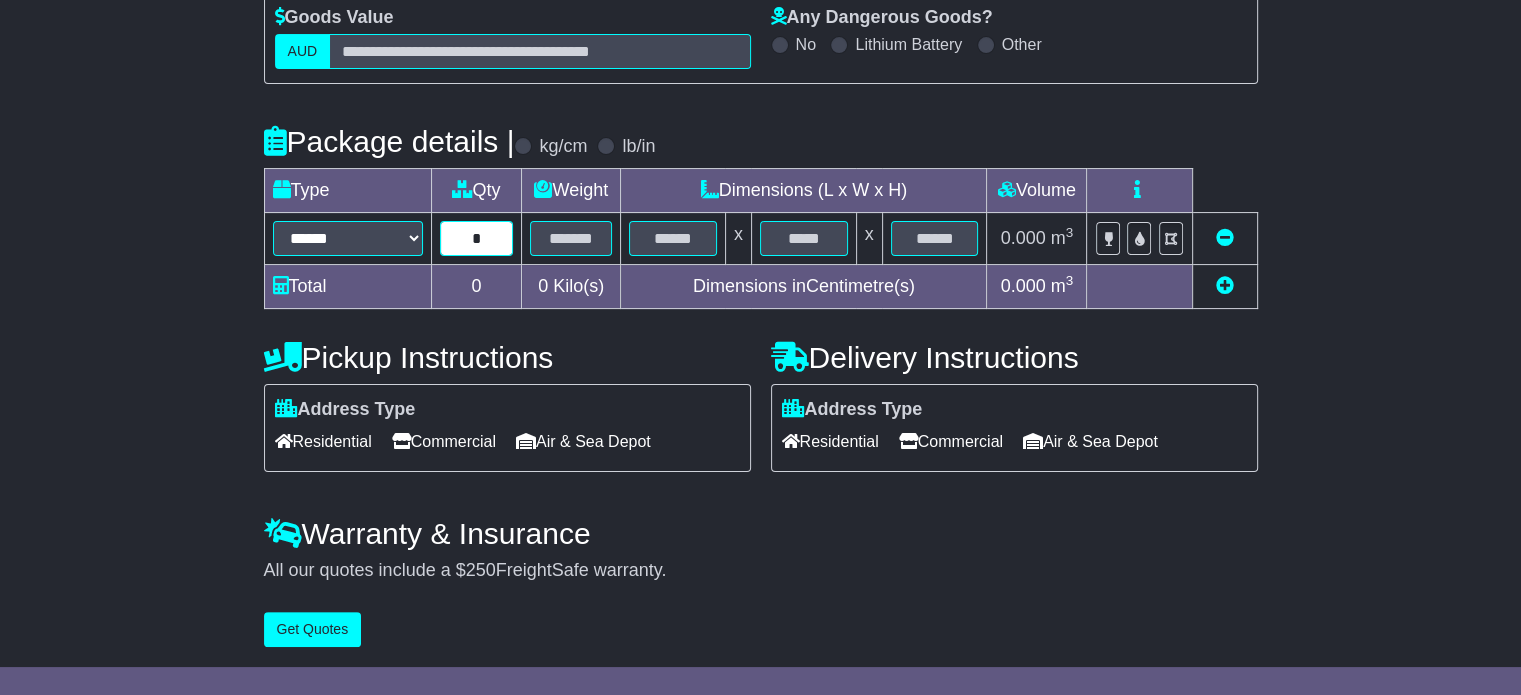 type on "*" 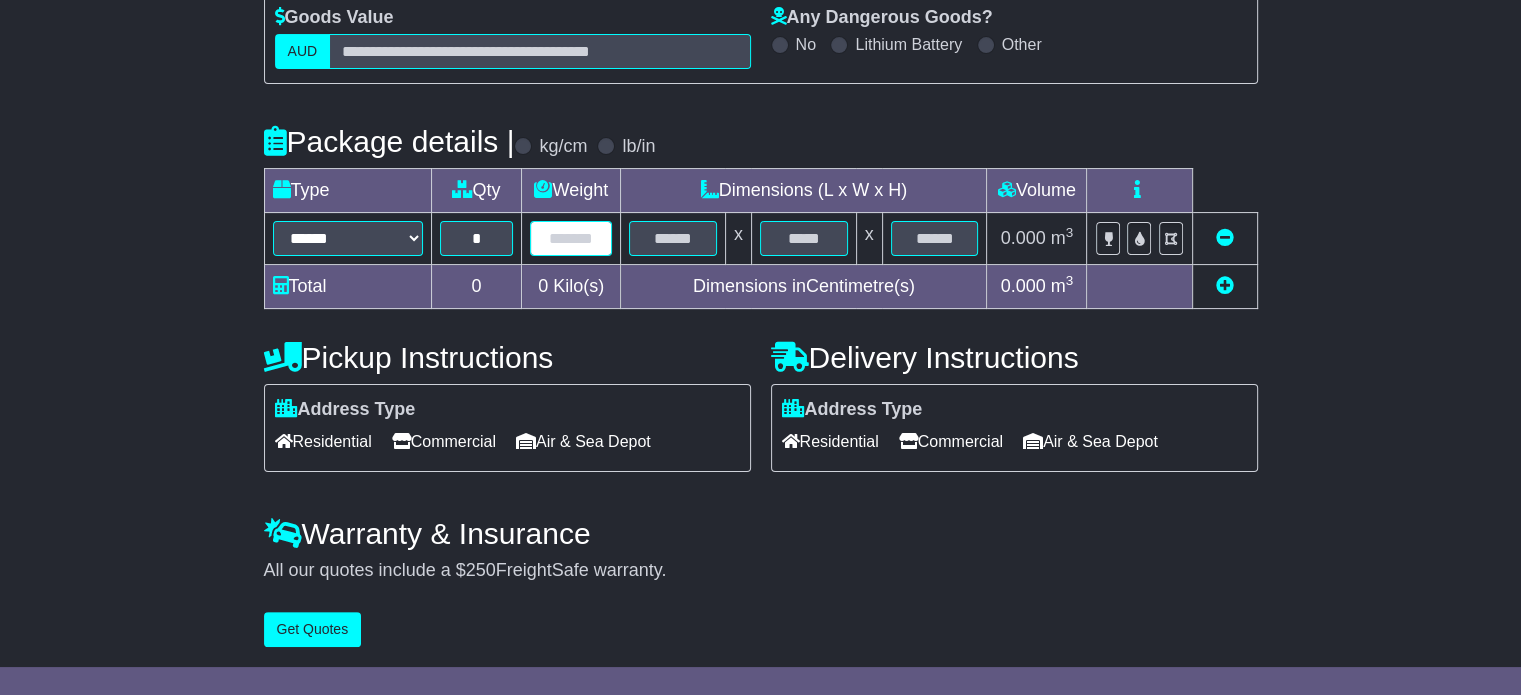click at bounding box center [571, 238] 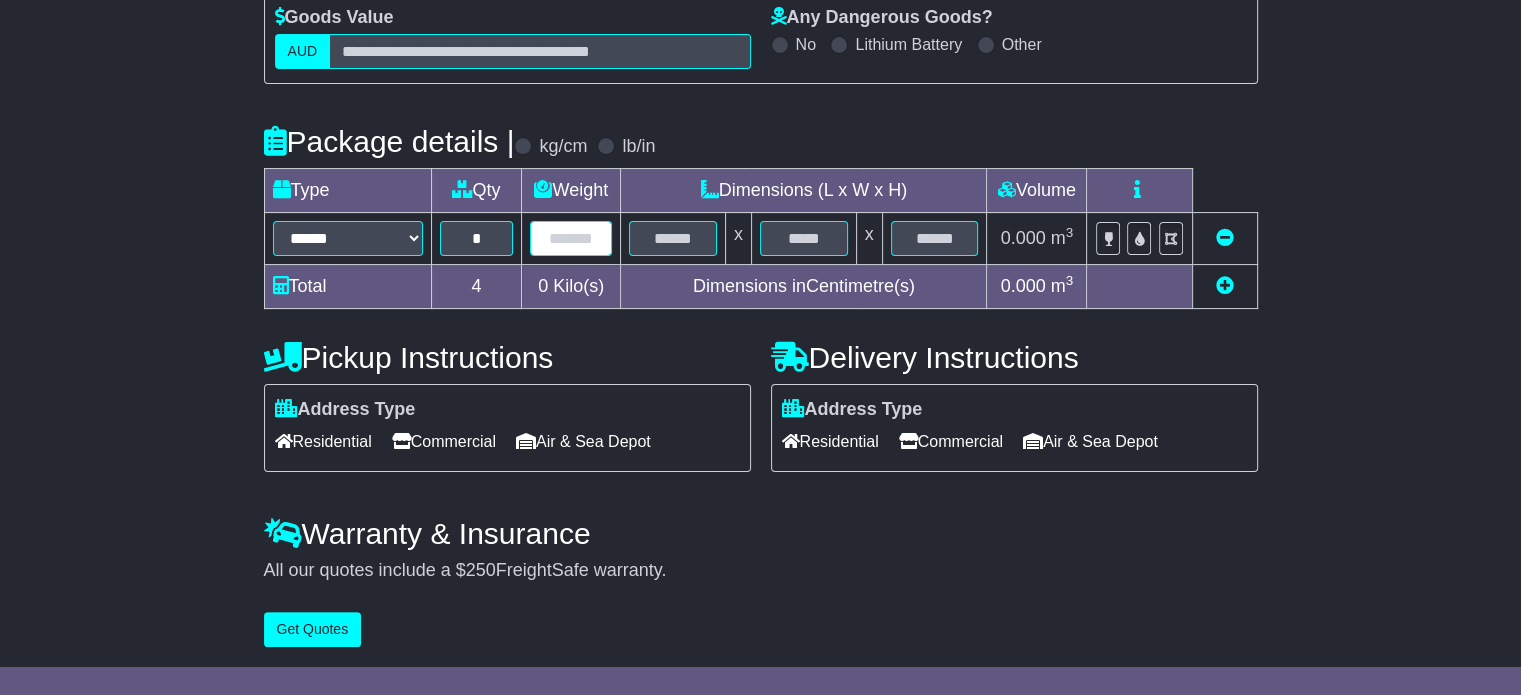 type on "*" 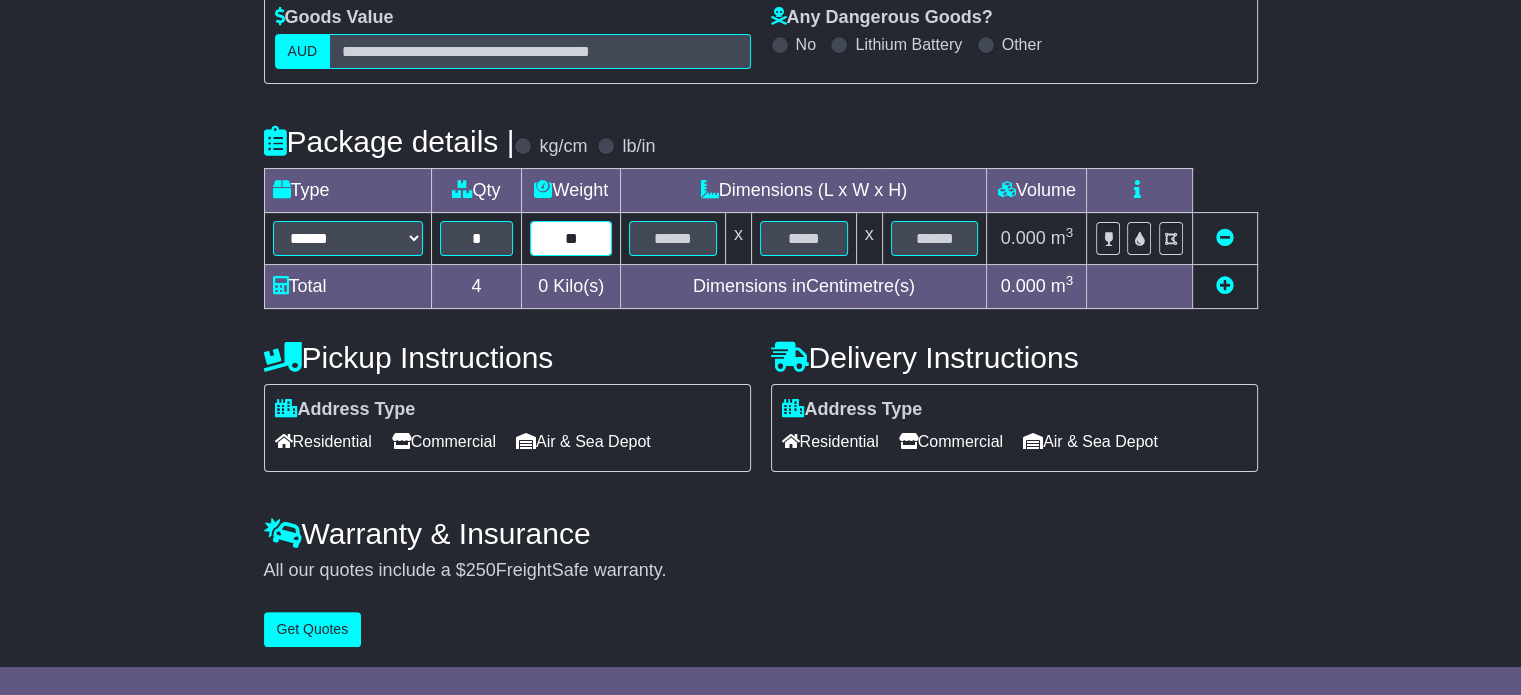 type on "**" 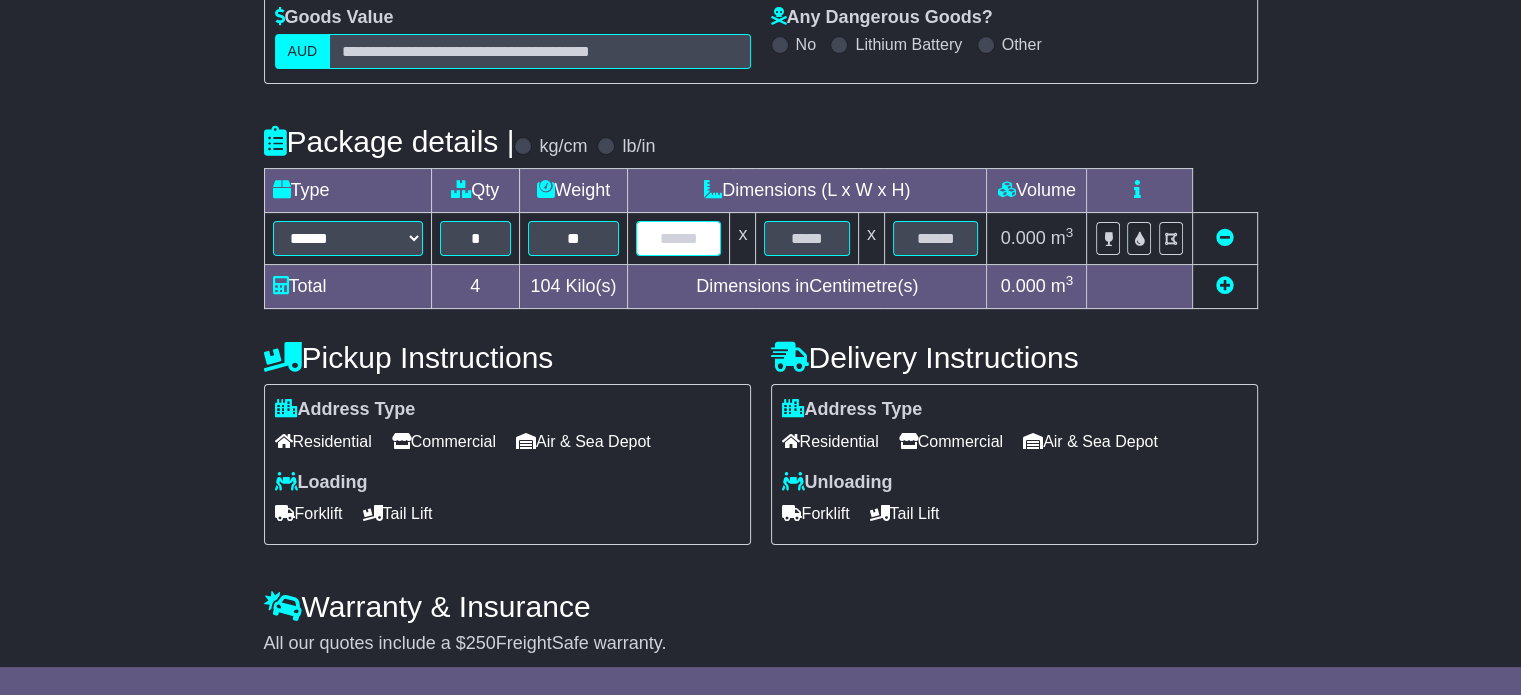 click at bounding box center (678, 238) 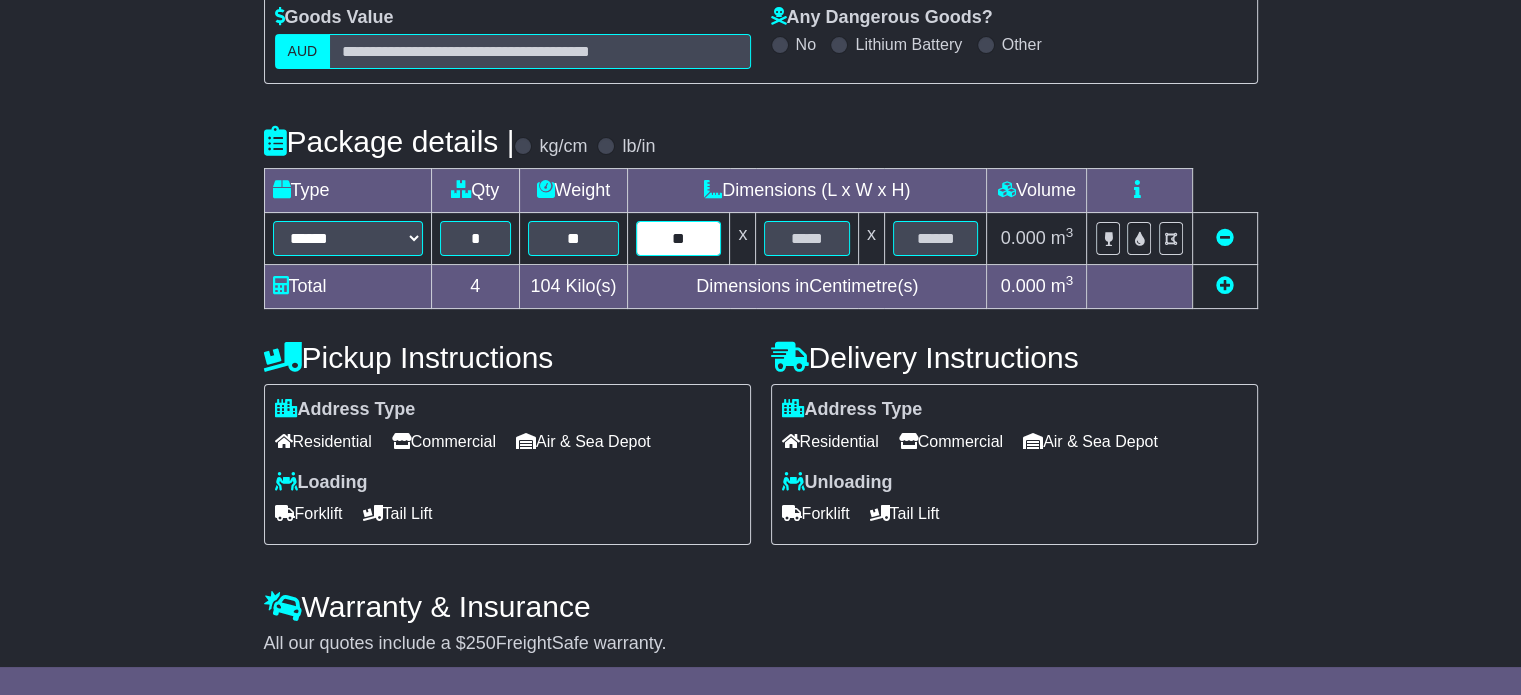type on "**" 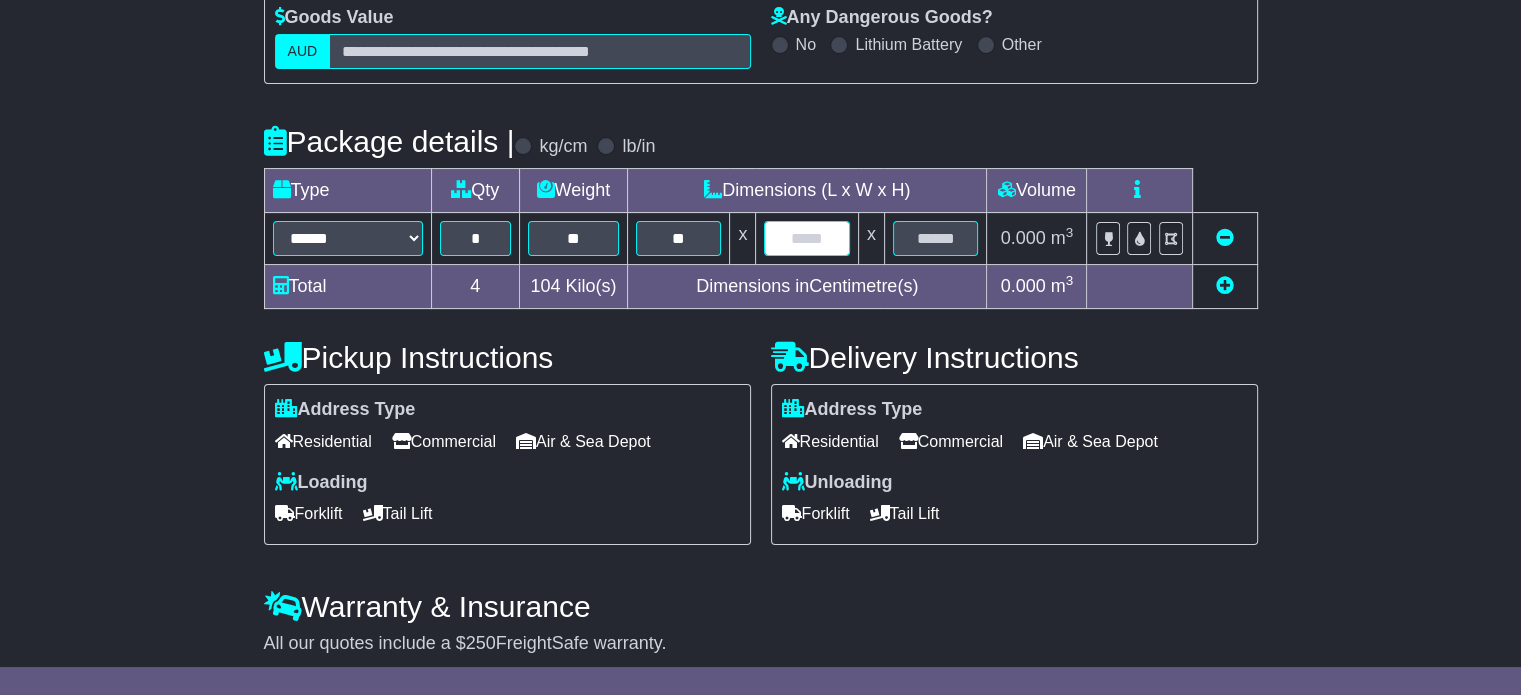 click at bounding box center [806, 238] 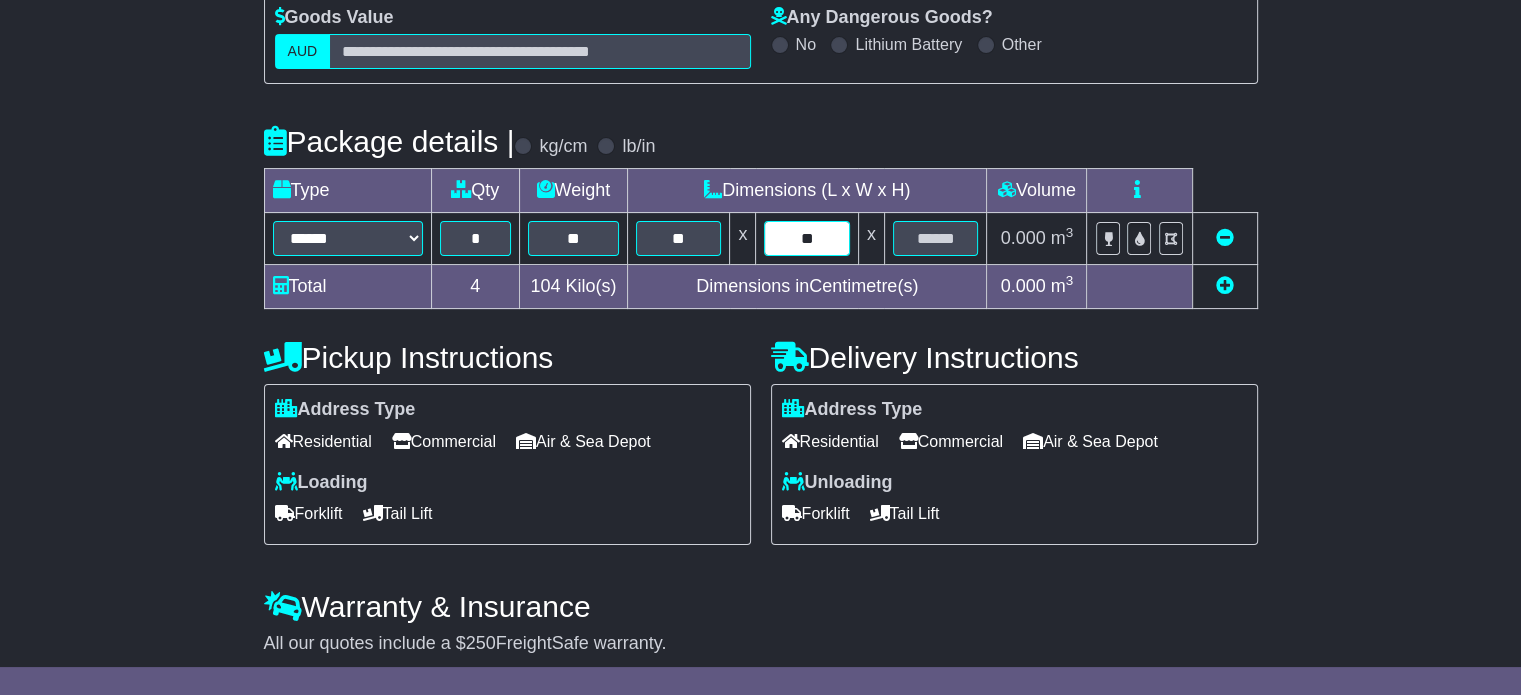 type on "**" 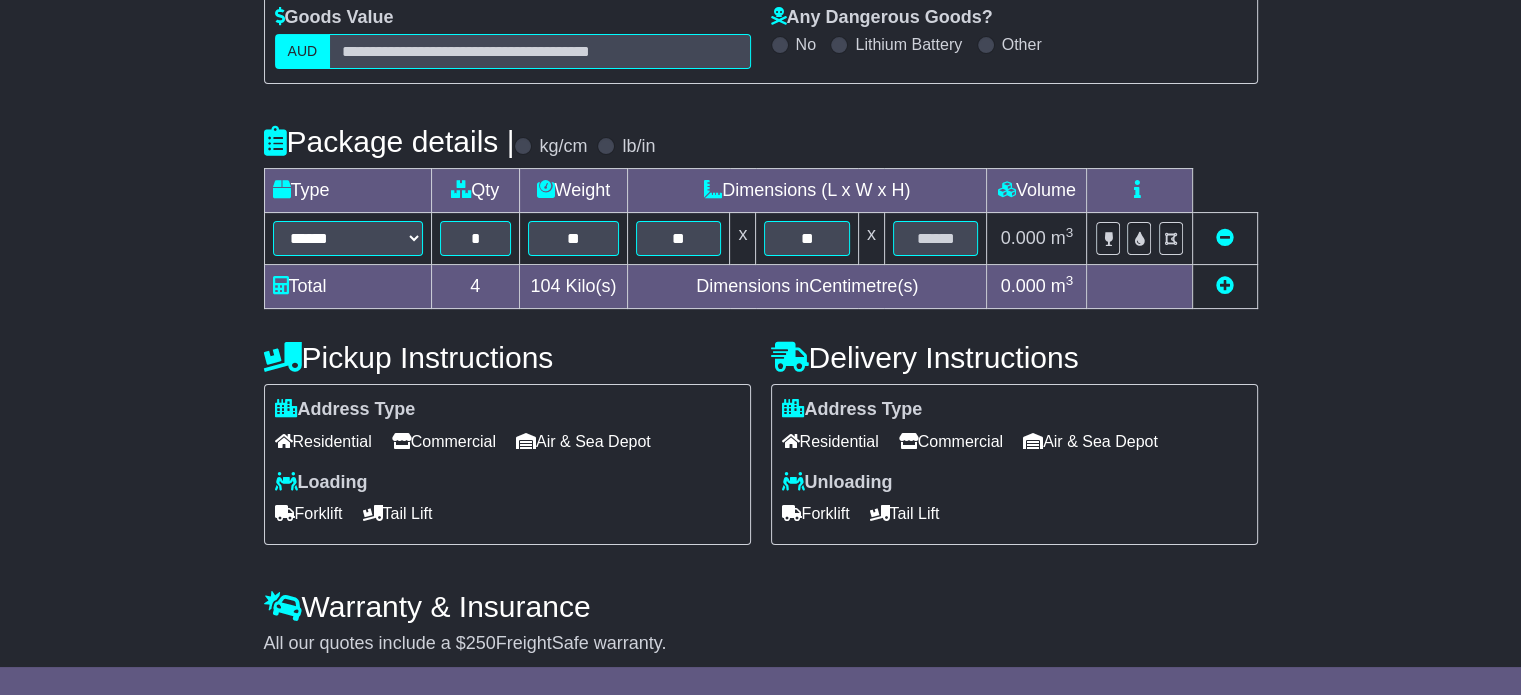 click at bounding box center [935, 239] 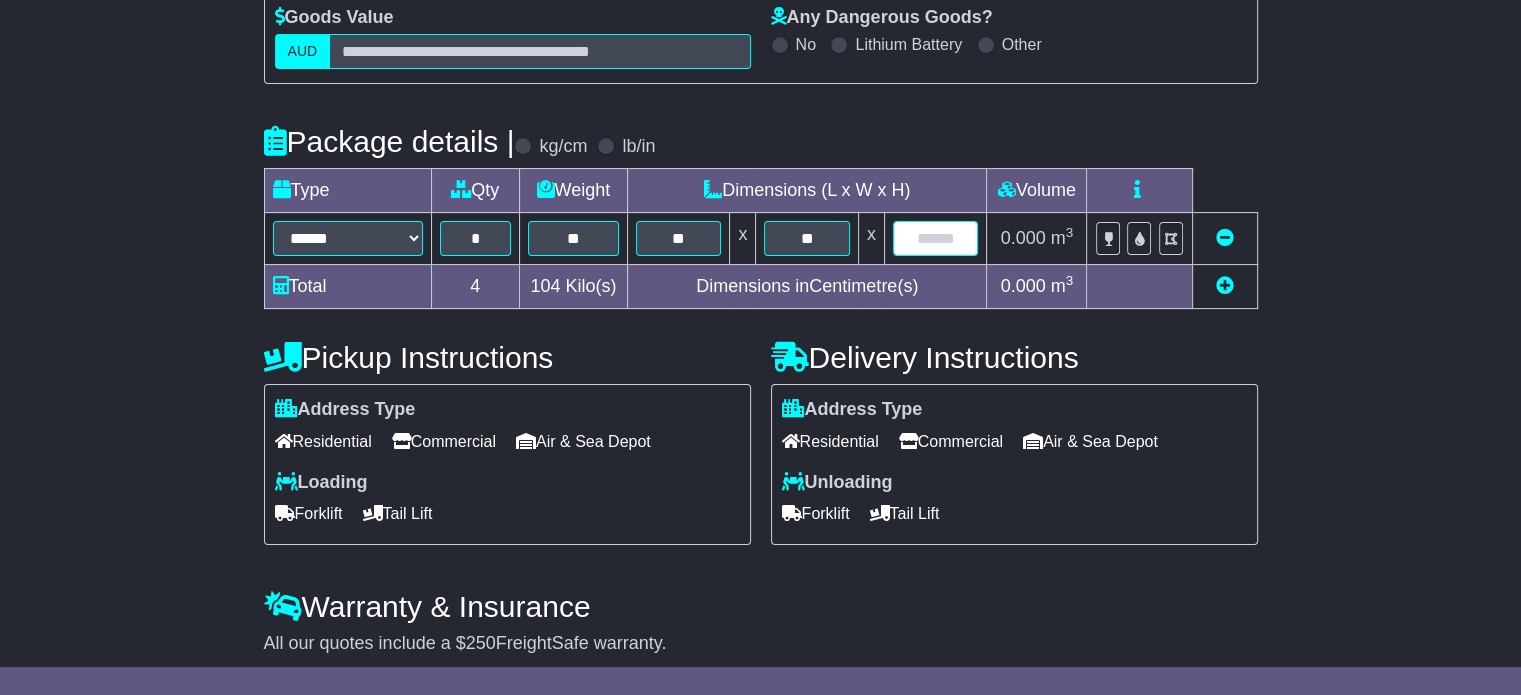 click at bounding box center (936, 238) 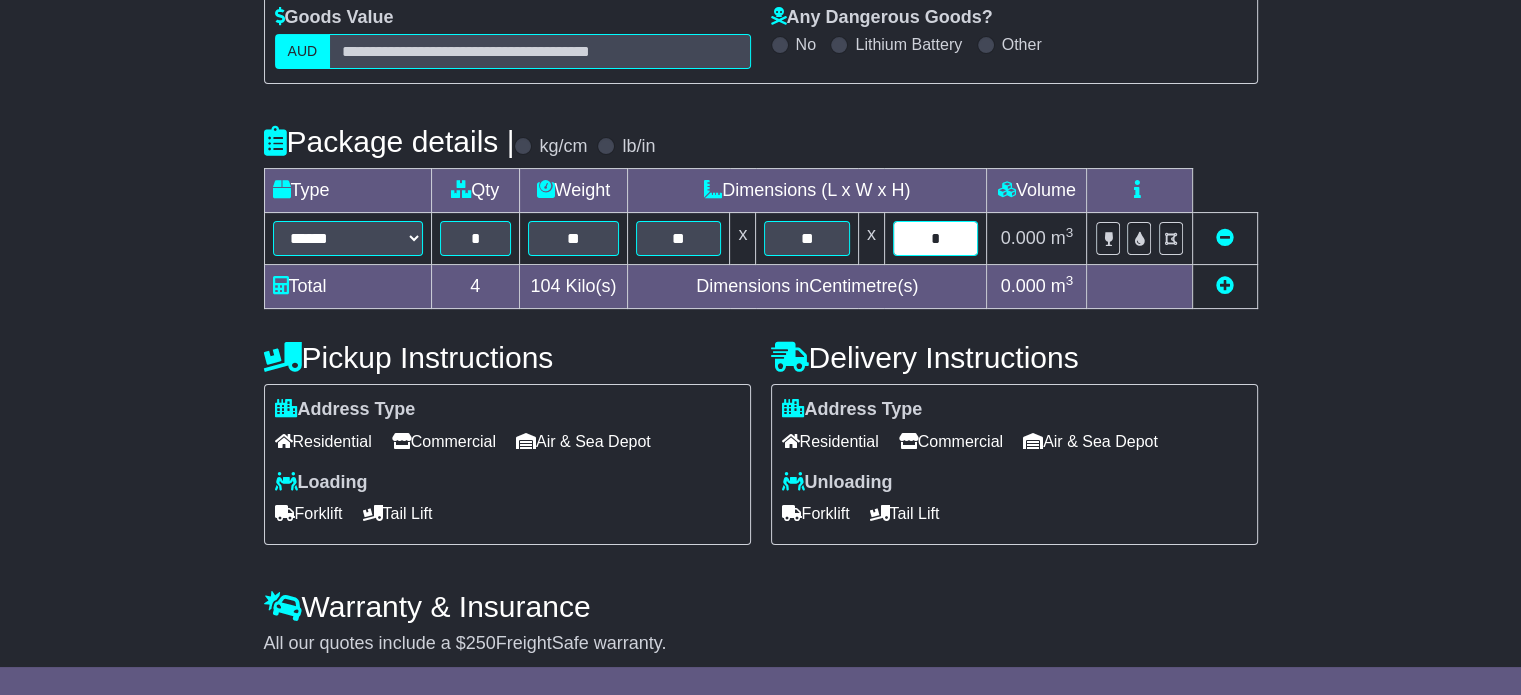 type on "*" 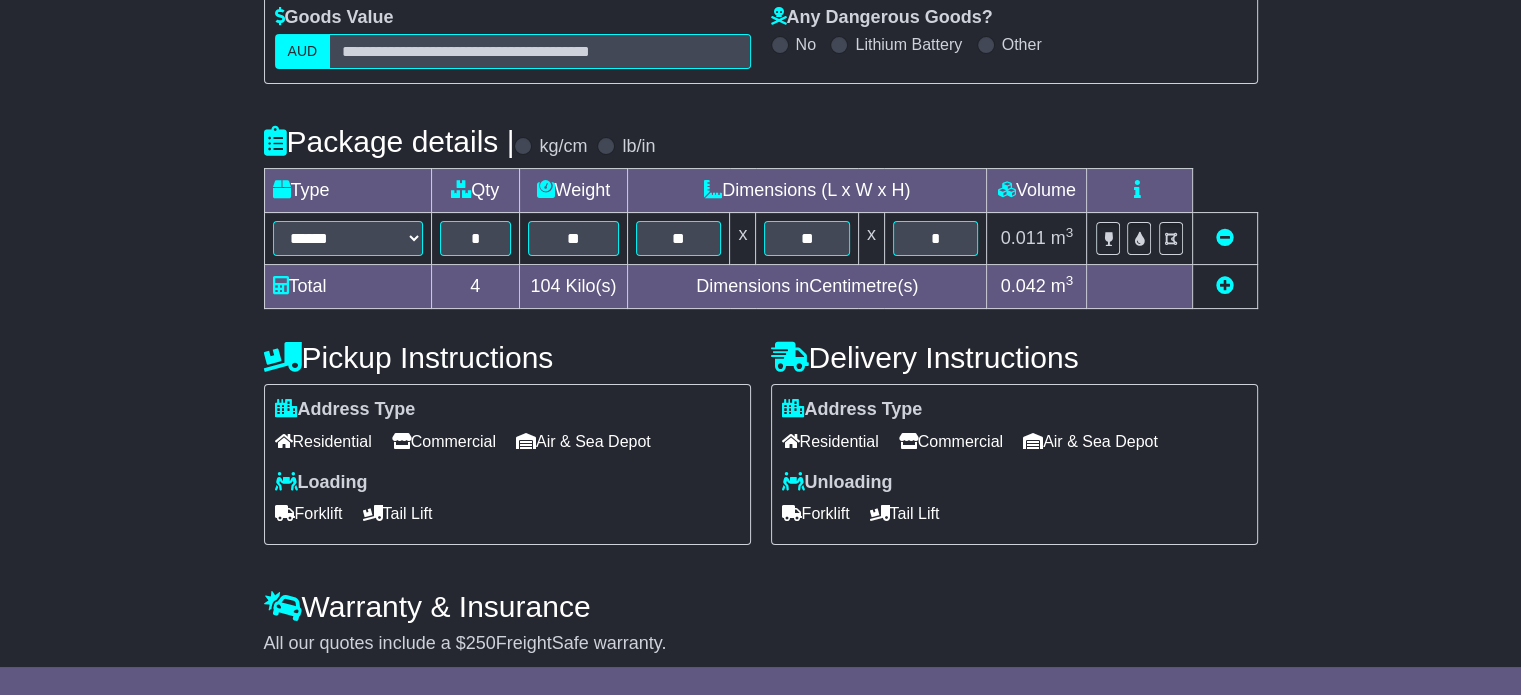 click on "Commercial" at bounding box center [444, 441] 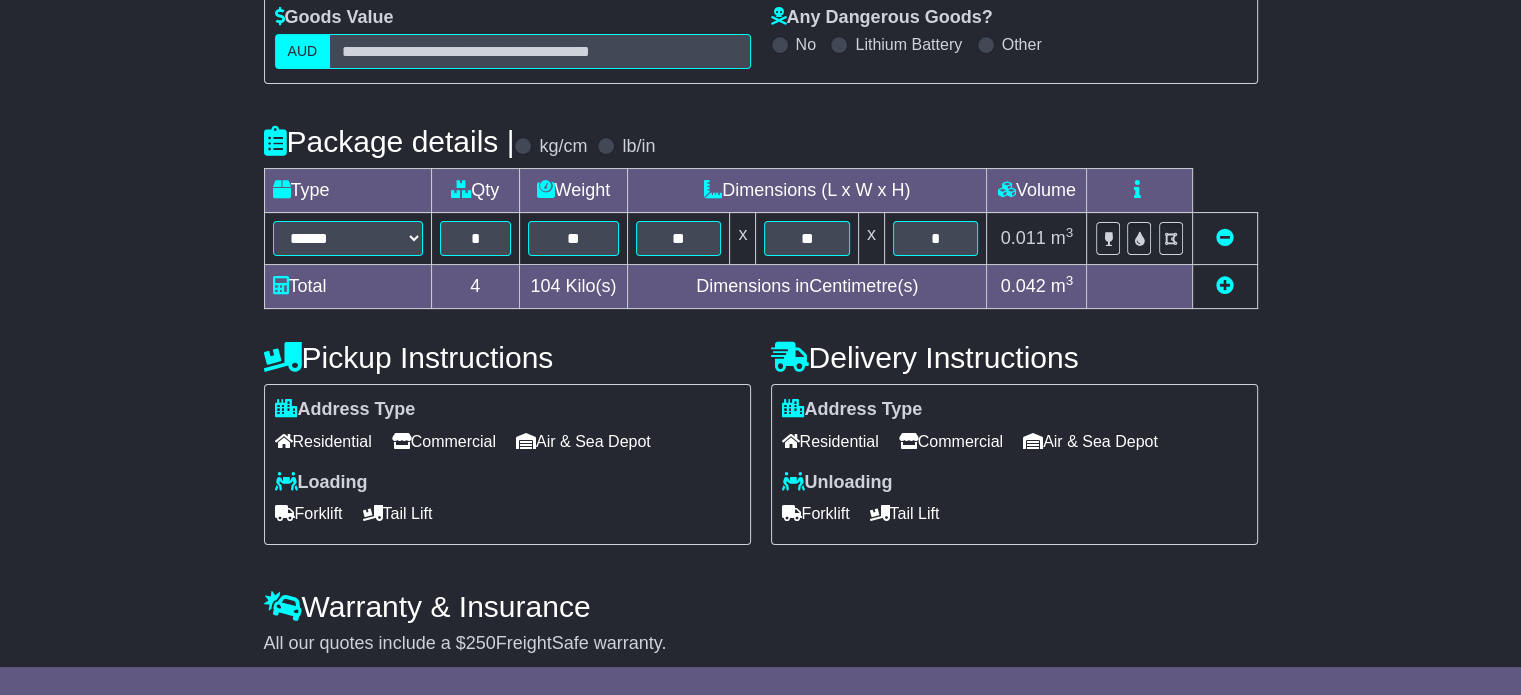 click on "Residential" at bounding box center [830, 441] 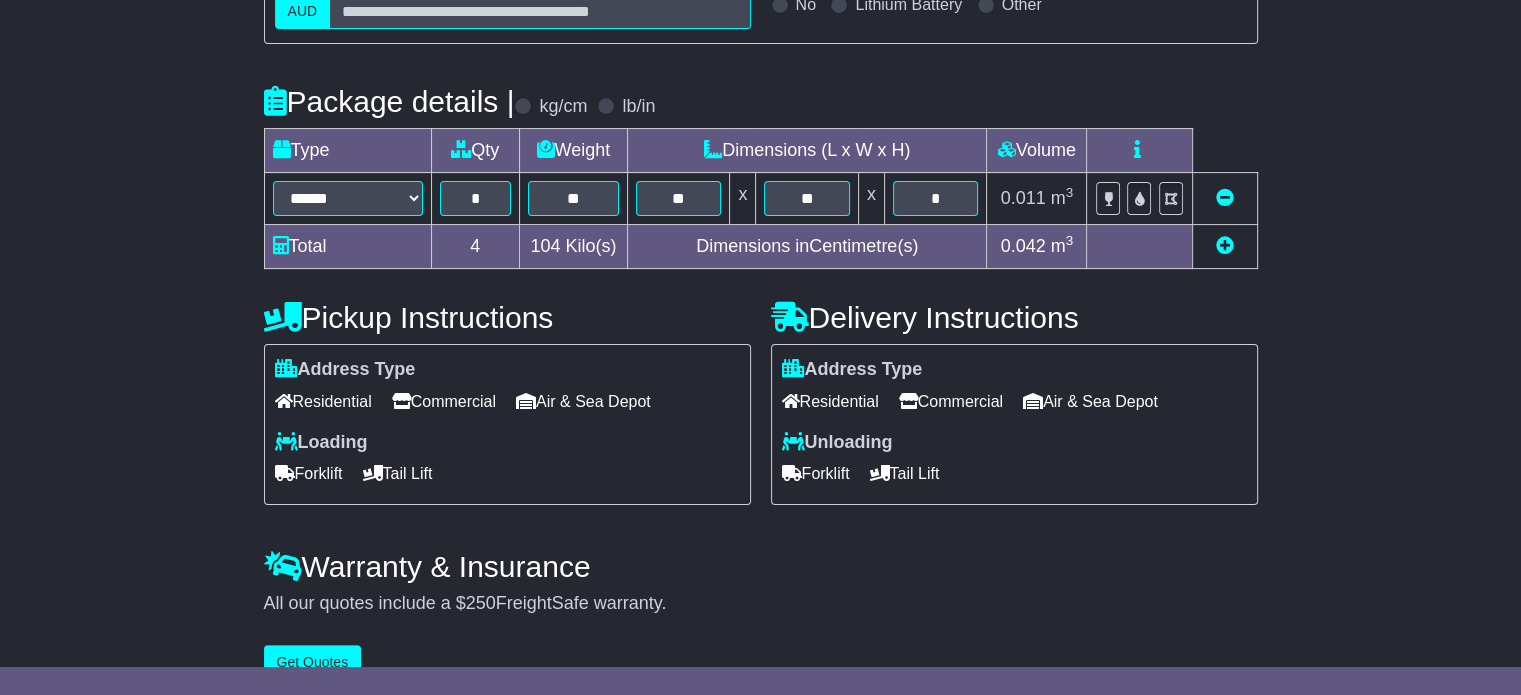 scroll, scrollTop: 436, scrollLeft: 0, axis: vertical 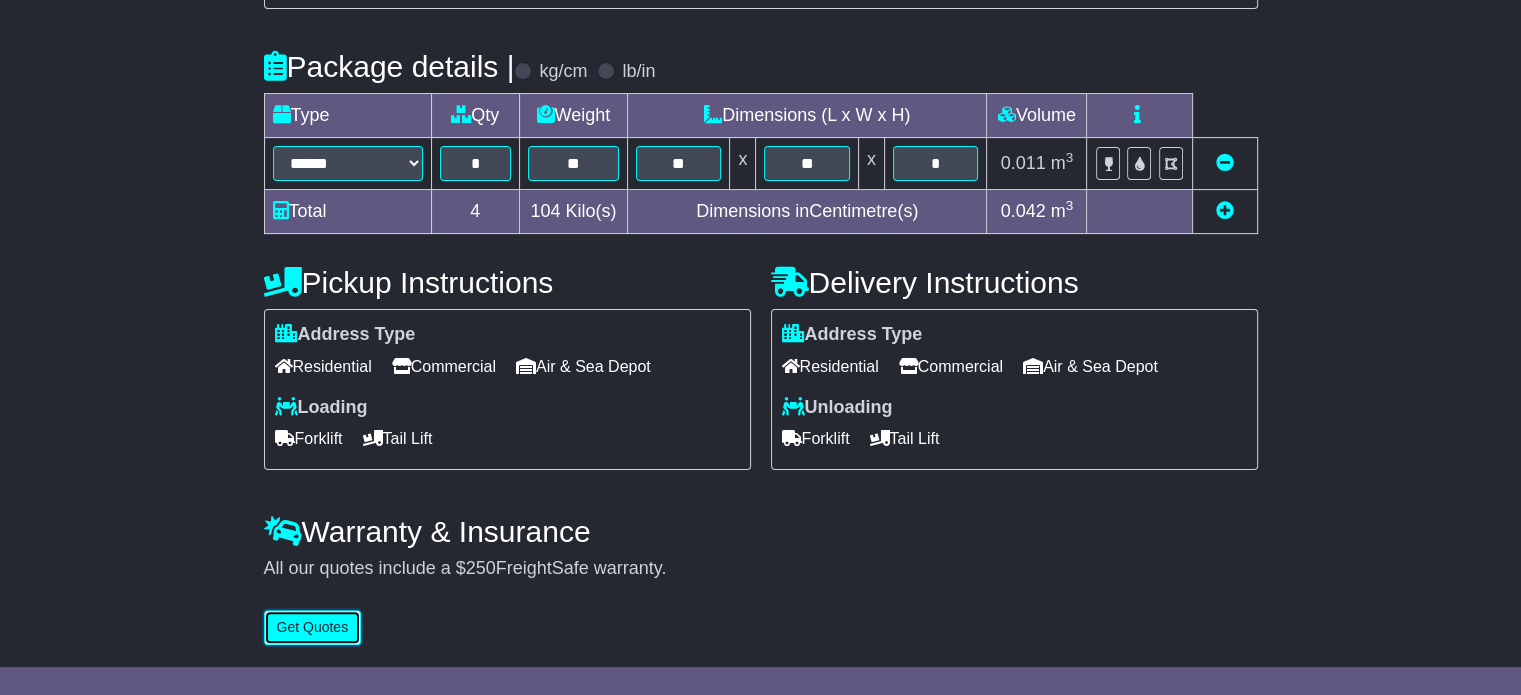 click on "Get Quotes" at bounding box center (313, 627) 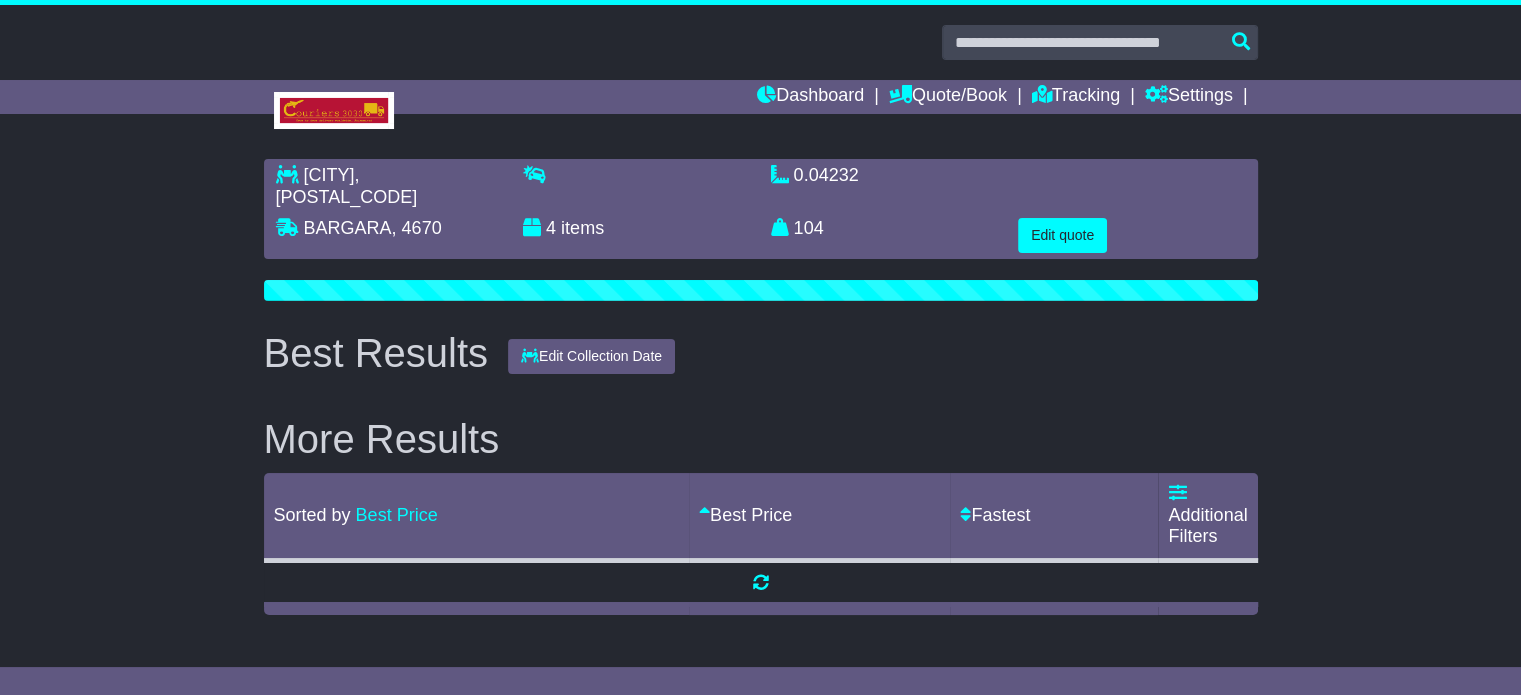 scroll, scrollTop: 0, scrollLeft: 0, axis: both 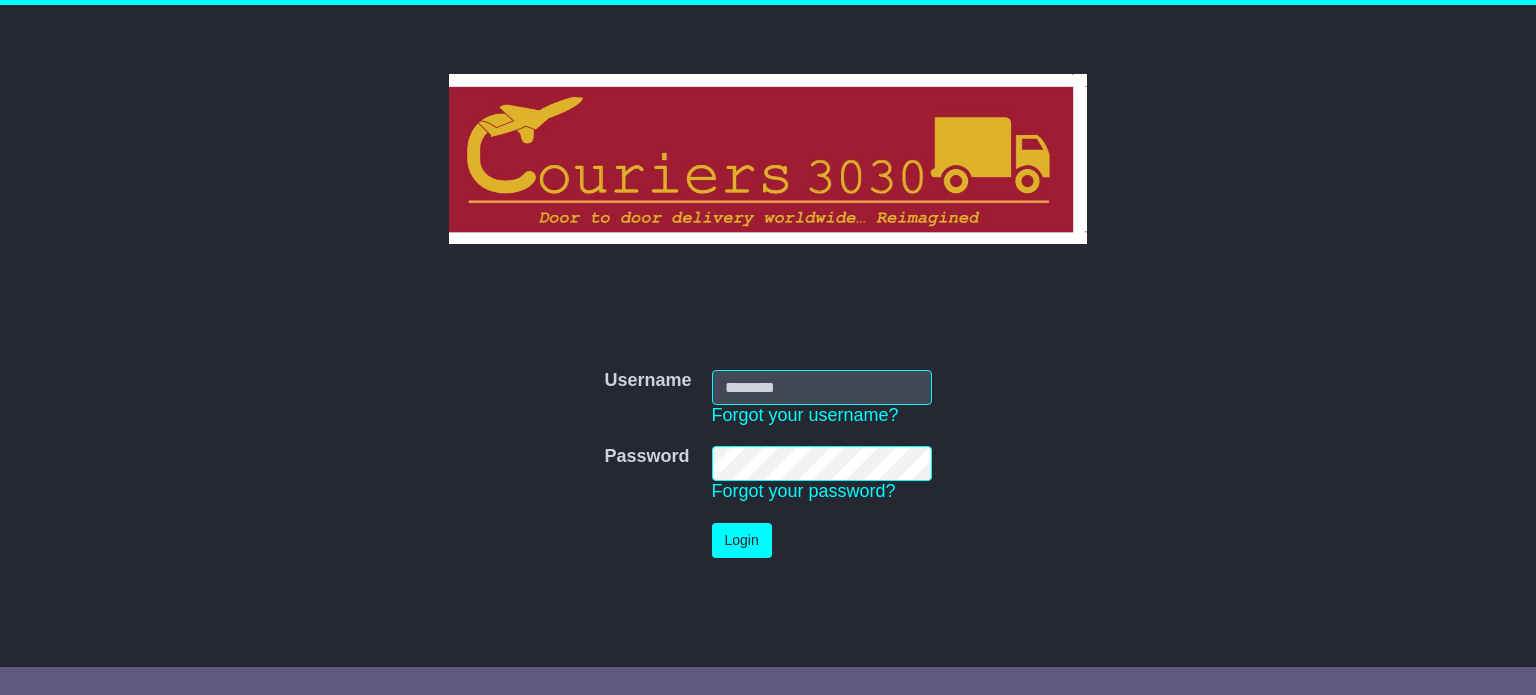 type on "**********" 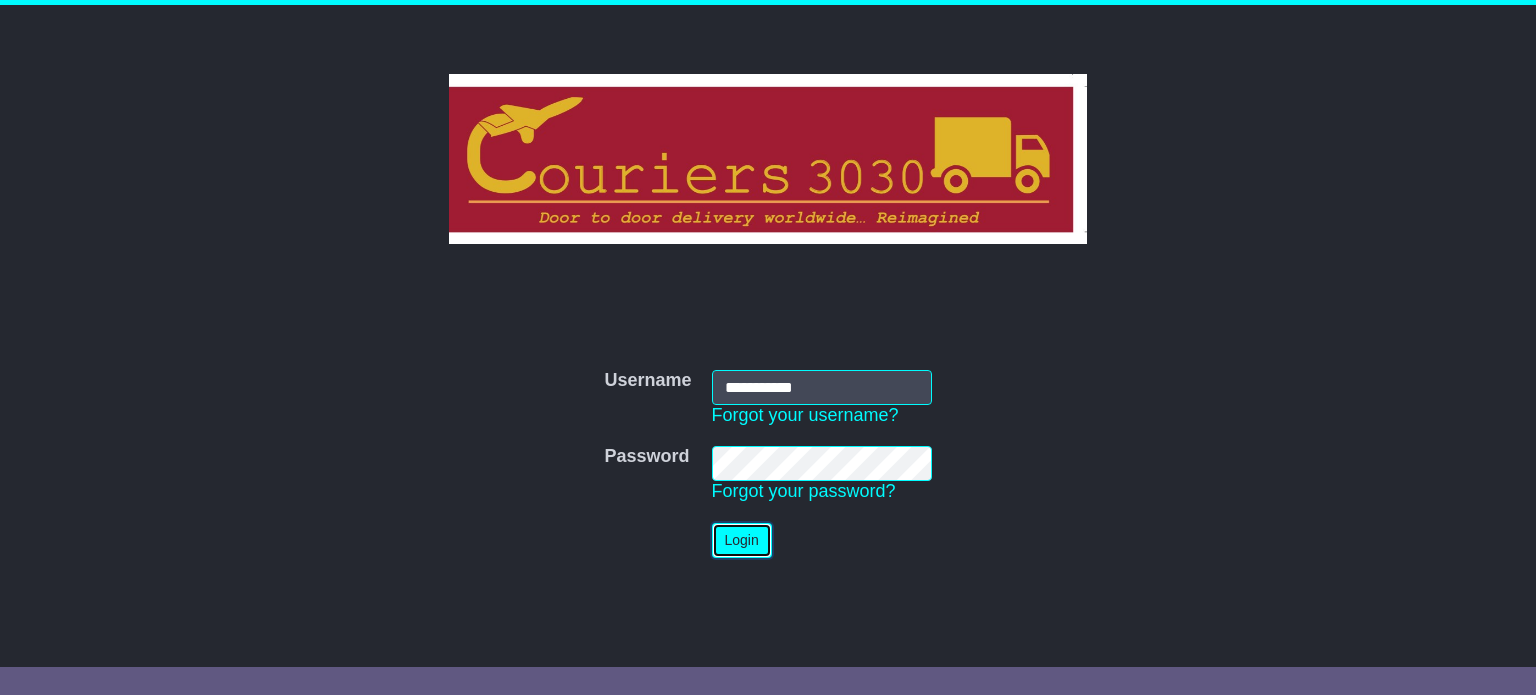 click on "Login" at bounding box center [742, 540] 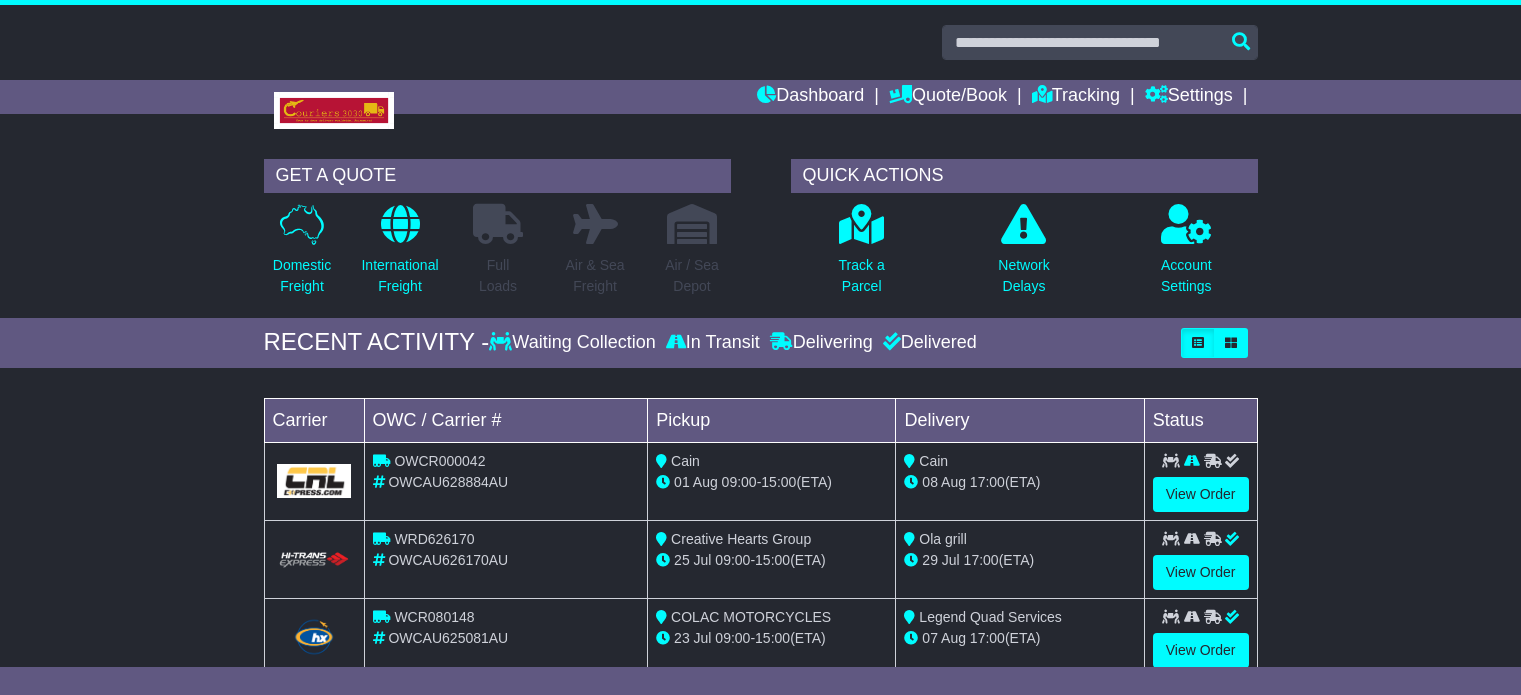 scroll, scrollTop: 0, scrollLeft: 0, axis: both 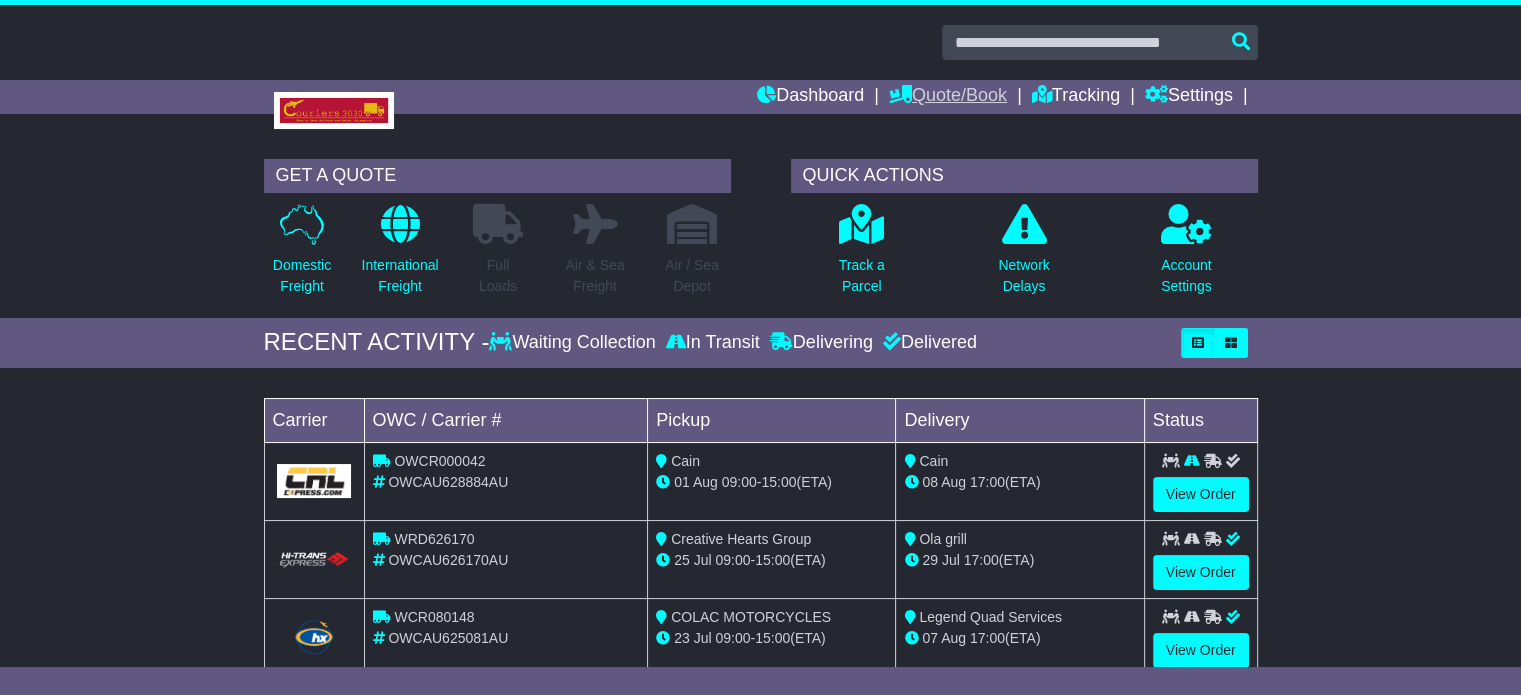 click on "Quote/Book" at bounding box center (948, 97) 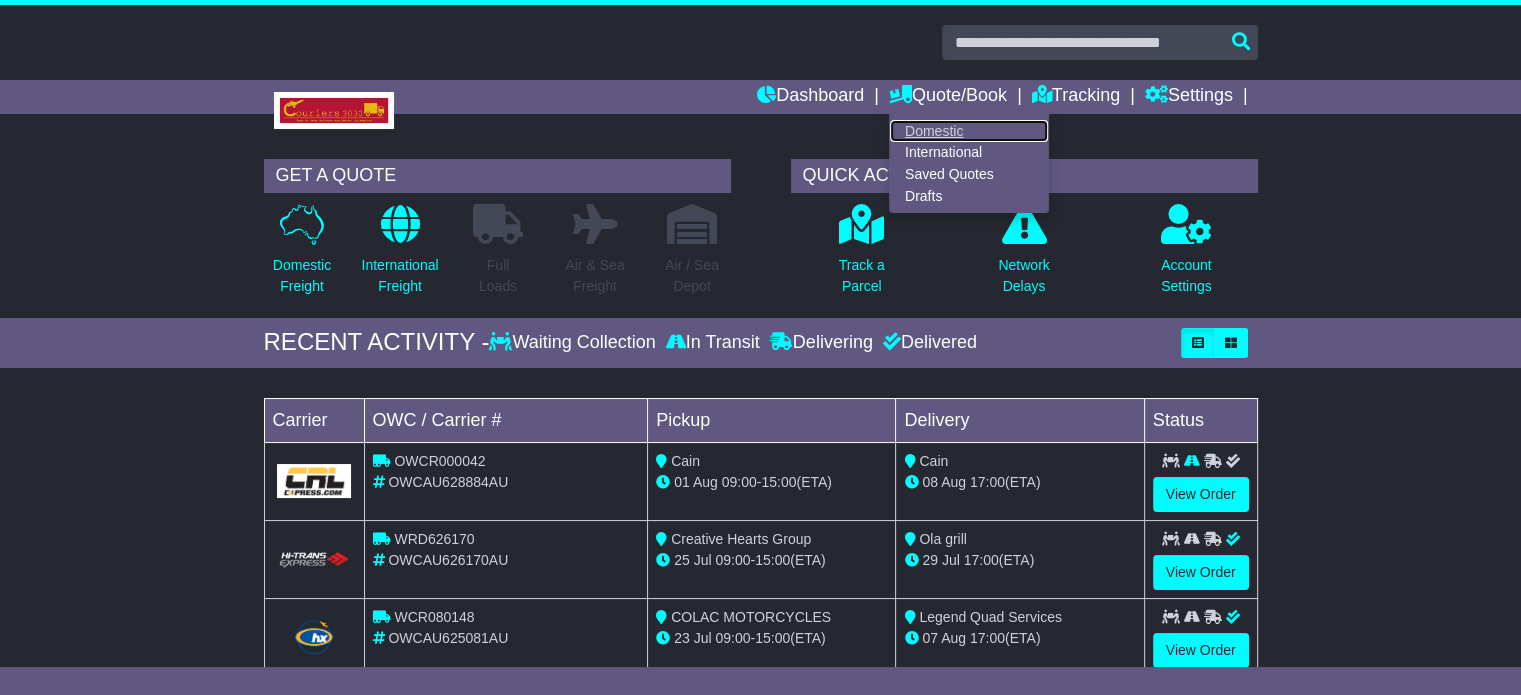 click on "Domestic" at bounding box center (969, 131) 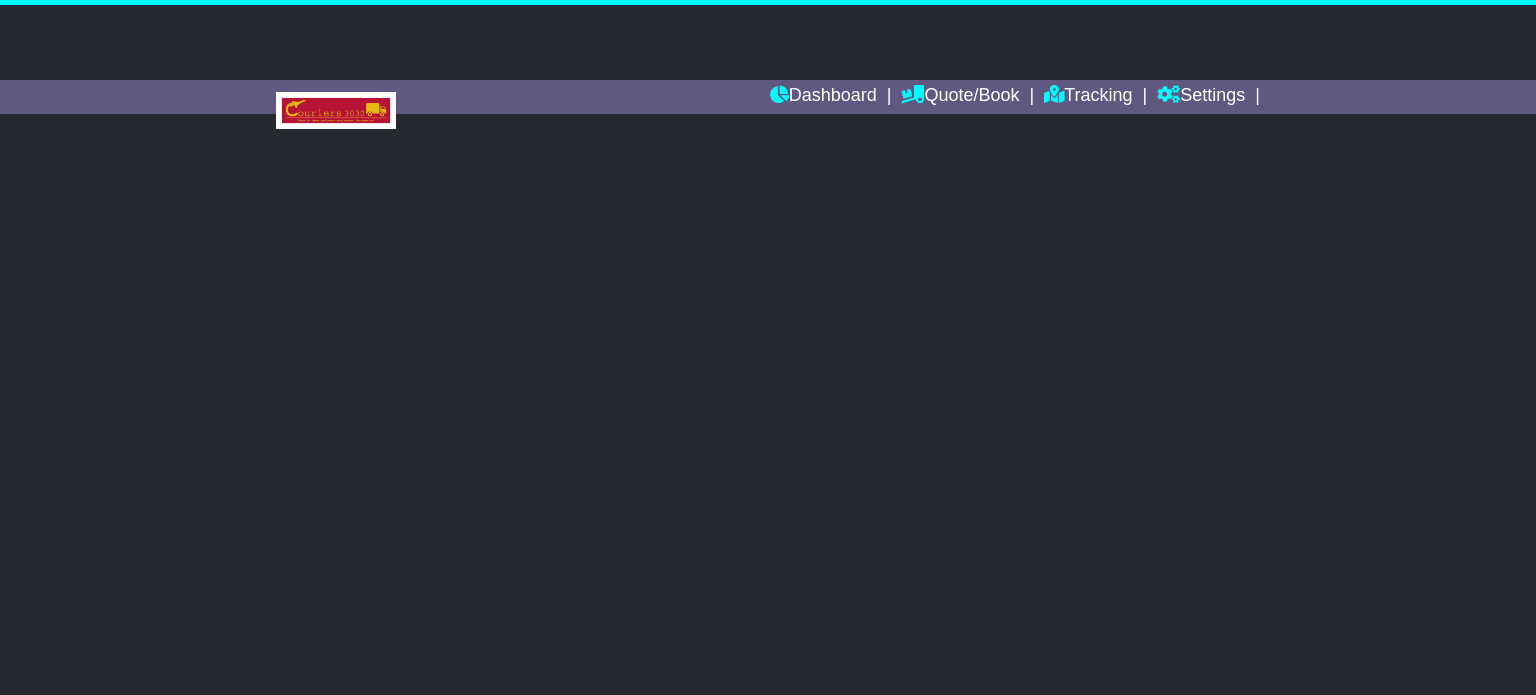 scroll, scrollTop: 0, scrollLeft: 0, axis: both 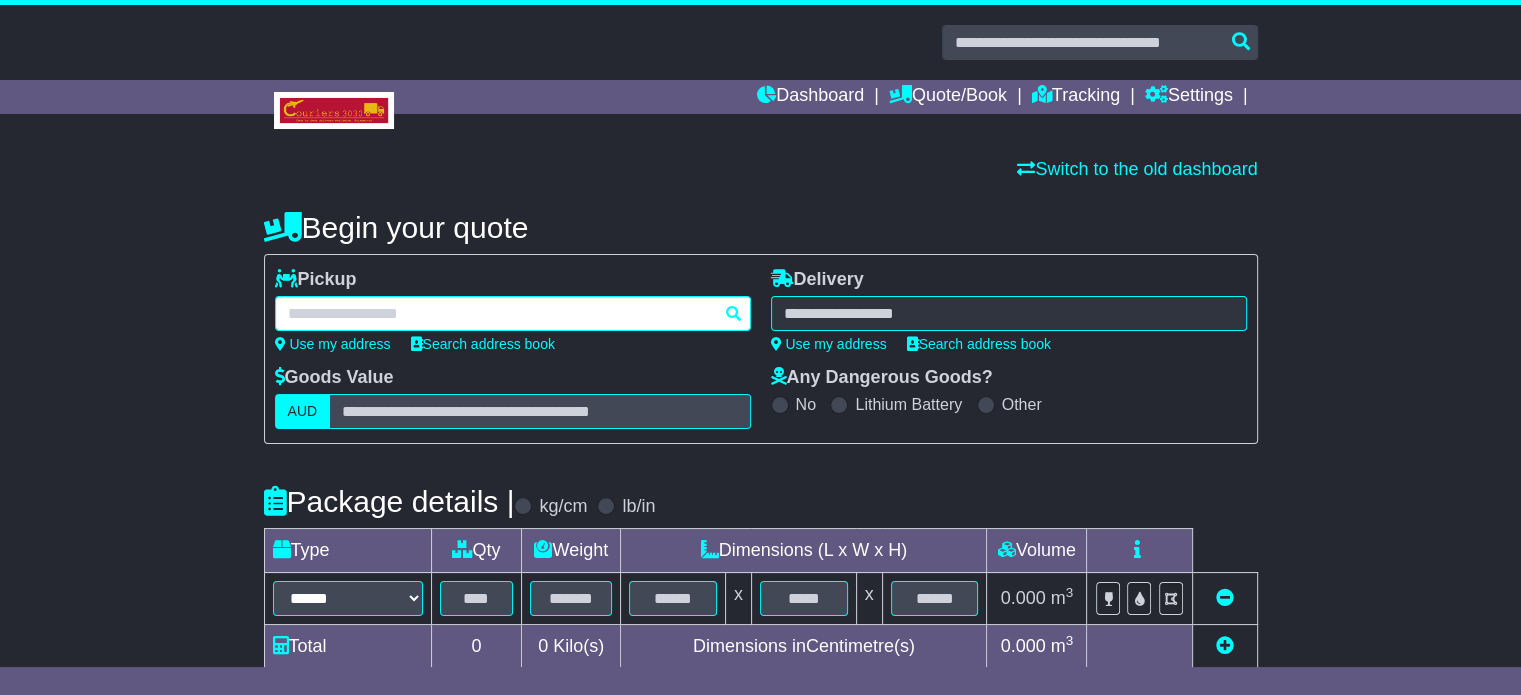 click at bounding box center [513, 313] 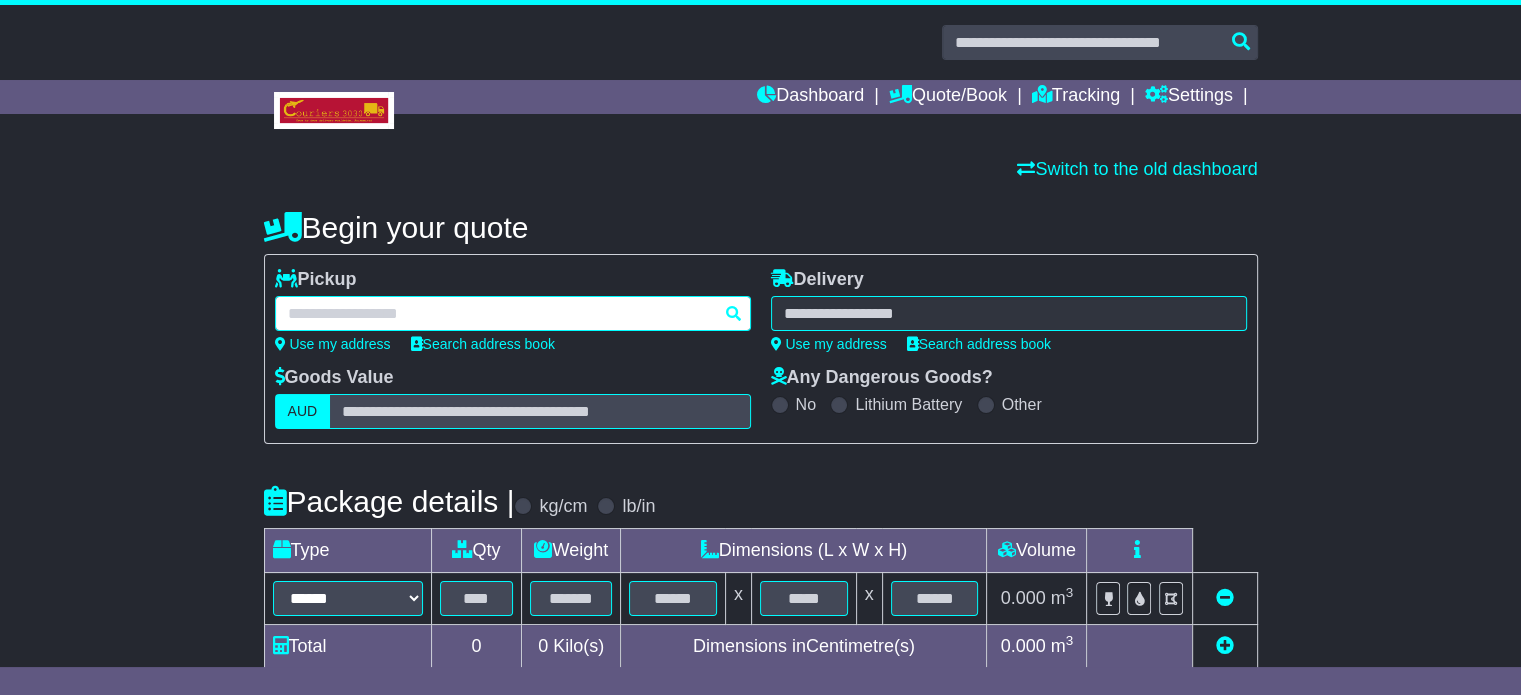 paste on "**********" 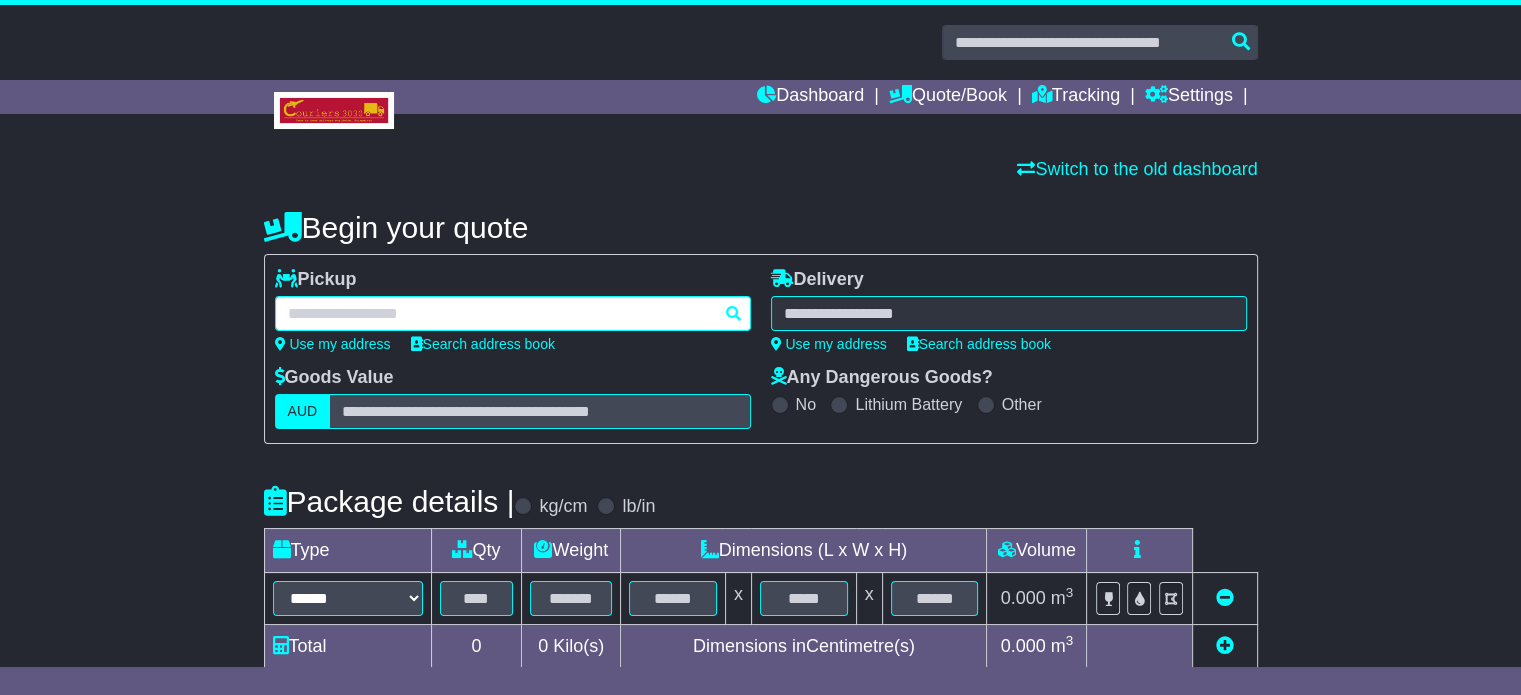 type on "**********" 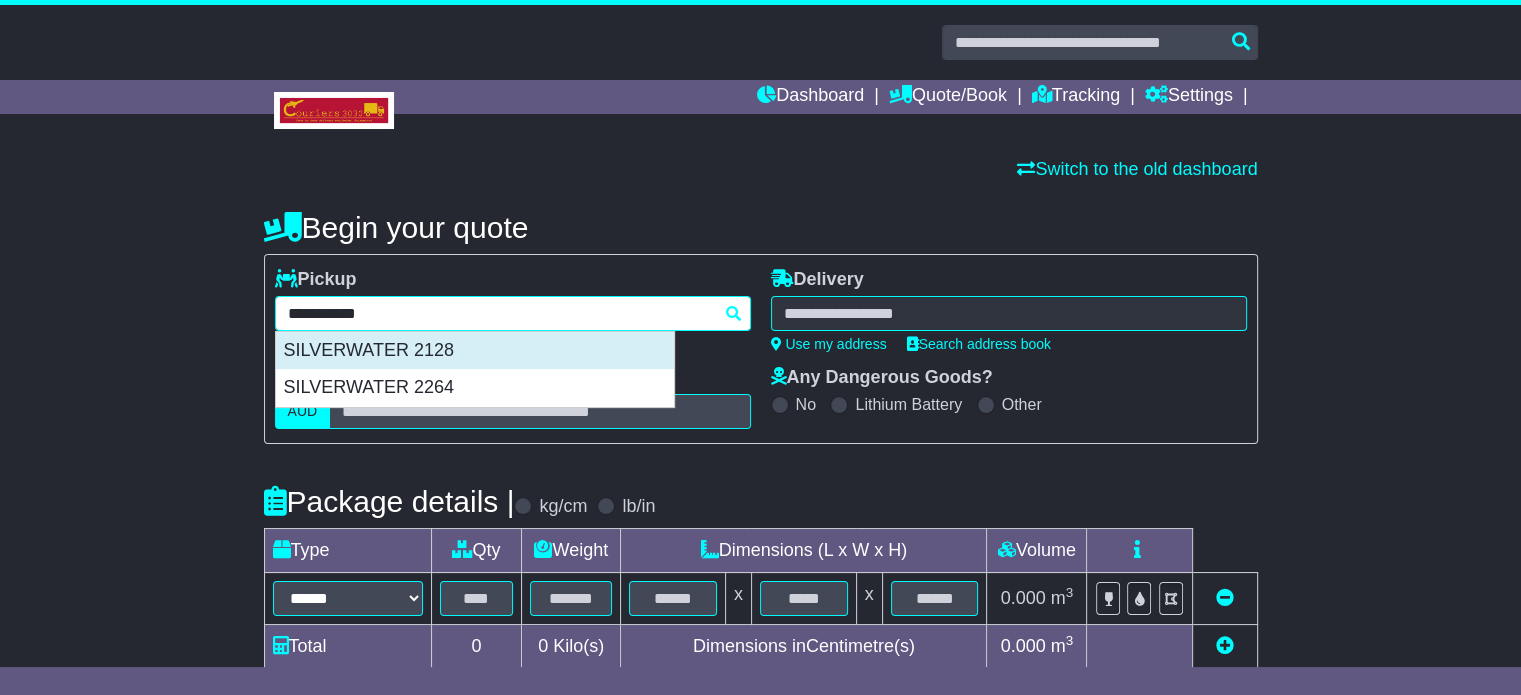 click on "SILVERWATER 2128" at bounding box center (475, 351) 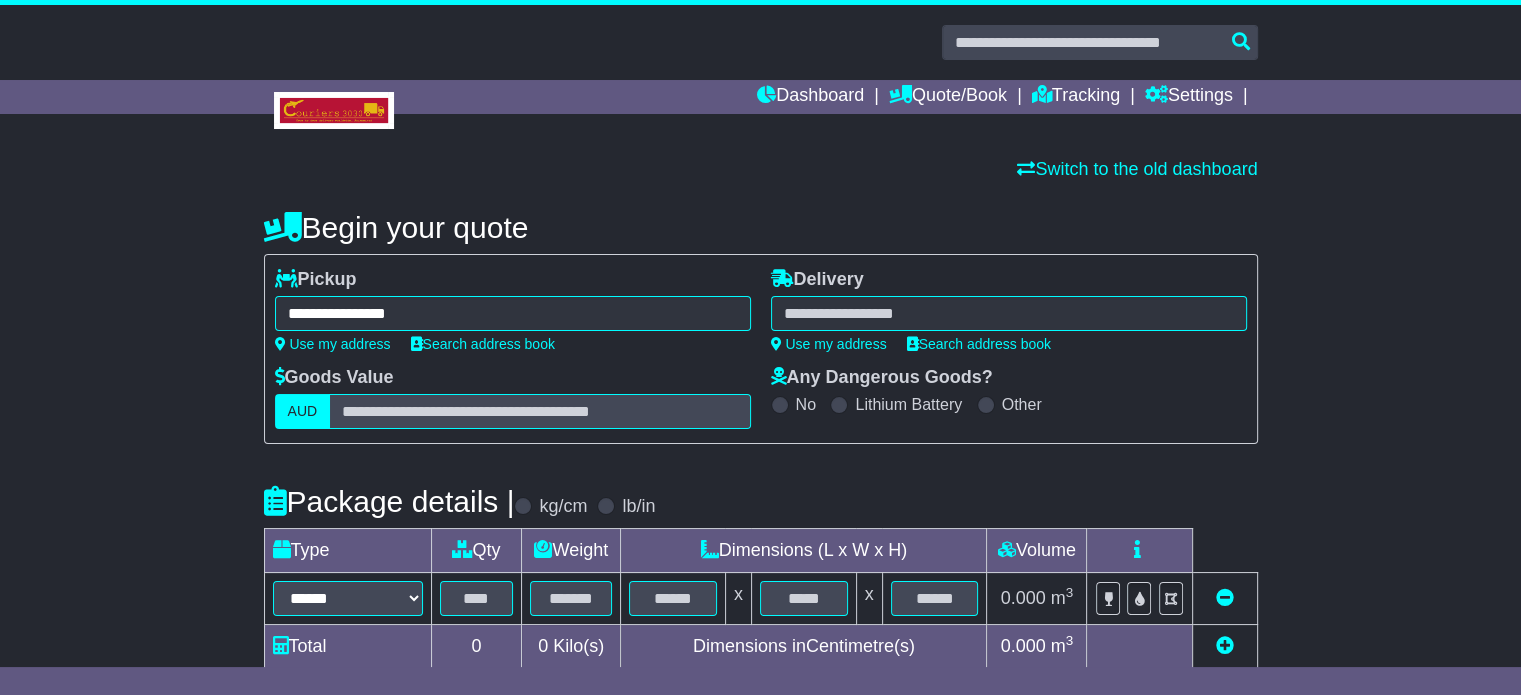type on "**********" 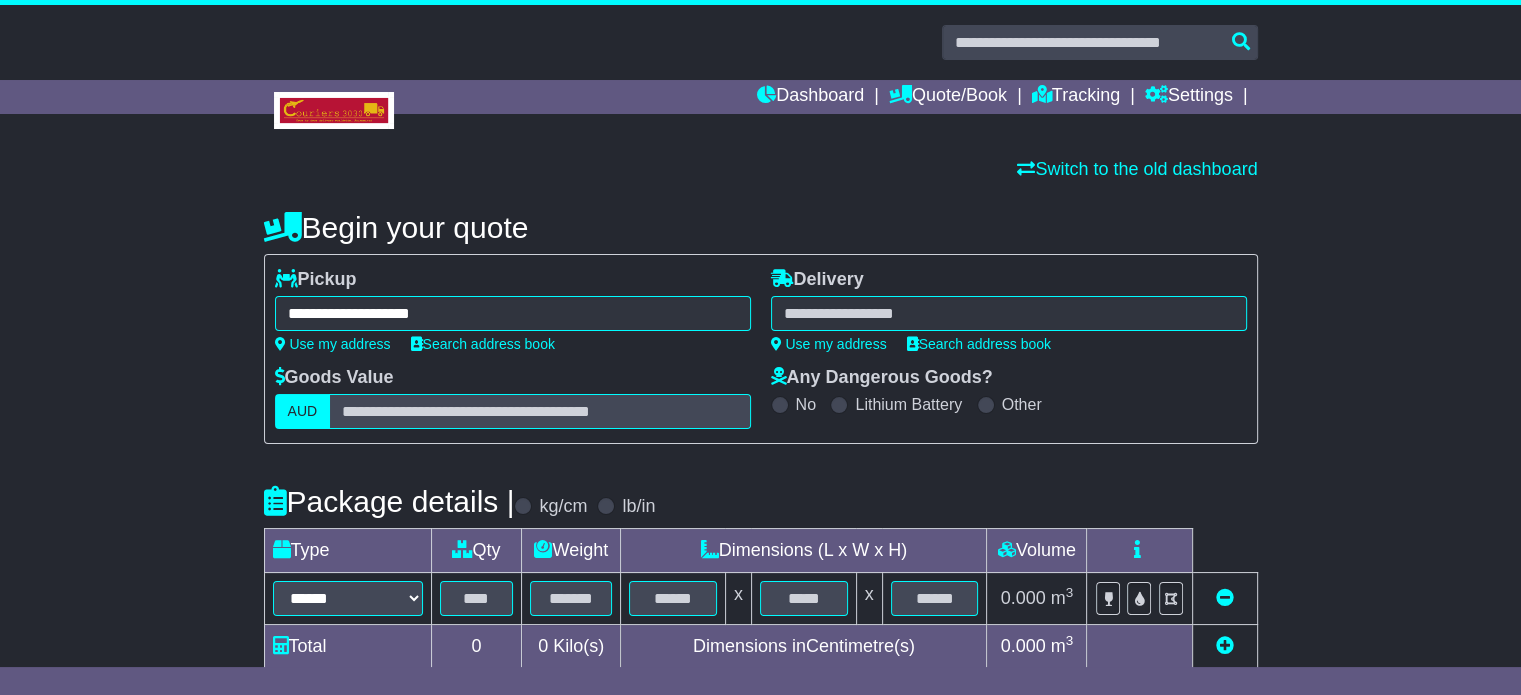 click at bounding box center (1009, 313) 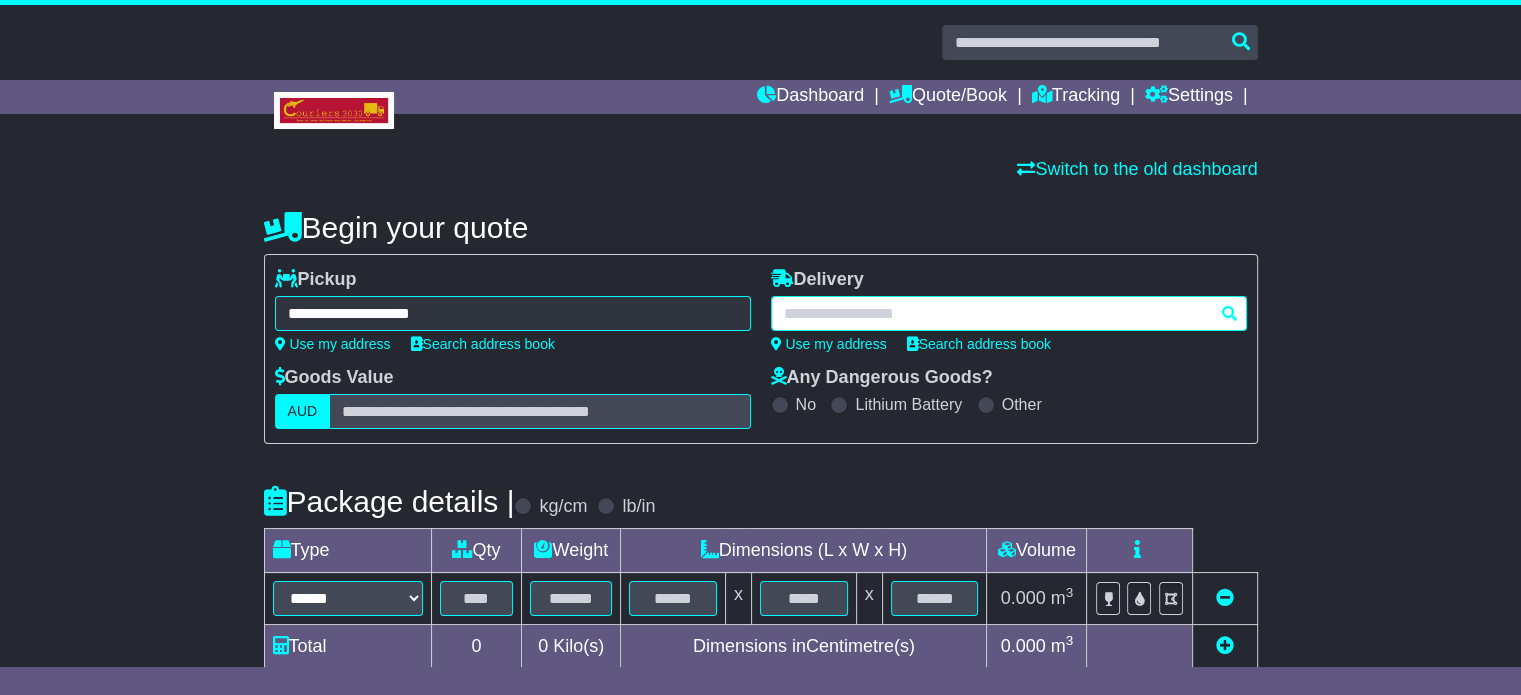 paste on "******" 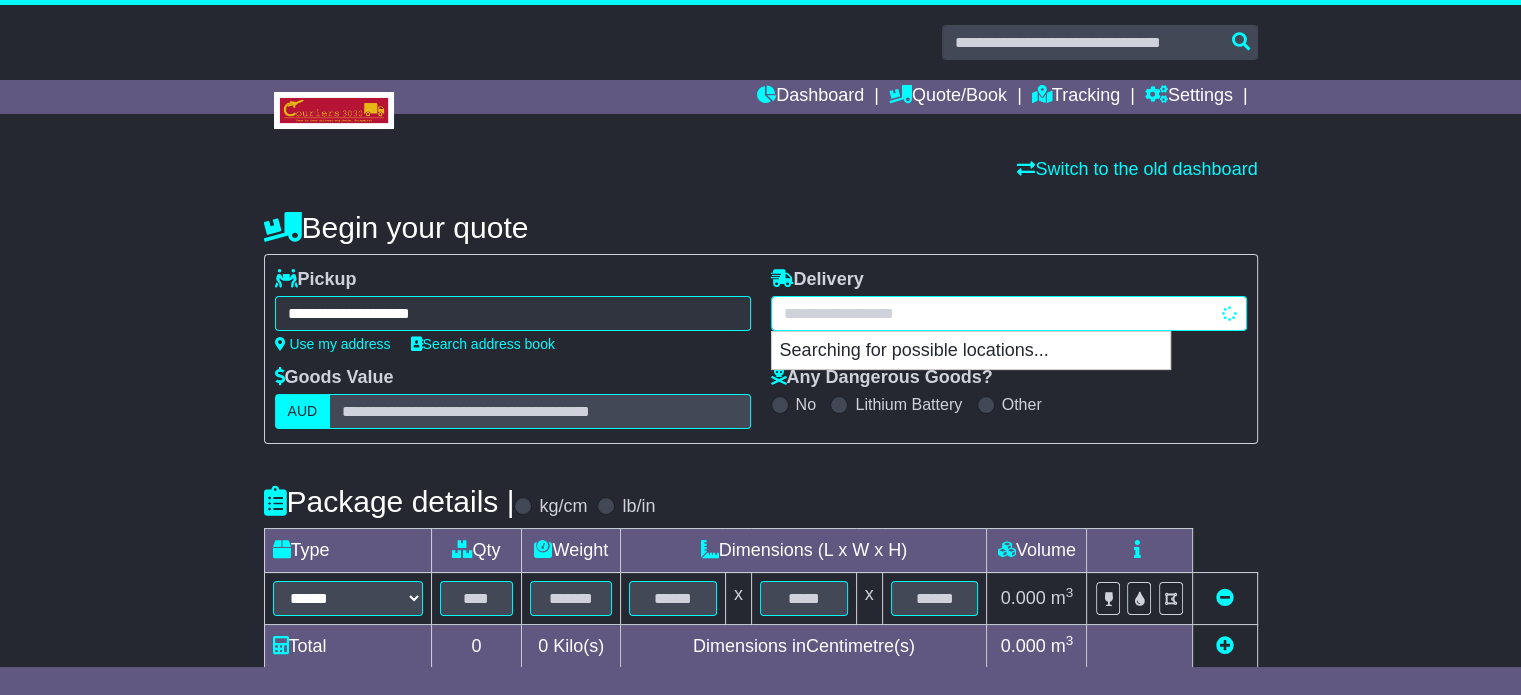 type on "******" 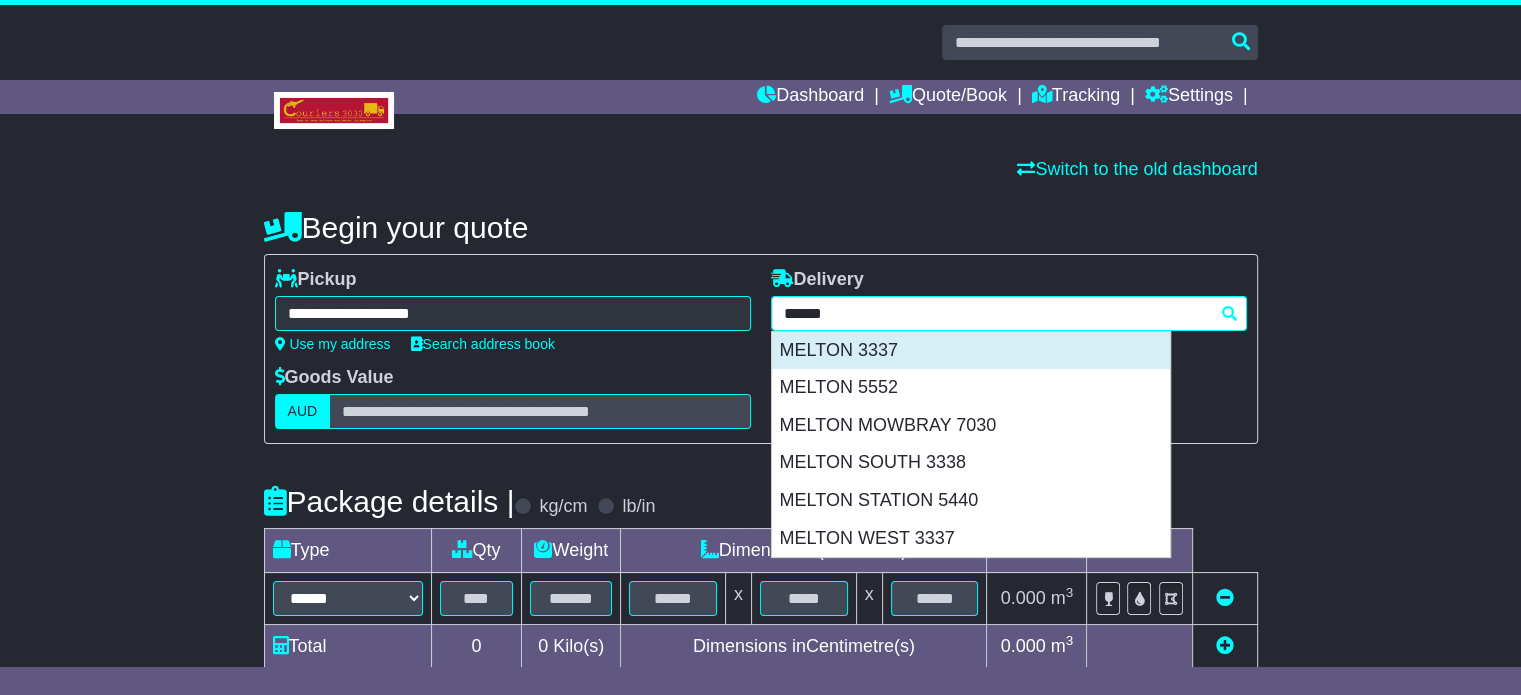 click on "MELTON 3337" at bounding box center [971, 351] 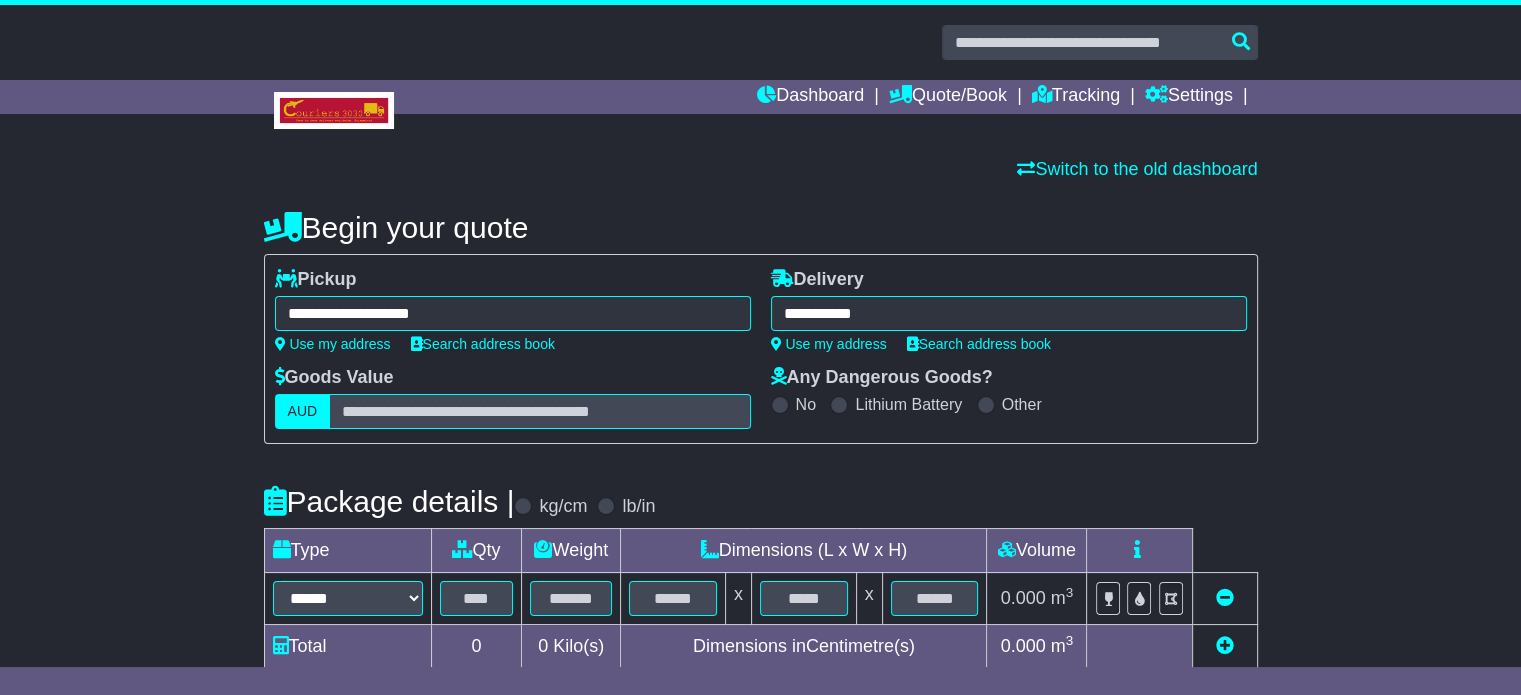 type on "**********" 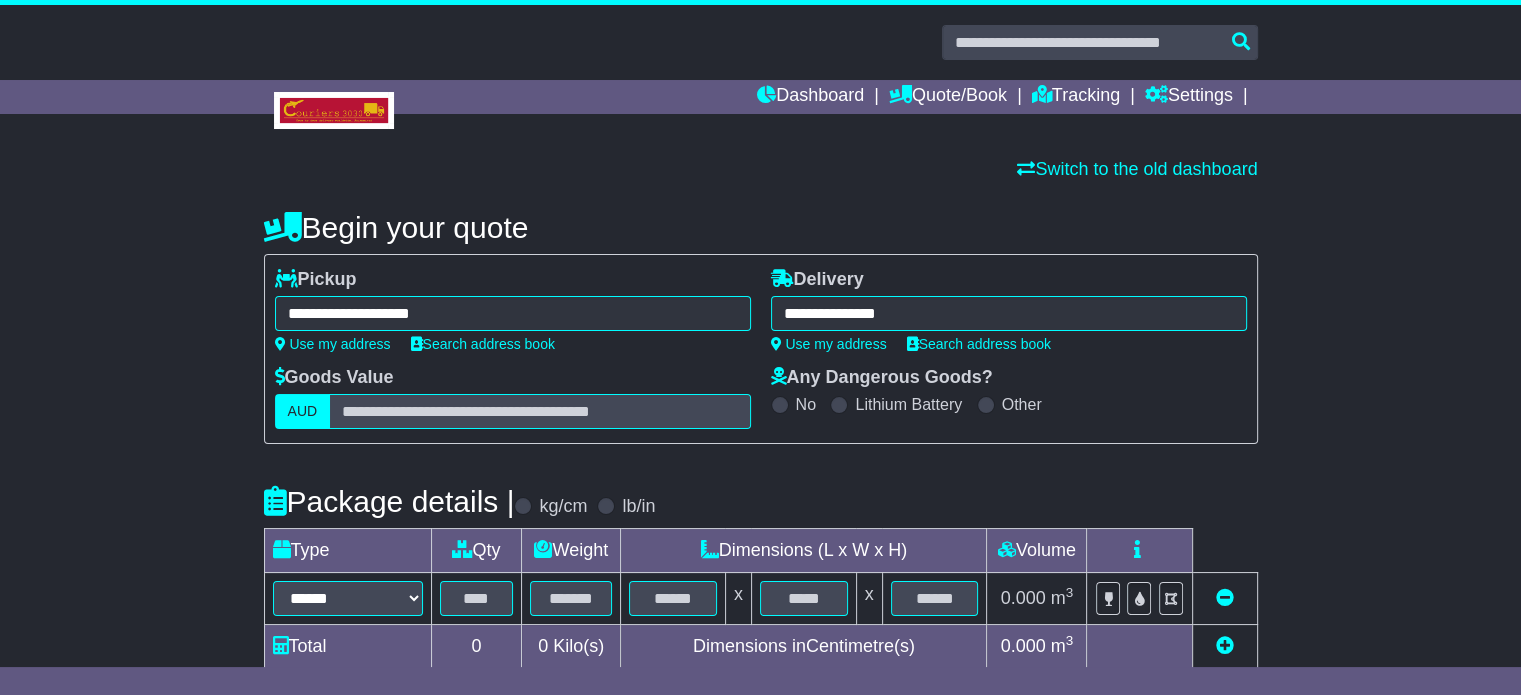 click on "**********" at bounding box center (761, 349) 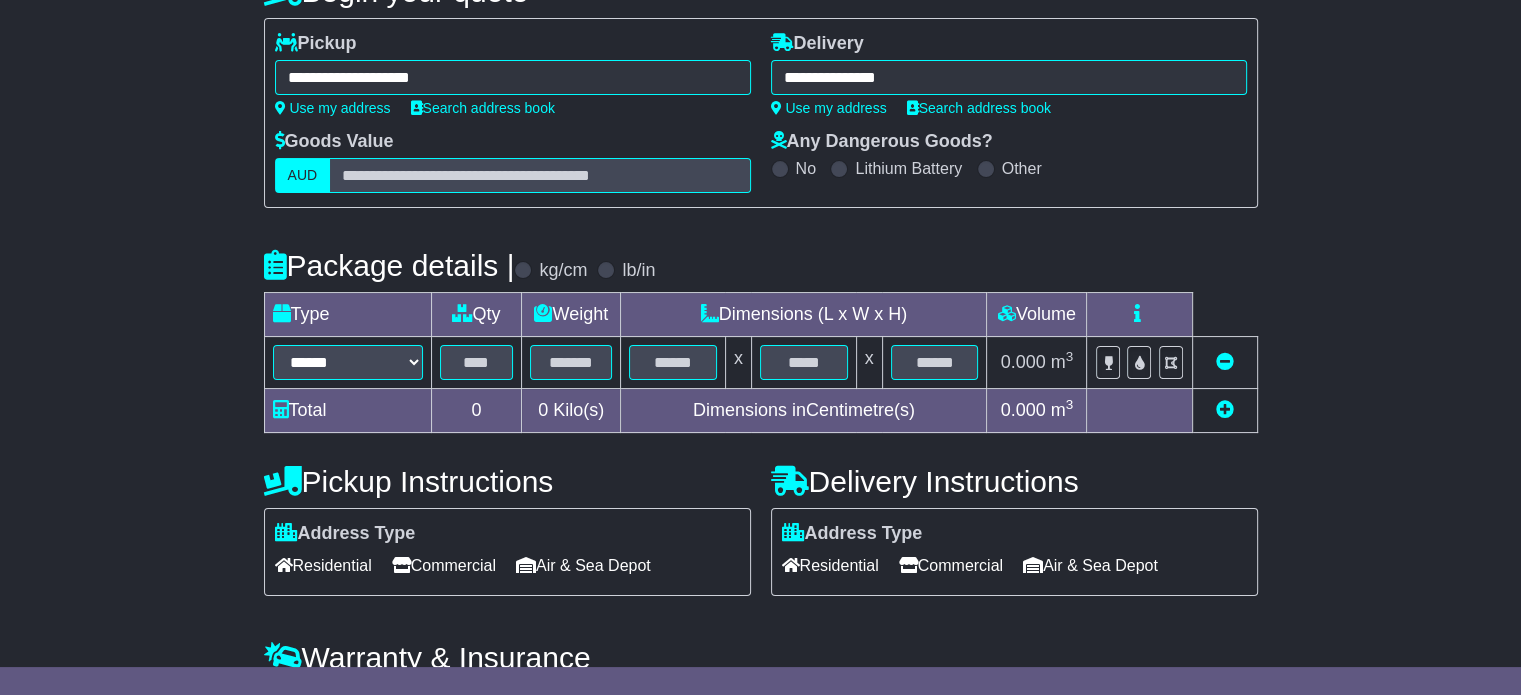 scroll, scrollTop: 320, scrollLeft: 0, axis: vertical 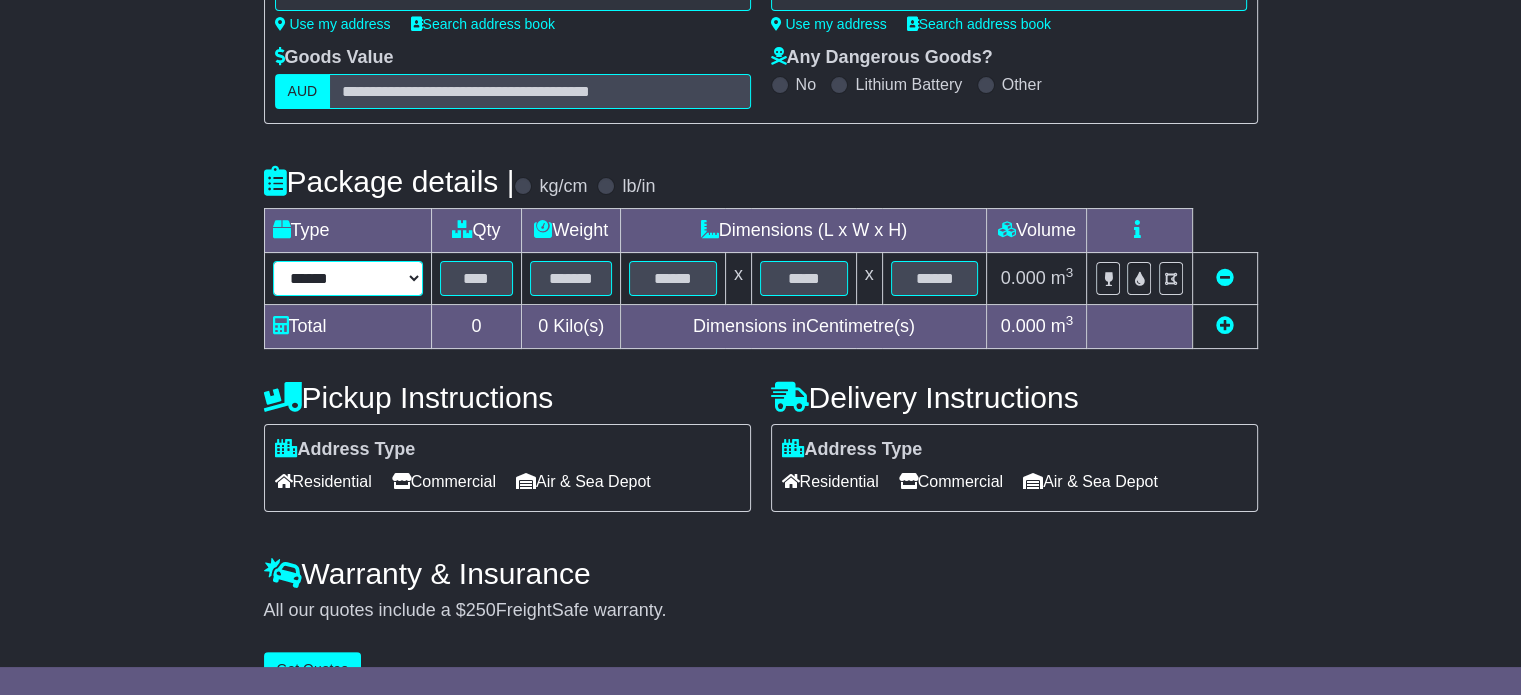 click on "****** ****** *** ******** ***** **** **** ****** *** *******" at bounding box center [348, 278] 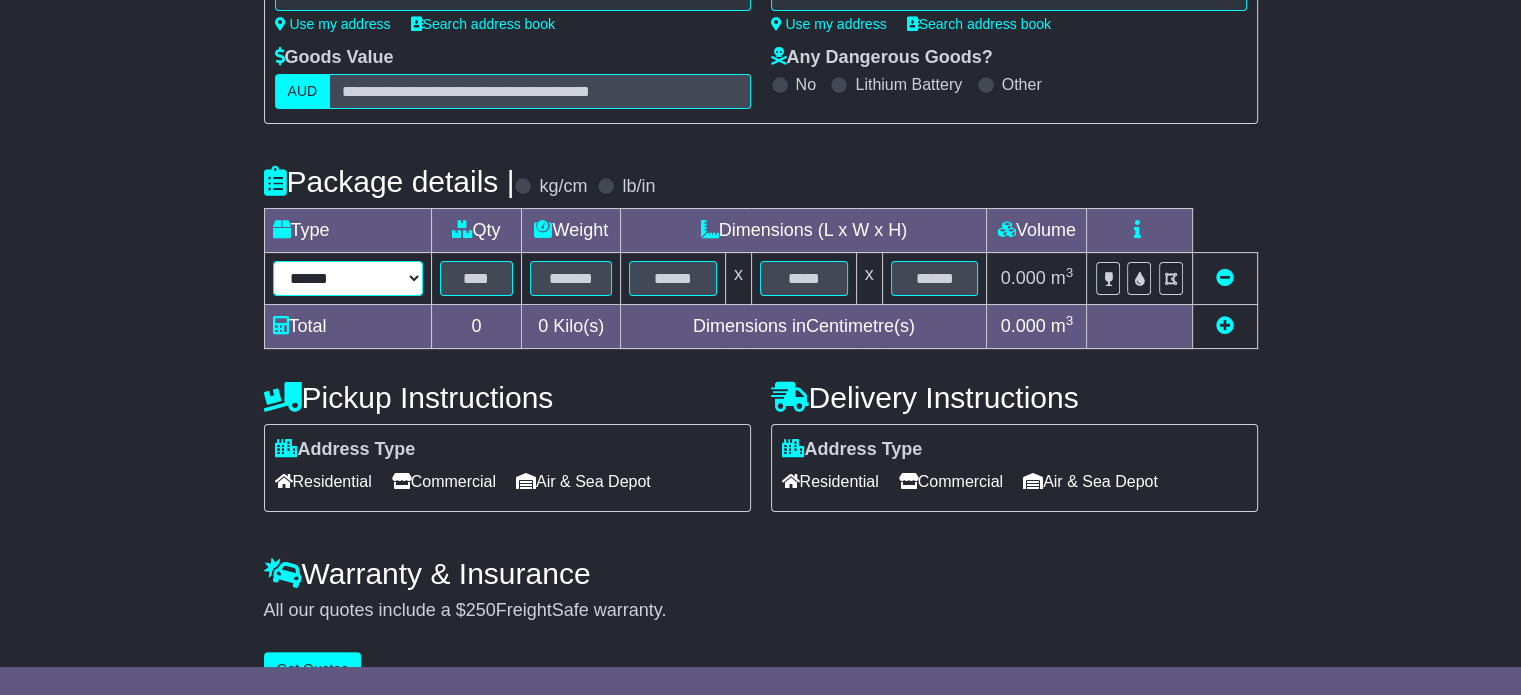 select on "*****" 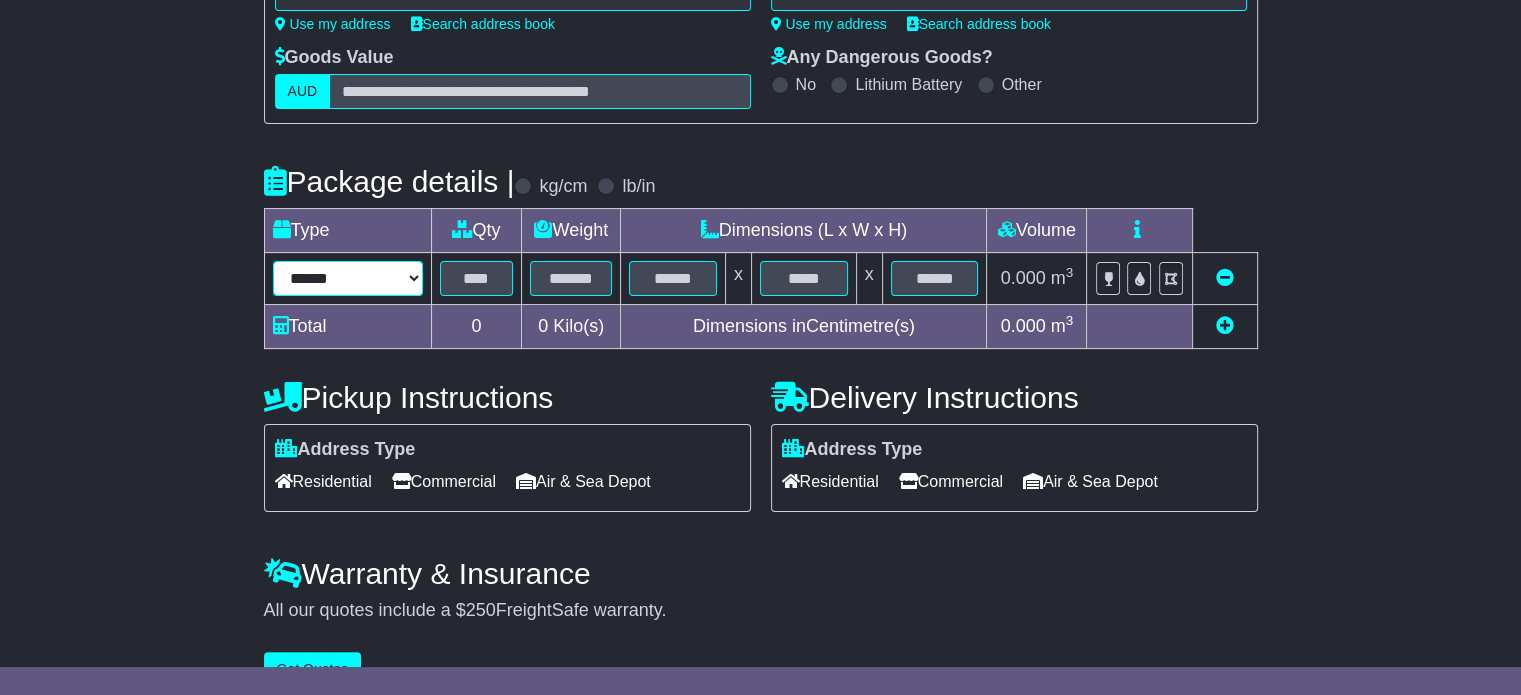 click on "****** ****** *** ******** ***** **** **** ****** *** *******" at bounding box center (348, 278) 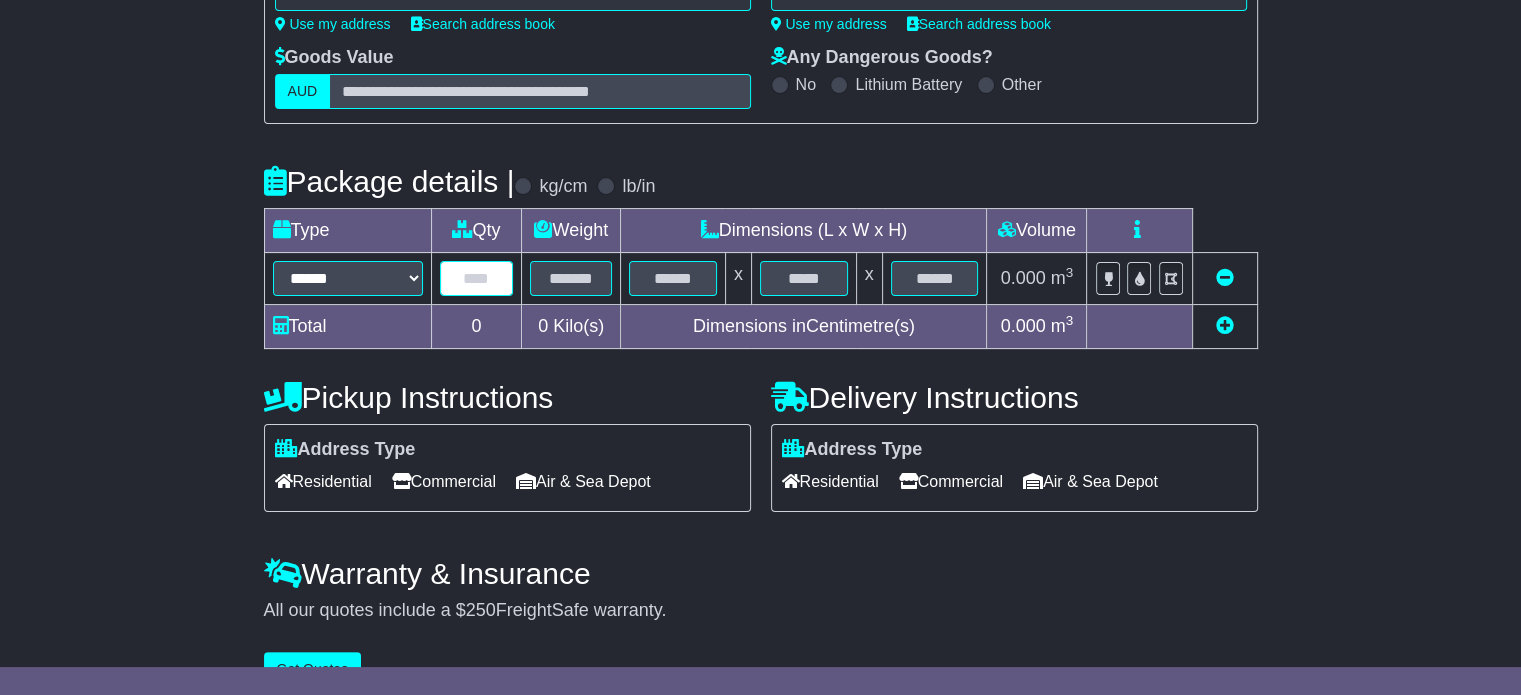 click at bounding box center [477, 278] 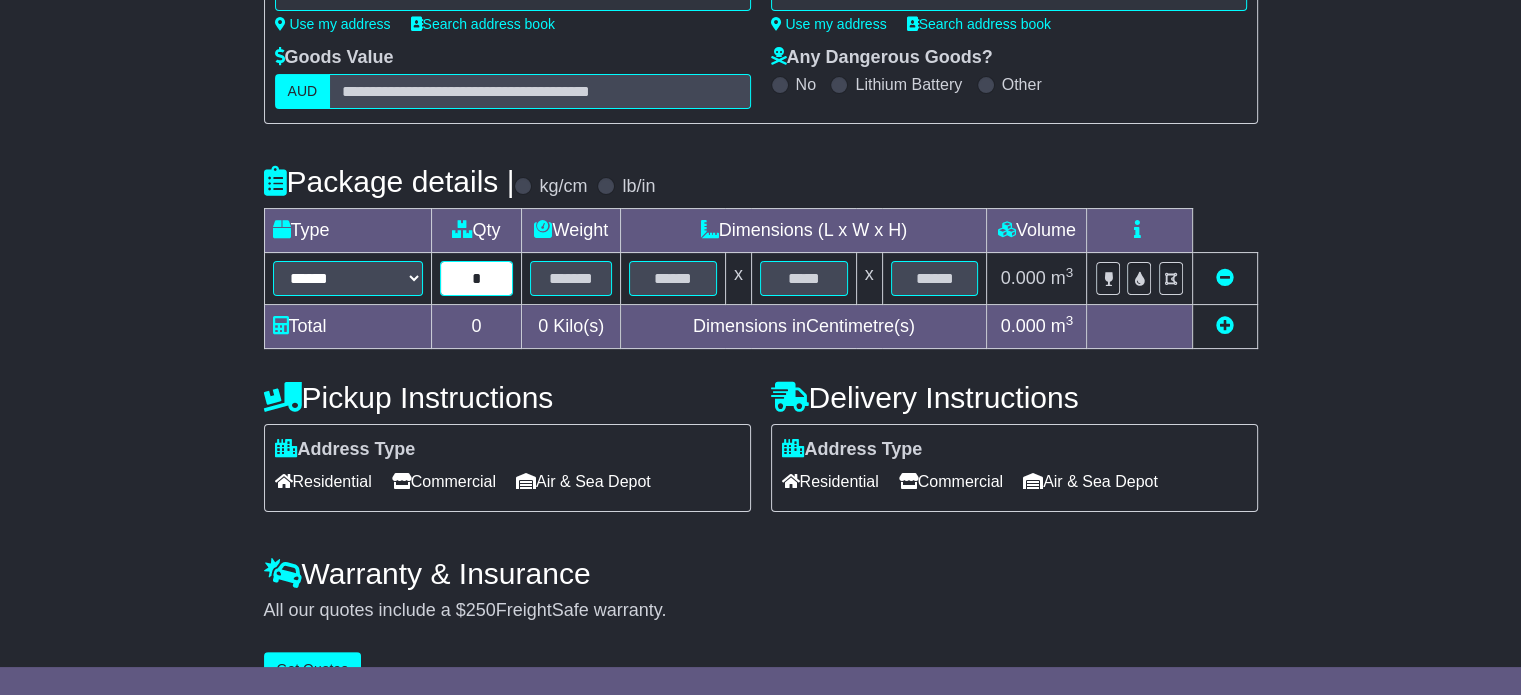type on "*" 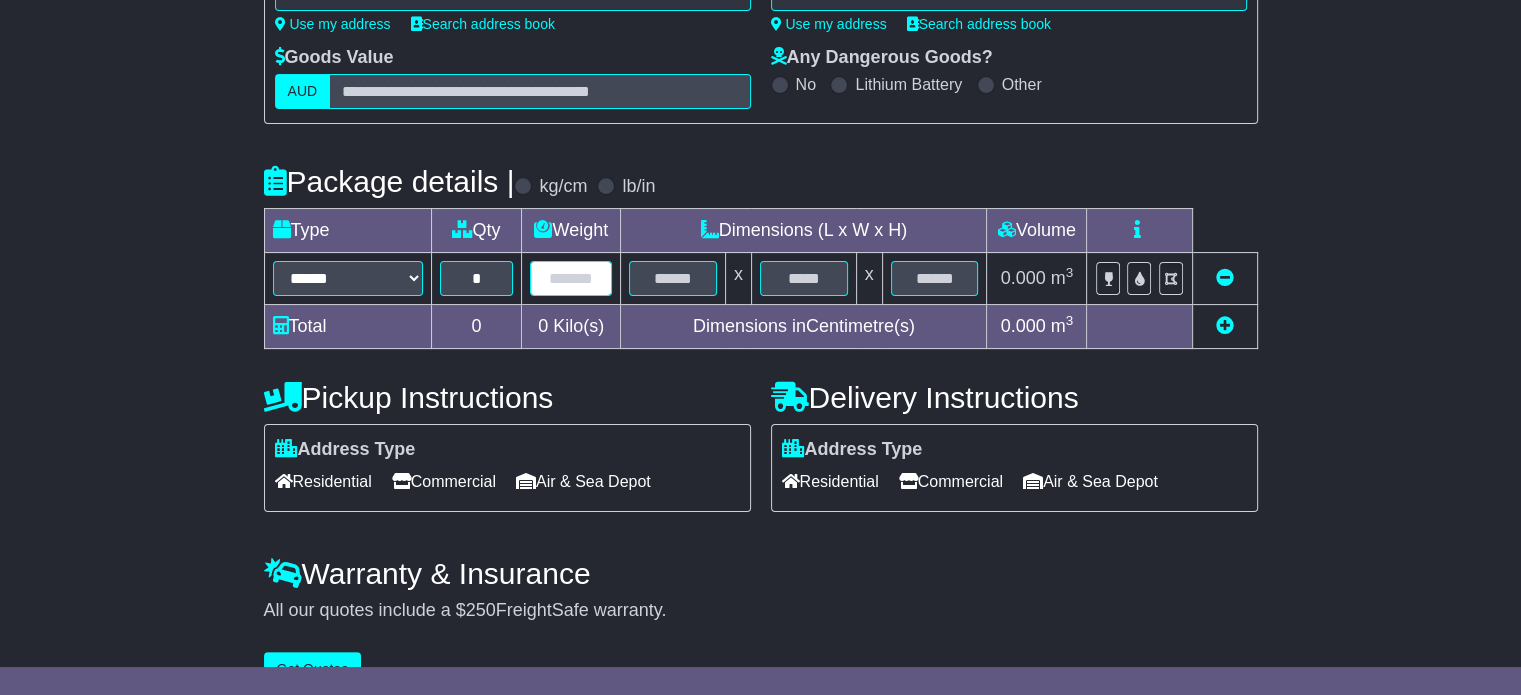 click at bounding box center [571, 278] 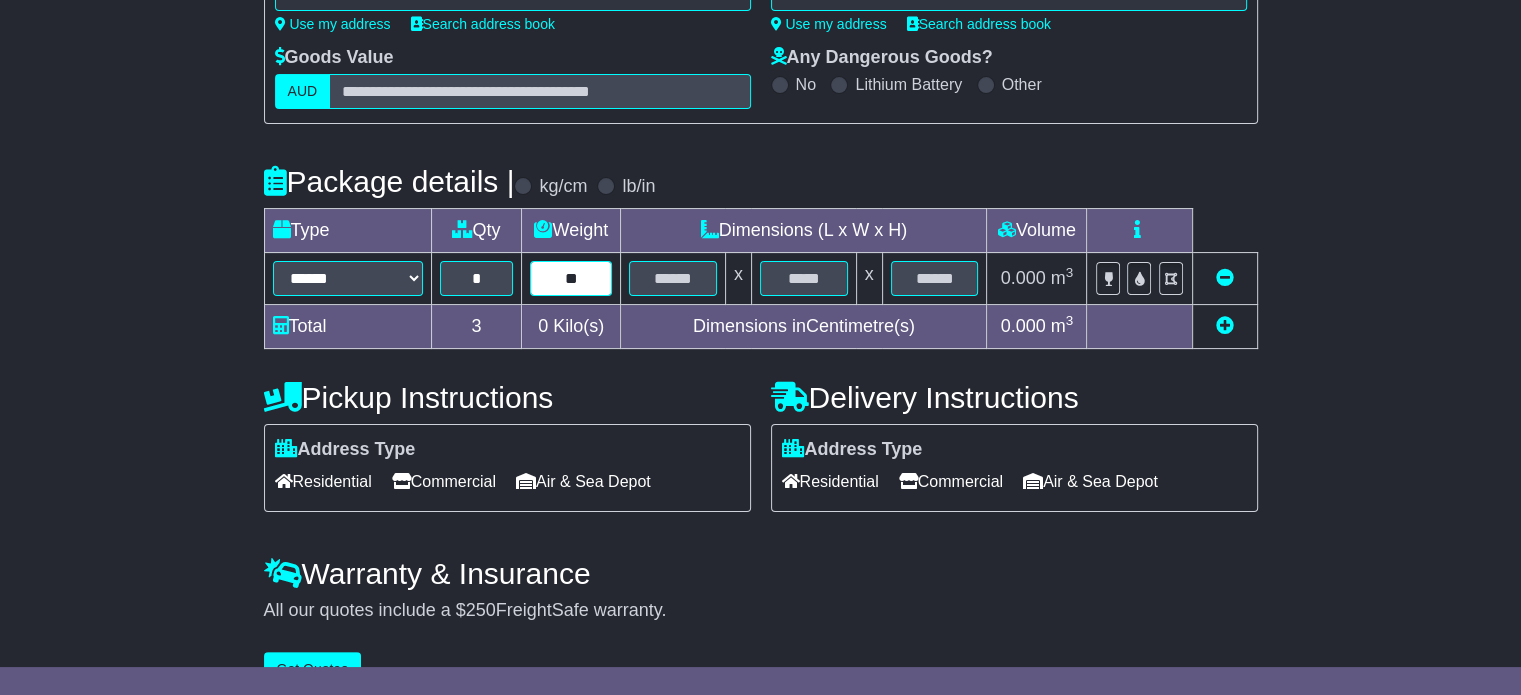 type on "**" 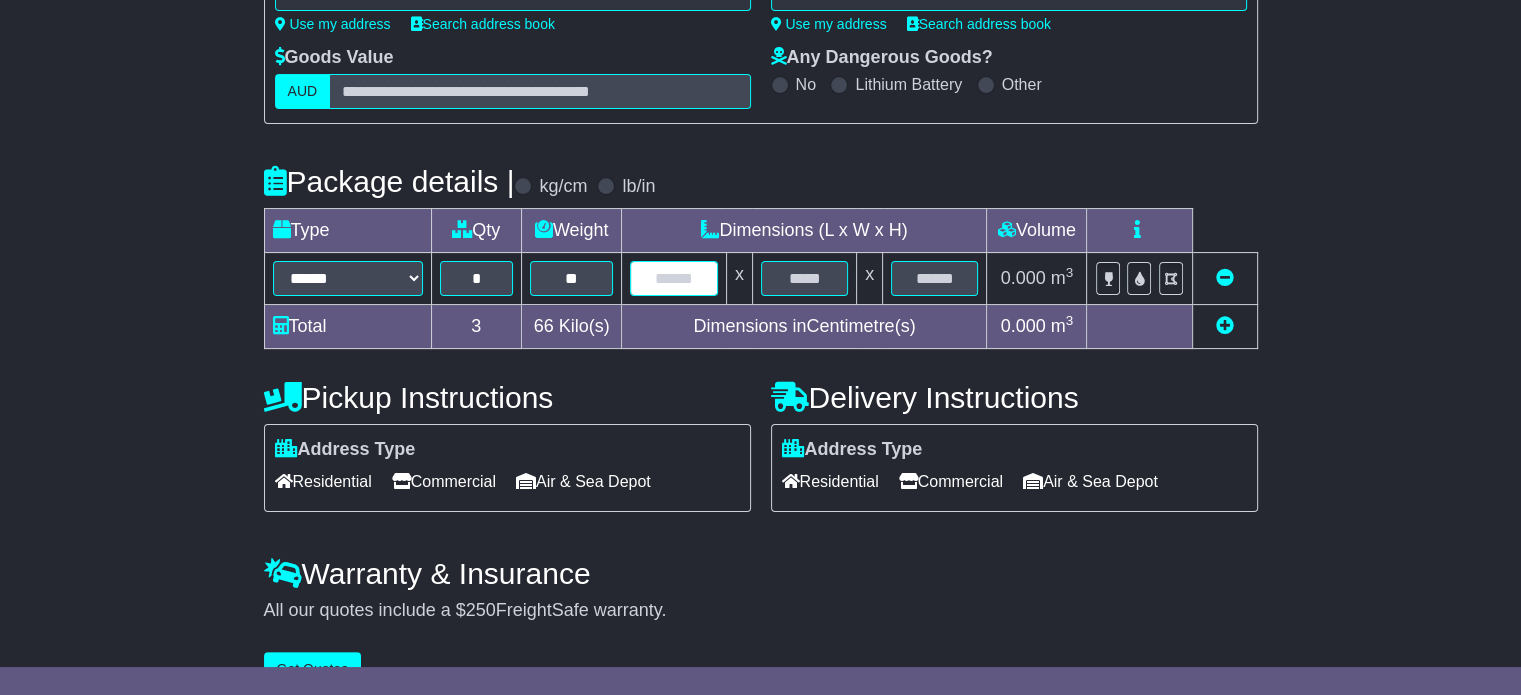 click at bounding box center [673, 278] 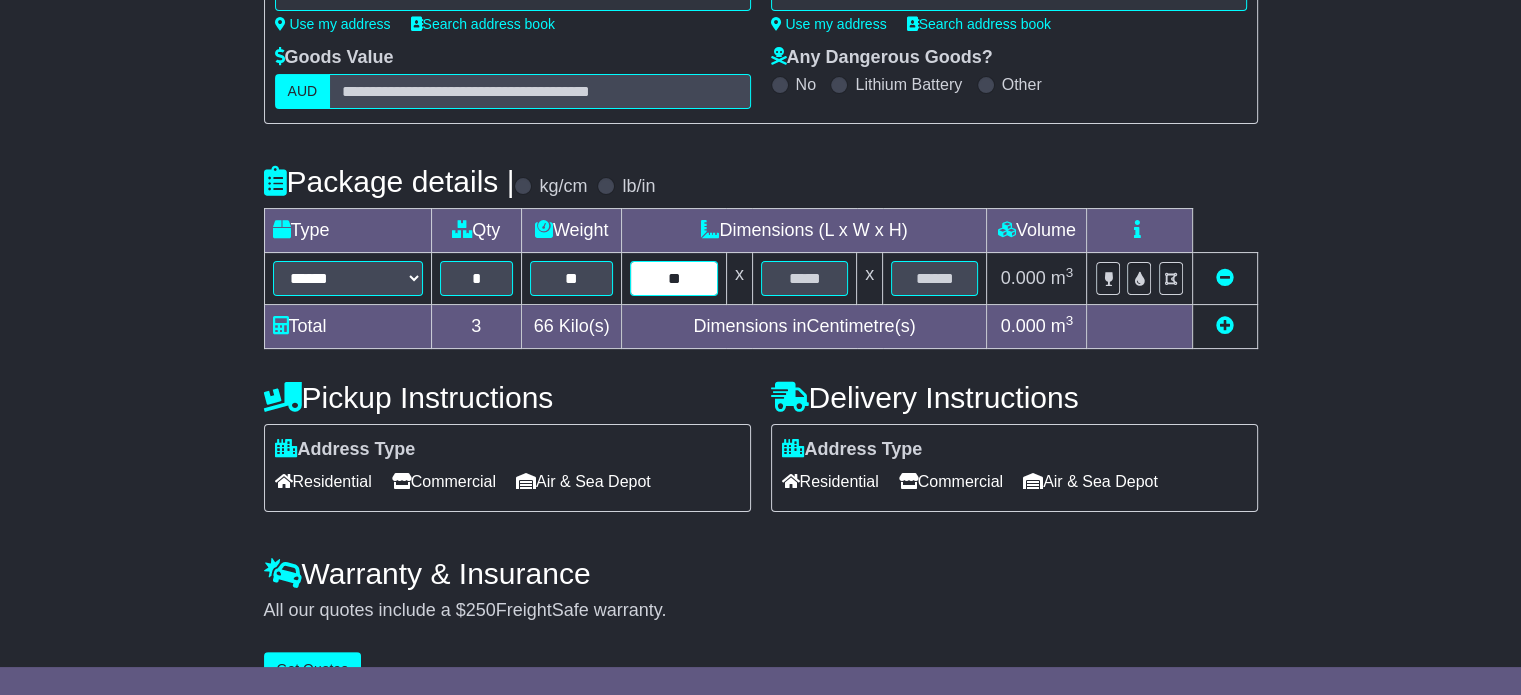type on "**" 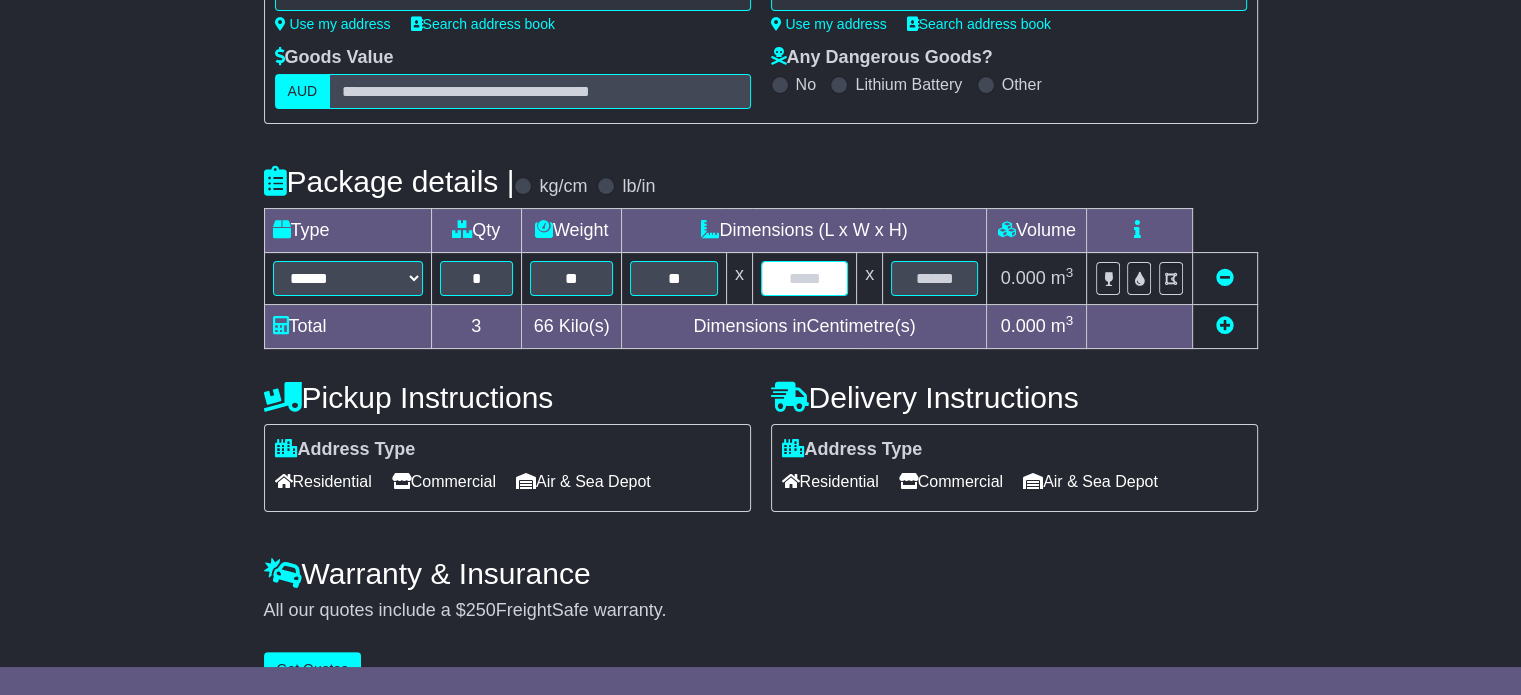 click at bounding box center (804, 278) 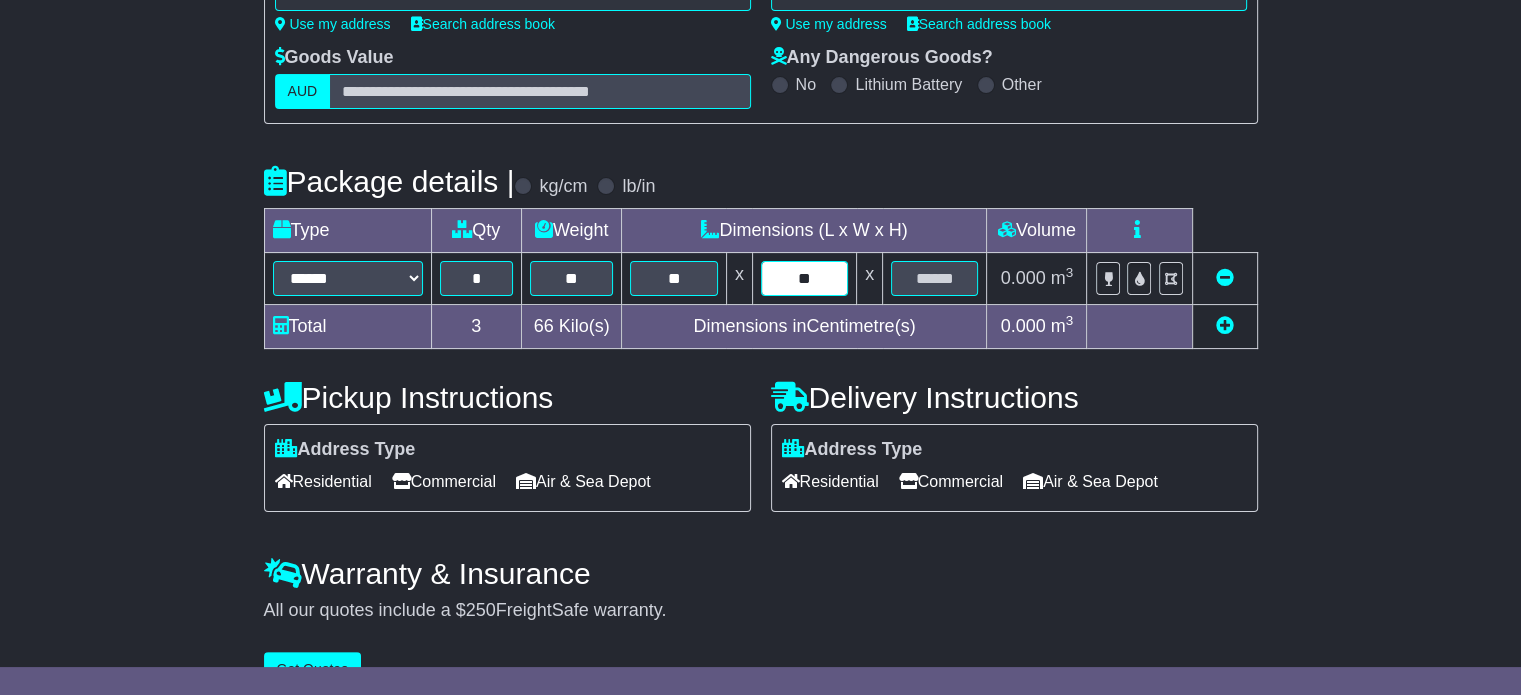 type on "**" 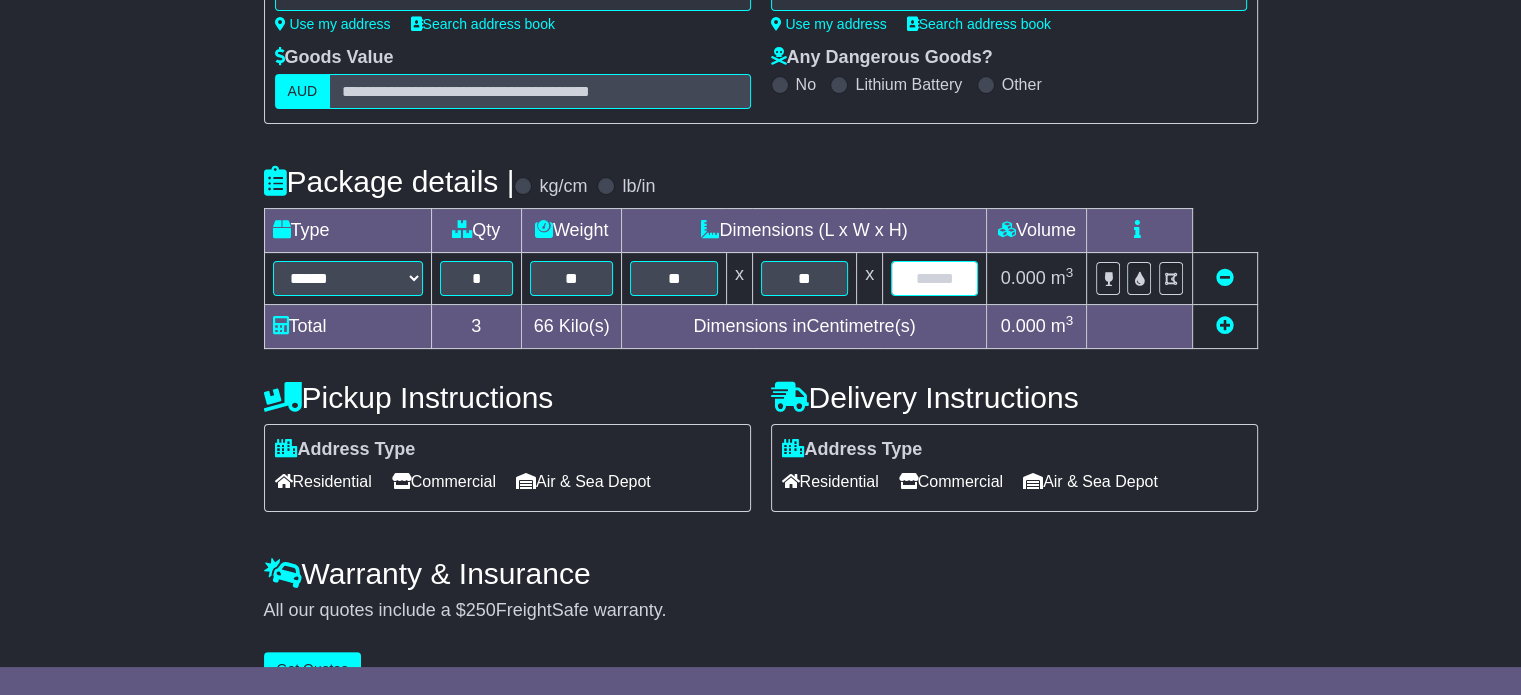 click at bounding box center (934, 278) 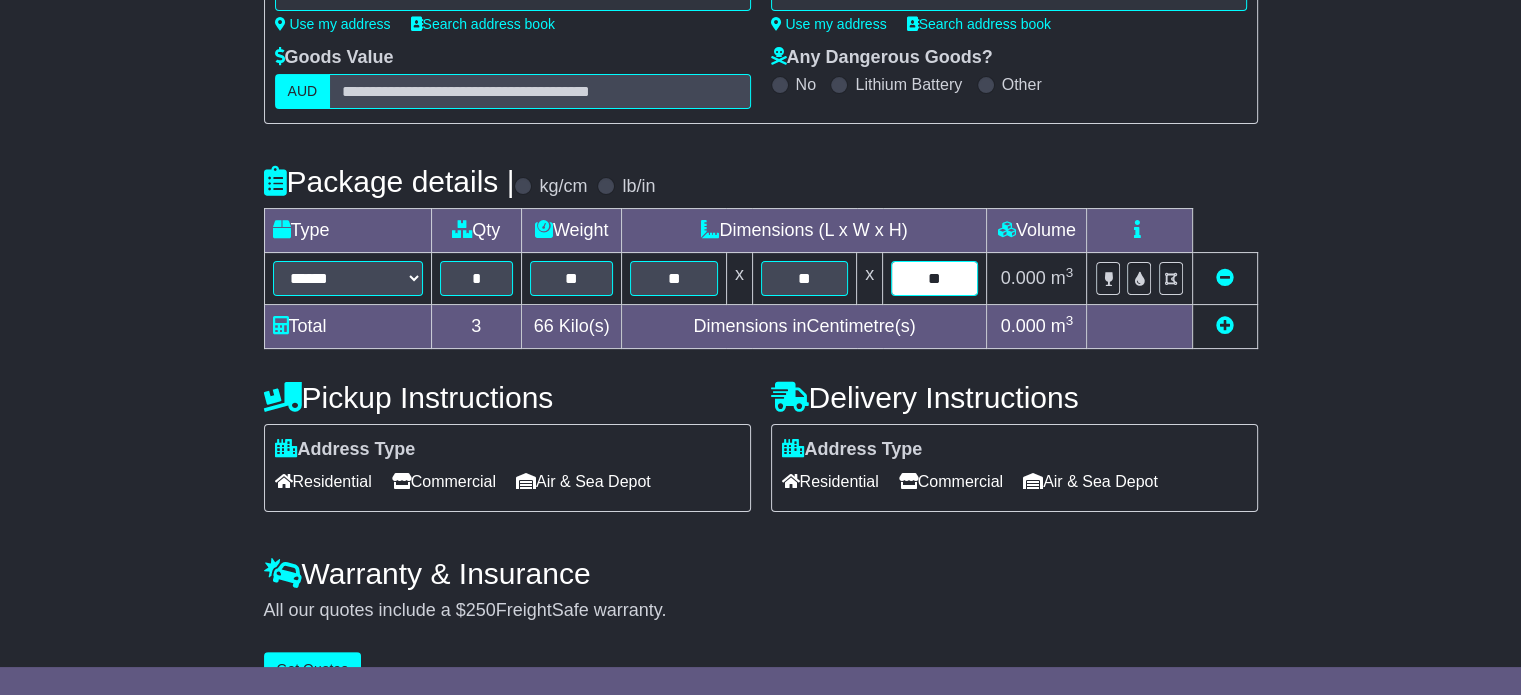 type on "**" 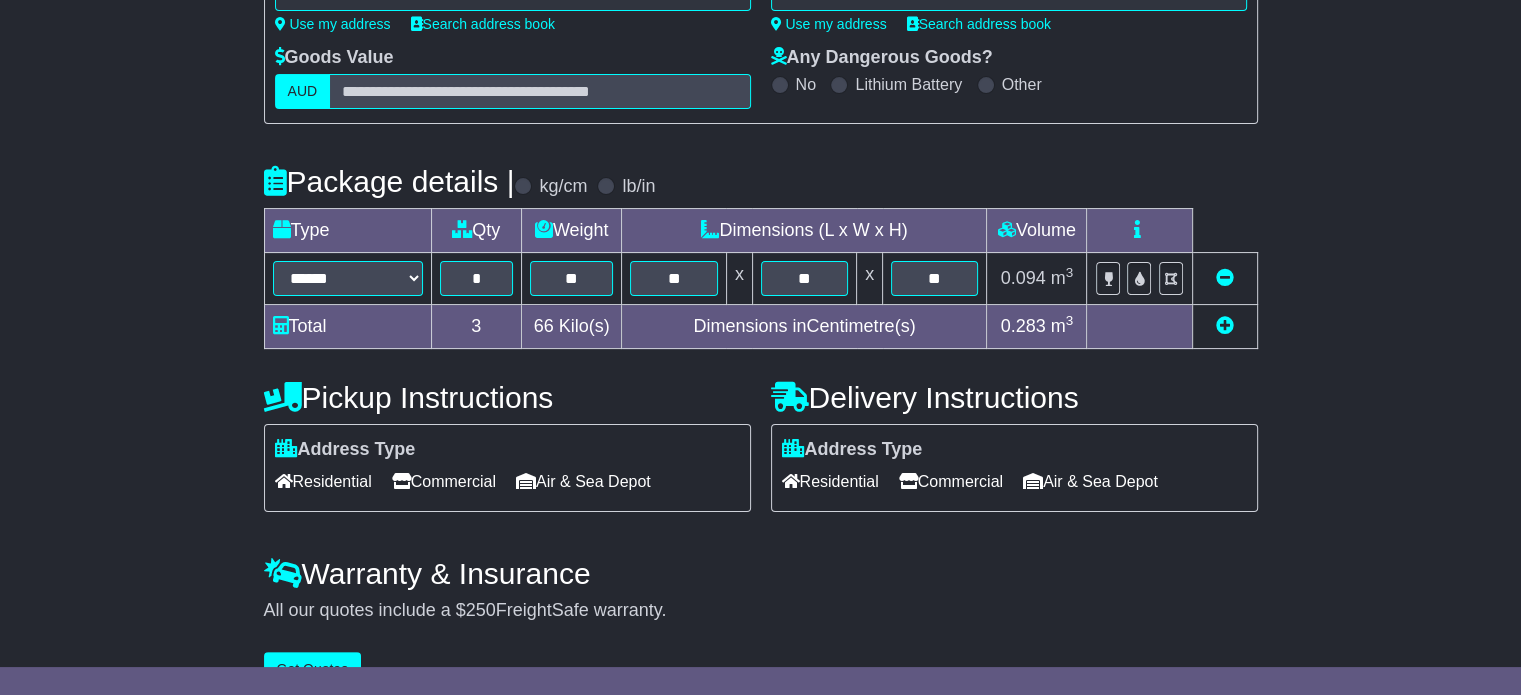 click on "Commercial" at bounding box center (444, 481) 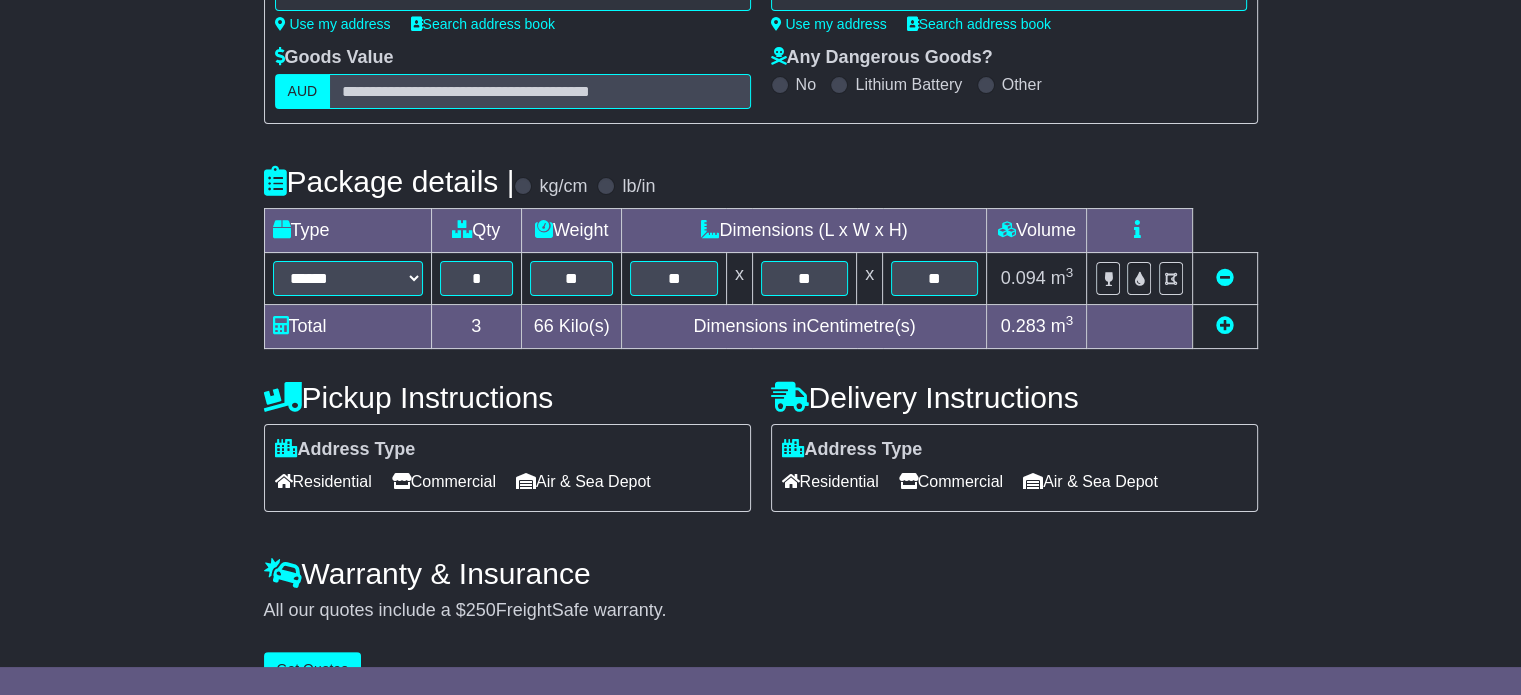 click on "Commercial" at bounding box center (951, 481) 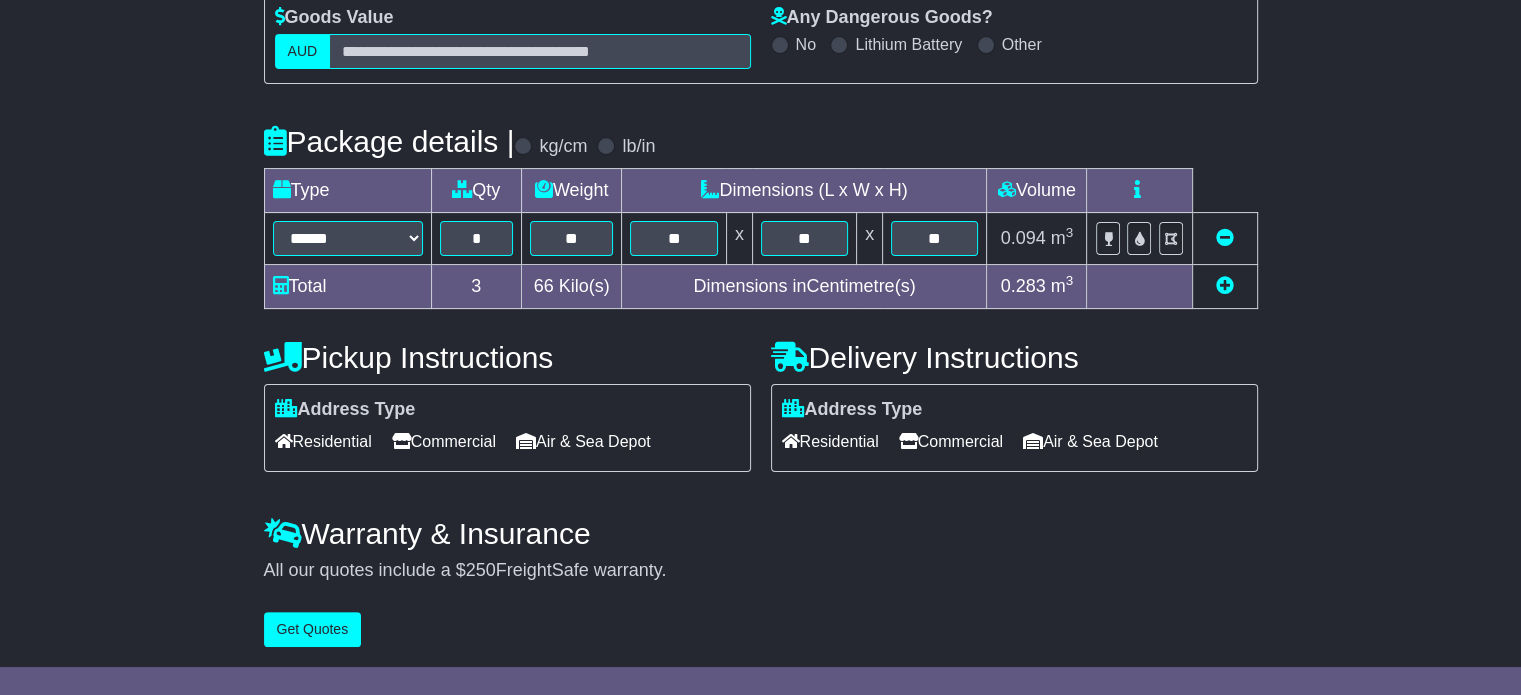 scroll, scrollTop: 361, scrollLeft: 0, axis: vertical 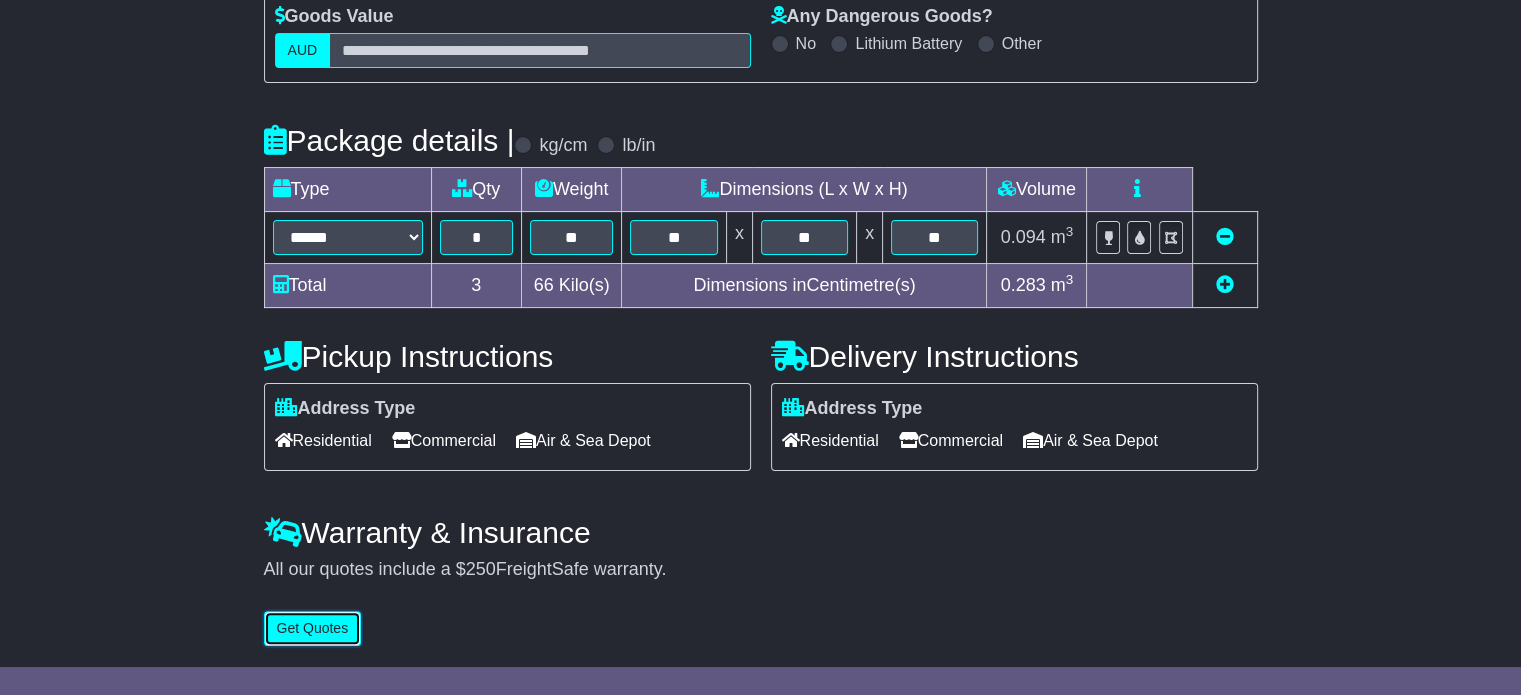 click on "Get Quotes" at bounding box center (313, 628) 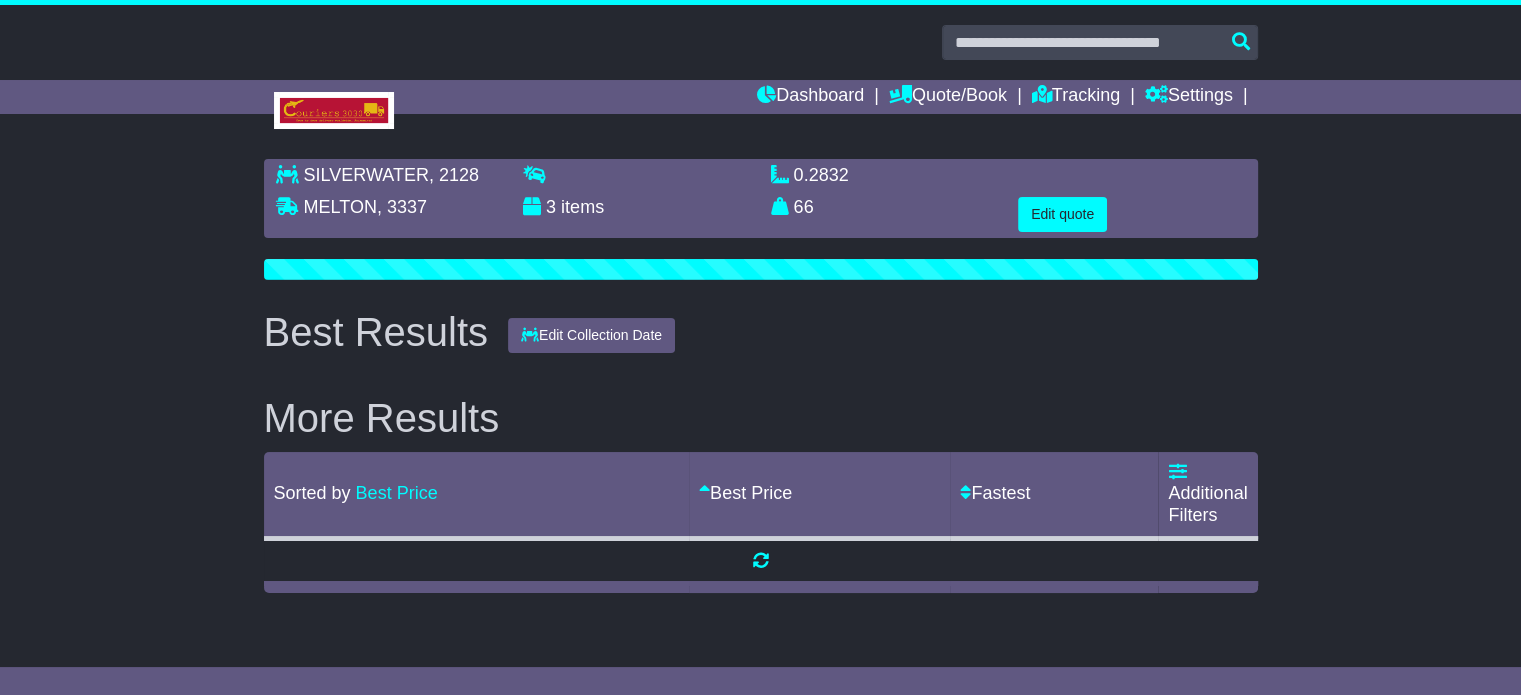 scroll, scrollTop: 0, scrollLeft: 0, axis: both 